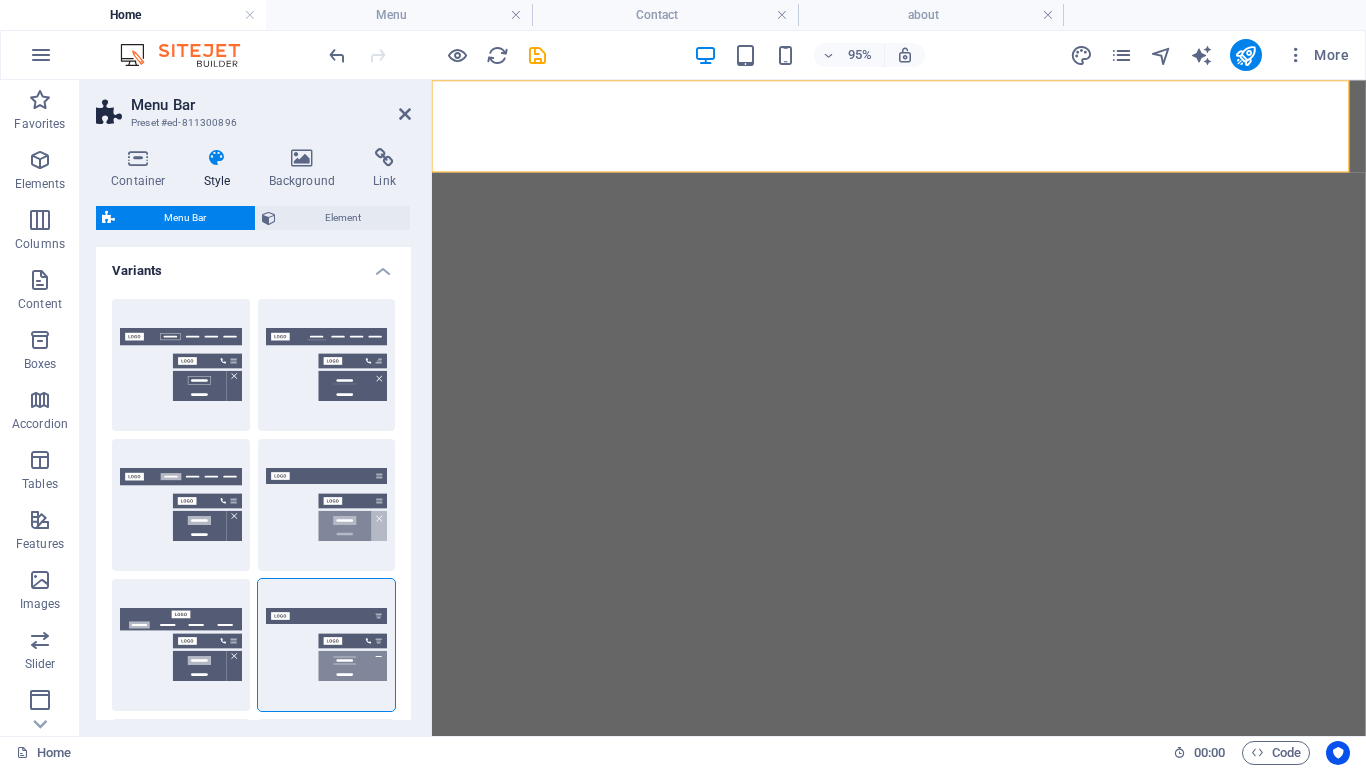 click at bounding box center (405, 114) 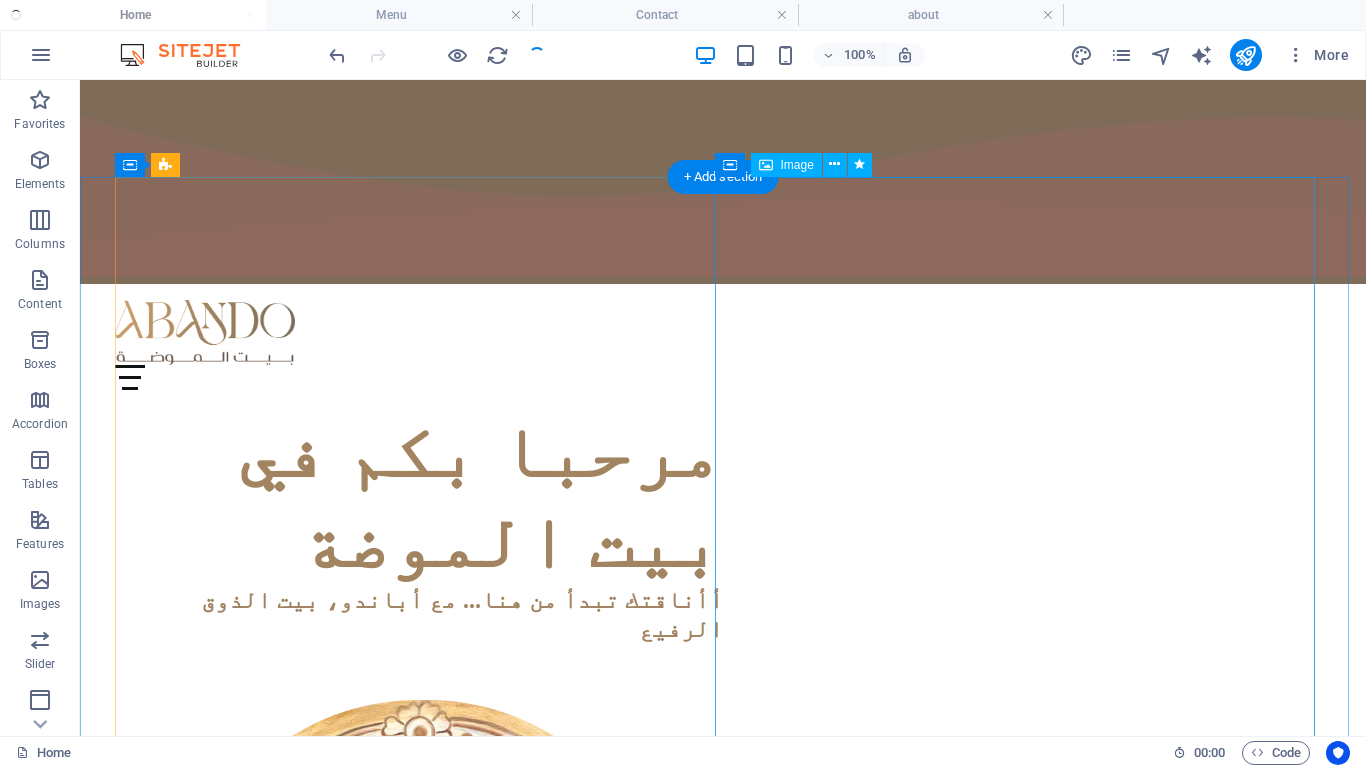 scroll, scrollTop: 0, scrollLeft: 0, axis: both 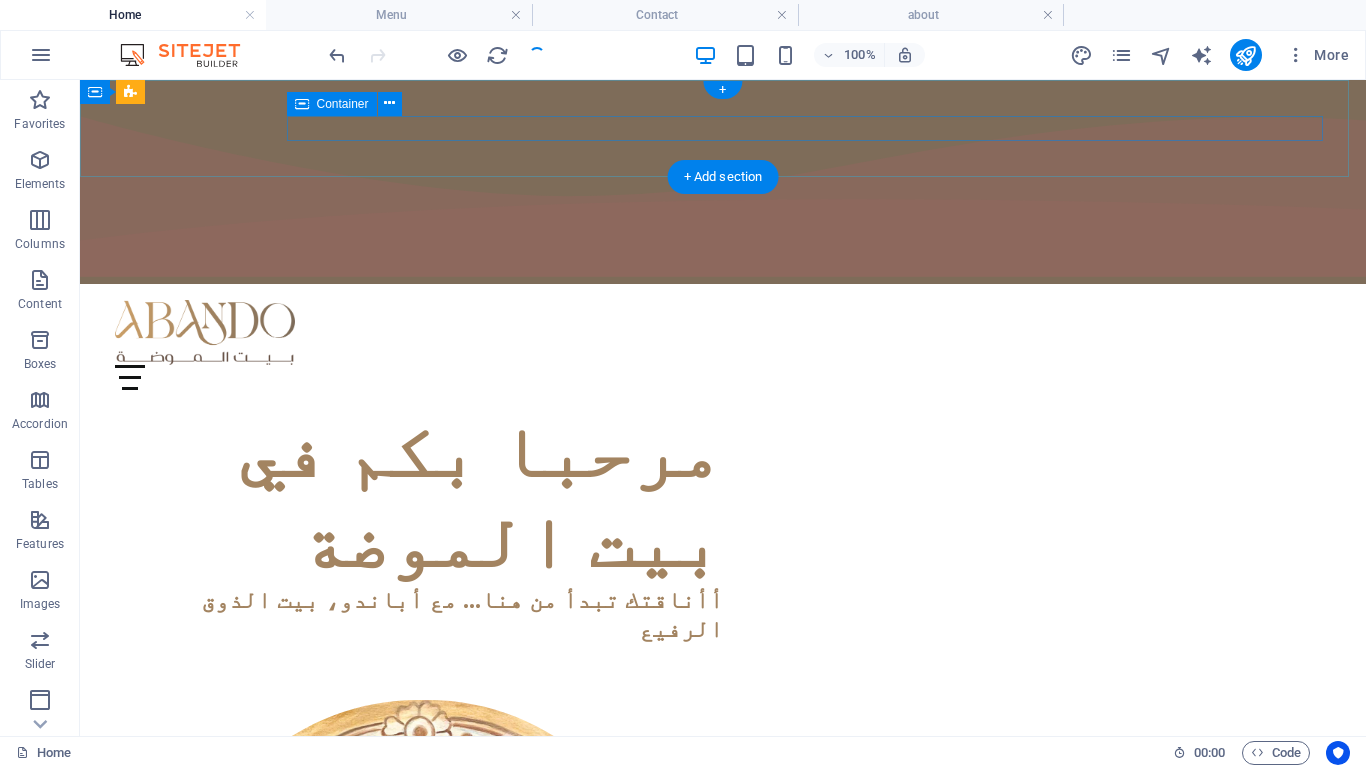 click at bounding box center (723, 377) 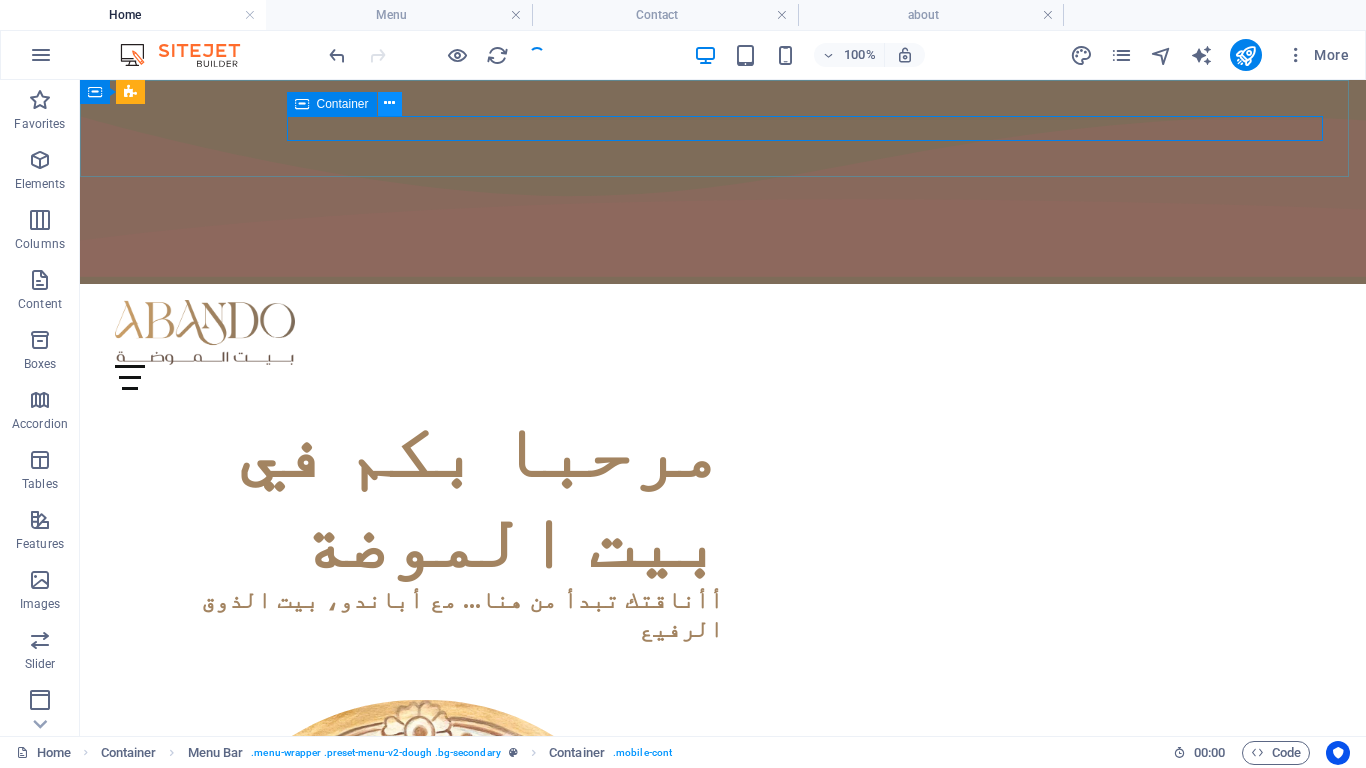 click at bounding box center (389, 103) 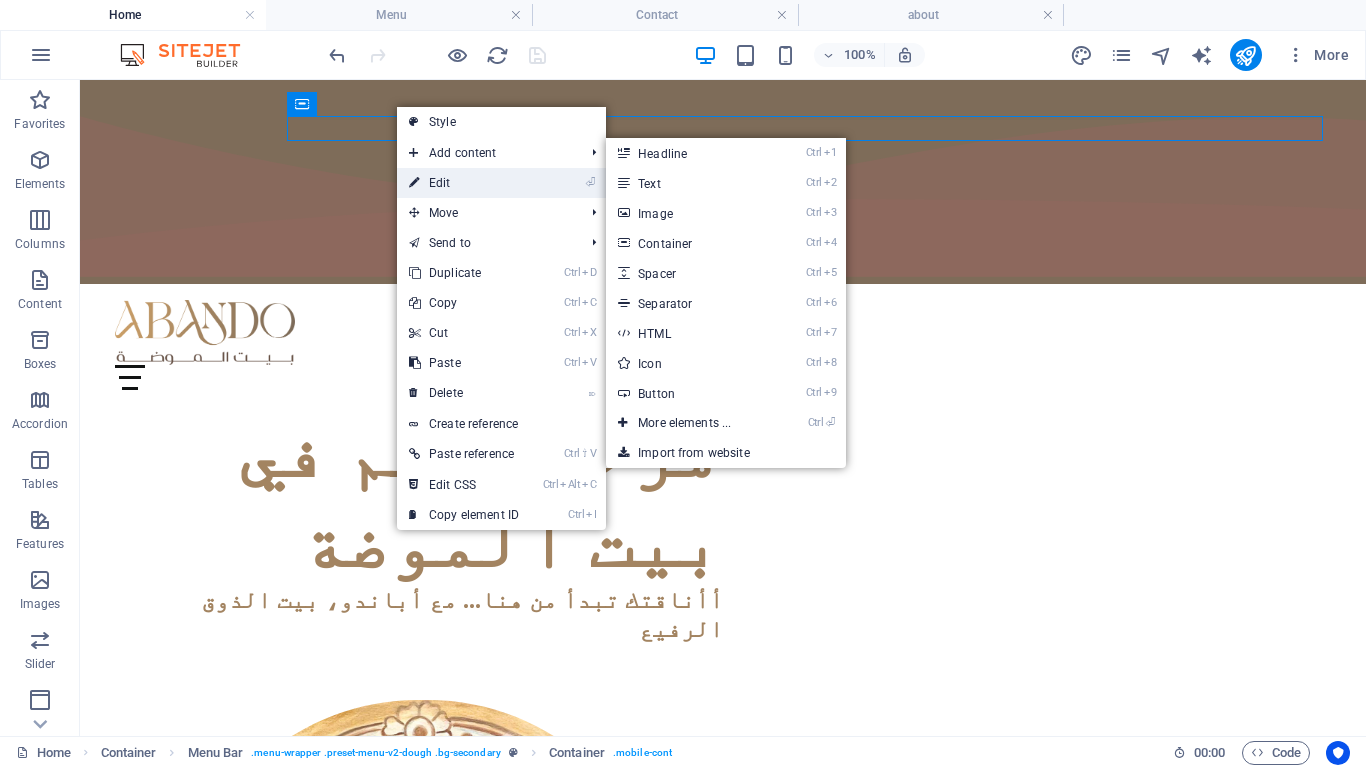 click on "⏎  Edit" at bounding box center [464, 183] 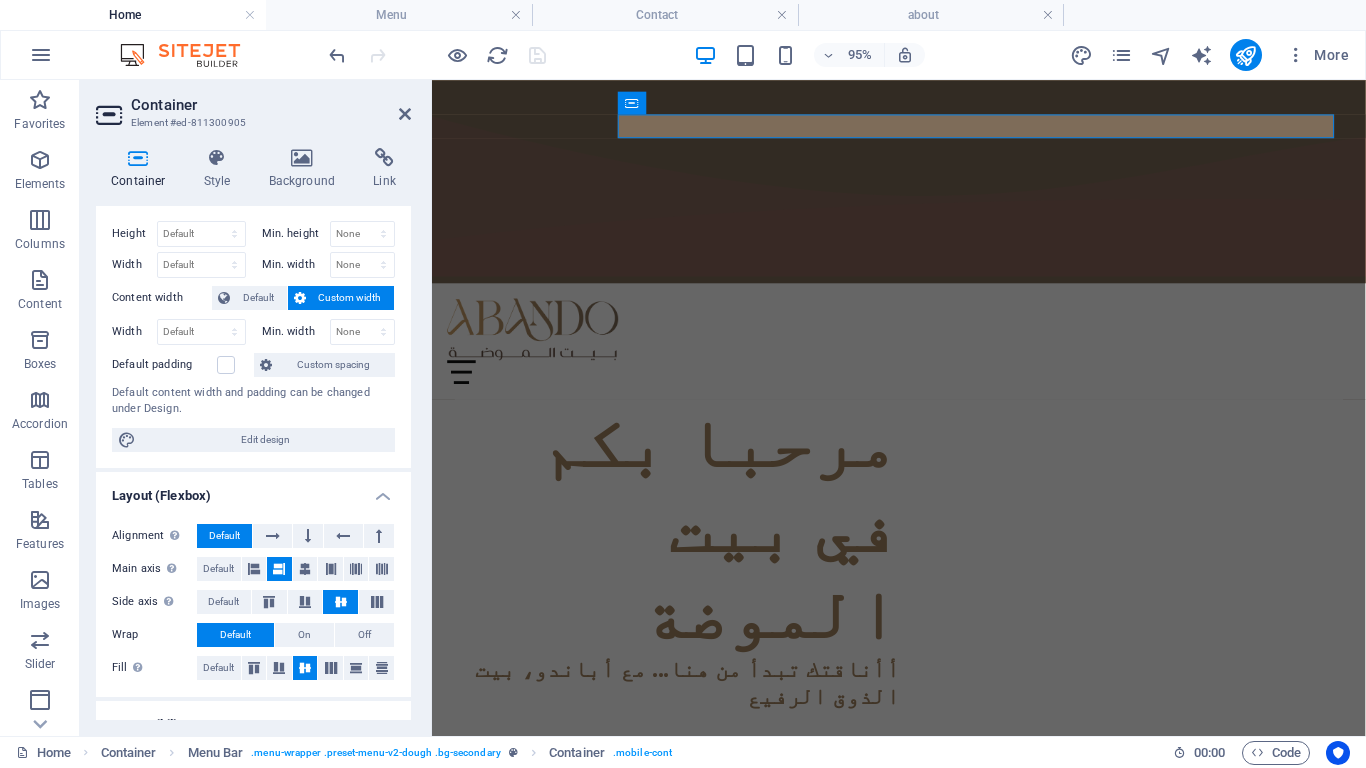 scroll, scrollTop: 0, scrollLeft: 0, axis: both 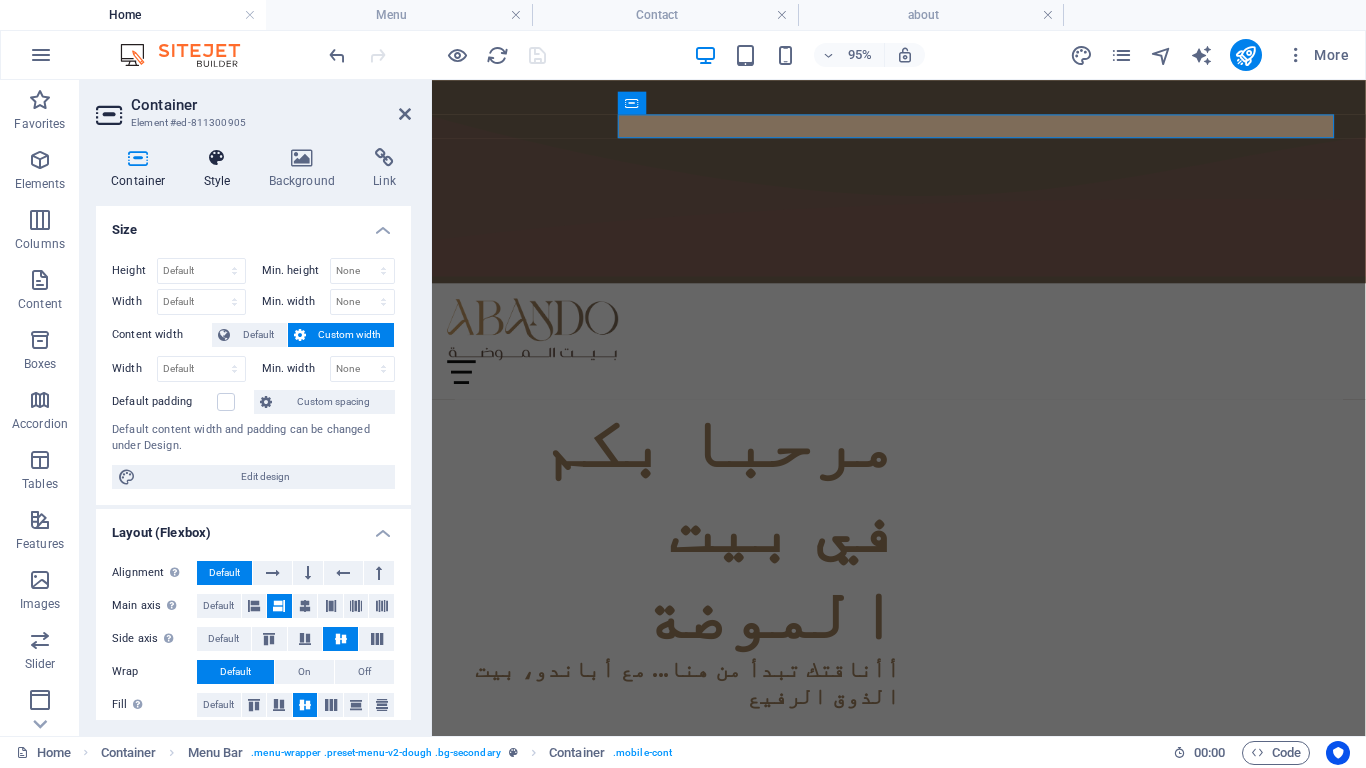 click at bounding box center (217, 158) 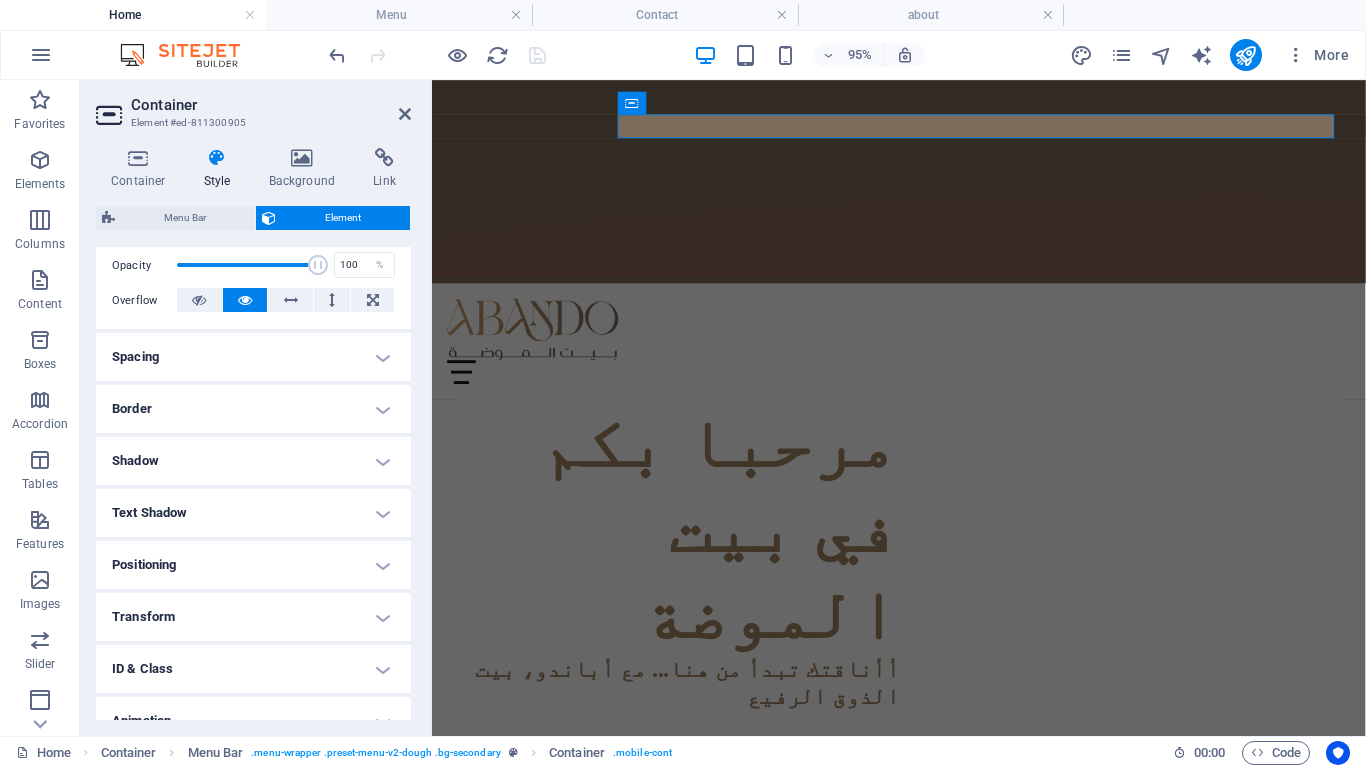 scroll, scrollTop: 300, scrollLeft: 0, axis: vertical 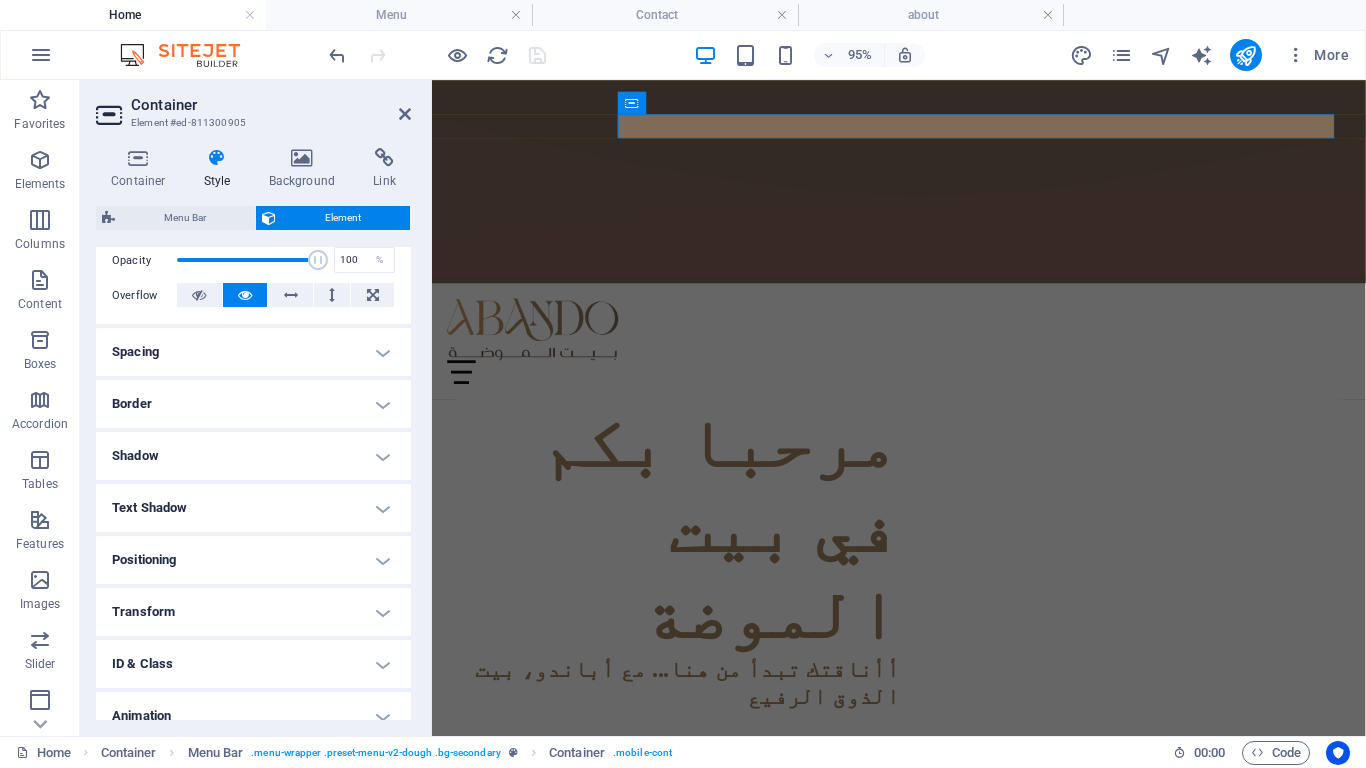 click on "Border" at bounding box center (253, 404) 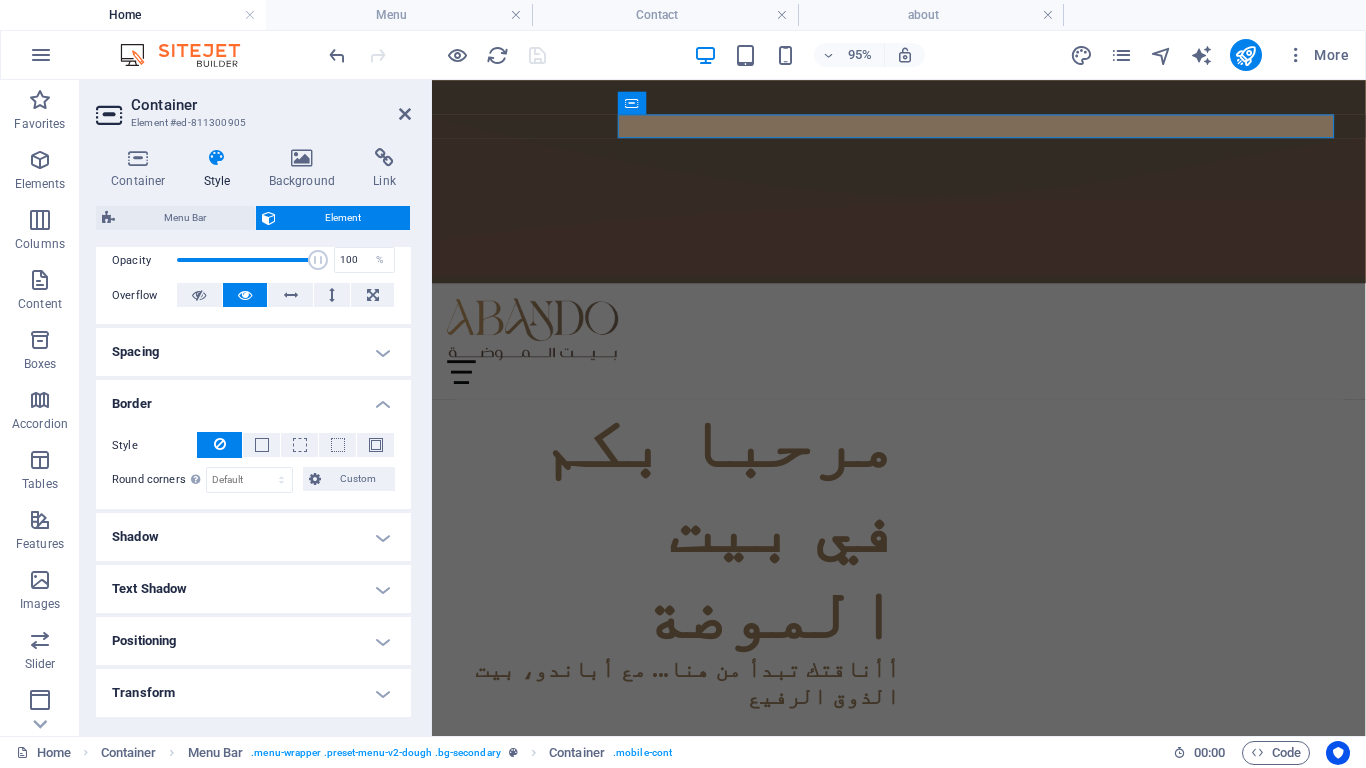 click on "Spacing" at bounding box center (253, 352) 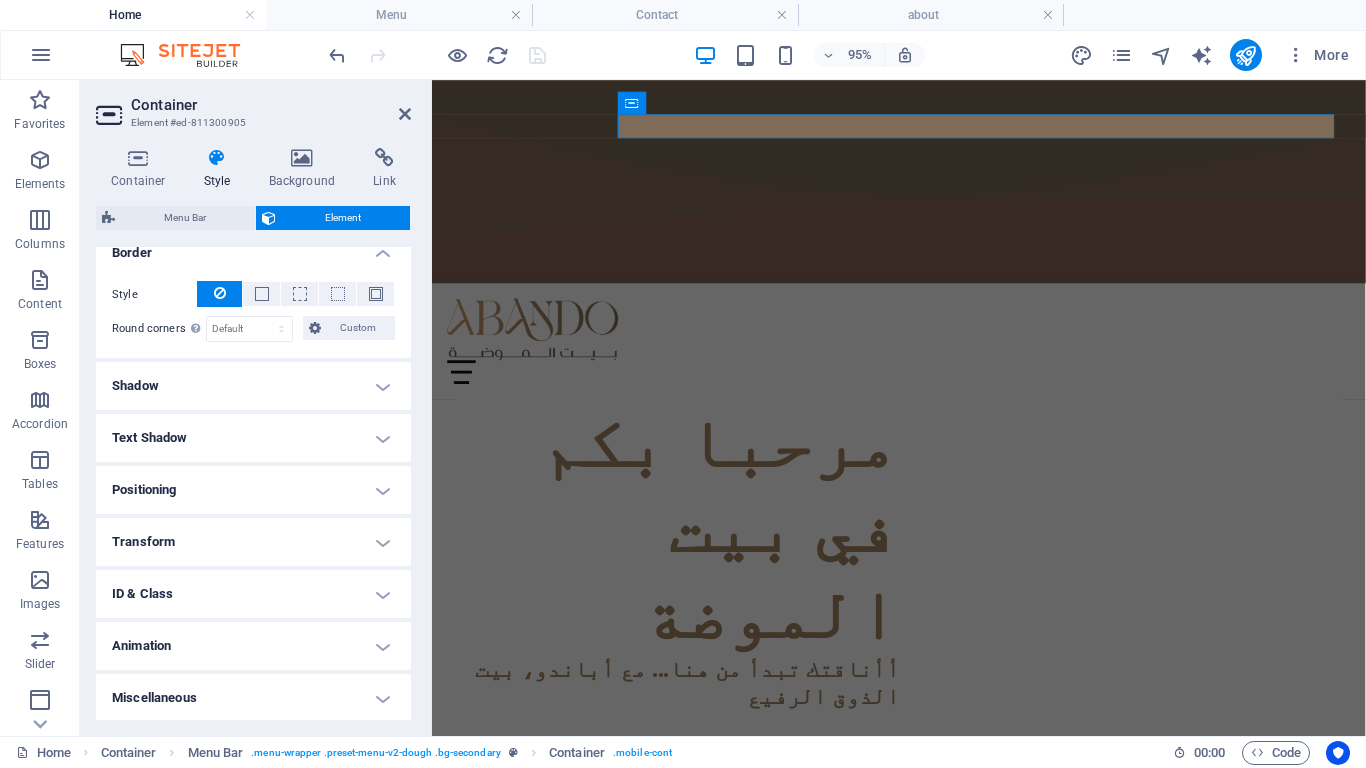 scroll, scrollTop: 533, scrollLeft: 0, axis: vertical 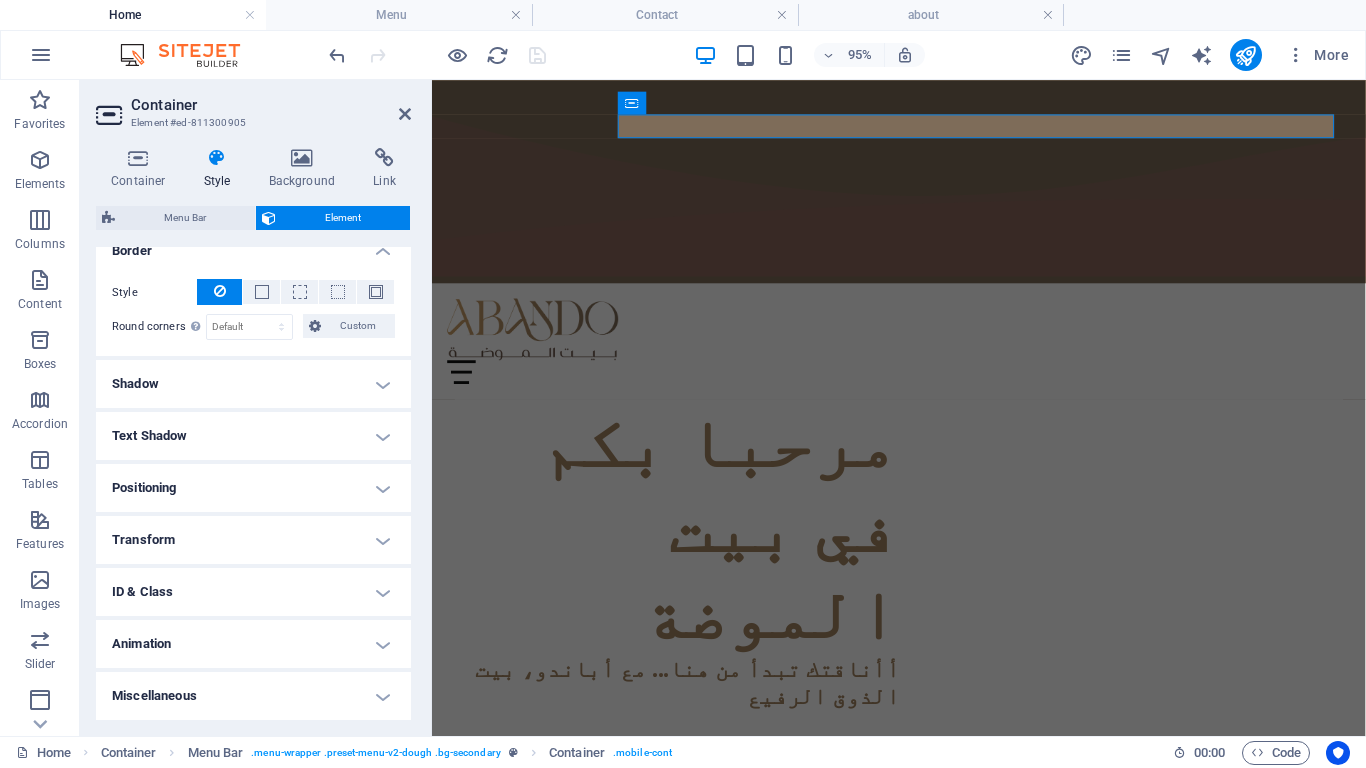 click on "Shadow" at bounding box center (253, 384) 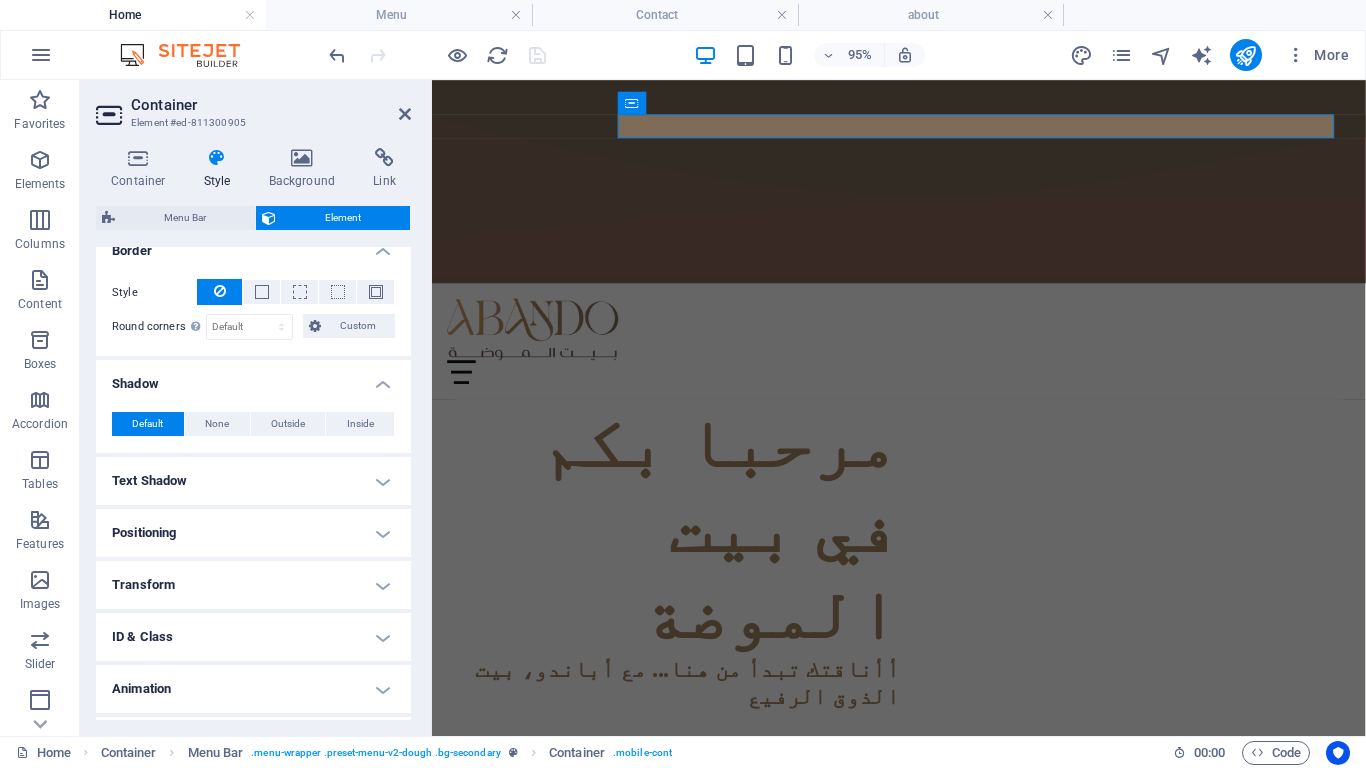 click on "Text Shadow" at bounding box center [253, 481] 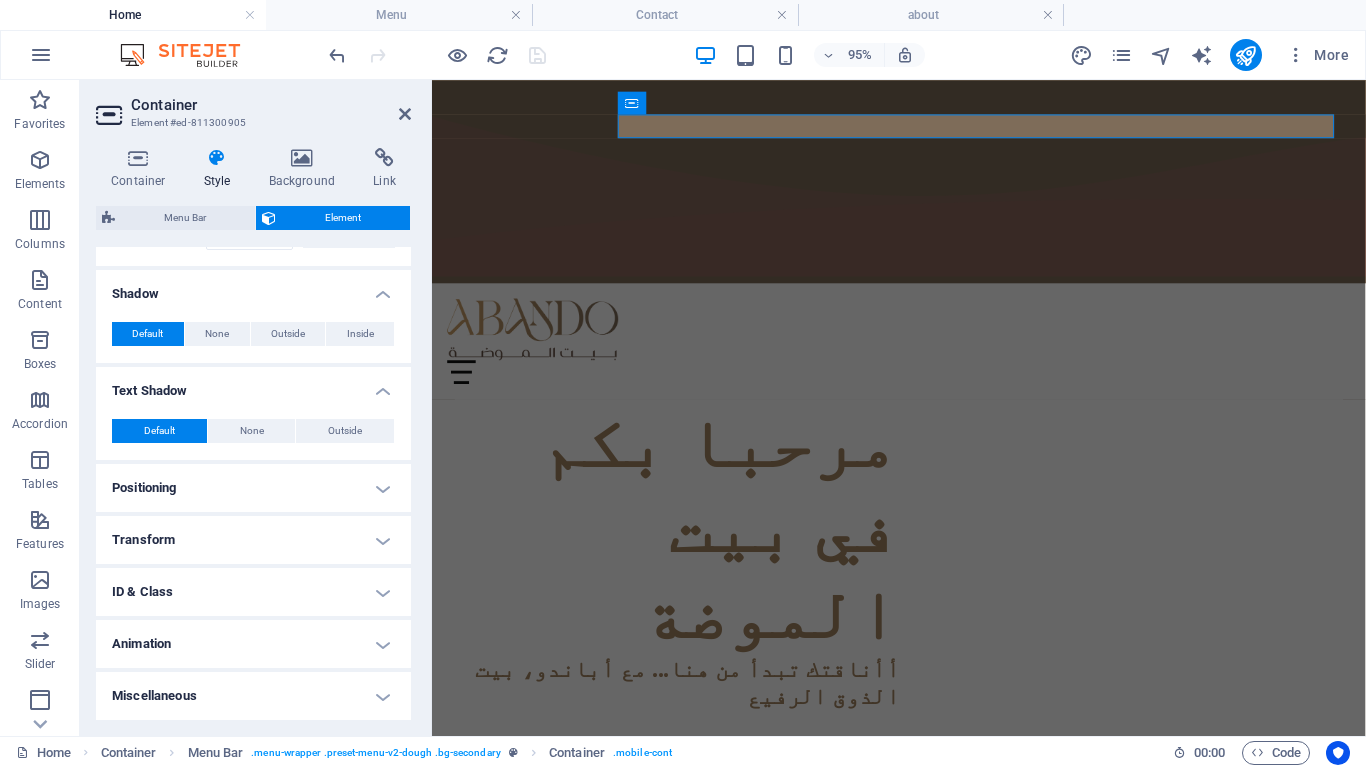 click on "Positioning" at bounding box center [253, 488] 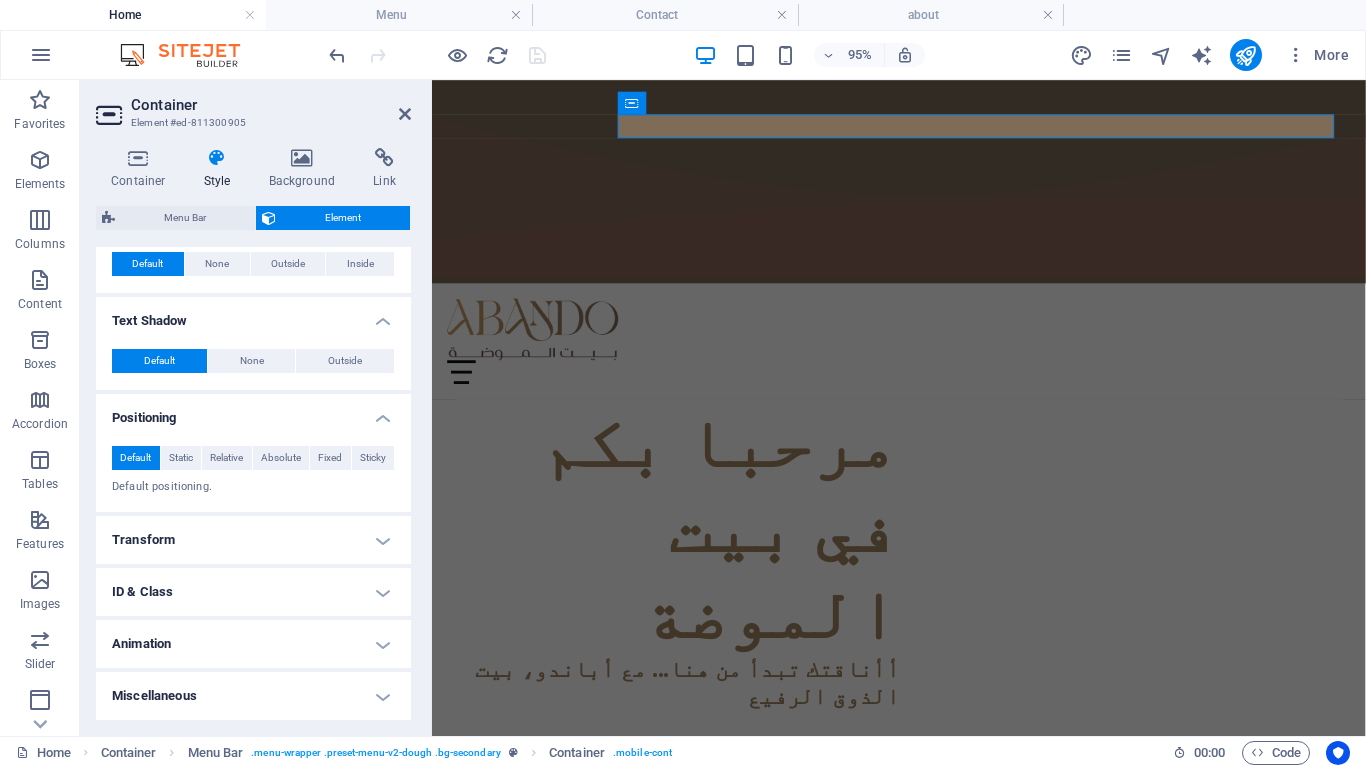 click on "Transform" at bounding box center (253, 540) 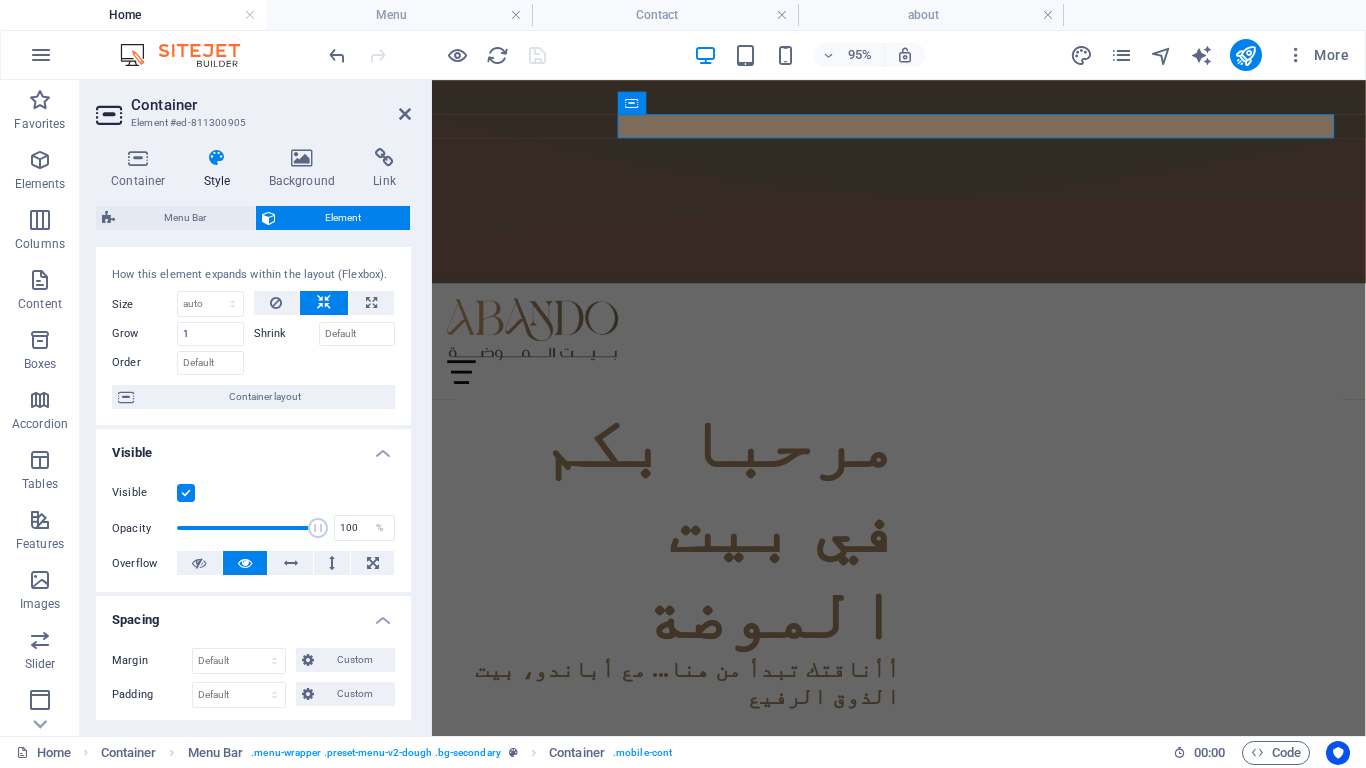 scroll, scrollTop: 0, scrollLeft: 0, axis: both 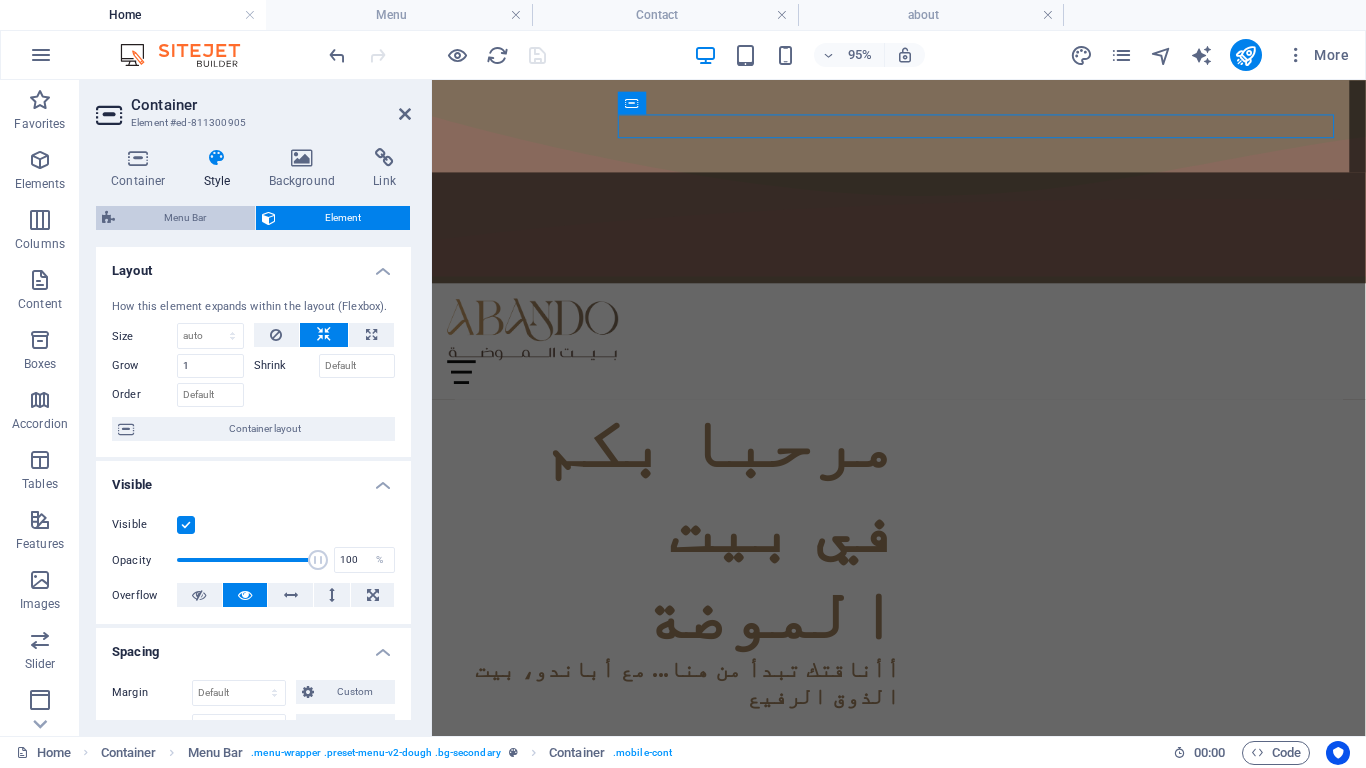 click on "Menu Bar" at bounding box center (185, 218) 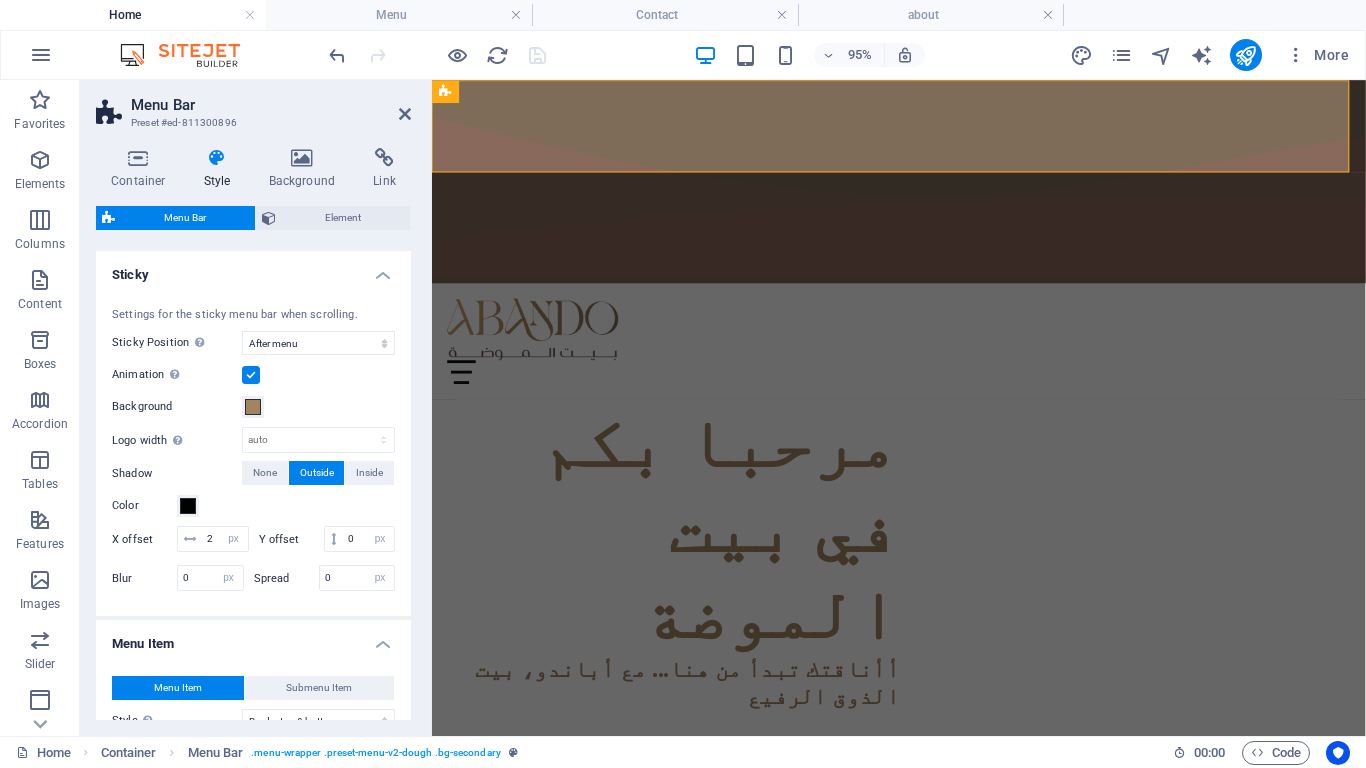 scroll, scrollTop: 900, scrollLeft: 0, axis: vertical 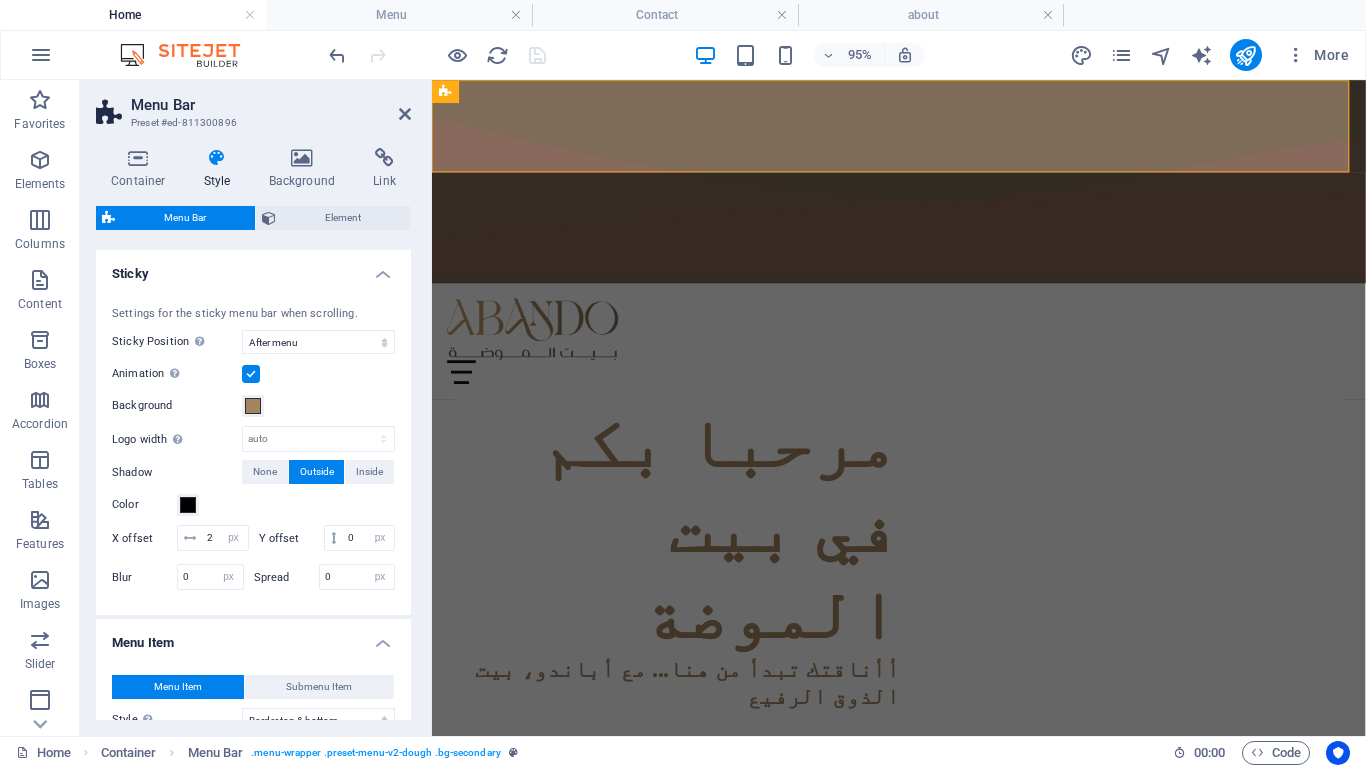click on "Animation Sets a smooth transition when sticky menu appears" at bounding box center [253, 374] 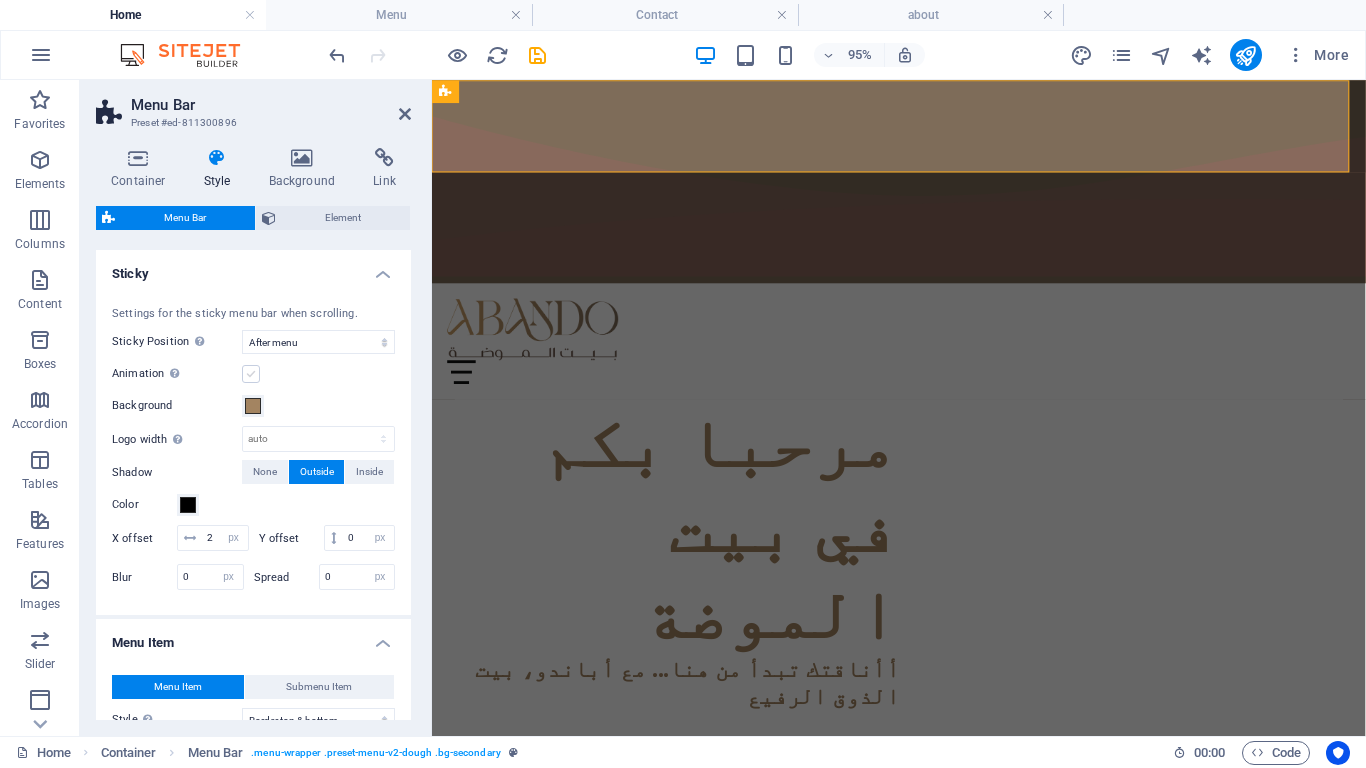click at bounding box center (251, 374) 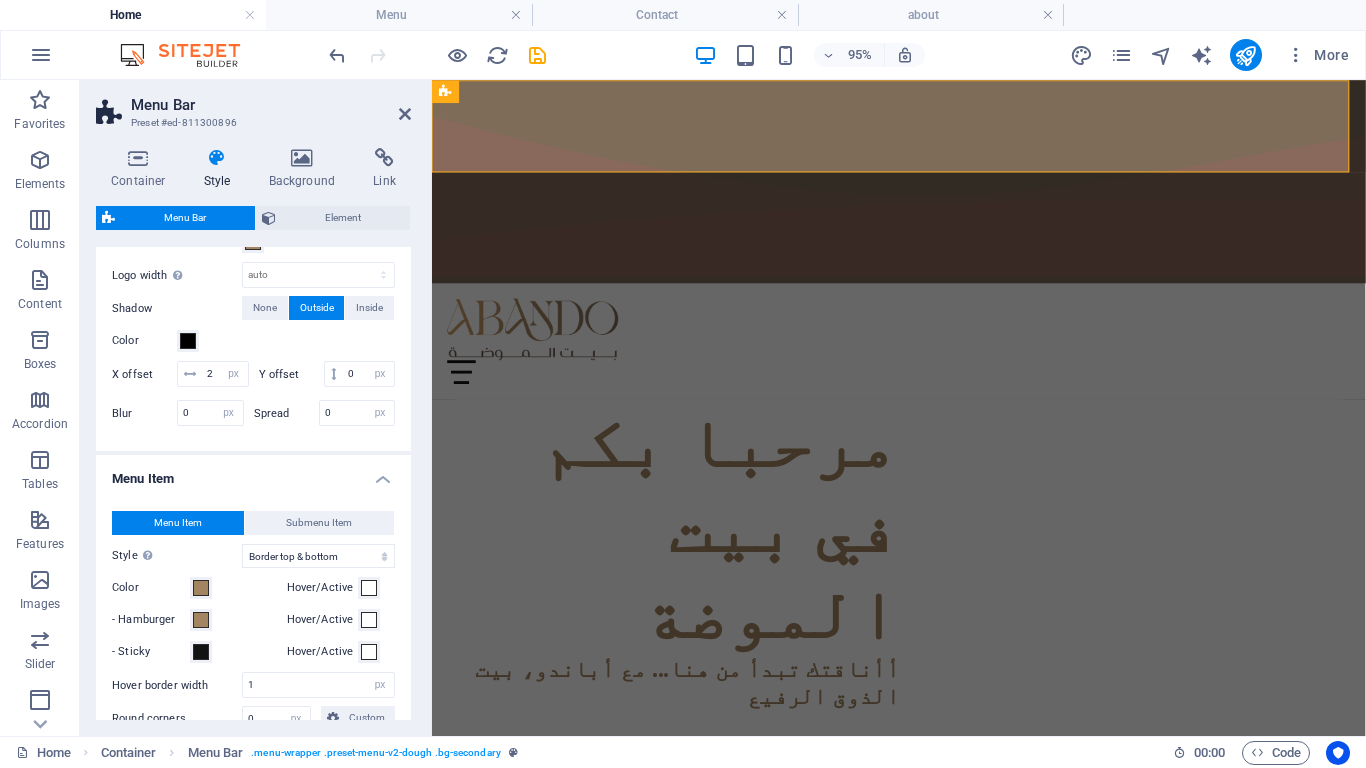 scroll, scrollTop: 1200, scrollLeft: 0, axis: vertical 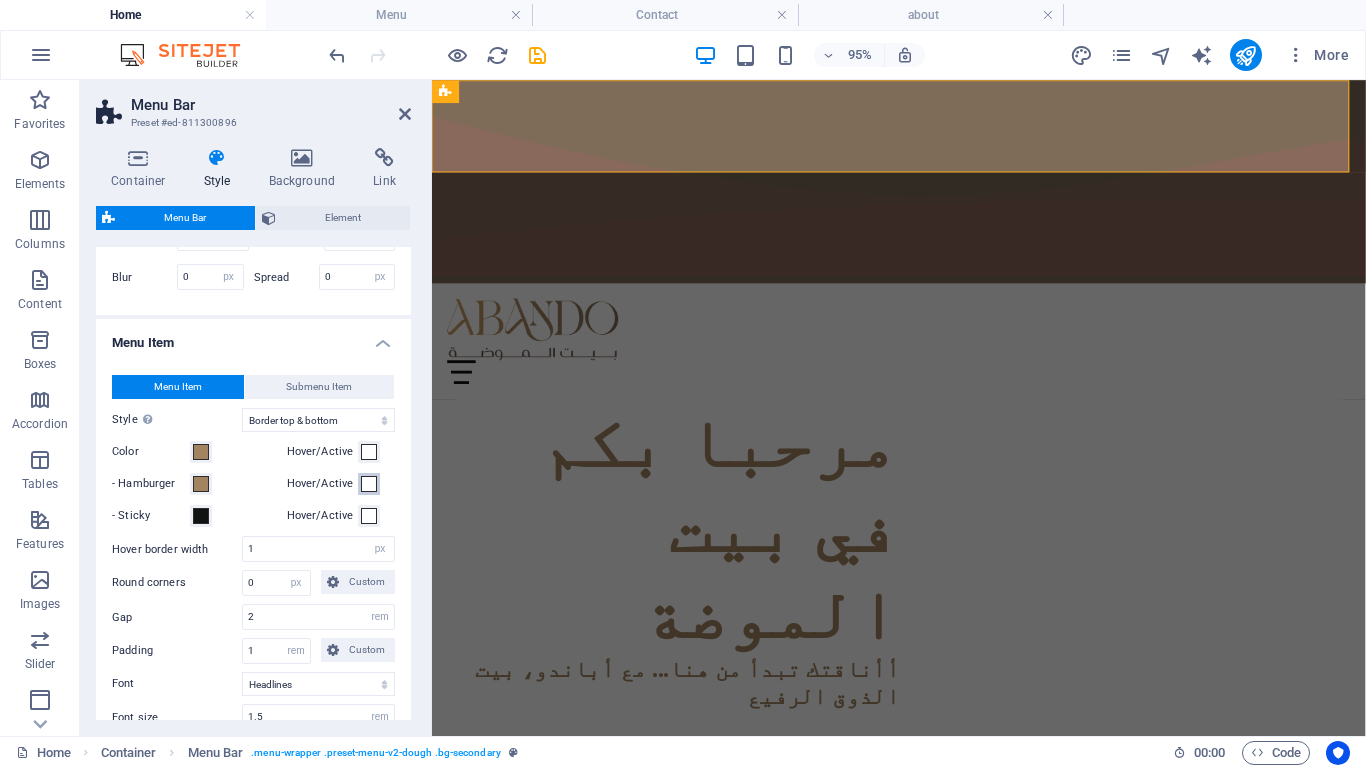 click at bounding box center (369, 484) 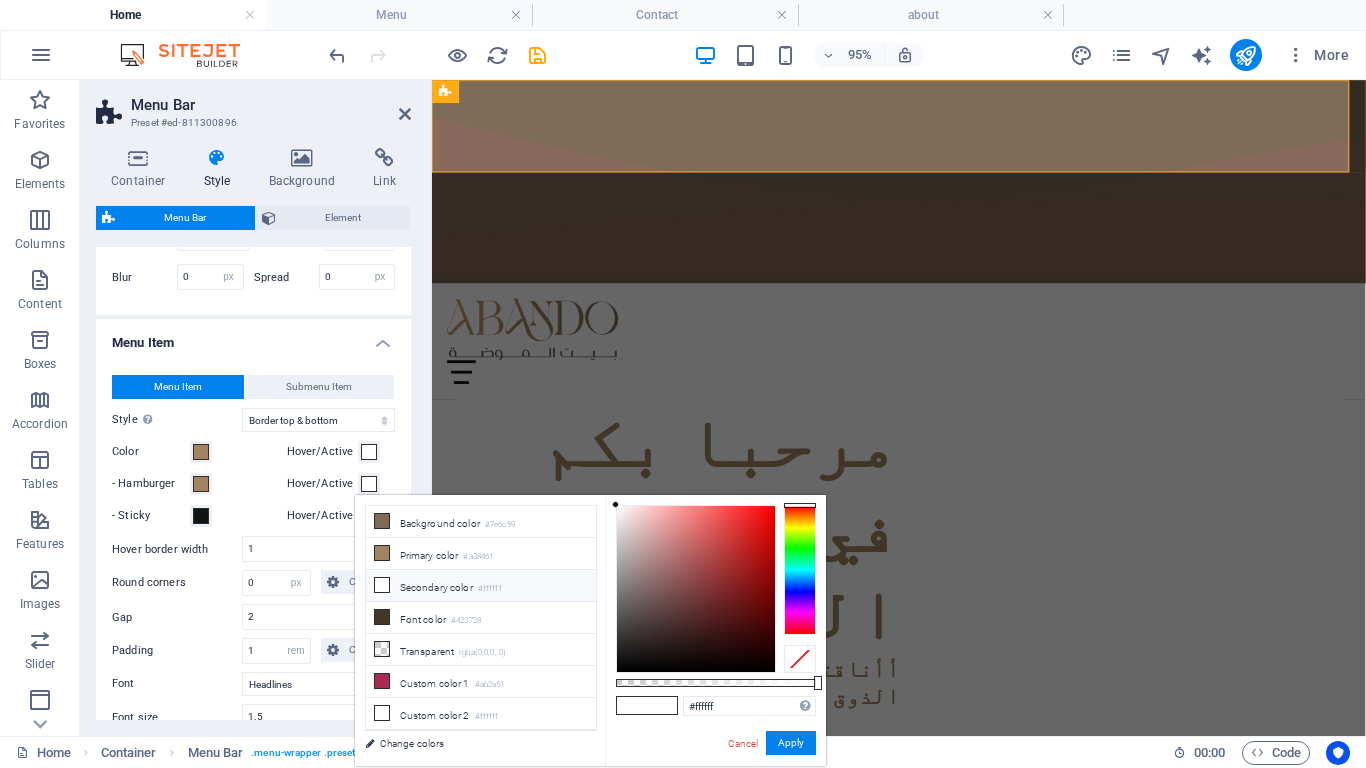type on "#8d7878" 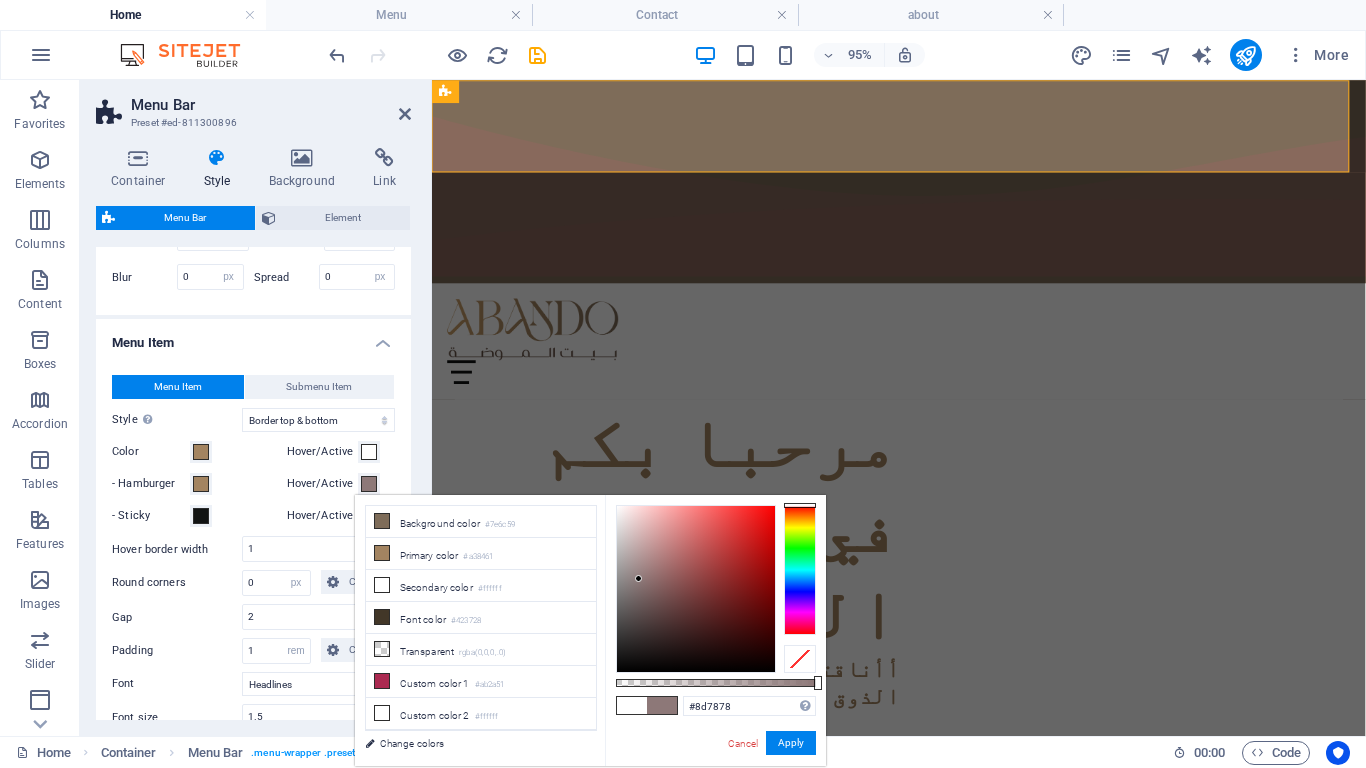 click at bounding box center [696, 589] 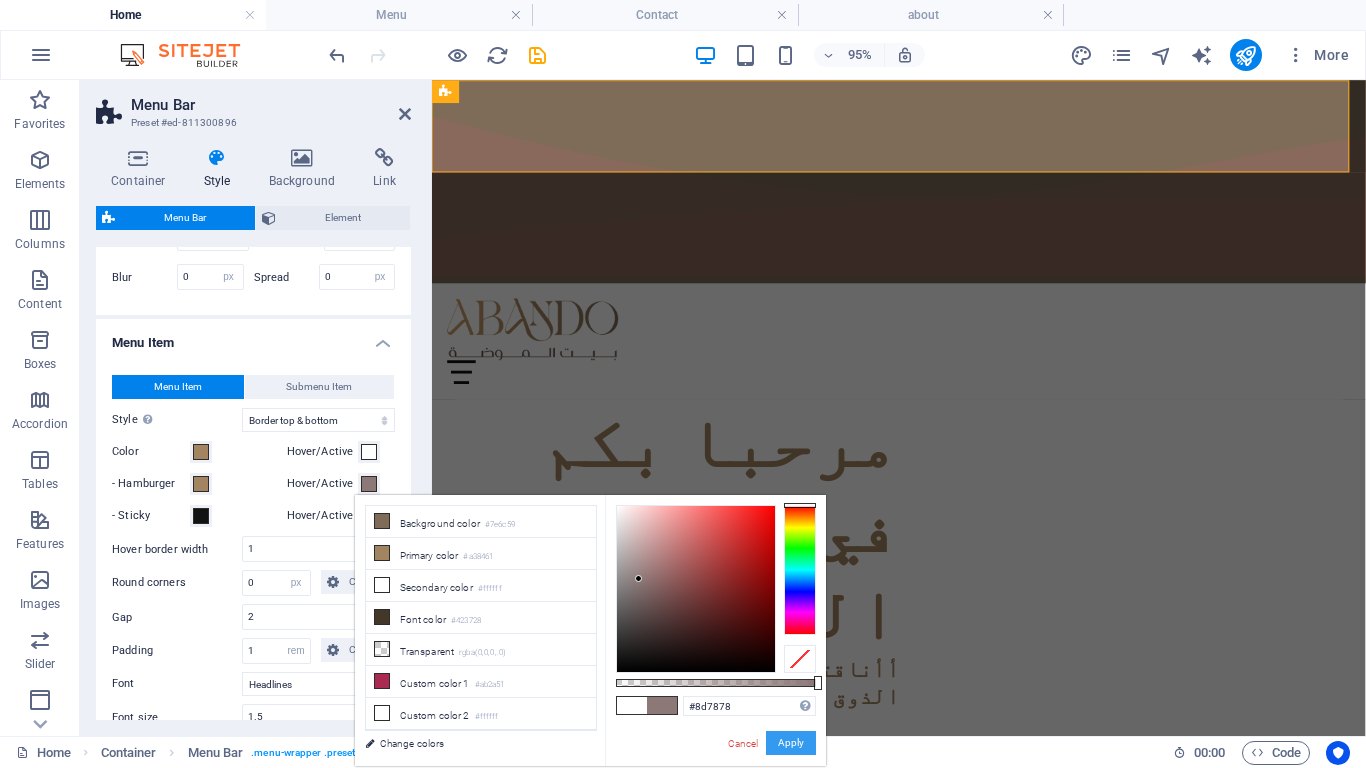 drag, startPoint x: 793, startPoint y: 750, endPoint x: 89, endPoint y: 490, distance: 750.4772 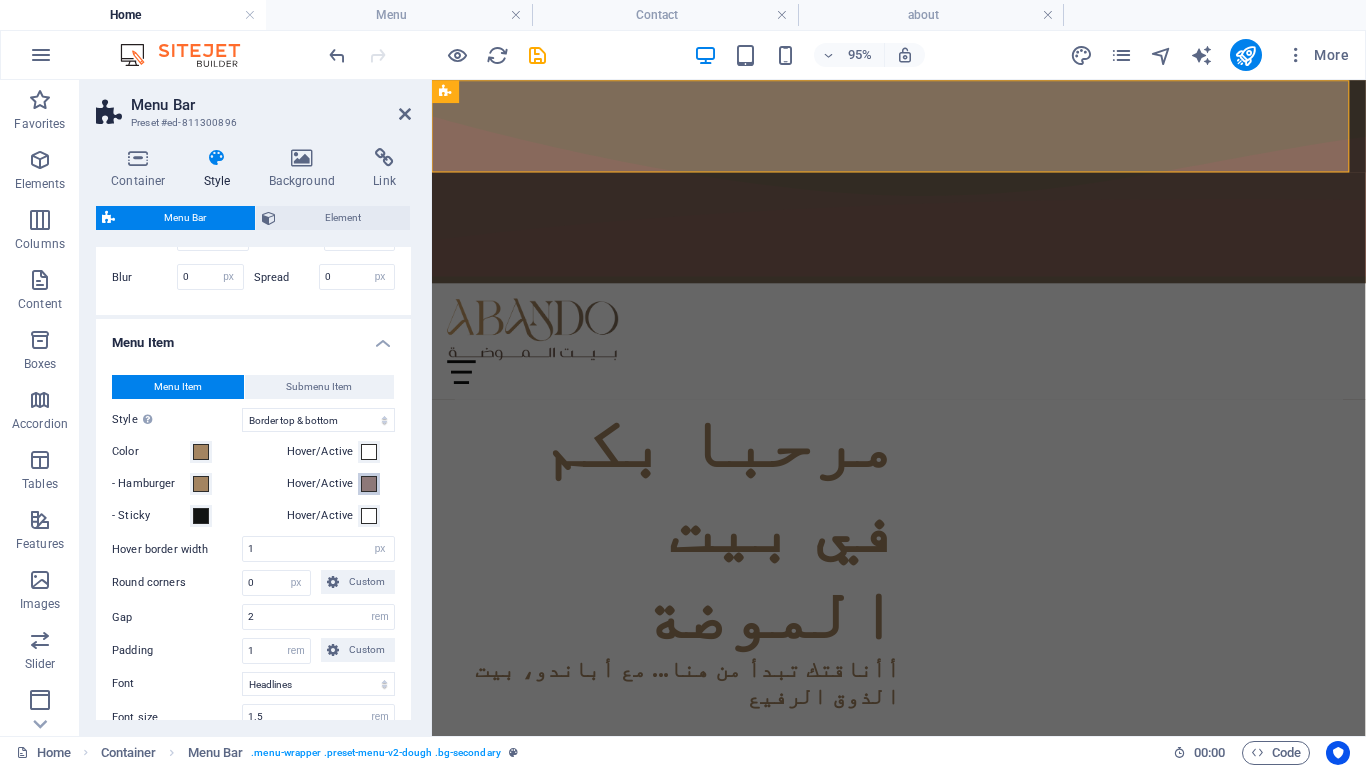 click at bounding box center [369, 484] 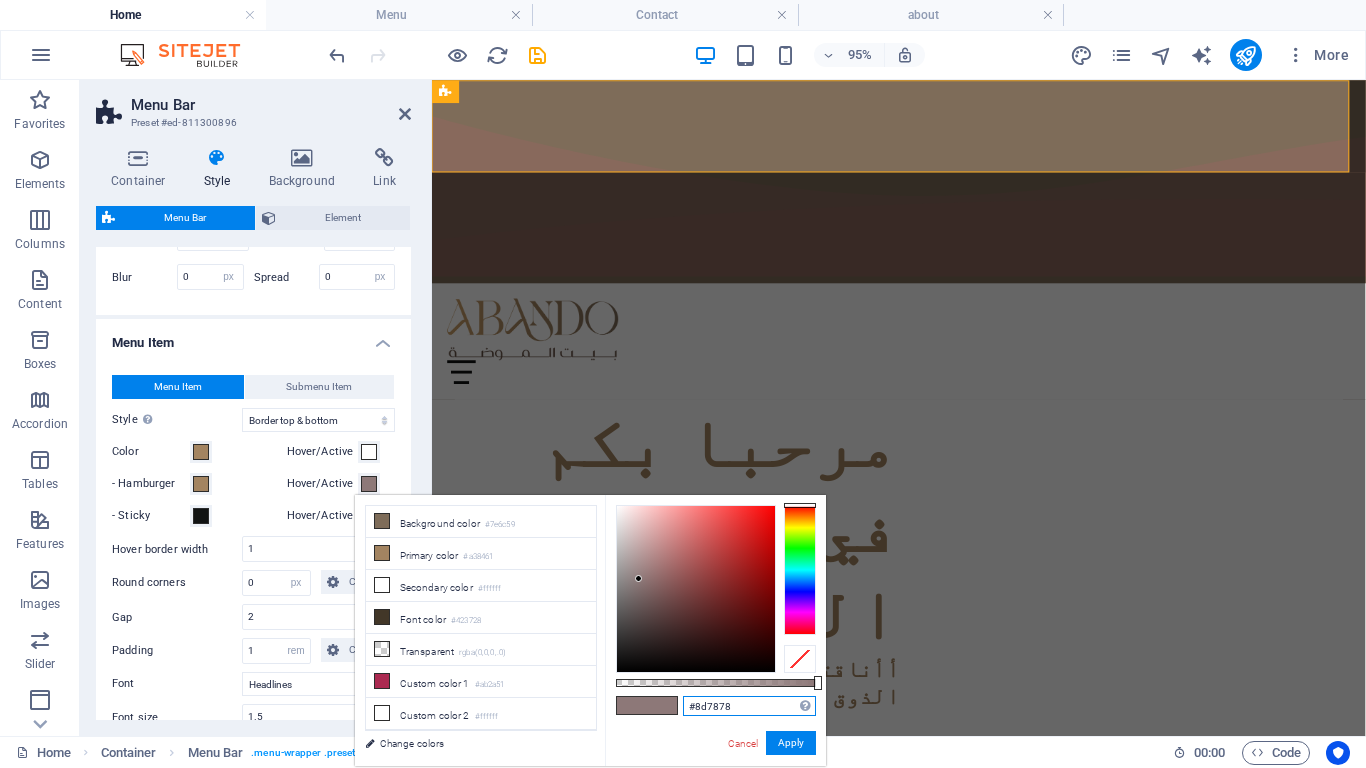 click on "#8d7878" at bounding box center [749, 706] 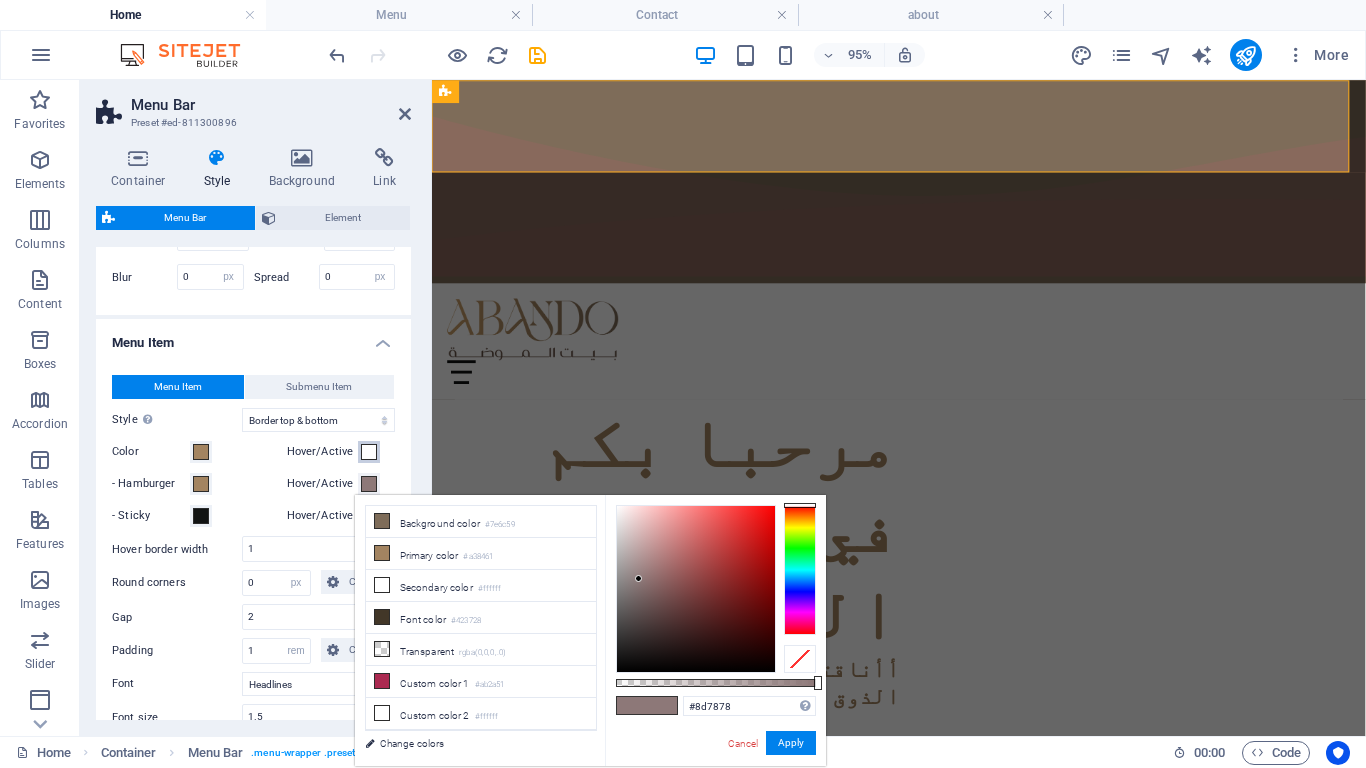 click at bounding box center (369, 452) 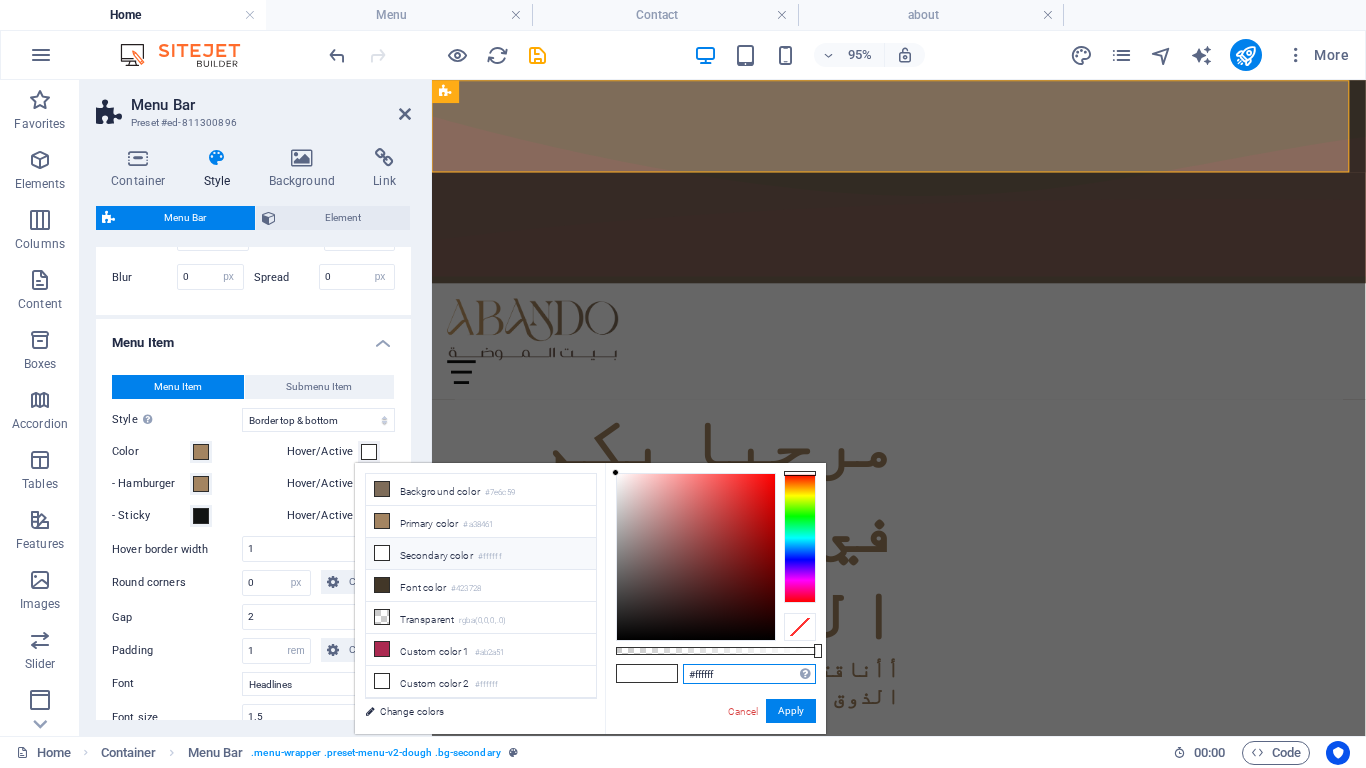 click on "#ffffff" at bounding box center (749, 674) 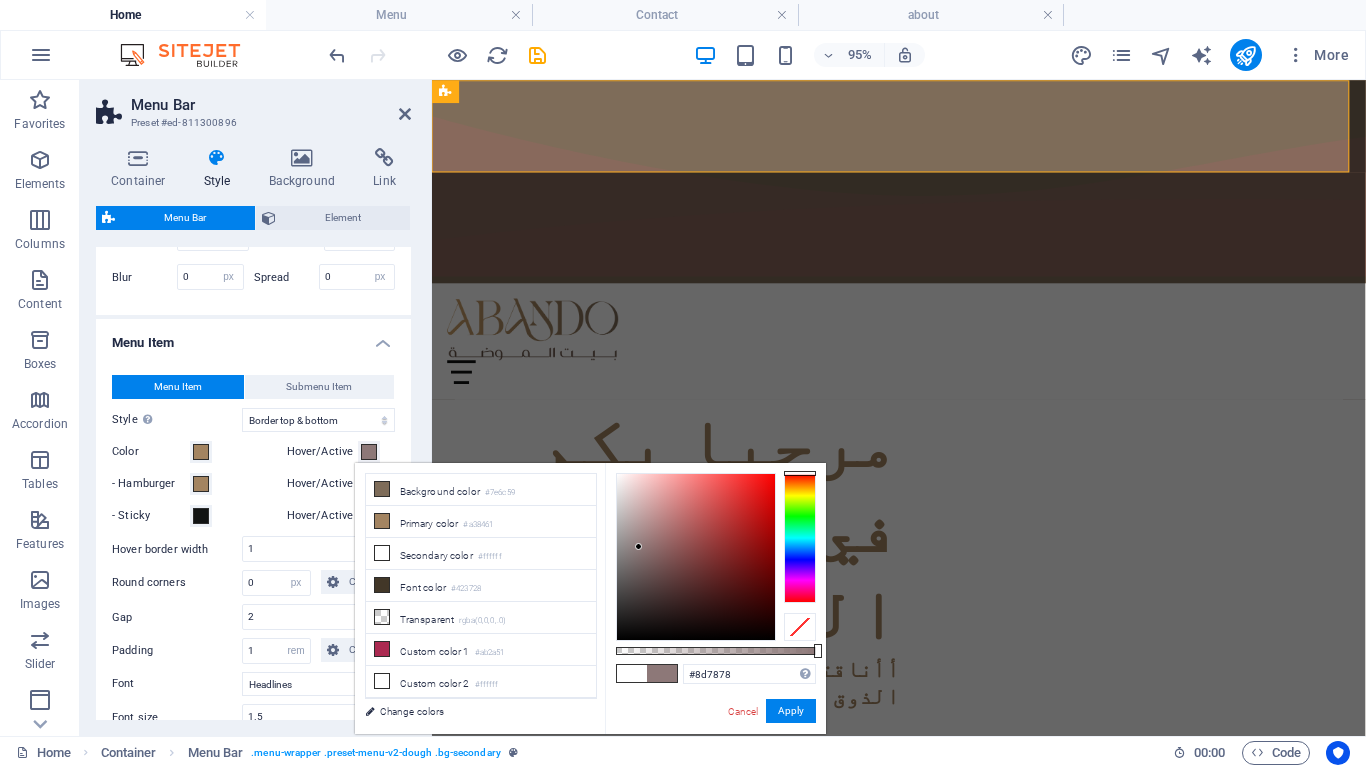 click on "Hover/Active" at bounding box center (323, 484) 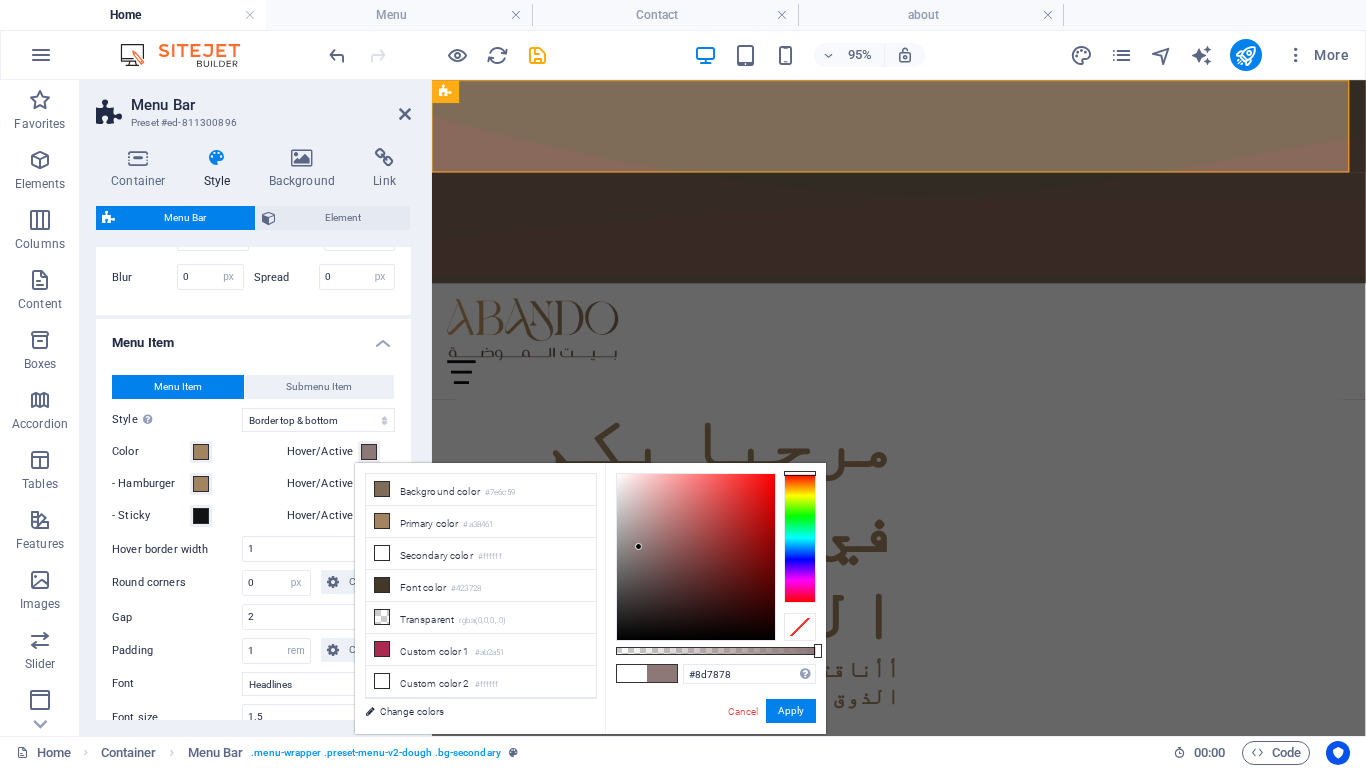 click on "Hover/Active" at bounding box center (369, 484) 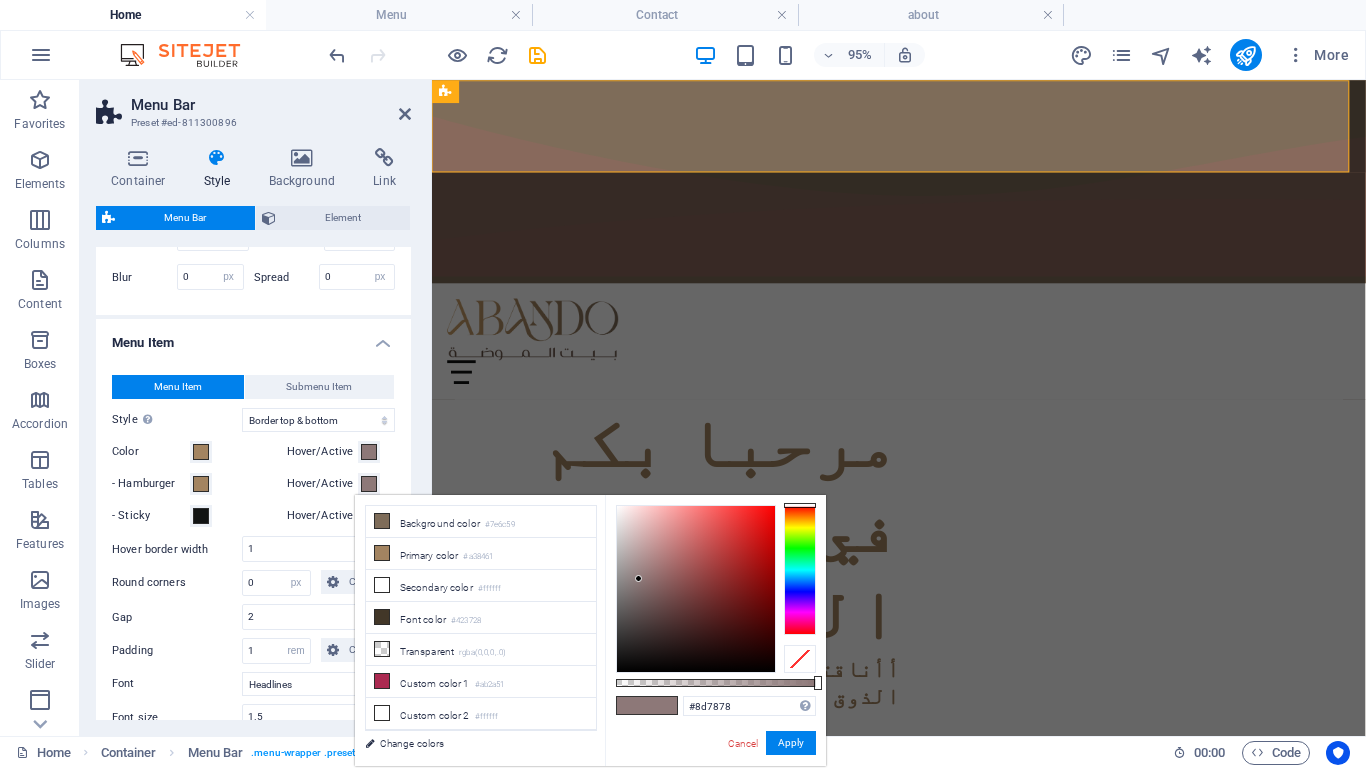 click on "Hover/Active" at bounding box center (323, 516) 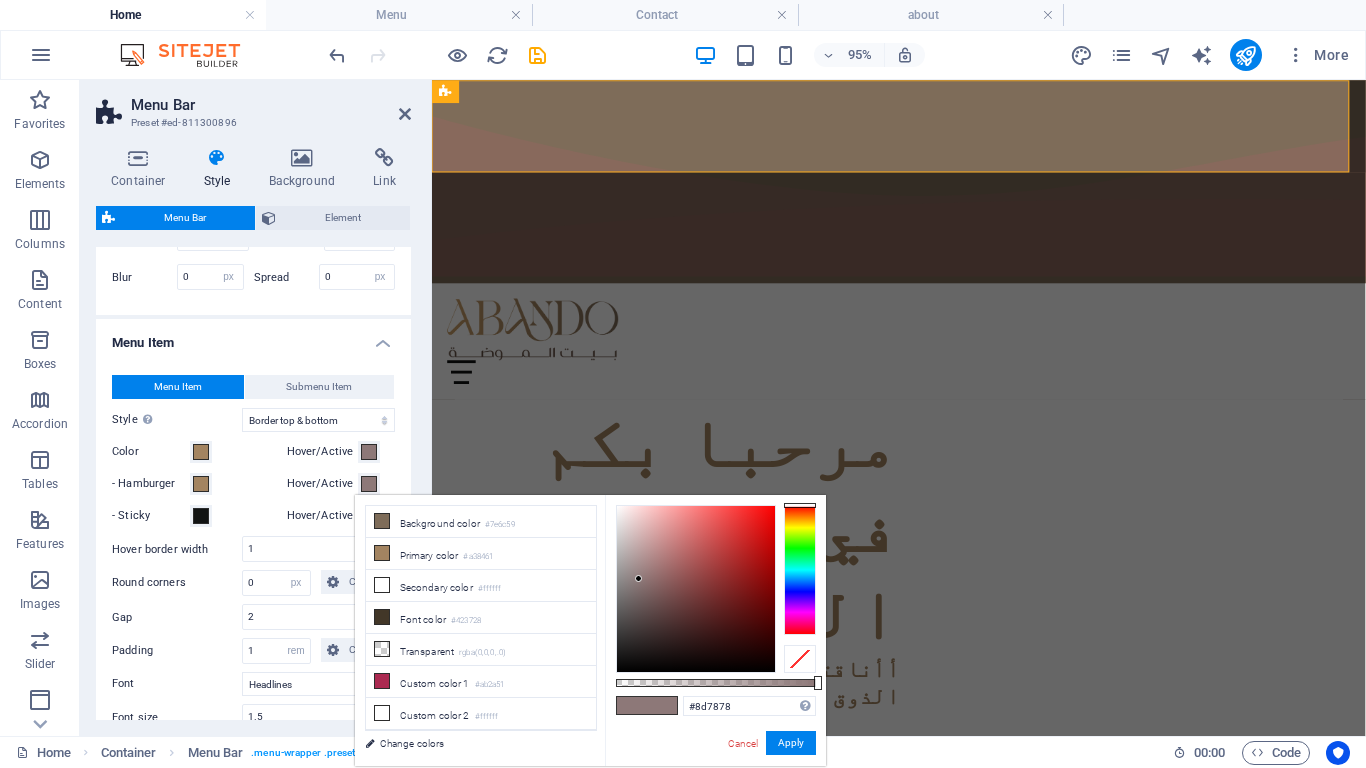 click on "Hover/Active" at bounding box center [369, 516] 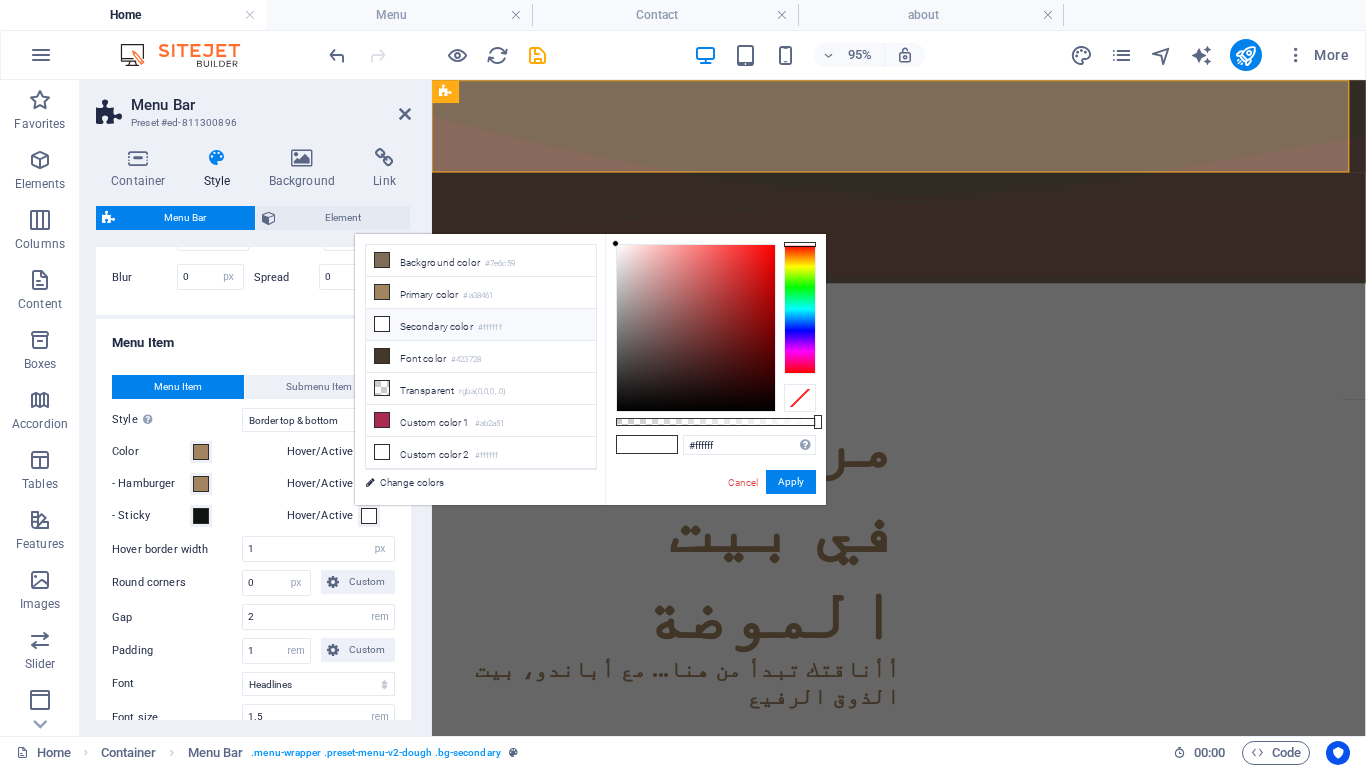 click at bounding box center (369, 516) 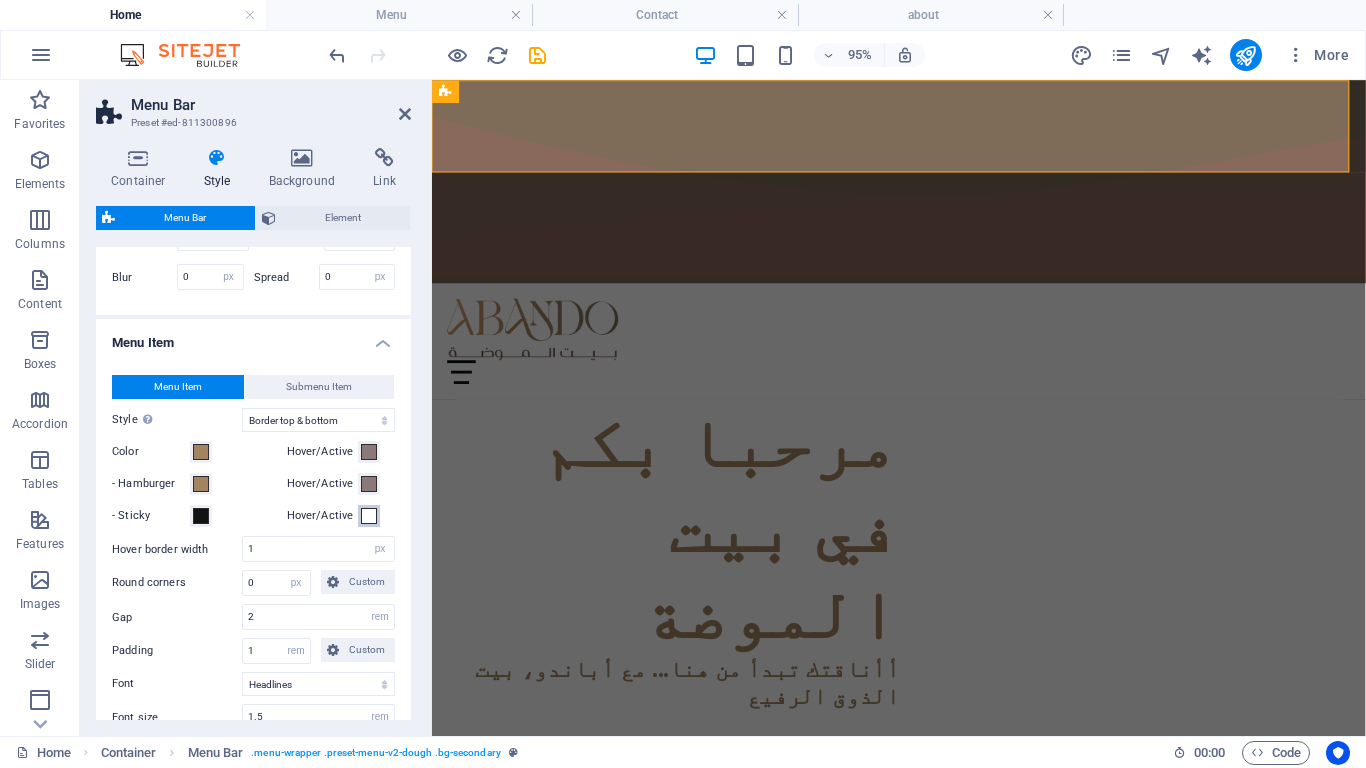 click at bounding box center (369, 516) 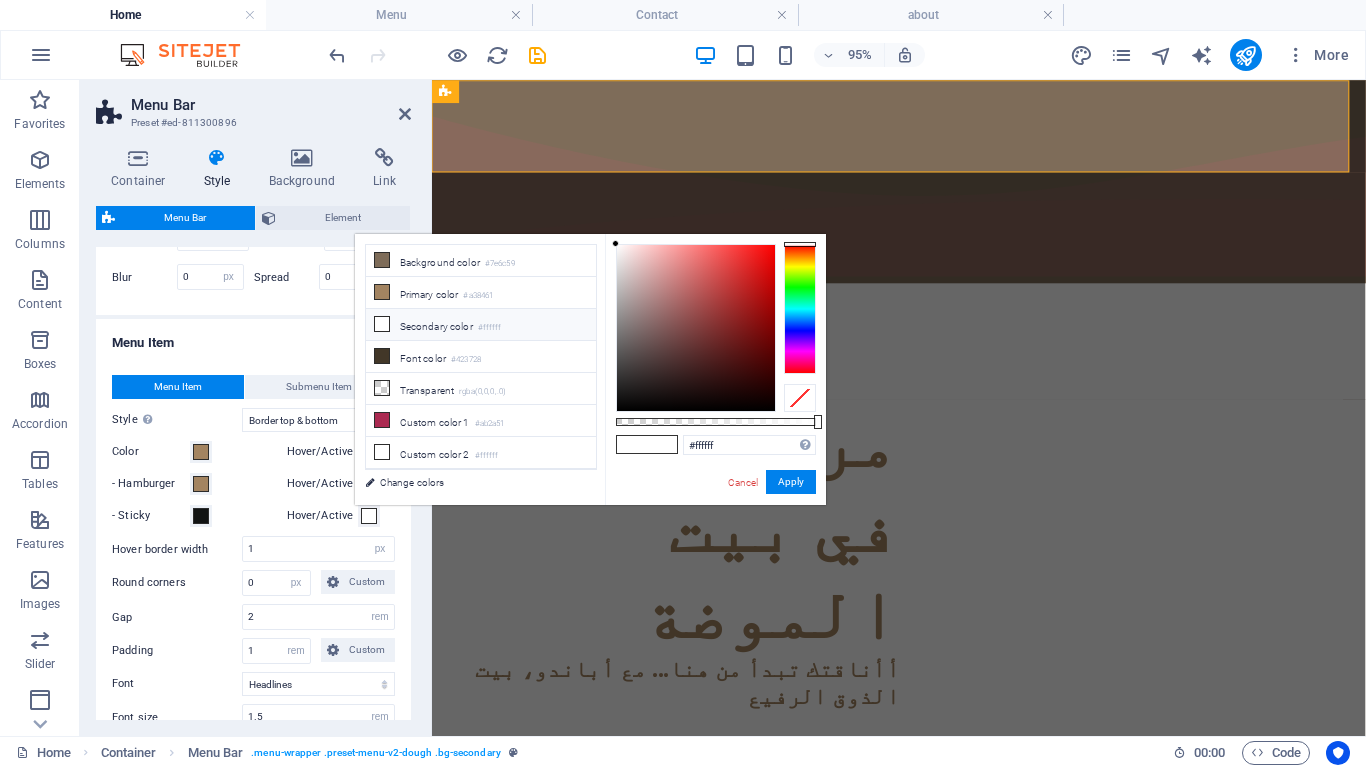 click at bounding box center [369, 516] 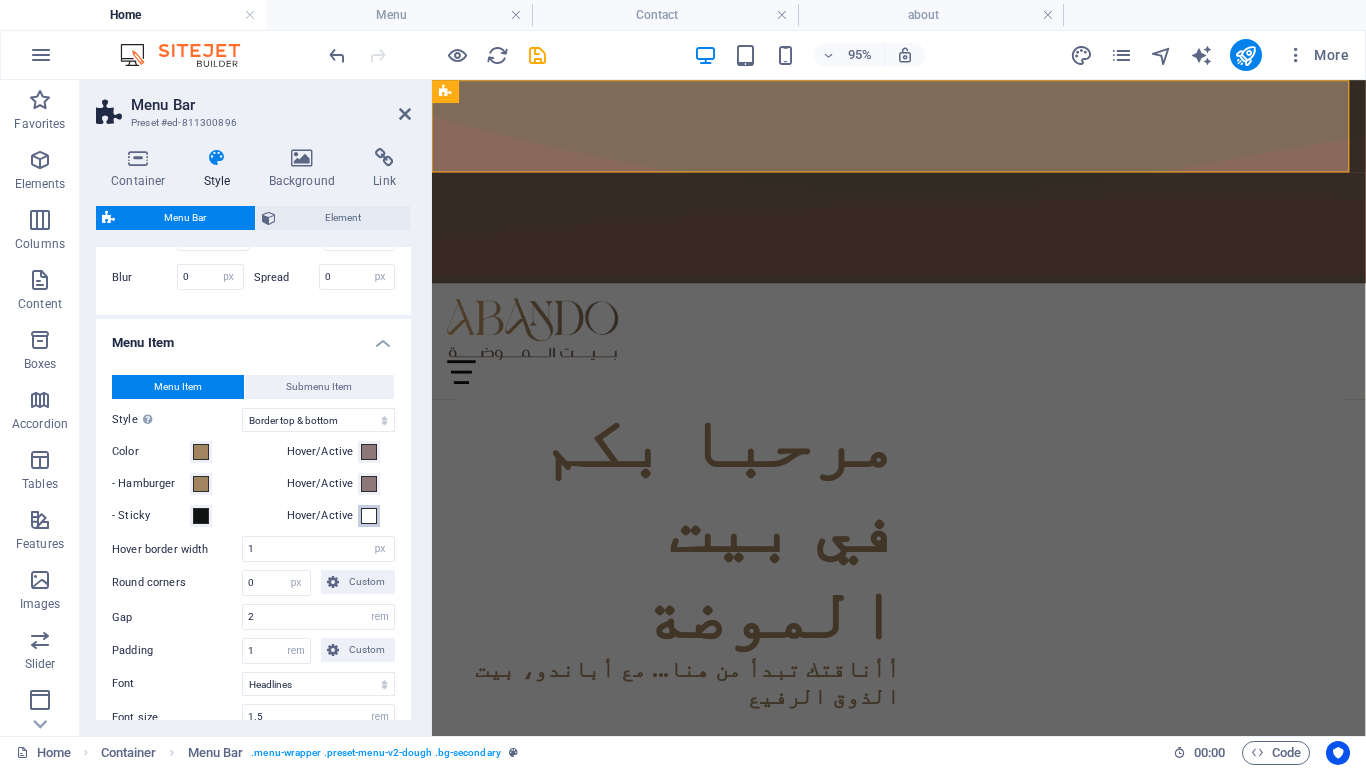 click at bounding box center [369, 516] 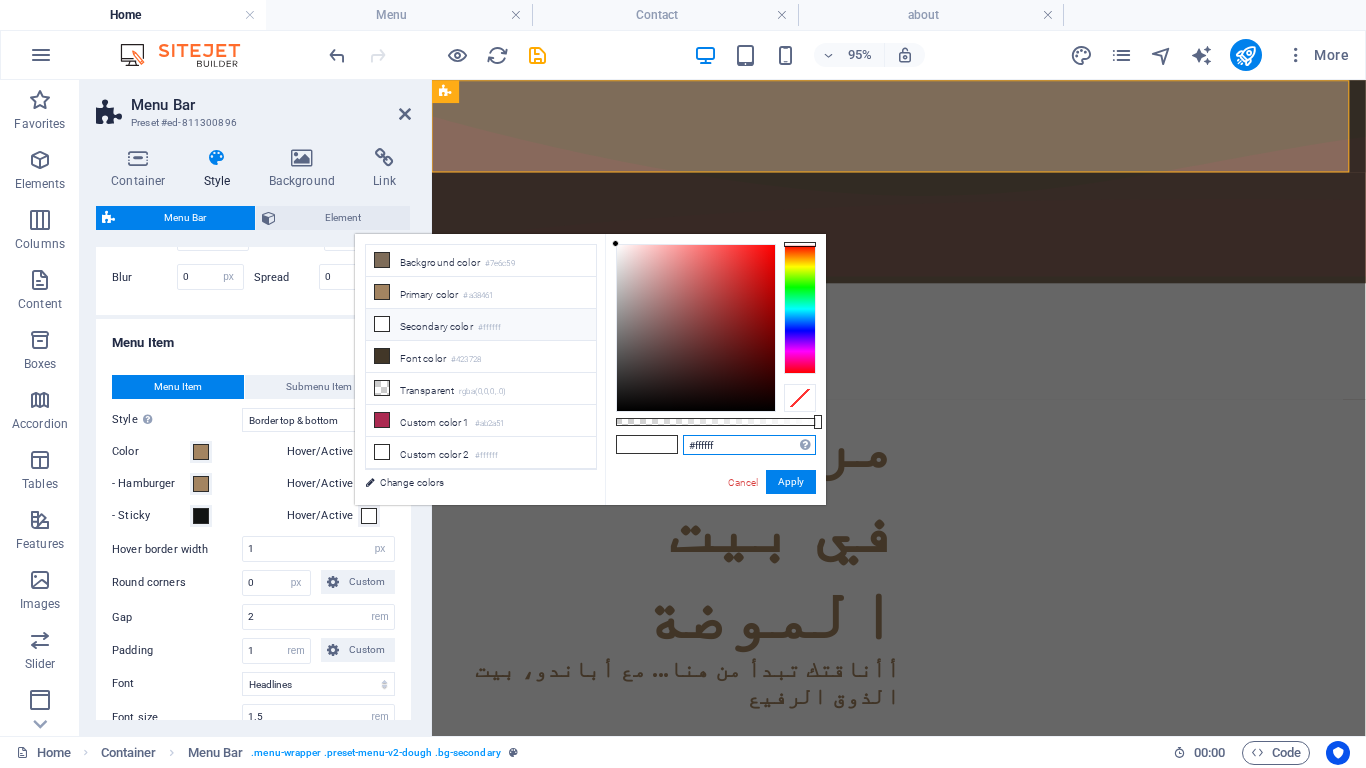 click on "#ffffff" at bounding box center [749, 445] 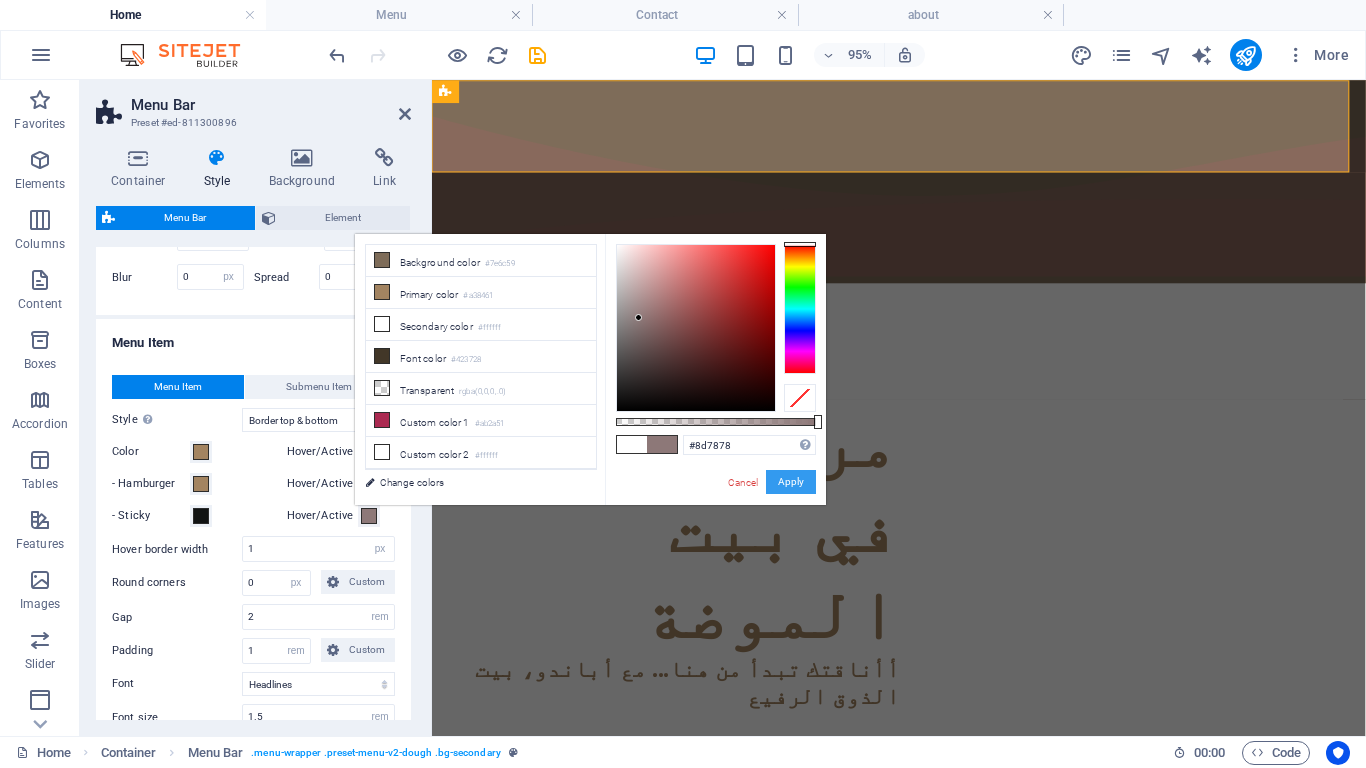 click on "Apply" at bounding box center [791, 482] 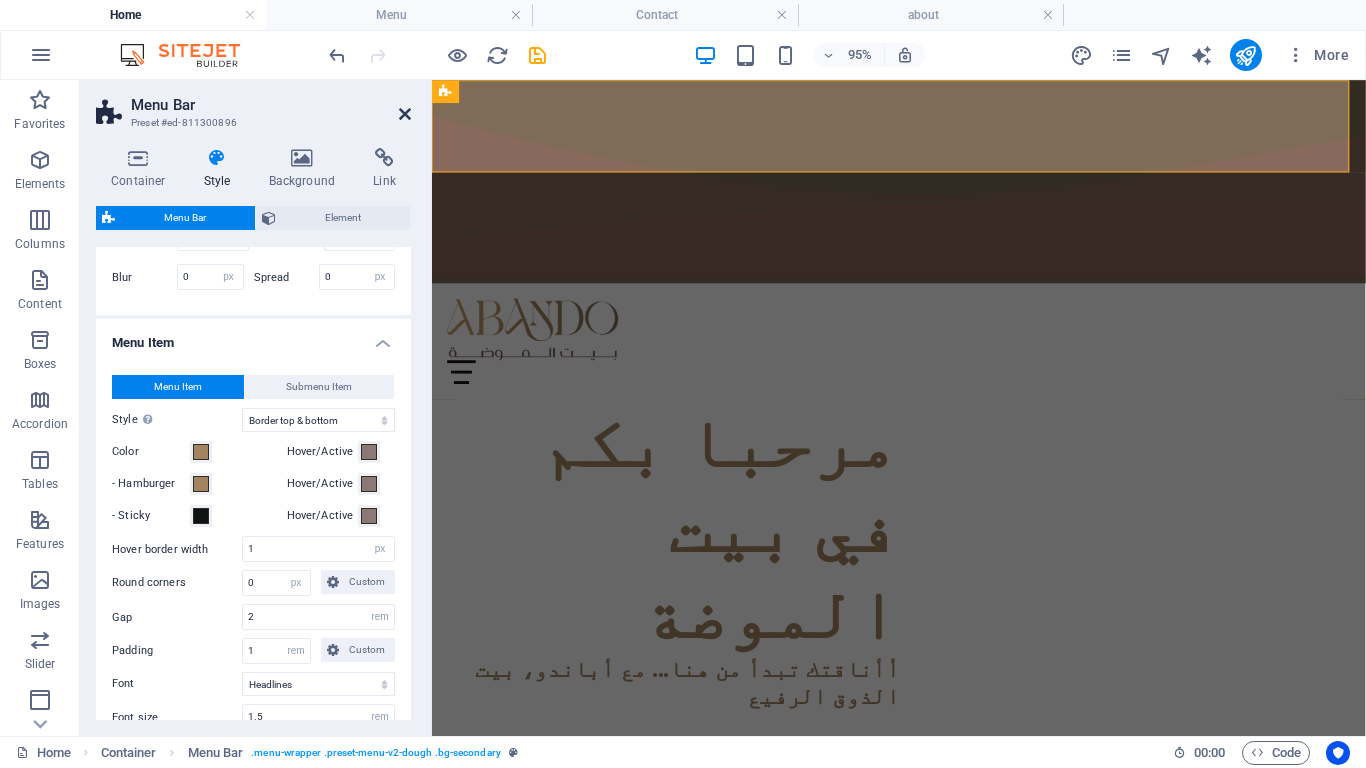 click at bounding box center [405, 114] 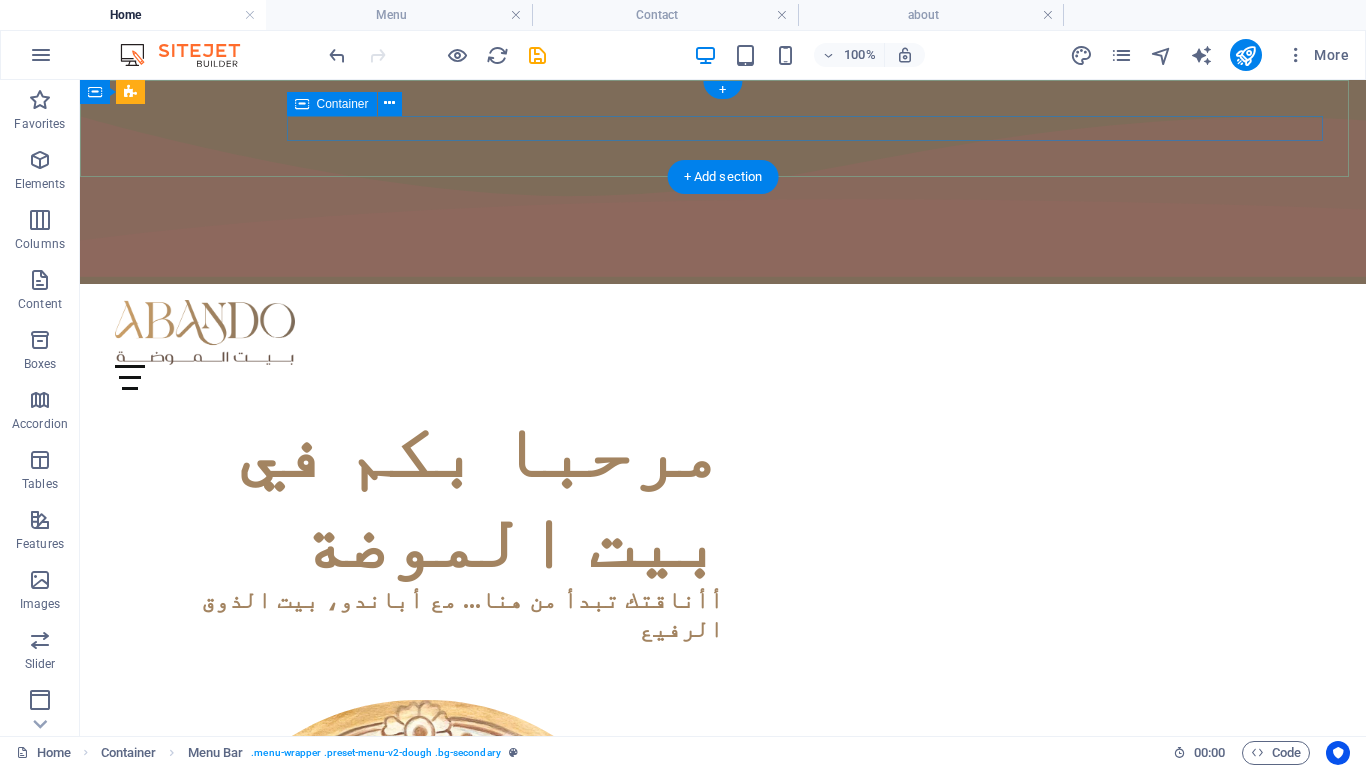 click at bounding box center [723, 377] 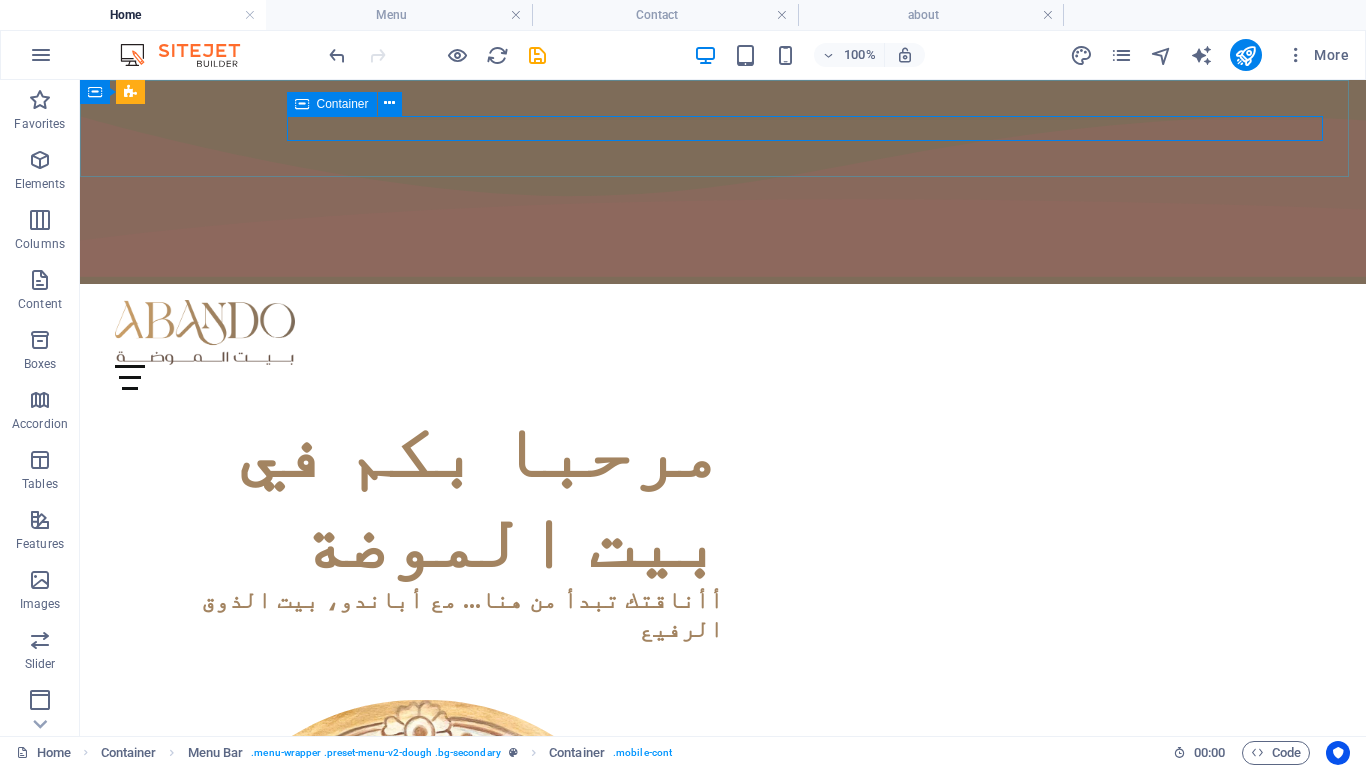 click on "Container" at bounding box center (332, 104) 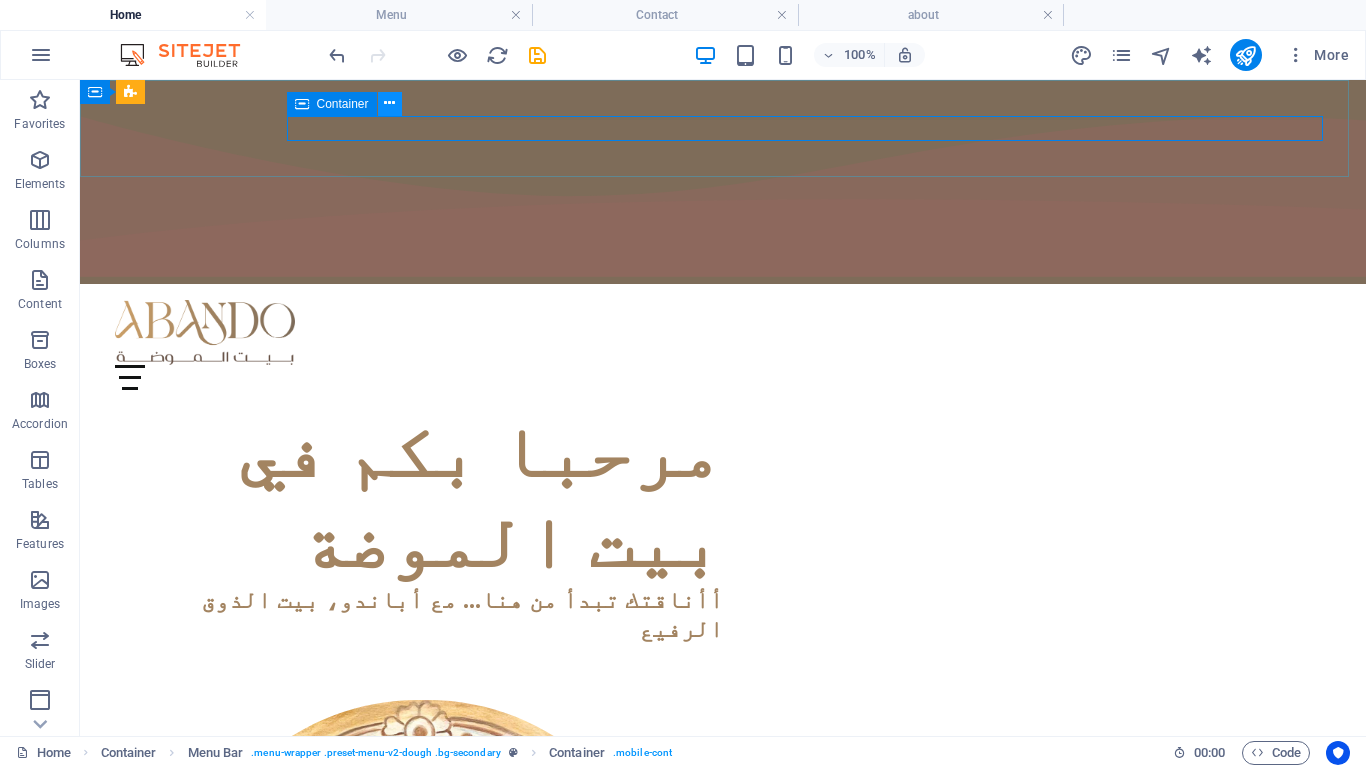 click at bounding box center [389, 103] 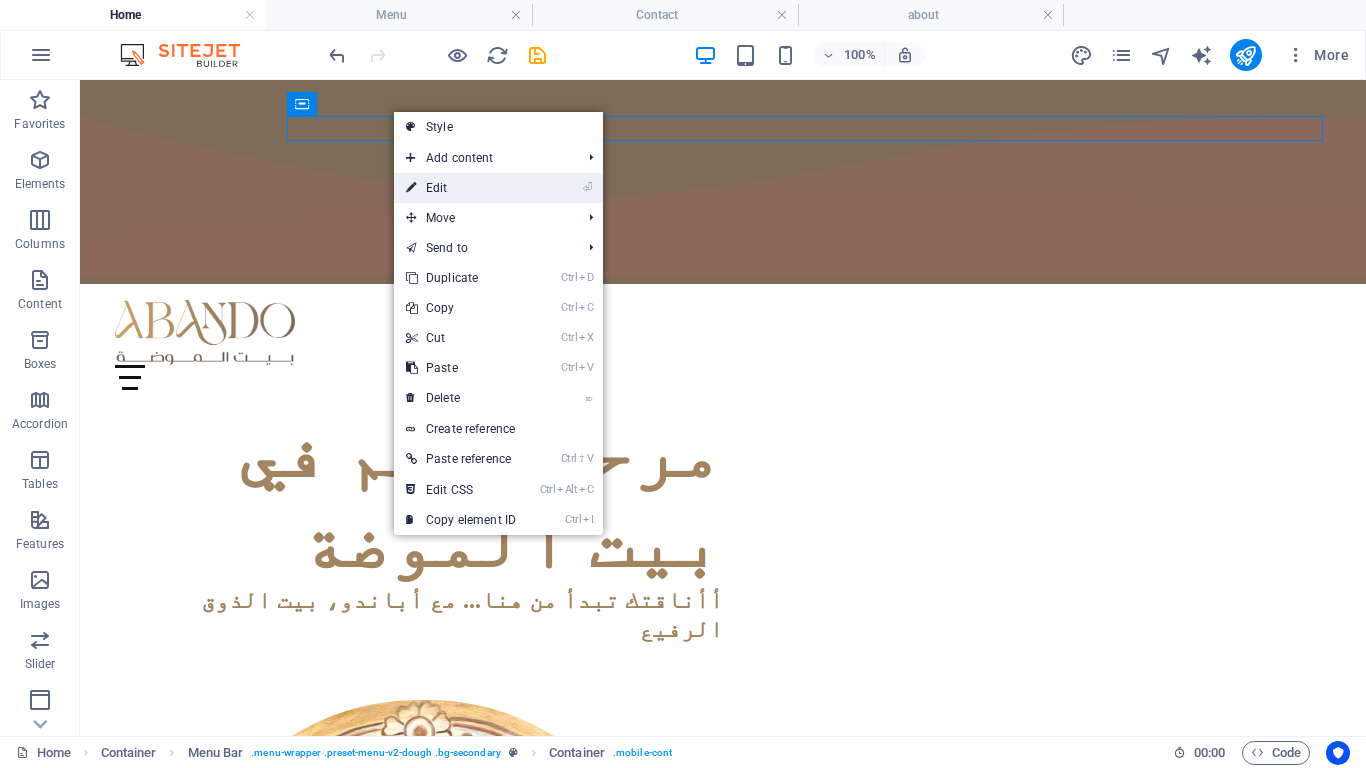 drag, startPoint x: 456, startPoint y: 187, endPoint x: 24, endPoint y: 112, distance: 438.4621 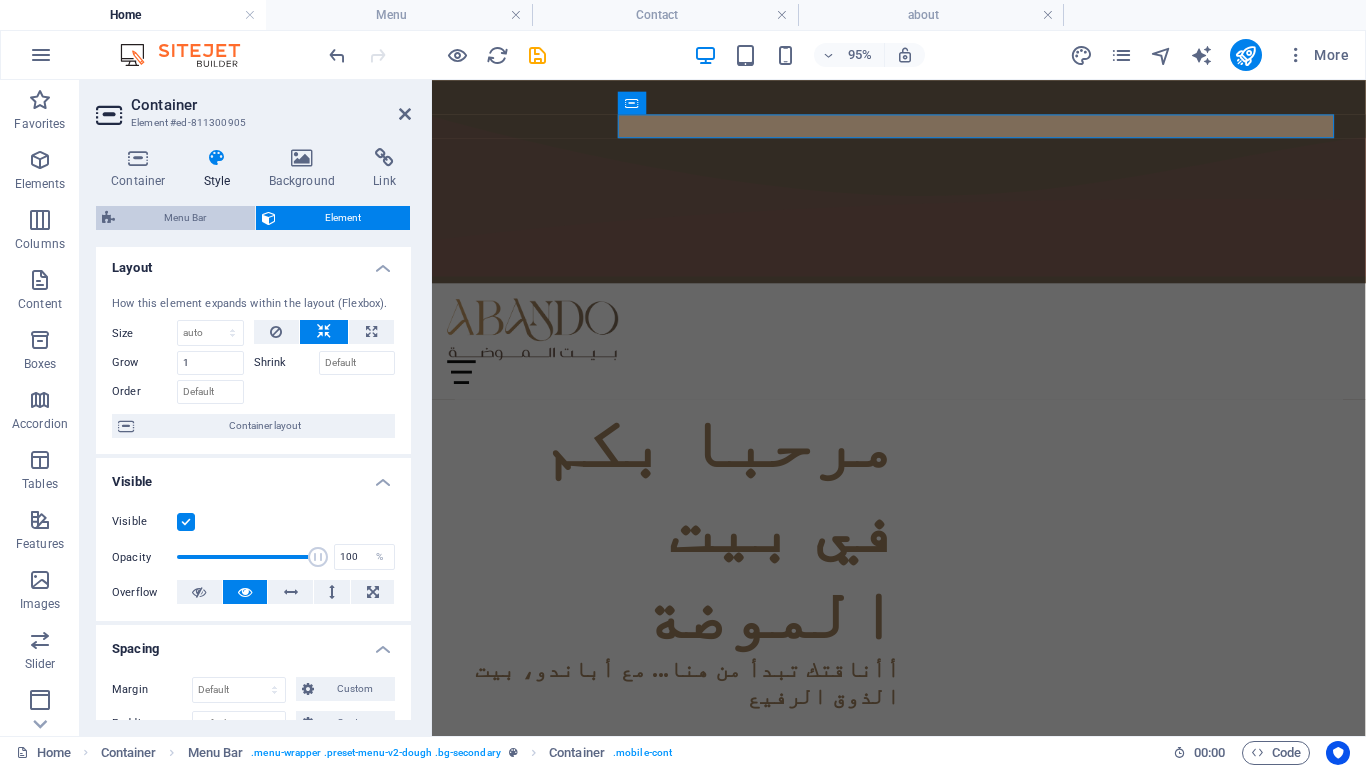 scroll, scrollTop: 0, scrollLeft: 0, axis: both 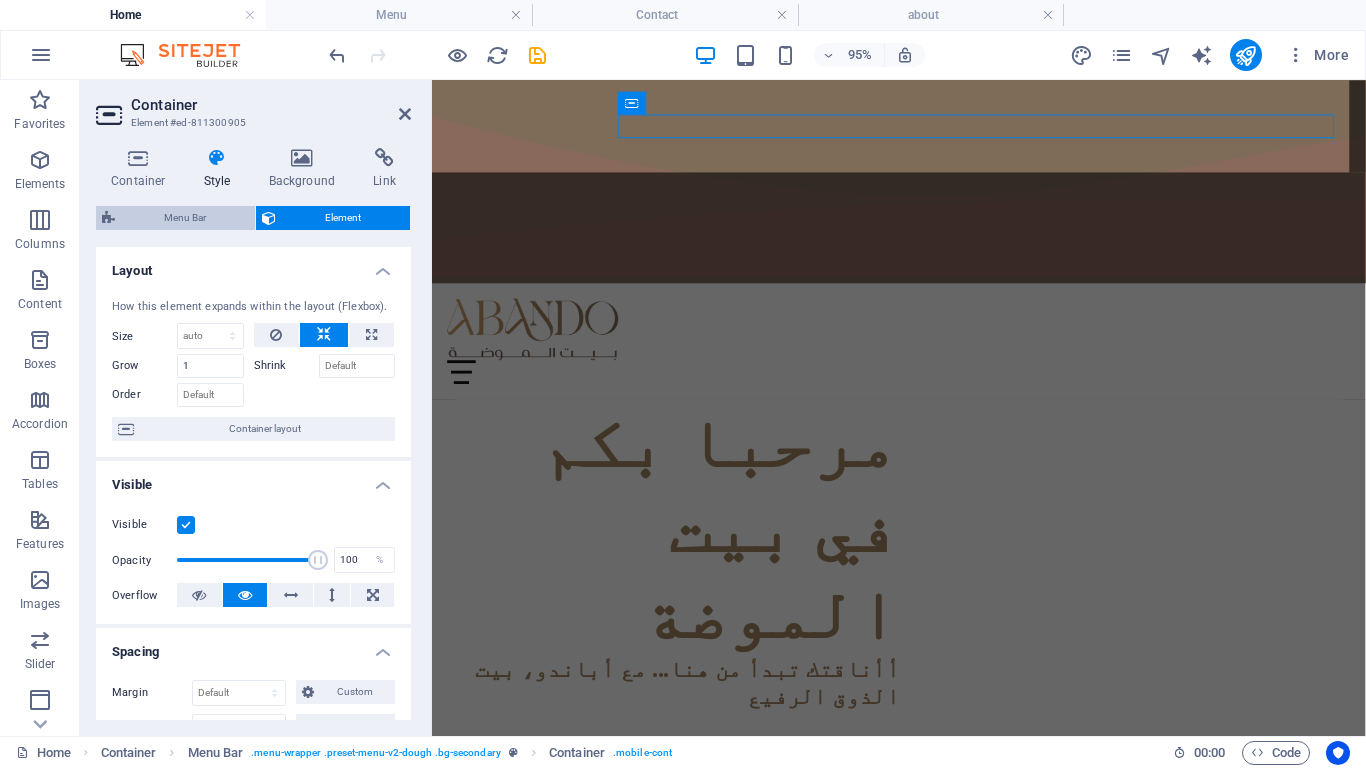 click on "Menu Bar" at bounding box center [185, 218] 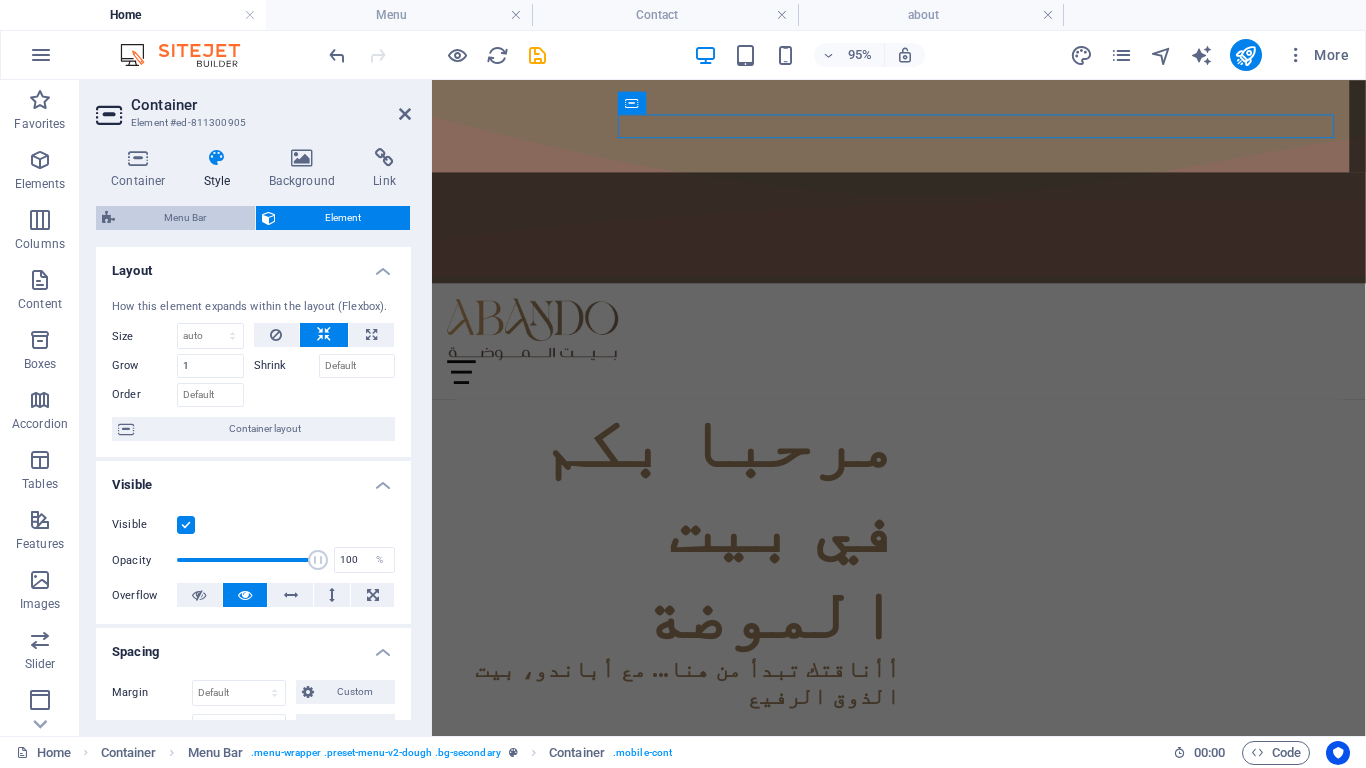 select on "hover_border_vertical" 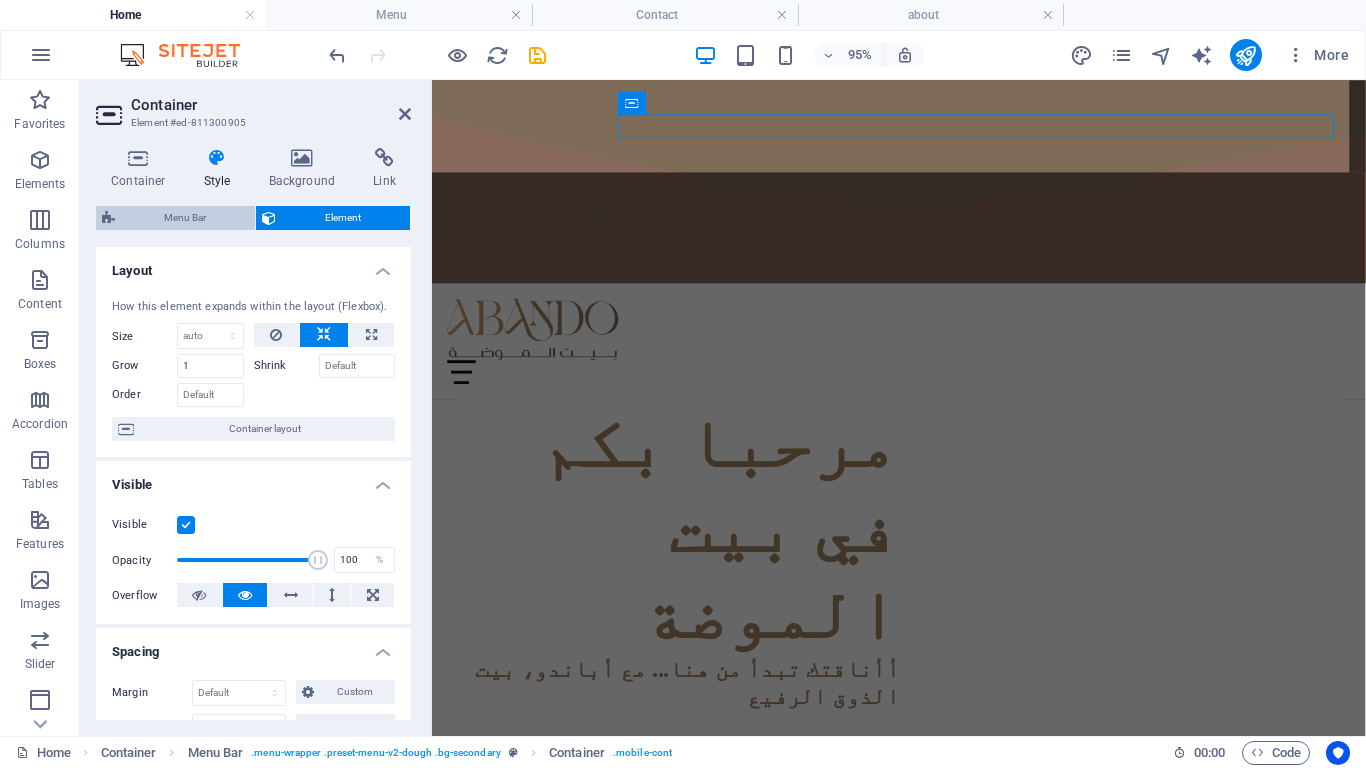 select on "px" 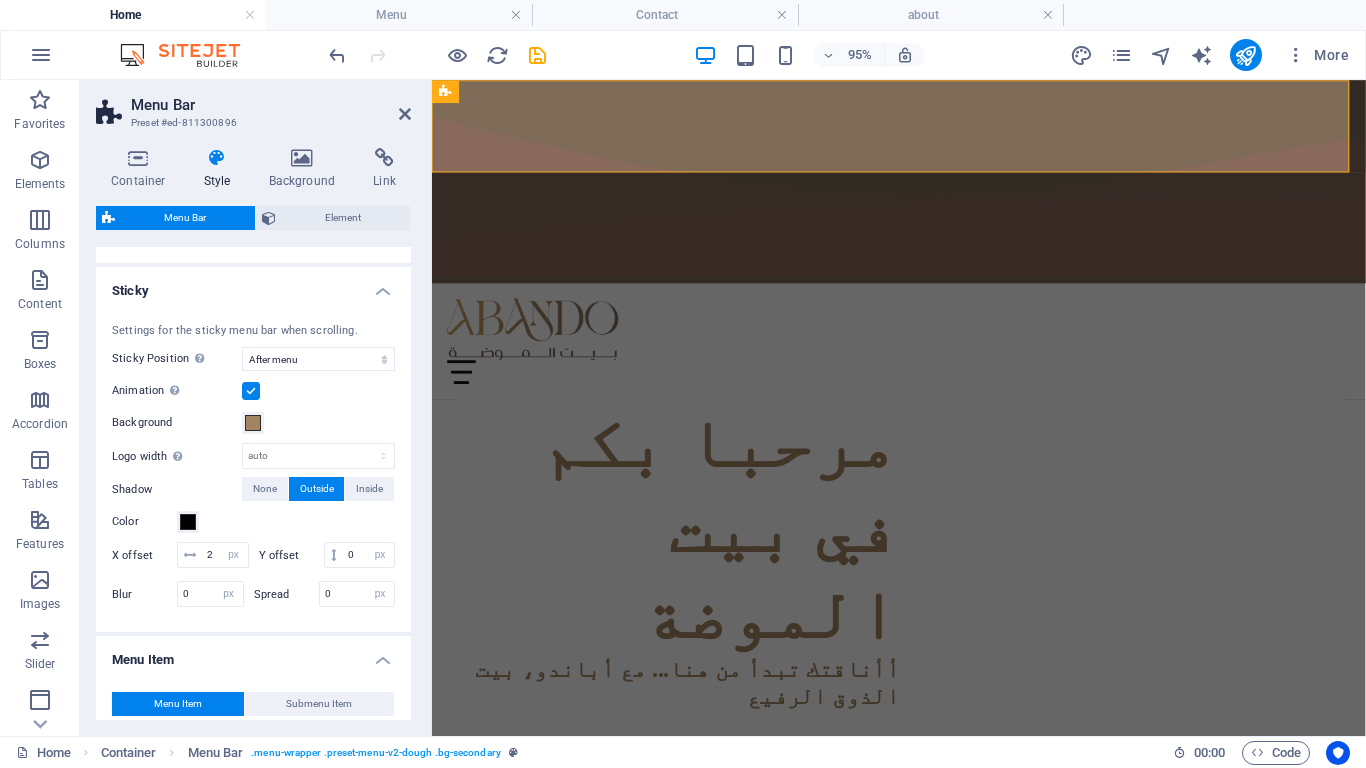 scroll, scrollTop: 1200, scrollLeft: 0, axis: vertical 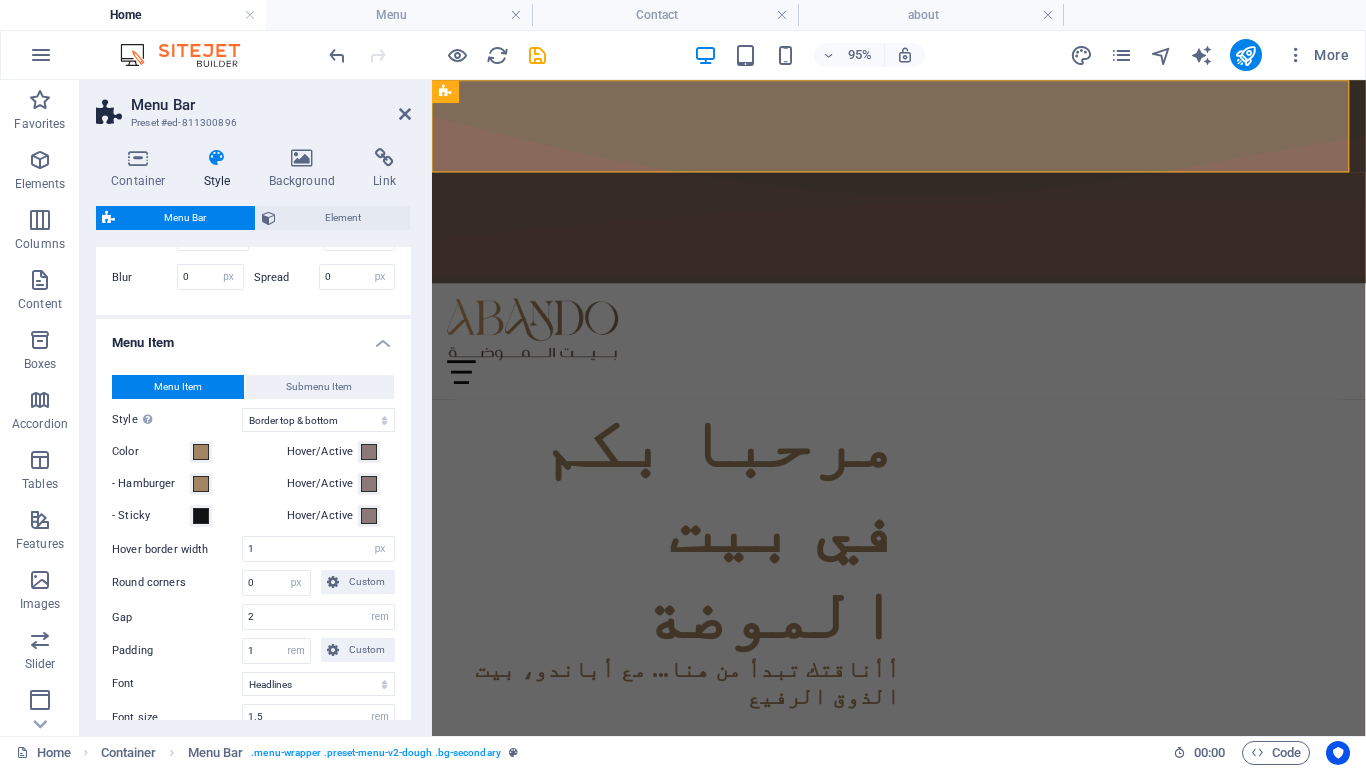 click on "Menu Bar" at bounding box center (185, 218) 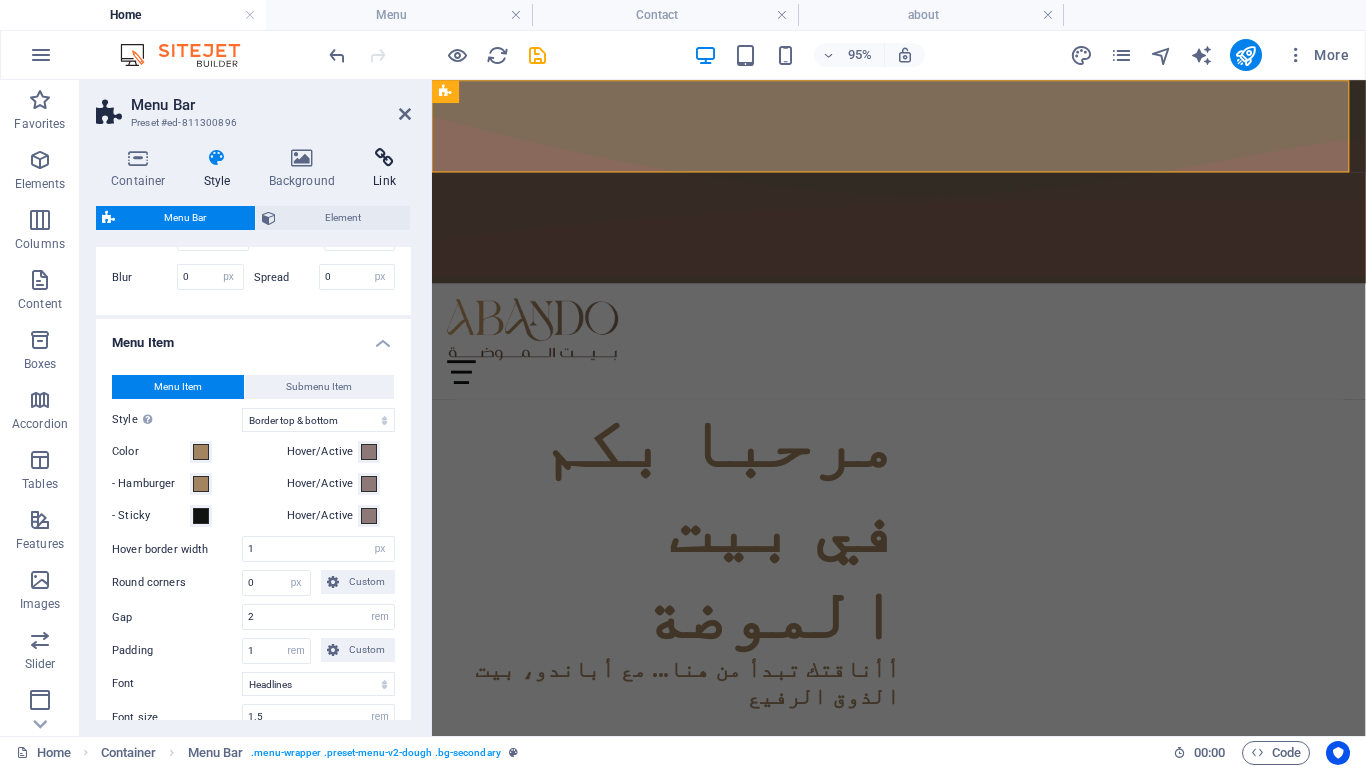 click at bounding box center [384, 158] 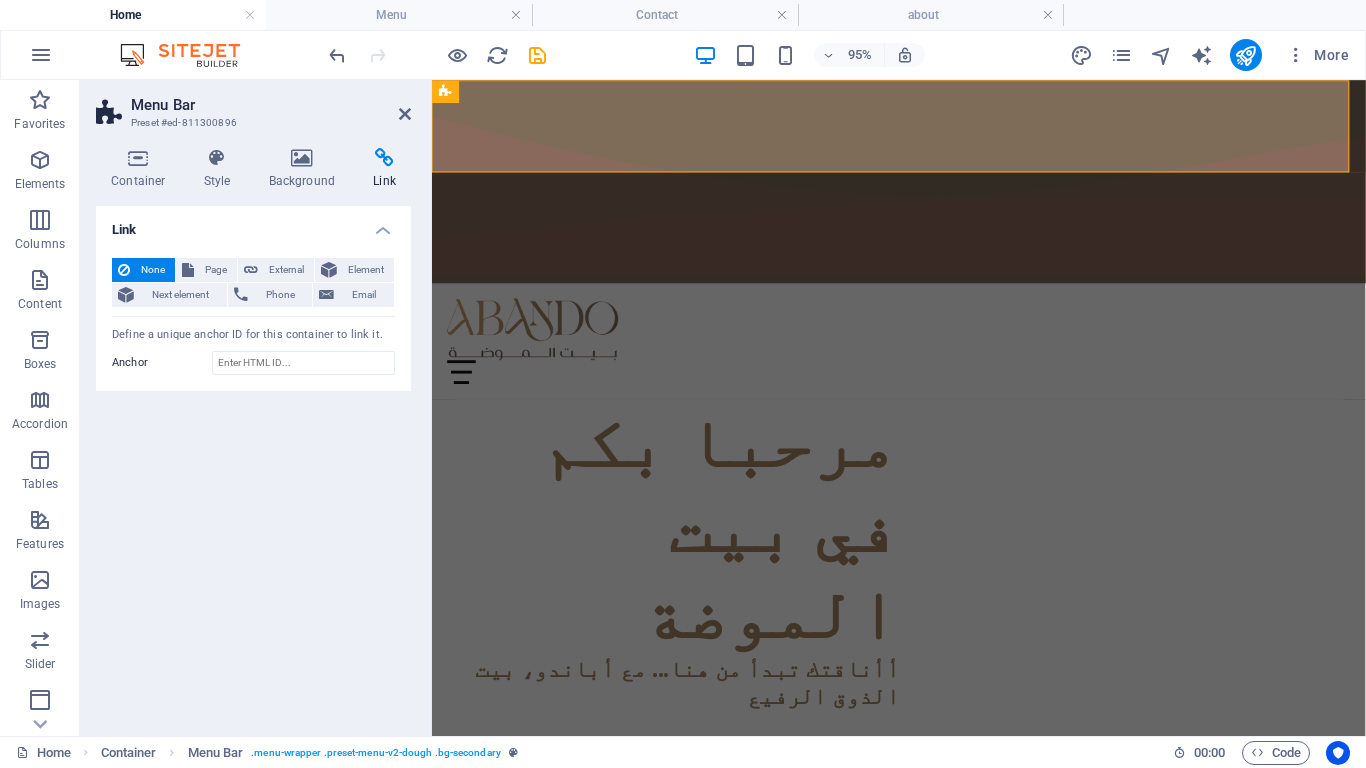 click on "Anchor" at bounding box center (162, 363) 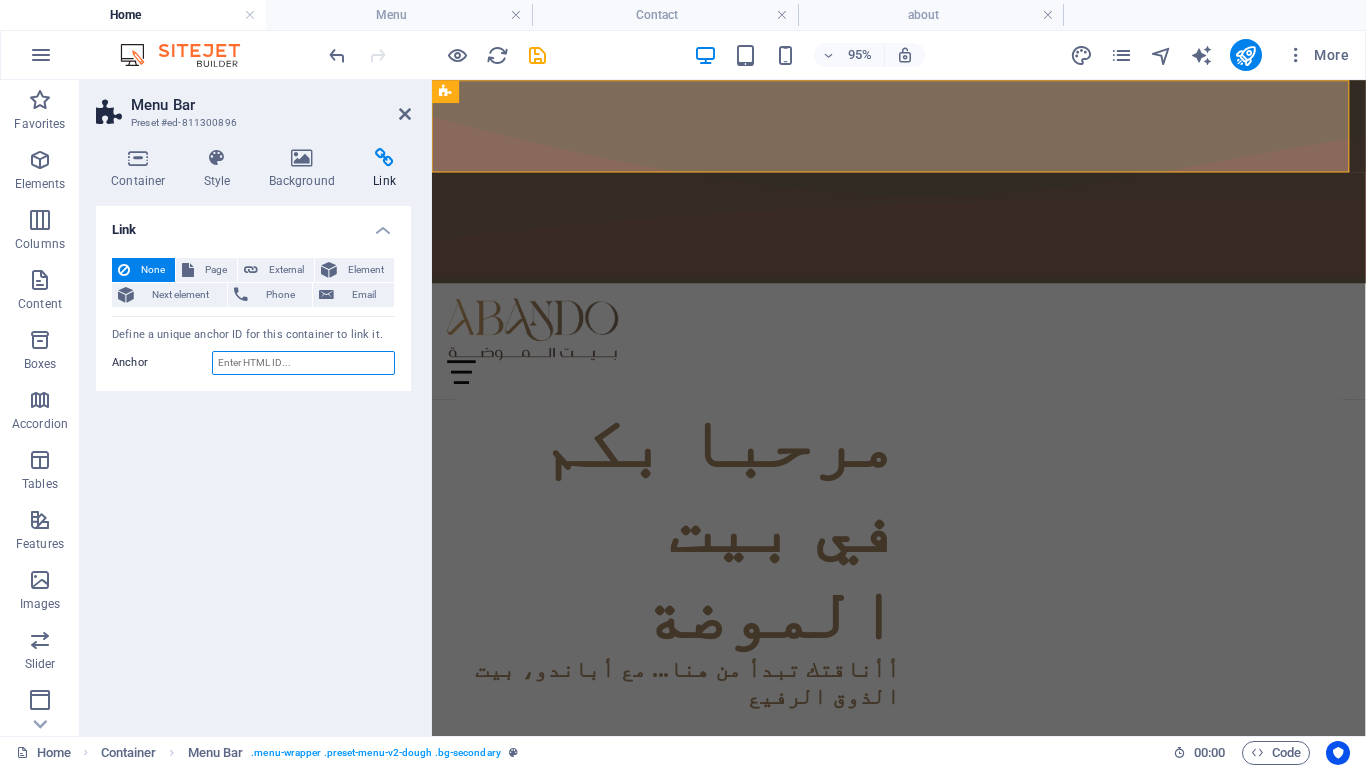 click on "Anchor" at bounding box center (303, 363) 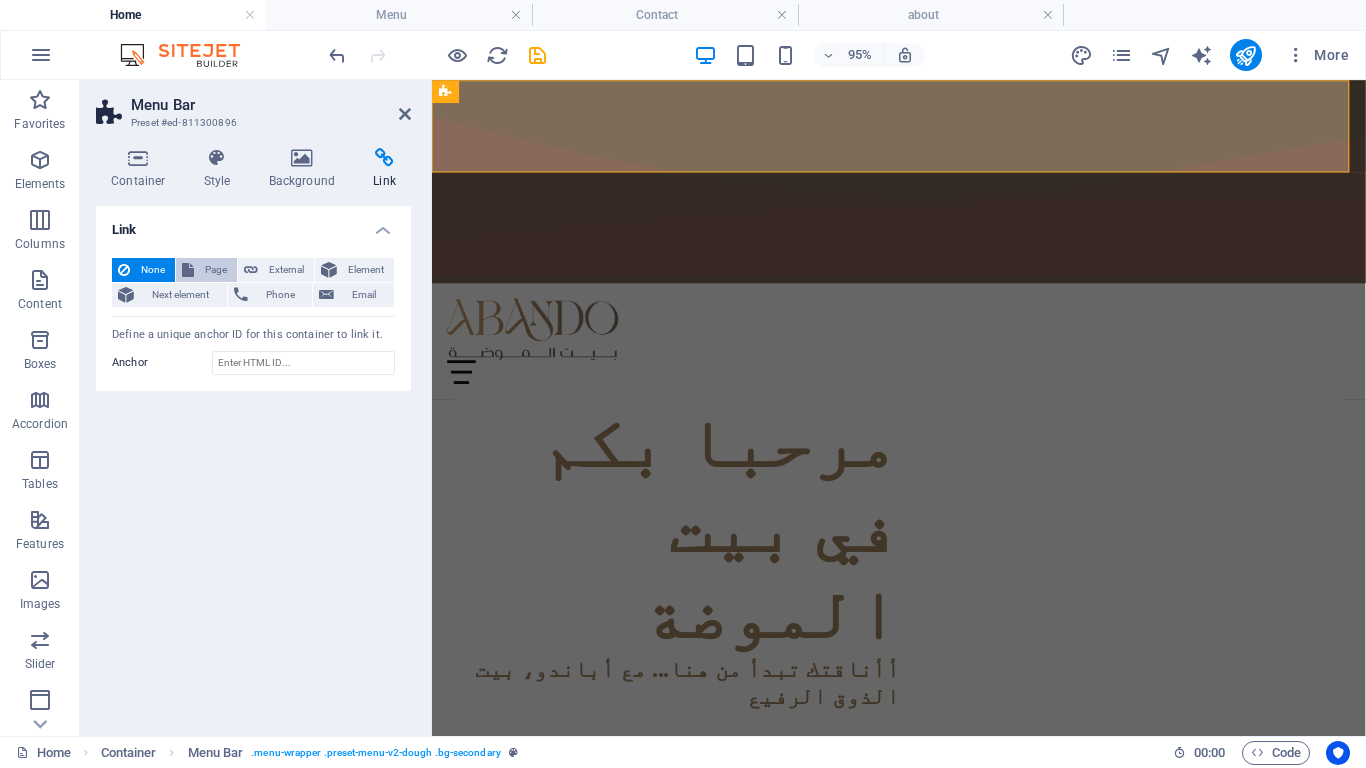 click on "Page" at bounding box center (206, 270) 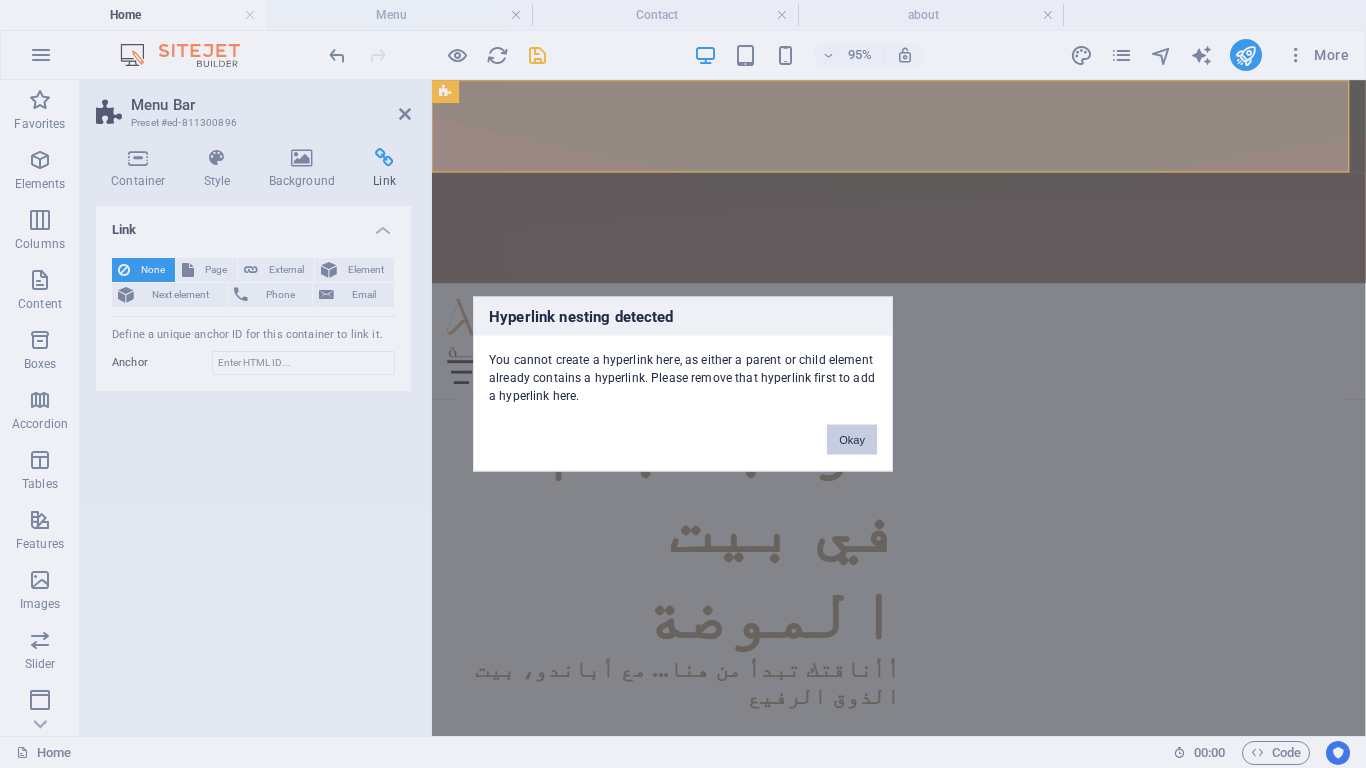 click on "Okay" at bounding box center (852, 440) 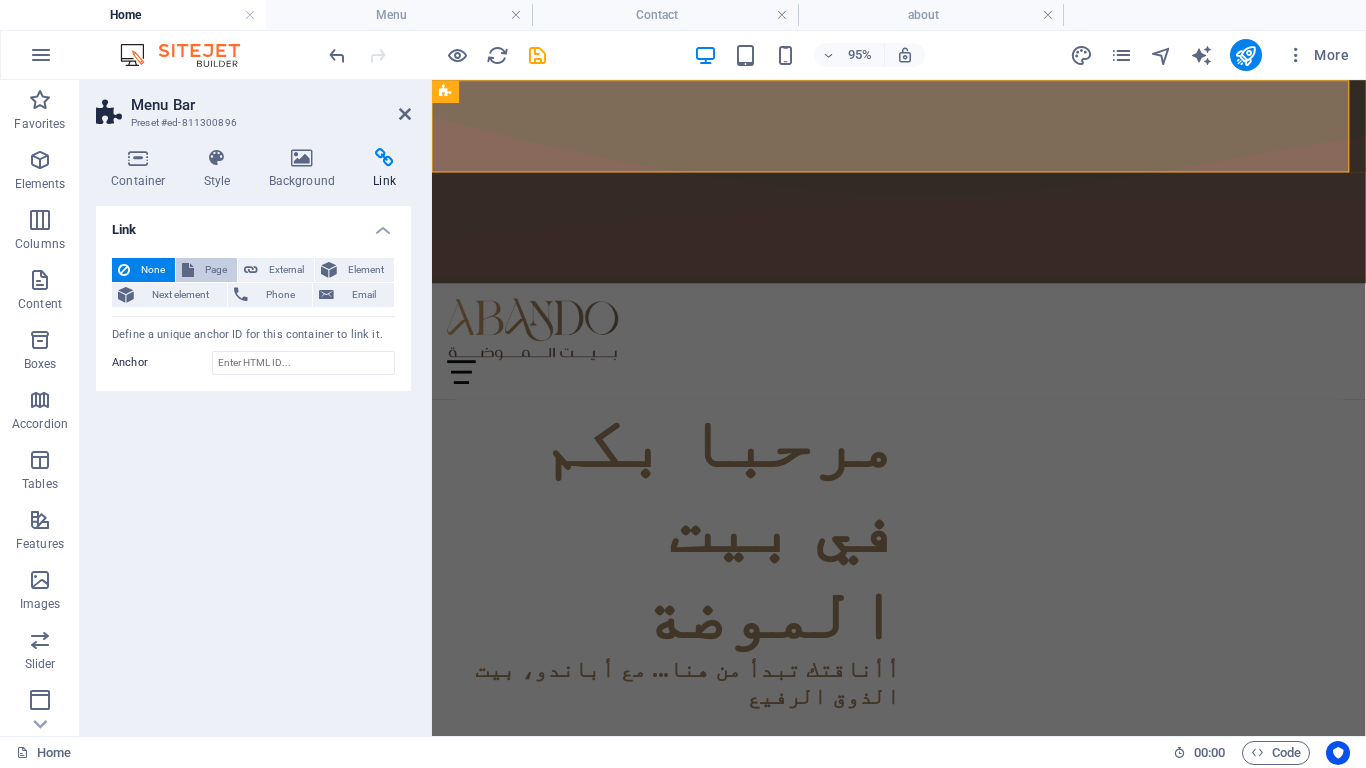 click at bounding box center (188, 270) 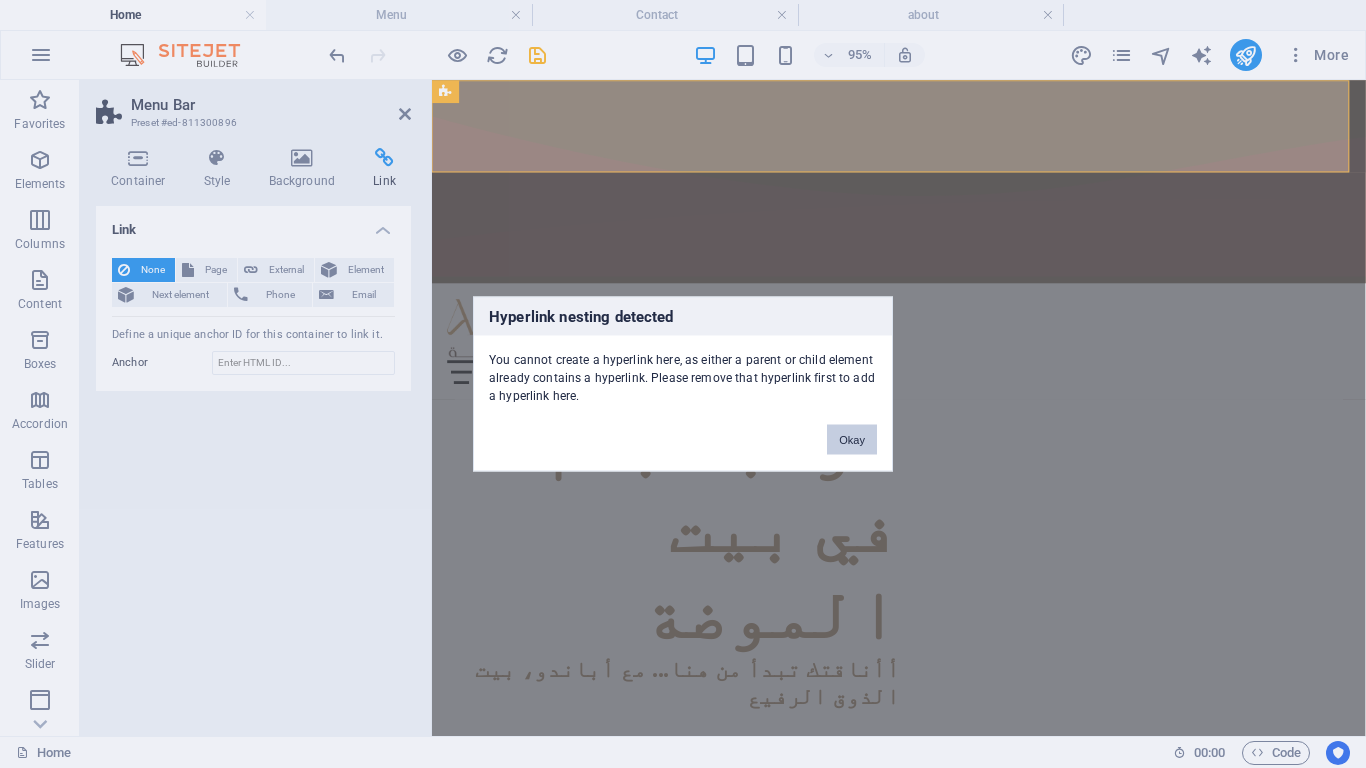 drag, startPoint x: 853, startPoint y: 445, endPoint x: 152, endPoint y: 271, distance: 722.2721 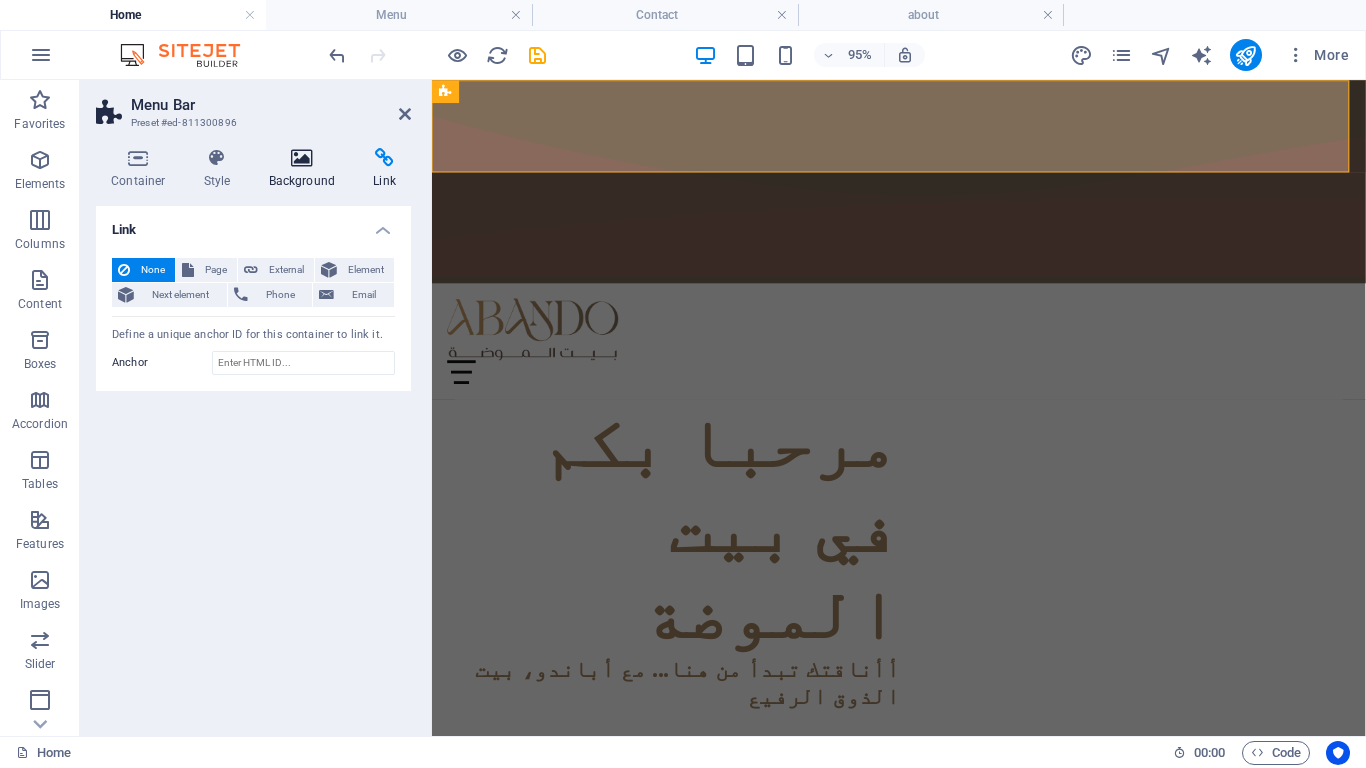click on "Background" at bounding box center (306, 169) 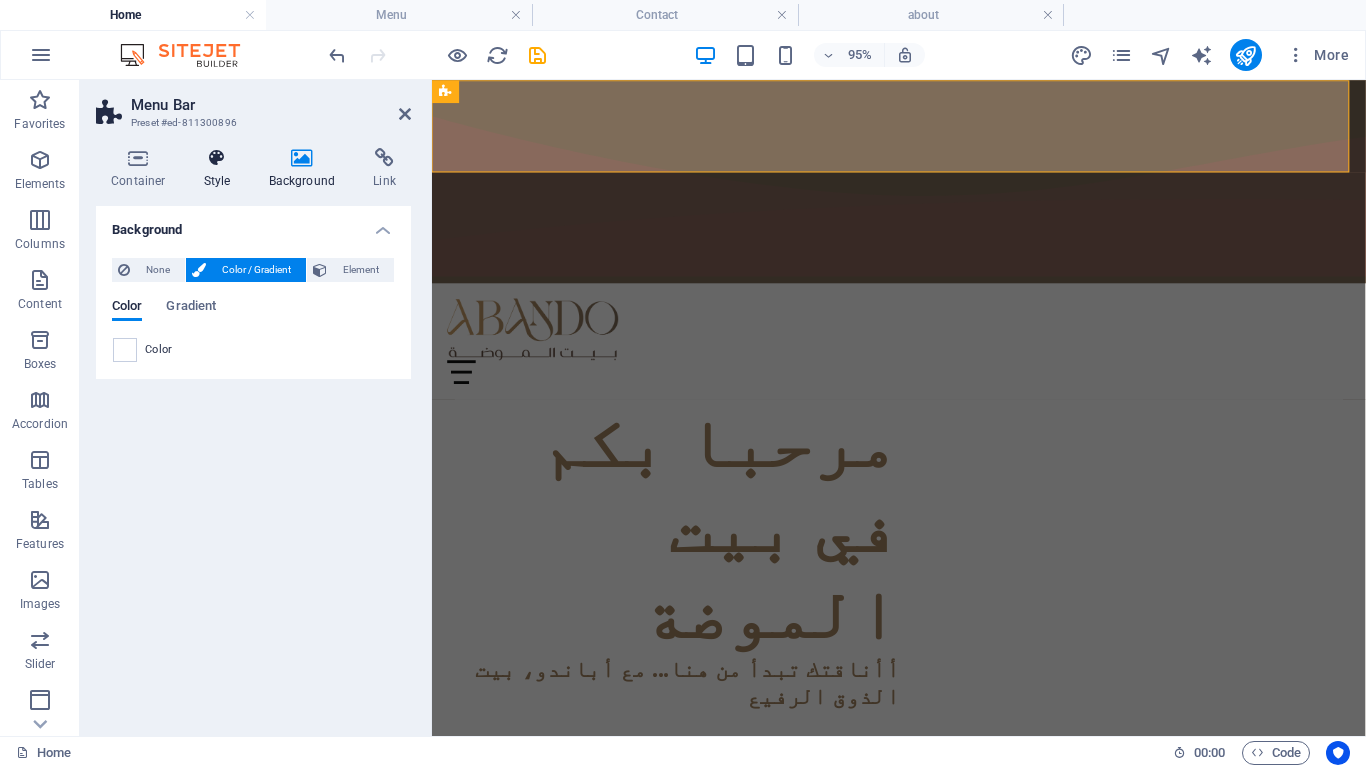 click at bounding box center [217, 158] 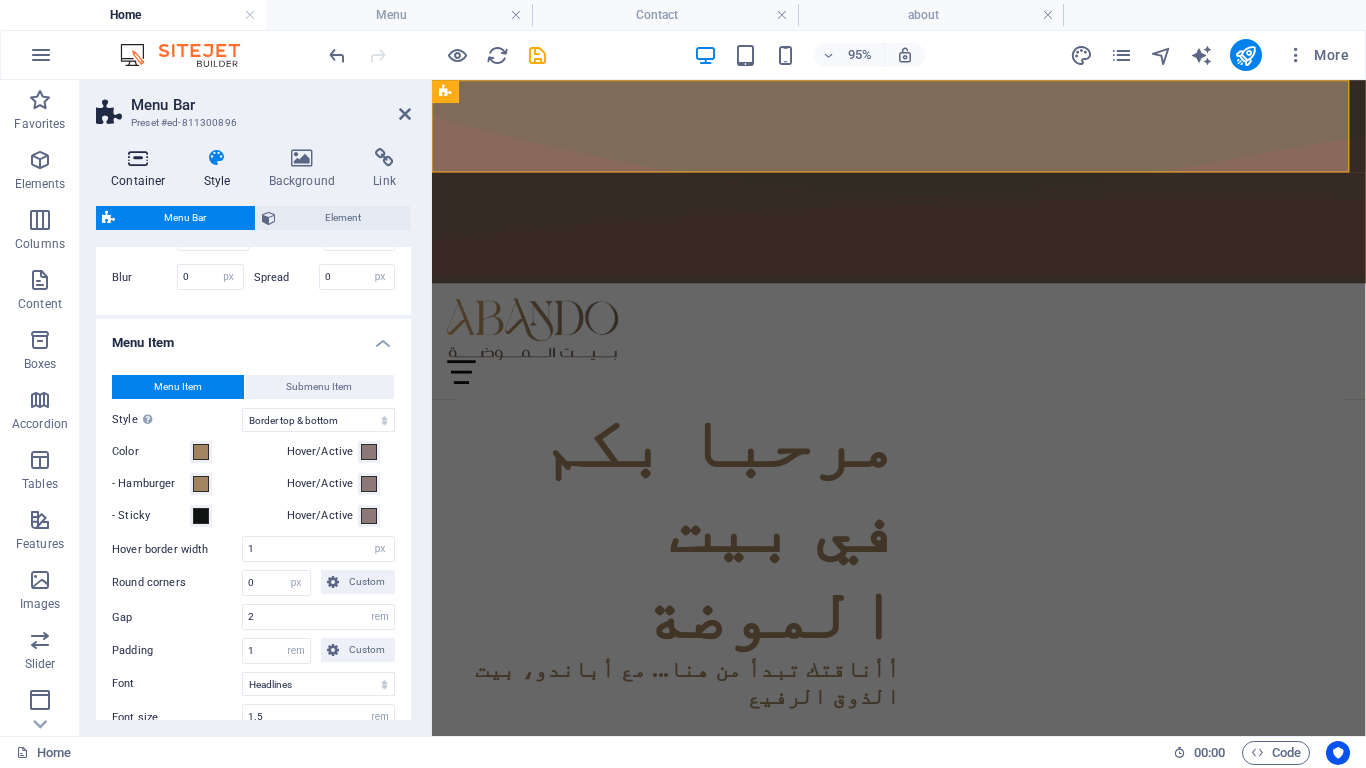 click on "Container" at bounding box center [142, 169] 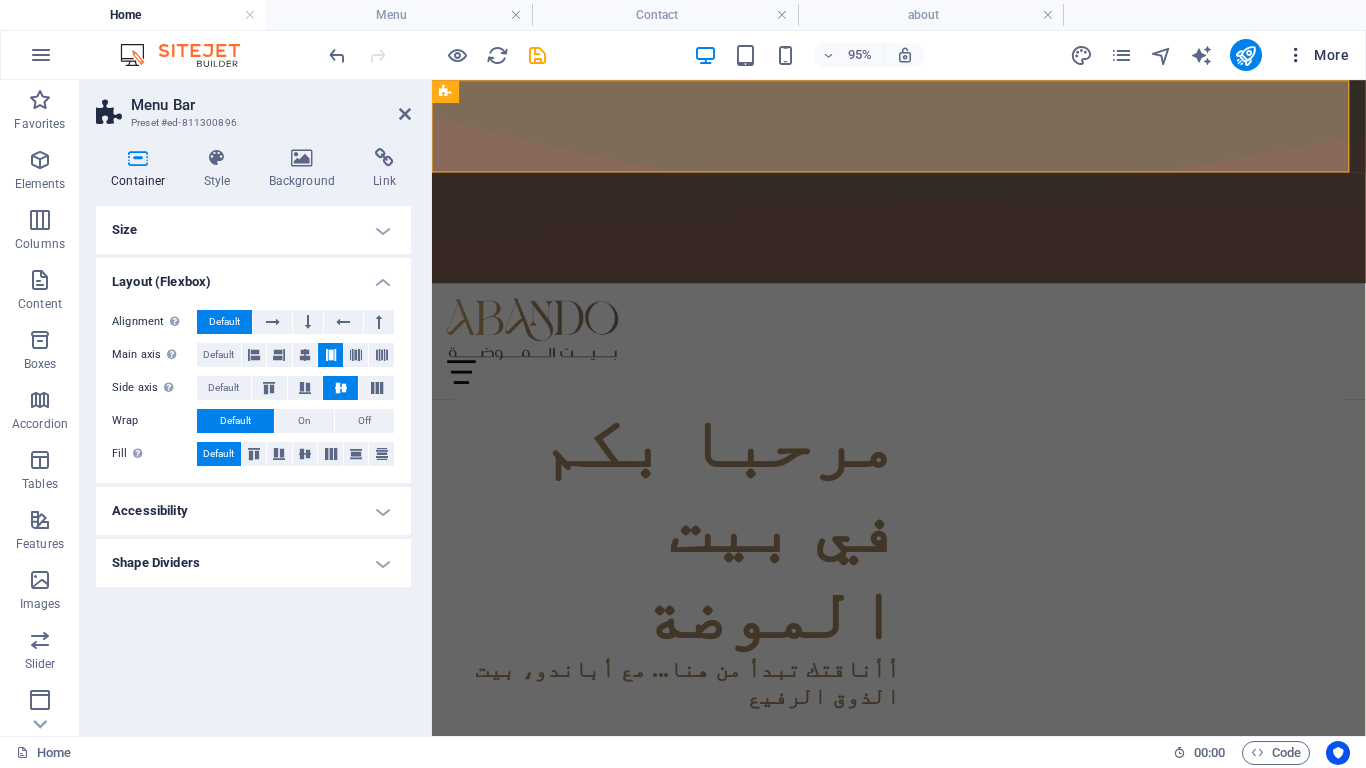 click on "More" at bounding box center [1317, 55] 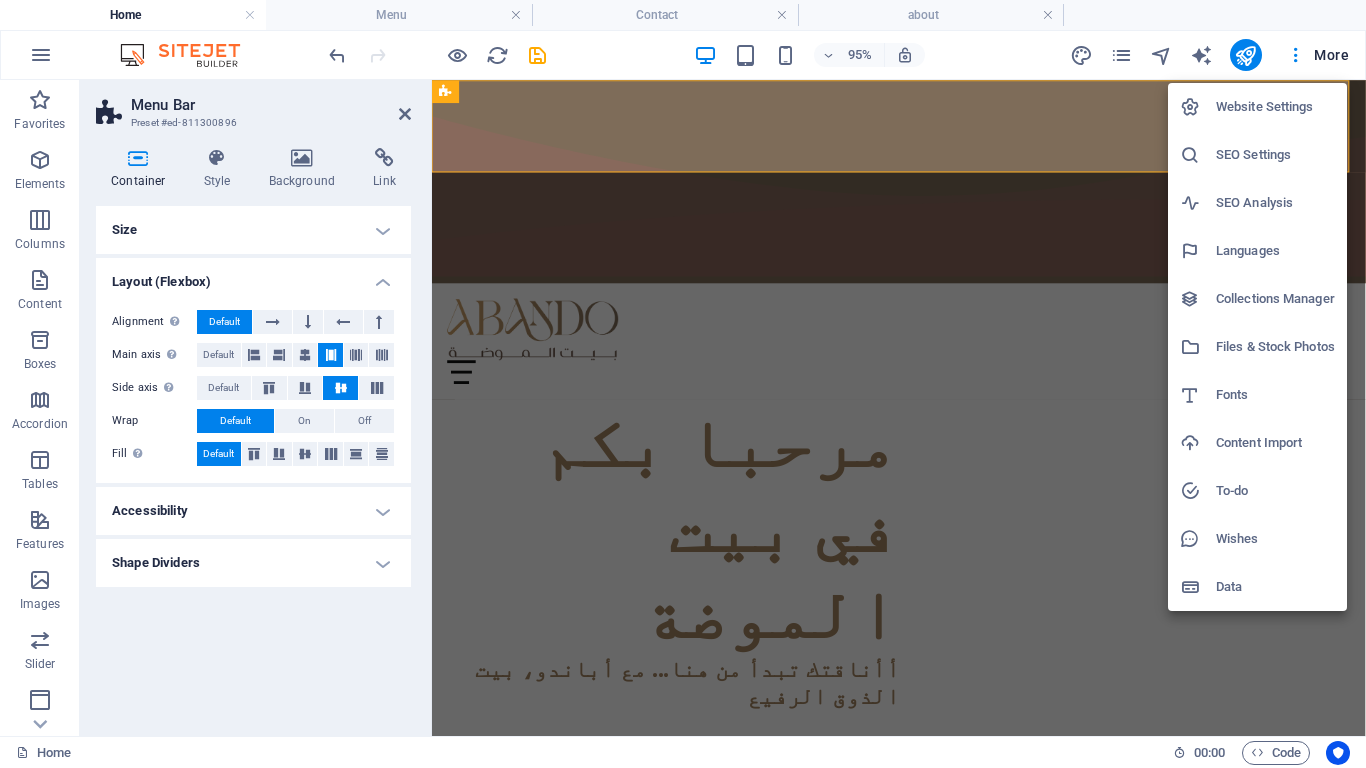 click at bounding box center (683, 384) 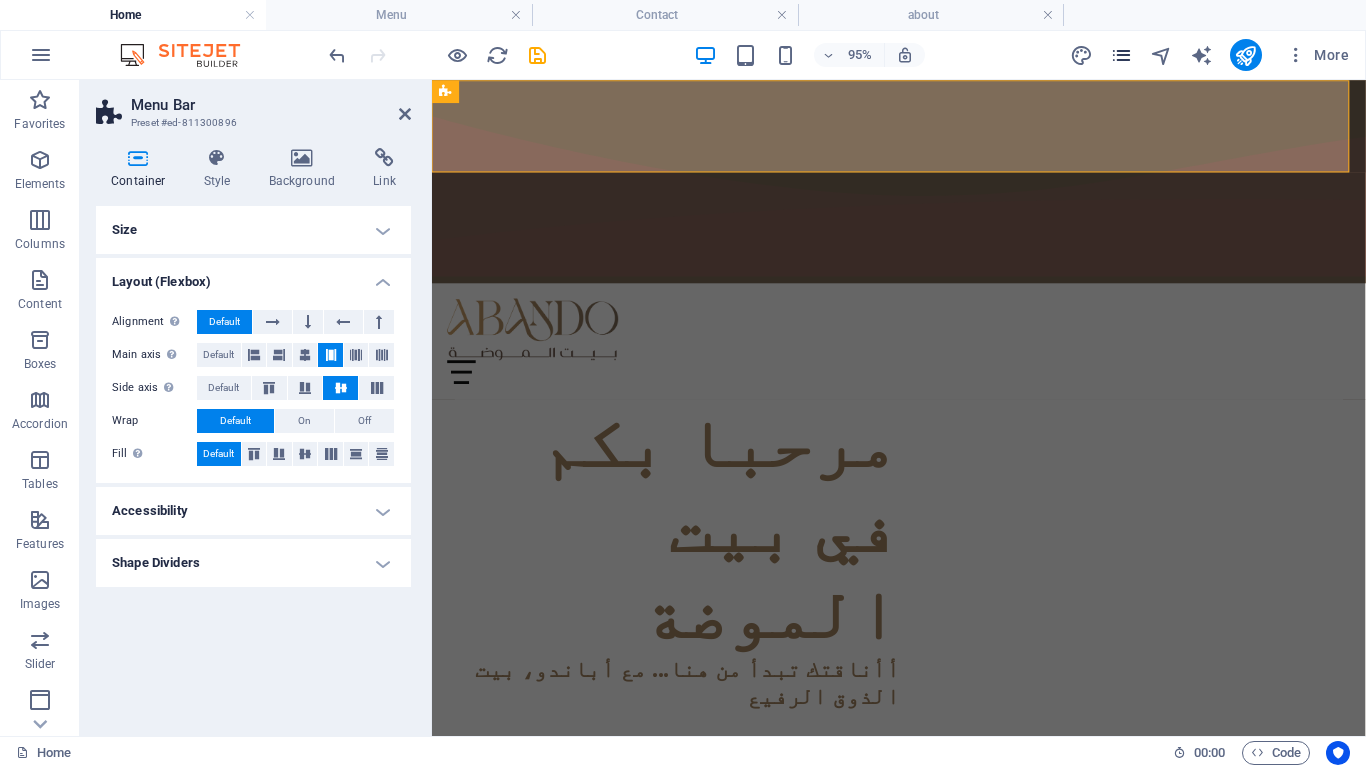 click at bounding box center (1121, 55) 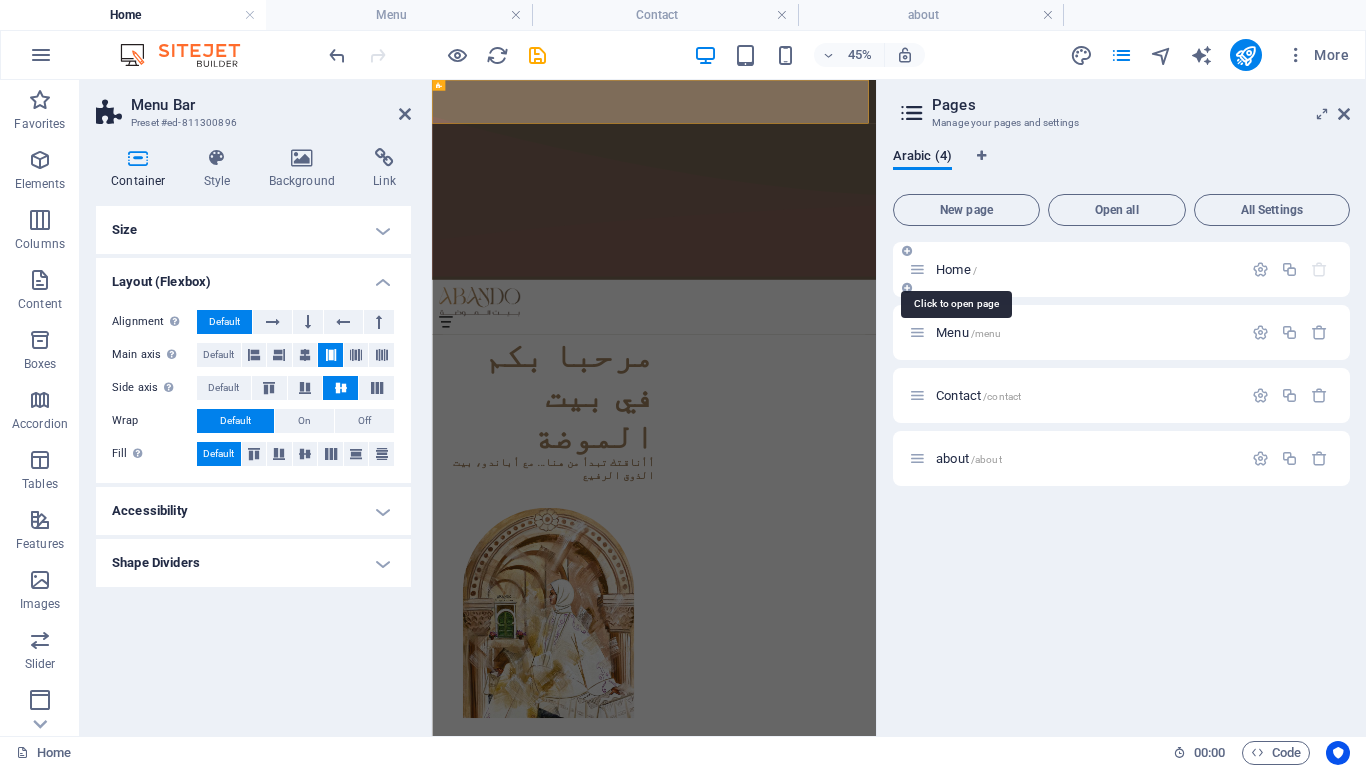 click on "Home /" at bounding box center (956, 269) 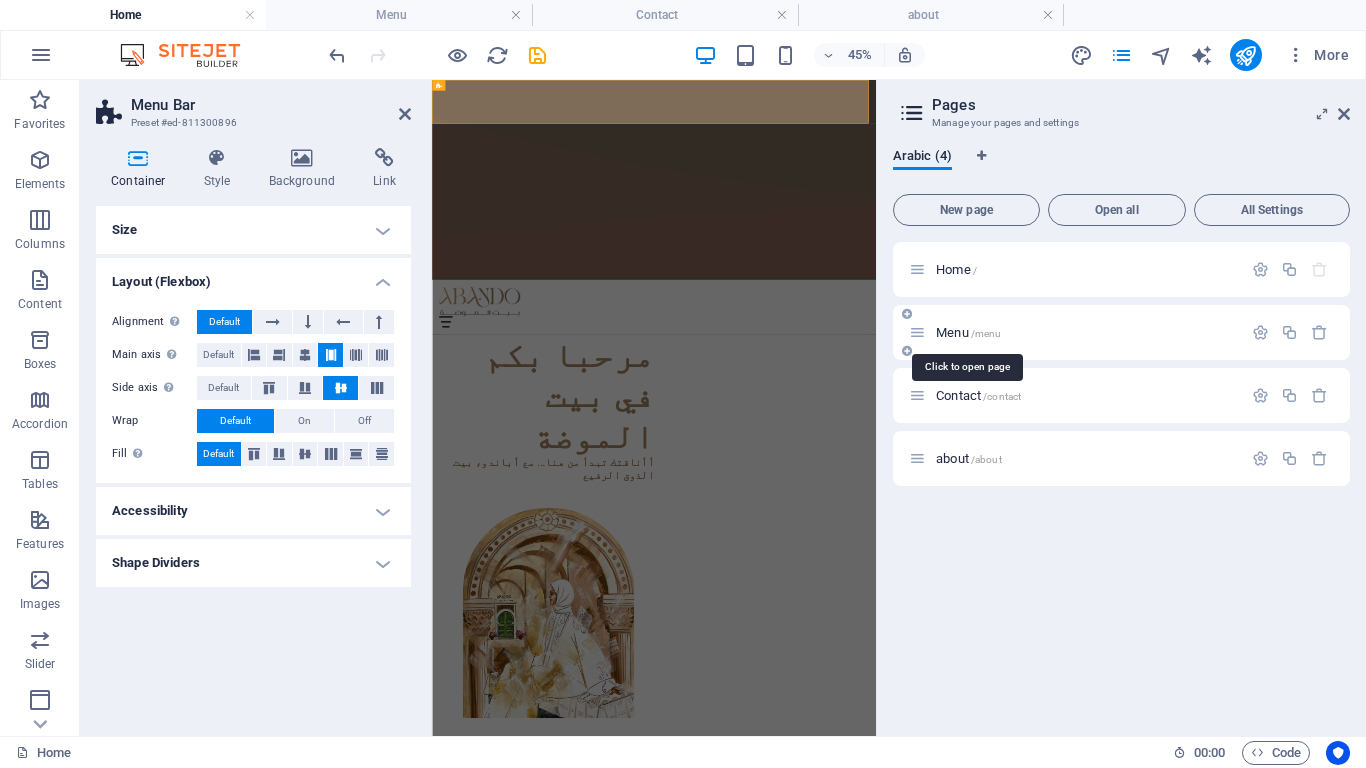 click on "Menu /menu" at bounding box center [968, 332] 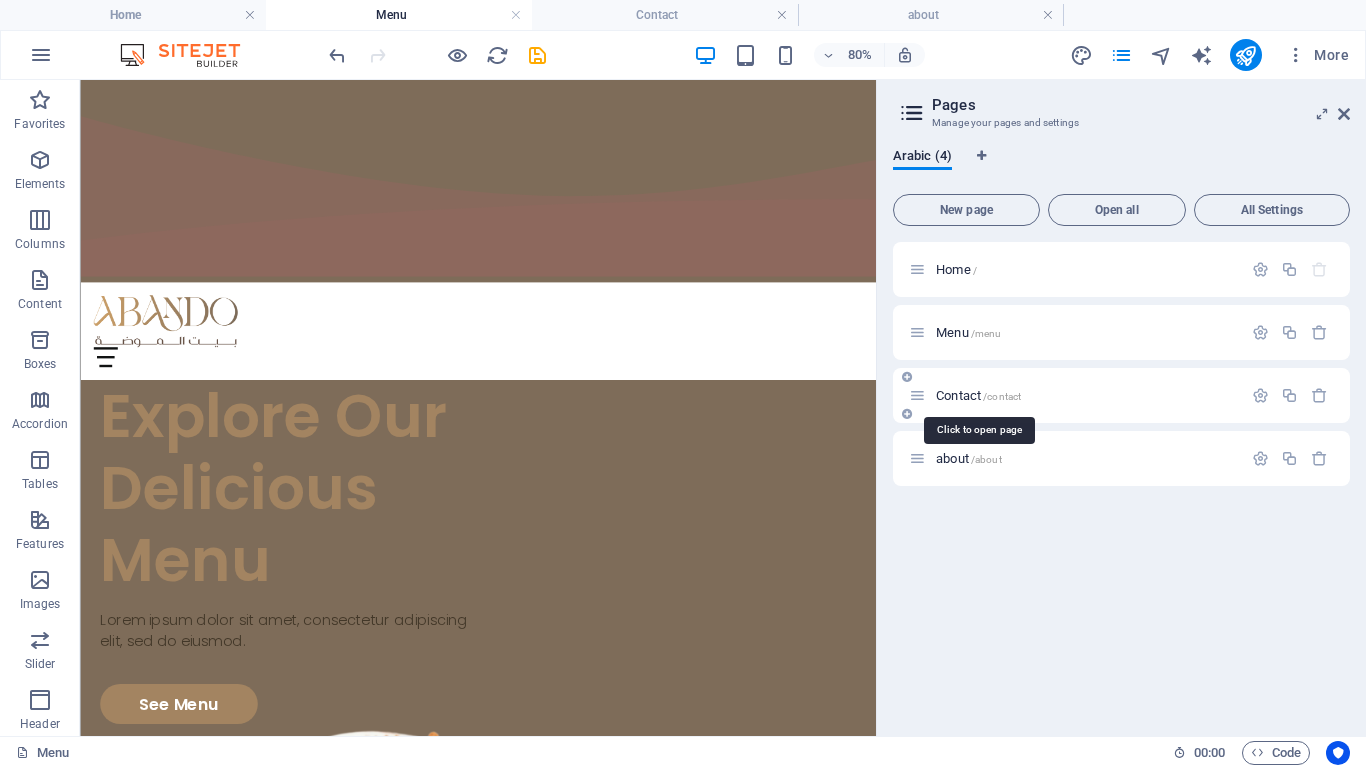 click on "Contact /contact" at bounding box center (978, 395) 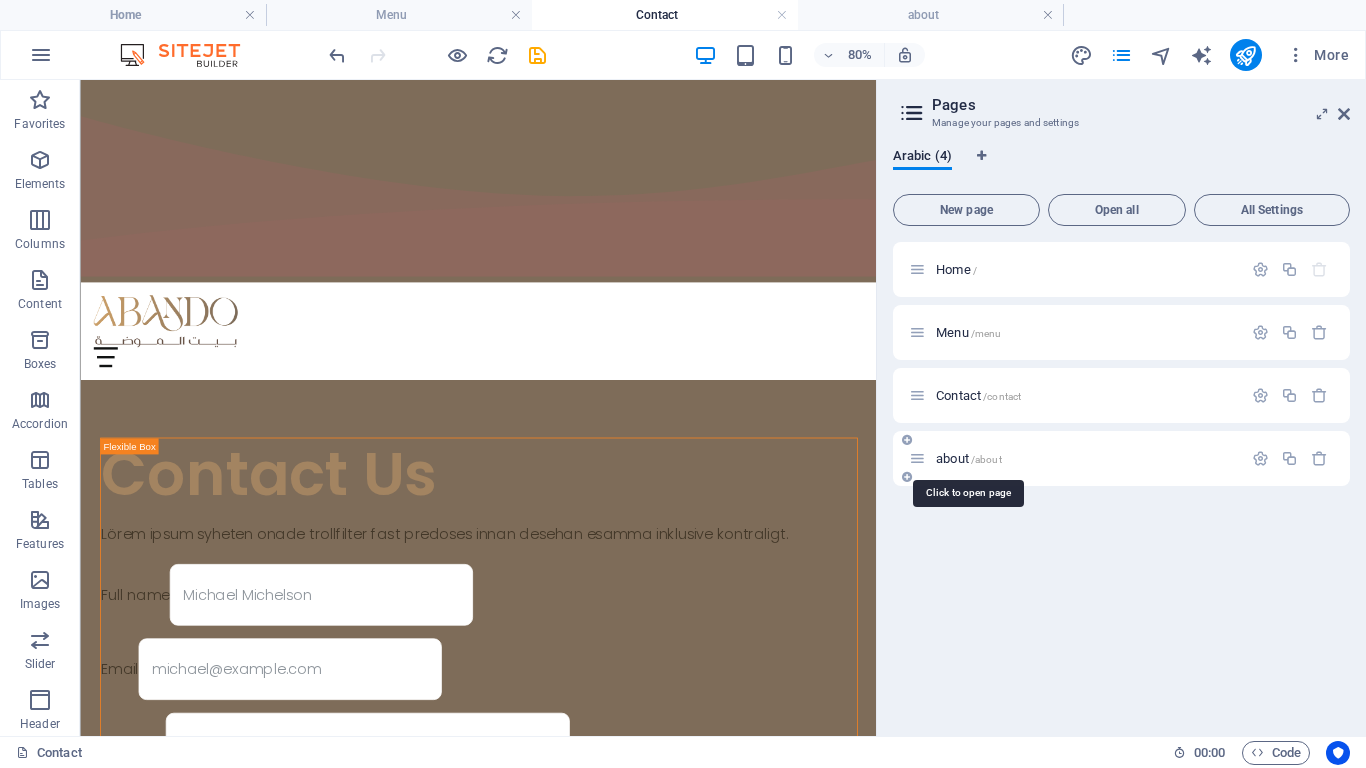 click on "about /about" at bounding box center [969, 458] 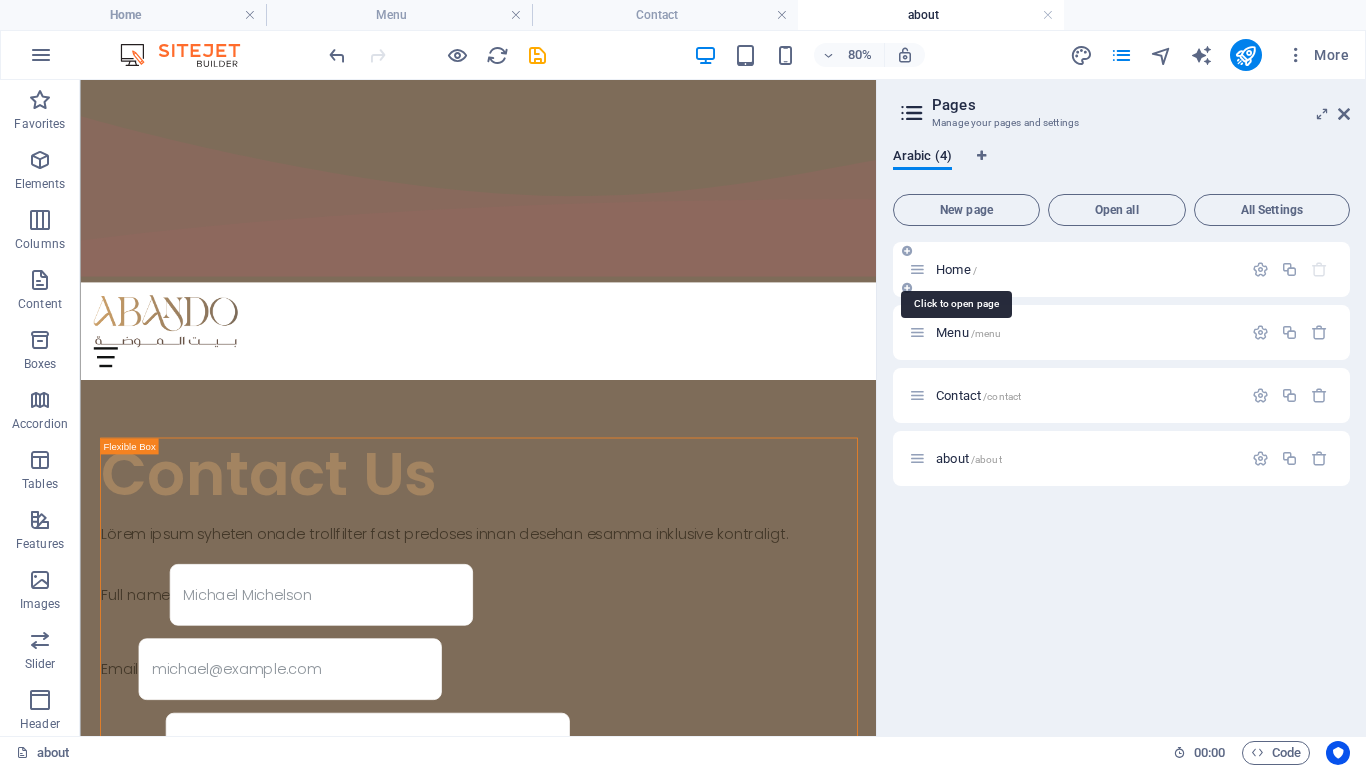 click on "Home /" at bounding box center [956, 269] 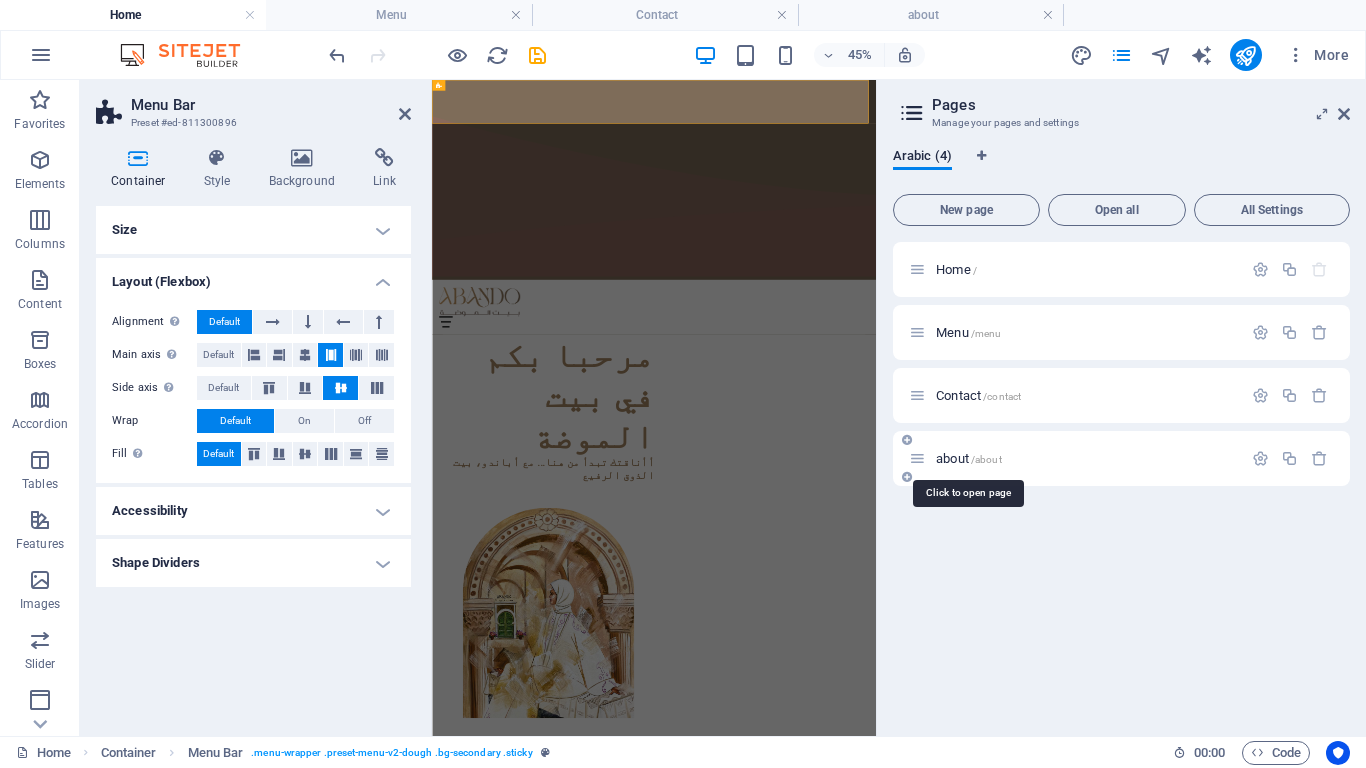 click on "about /about" at bounding box center [969, 458] 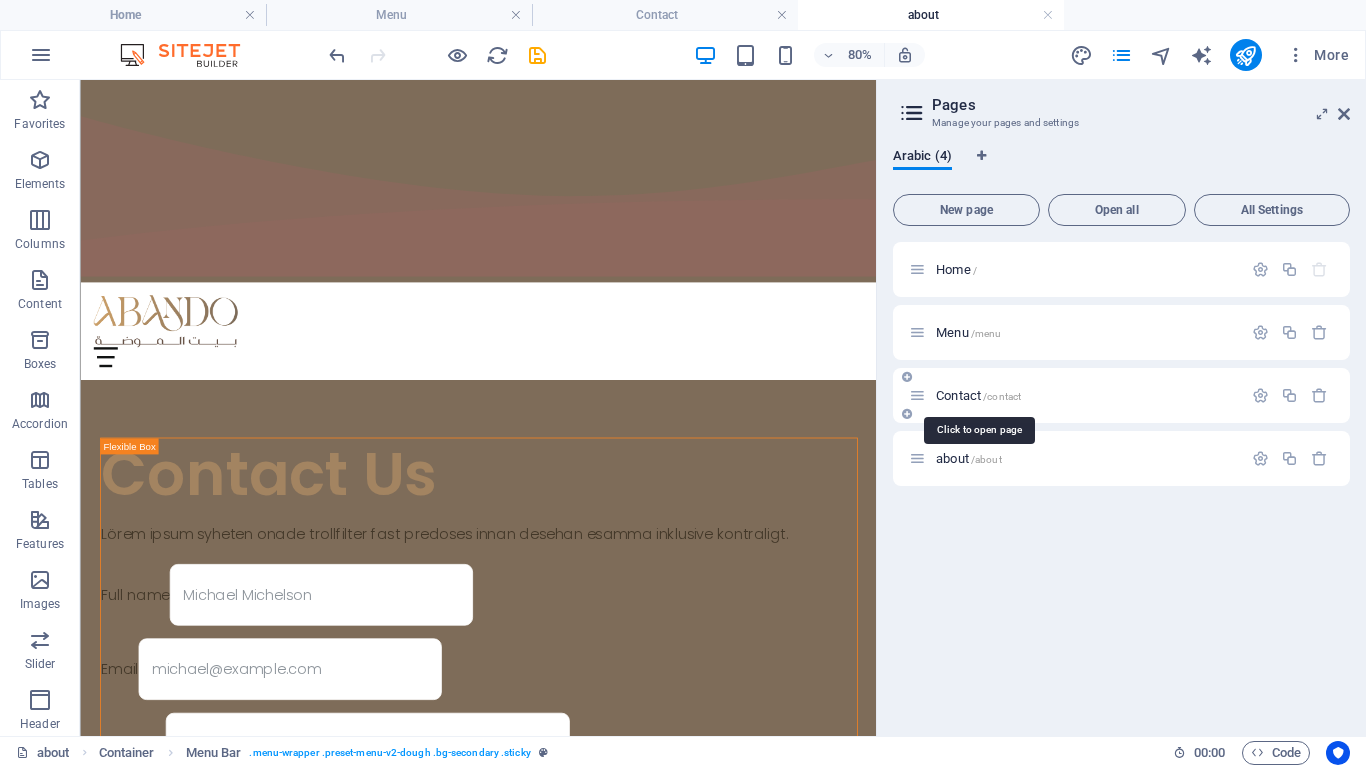 click on "Contact /contact" at bounding box center (978, 395) 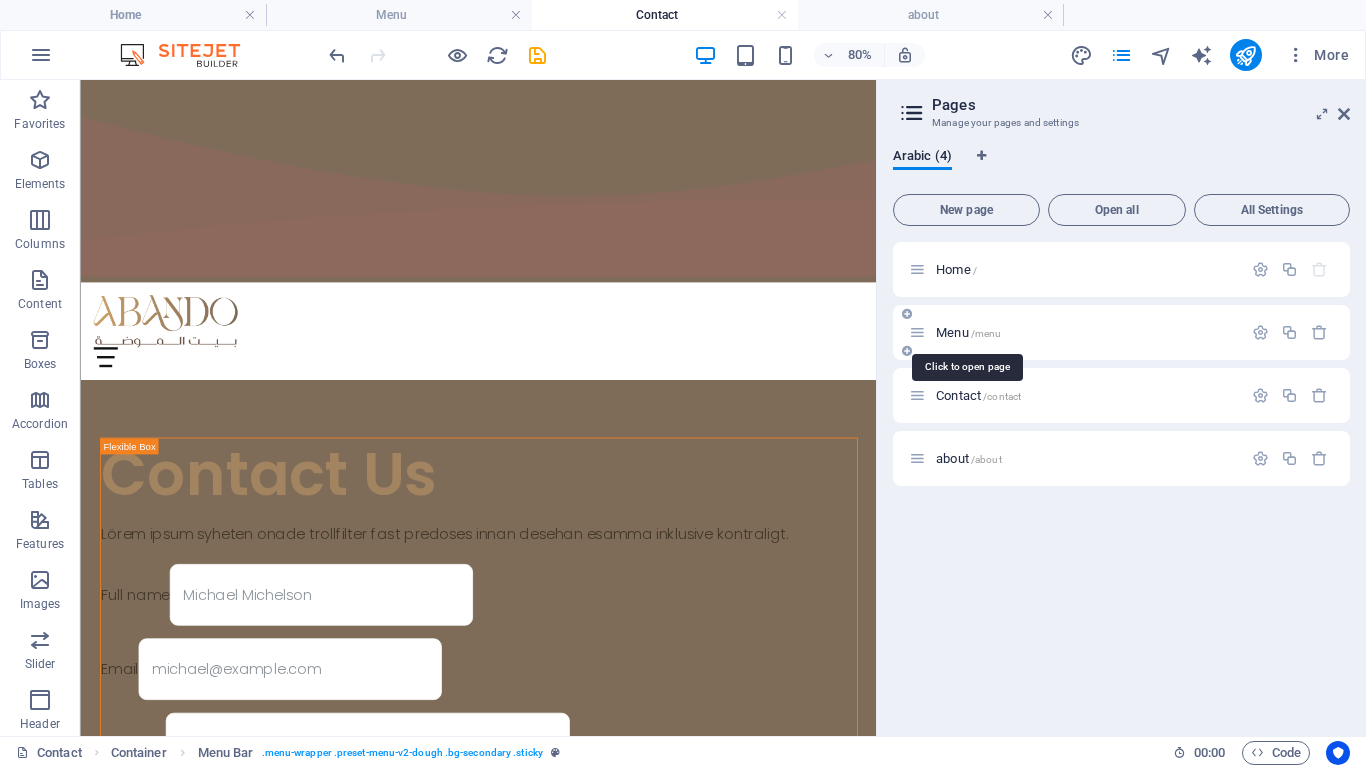 click on "Menu /menu" at bounding box center (968, 332) 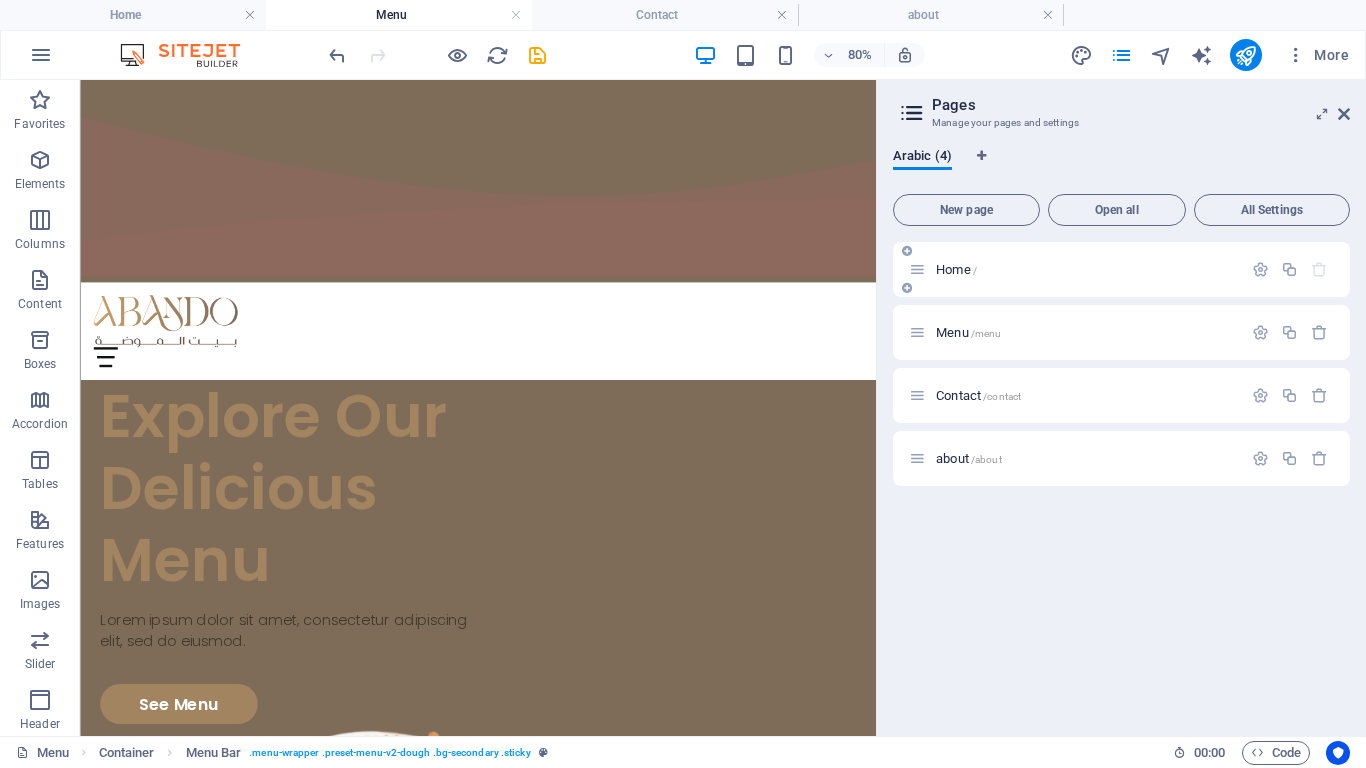 click on "Home /" at bounding box center [1121, 269] 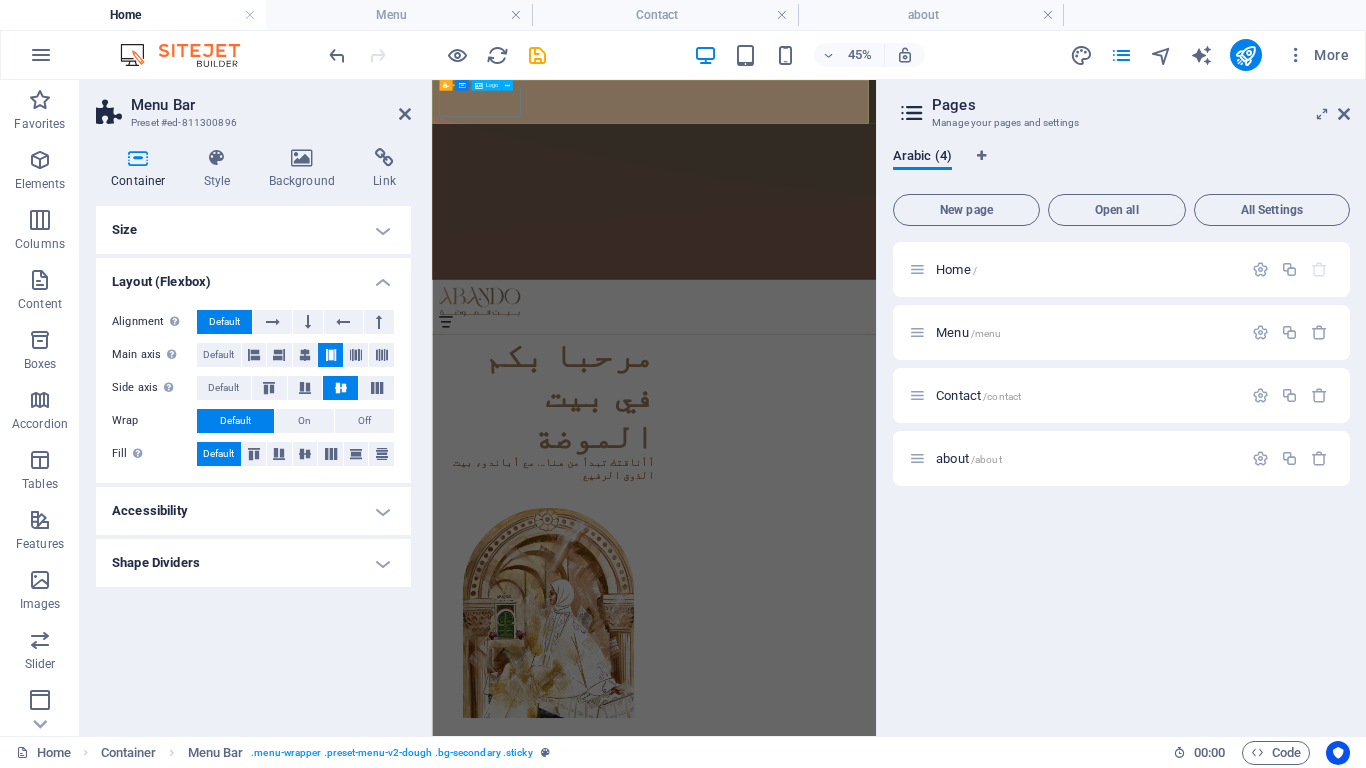 click at bounding box center (925, 572) 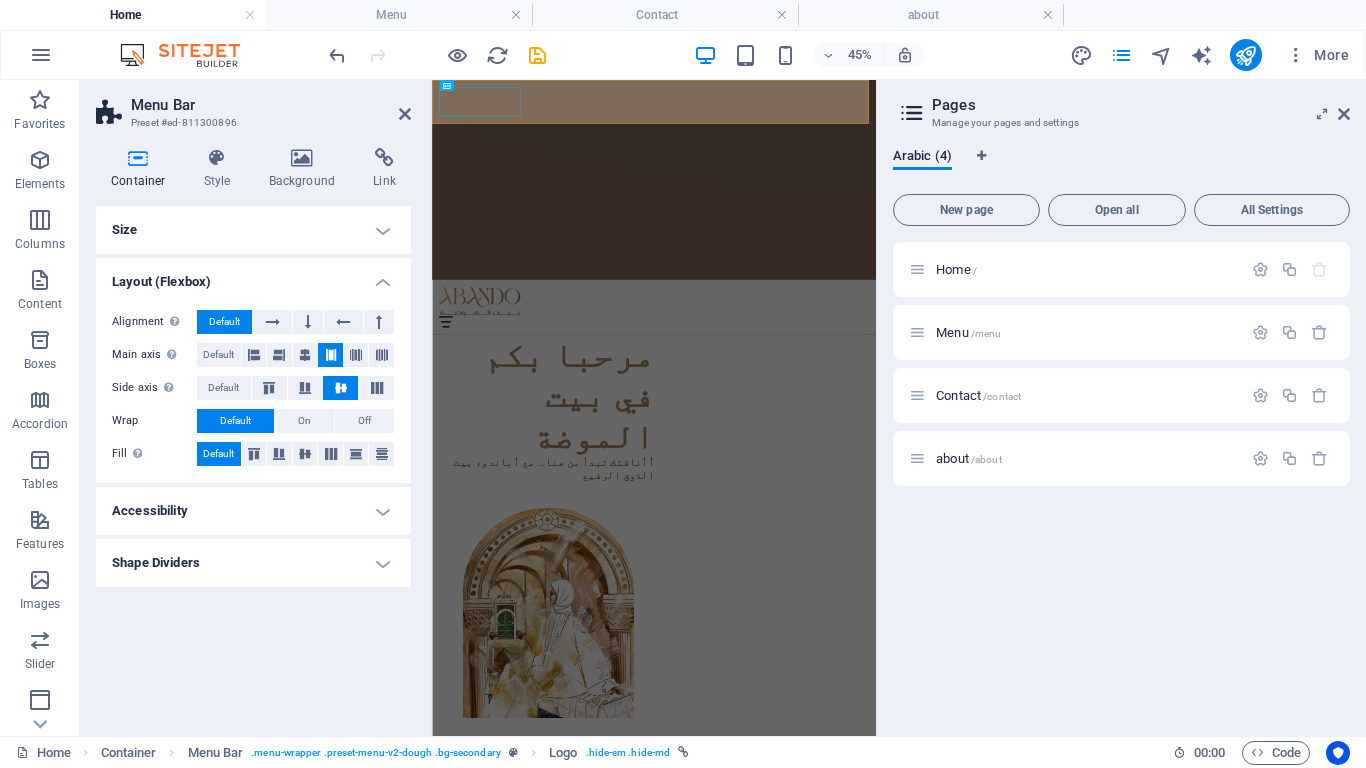 click on "Accessibility" at bounding box center (253, 511) 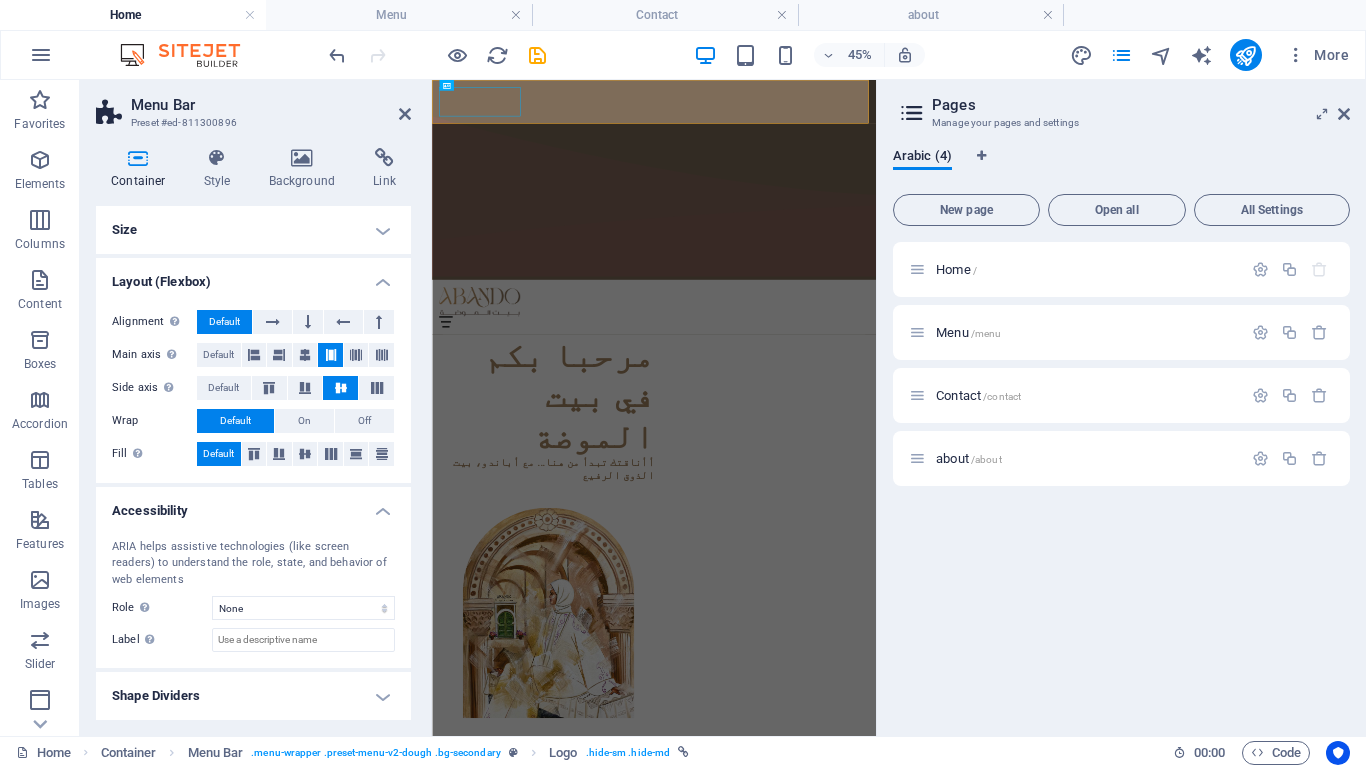 click on "Shape Dividers" at bounding box center [253, 696] 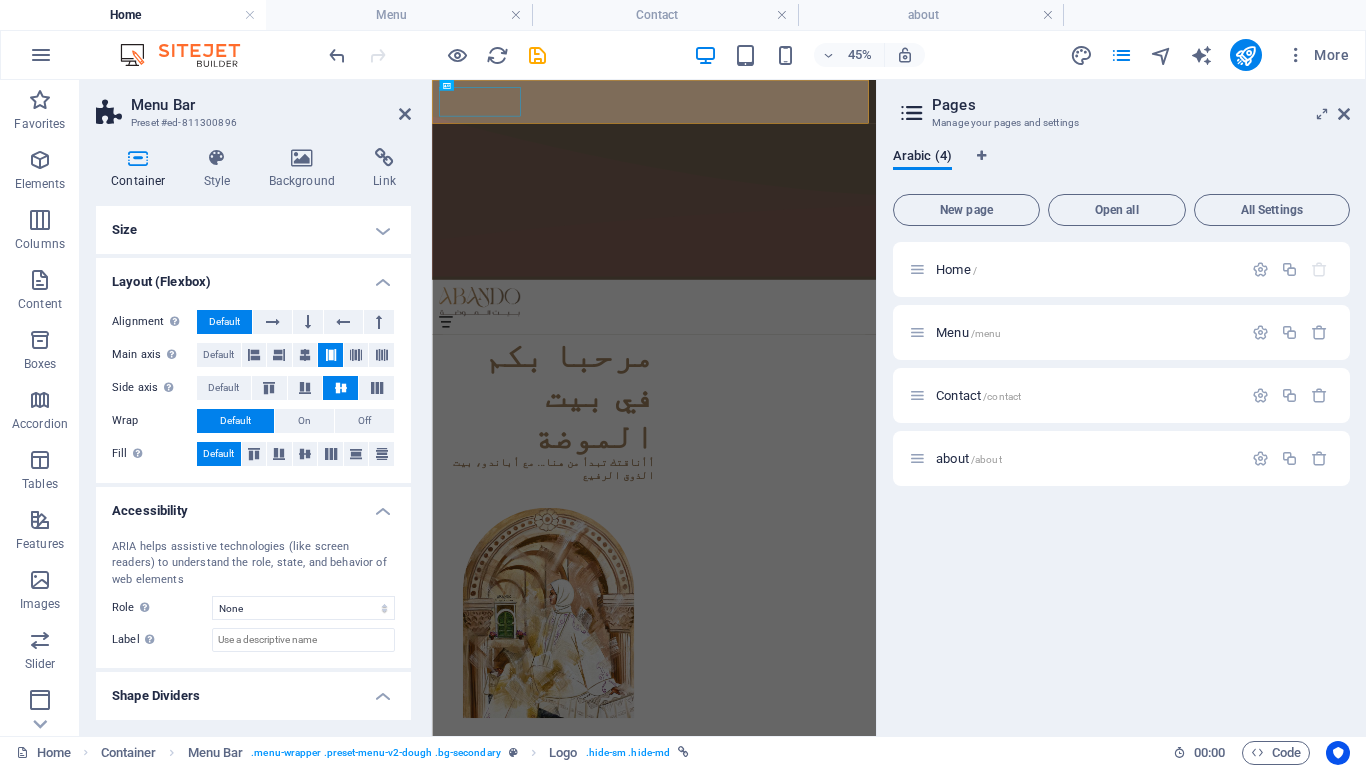 click on "Size" at bounding box center [253, 230] 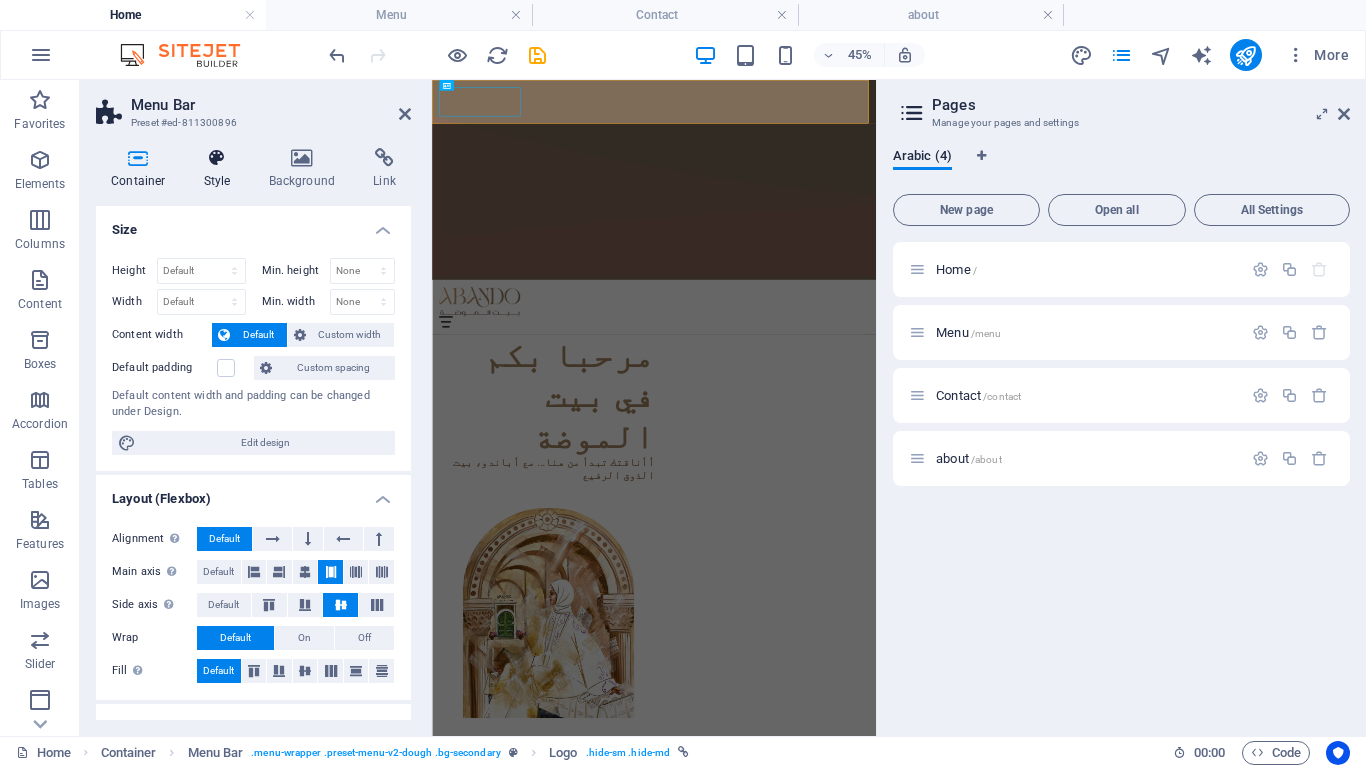 click on "Style" at bounding box center [221, 169] 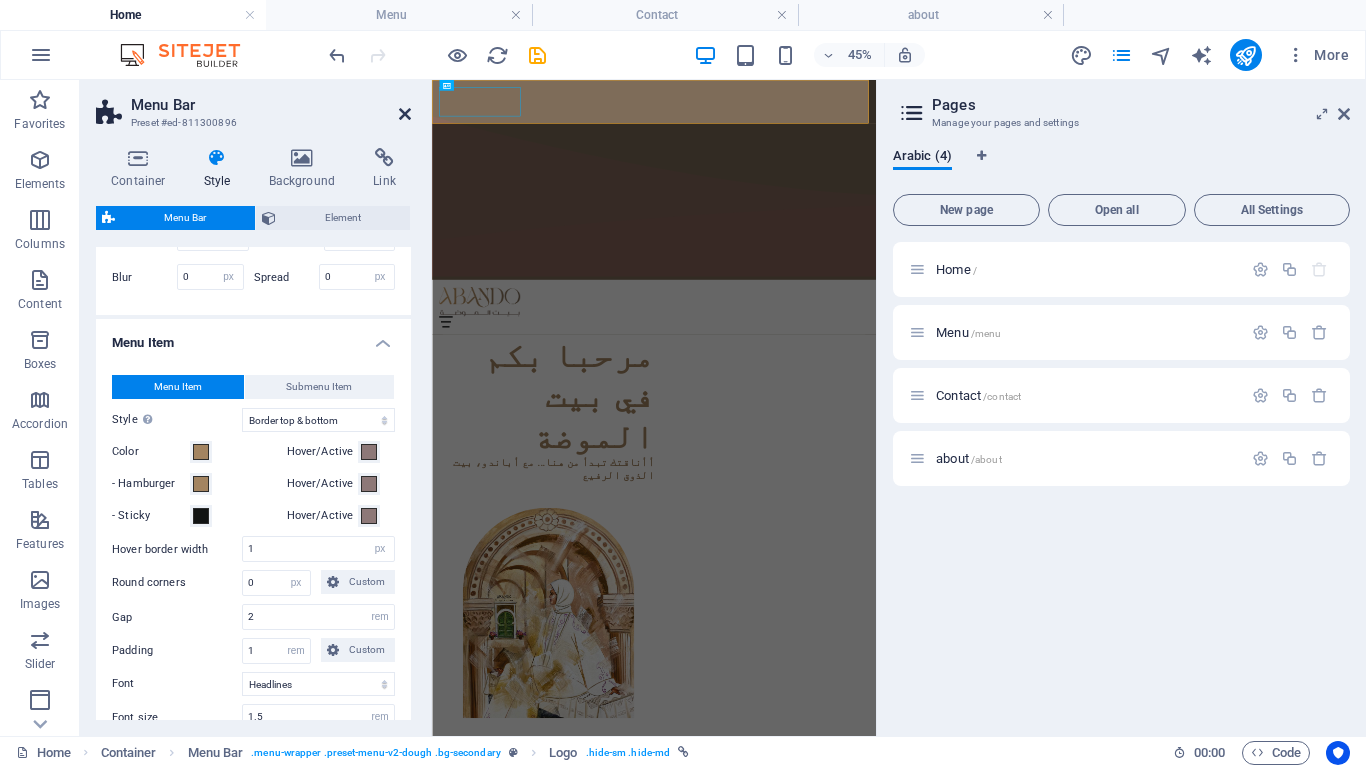 click at bounding box center (405, 114) 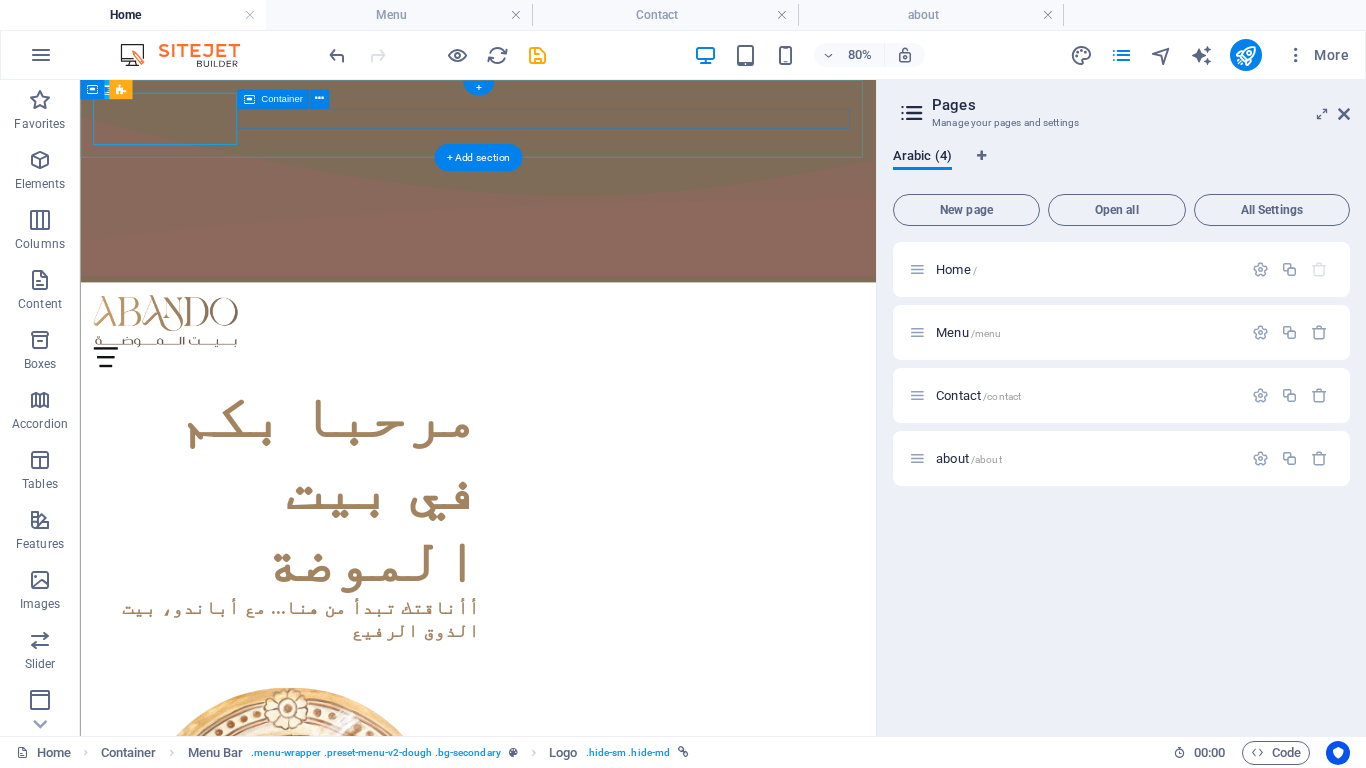 click at bounding box center [577, 426] 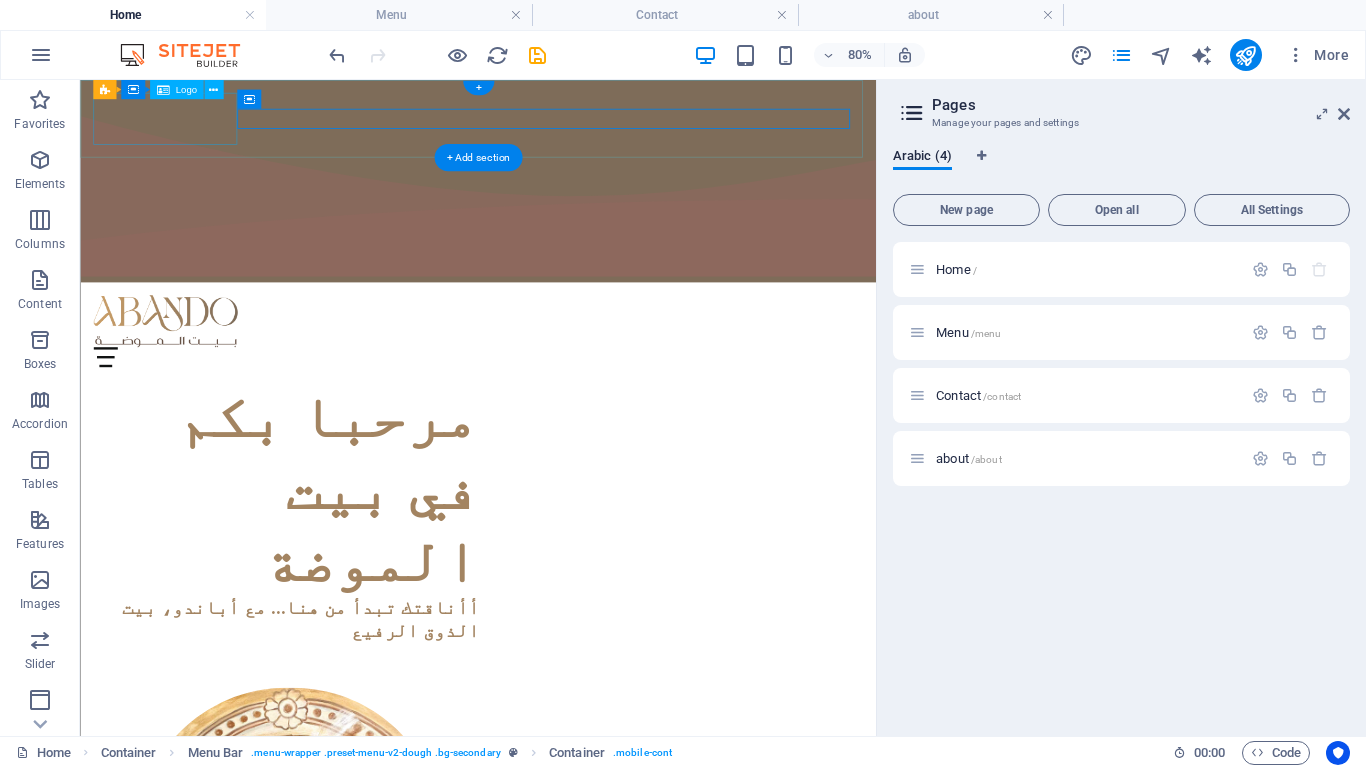 click at bounding box center (577, 381) 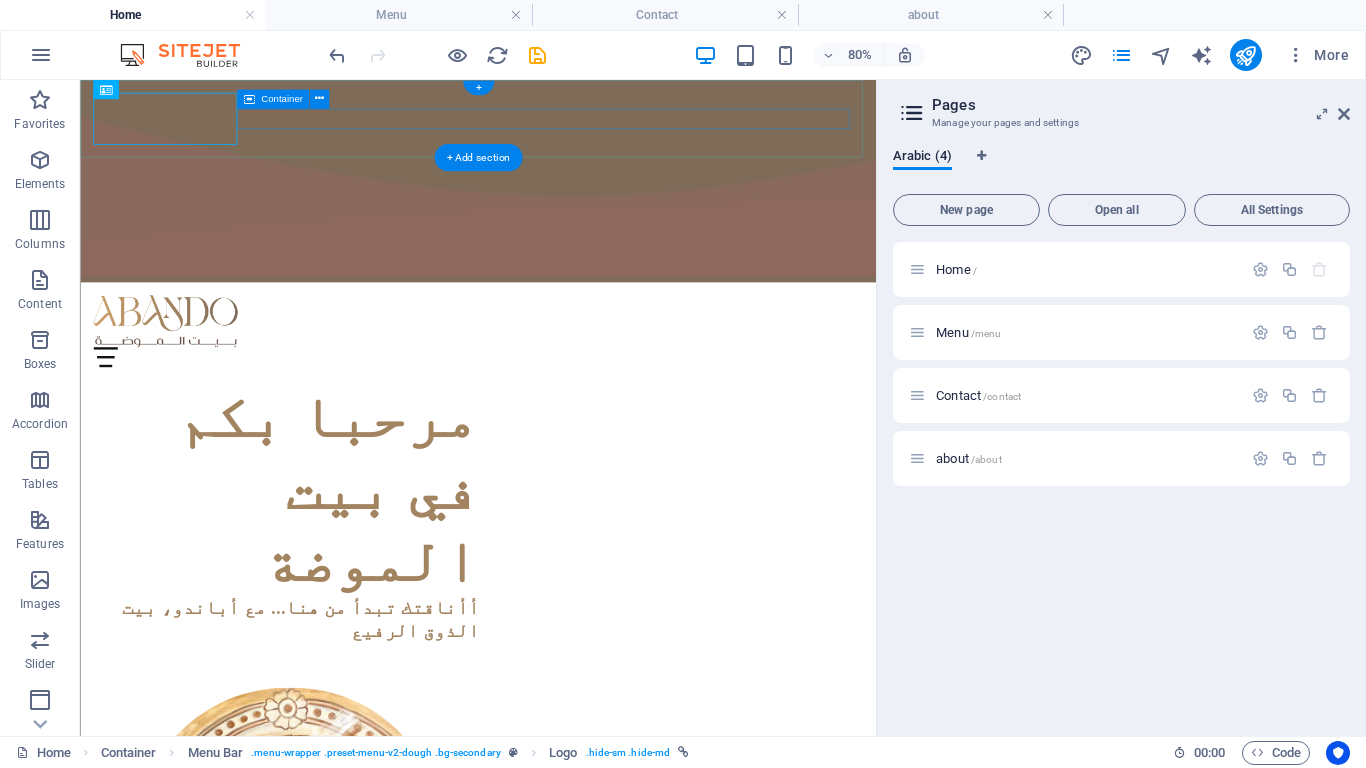 click at bounding box center (577, 426) 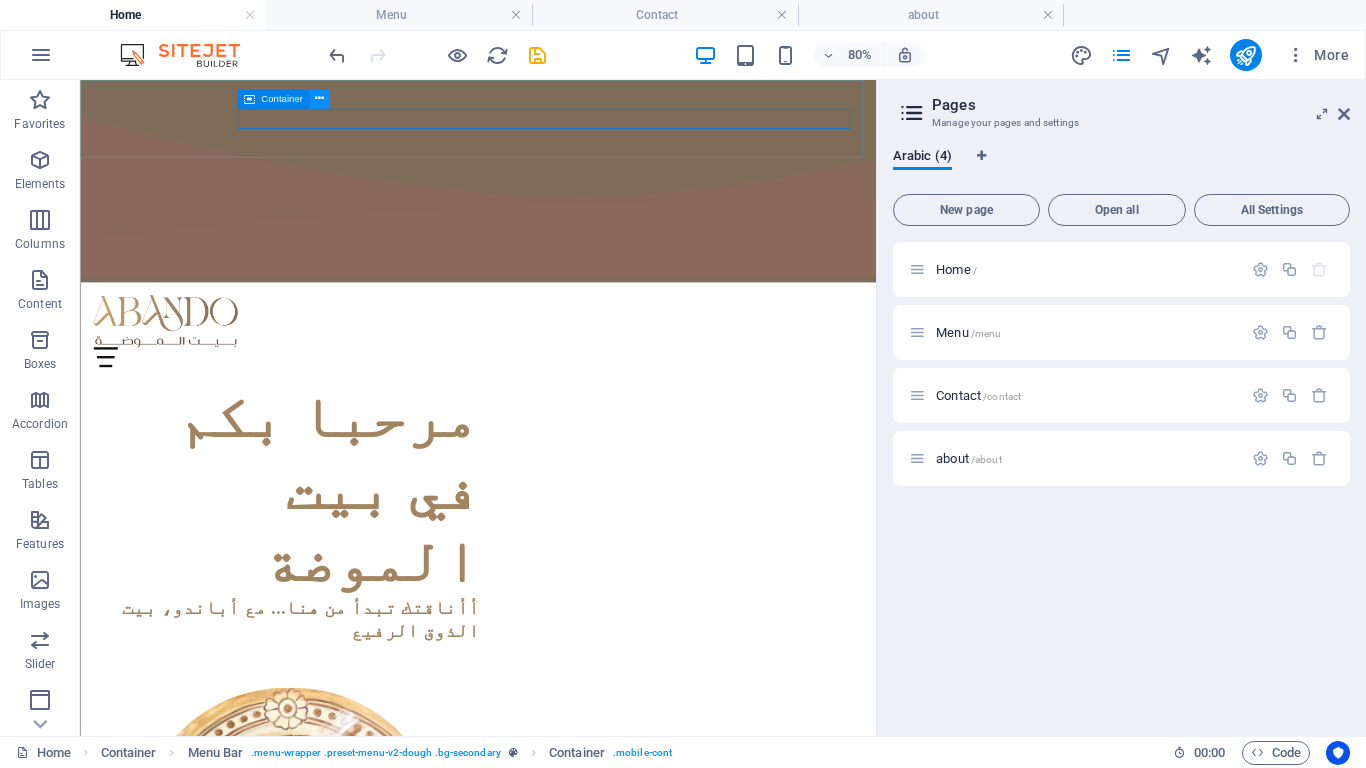 click at bounding box center (319, 99) 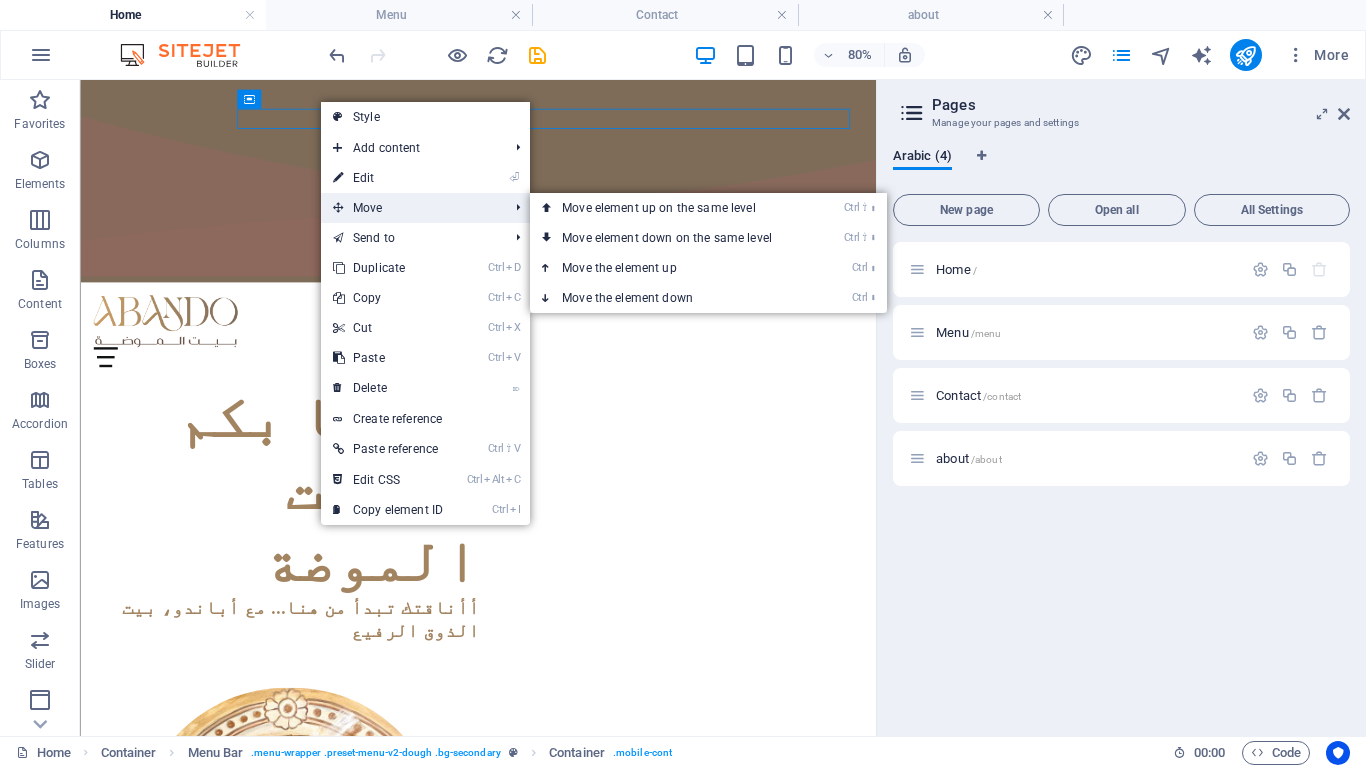 click on "Move" at bounding box center (410, 208) 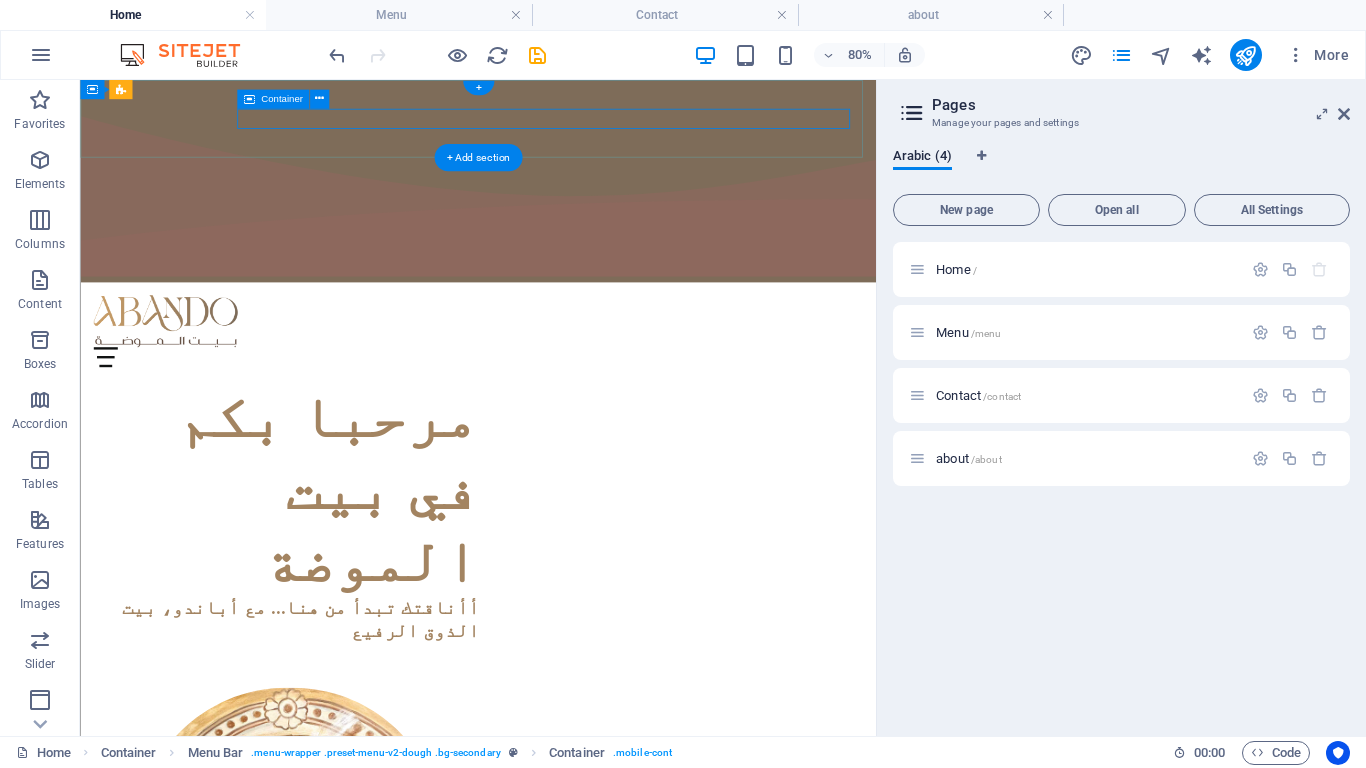 click at bounding box center (577, 426) 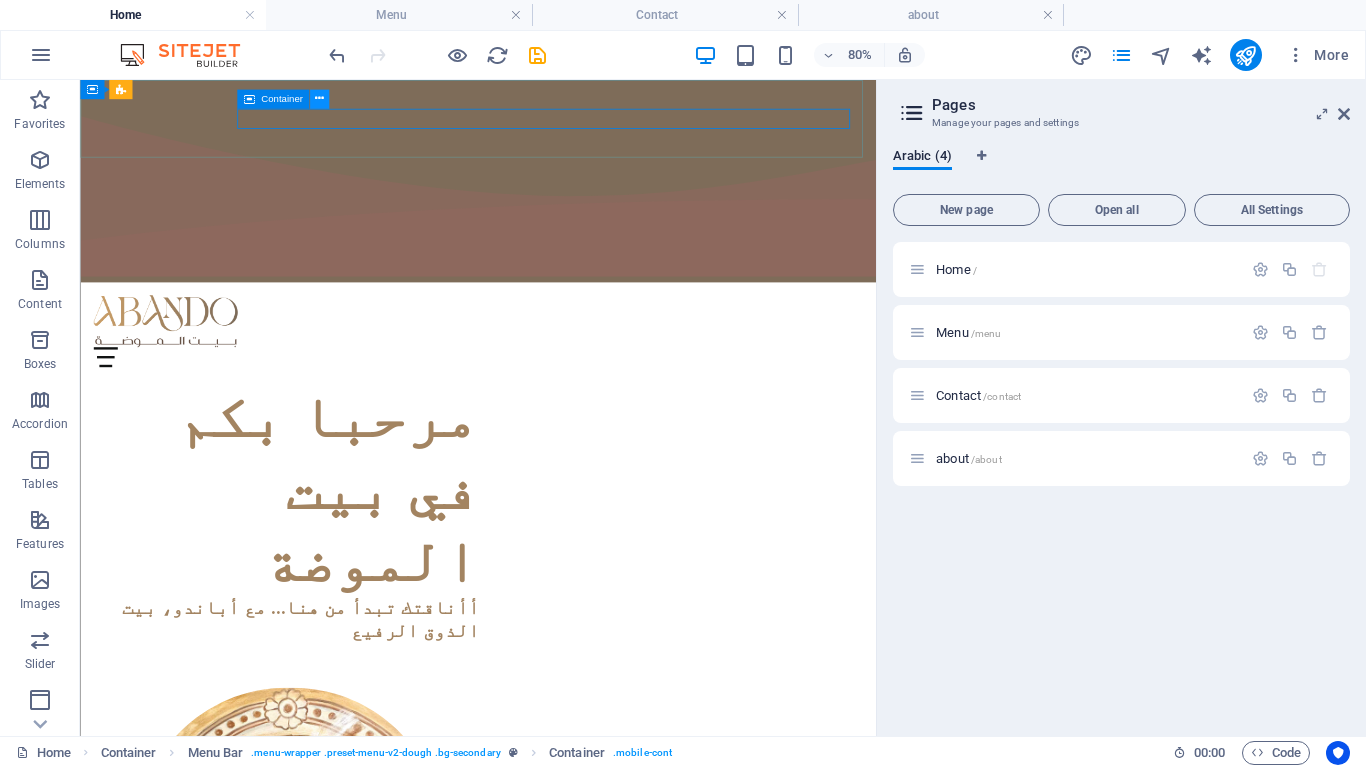 click at bounding box center [319, 99] 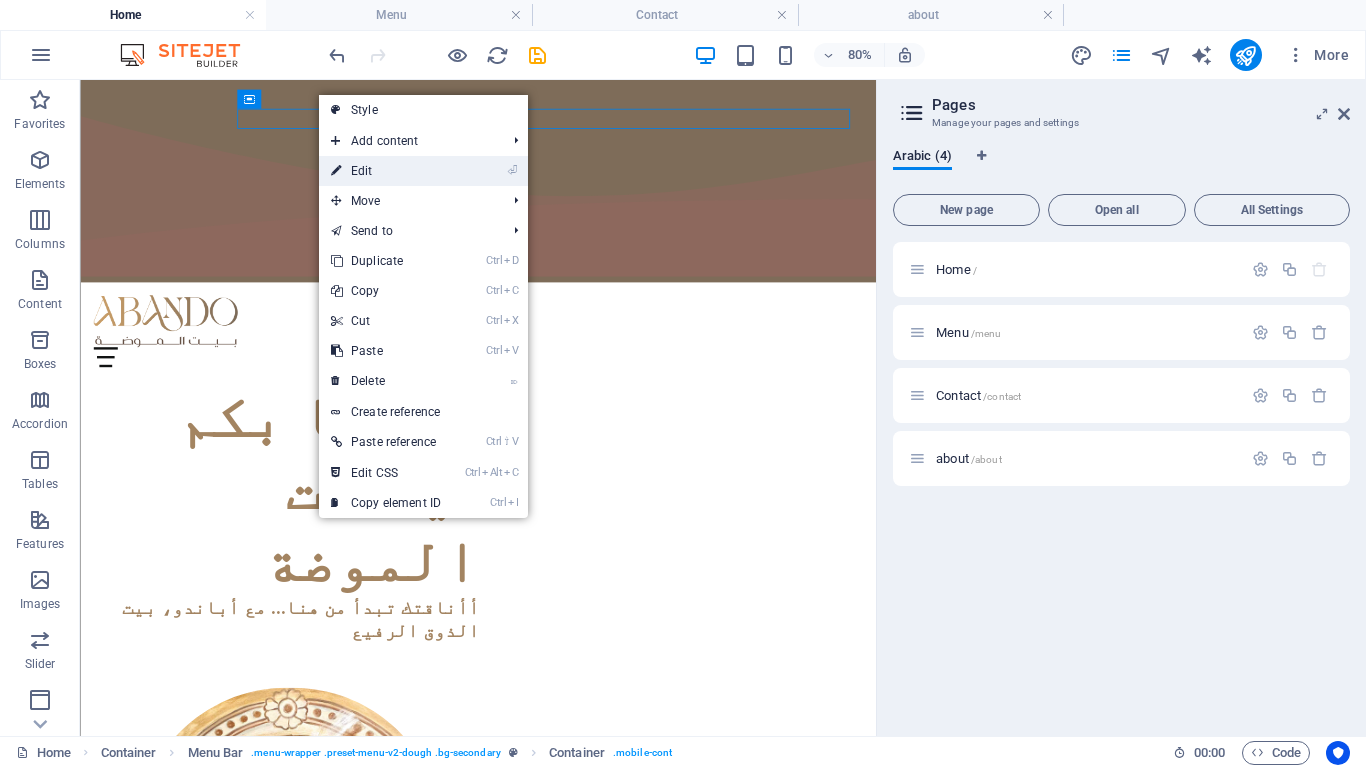 click on "⏎  Edit" at bounding box center (386, 171) 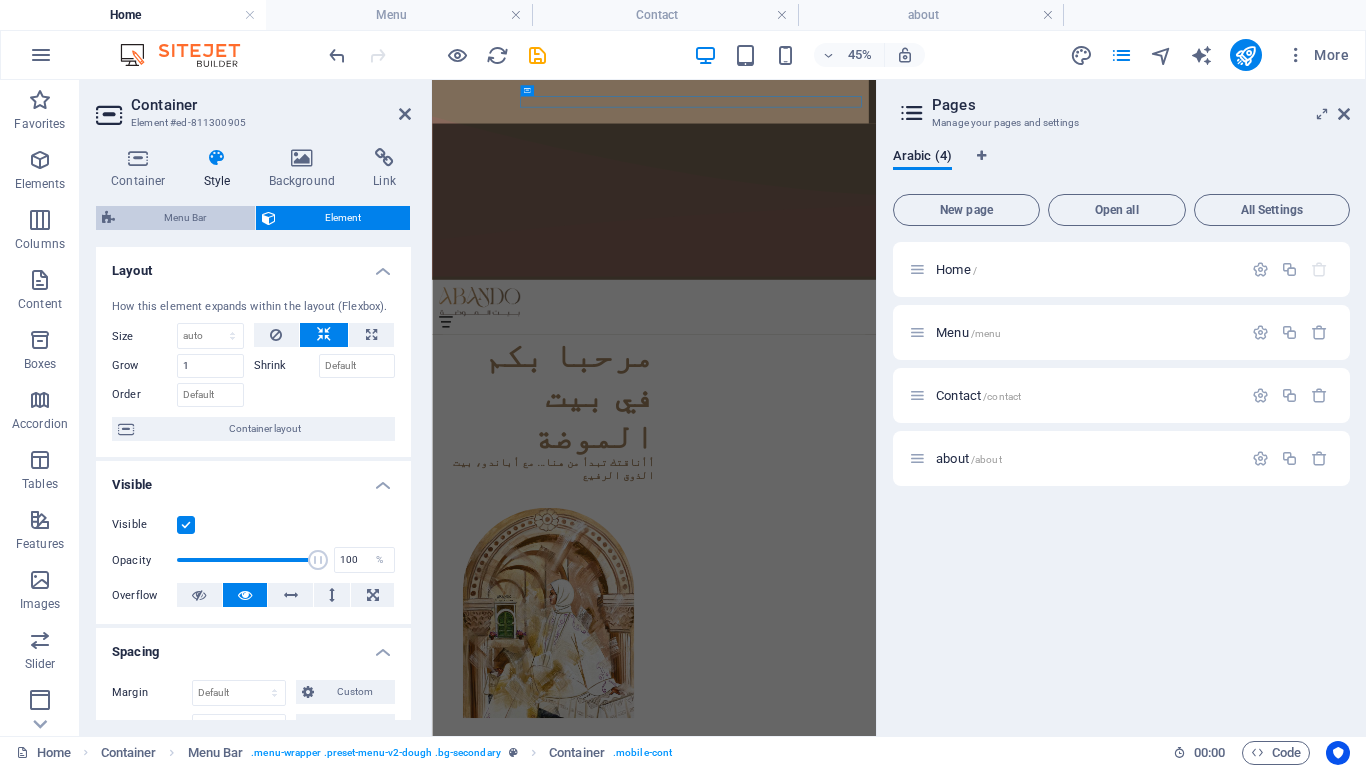 click on "Menu Bar" at bounding box center [185, 218] 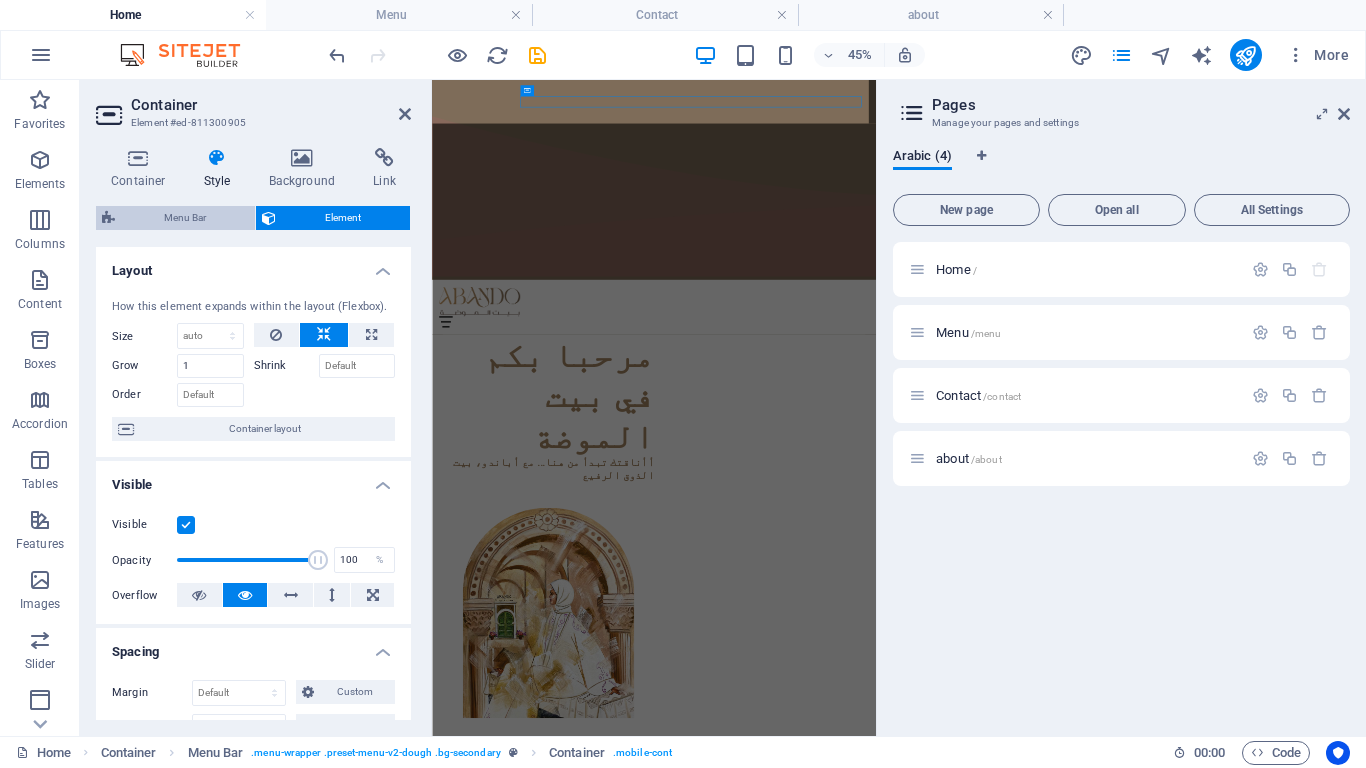 select on "rem" 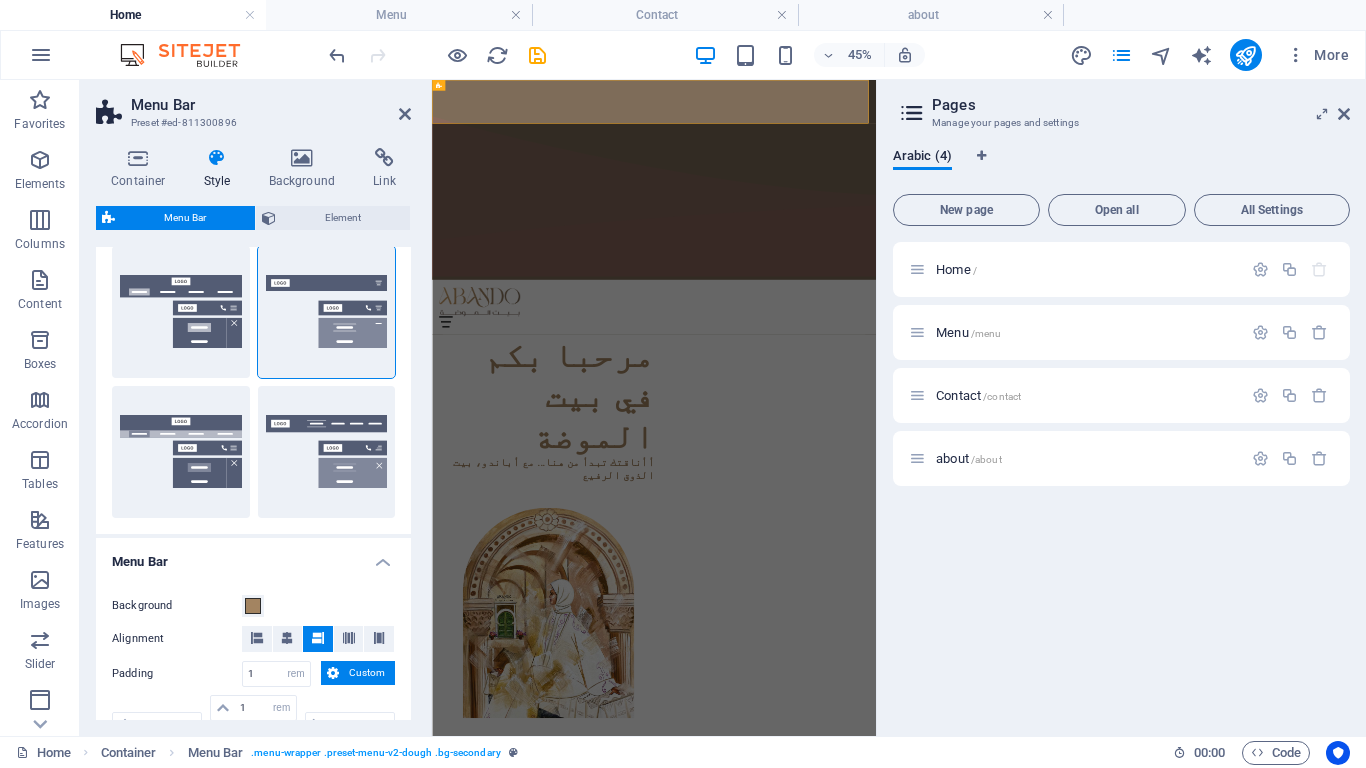 scroll, scrollTop: 600, scrollLeft: 0, axis: vertical 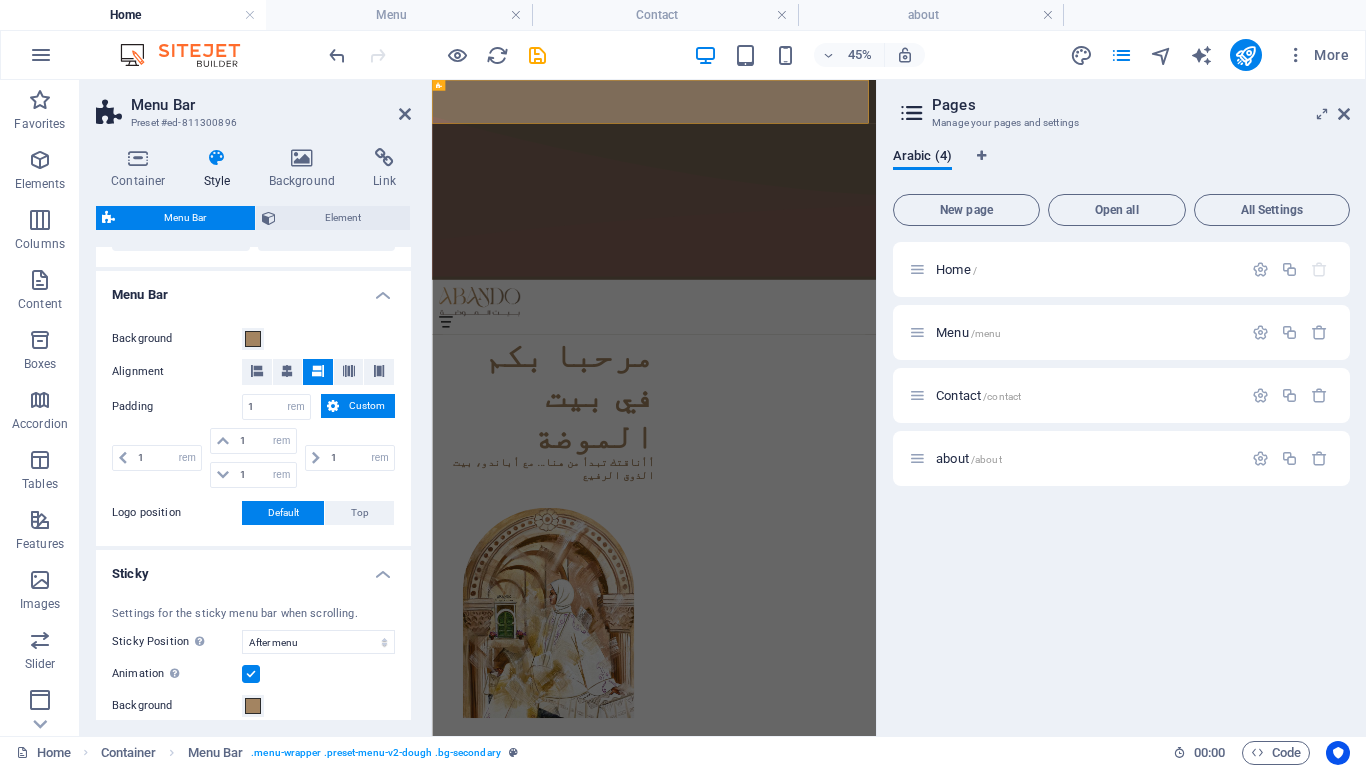 click on "Menu Bar" at bounding box center (185, 218) 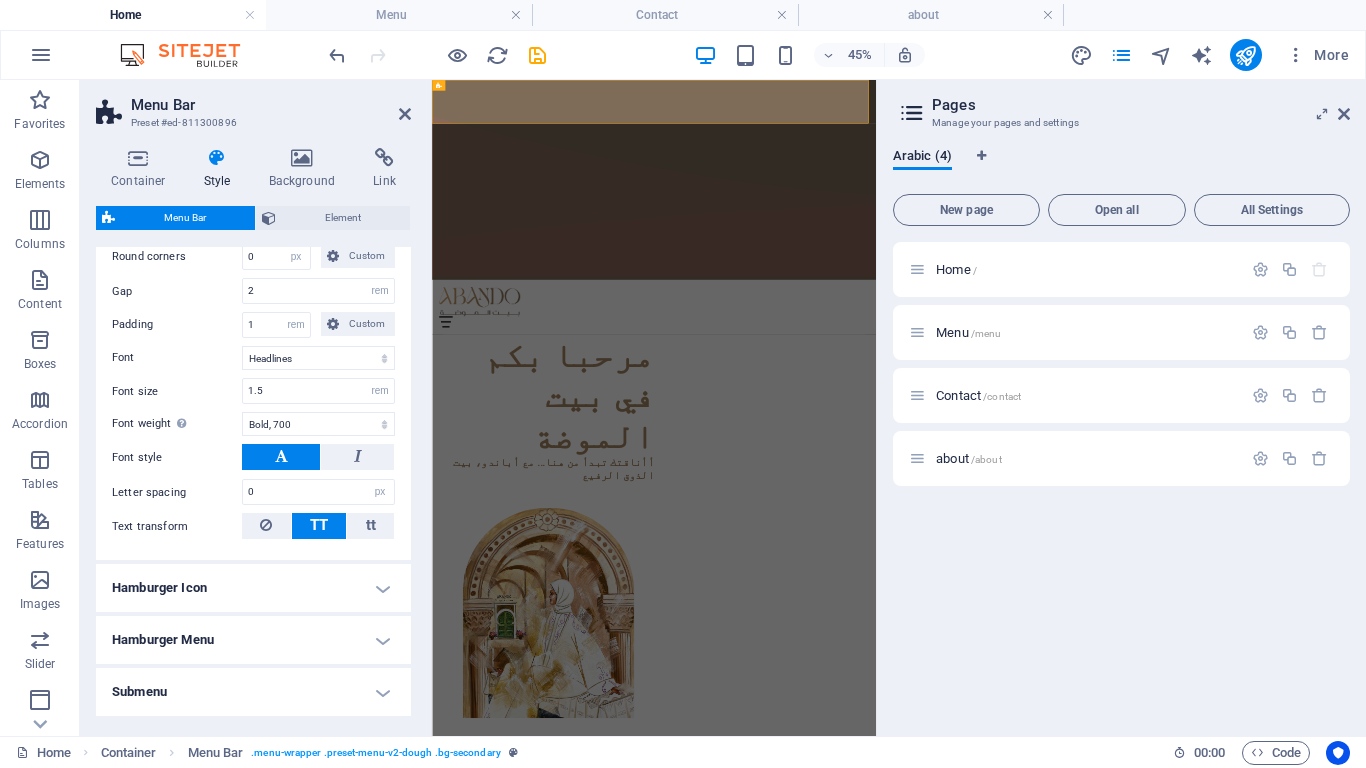scroll, scrollTop: 1602, scrollLeft: 0, axis: vertical 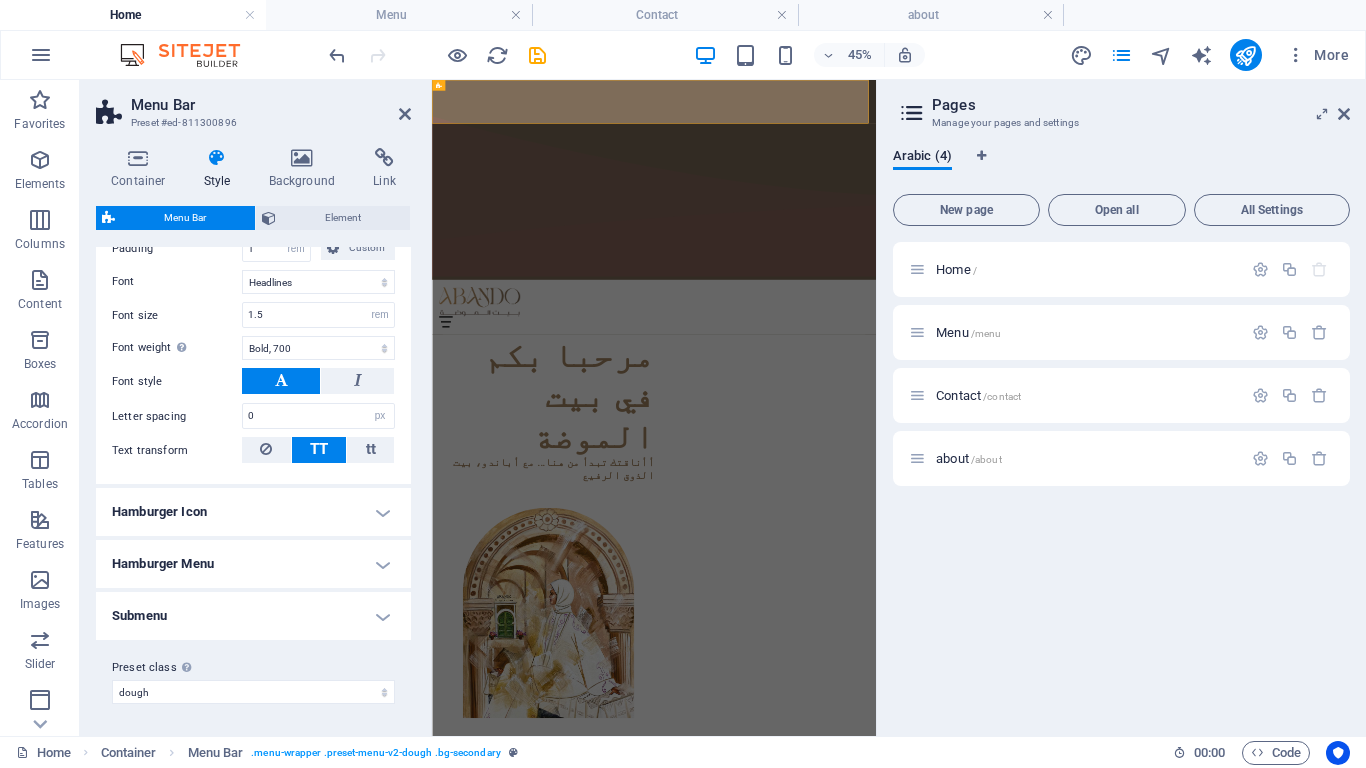 click on "Hamburger Icon" at bounding box center (253, 512) 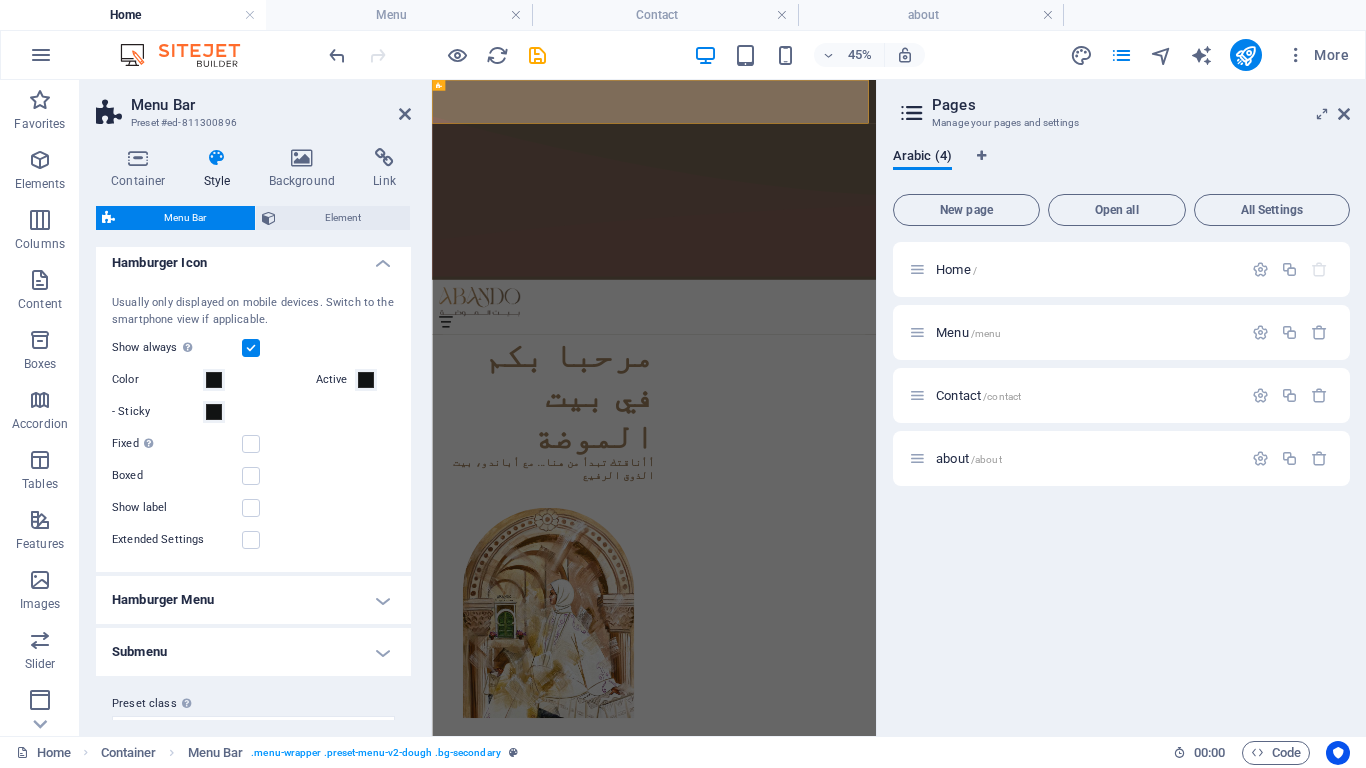 scroll, scrollTop: 1887, scrollLeft: 0, axis: vertical 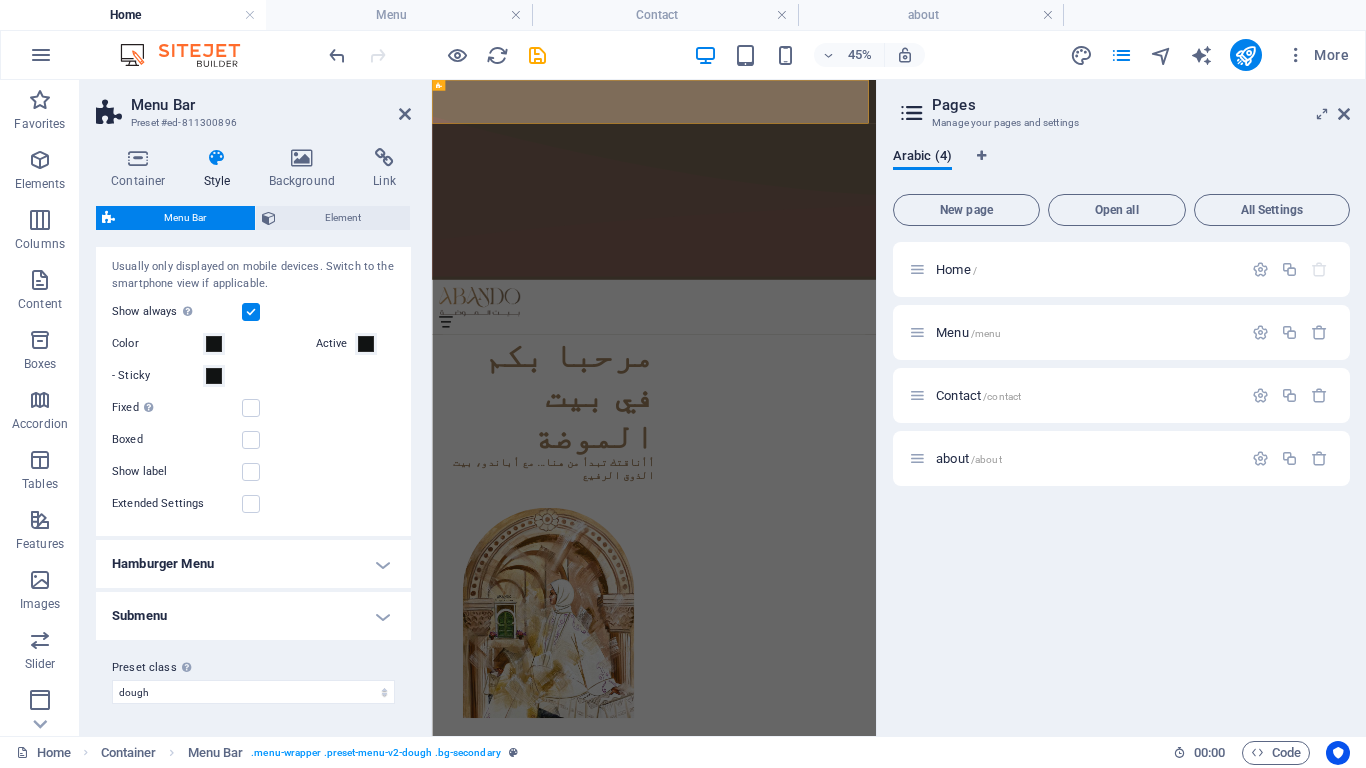 click on "Hamburger Menu" at bounding box center (253, 564) 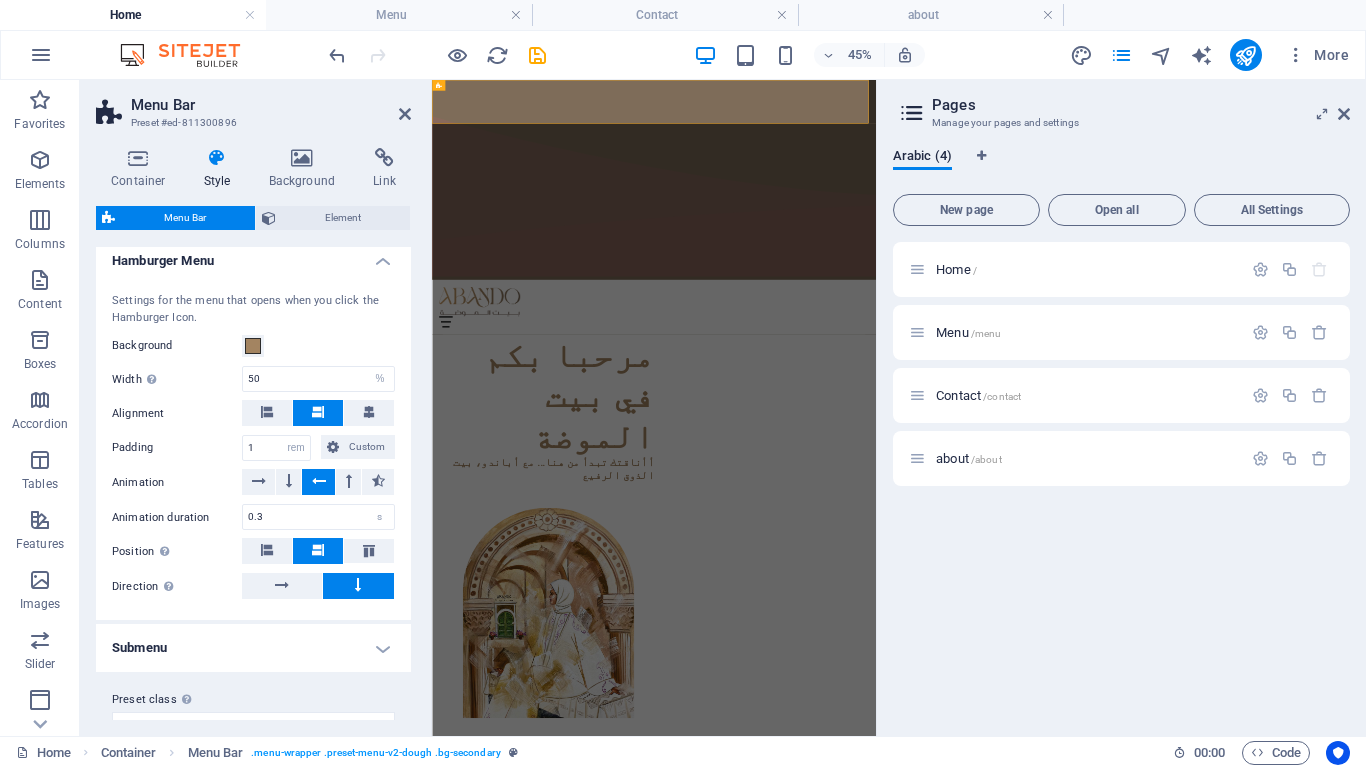 scroll, scrollTop: 2222, scrollLeft: 0, axis: vertical 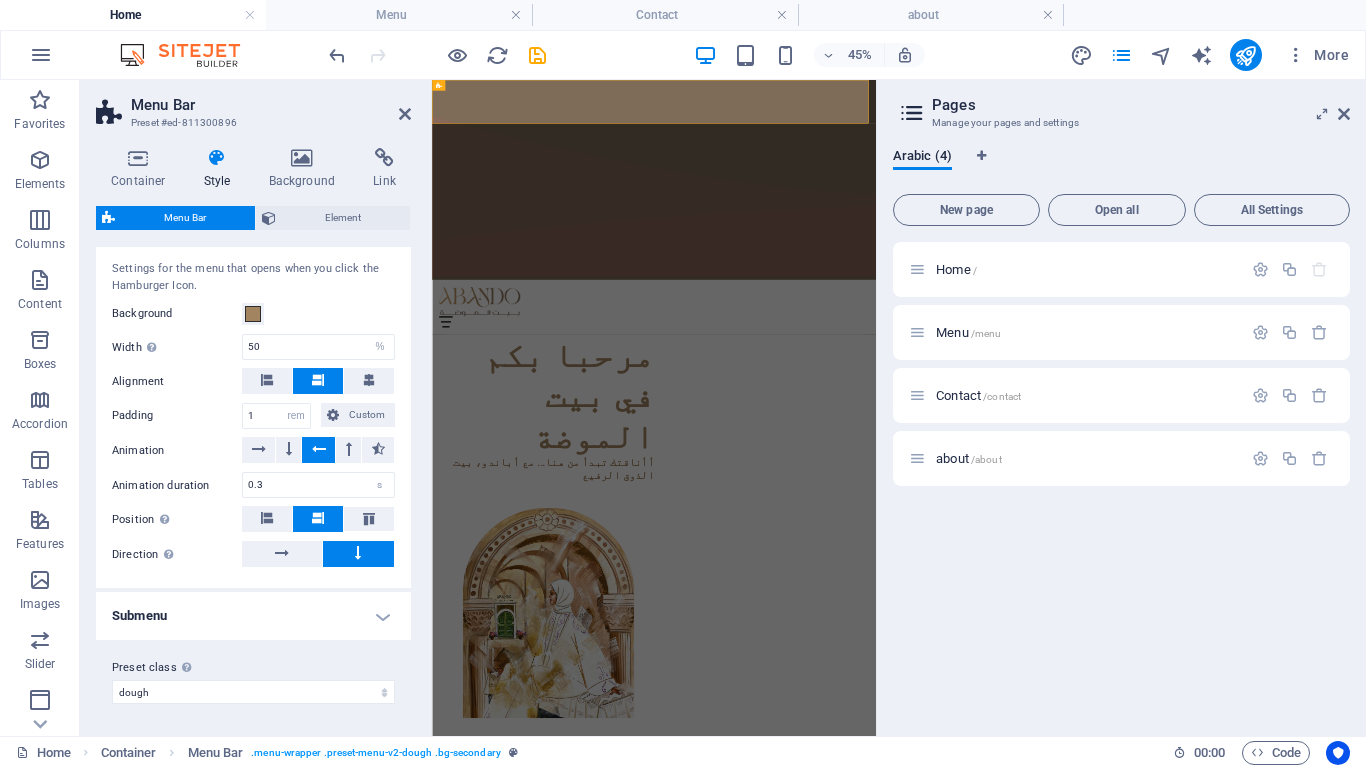 click on "Submenu" at bounding box center [253, 616] 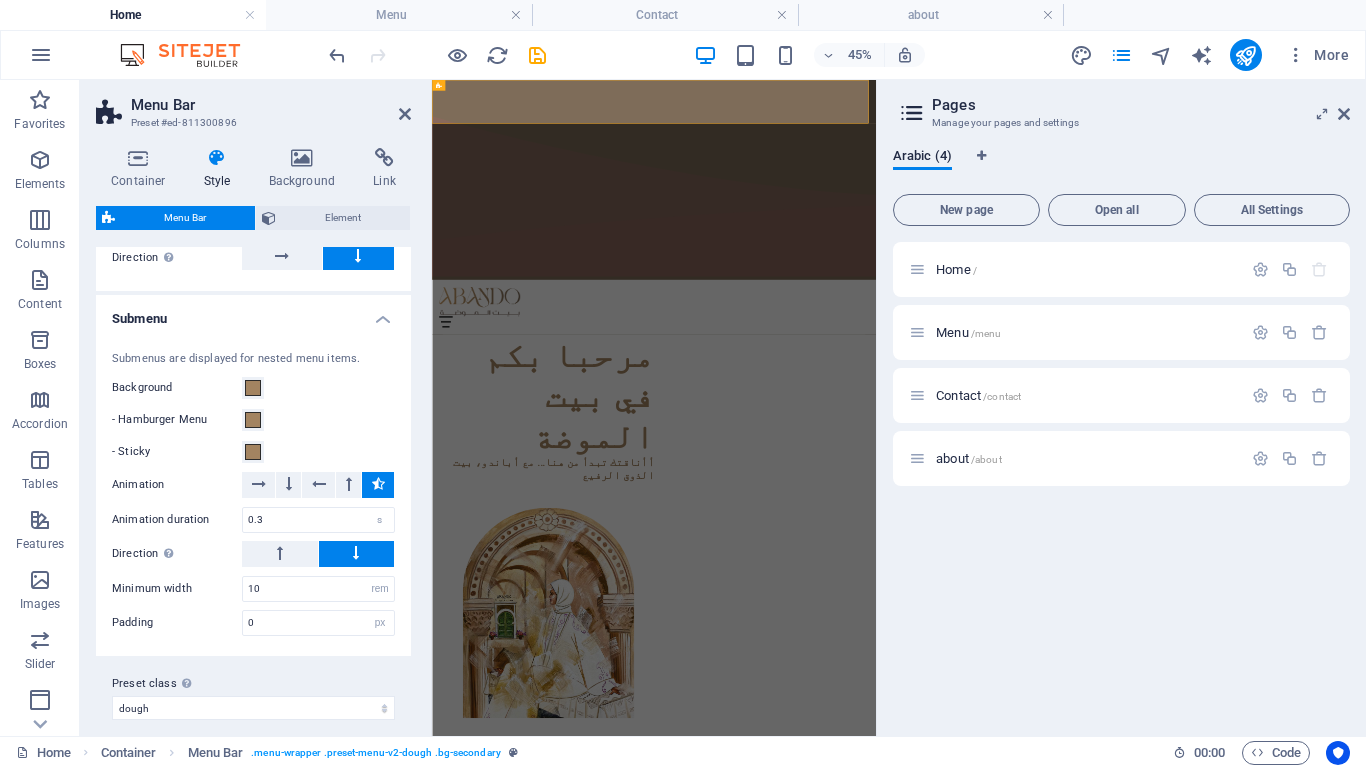 scroll, scrollTop: 2535, scrollLeft: 0, axis: vertical 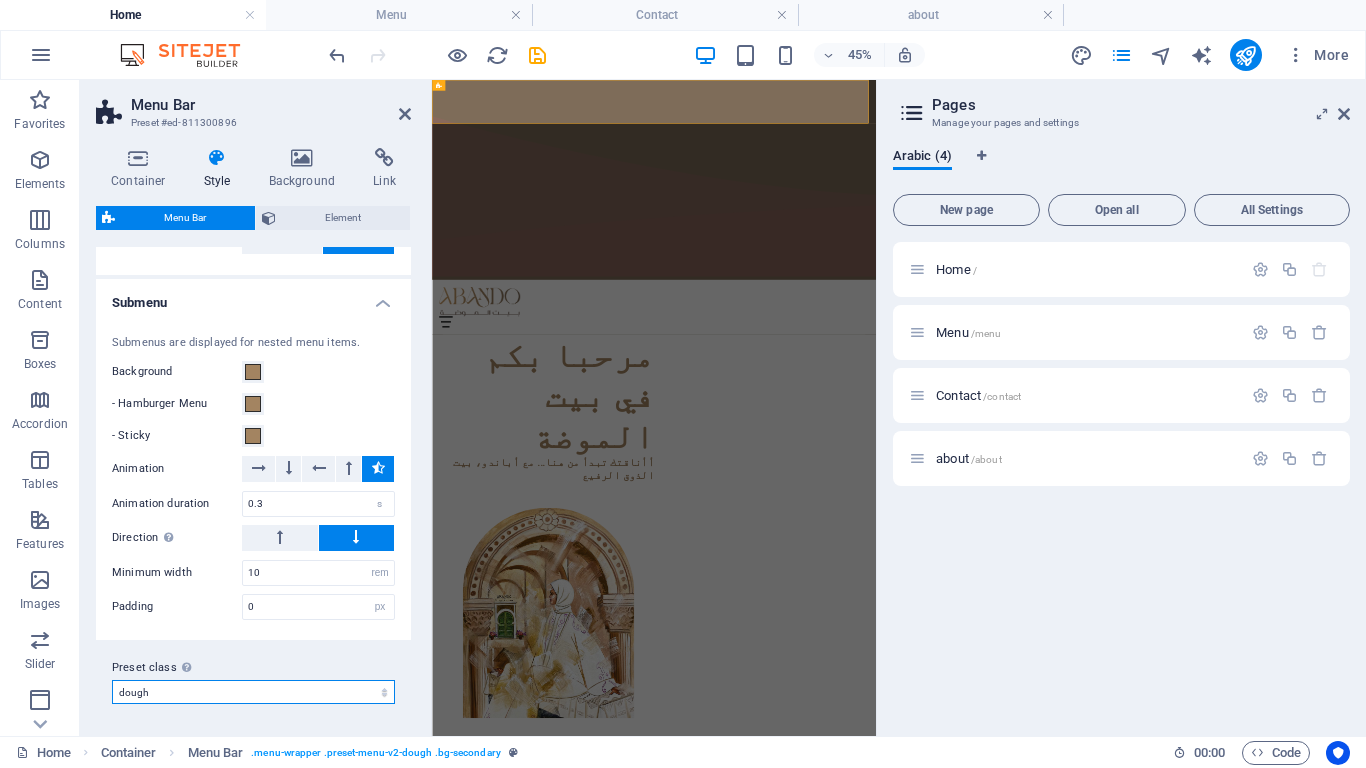 click on "dough Add preset class" at bounding box center (253, 692) 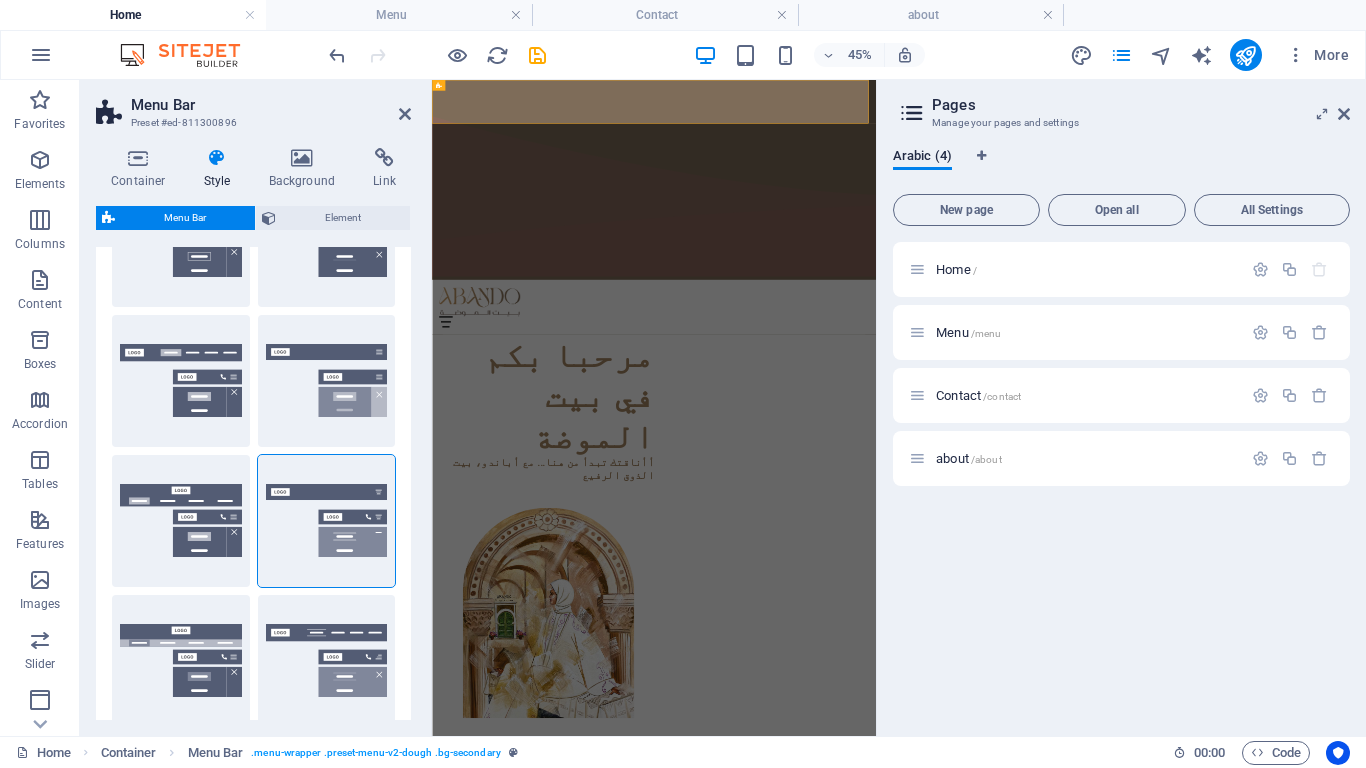scroll, scrollTop: 2, scrollLeft: 0, axis: vertical 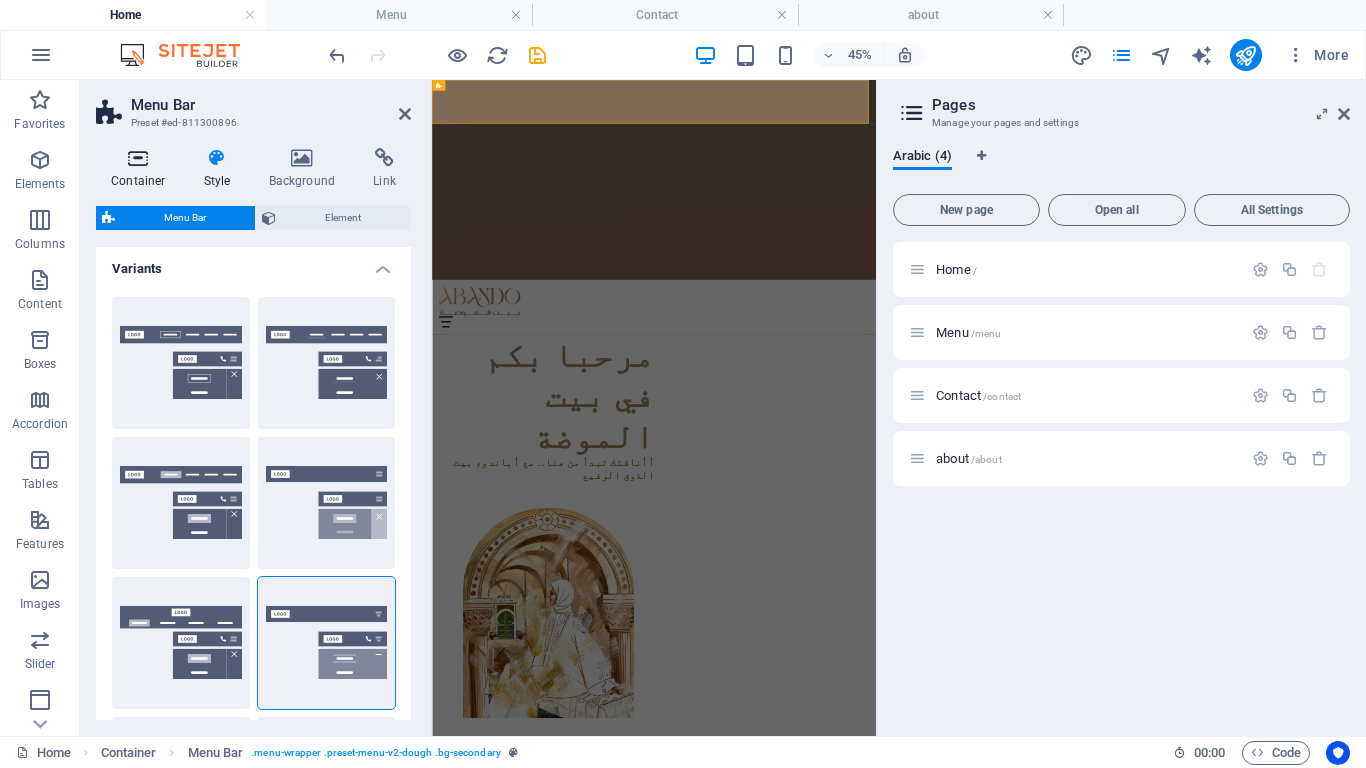 click at bounding box center [138, 158] 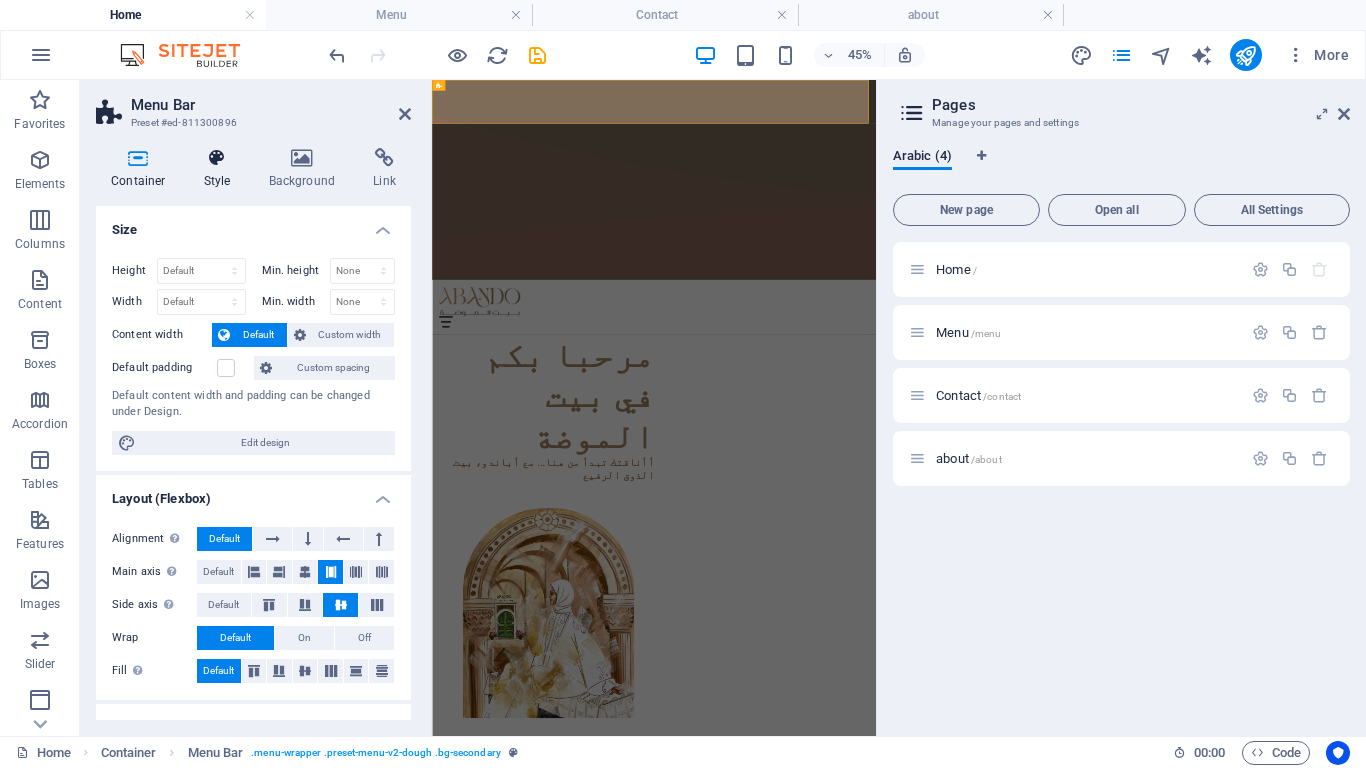 click at bounding box center [217, 158] 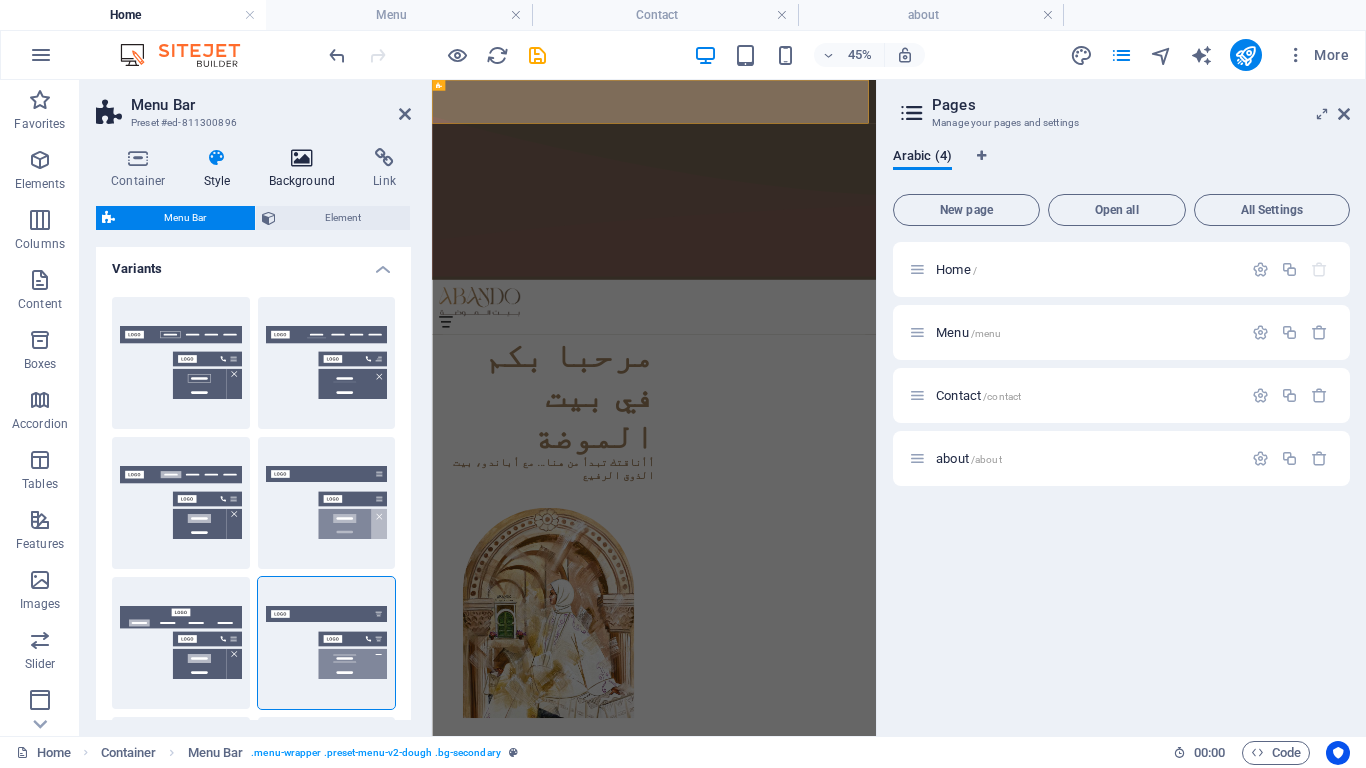 click on "Background" at bounding box center [306, 169] 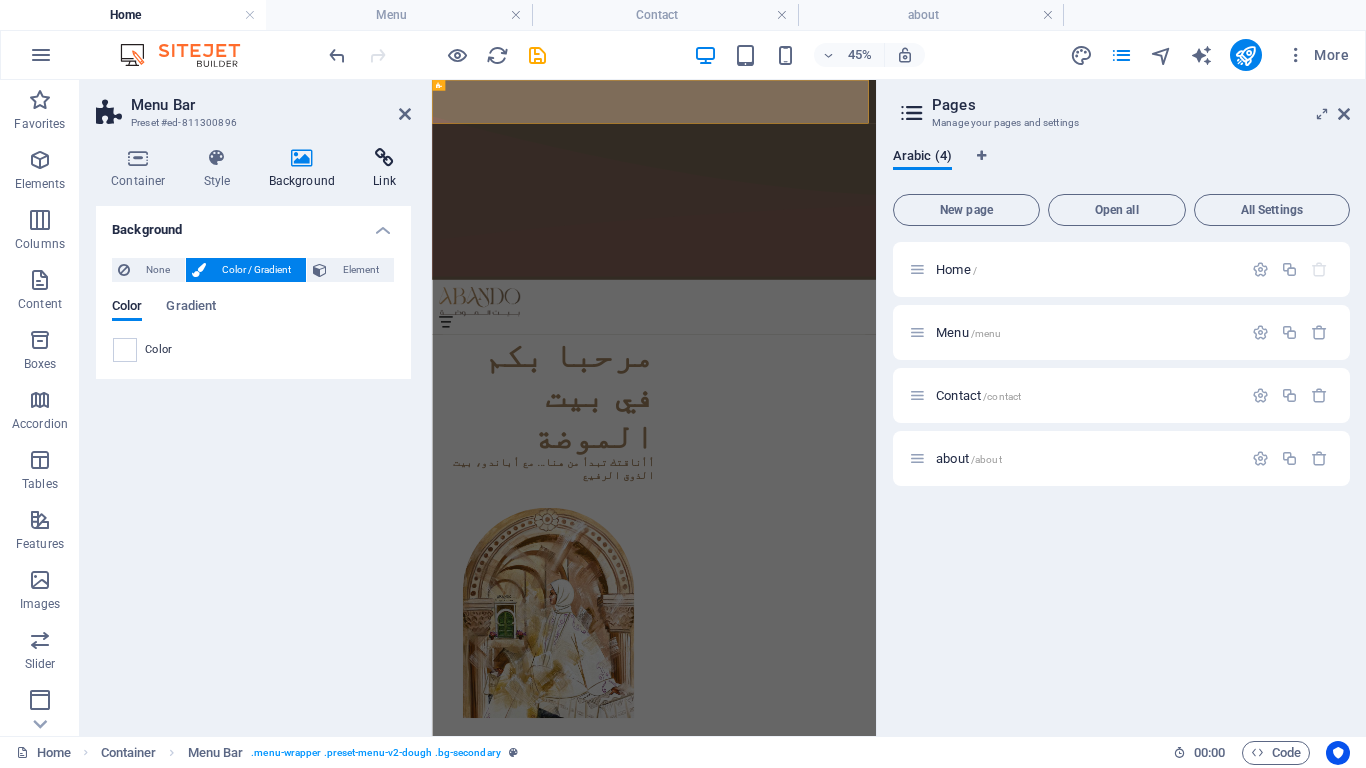click on "Link" at bounding box center (384, 169) 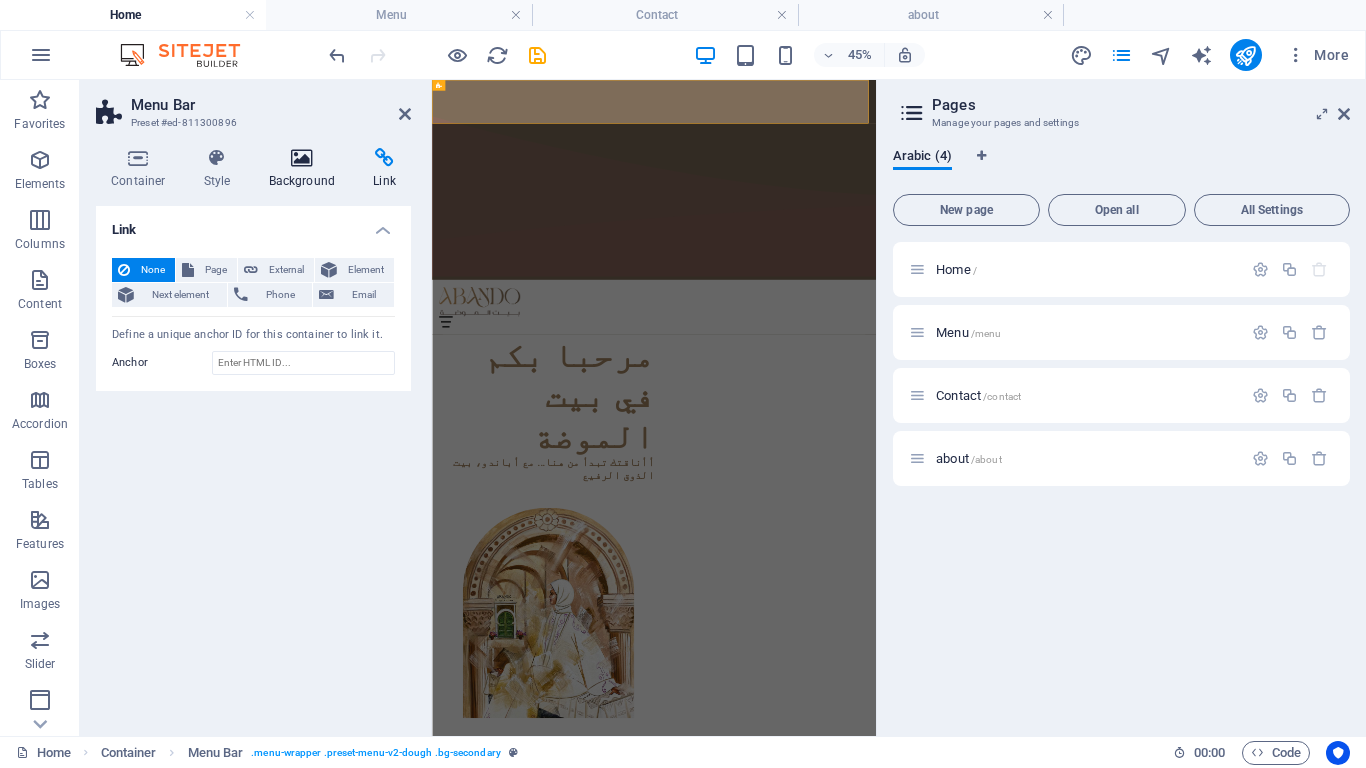 click on "Background" at bounding box center (306, 169) 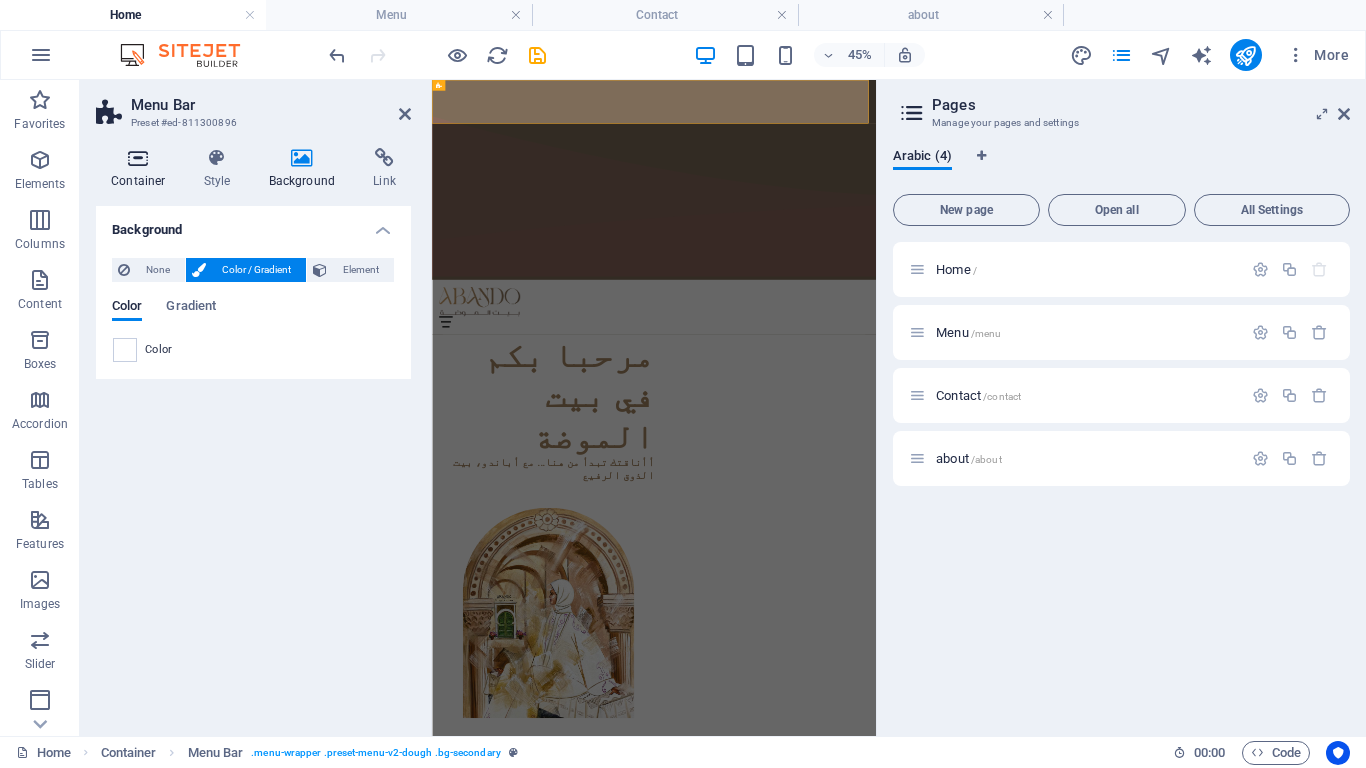 click at bounding box center [138, 158] 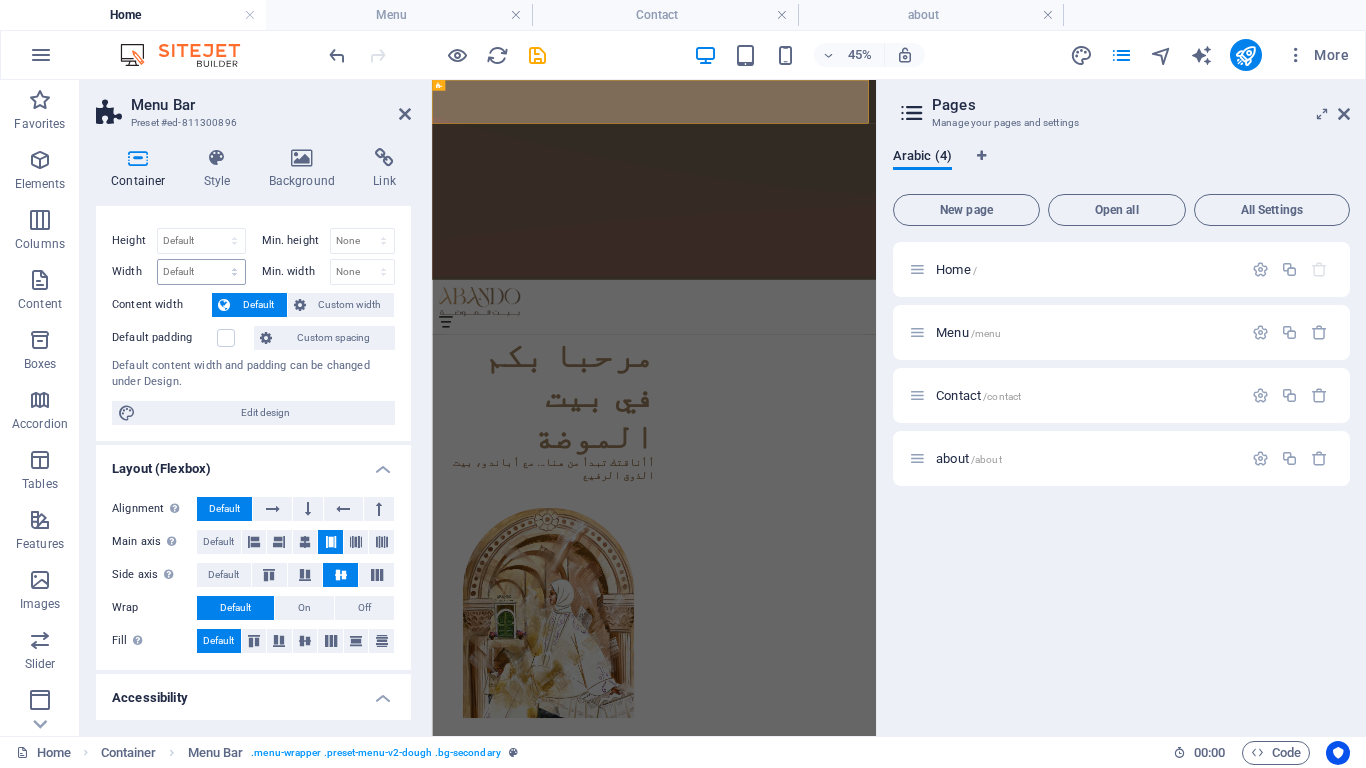 scroll, scrollTop: 0, scrollLeft: 0, axis: both 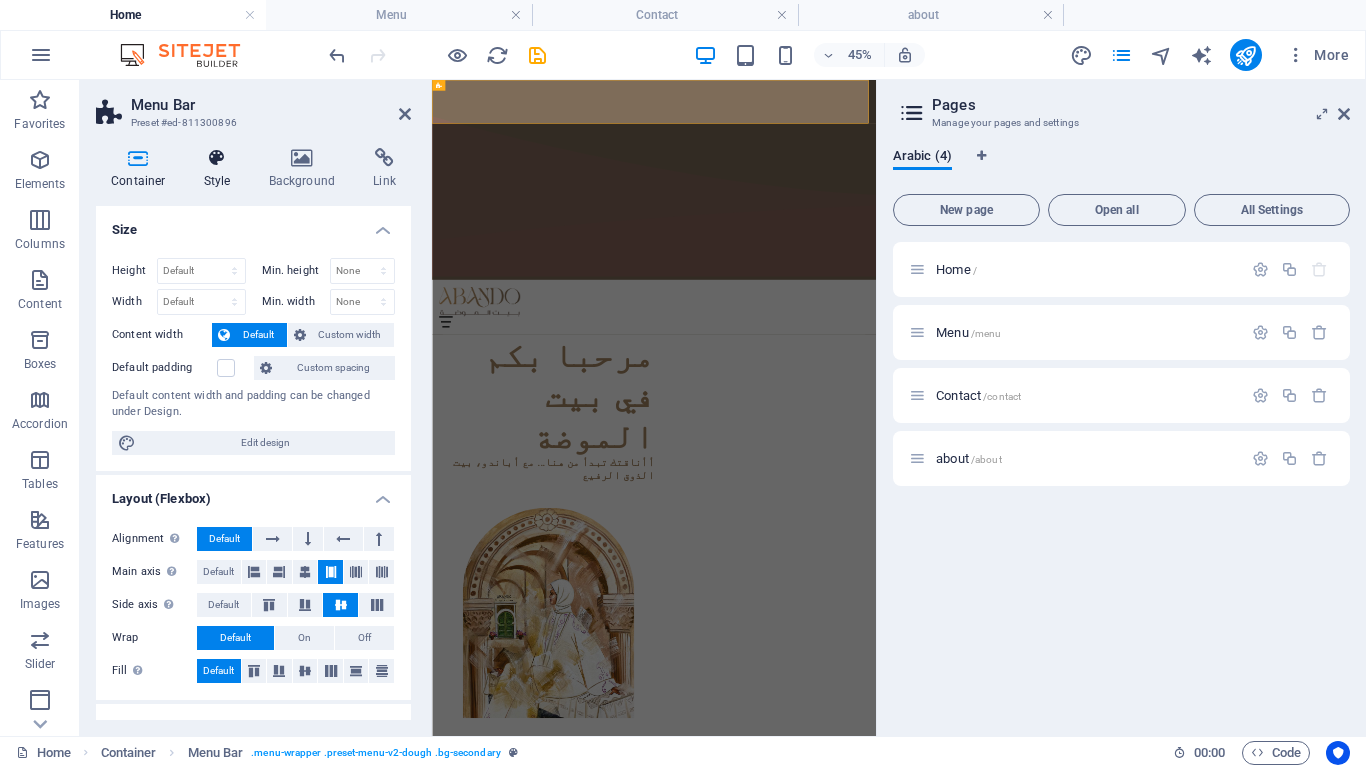 click at bounding box center (217, 158) 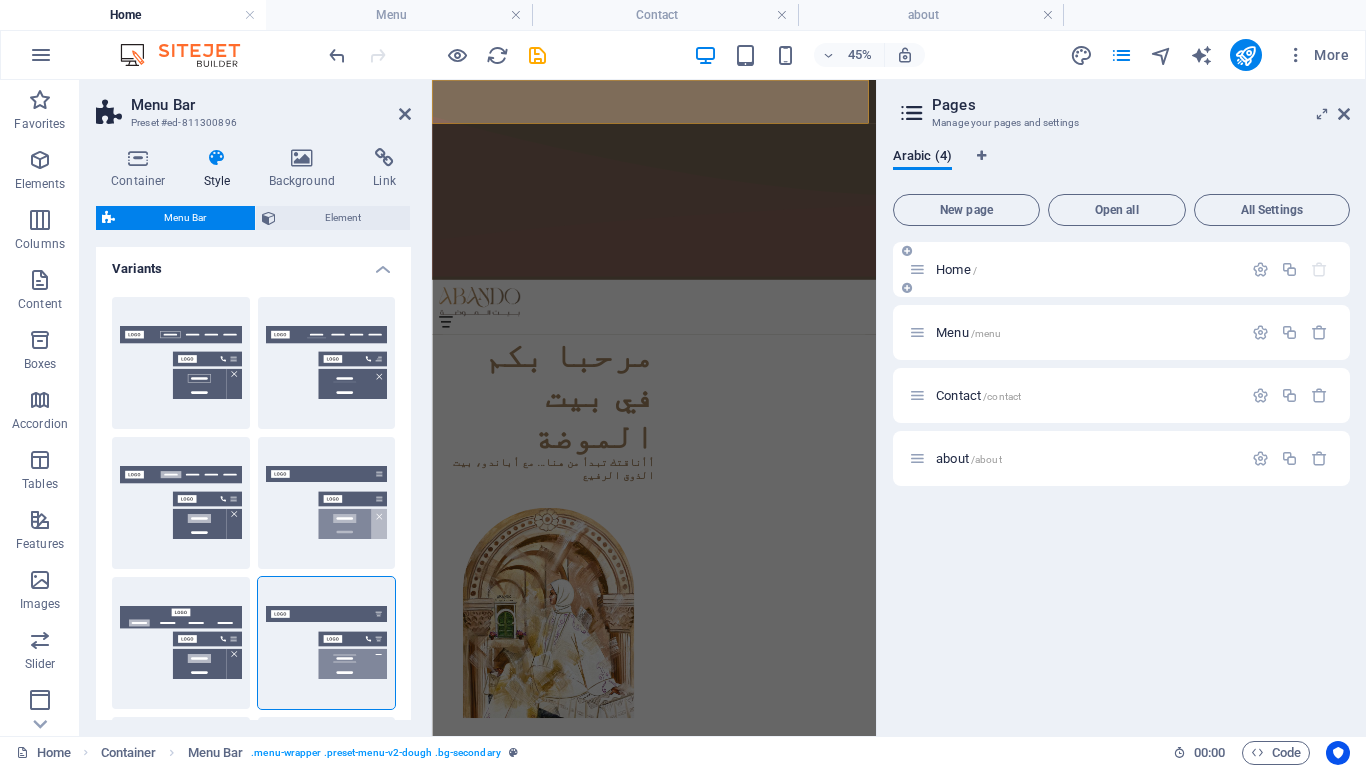 click on "Home /" at bounding box center (1121, 269) 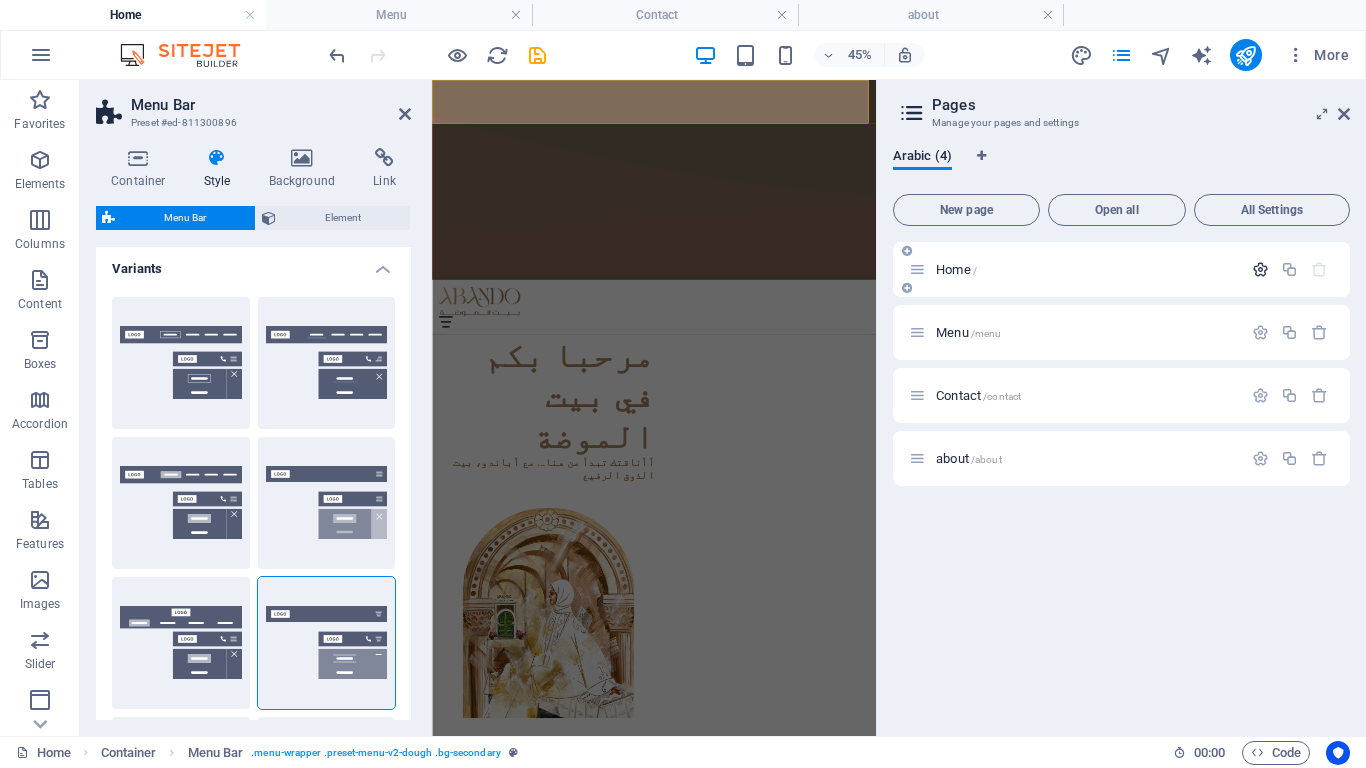 click at bounding box center [1260, 269] 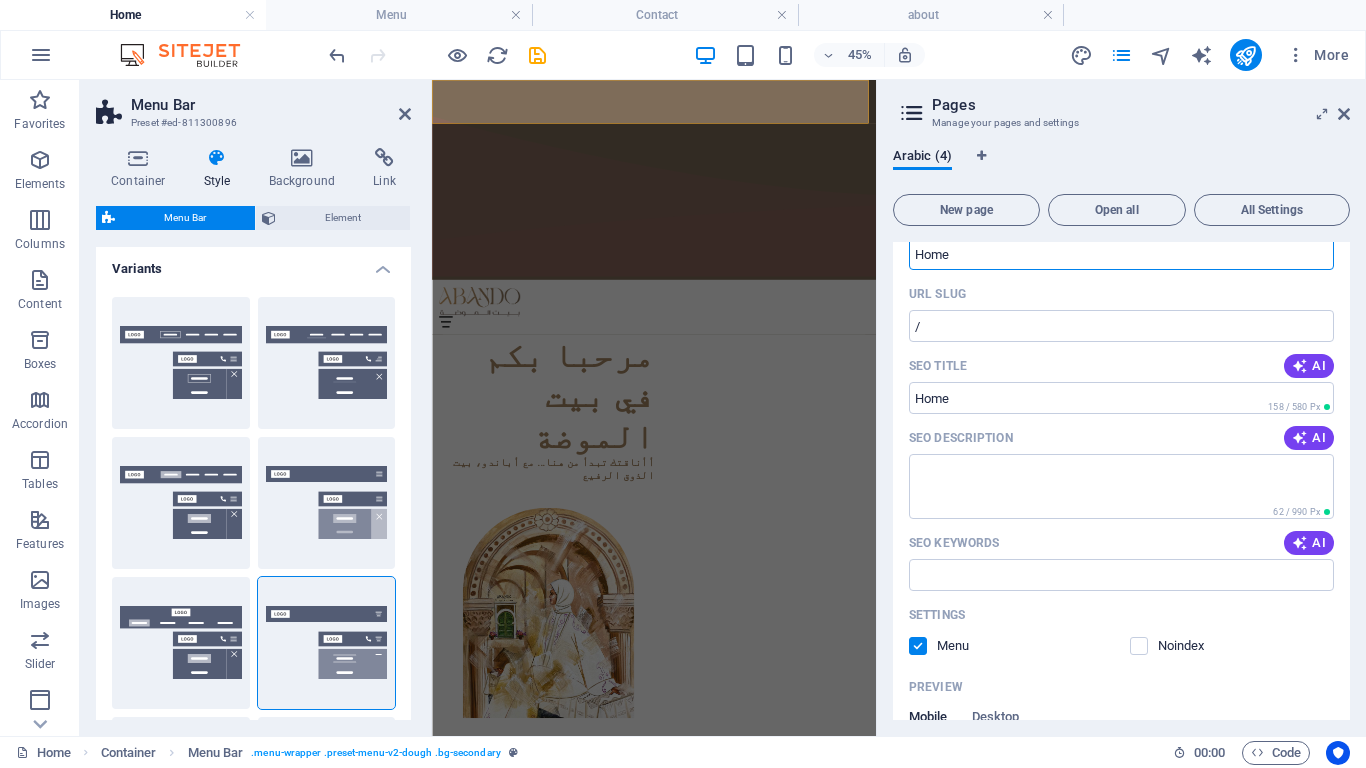 scroll, scrollTop: 100, scrollLeft: 0, axis: vertical 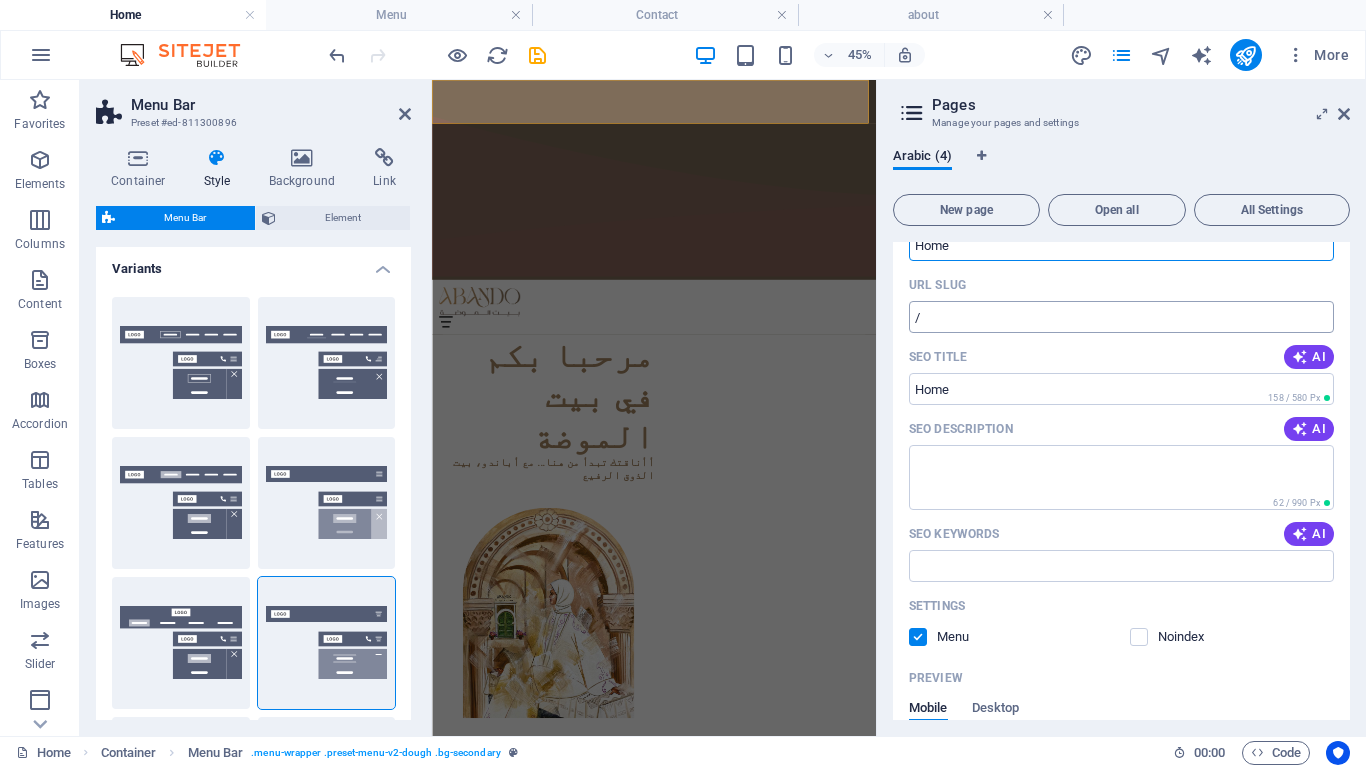 click on "/" at bounding box center [1121, 317] 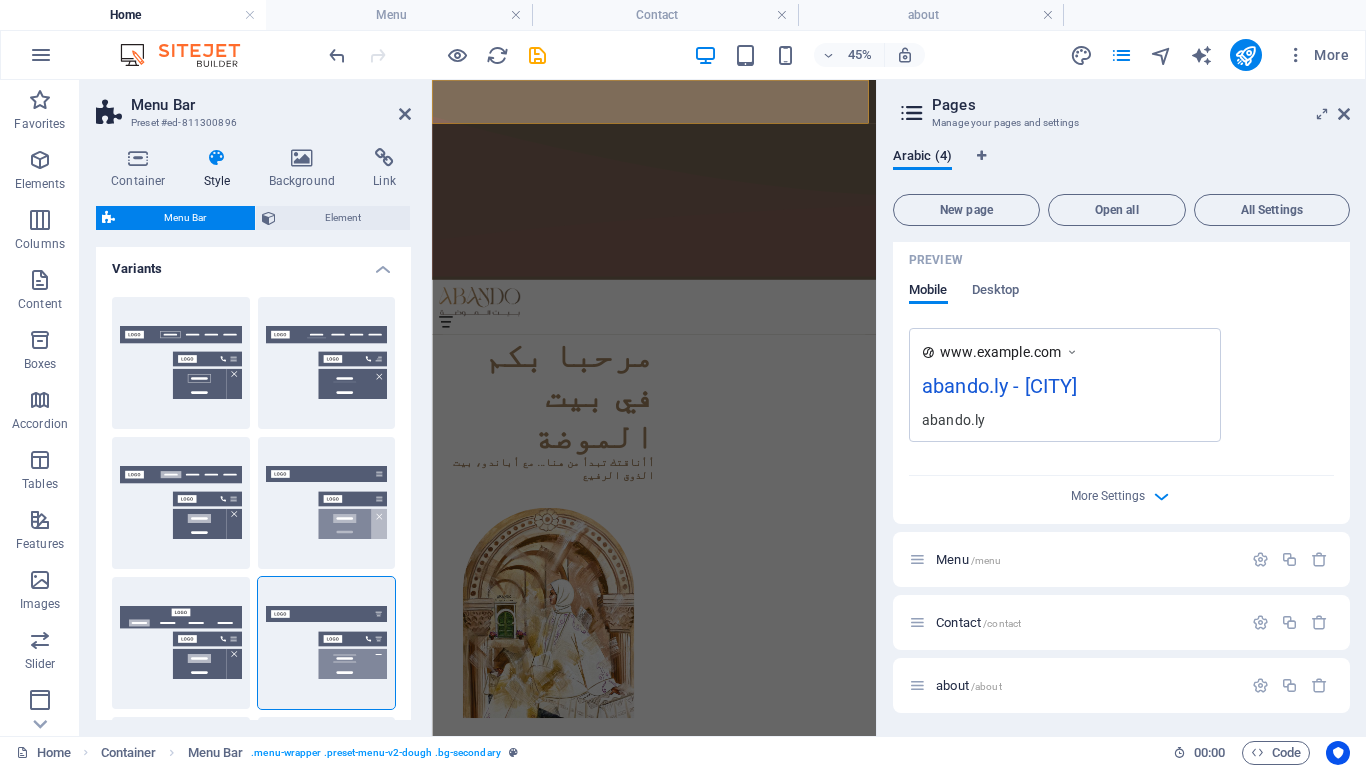 scroll, scrollTop: 519, scrollLeft: 0, axis: vertical 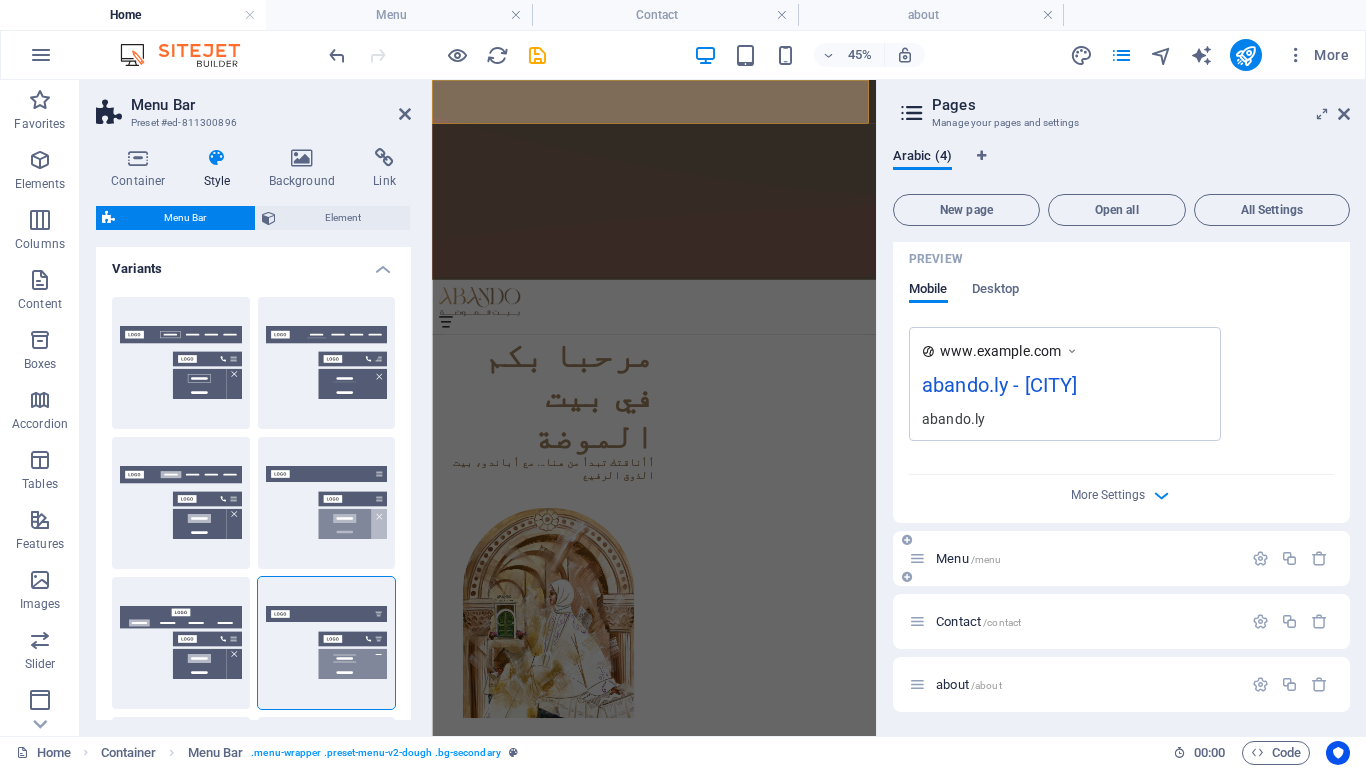 click on "Menu /menu" at bounding box center [1121, 558] 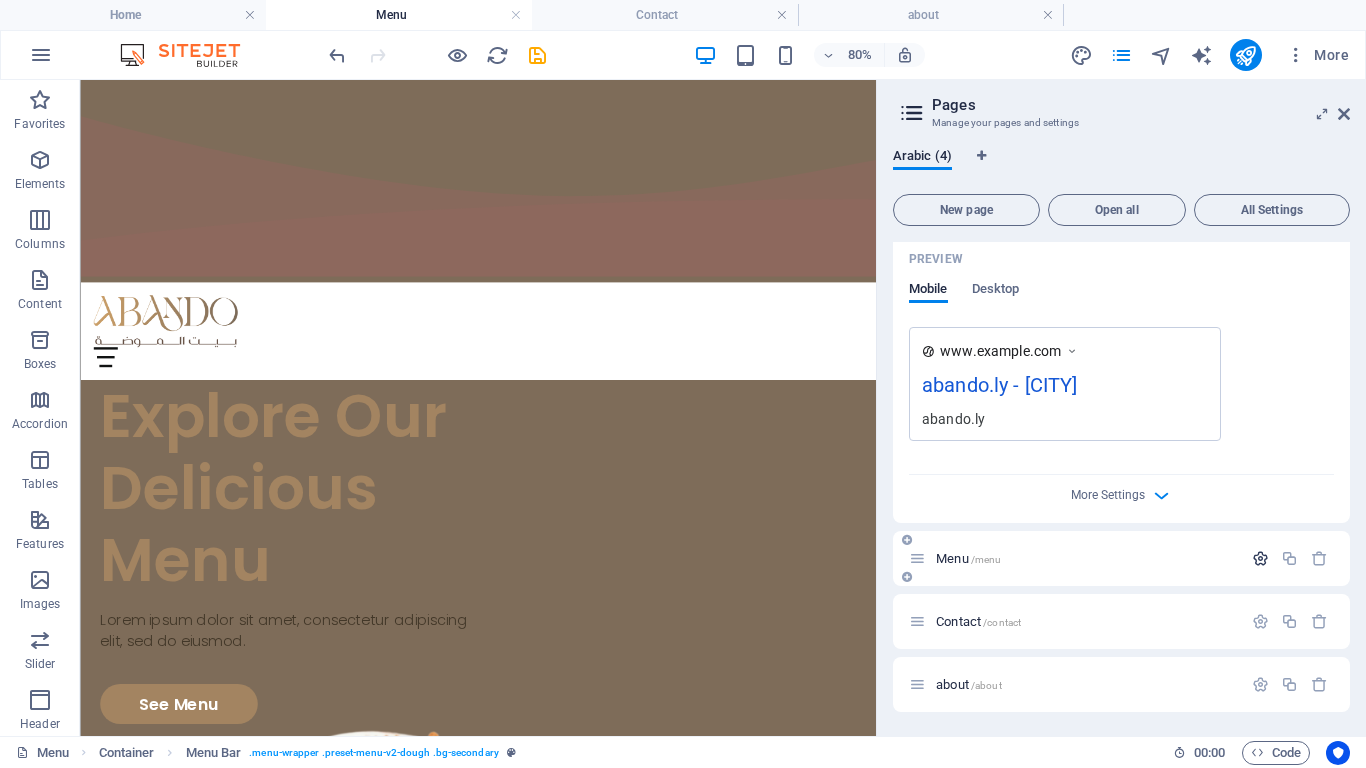 click at bounding box center (1260, 558) 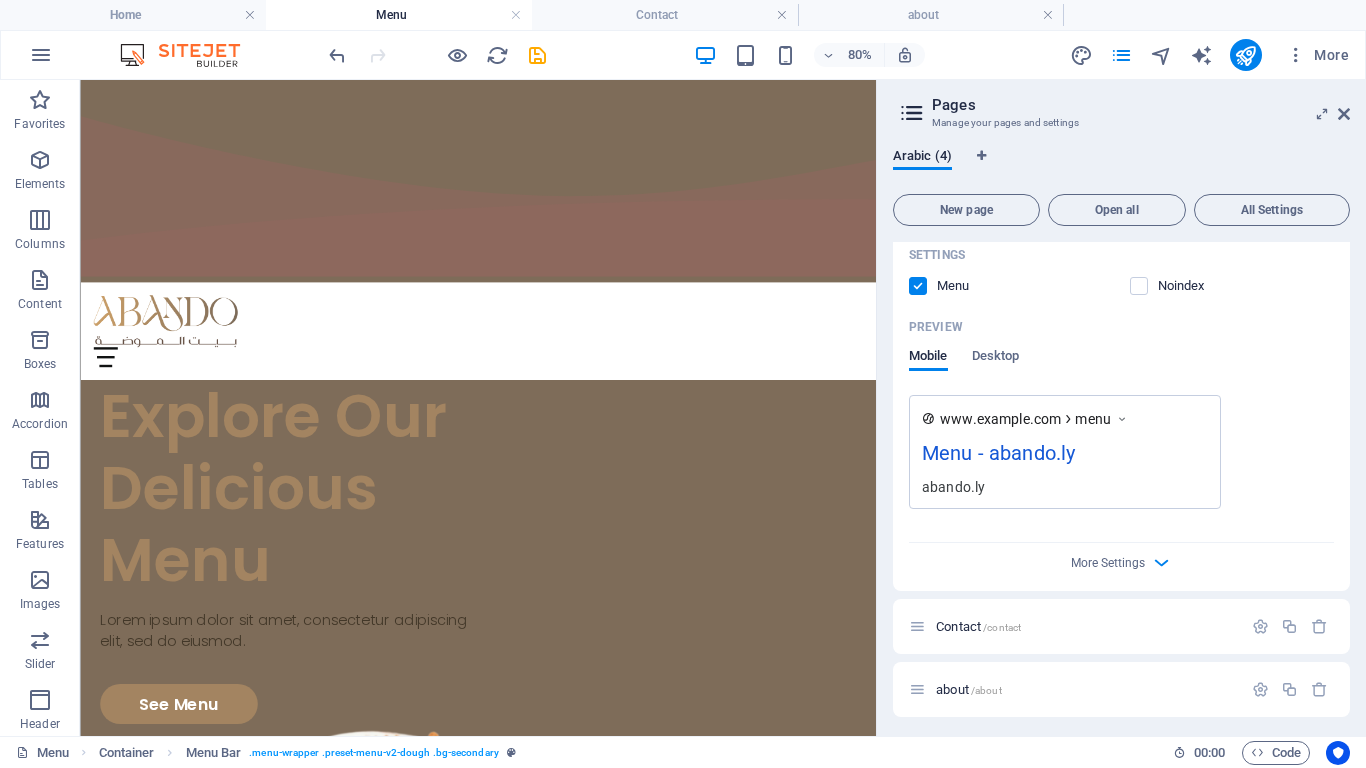 scroll, scrollTop: 1265, scrollLeft: 0, axis: vertical 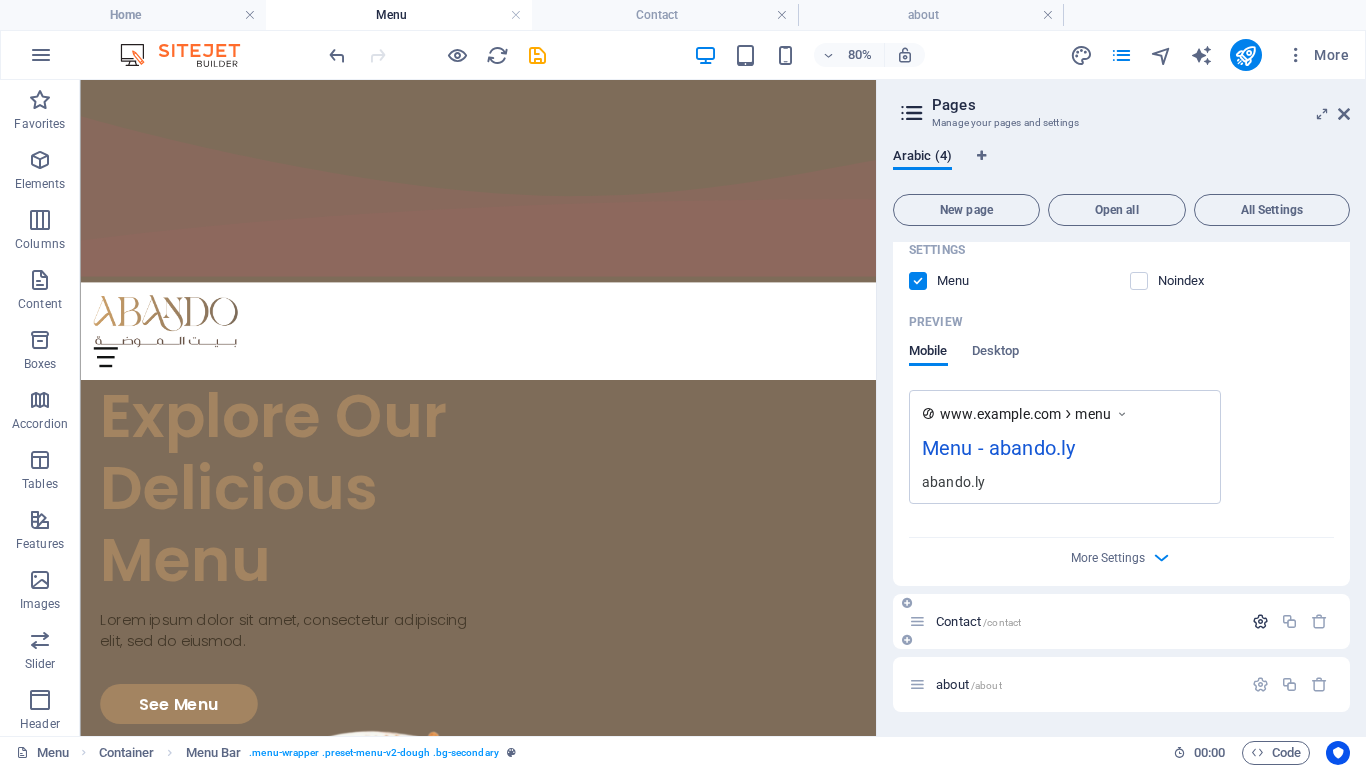 click at bounding box center (1260, 621) 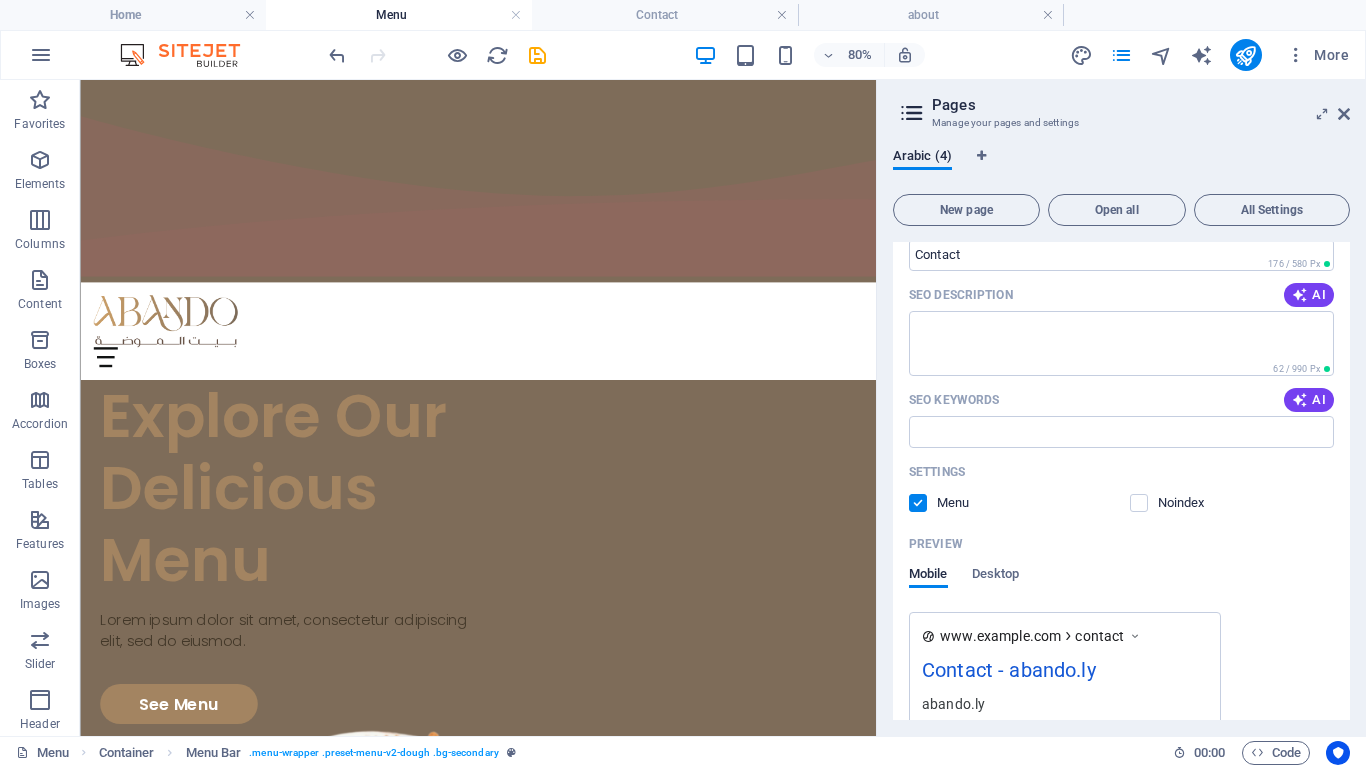 scroll, scrollTop: 1865, scrollLeft: 0, axis: vertical 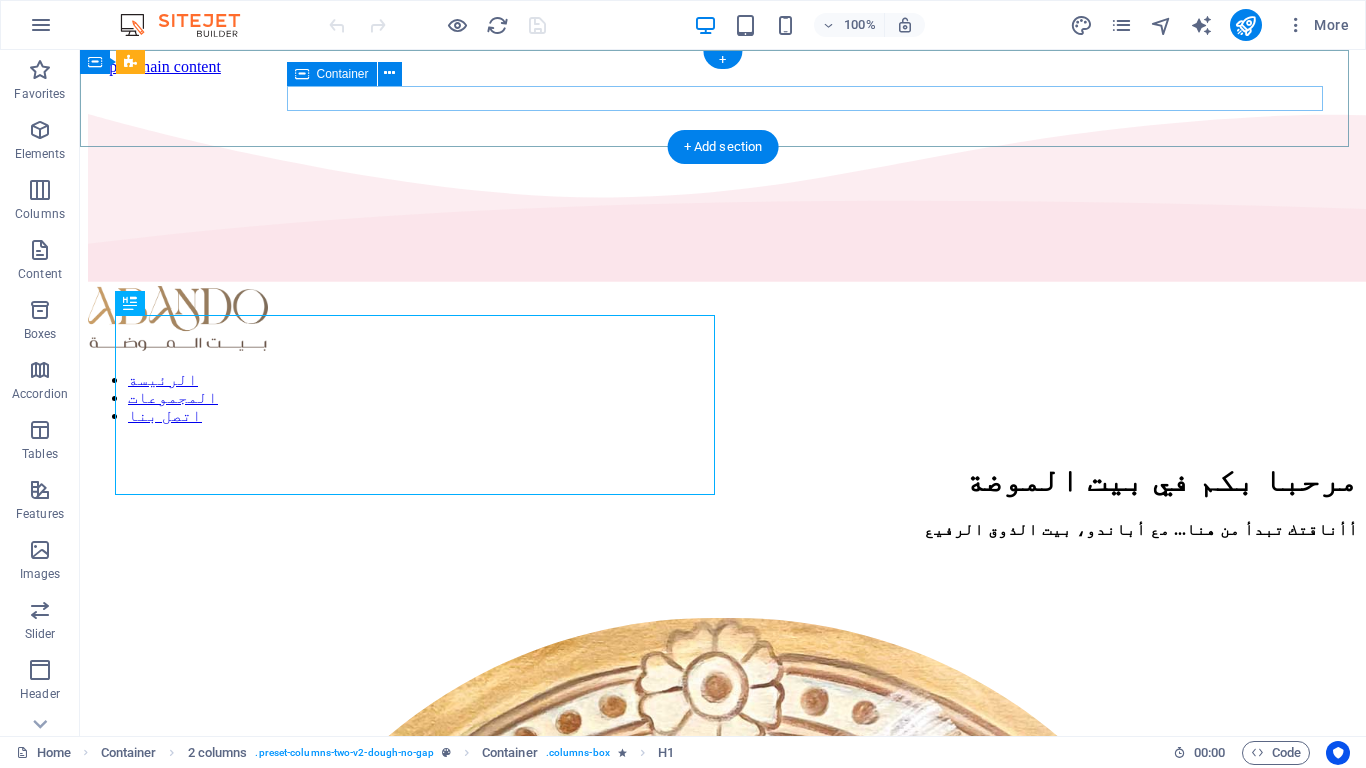 click at bounding box center [723, 355] 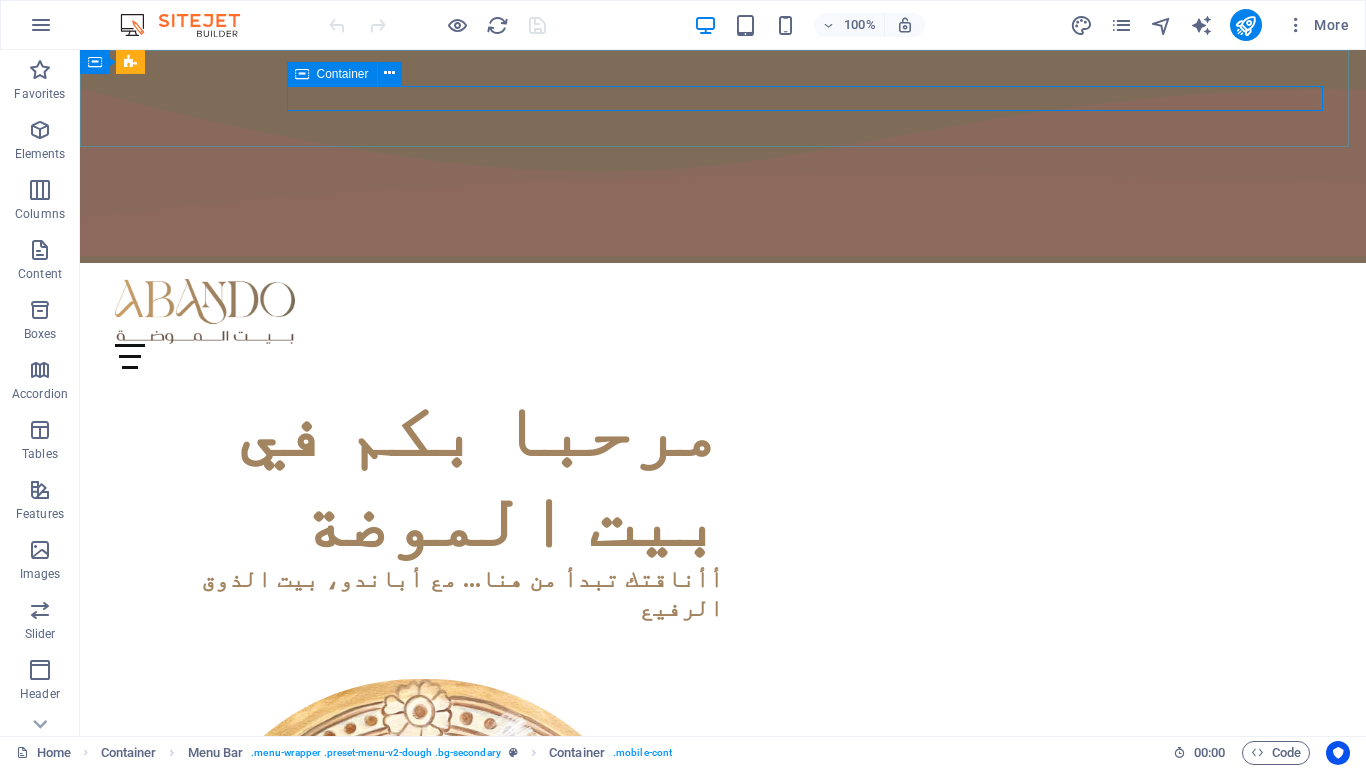 click at bounding box center (302, 74) 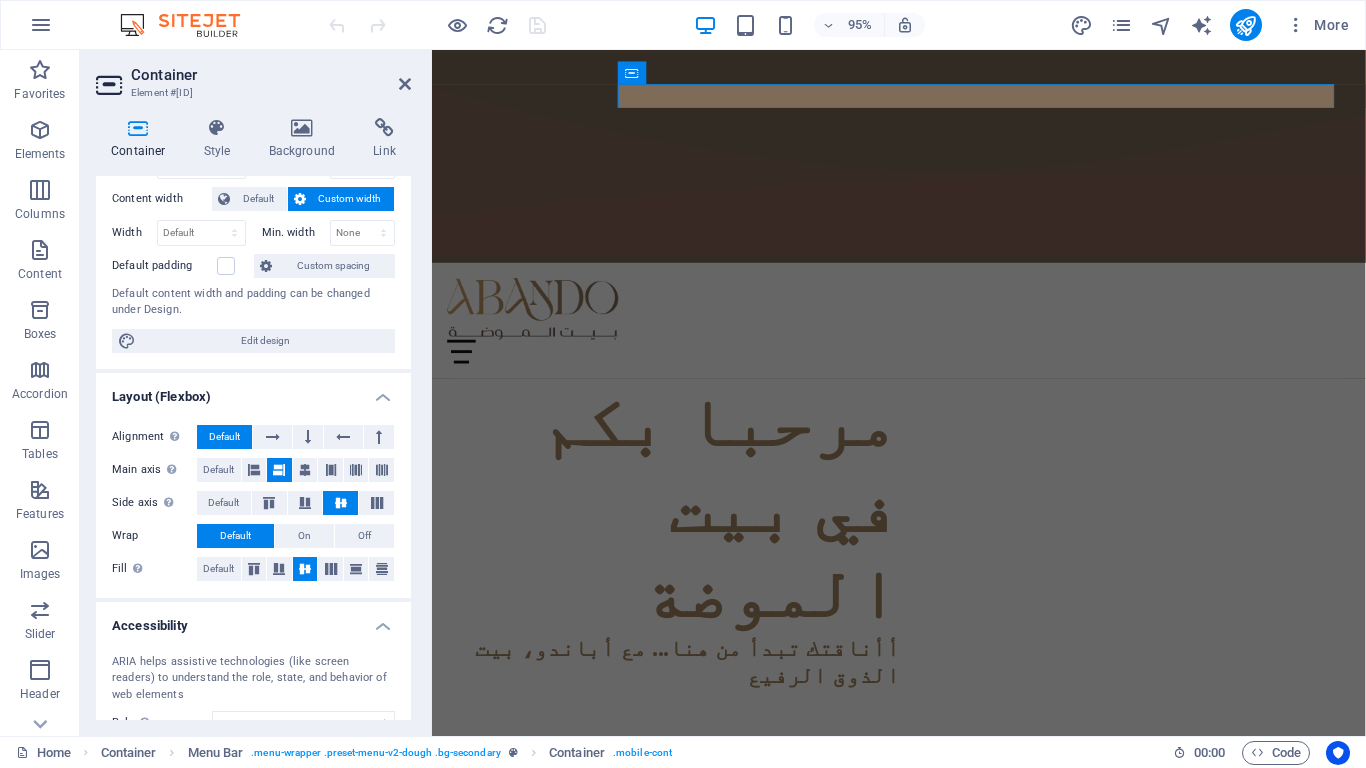 scroll, scrollTop: 65, scrollLeft: 0, axis: vertical 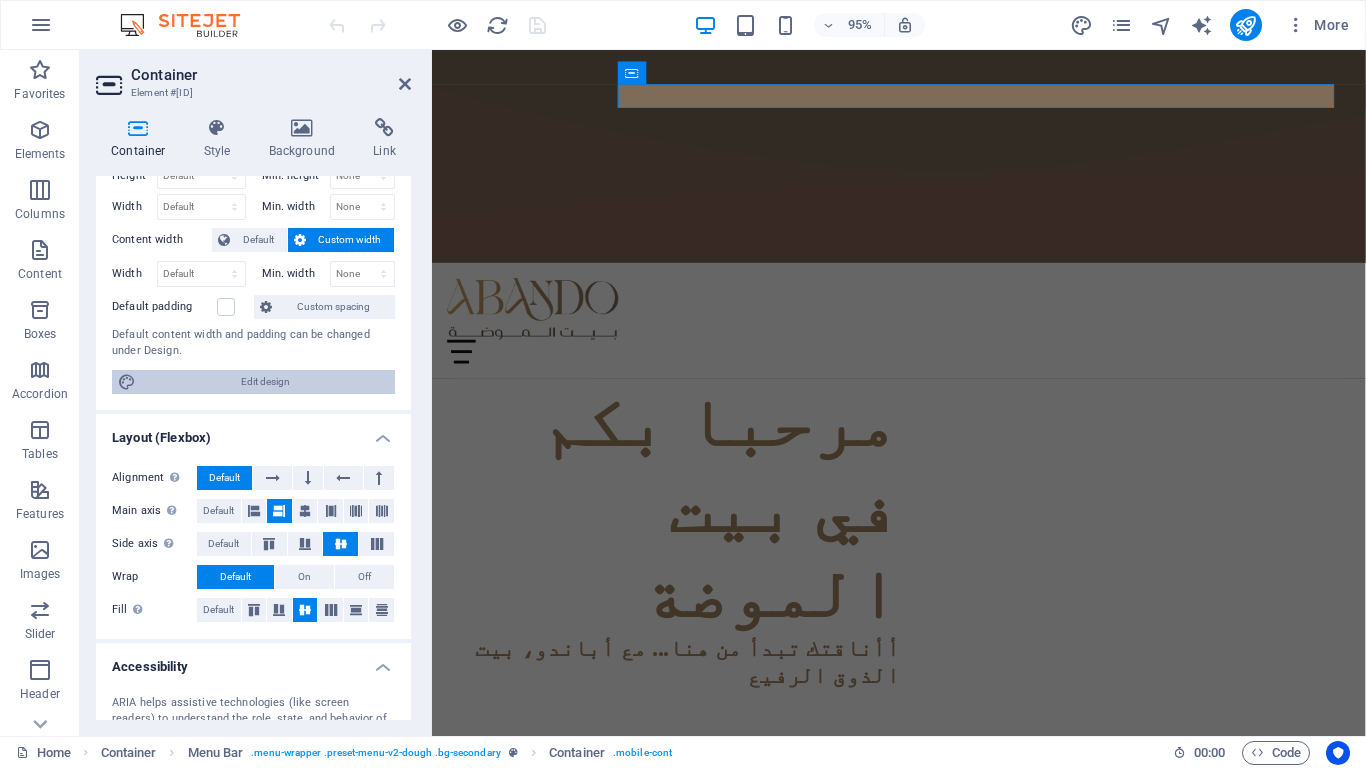 click on "Edit design" at bounding box center (265, 382) 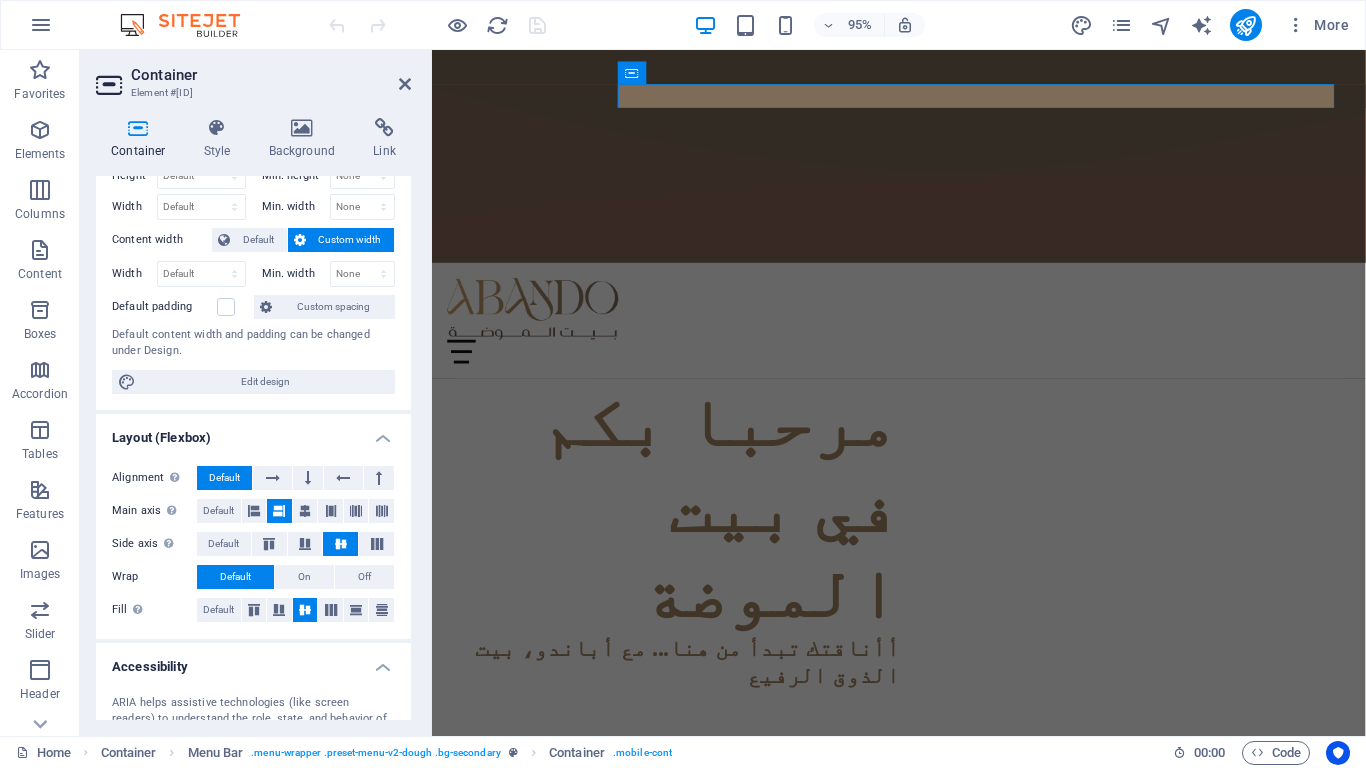 select on "rem" 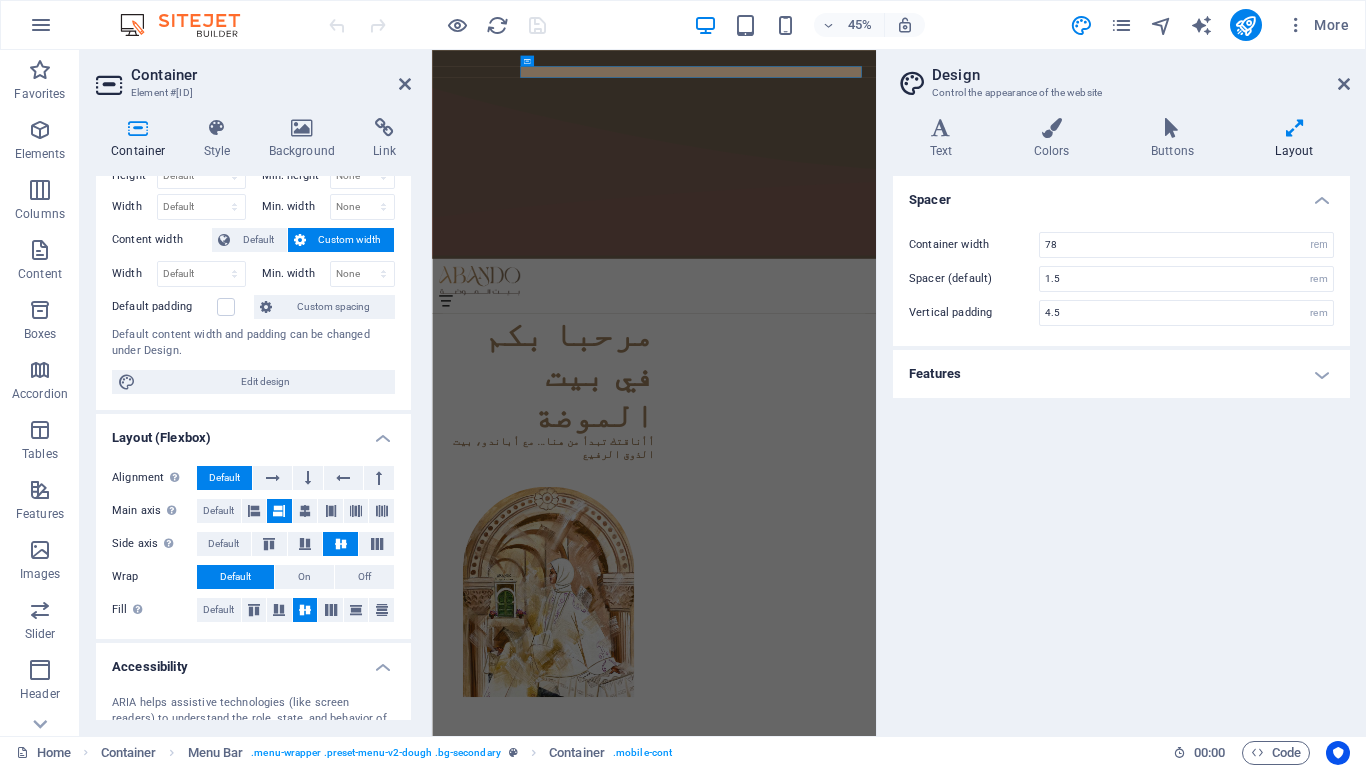 click on "Features" at bounding box center (1121, 374) 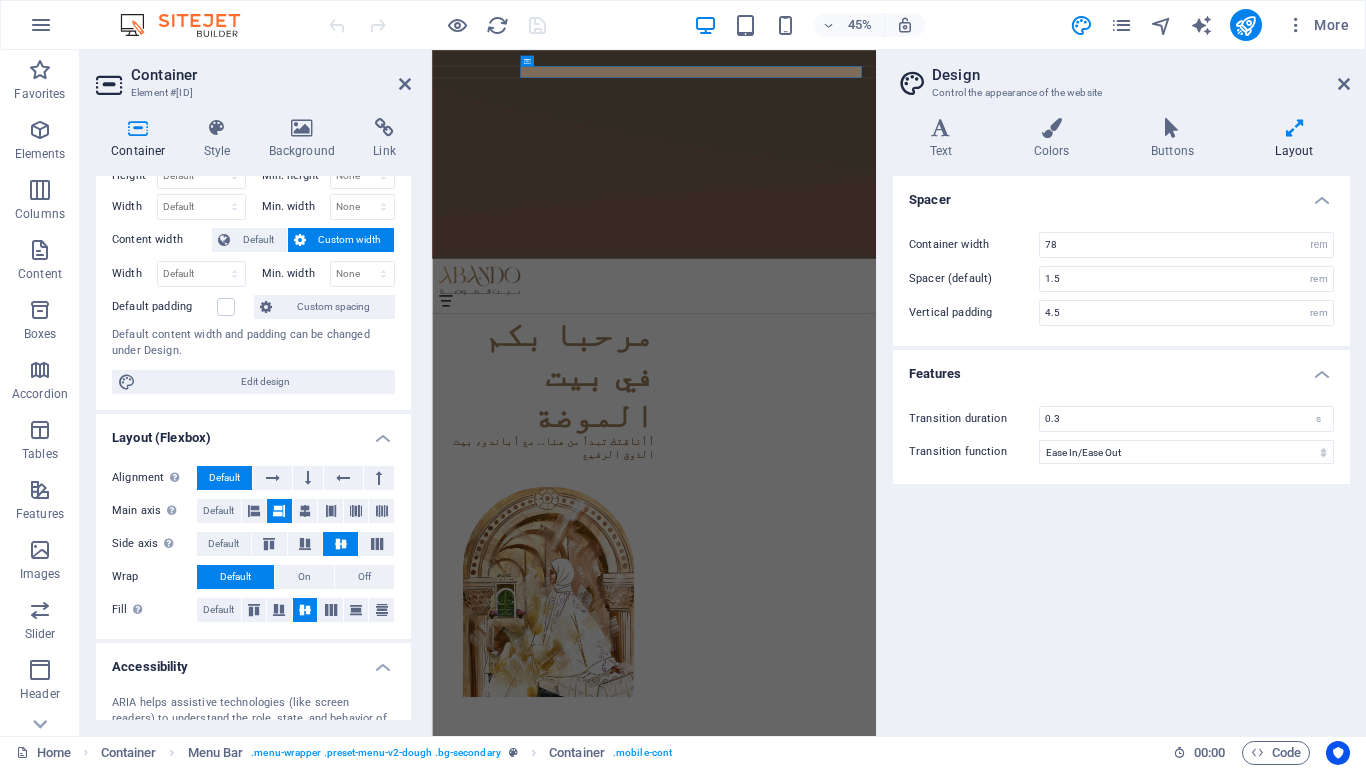 click on "Features" at bounding box center [1121, 368] 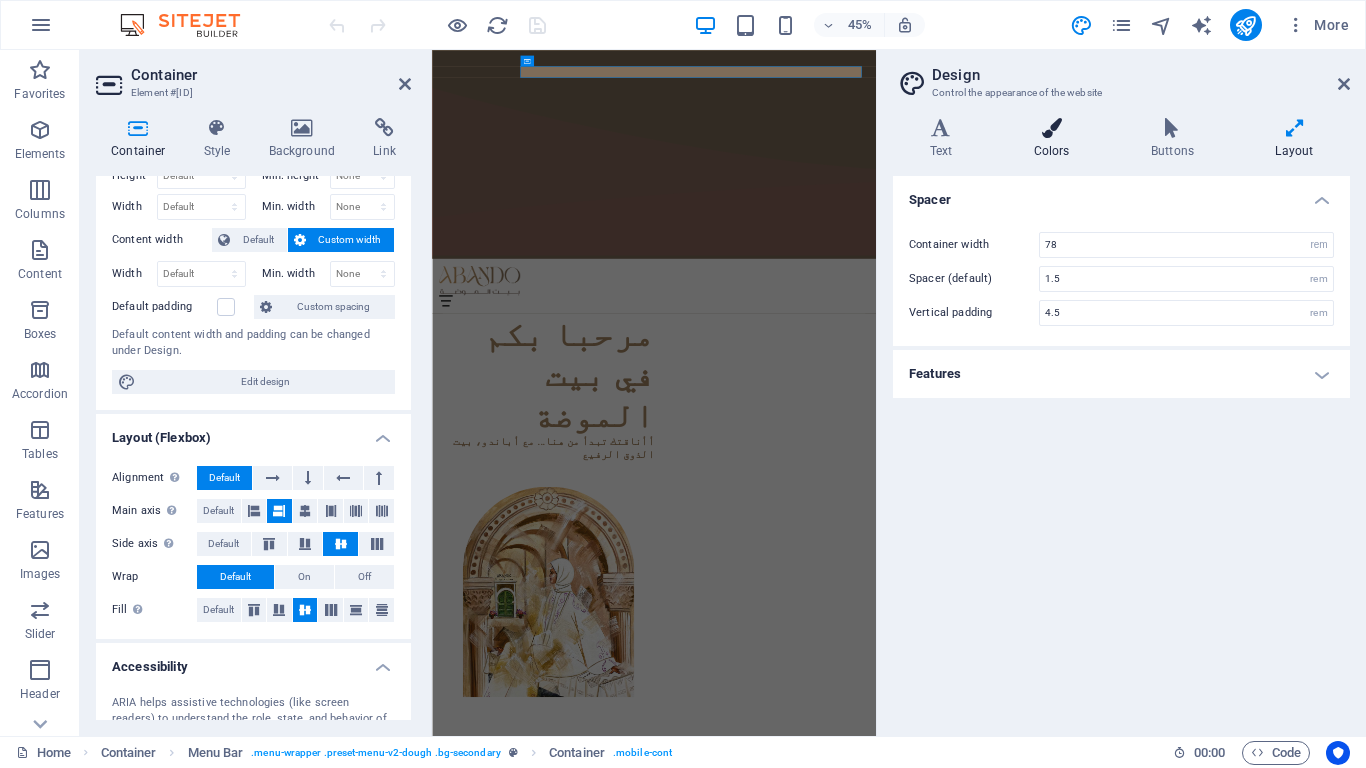 click at bounding box center [1051, 128] 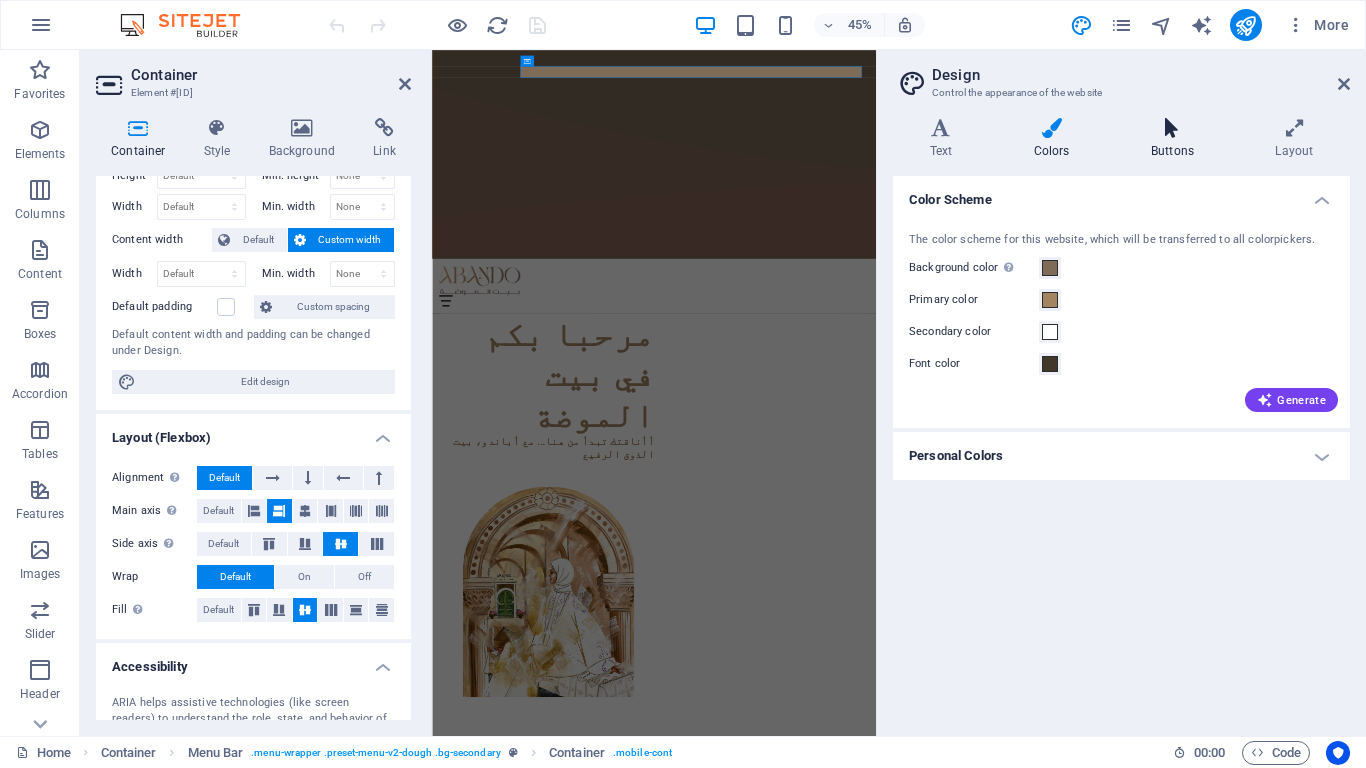 click at bounding box center [1172, 128] 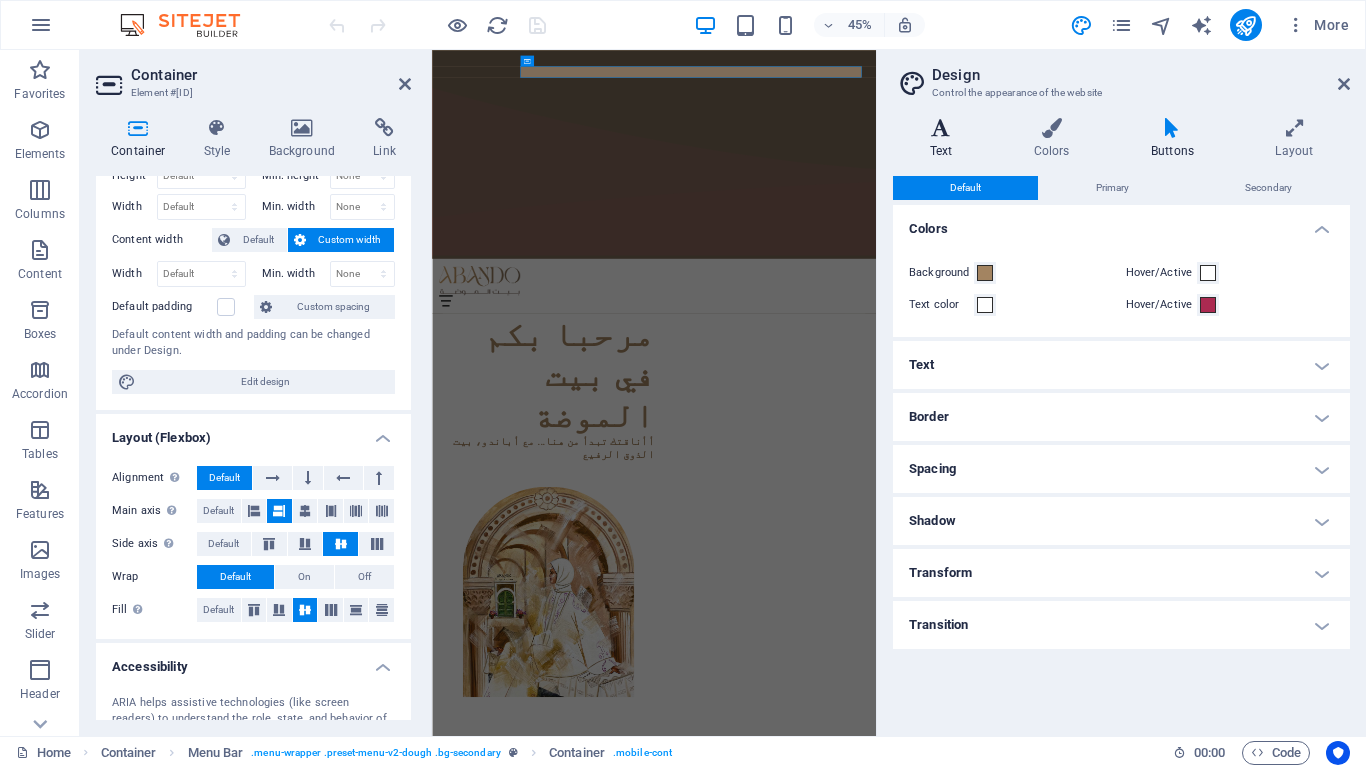 click on "Text" at bounding box center (945, 139) 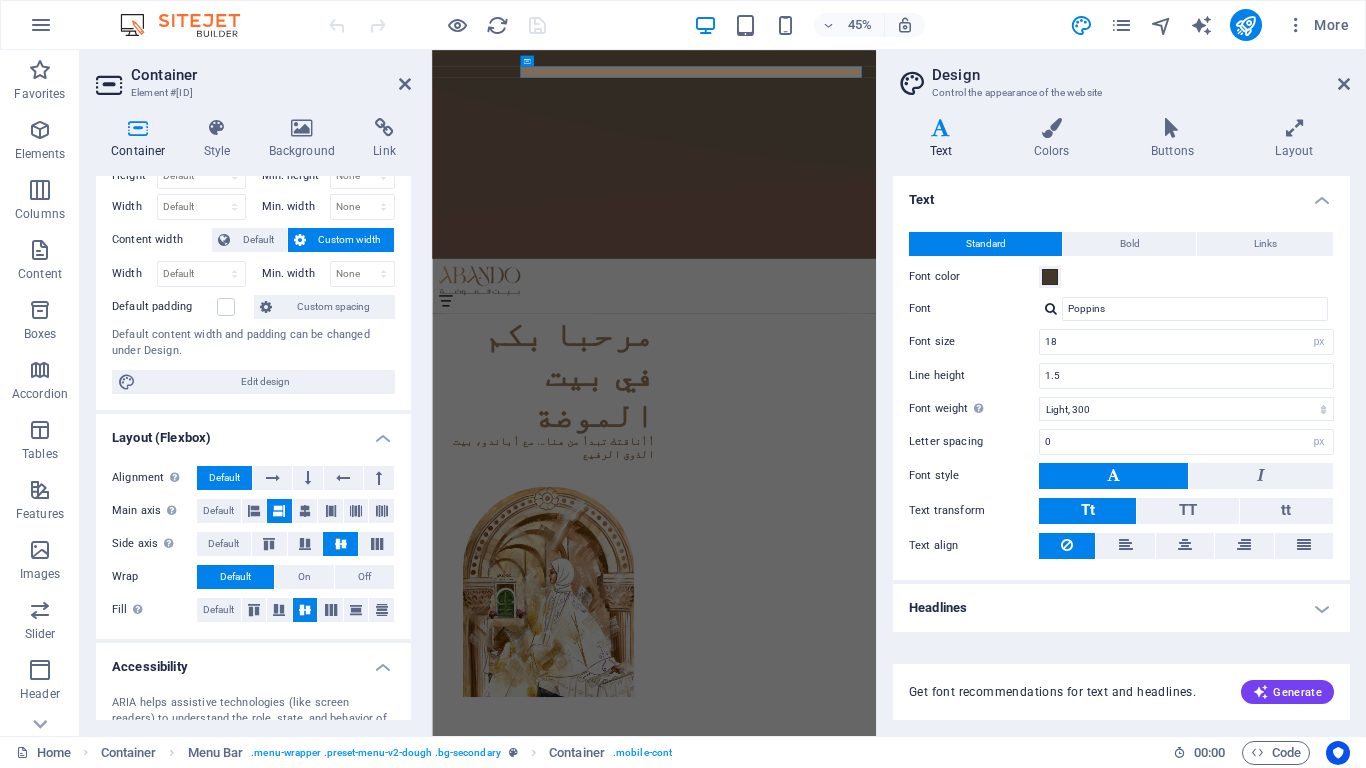 click on "Default content width and padding can be changed under Design." at bounding box center [253, 343] 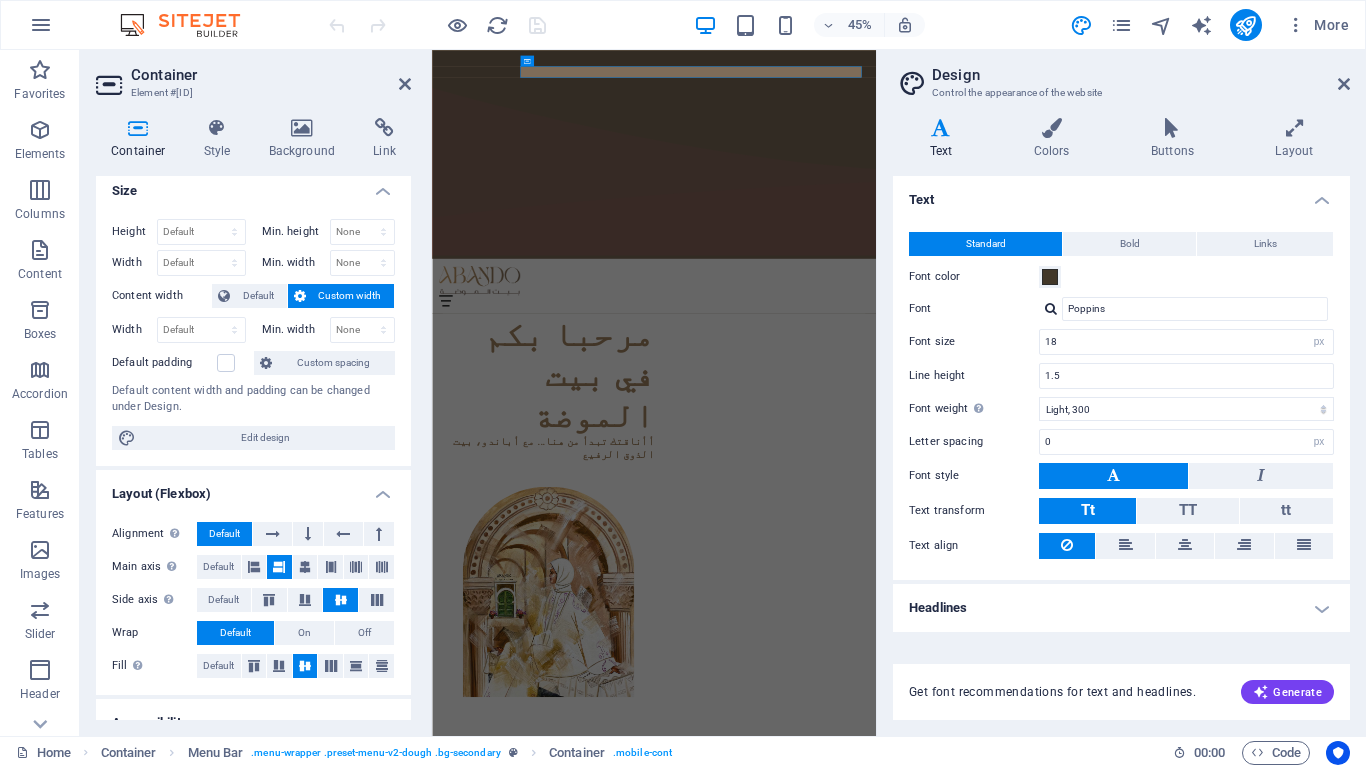 scroll, scrollTop: 0, scrollLeft: 0, axis: both 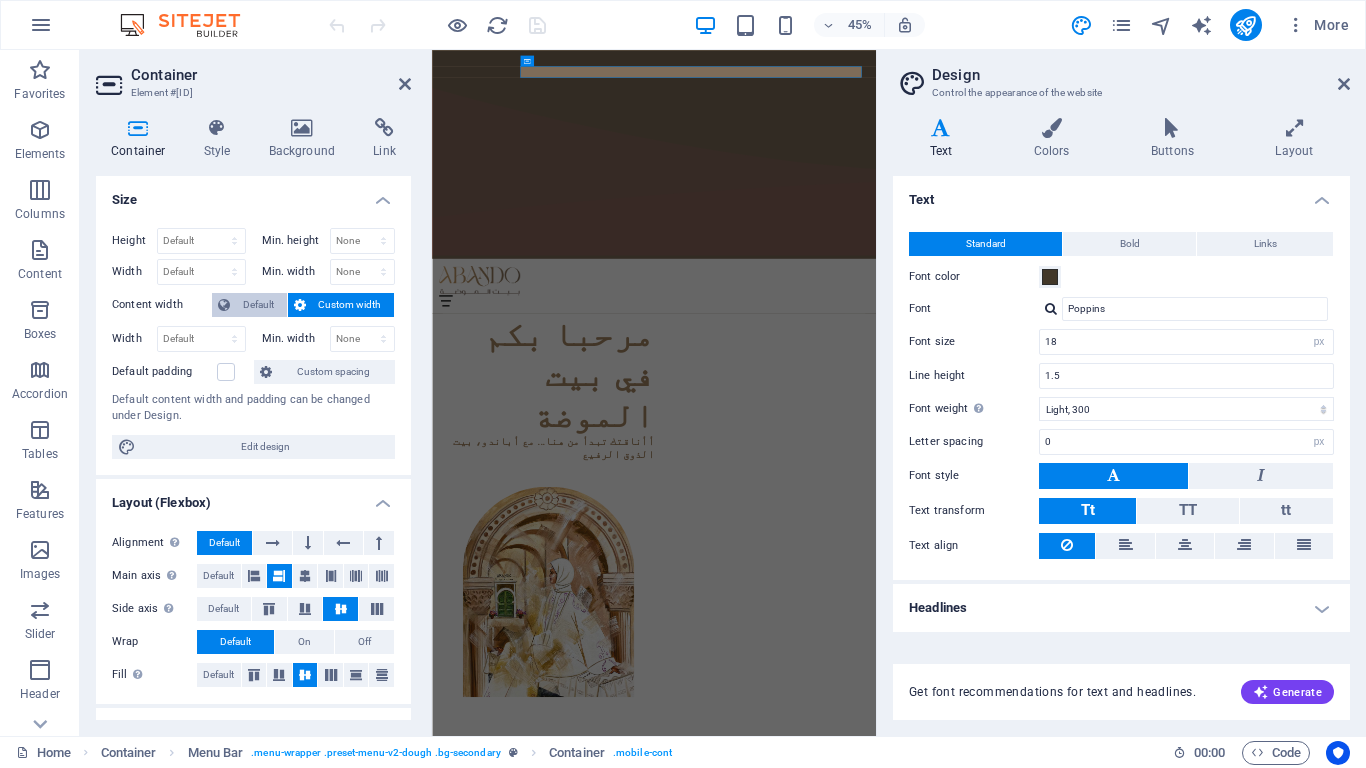 click on "Default" at bounding box center (258, 305) 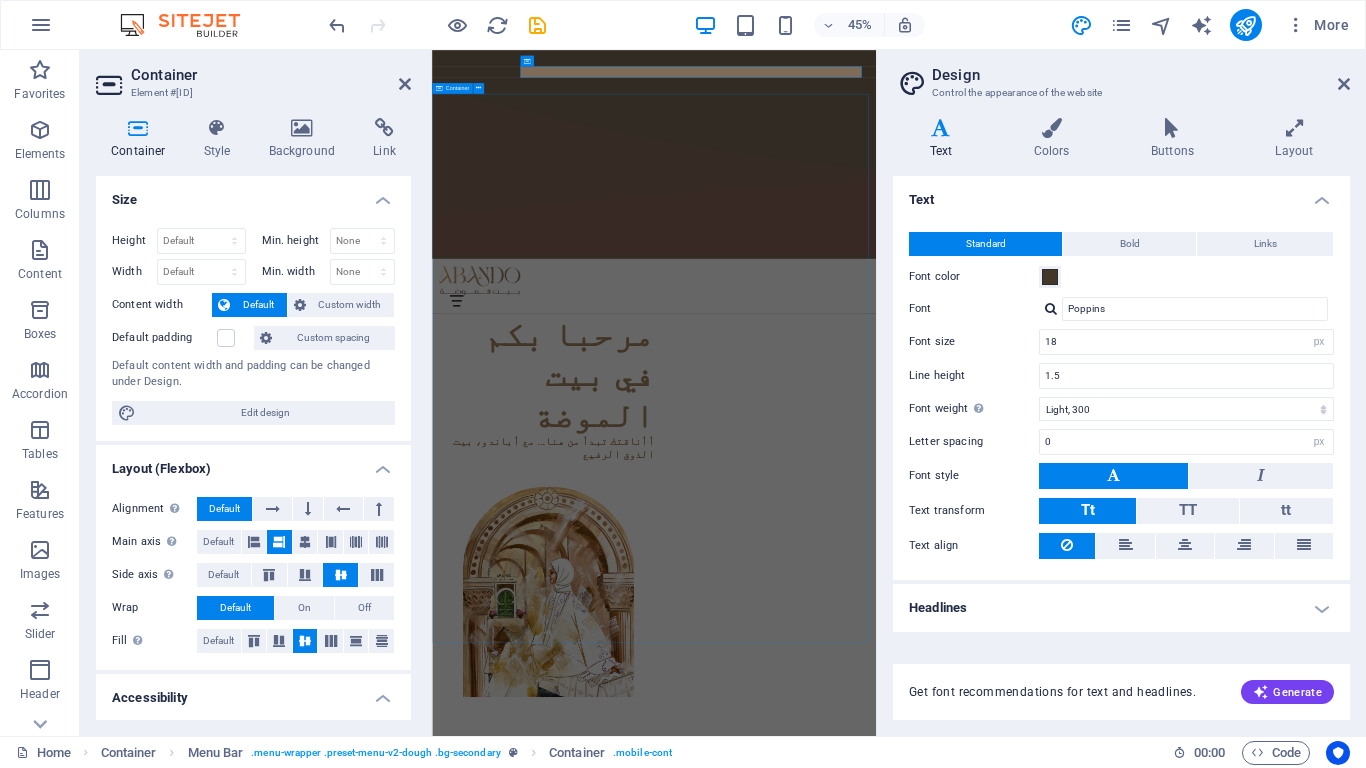 click on "مرحبا بكم في بيت الموضة أأناقتك تبدأ من هنا... مع أباندو، بيت الذوق الرفيع" at bounding box center [925, 1245] 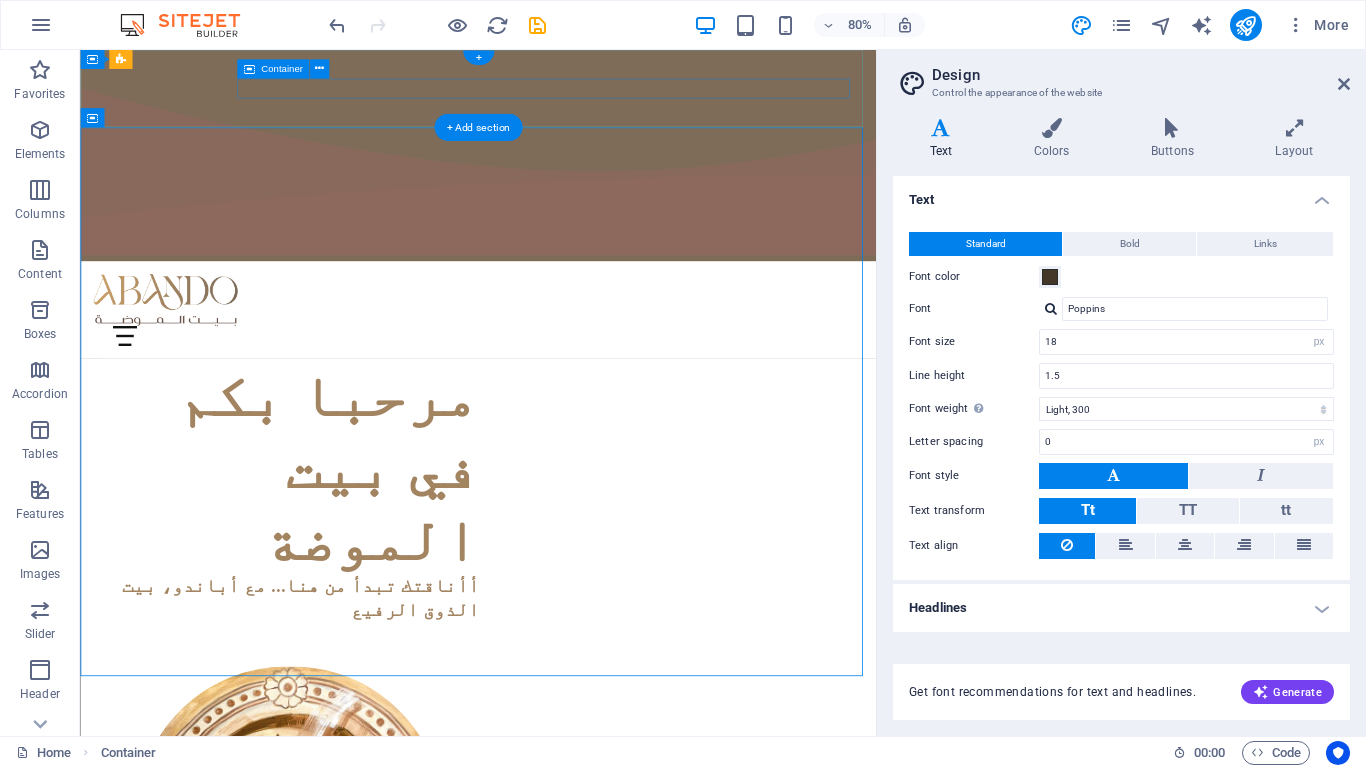 click at bounding box center [577, 407] 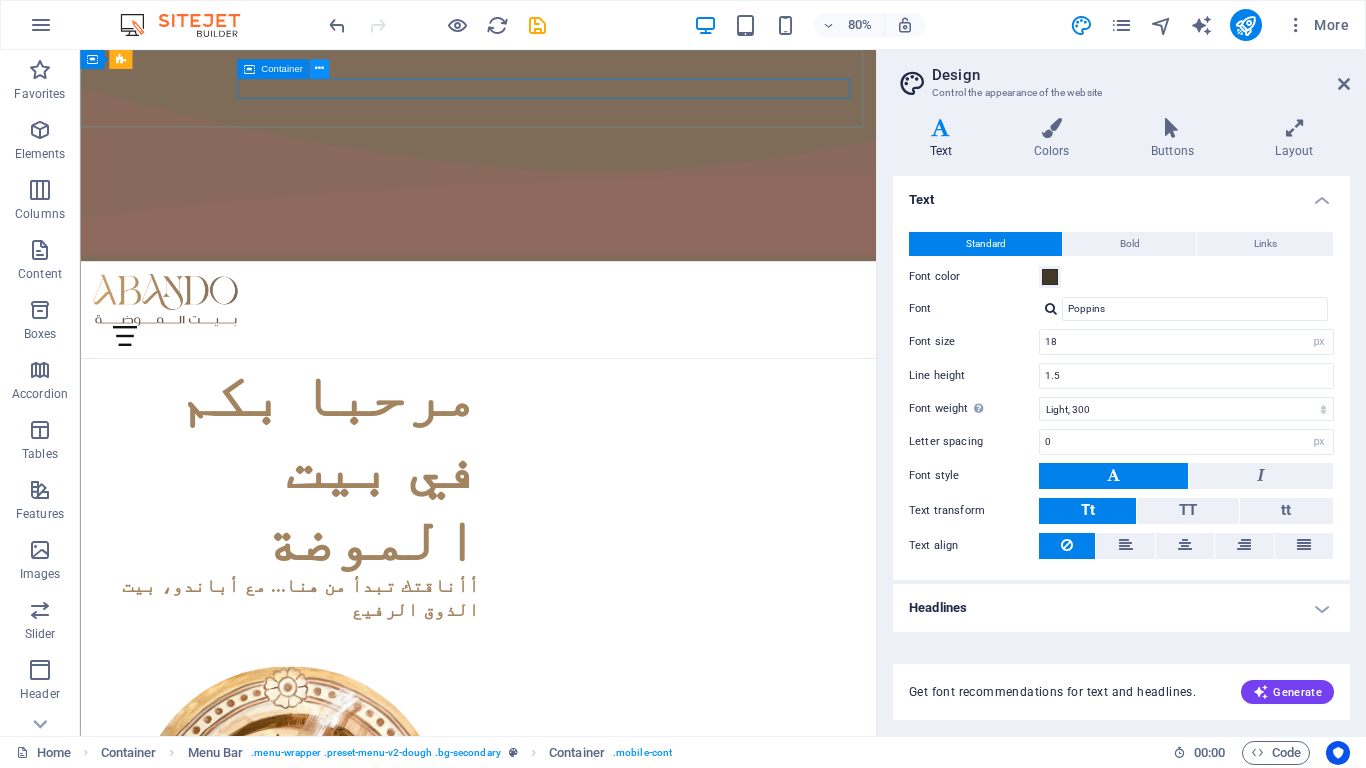click at bounding box center (319, 69) 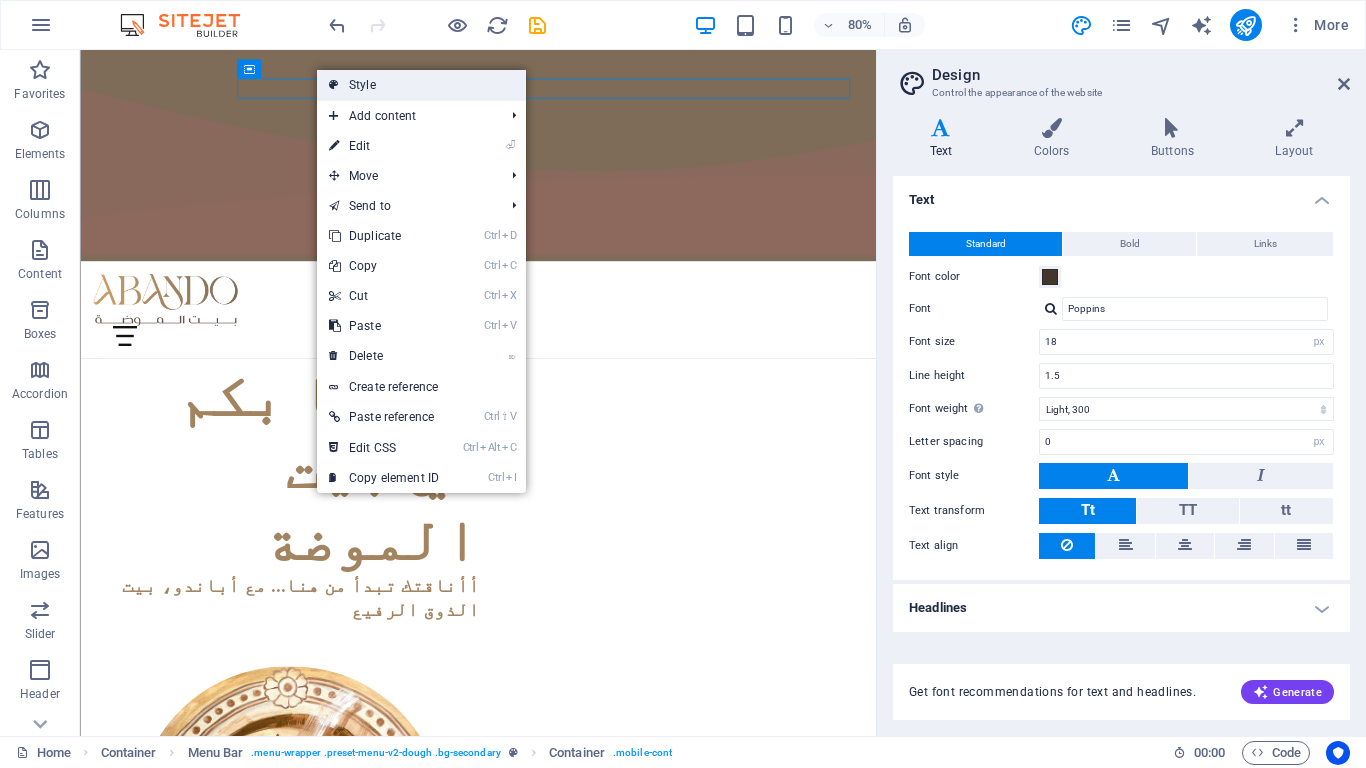 click on "Style" at bounding box center (421, 85) 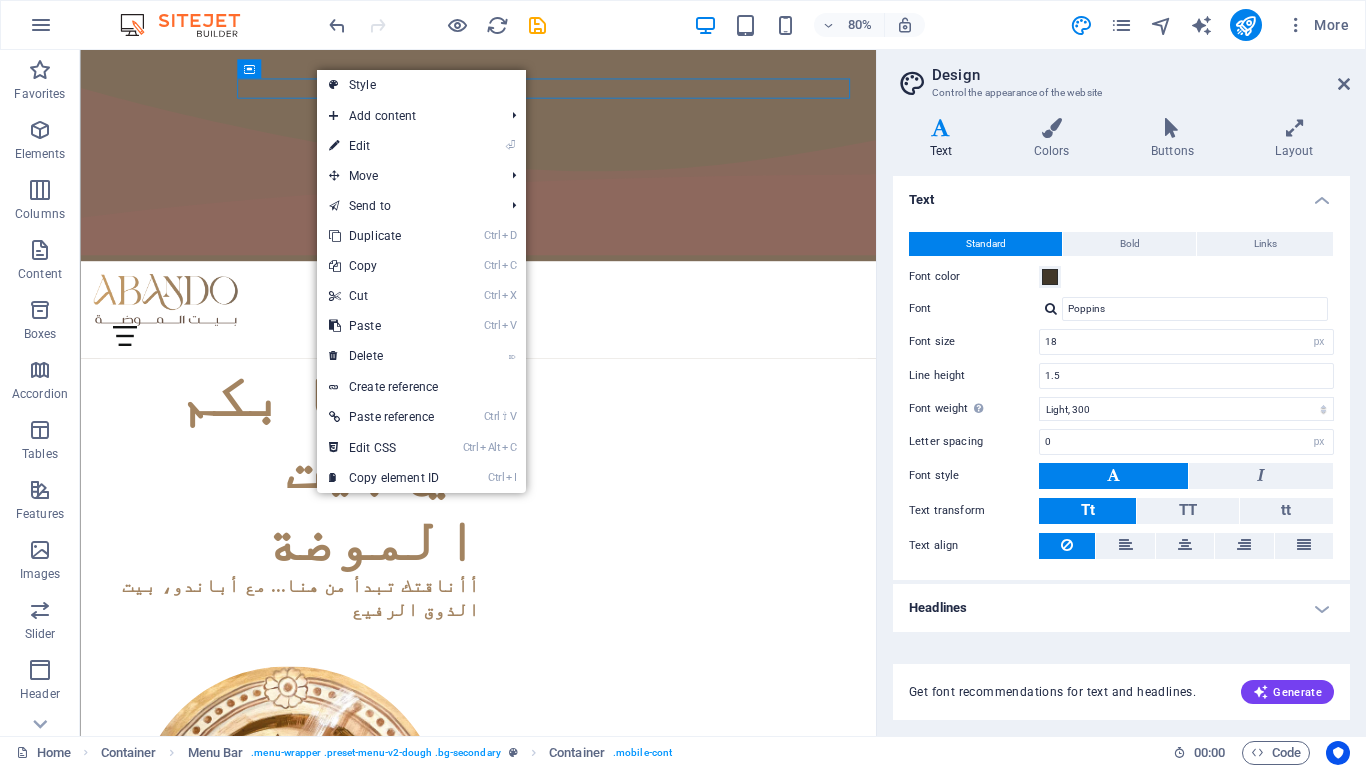 select on "rem" 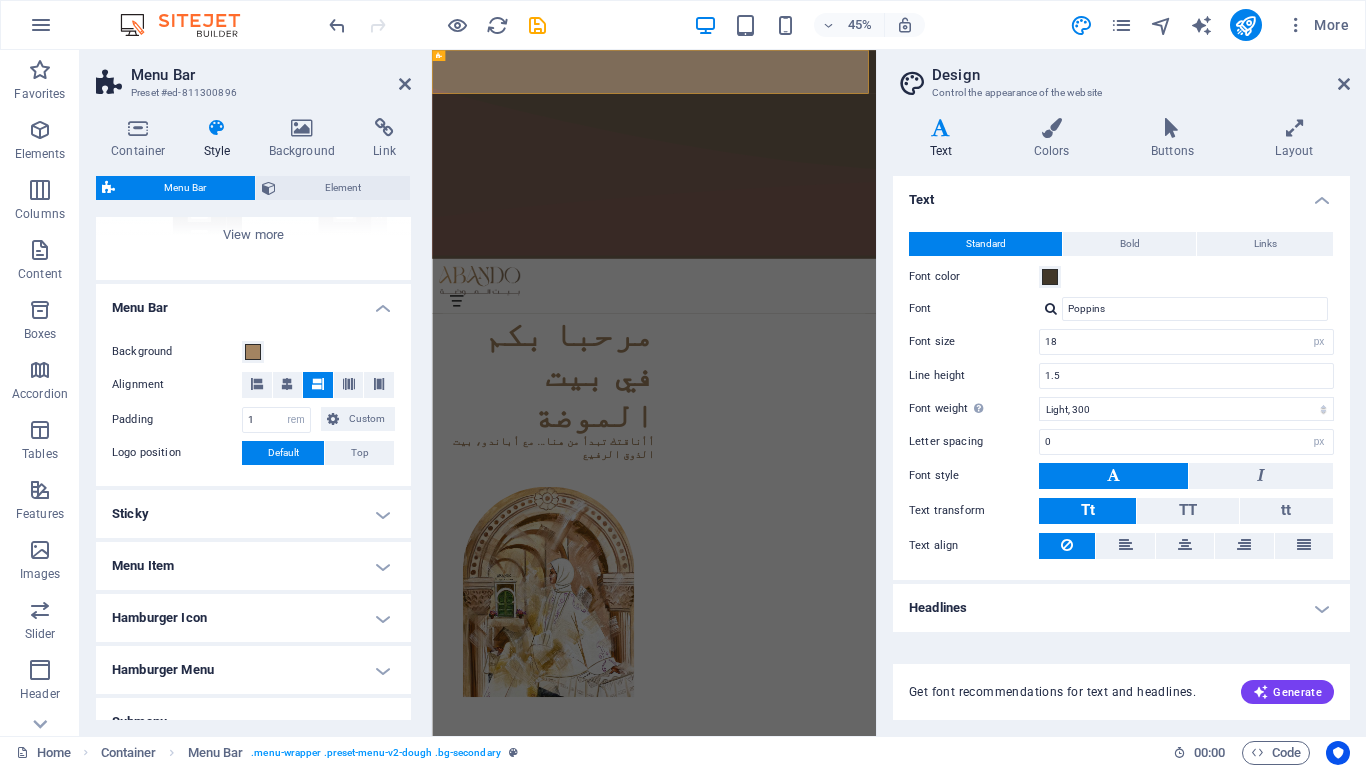 scroll, scrollTop: 300, scrollLeft: 0, axis: vertical 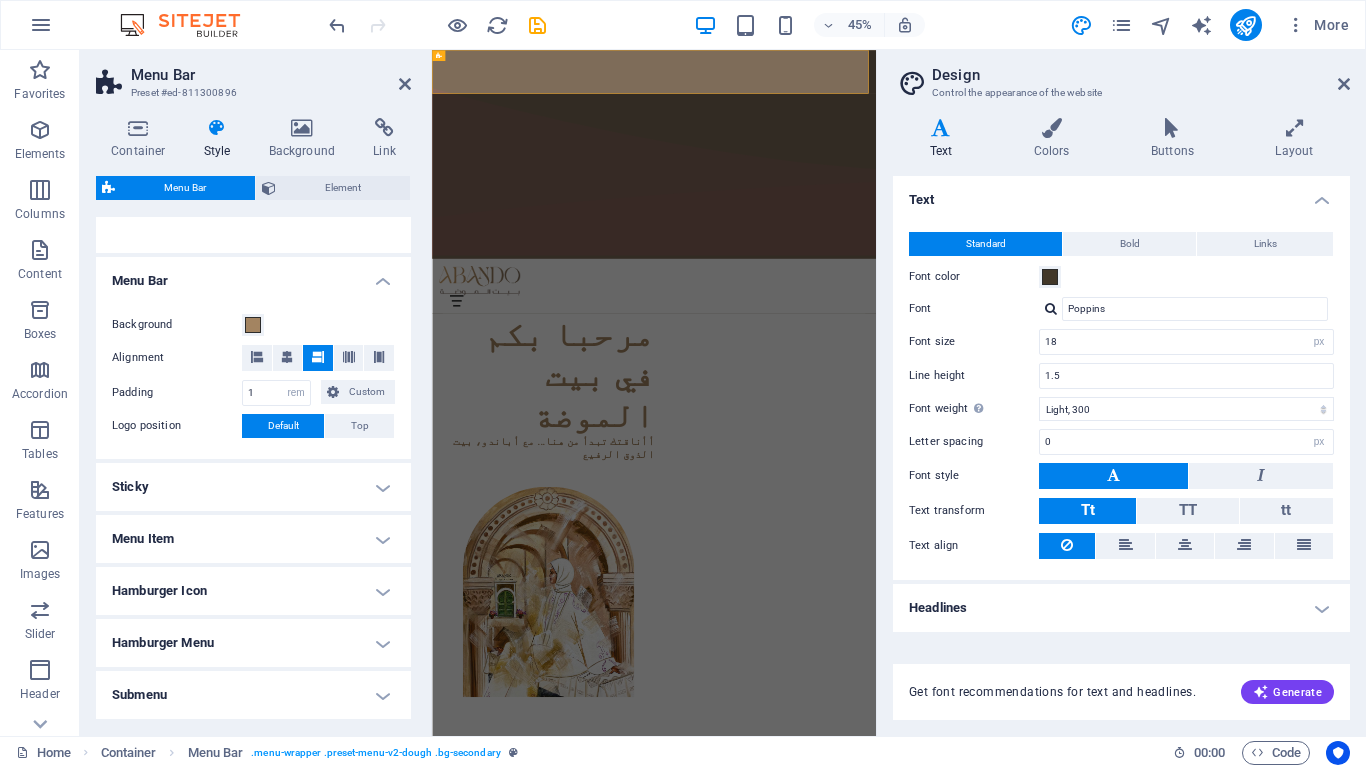 click on "Menu Bar" at bounding box center [253, 275] 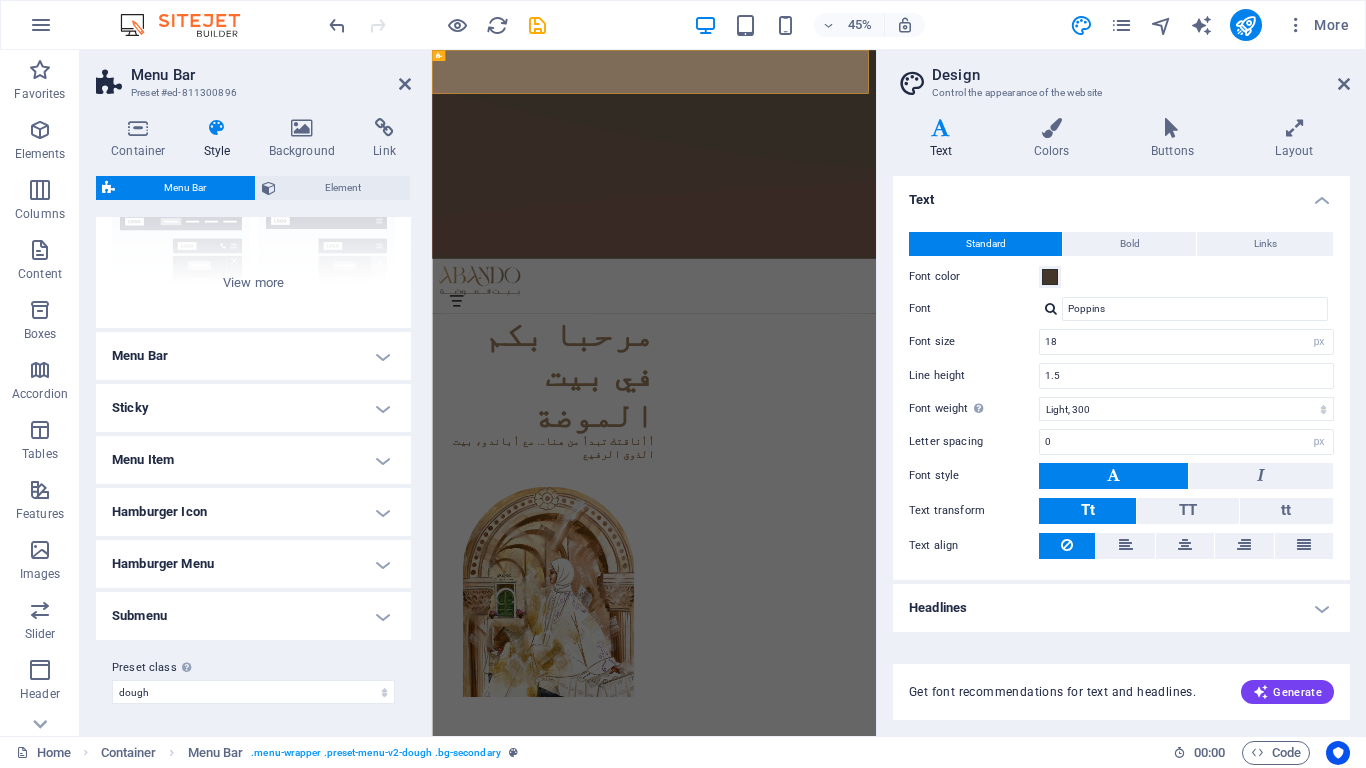 click on "Menu Bar" at bounding box center [253, 356] 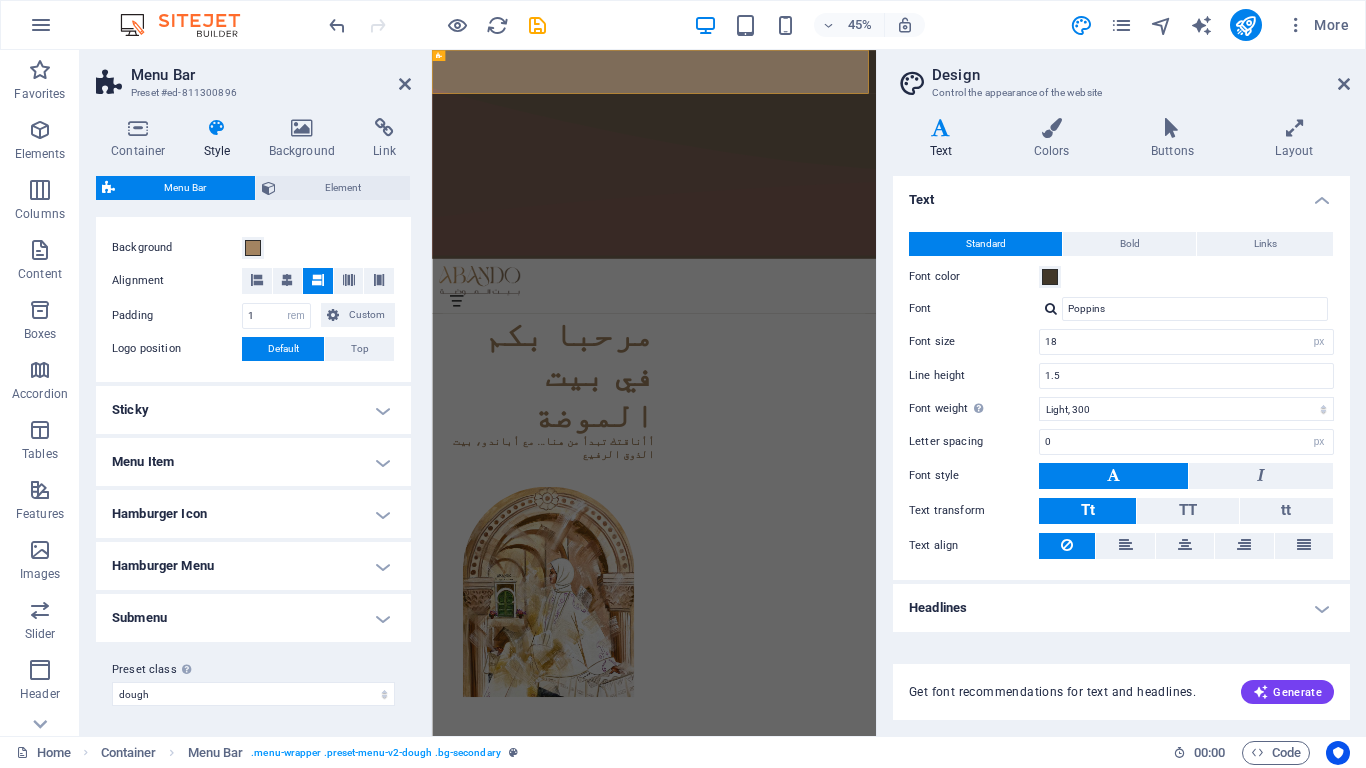 scroll, scrollTop: 379, scrollLeft: 0, axis: vertical 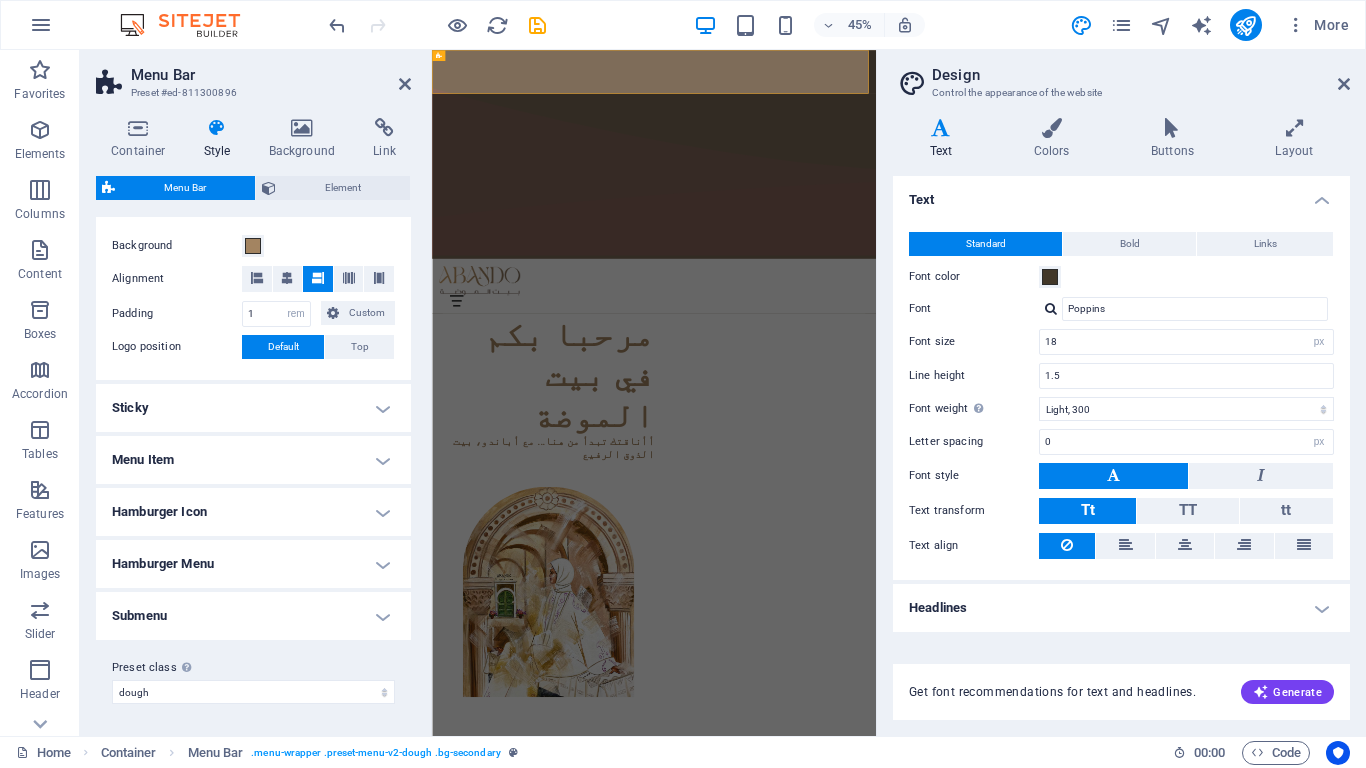 click on "Default" at bounding box center [283, 347] 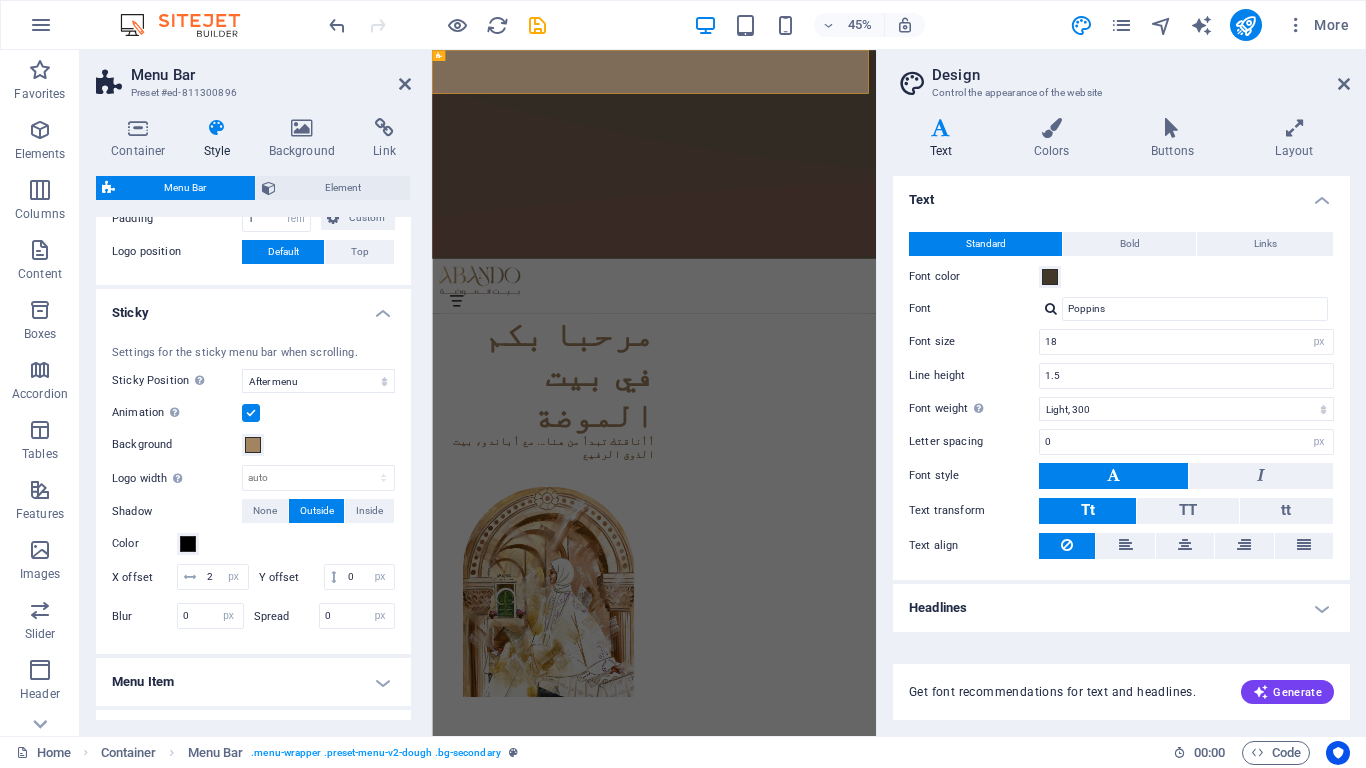 scroll, scrollTop: 479, scrollLeft: 0, axis: vertical 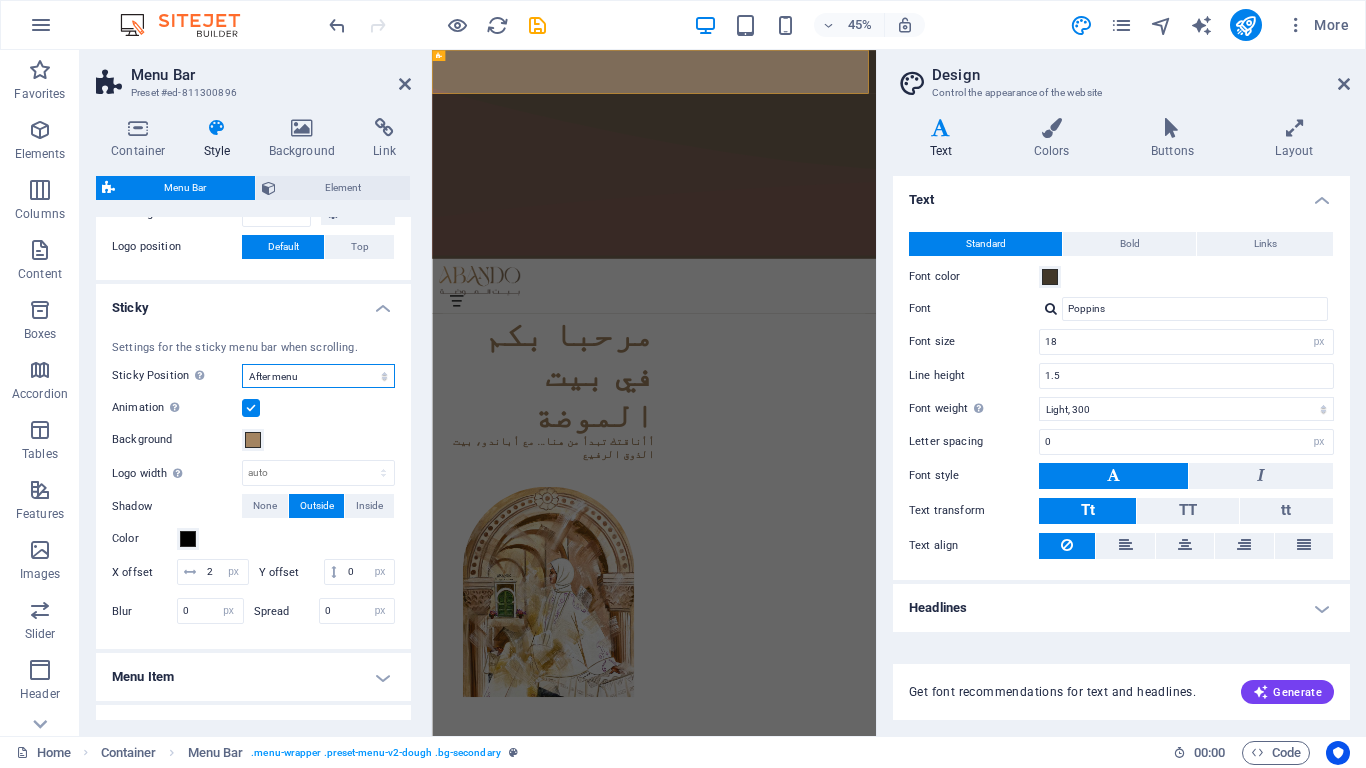 click on "Off Instant After menu After banner When scrolling up" at bounding box center [318, 376] 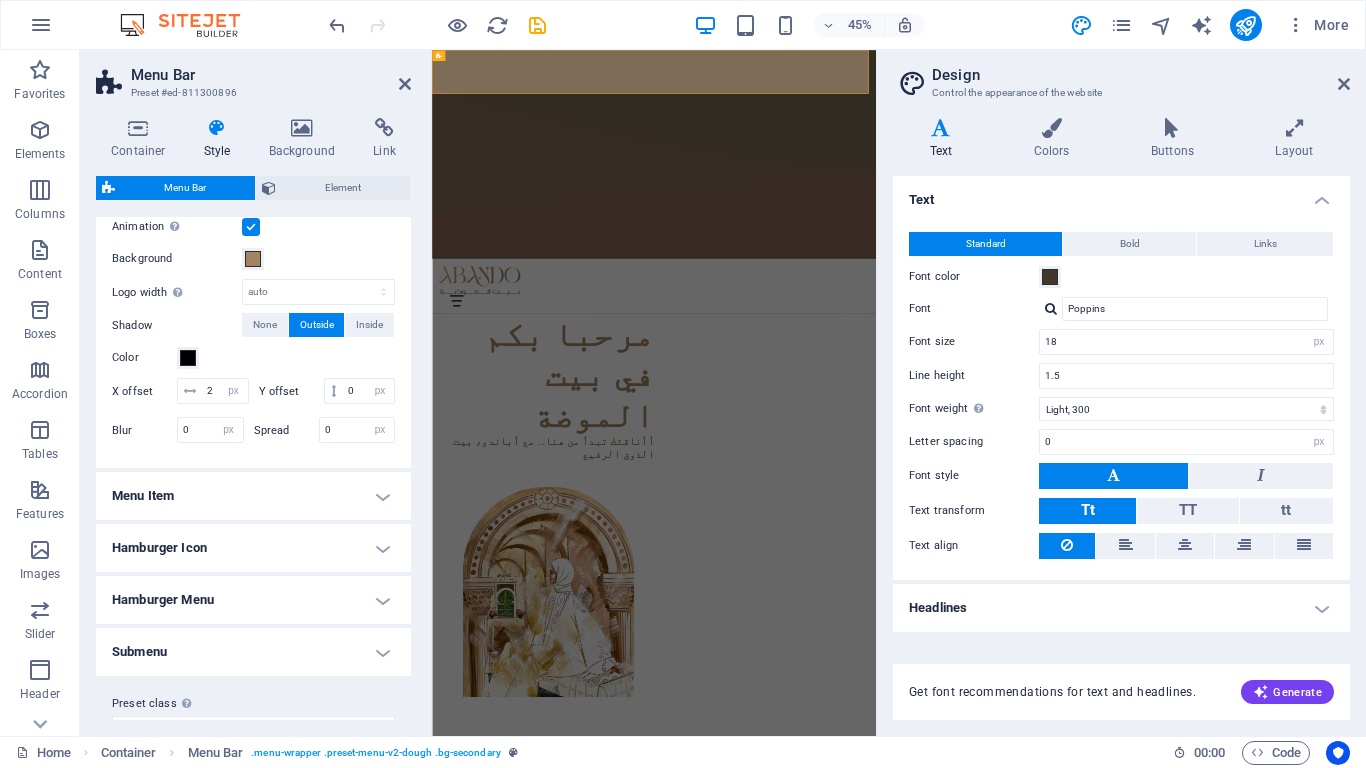 scroll, scrollTop: 679, scrollLeft: 0, axis: vertical 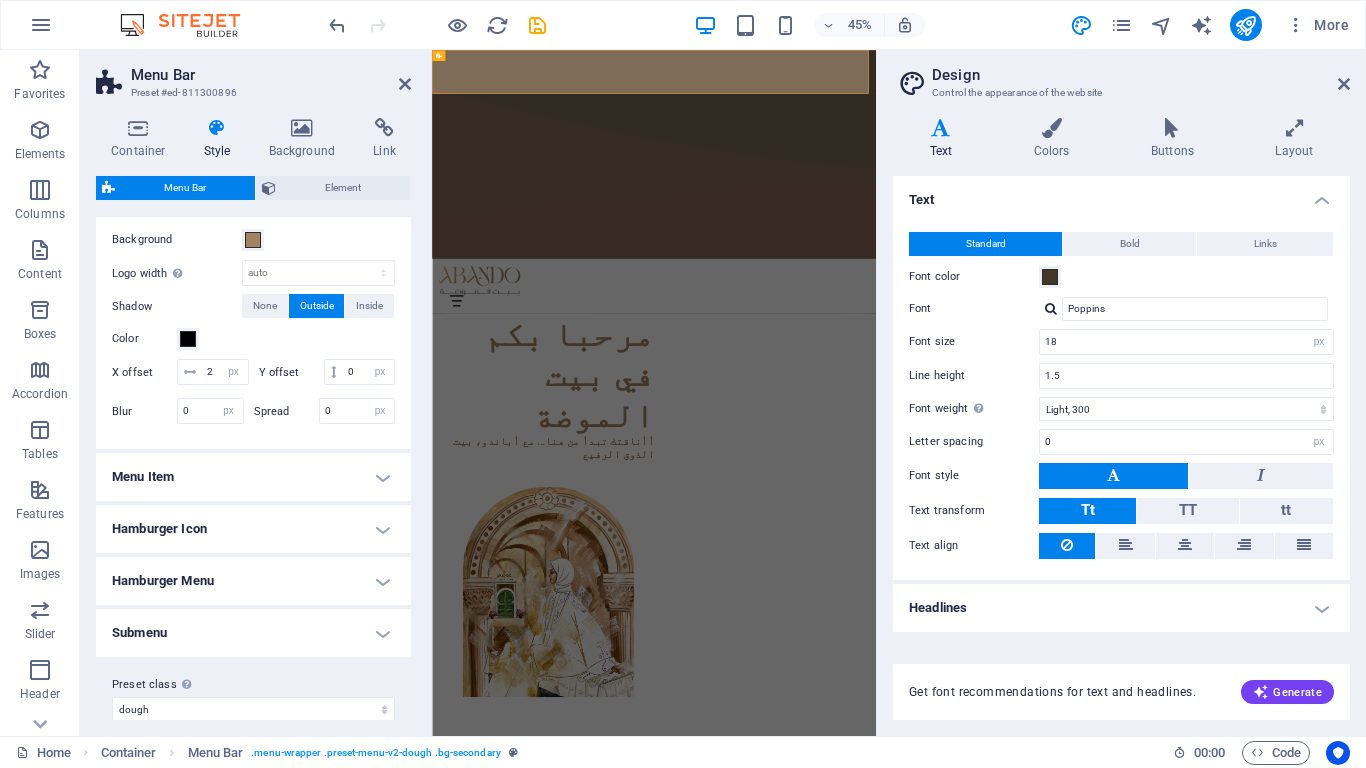 click on "Menu Item" at bounding box center (253, 477) 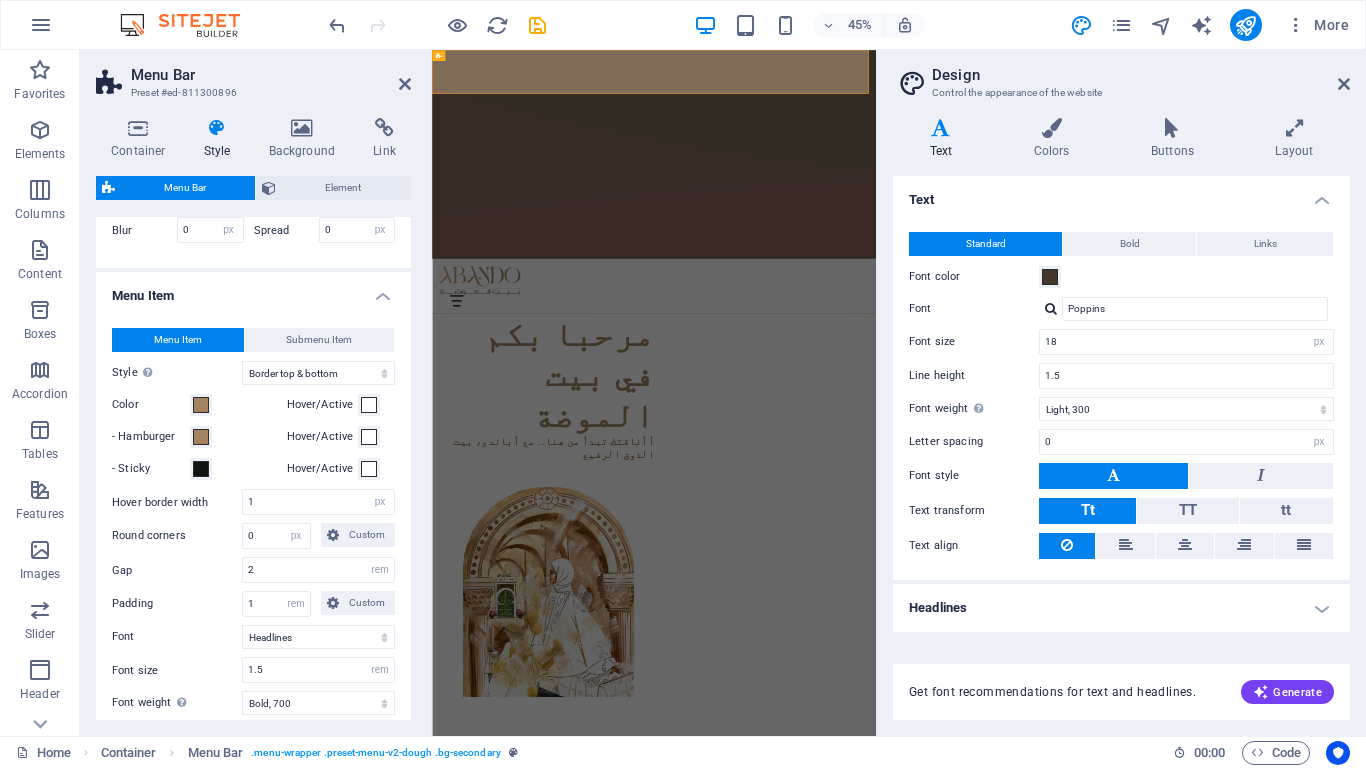 scroll, scrollTop: 879, scrollLeft: 0, axis: vertical 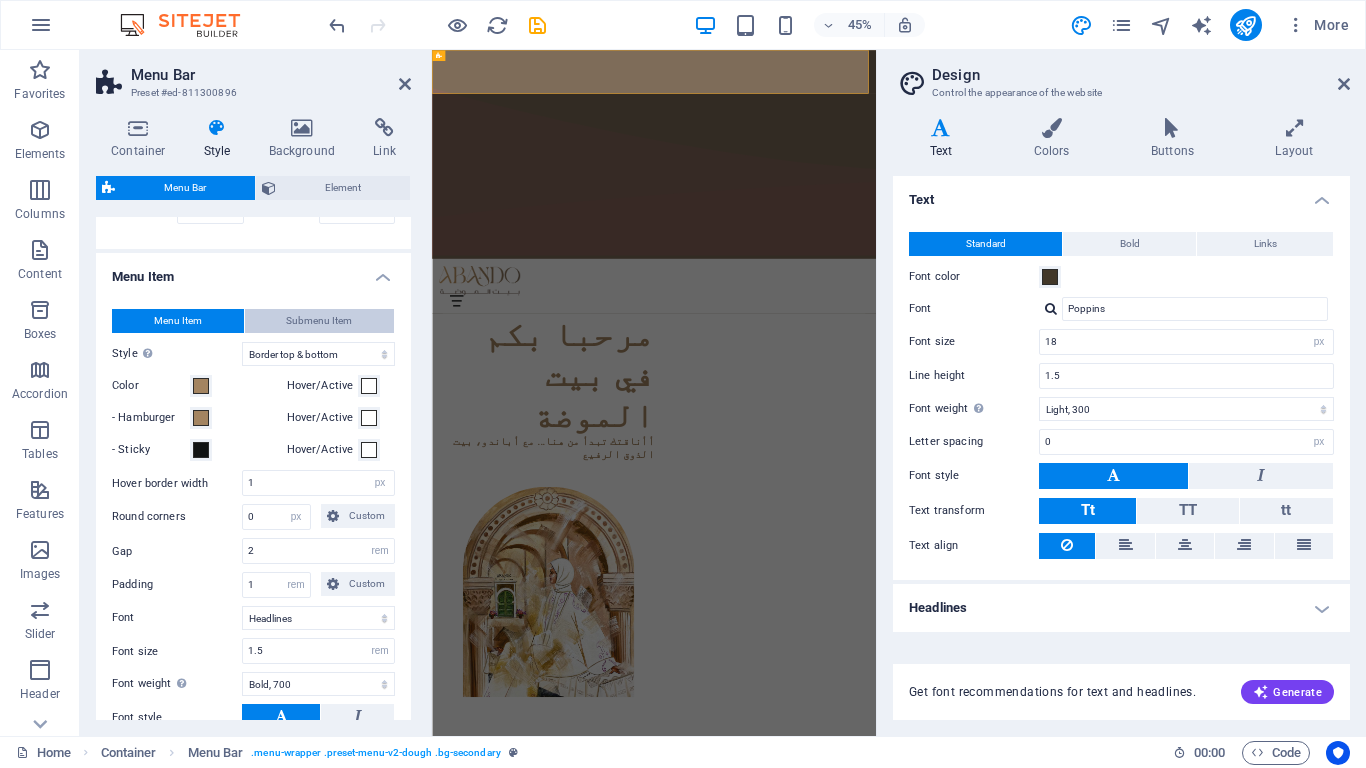 click on "Submenu Item" at bounding box center (319, 321) 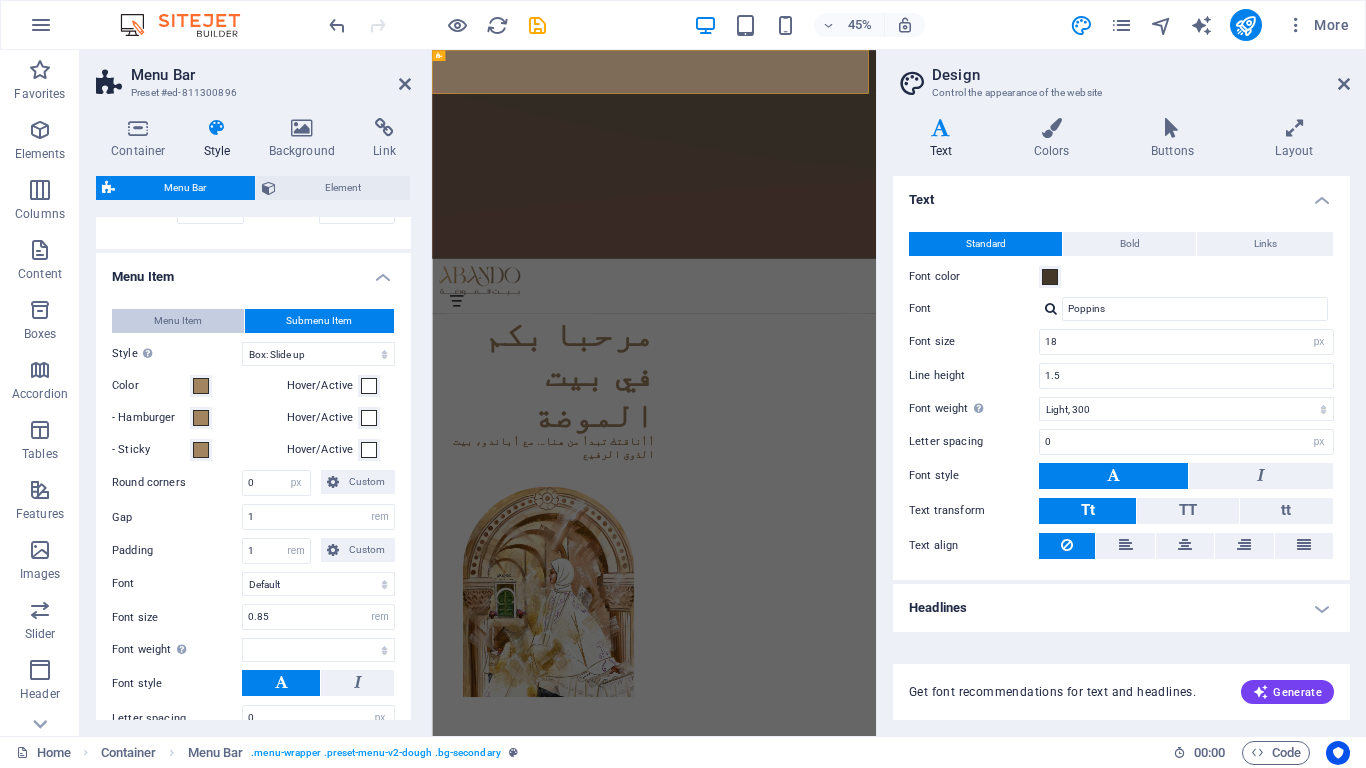 click on "Menu Item" at bounding box center [178, 321] 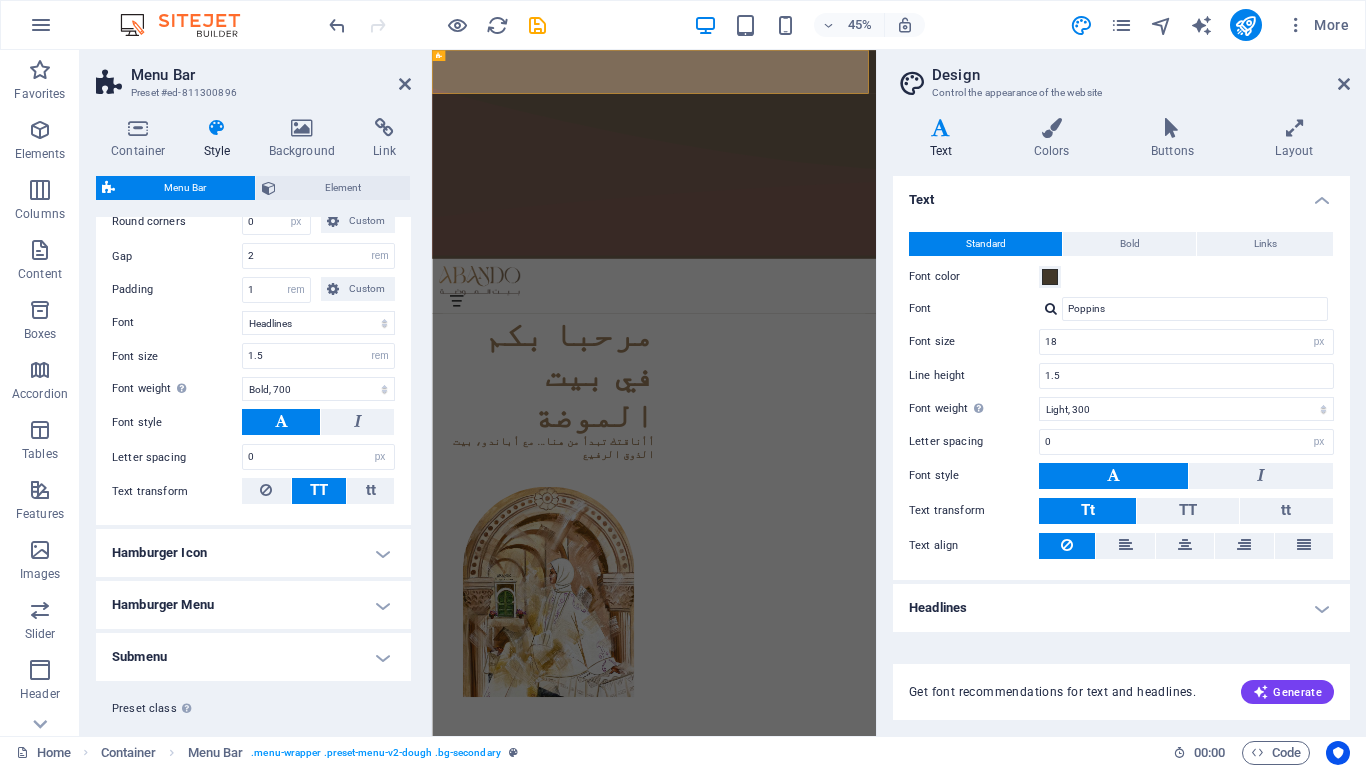 scroll, scrollTop: 1179, scrollLeft: 0, axis: vertical 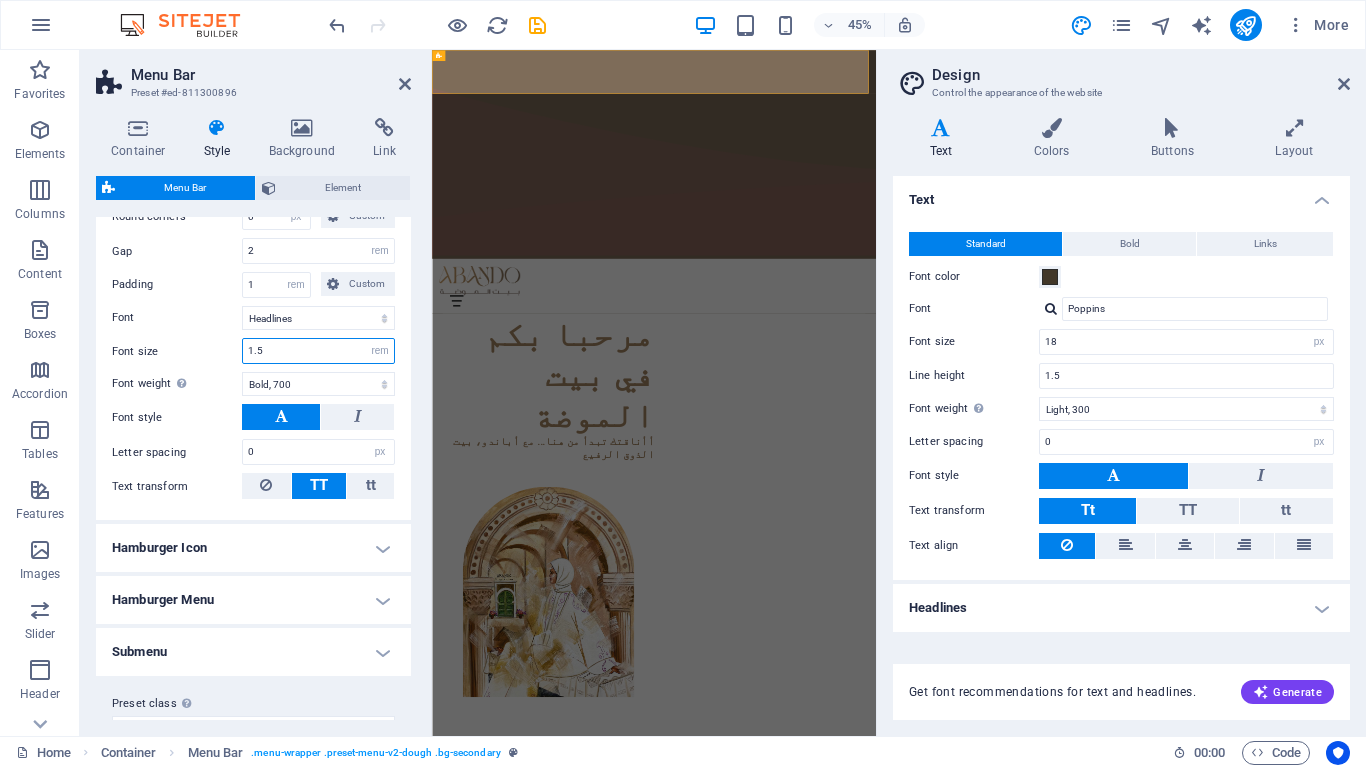 click on "1.5" at bounding box center [318, 351] 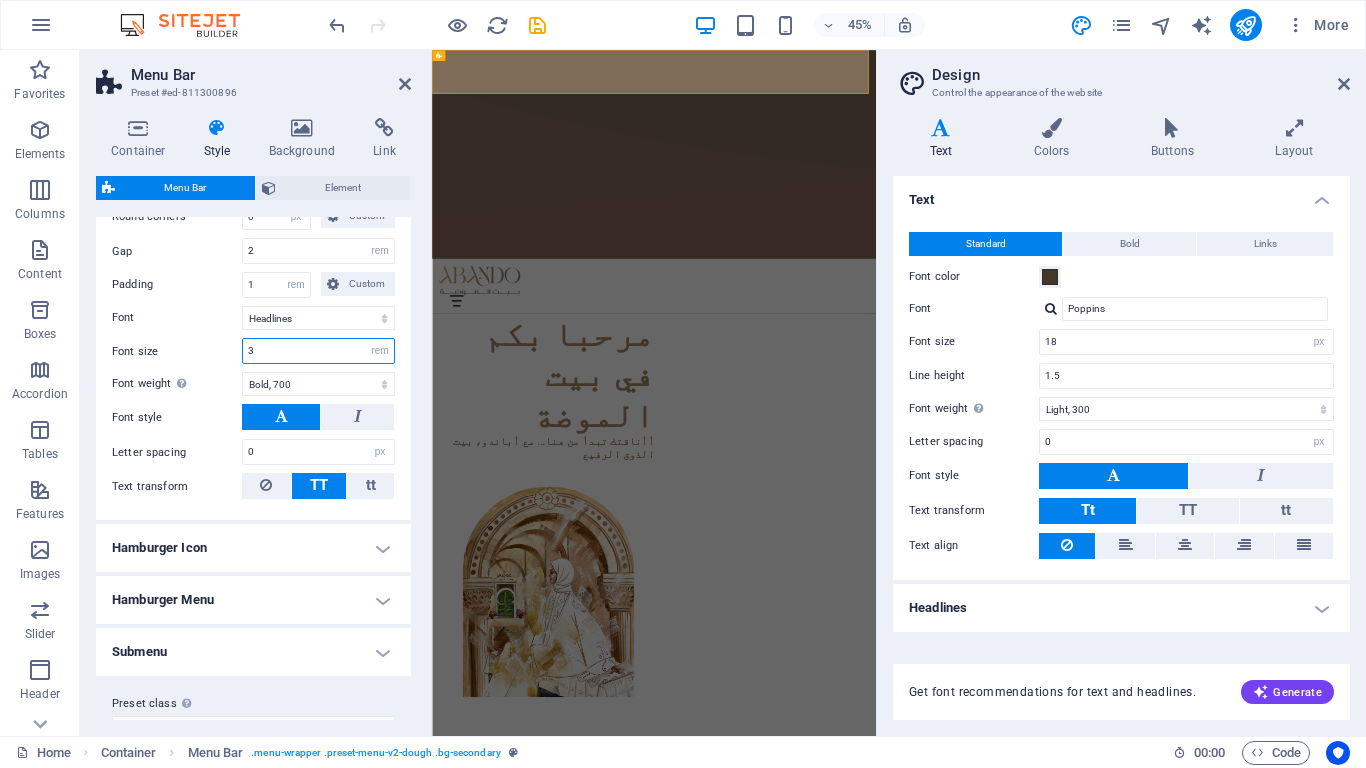 type on "3" 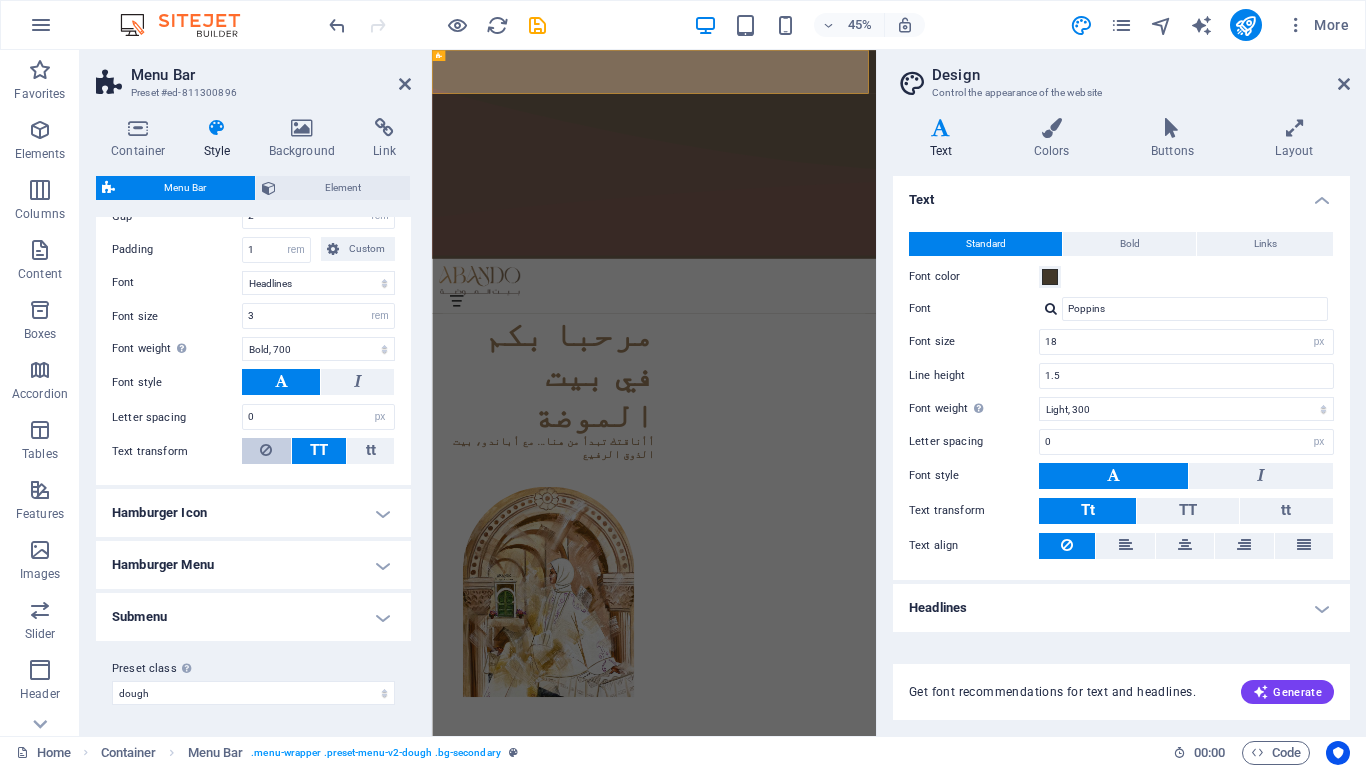 scroll, scrollTop: 1215, scrollLeft: 0, axis: vertical 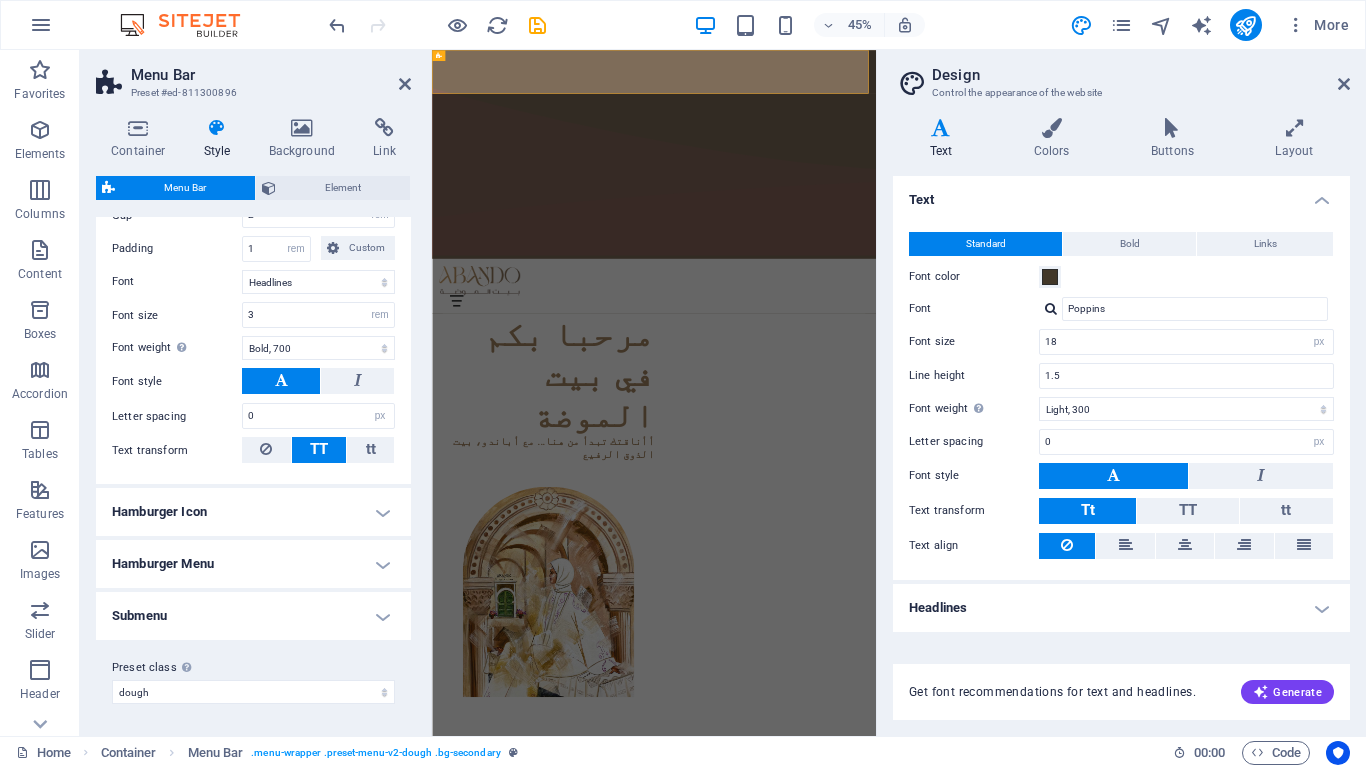 click on "Hamburger Icon" at bounding box center [253, 512] 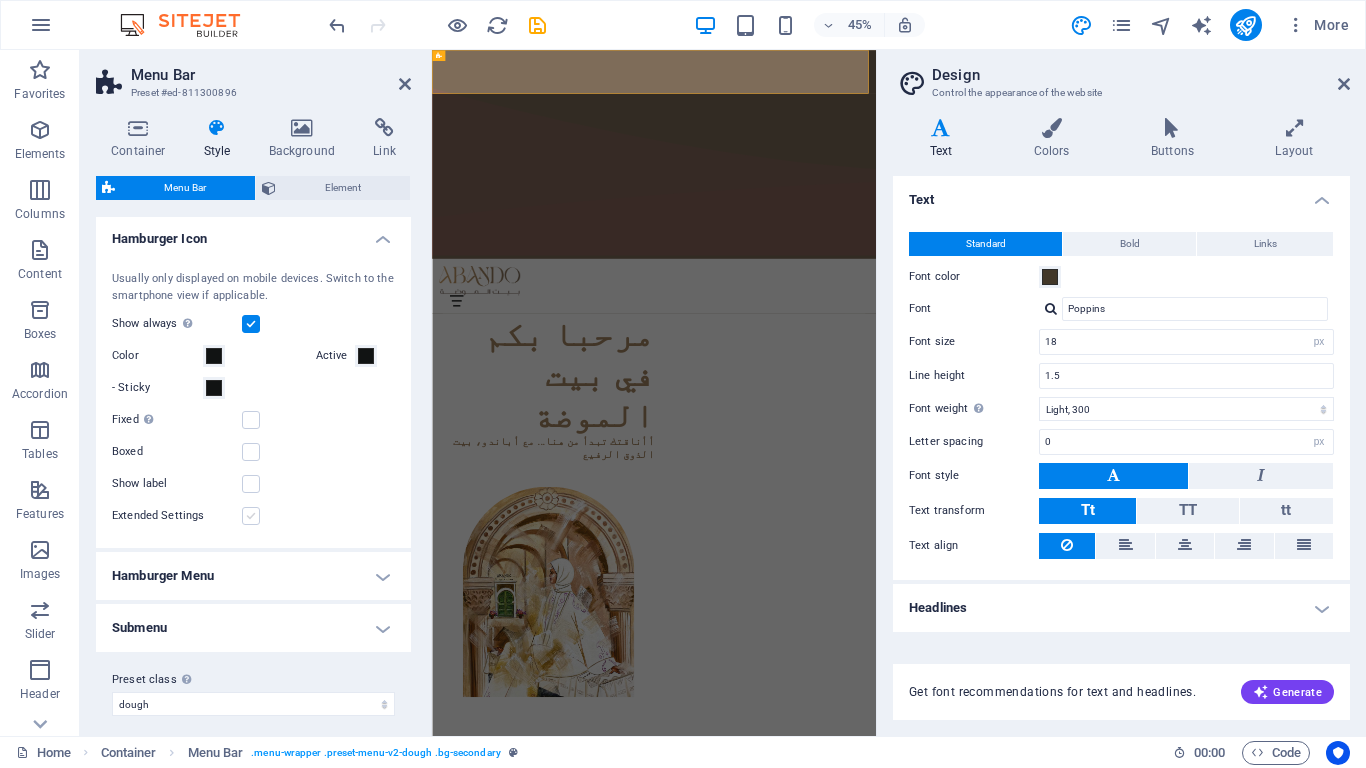 scroll, scrollTop: 1500, scrollLeft: 0, axis: vertical 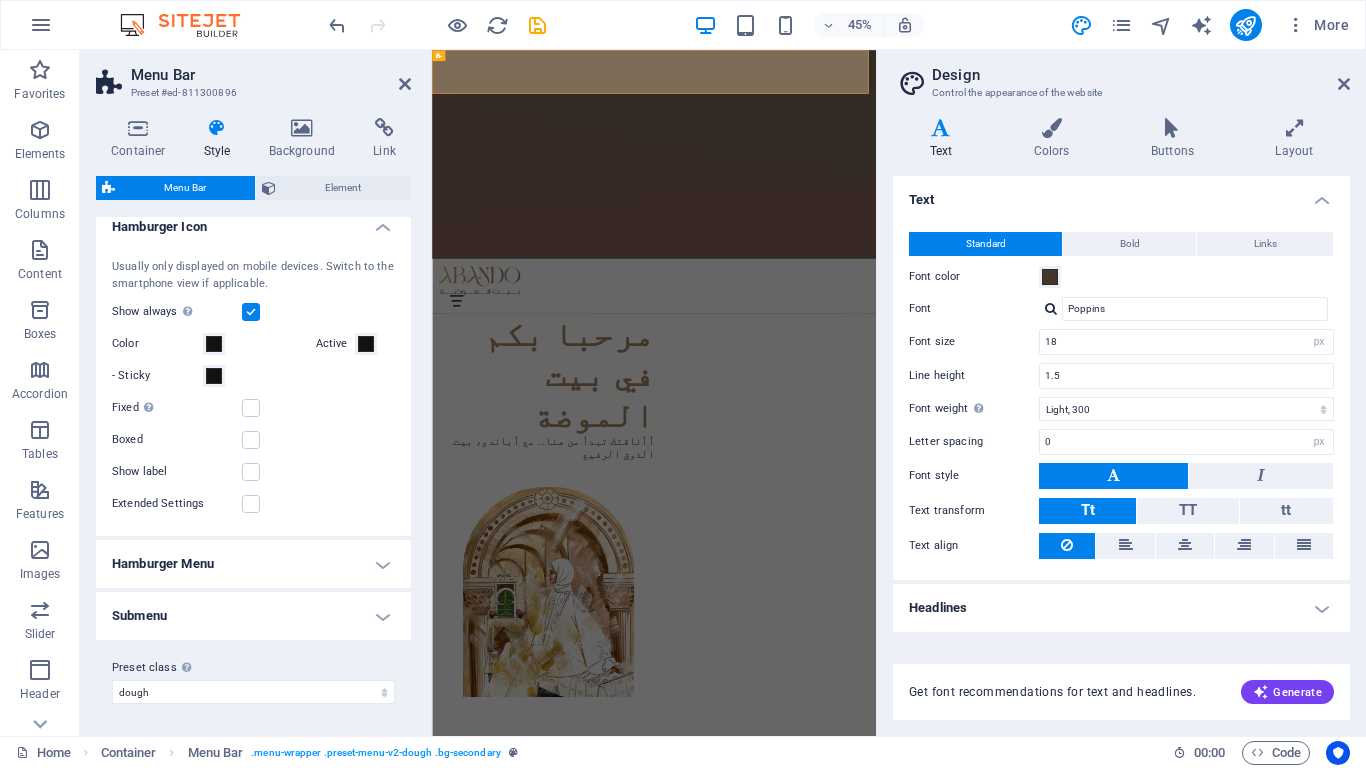 click on "Hamburger Menu" at bounding box center (253, 564) 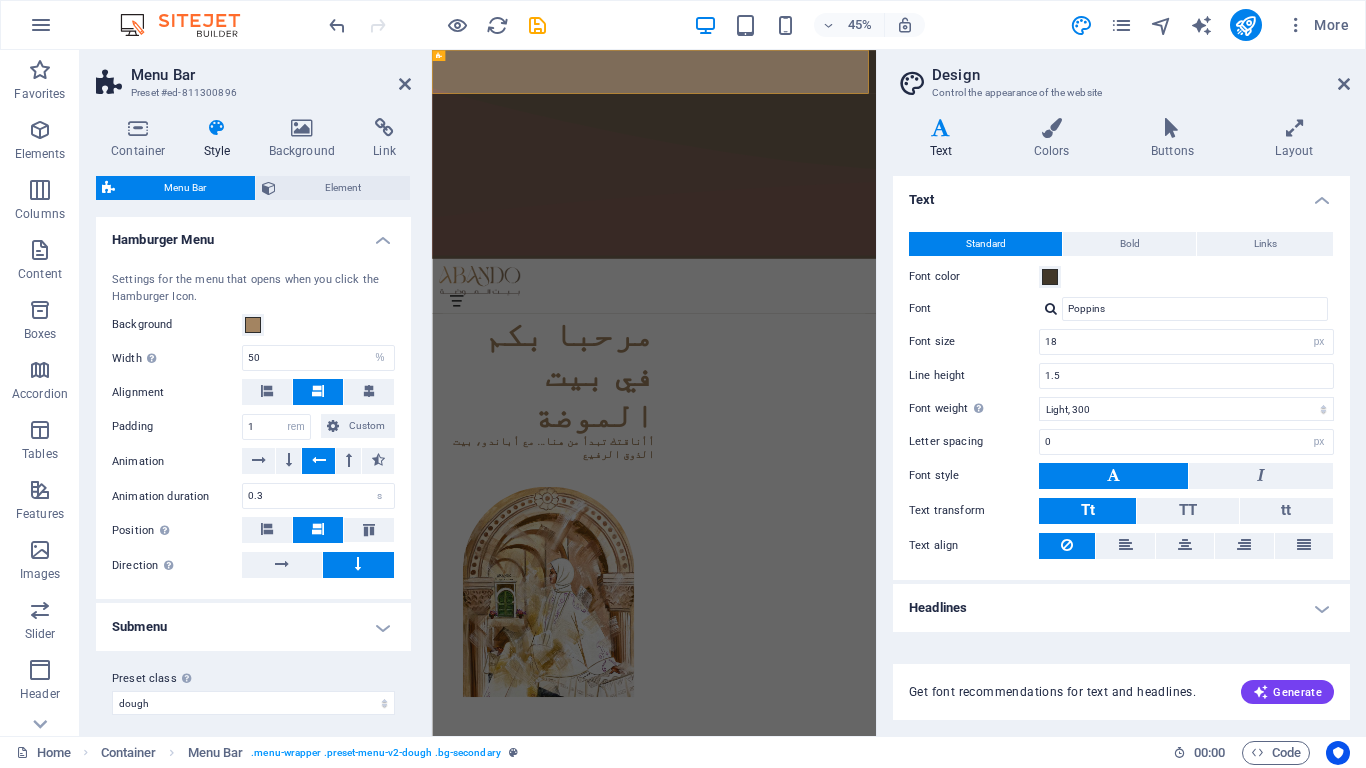 scroll, scrollTop: 1835, scrollLeft: 0, axis: vertical 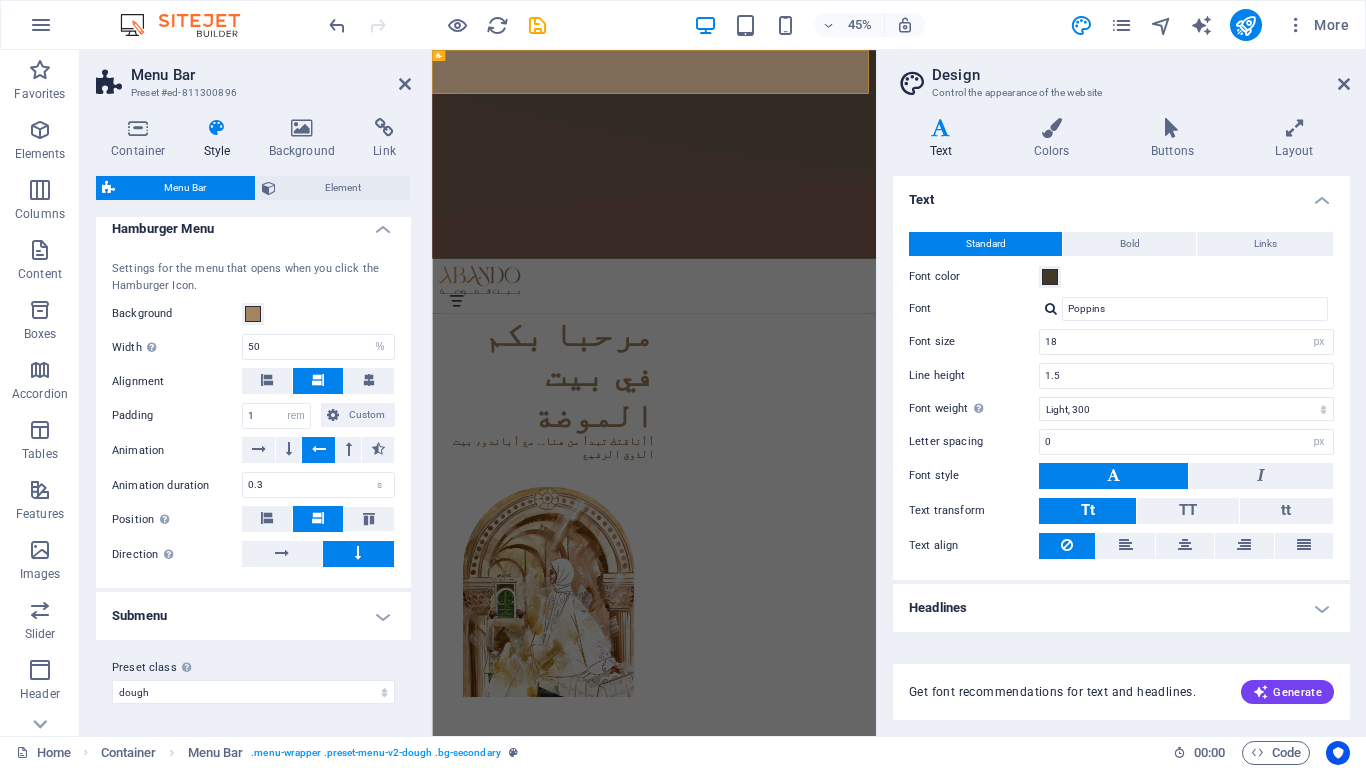 click on "Submenu" at bounding box center [253, 616] 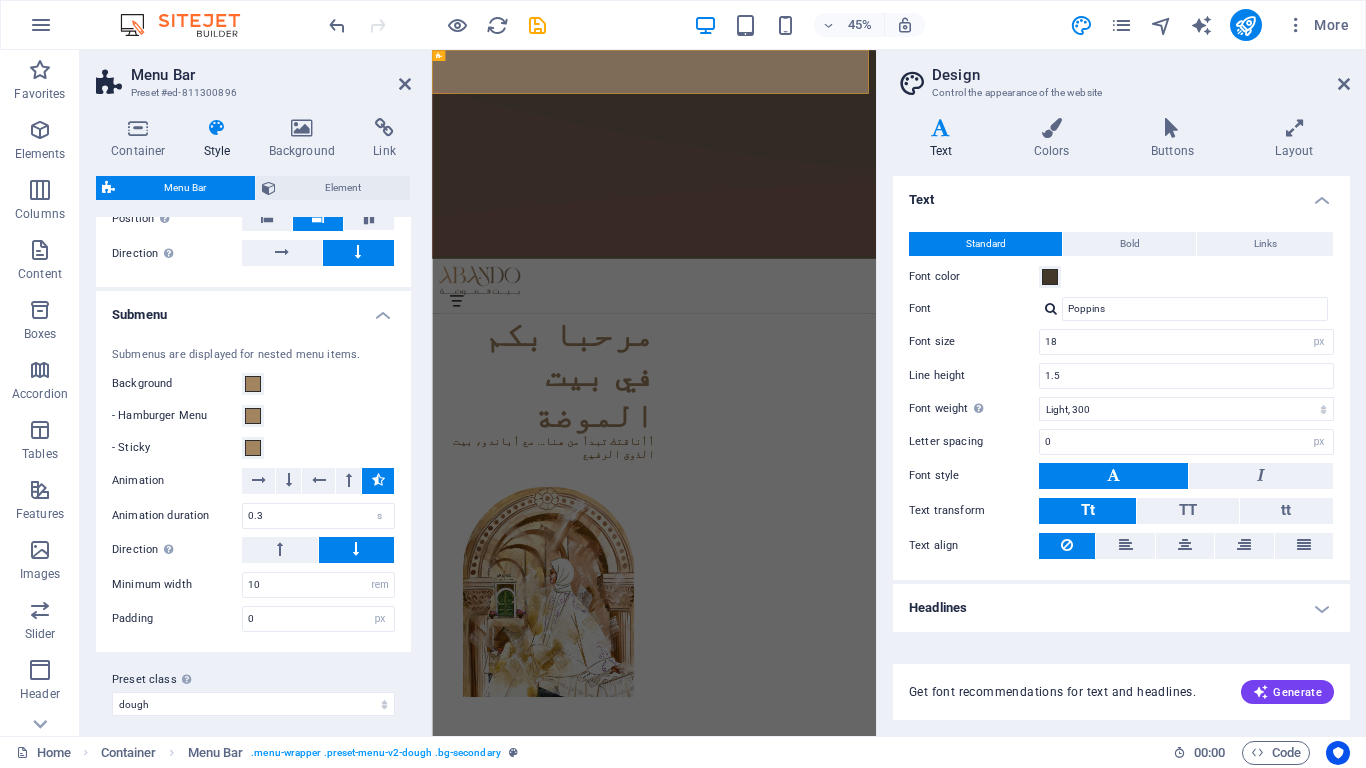 scroll, scrollTop: 2148, scrollLeft: 0, axis: vertical 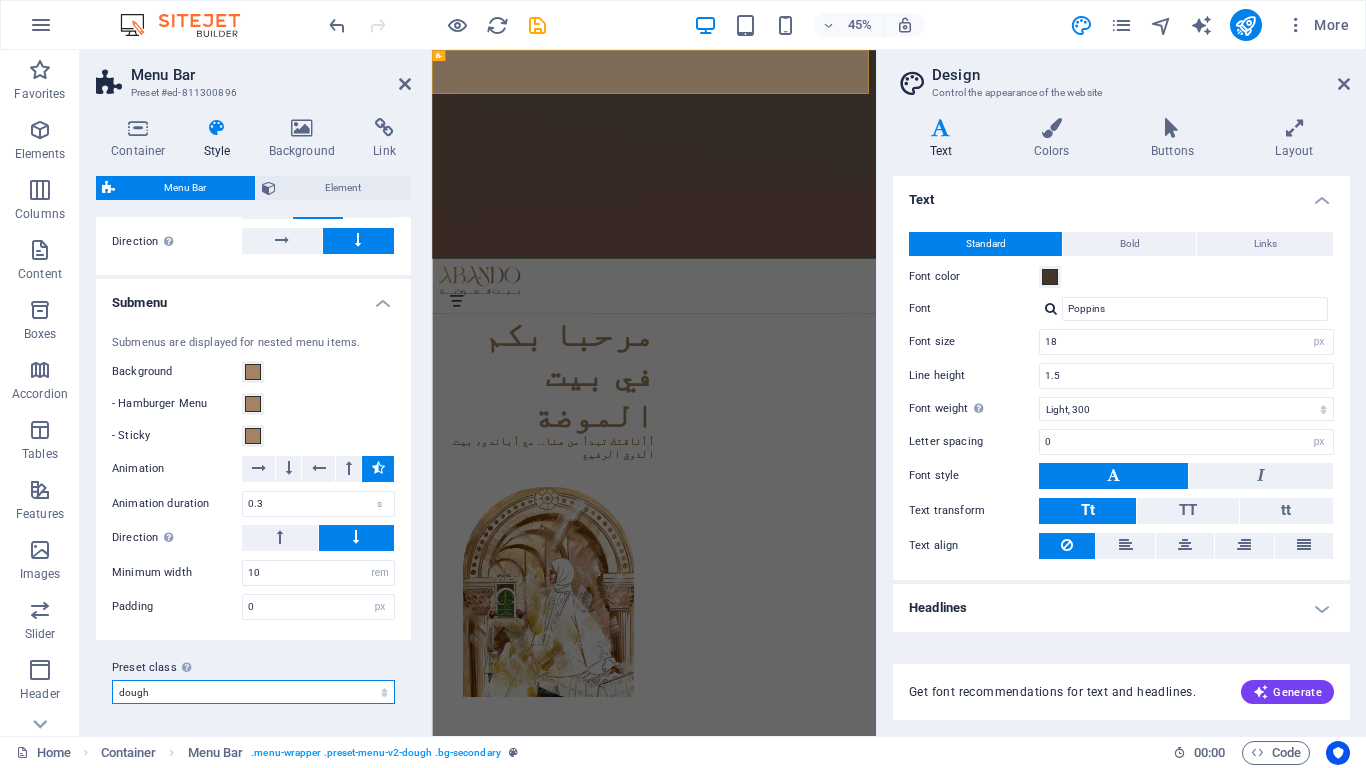 click on "dough Add preset class" at bounding box center (253, 692) 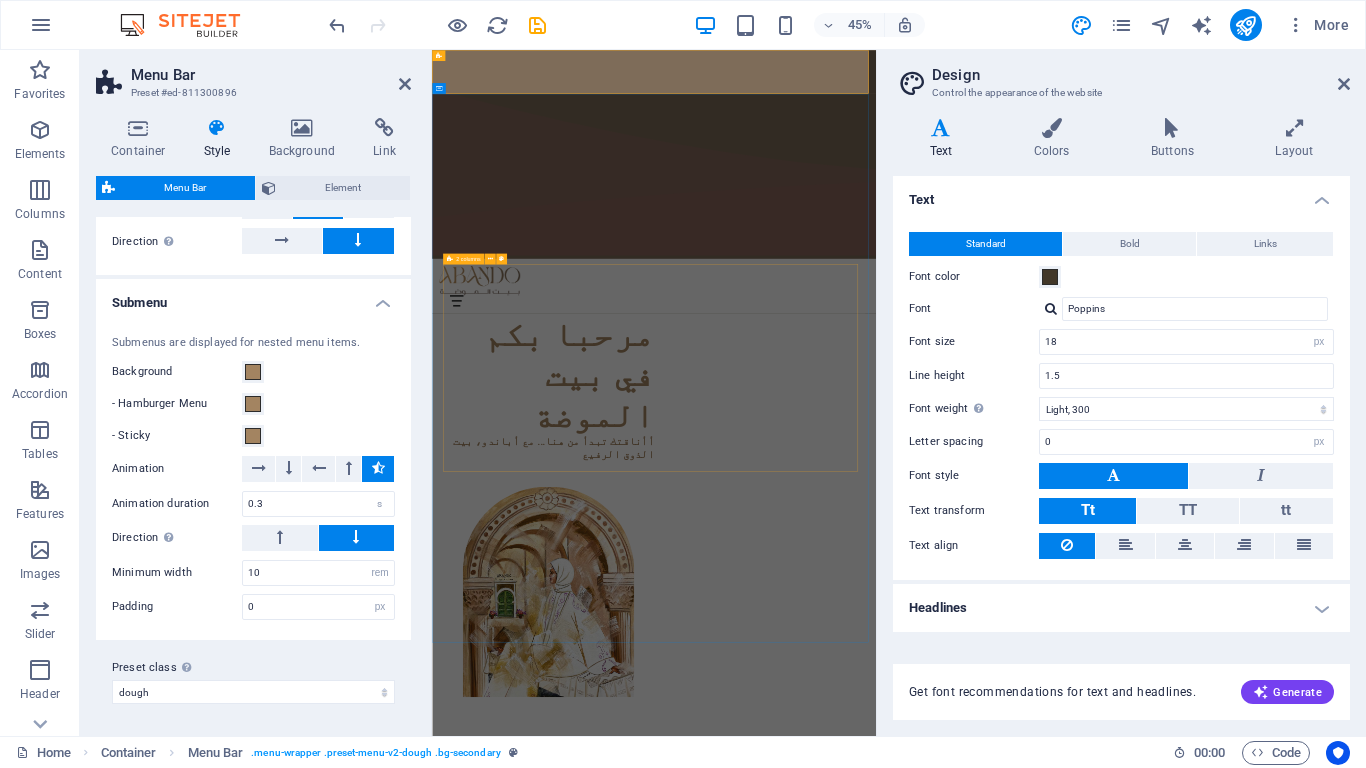 click on "مرحبا بكم في بيت الموضة أأناقتك تبدأ من هنا... مع أباندو، بيت الذوق الرفيع" at bounding box center (925, 1062) 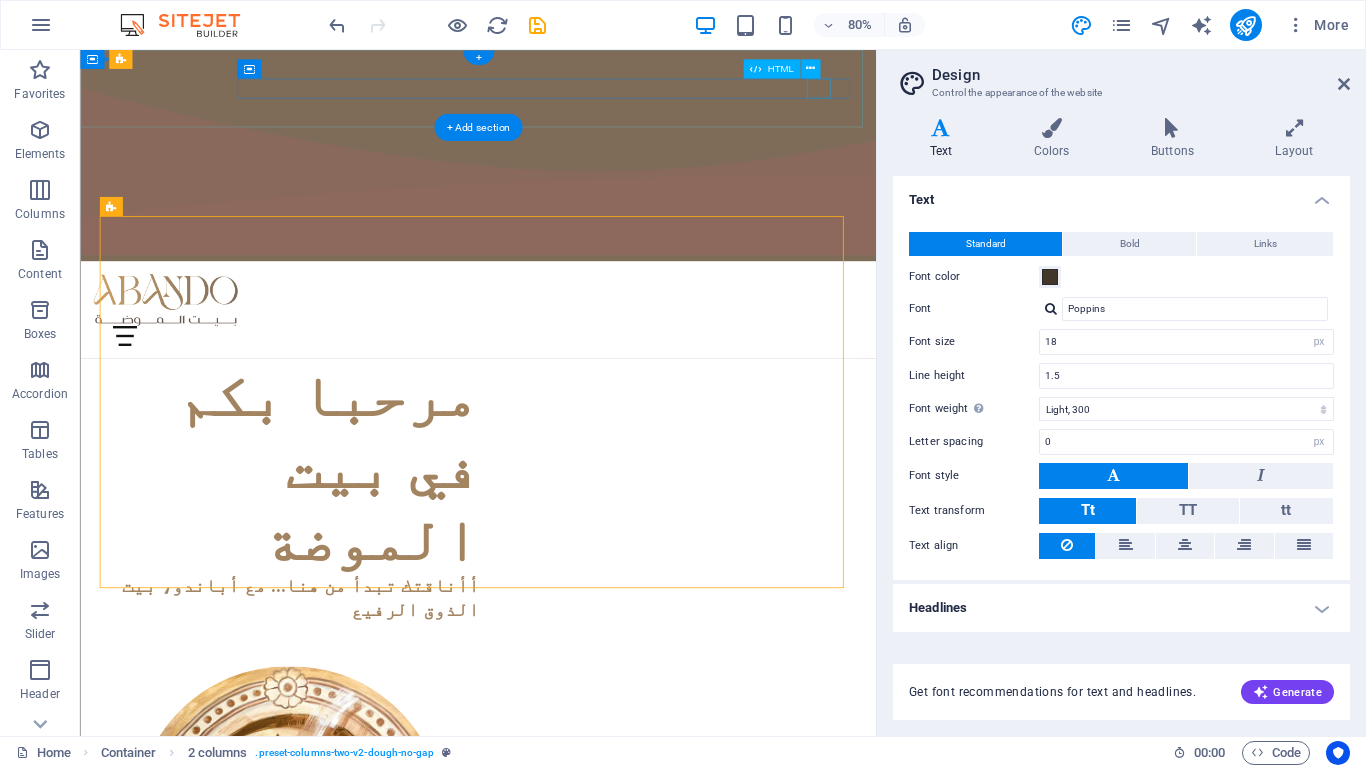 click at bounding box center (577, 407) 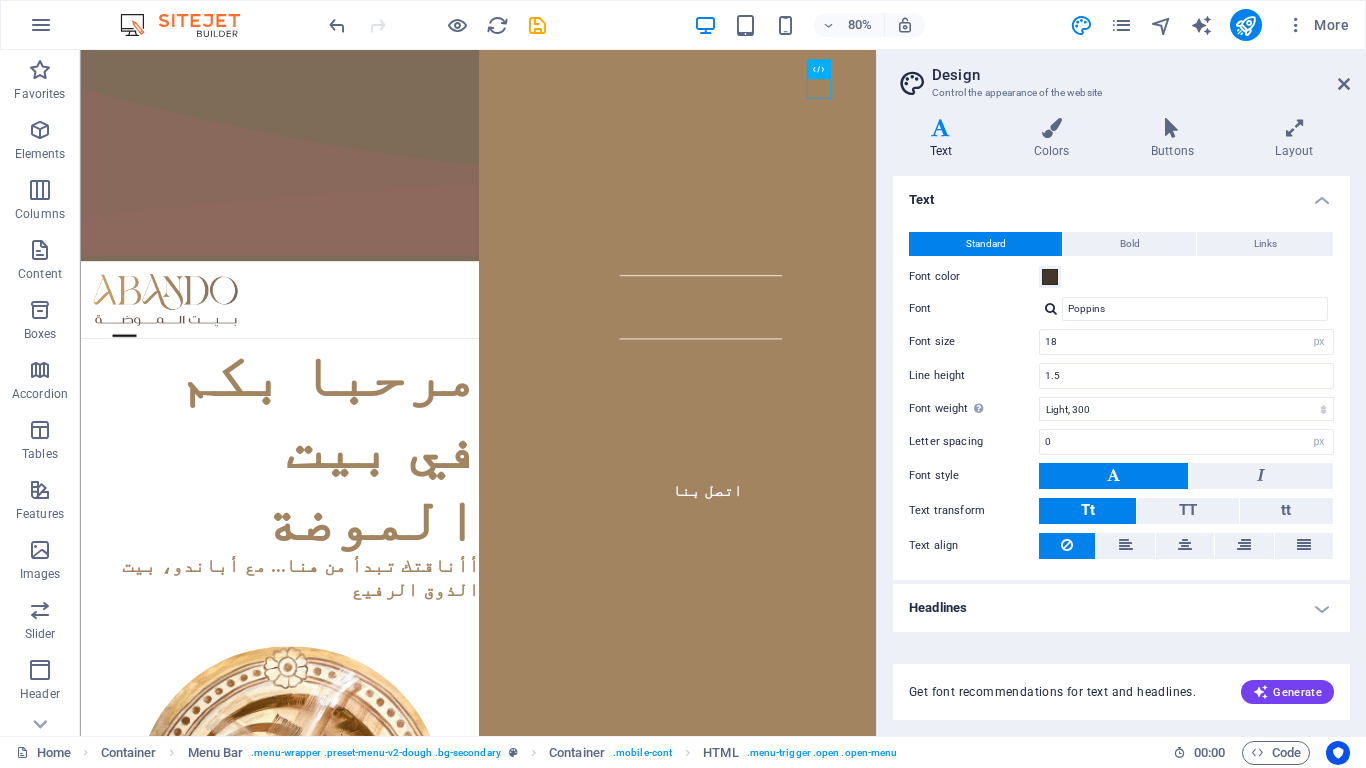 click on "Design Control the appearance of the website" at bounding box center [1123, 76] 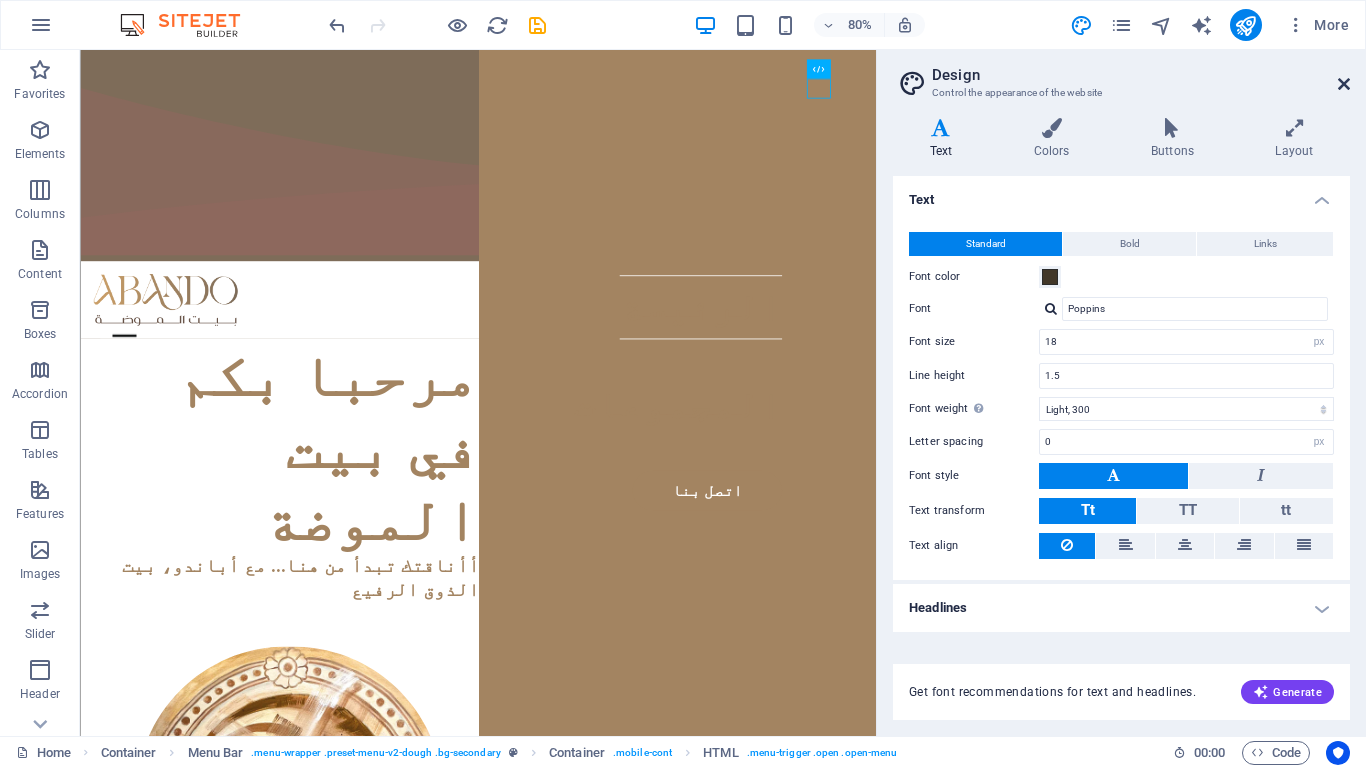 click at bounding box center (1344, 84) 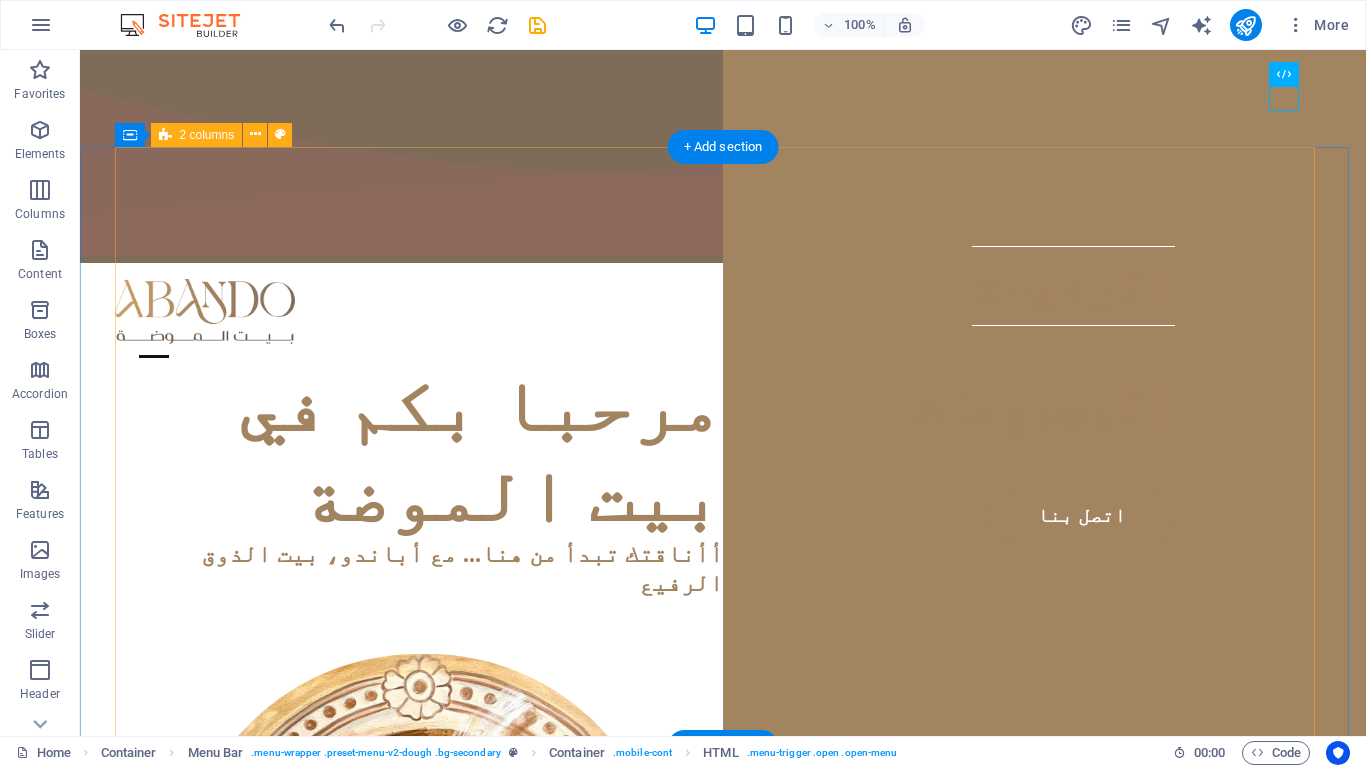 click on "مرحبا بكم في بيت الموضة أأناقتك تبدأ من هنا... مع أباندو، بيت الذوق الرفيع" at bounding box center [723, 807] 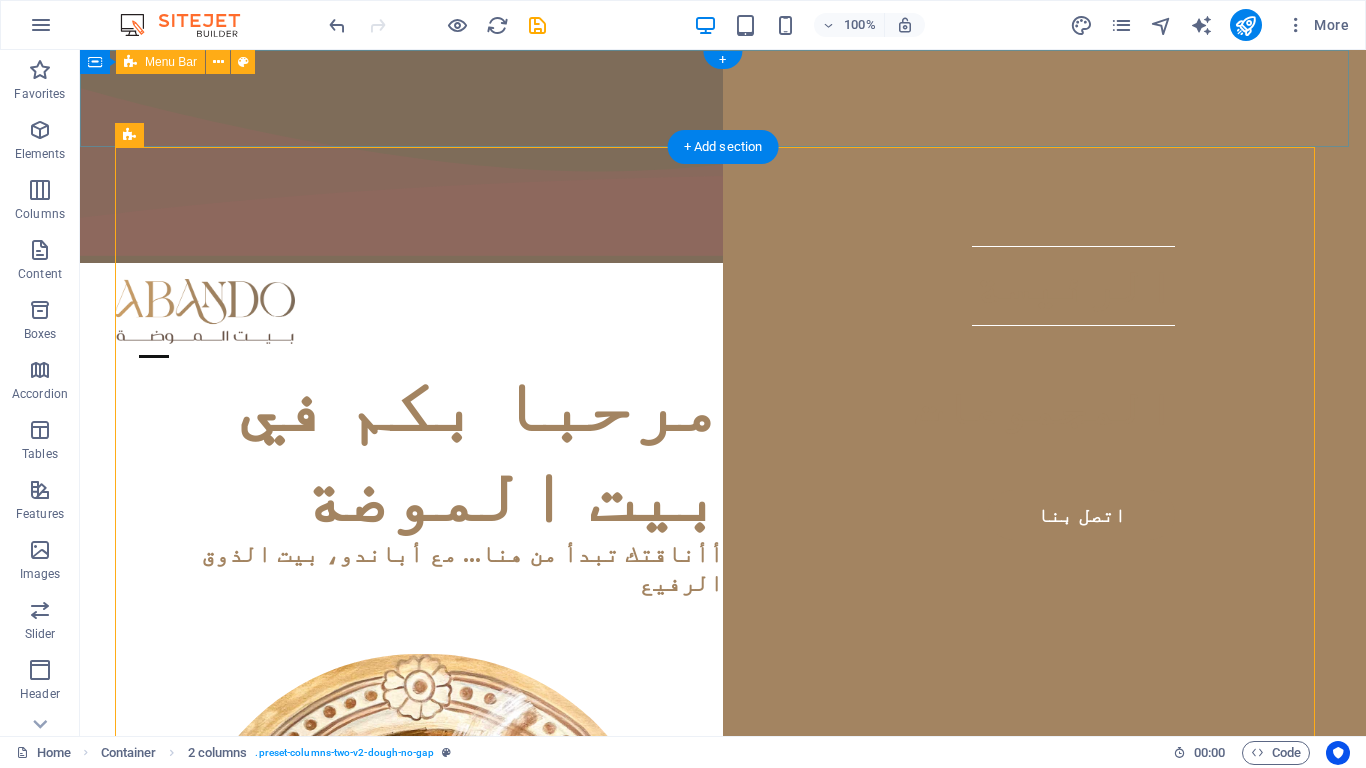 click on "الرئيسة المجموعات اتصل بنا" at bounding box center [723, 311] 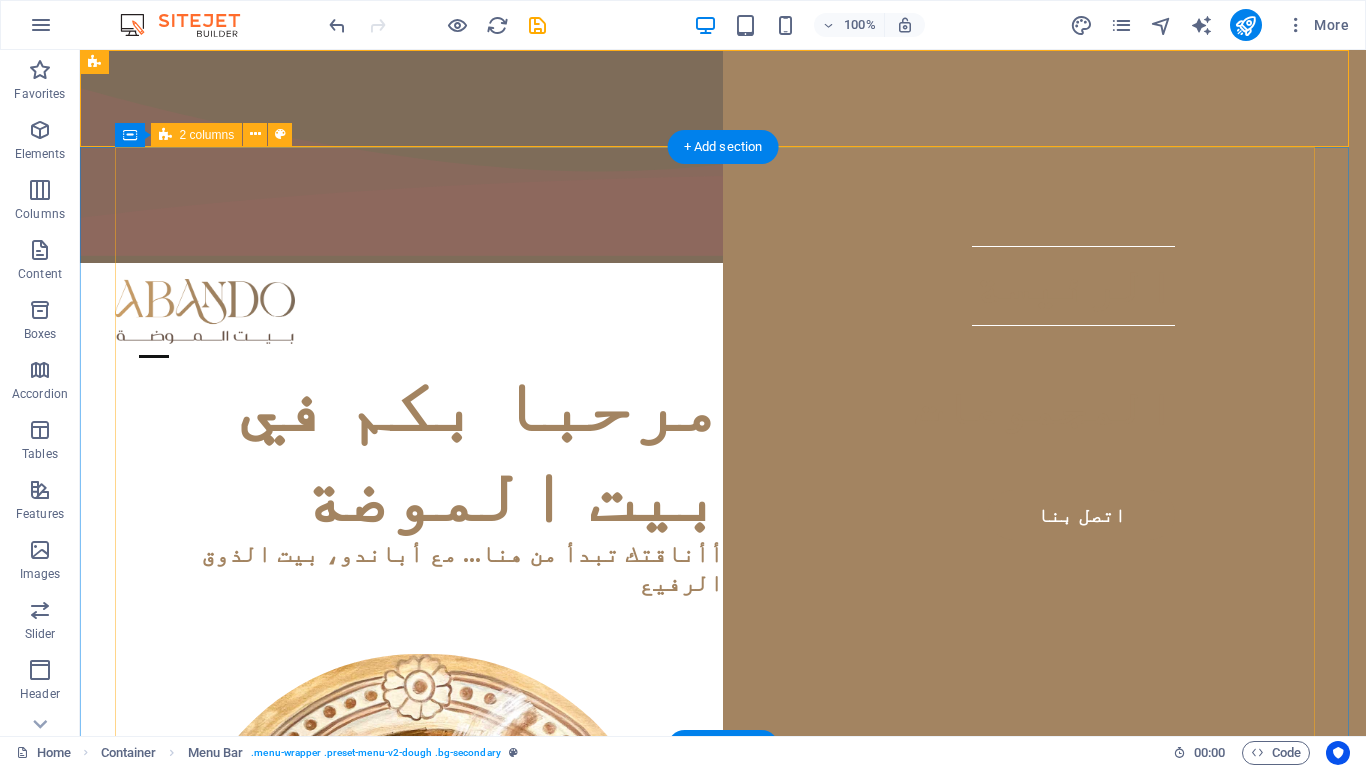 click on "مرحبا بكم في بيت الموضة أأناقتك تبدأ من هنا... مع أباندو، بيت الذوق الرفيع" at bounding box center (723, 807) 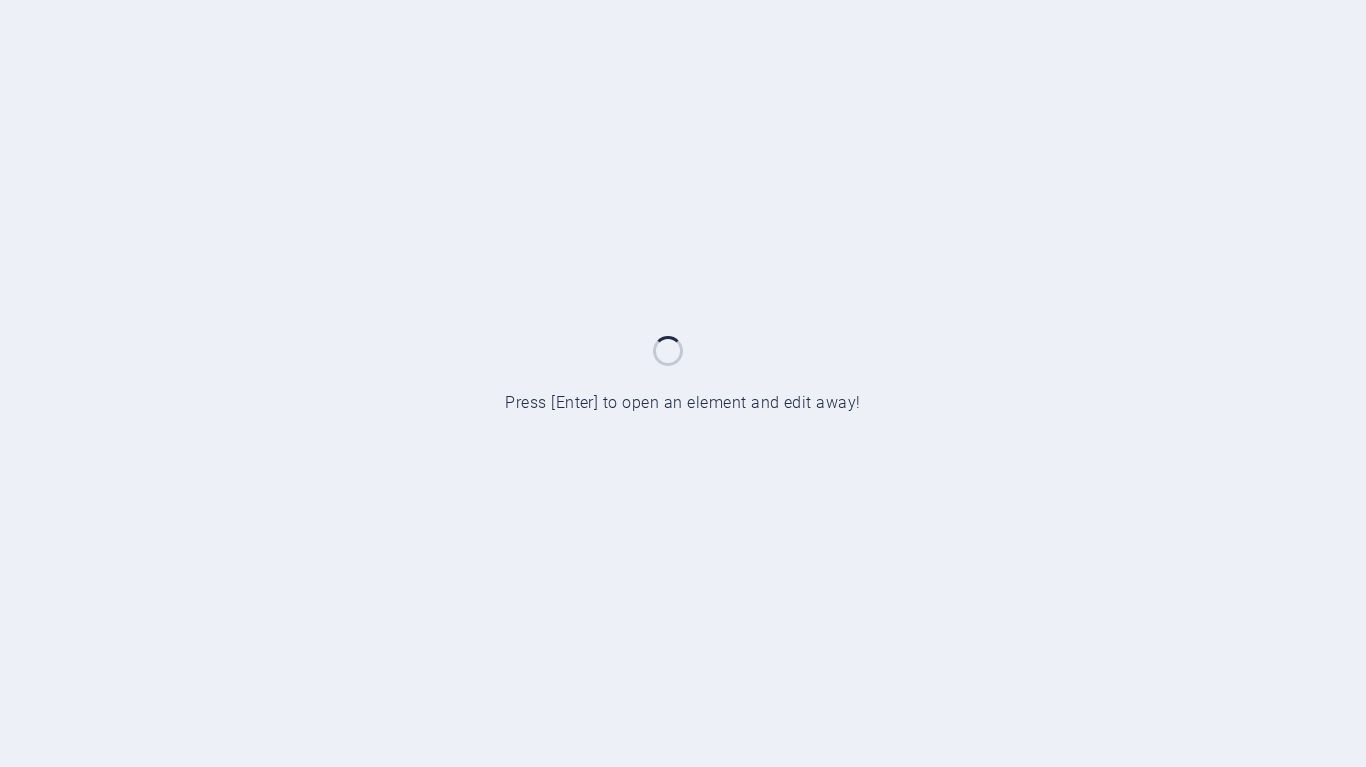 scroll, scrollTop: 0, scrollLeft: 0, axis: both 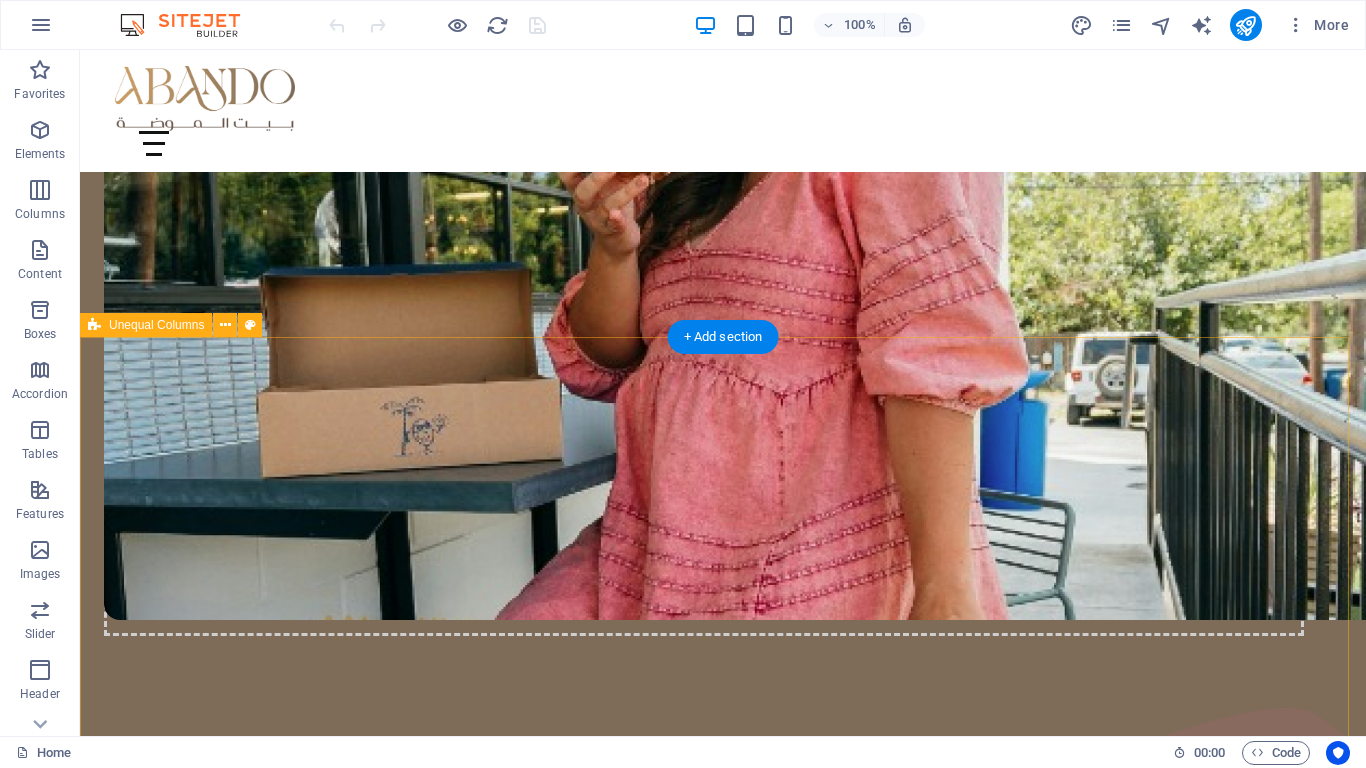 click on "Catering Lorem ipsum dolor sit amet, consectetur adipiscing elit, sed do eiusmod tempor incididunt ut labore et dolore magna aliqua. Ultricies lacus sed turpis tincidunt. Ornare suspendisse sed nisi lacus sed viverra tellus. Contact Us" at bounding box center [723, 3426] 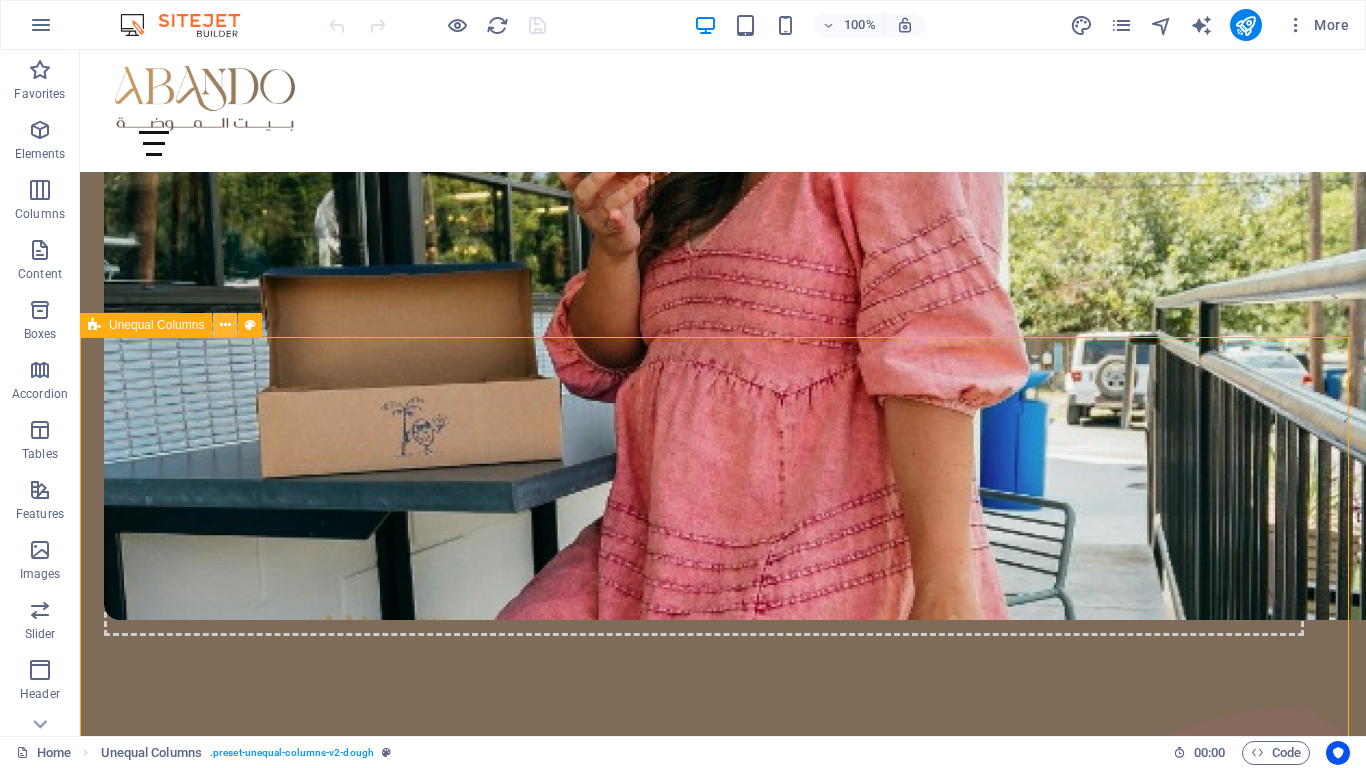 click at bounding box center (225, 325) 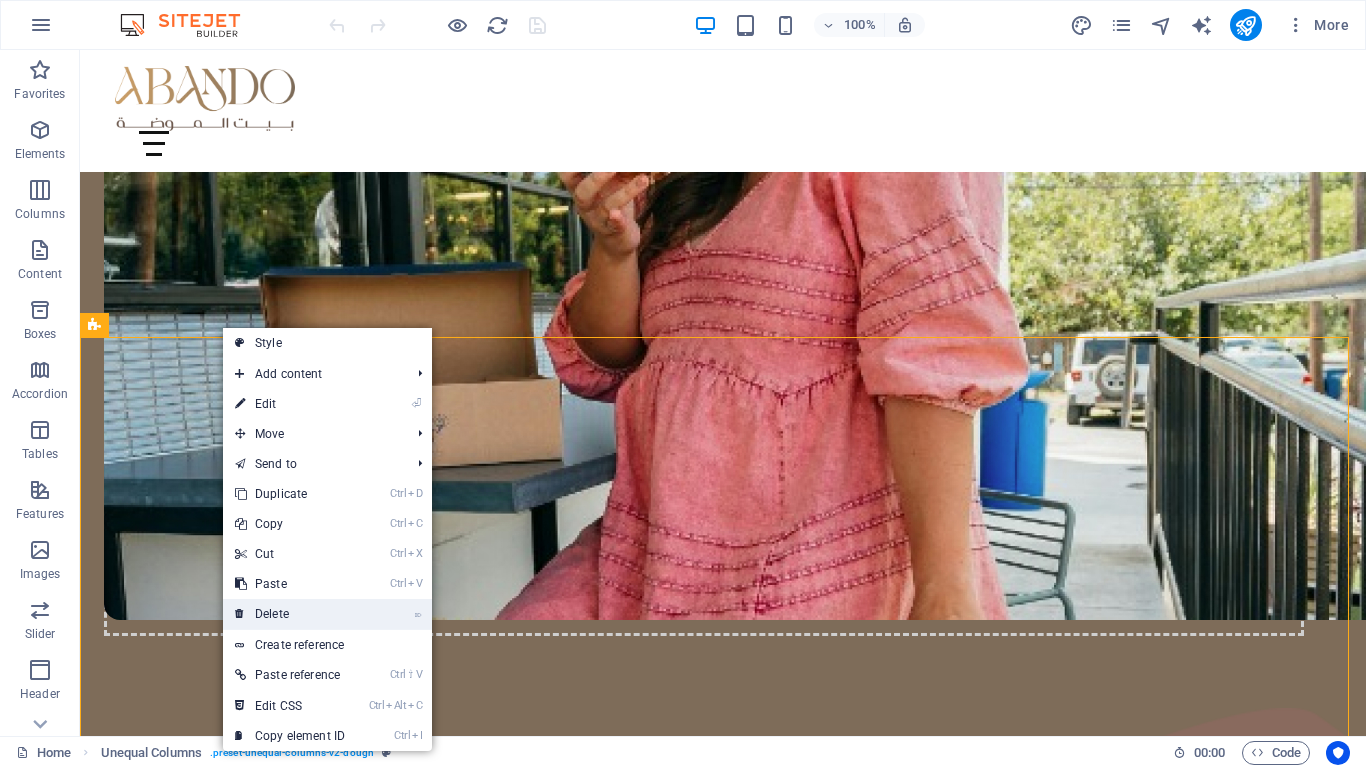 click on "⌦  Delete" at bounding box center (290, 614) 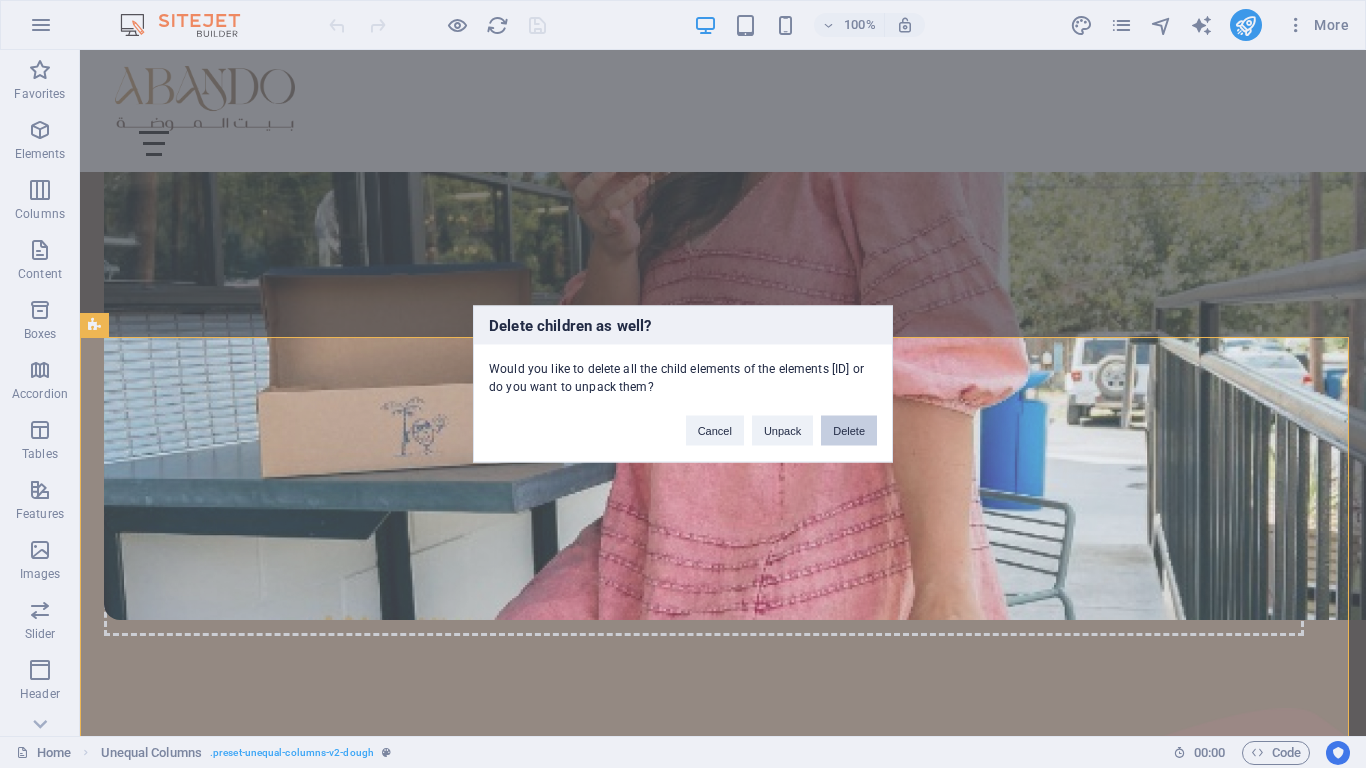 click on "Delete" at bounding box center (849, 431) 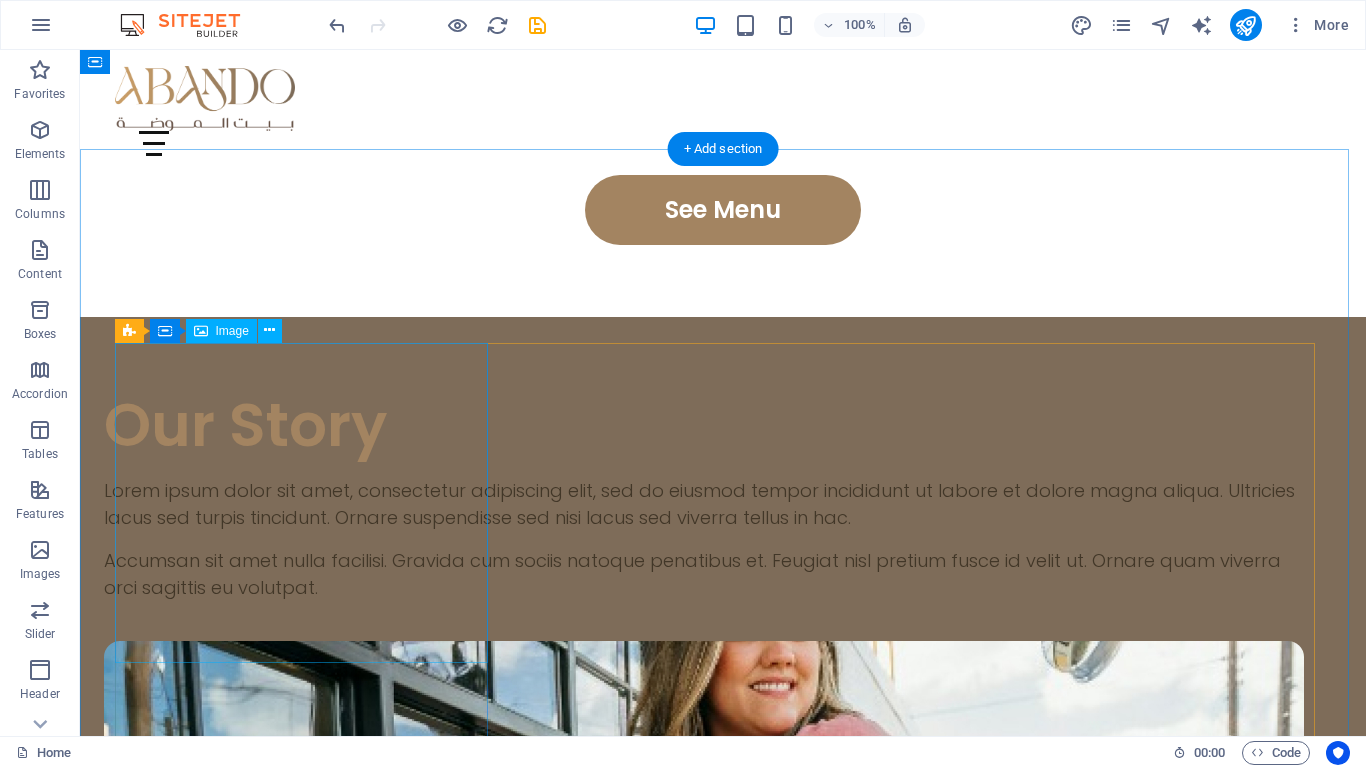 scroll, scrollTop: 3398, scrollLeft: 0, axis: vertical 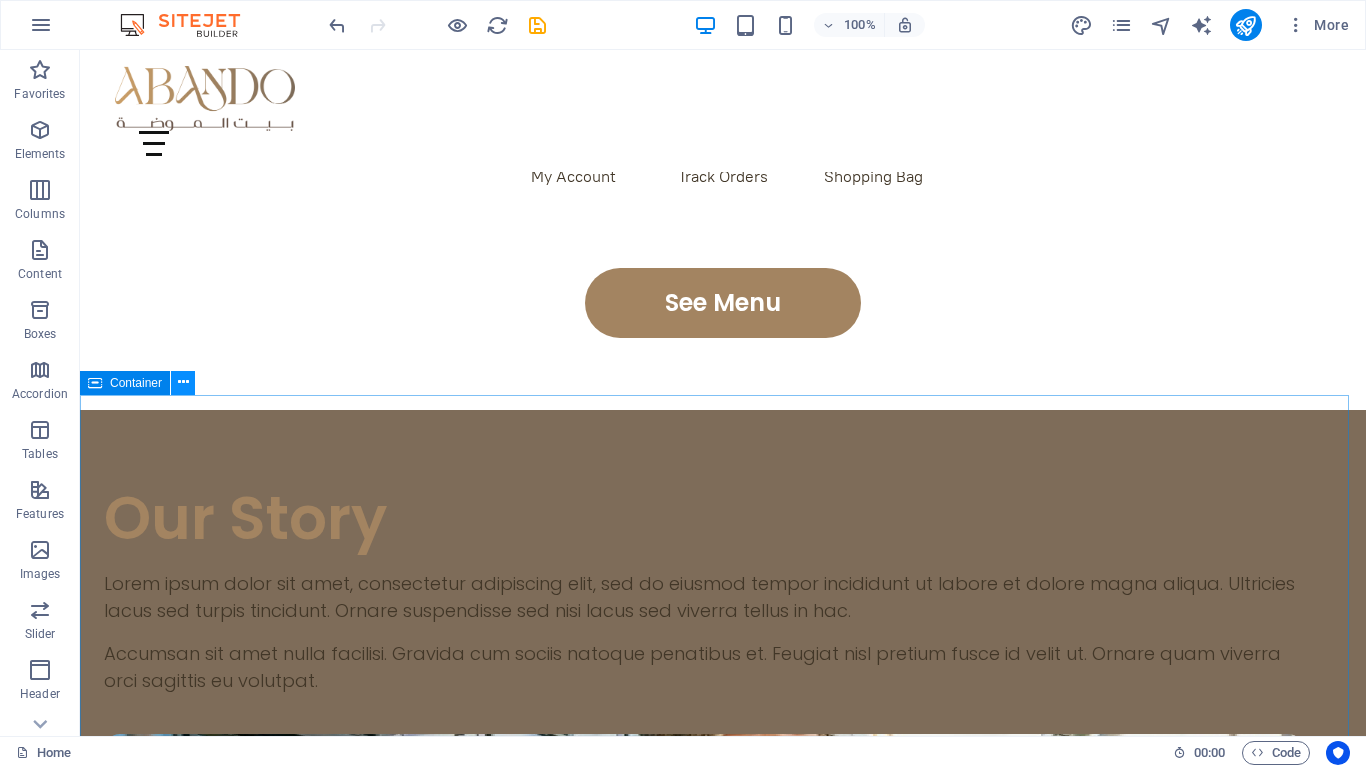 click at bounding box center (183, 382) 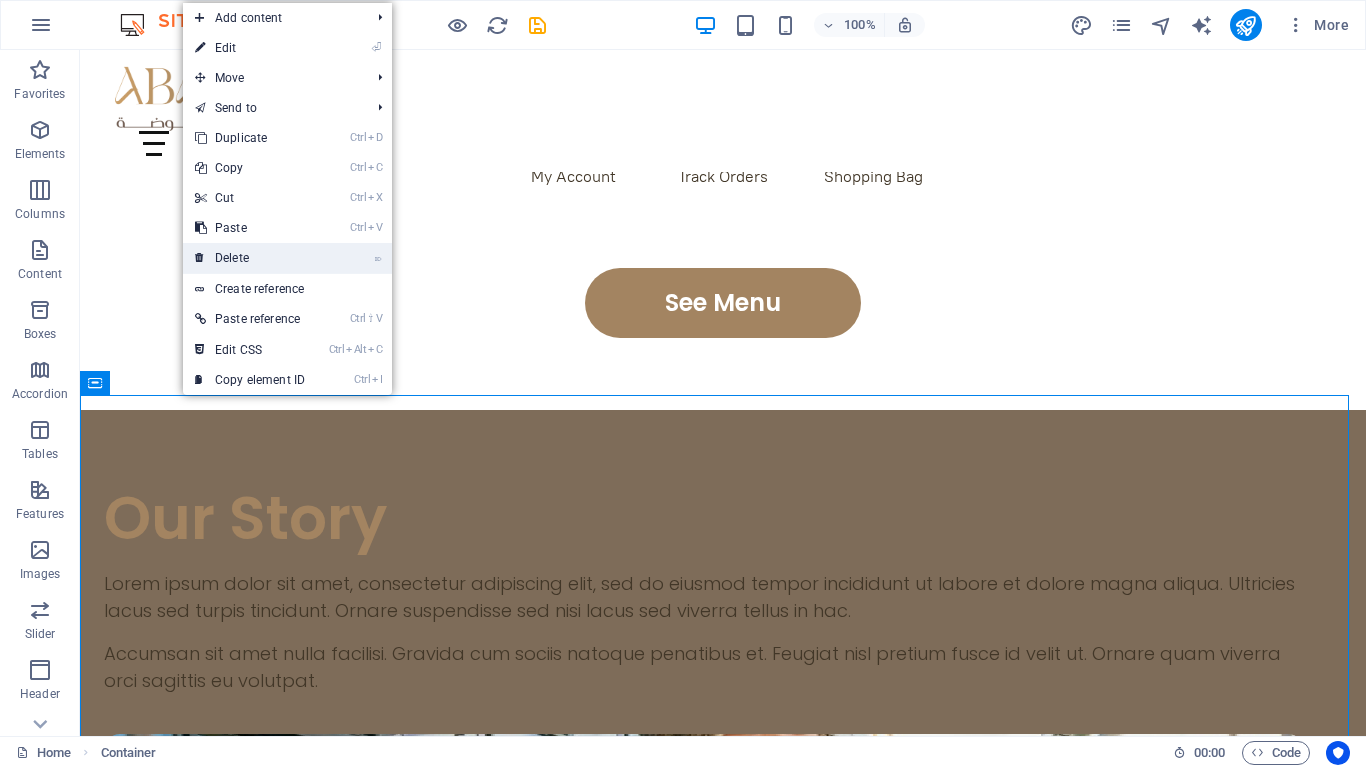 click on "⌦  Delete" at bounding box center (250, 258) 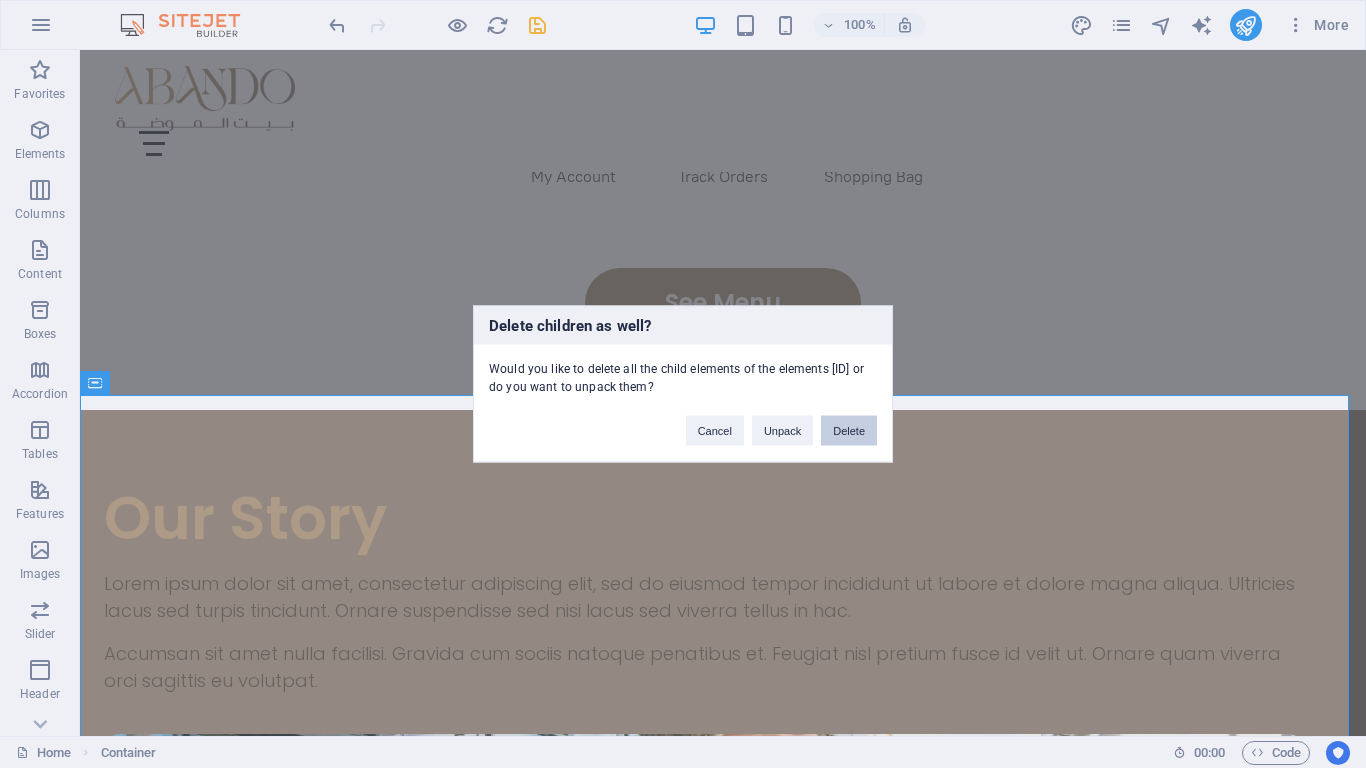 click on "Delete" at bounding box center [849, 431] 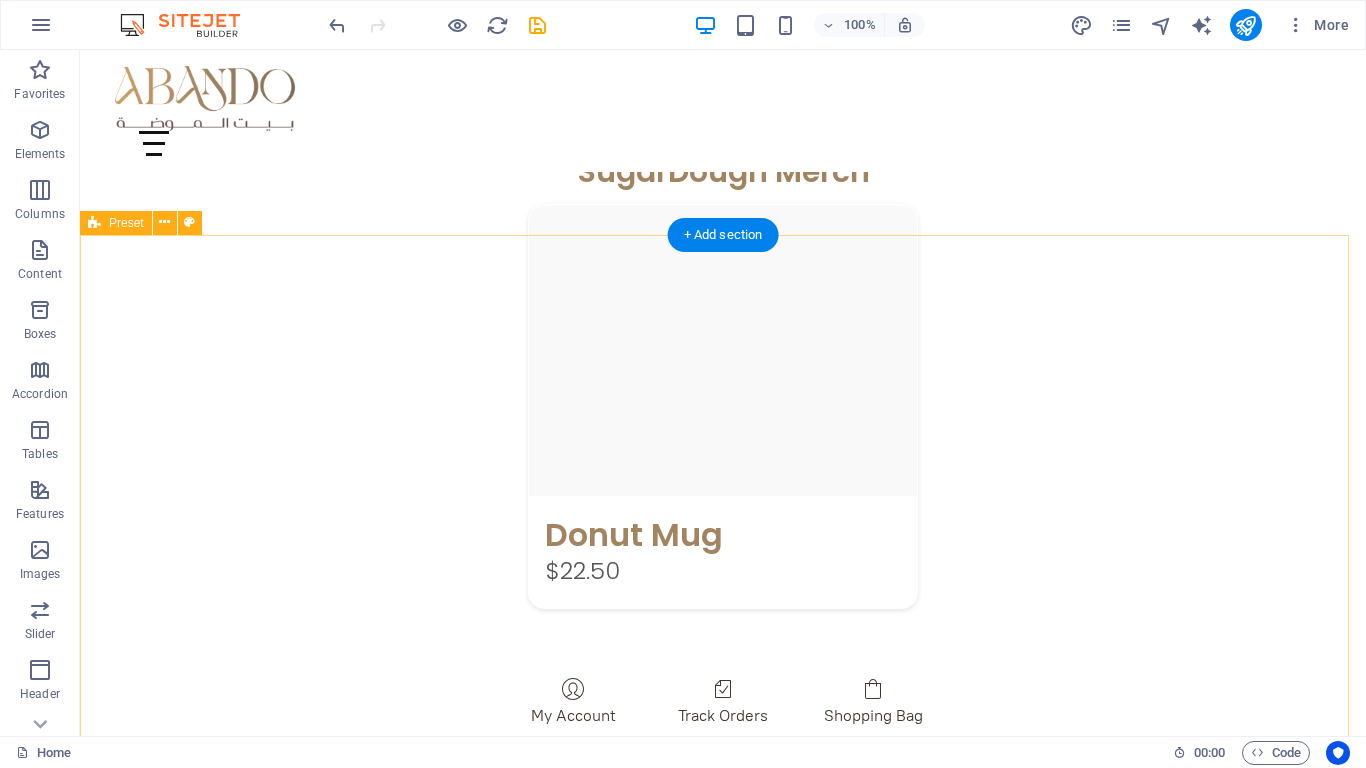 scroll, scrollTop: 2854, scrollLeft: 0, axis: vertical 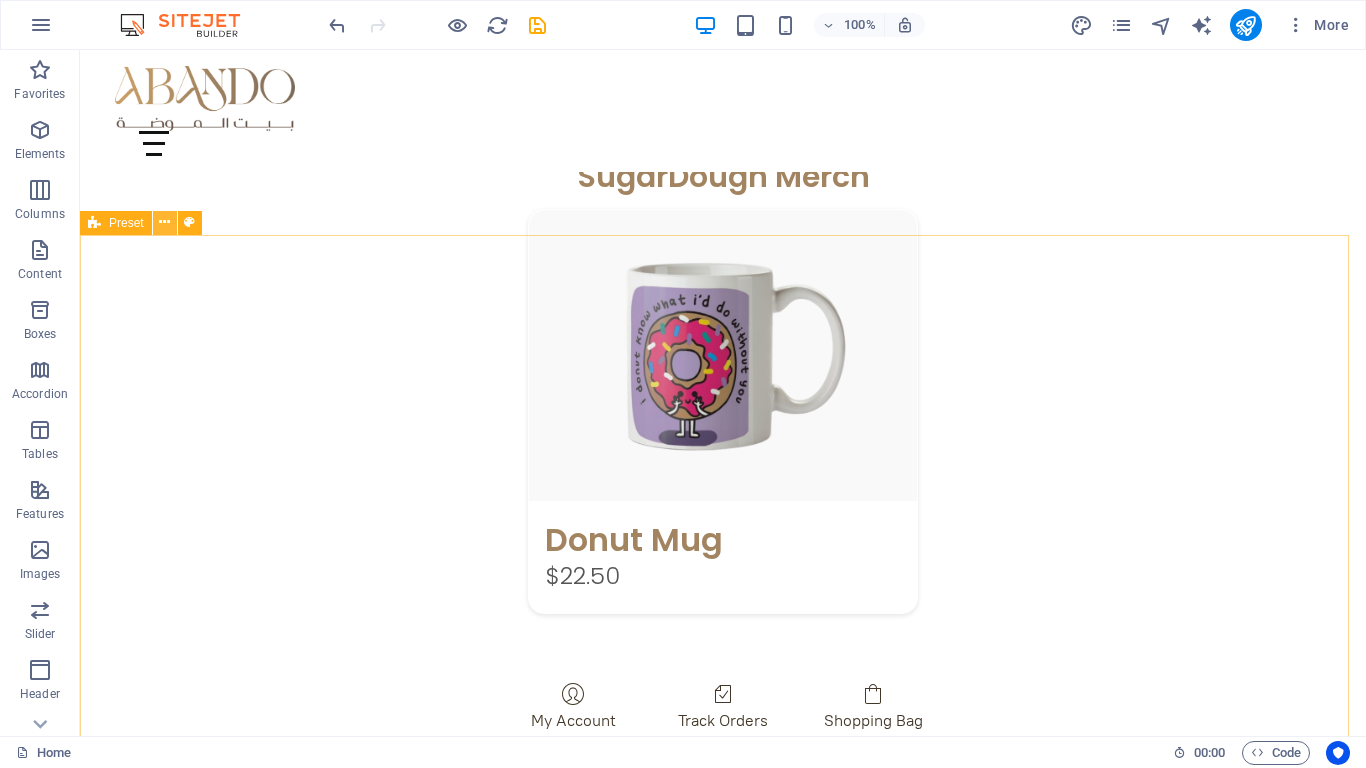 click at bounding box center (164, 222) 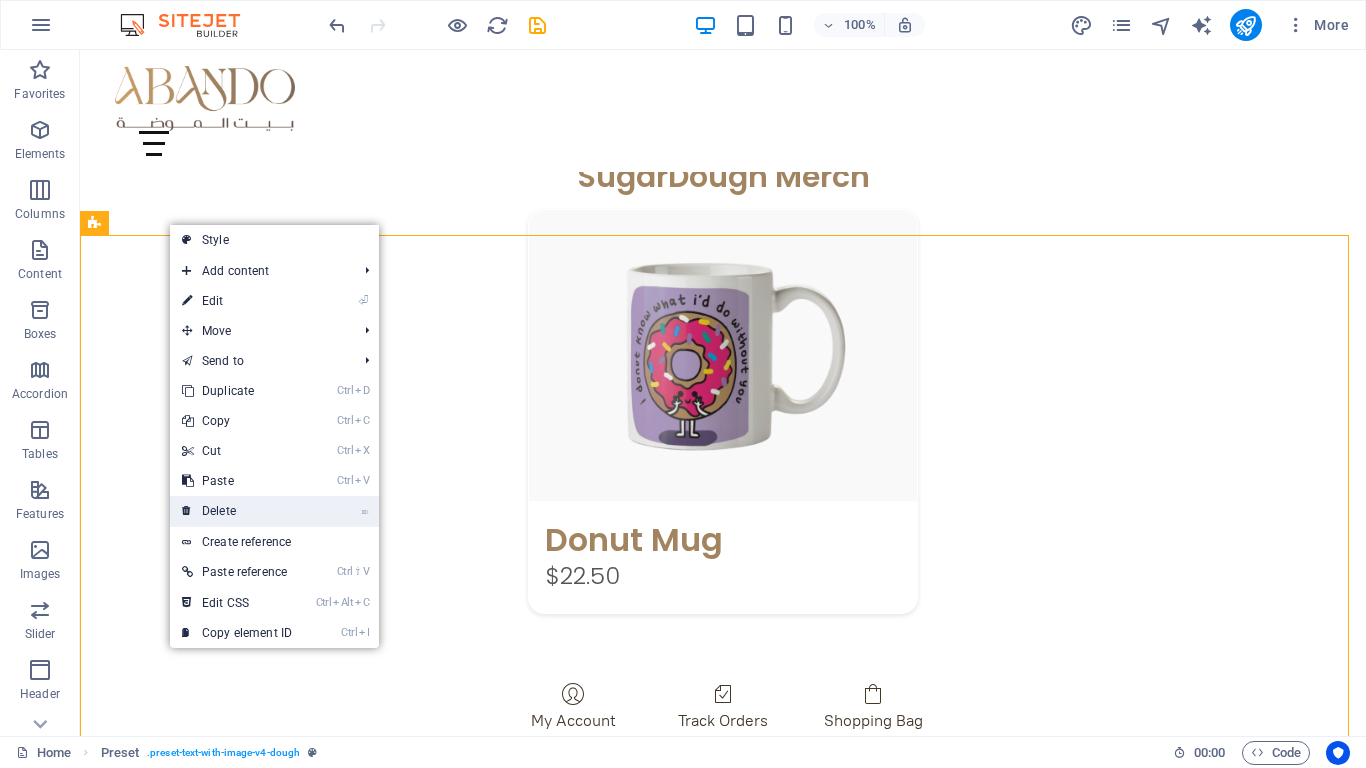 click on "⌦  Delete" at bounding box center [237, 511] 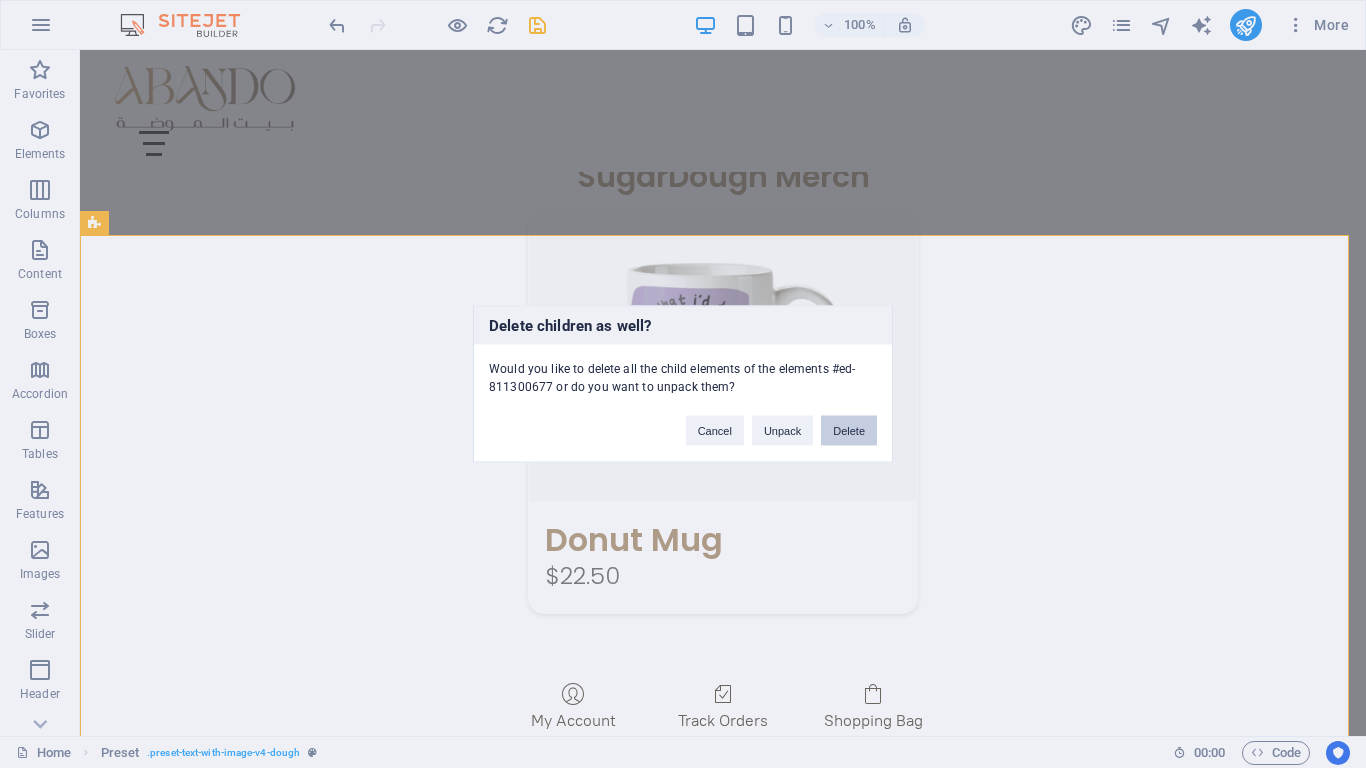 click on "Delete" at bounding box center (849, 431) 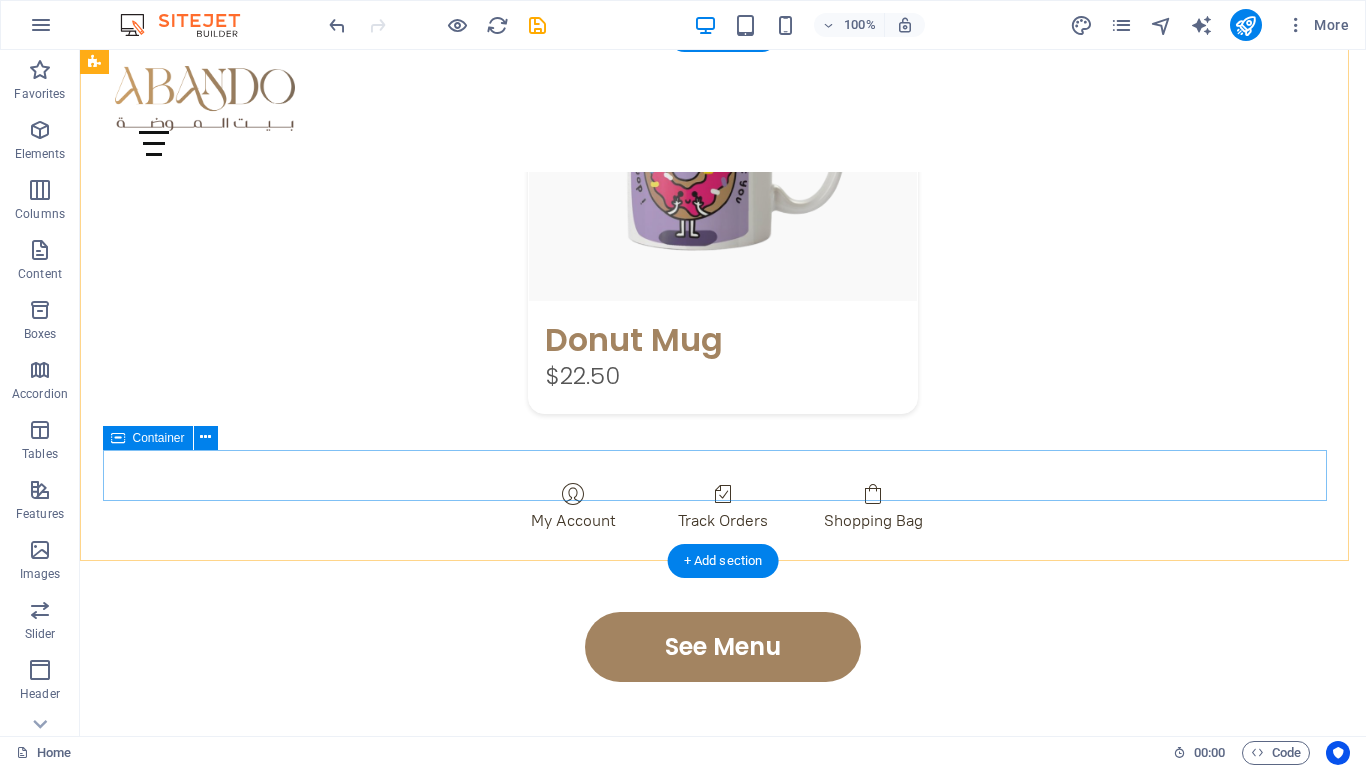 scroll, scrollTop: 2854, scrollLeft: 0, axis: vertical 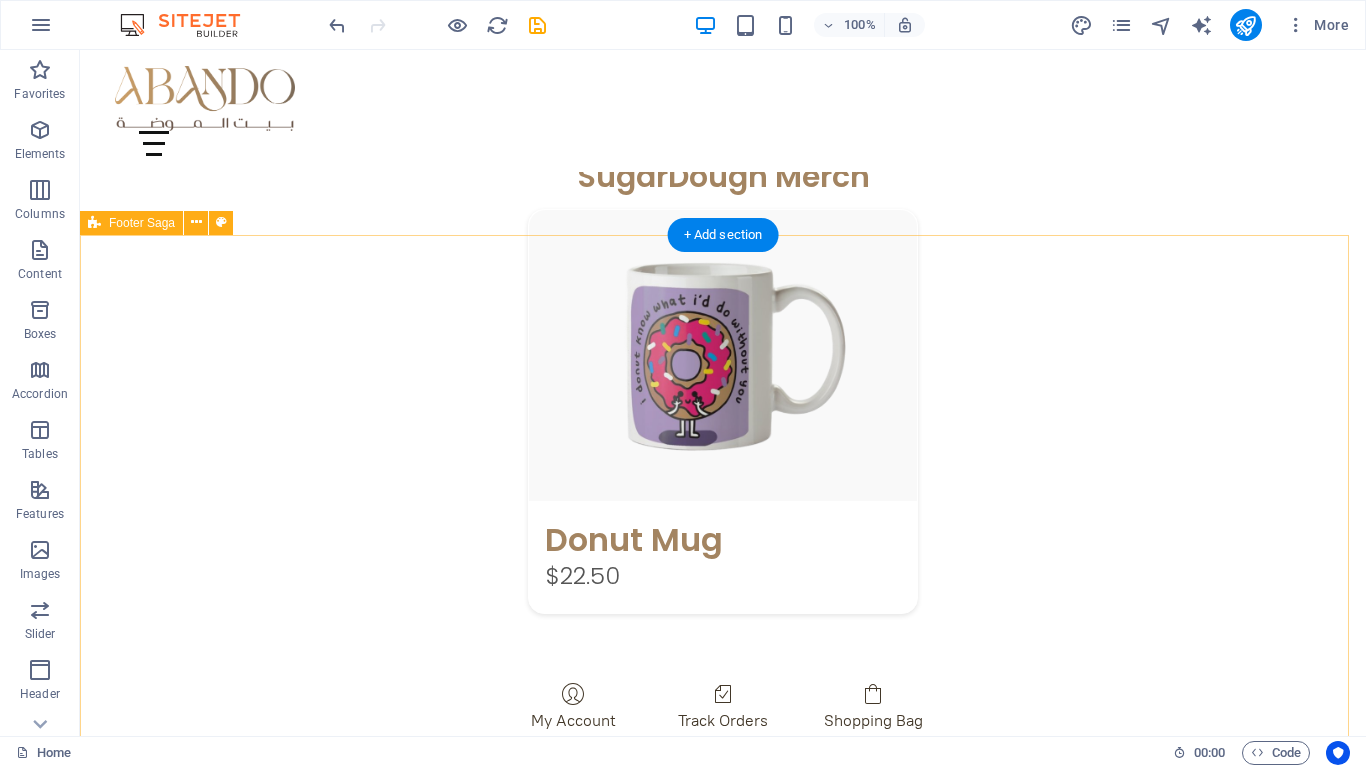 click on "Street , [CITY] , [POSTAL_CODE]
[PHONE] [EMAIL] Home About Menu Location Catering Facebook Twitter Youtube
Copyright abando.ly . All rights reserved Legal Notice | Privacy Policy" at bounding box center (723, 1395) 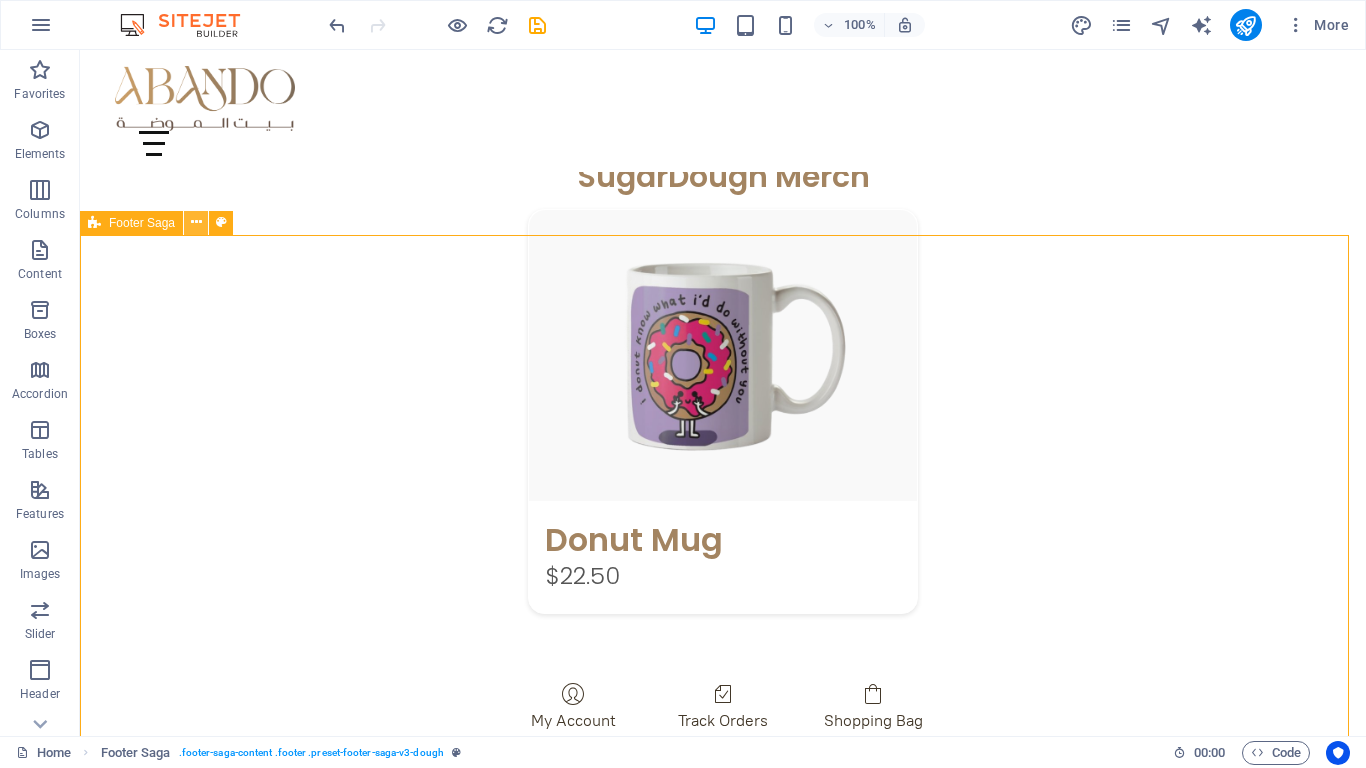 click at bounding box center (196, 222) 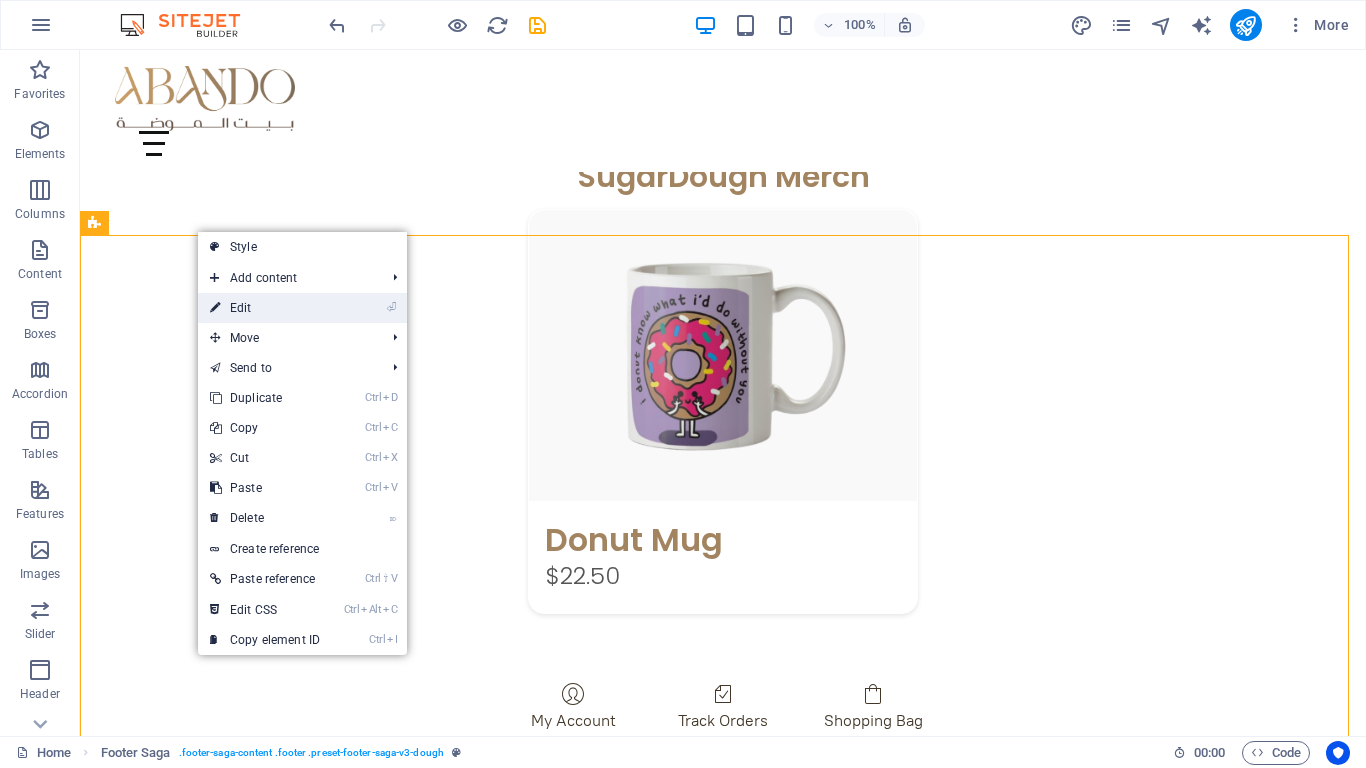 click on "⏎  Edit" at bounding box center (265, 308) 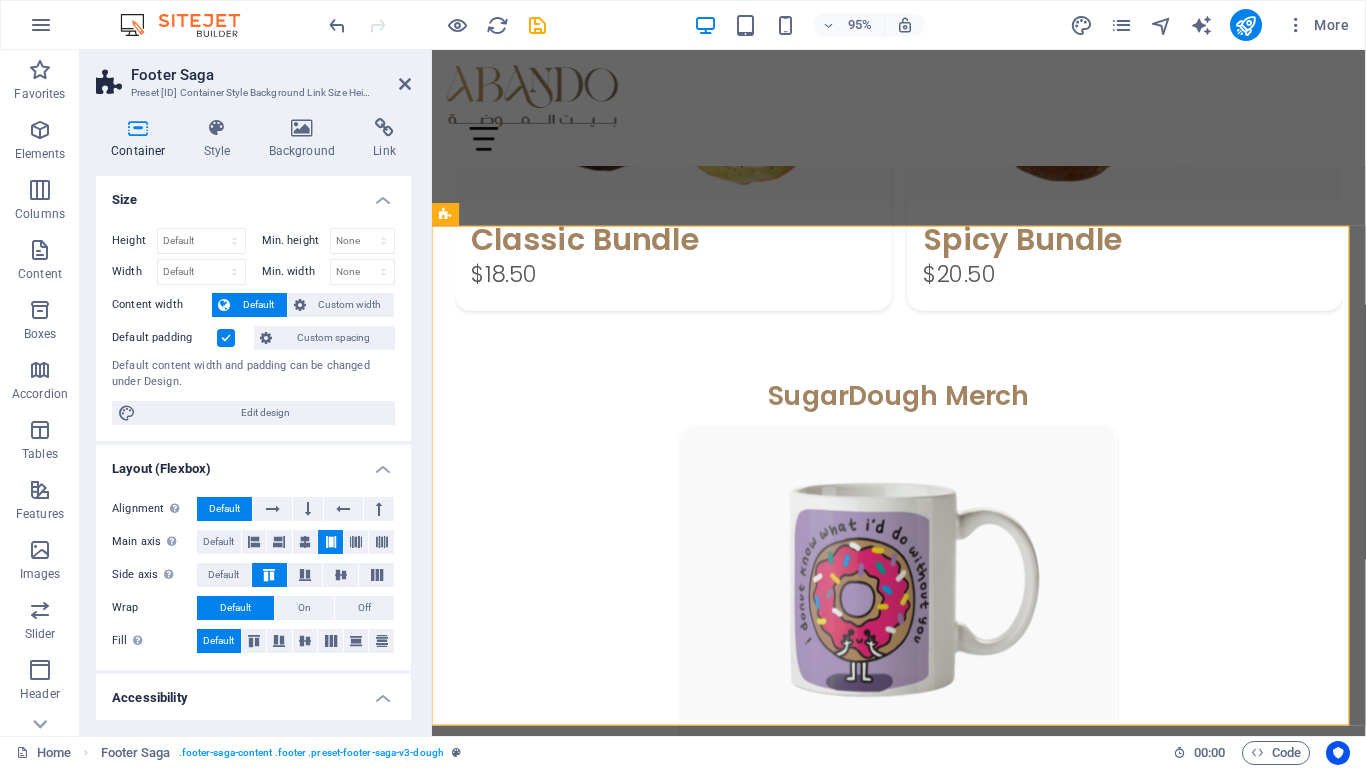 scroll, scrollTop: 2911, scrollLeft: 0, axis: vertical 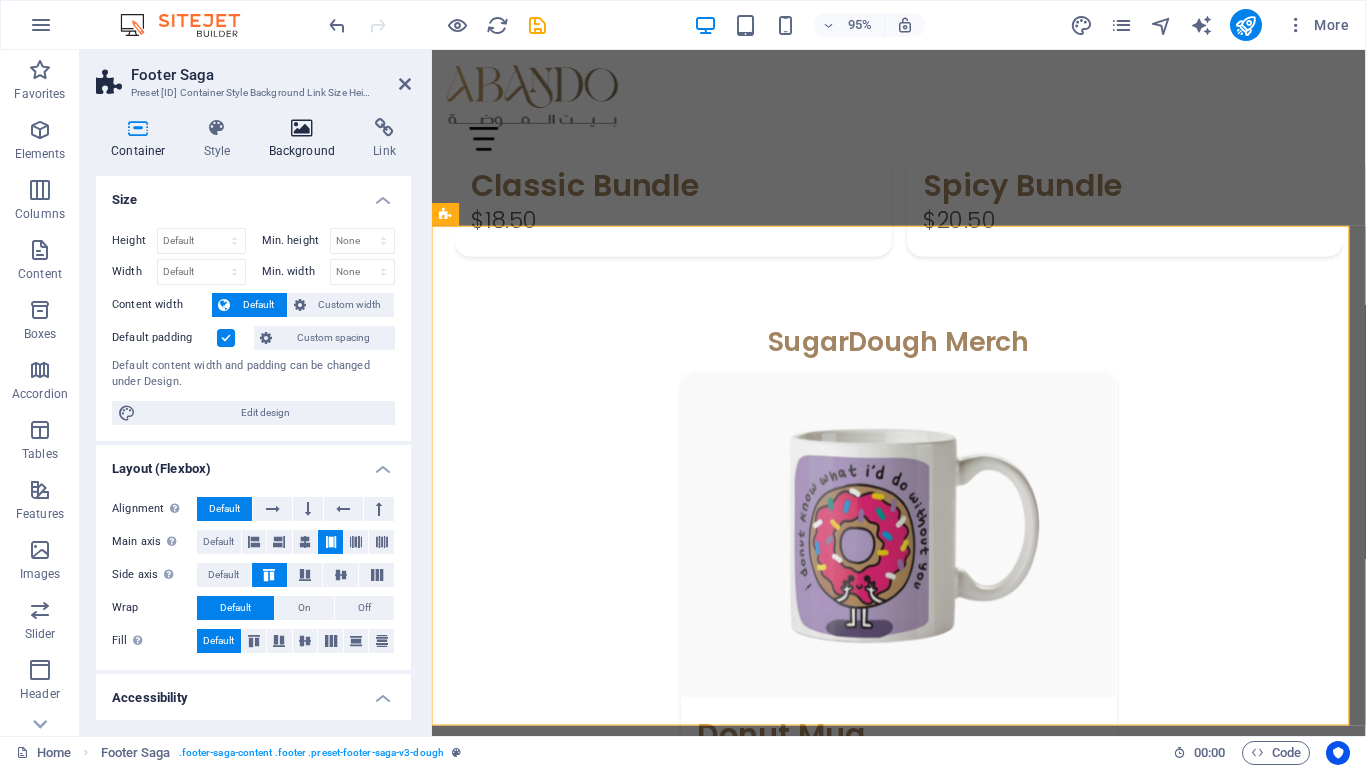 click on "Background" at bounding box center [306, 139] 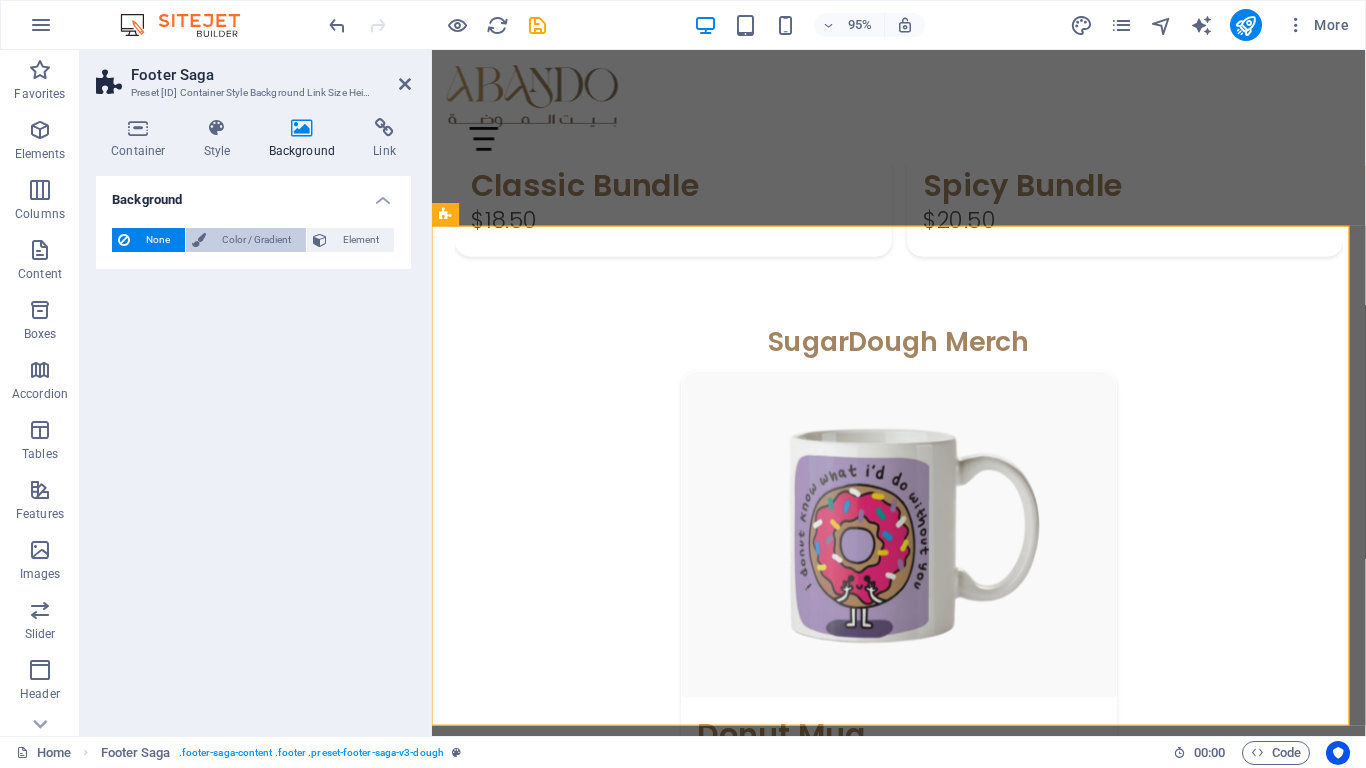 click at bounding box center (199, 240) 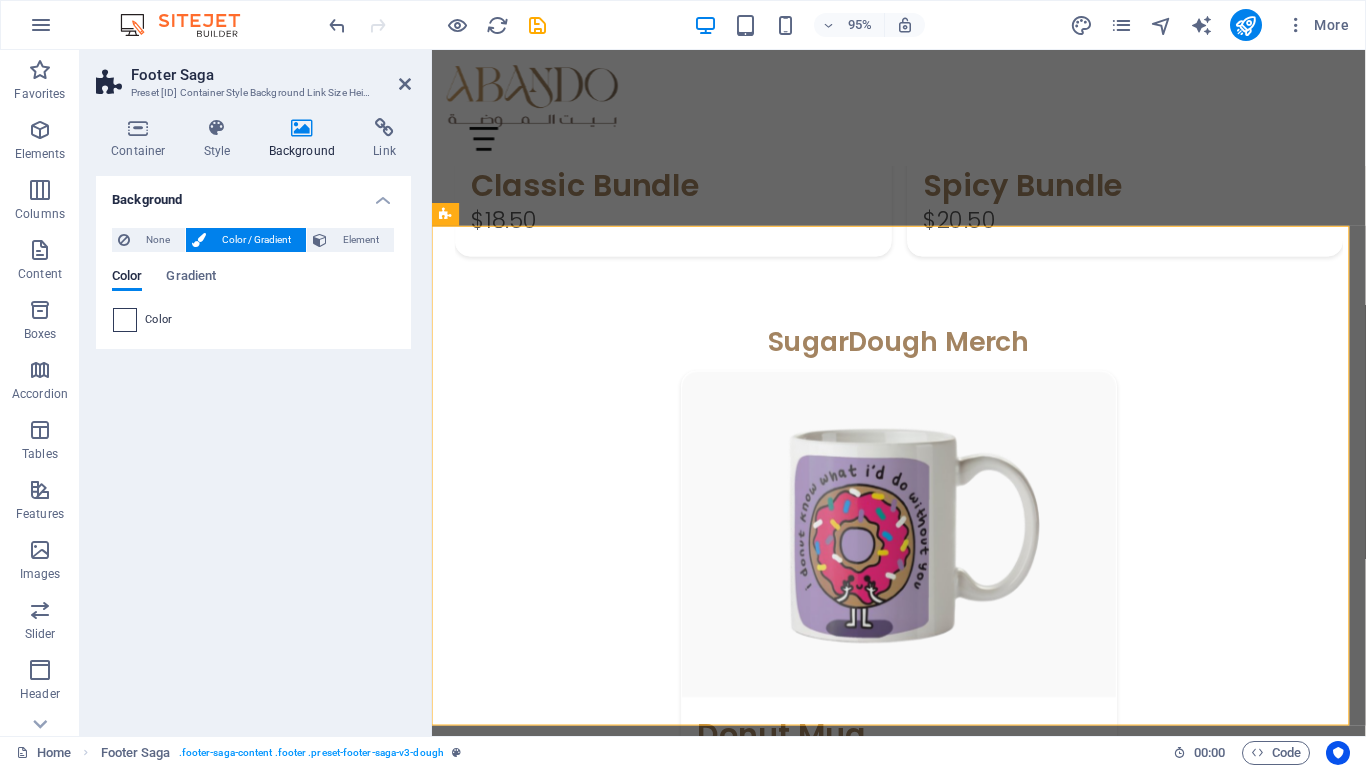 click at bounding box center (125, 320) 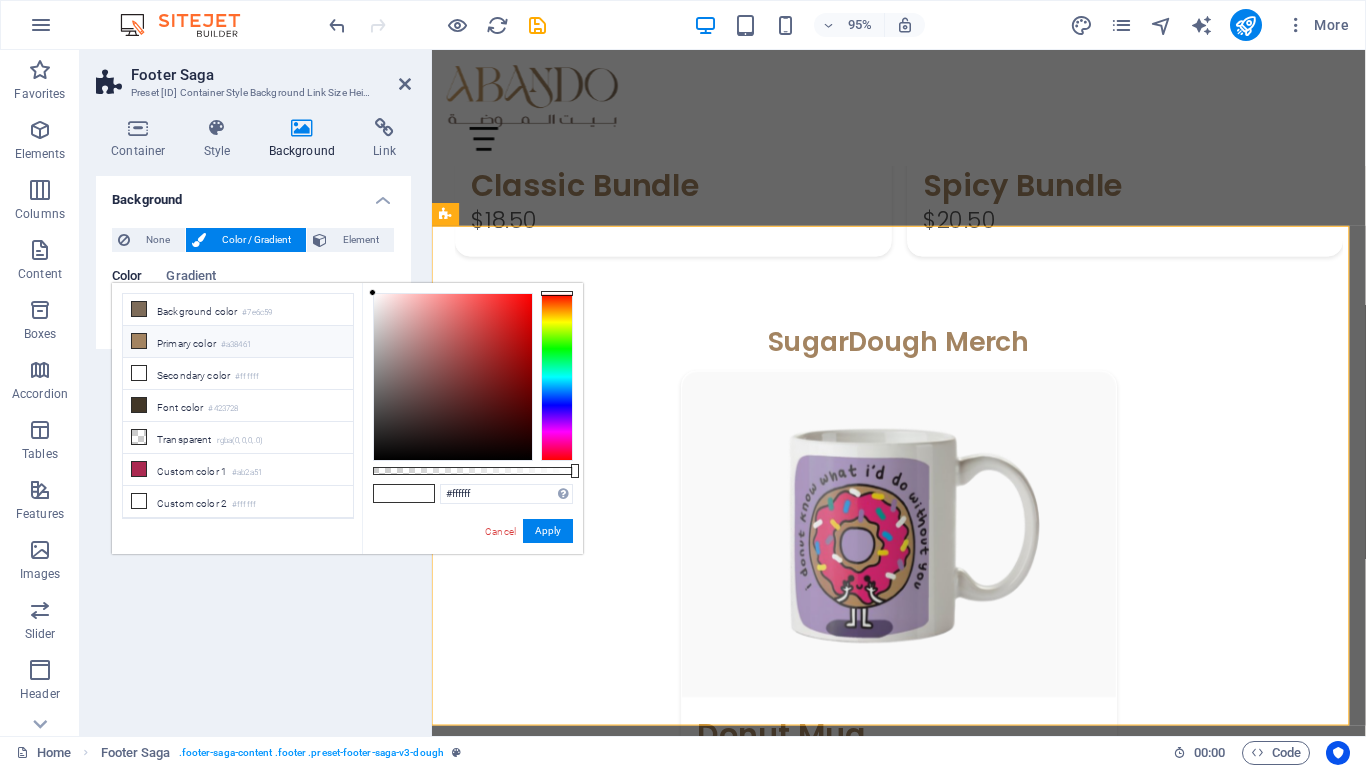 click at bounding box center [139, 341] 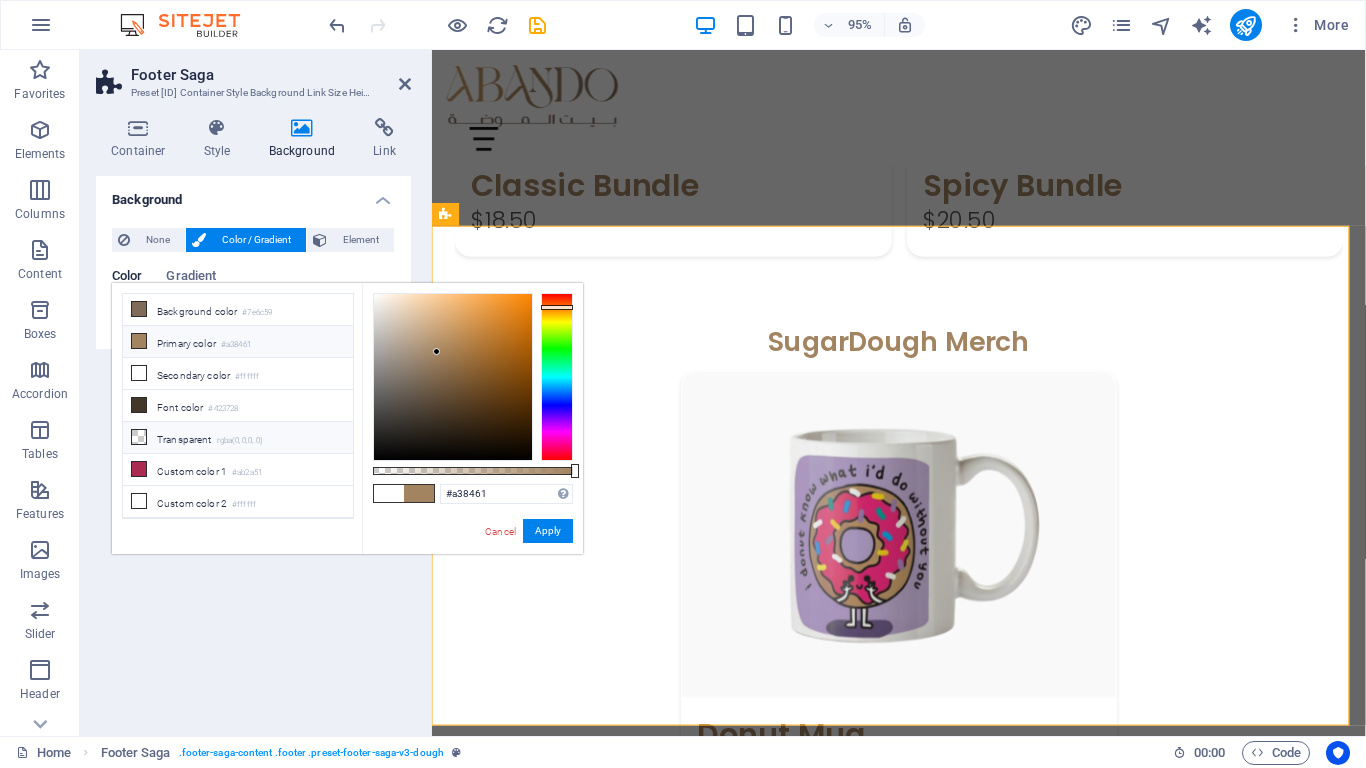 click at bounding box center [139, 437] 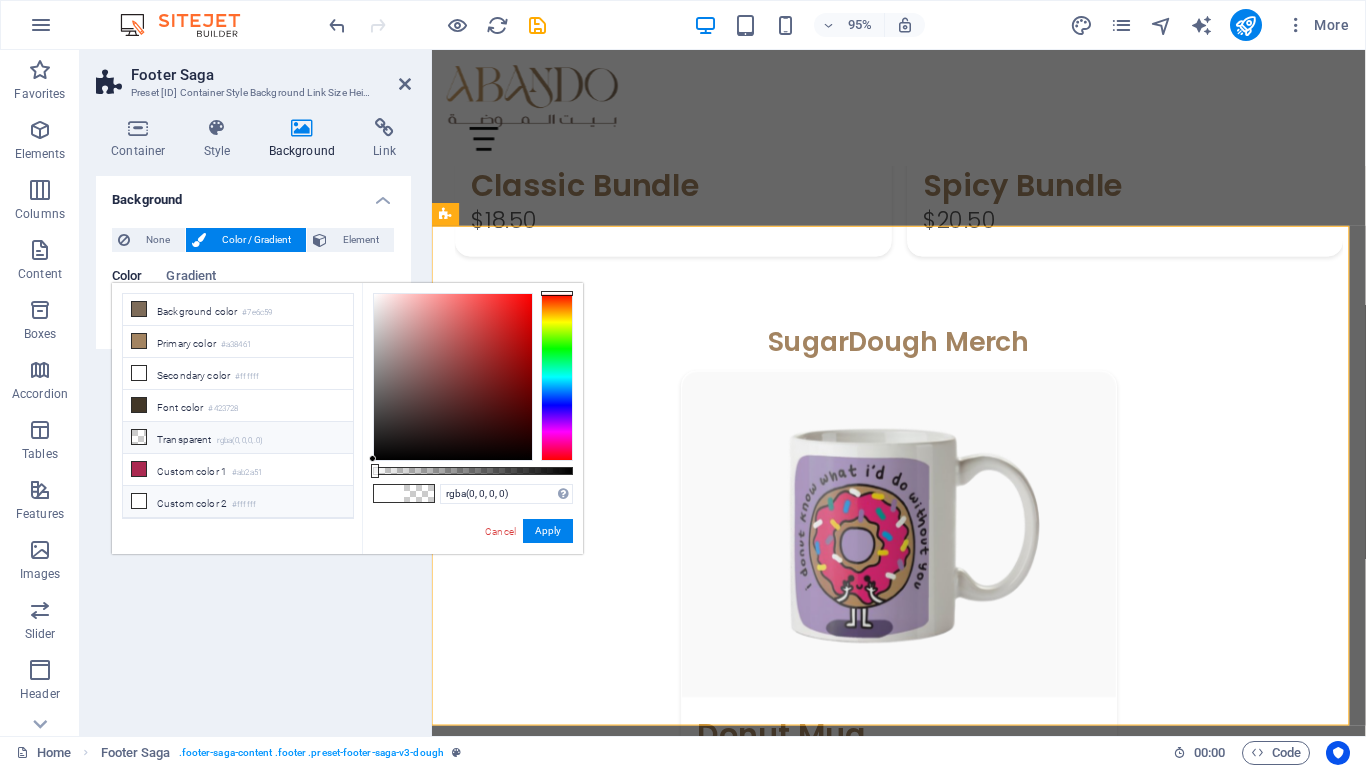 click on "Custom color 2
#ffffff" at bounding box center (238, 502) 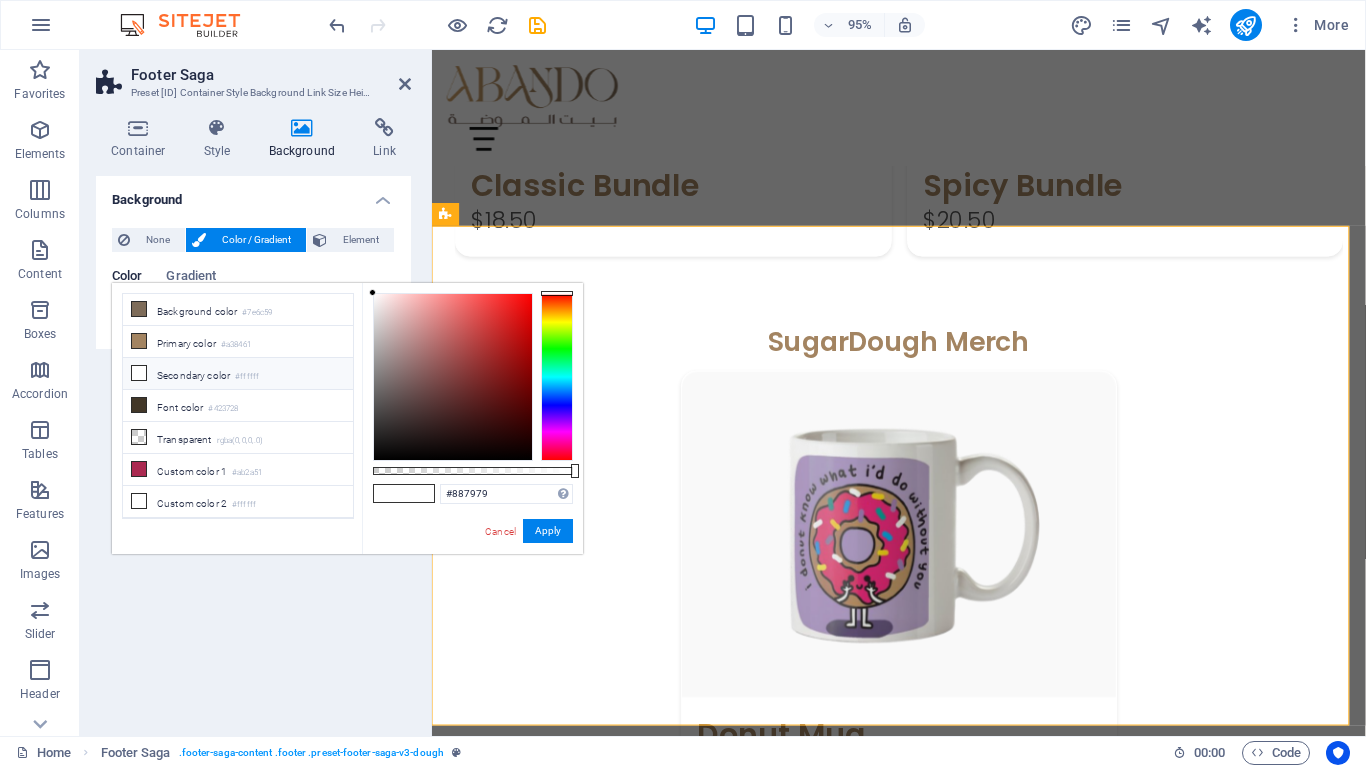 click at bounding box center [453, 377] 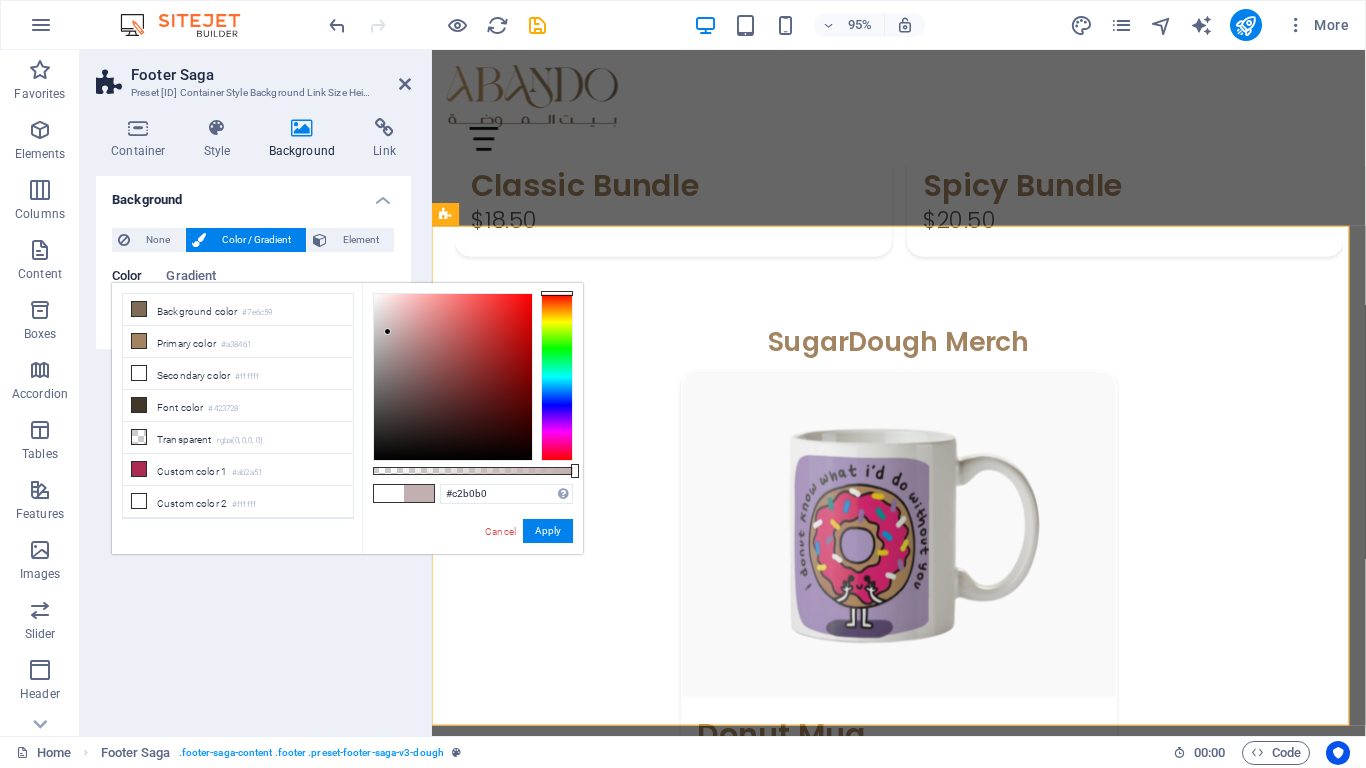drag, startPoint x: 383, startPoint y: 366, endPoint x: 388, endPoint y: 332, distance: 34.36568 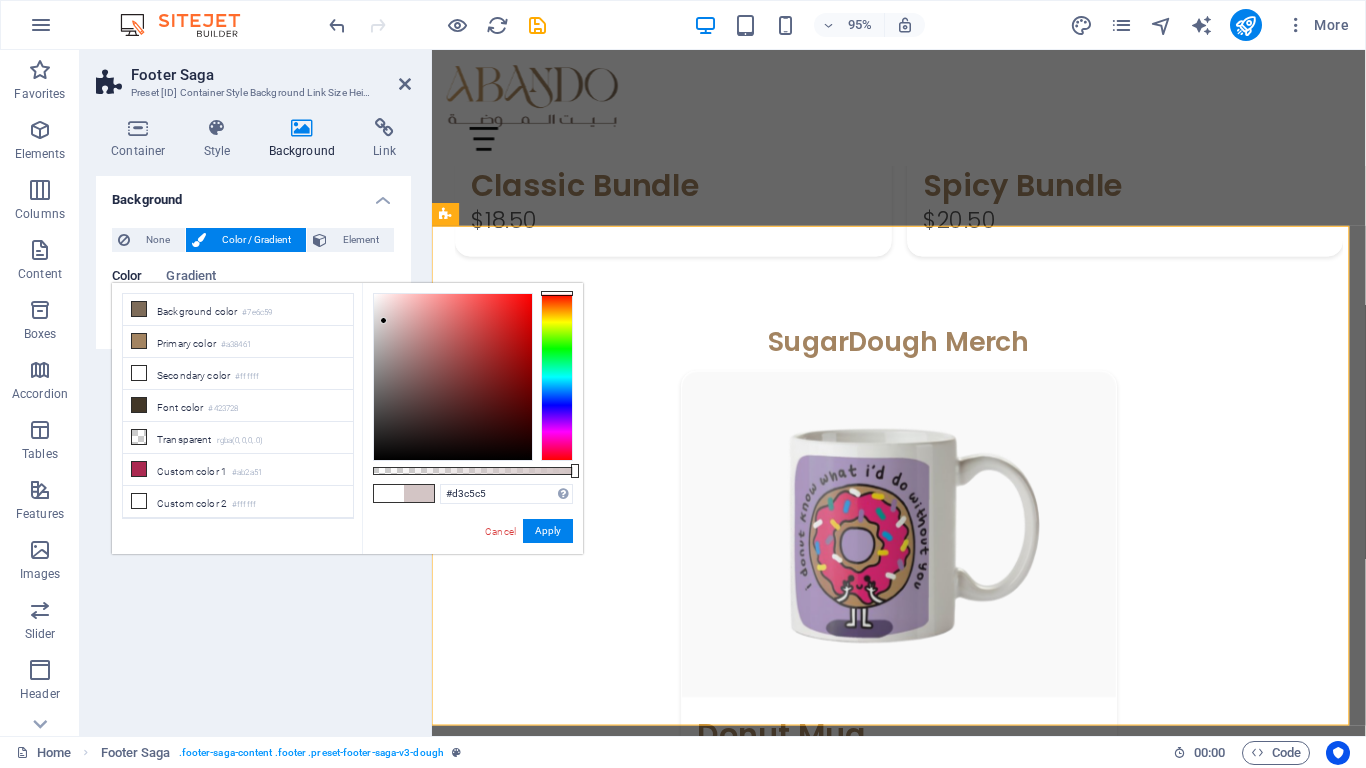 click at bounding box center (383, 320) 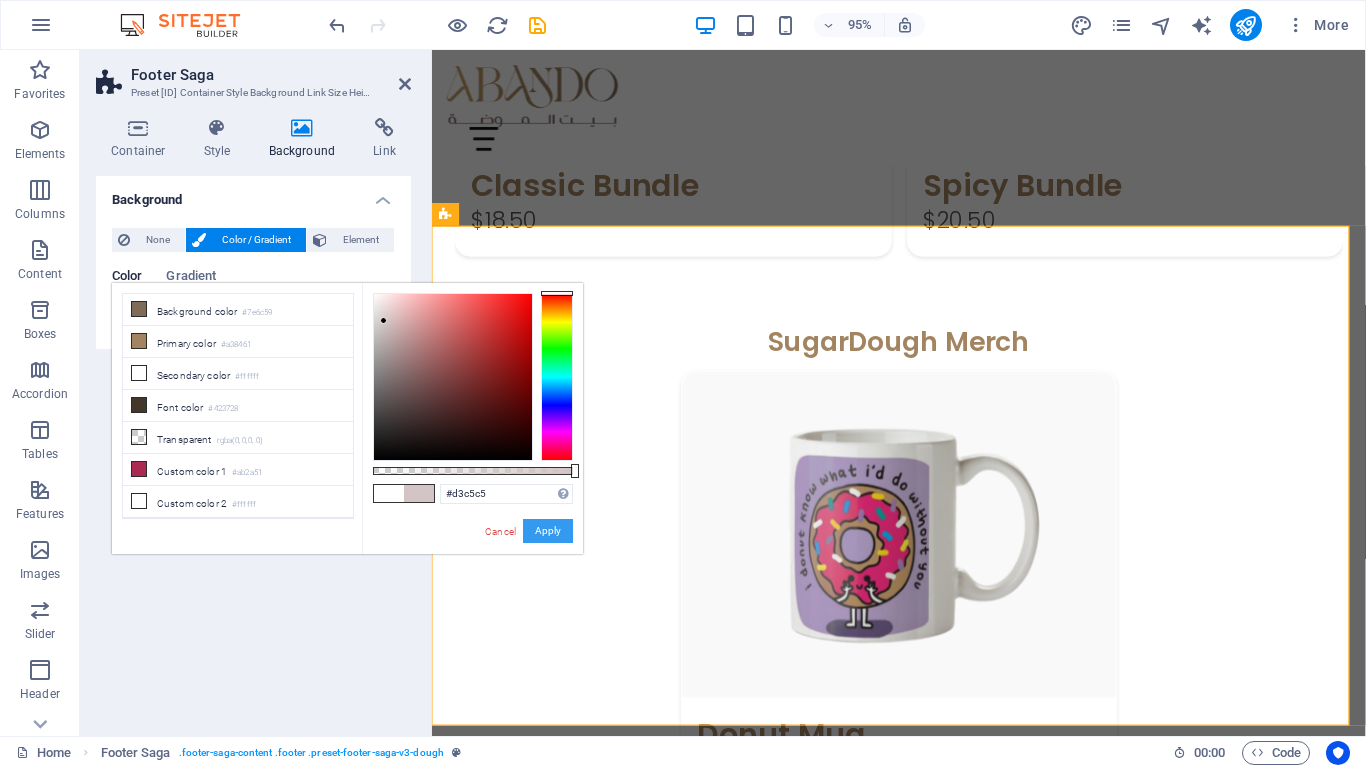 click on "Apply" at bounding box center (548, 531) 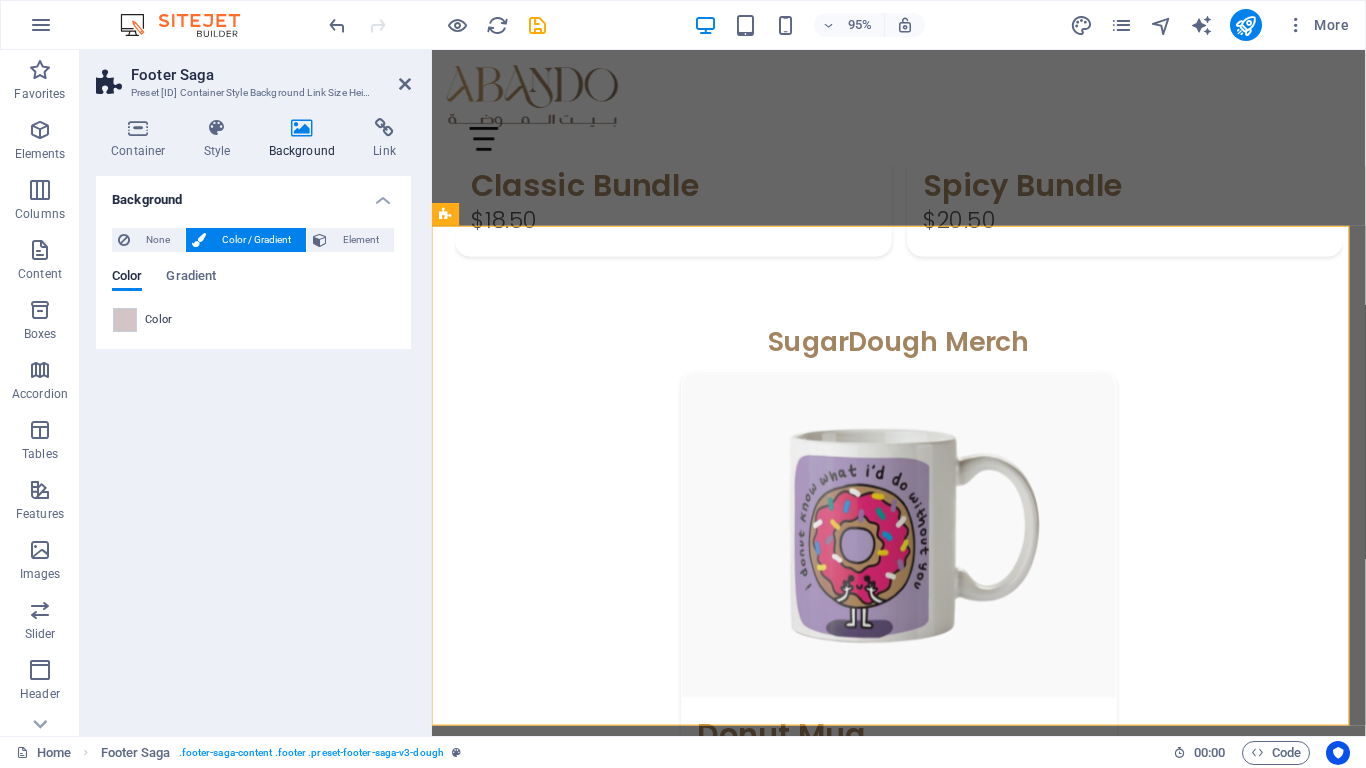 click on "Footer Saga" at bounding box center (271, 75) 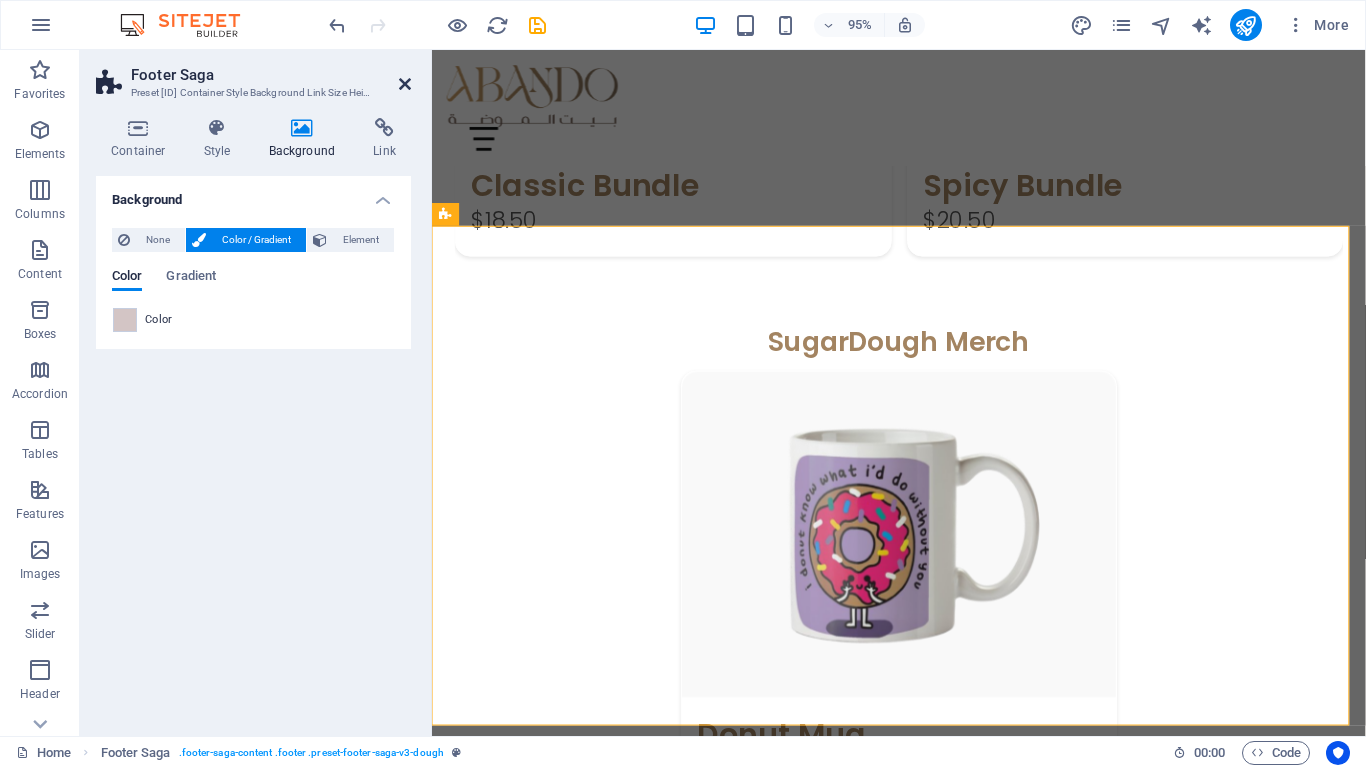 click at bounding box center [405, 84] 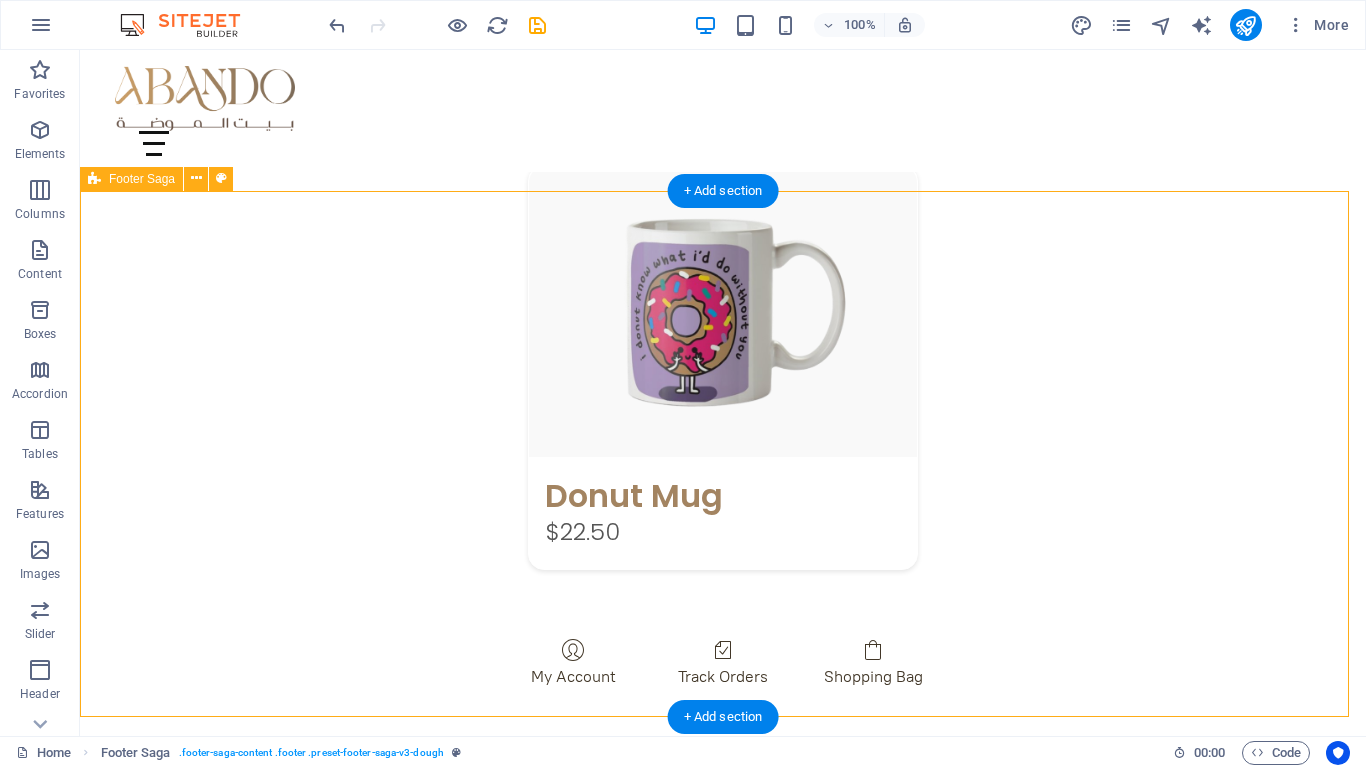 scroll, scrollTop: 2954, scrollLeft: 0, axis: vertical 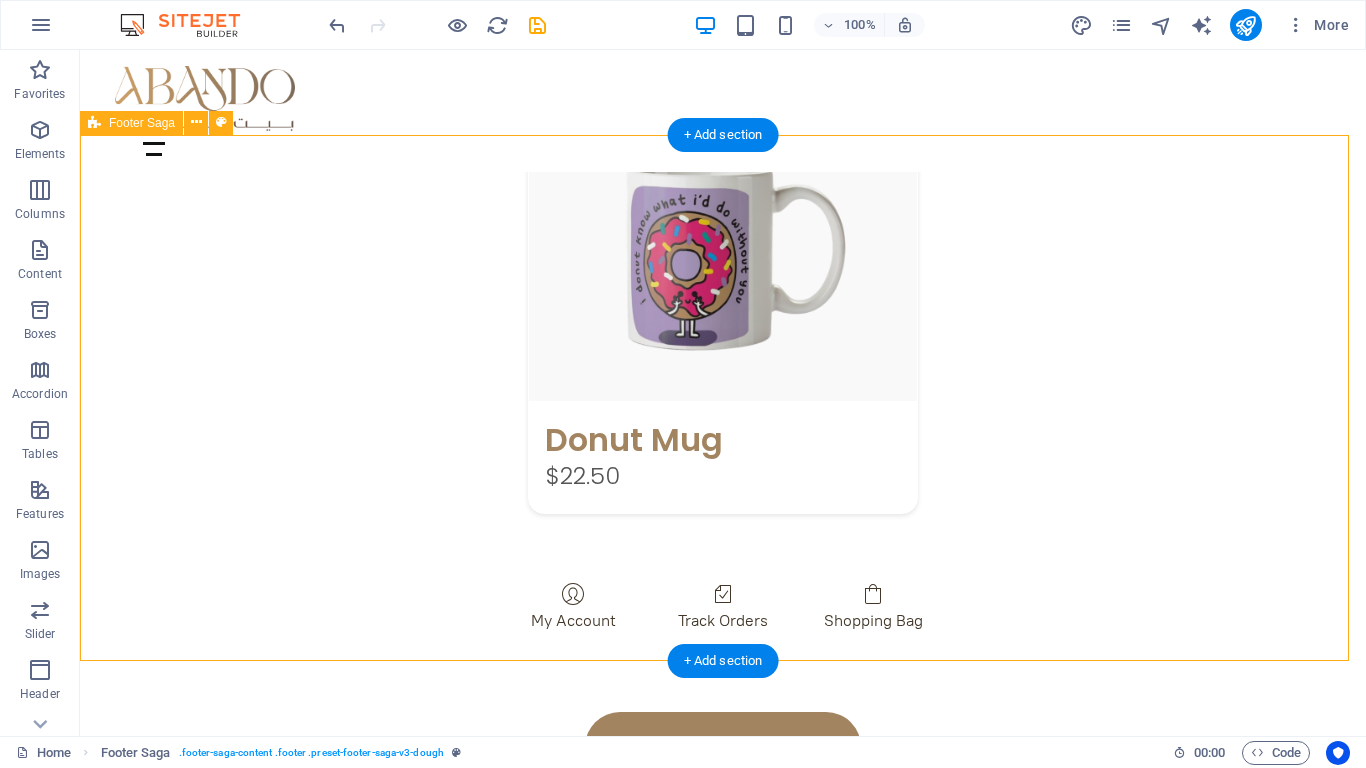 click on "Street , [CITY] , [POSTAL_CODE]
[PHONE] [EMAIL] Home About Menu Location Catering Facebook Twitter Youtube
Copyright abando.ly . All rights reserved Legal Notice | Privacy Policy" at bounding box center (723, 1295) 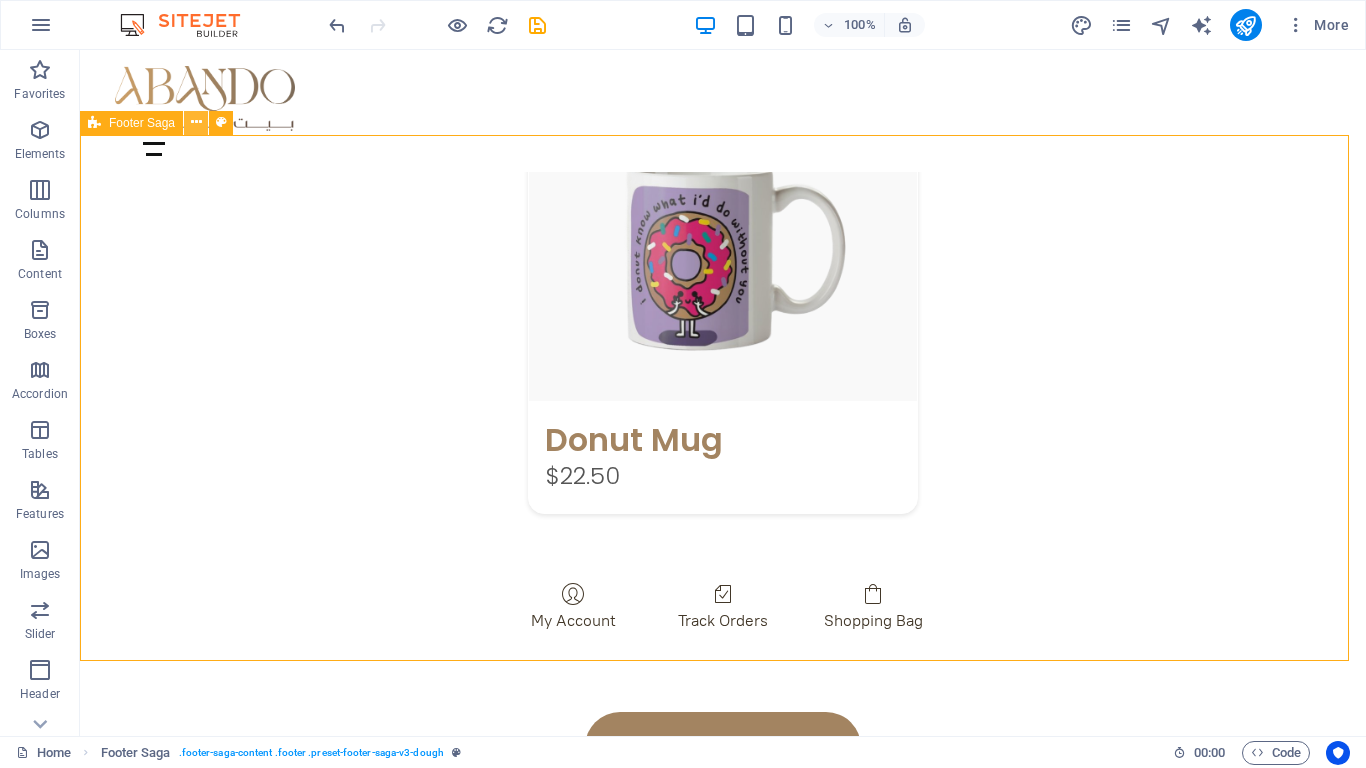 click at bounding box center (196, 122) 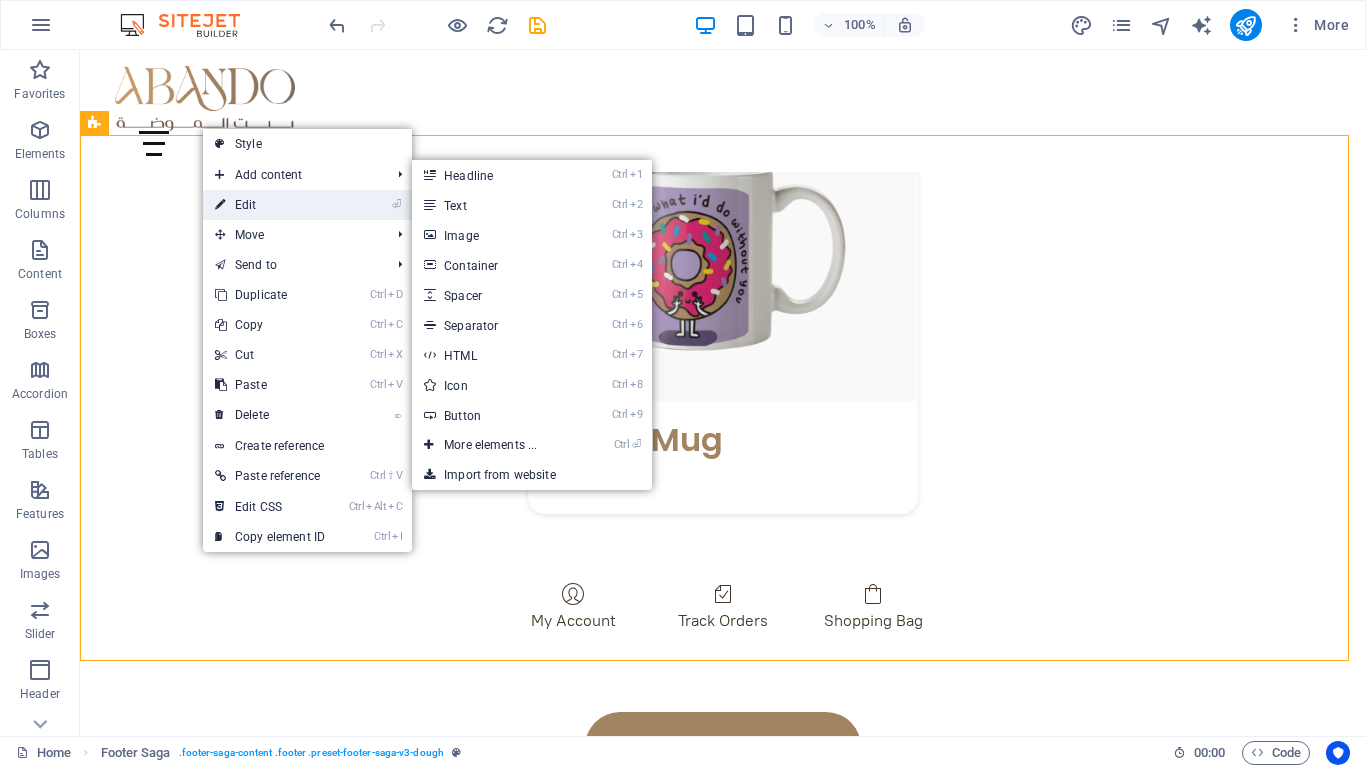 click on "⏎  Edit" at bounding box center [270, 205] 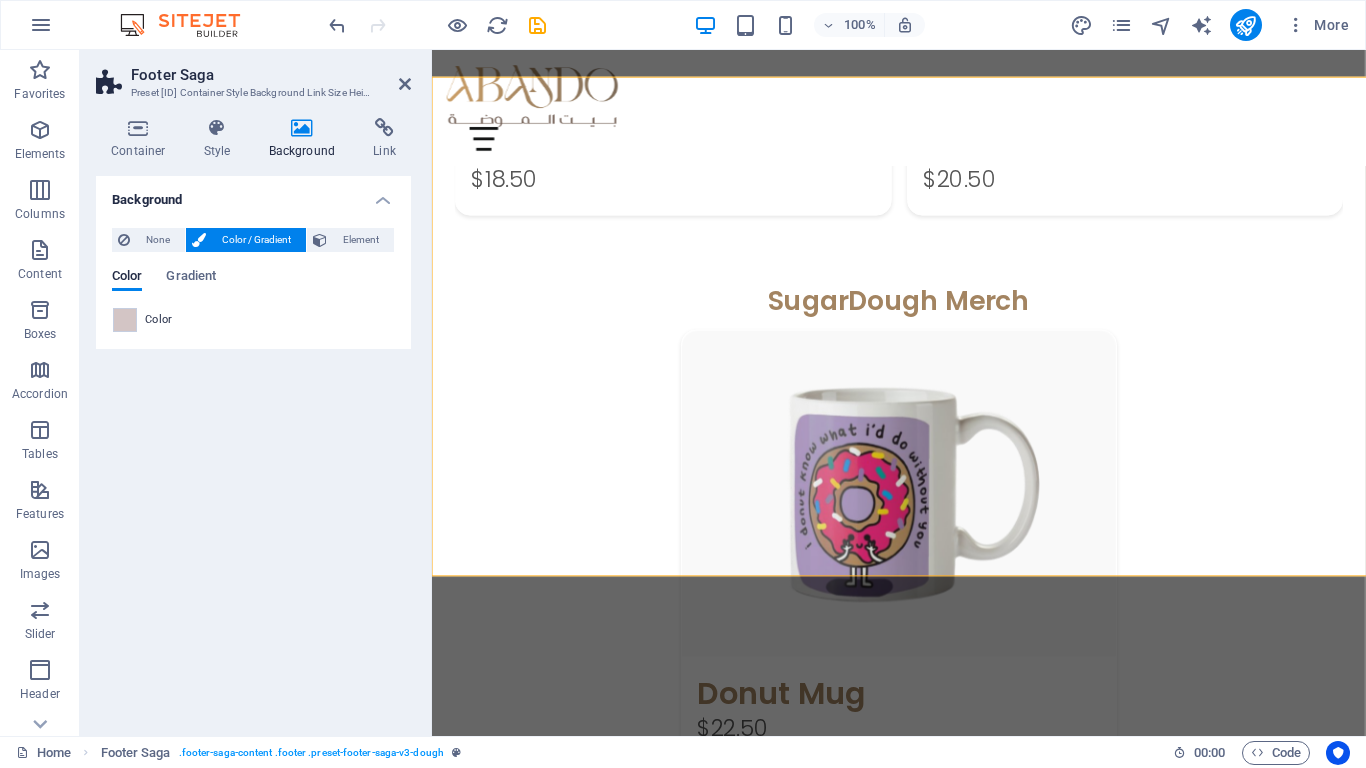 scroll, scrollTop: 3011, scrollLeft: 0, axis: vertical 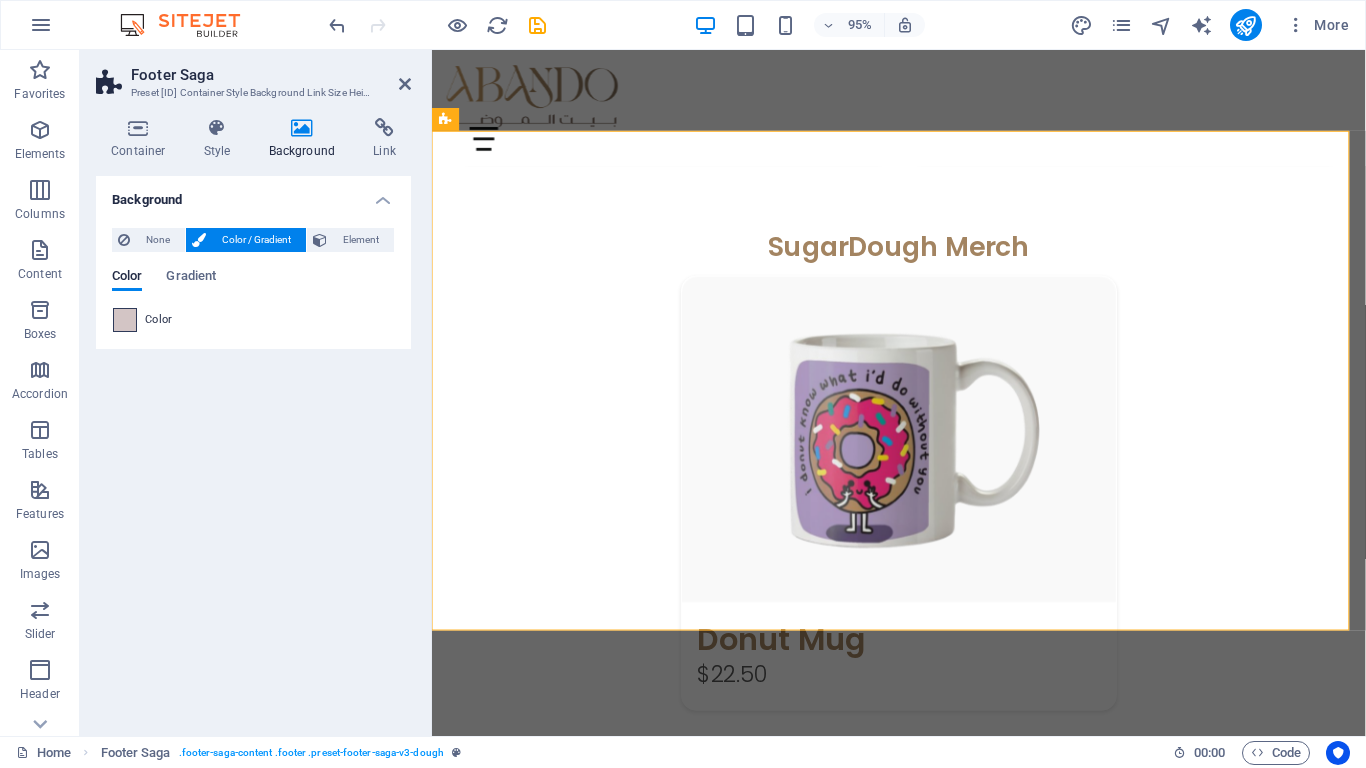 click at bounding box center [125, 320] 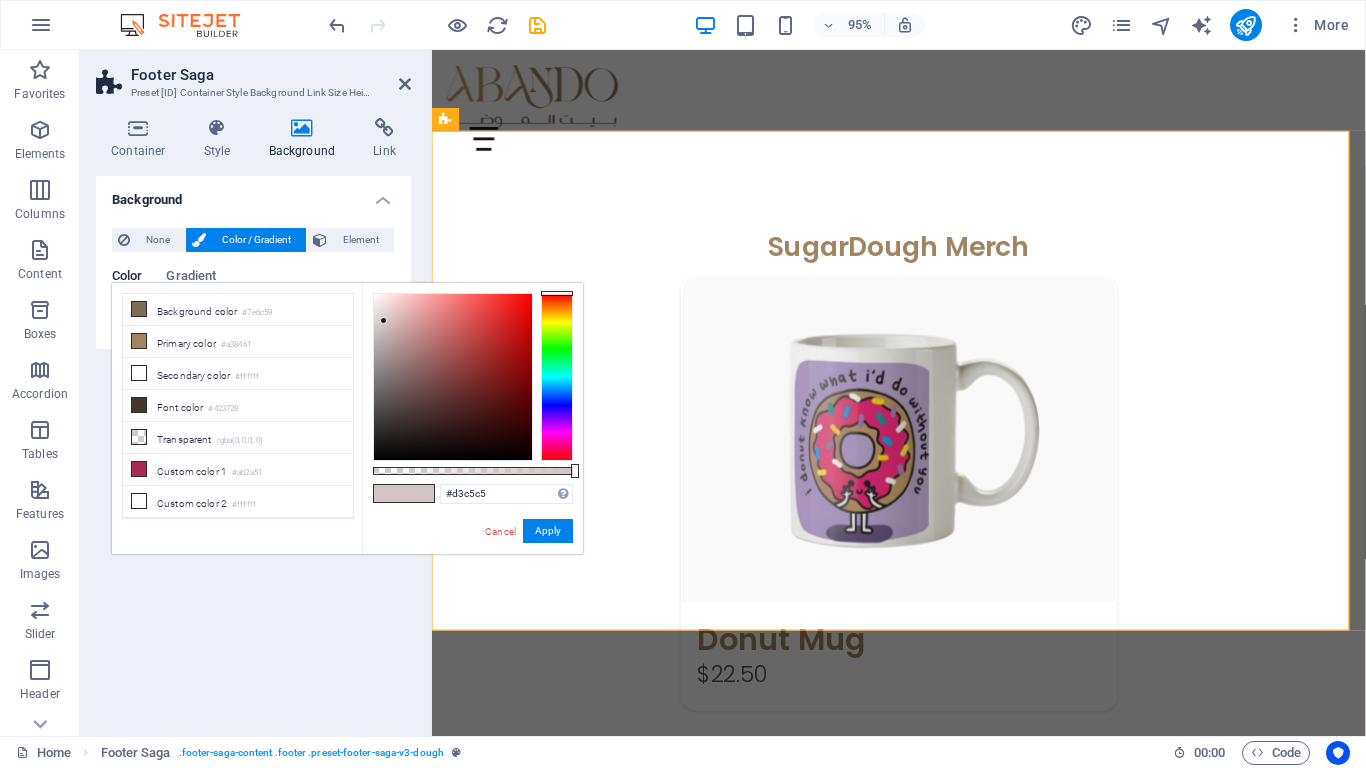 click on "less
Background color
#7e6c59
Primary color
#a38461
Secondary color
#ffffff
Font color
#d3c5c5" at bounding box center (347, 418) 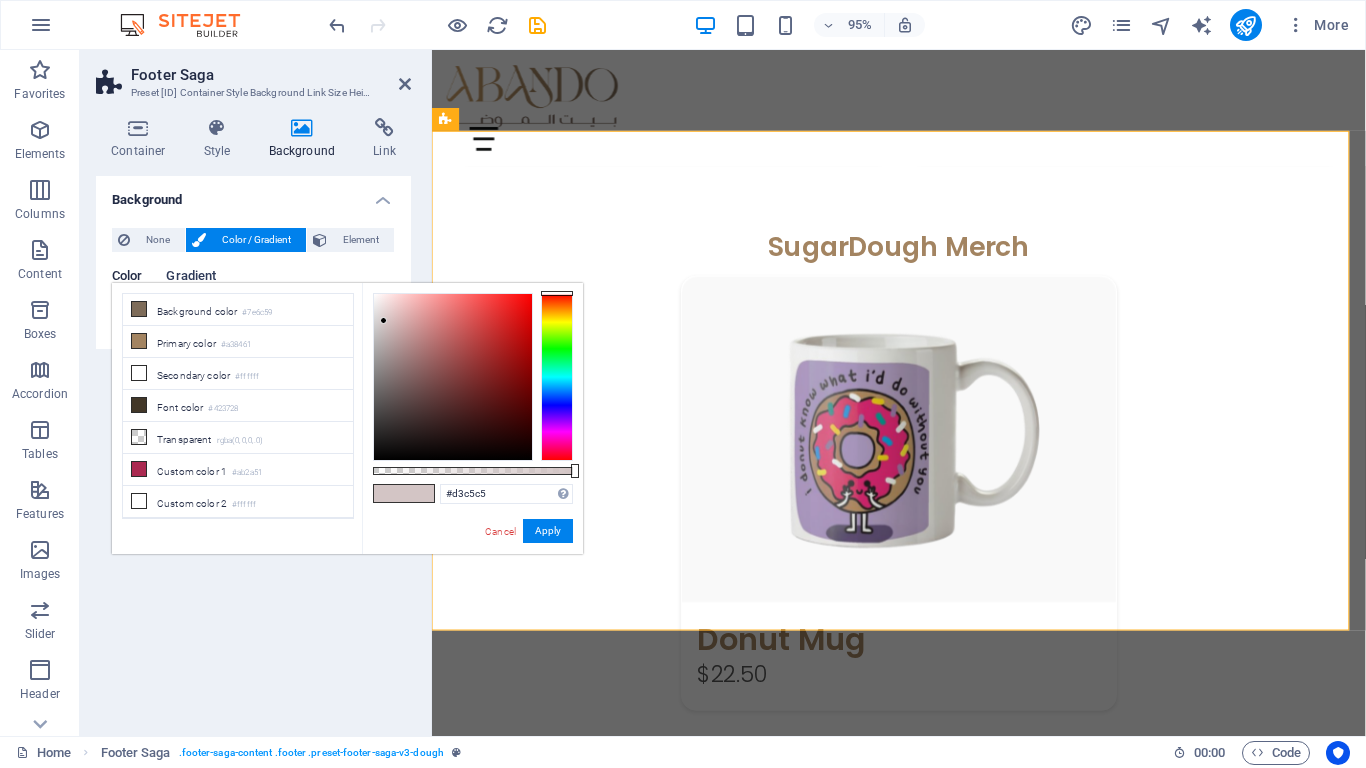 click on "Gradient" at bounding box center [191, 278] 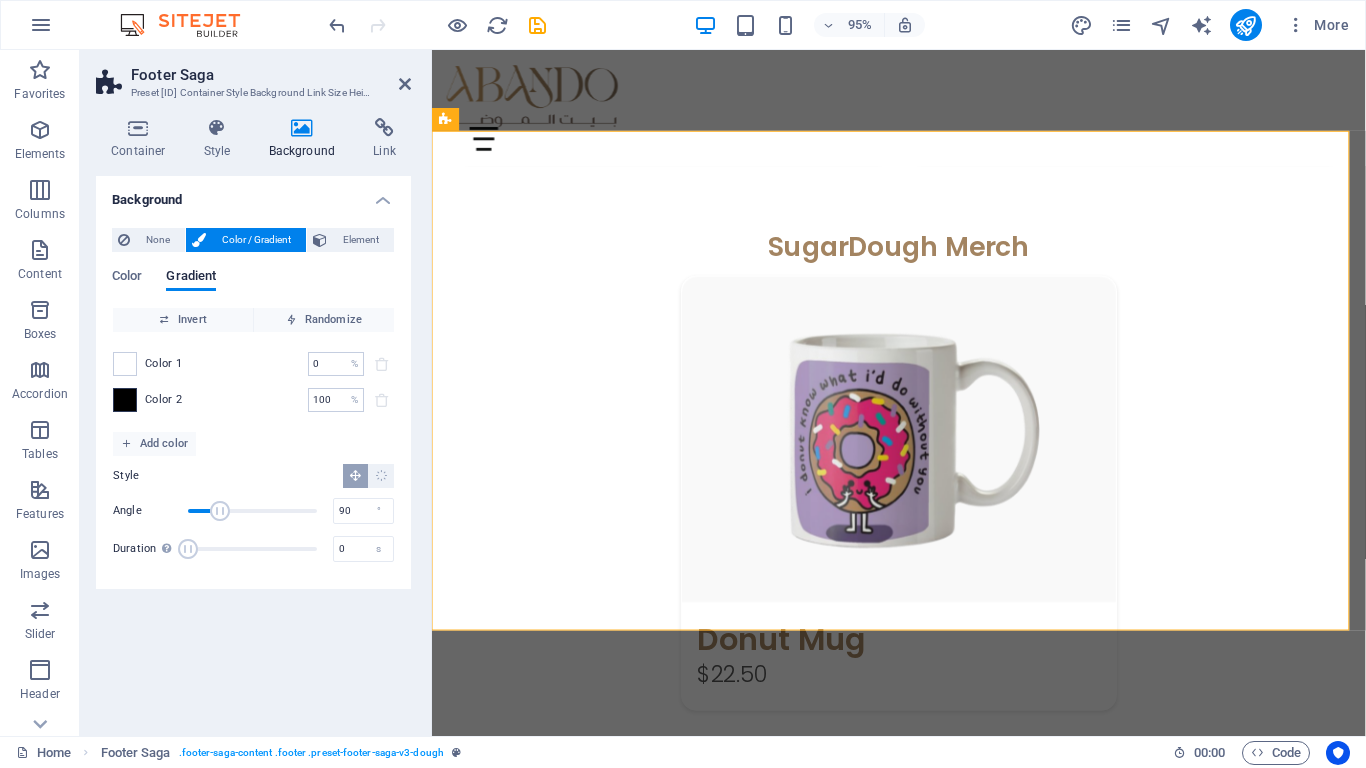 click at bounding box center [125, 400] 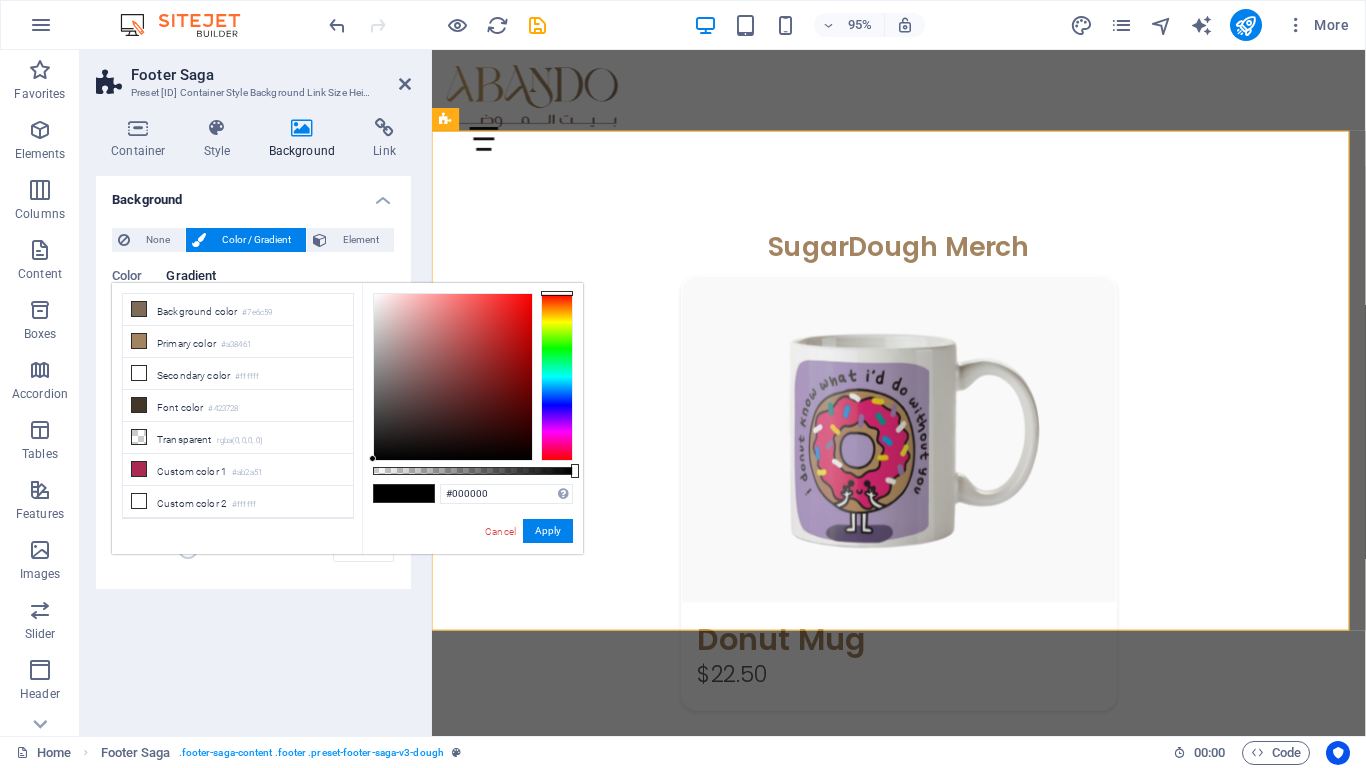 drag, startPoint x: 386, startPoint y: 378, endPoint x: 393, endPoint y: 365, distance: 14.764823 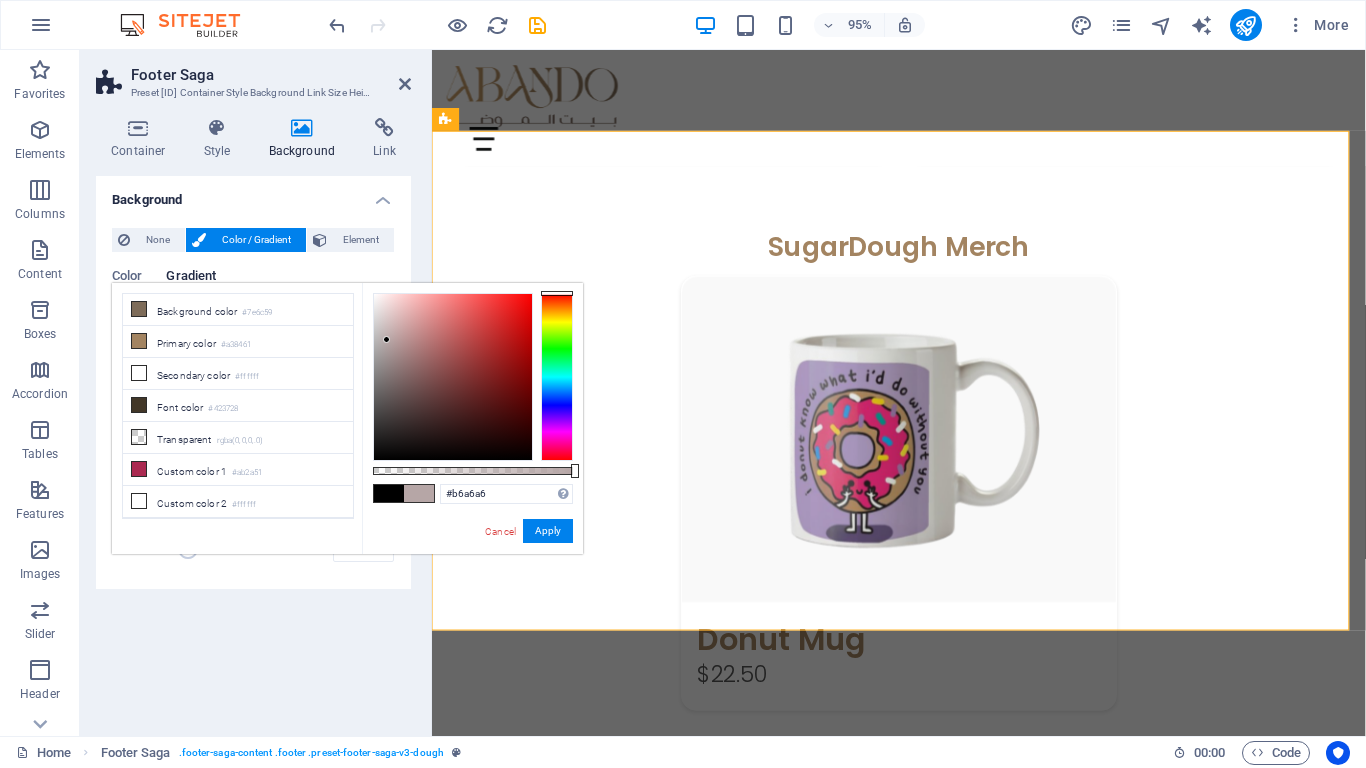drag, startPoint x: 393, startPoint y: 365, endPoint x: 387, endPoint y: 340, distance: 25.70992 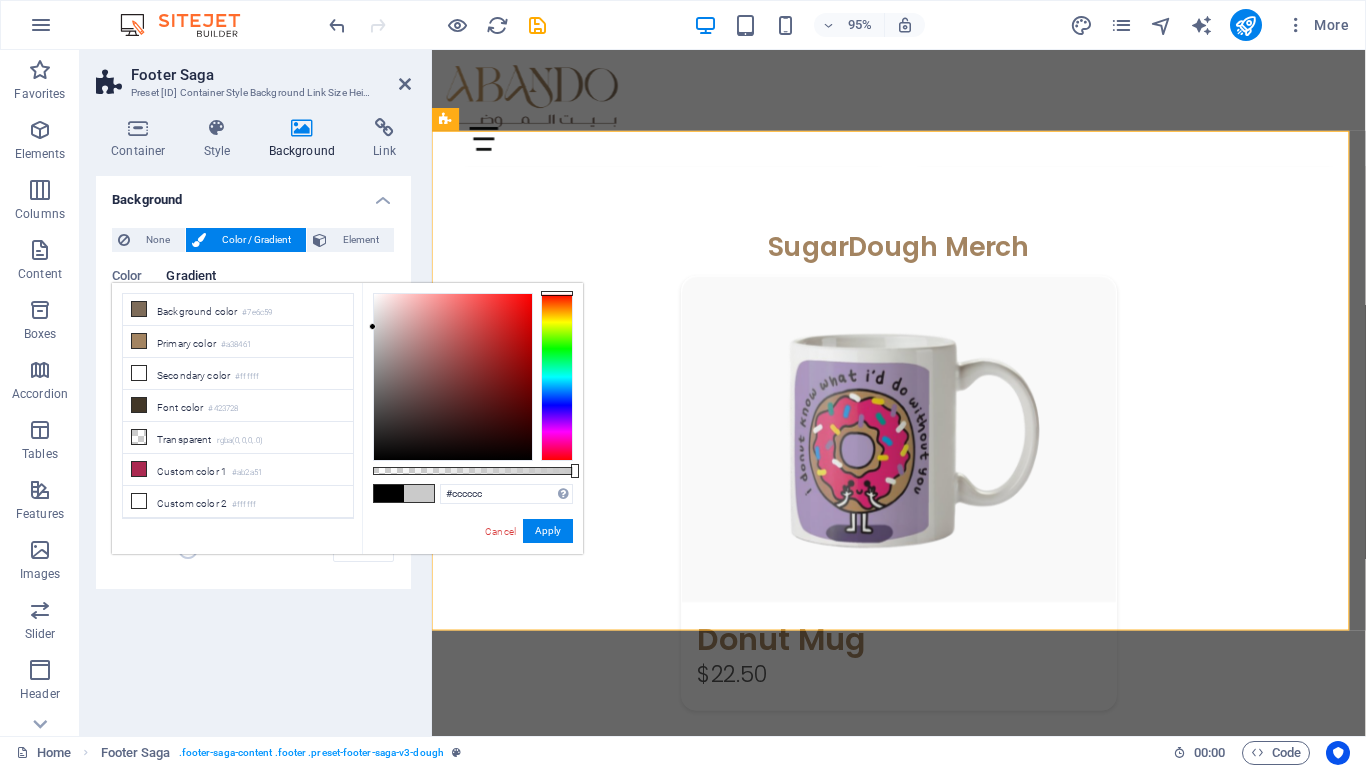 drag, startPoint x: 387, startPoint y: 340, endPoint x: 373, endPoint y: 326, distance: 19.79899 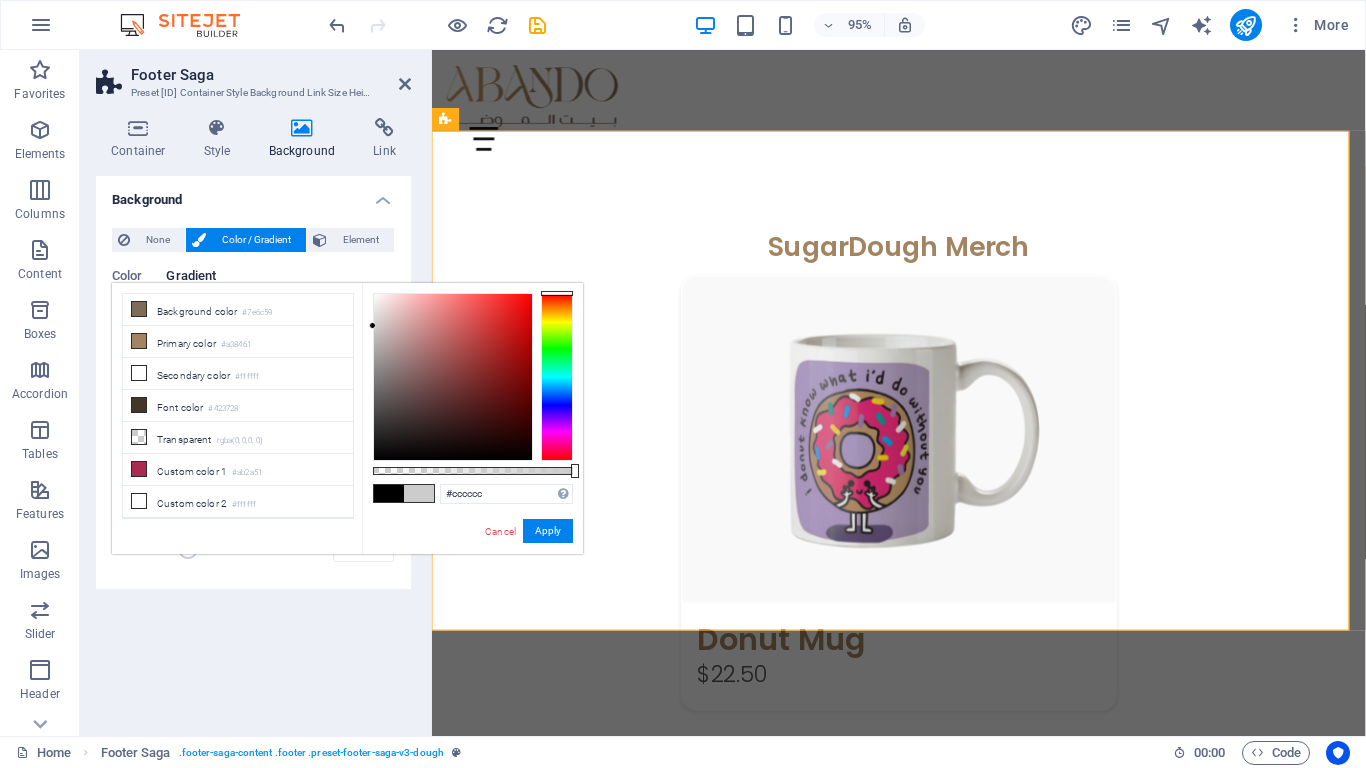 drag, startPoint x: 369, startPoint y: 328, endPoint x: 381, endPoint y: 336, distance: 14.422205 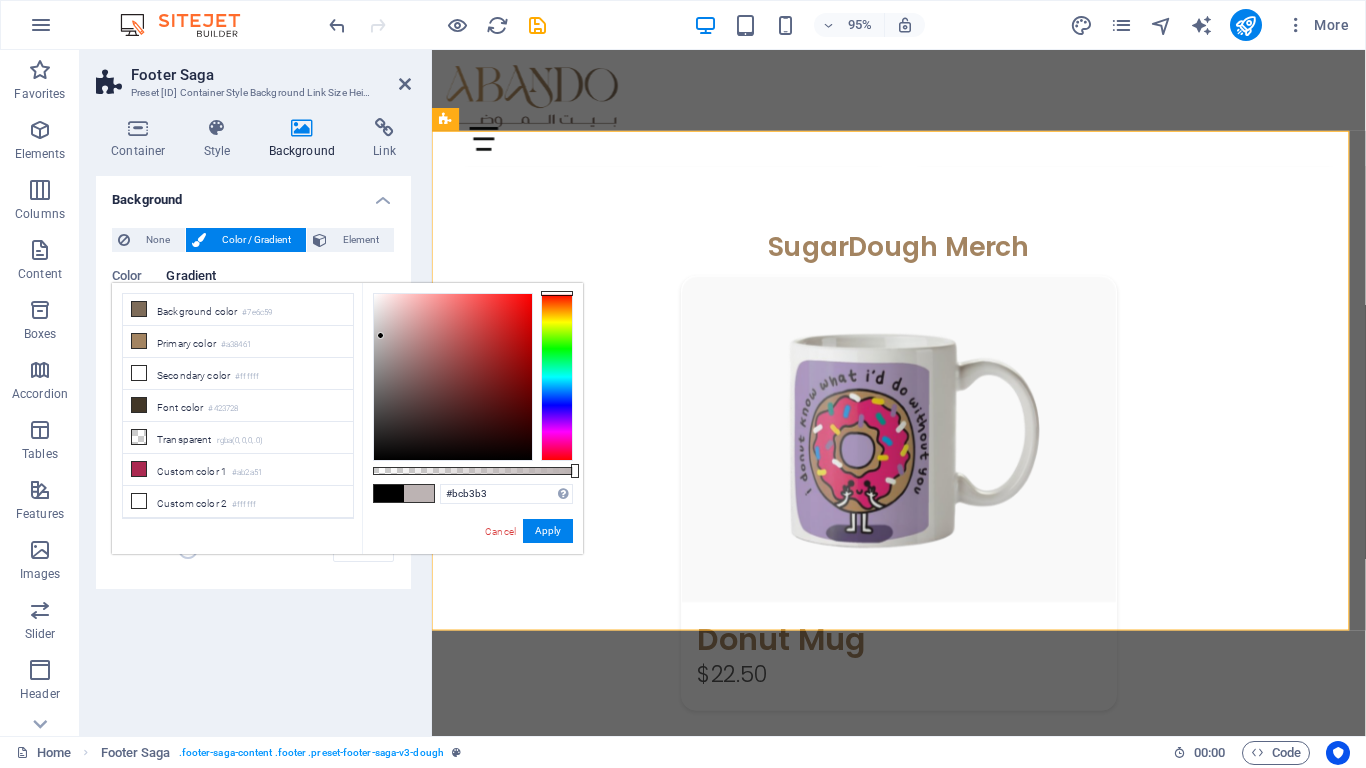 drag, startPoint x: 381, startPoint y: 336, endPoint x: 395, endPoint y: 341, distance: 14.866069 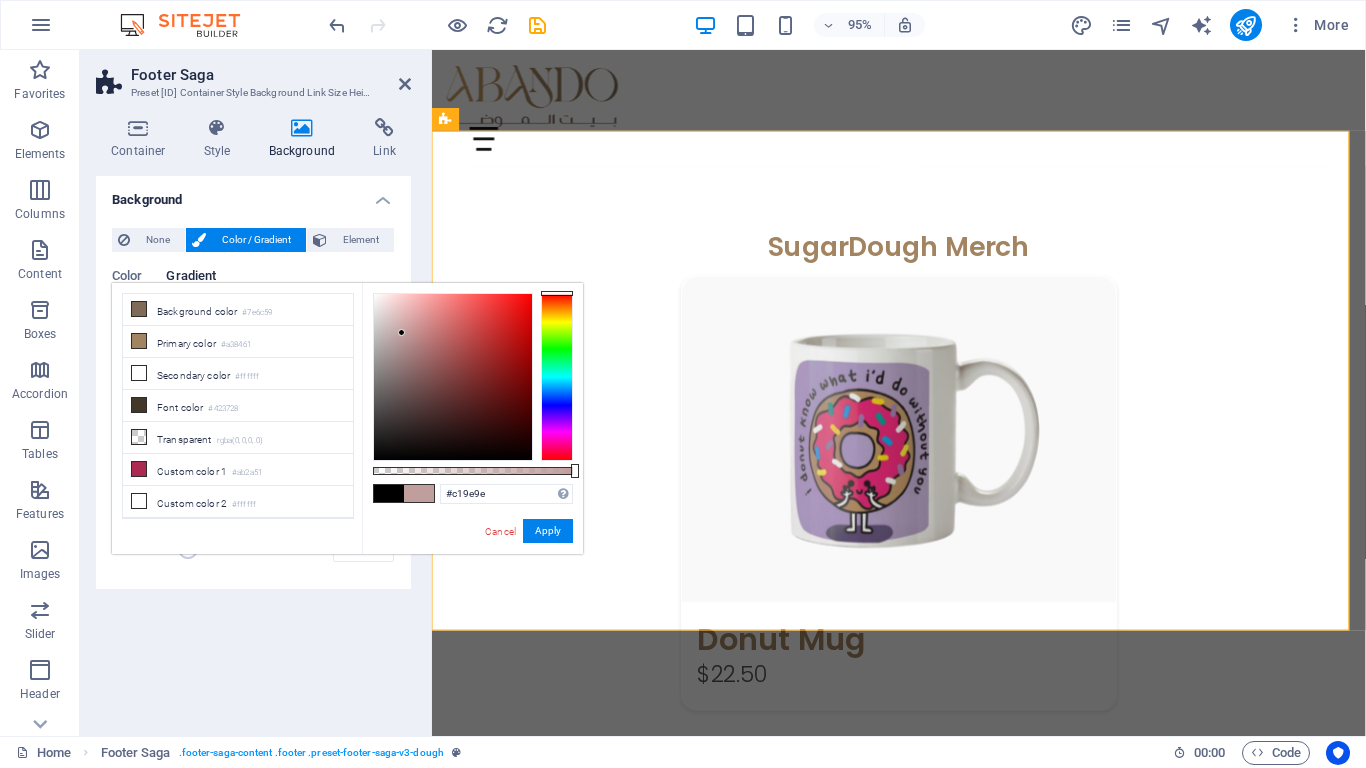 drag, startPoint x: 395, startPoint y: 341, endPoint x: 402, endPoint y: 333, distance: 10.630146 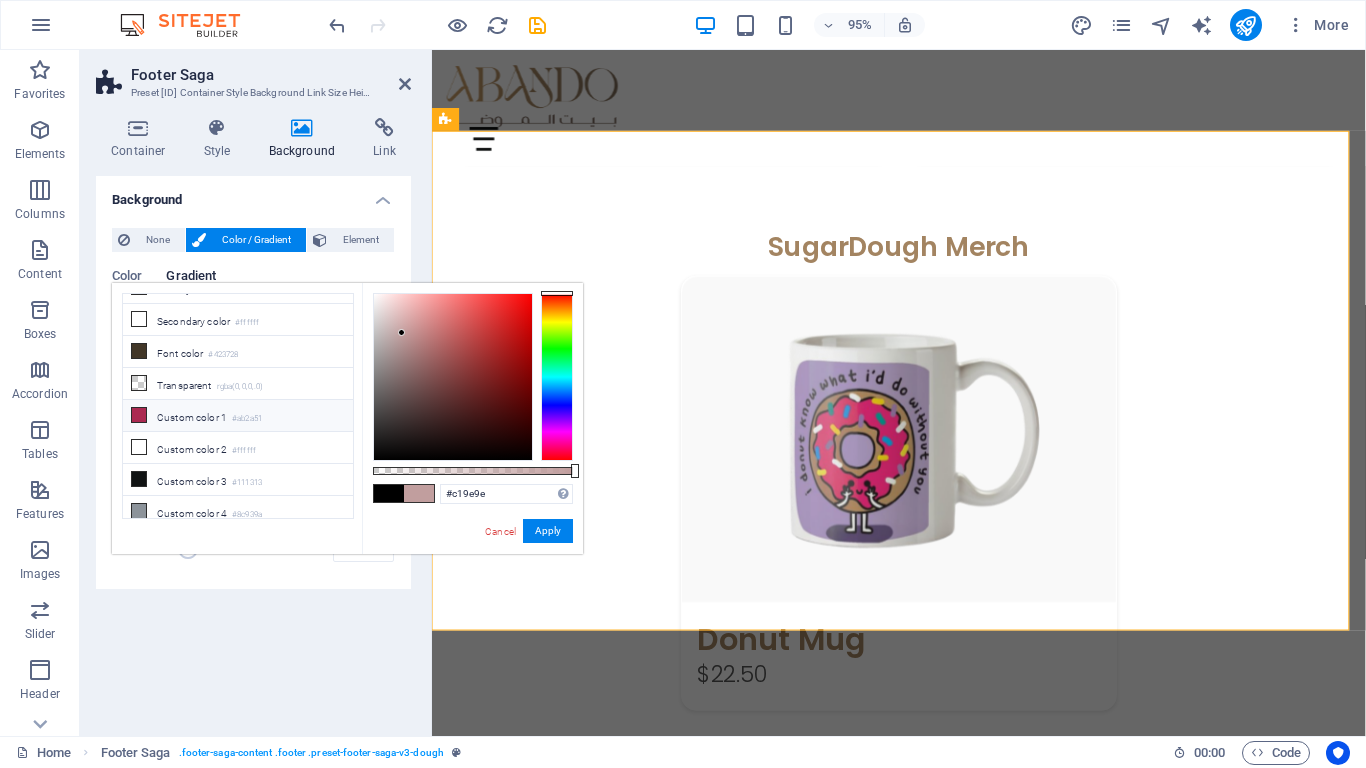 scroll, scrollTop: 55, scrollLeft: 0, axis: vertical 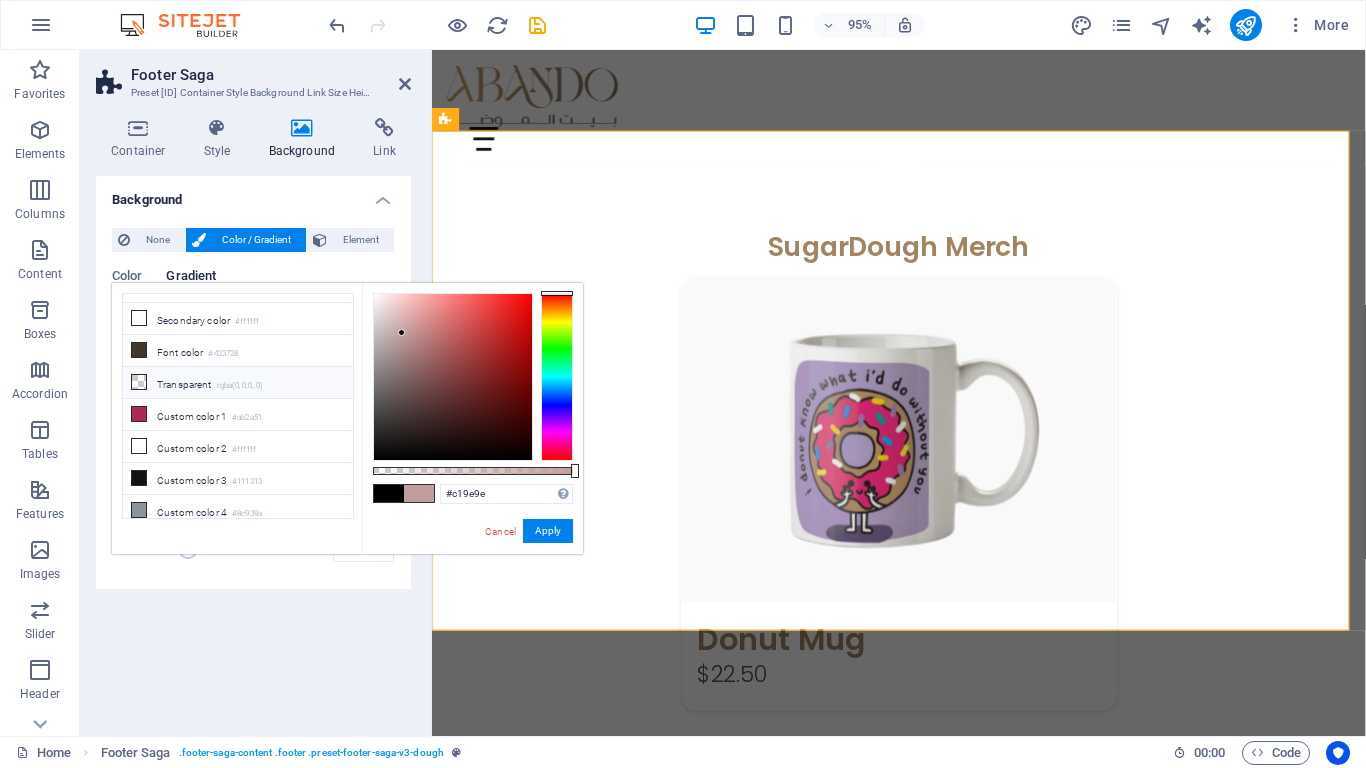 click on "Transparent
rgba(0,0,0,.0)" at bounding box center (238, 383) 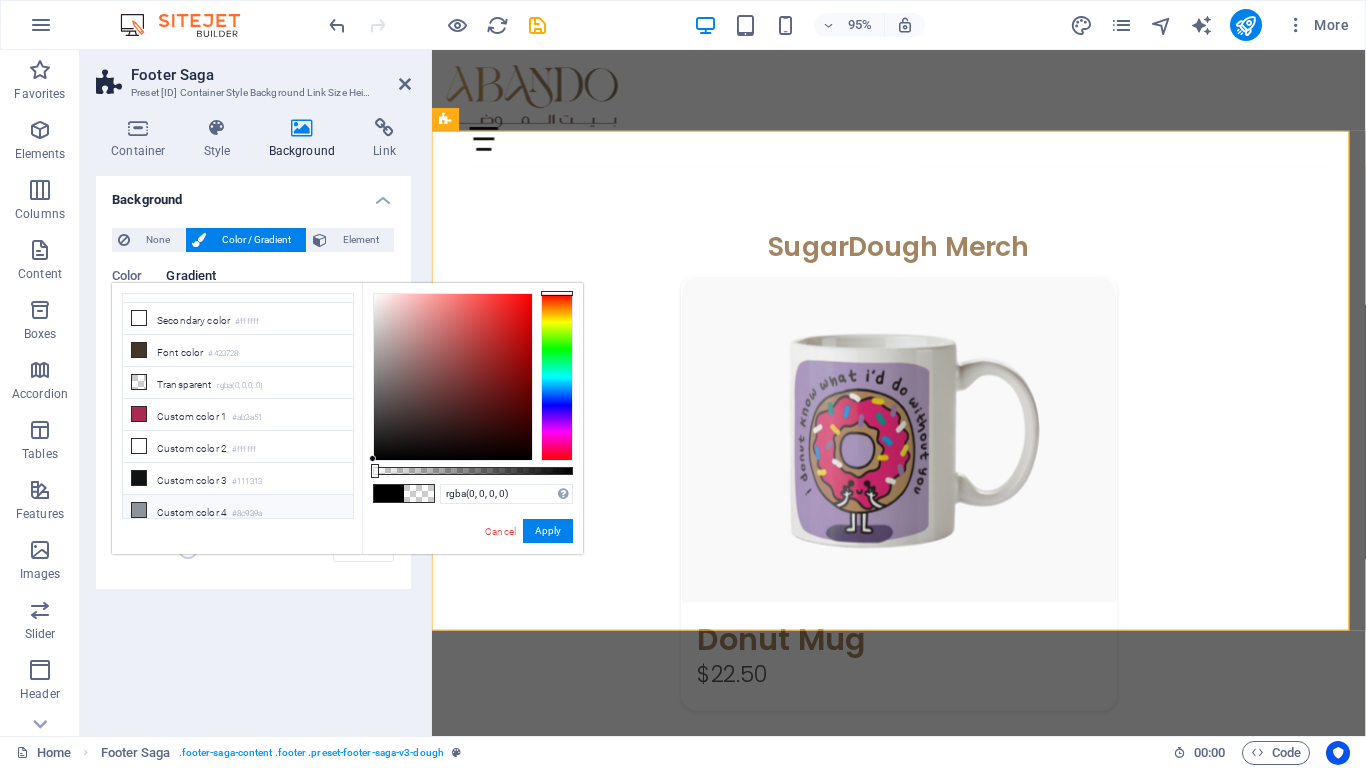 click on "Custom color 4
#8c939a" at bounding box center (238, 511) 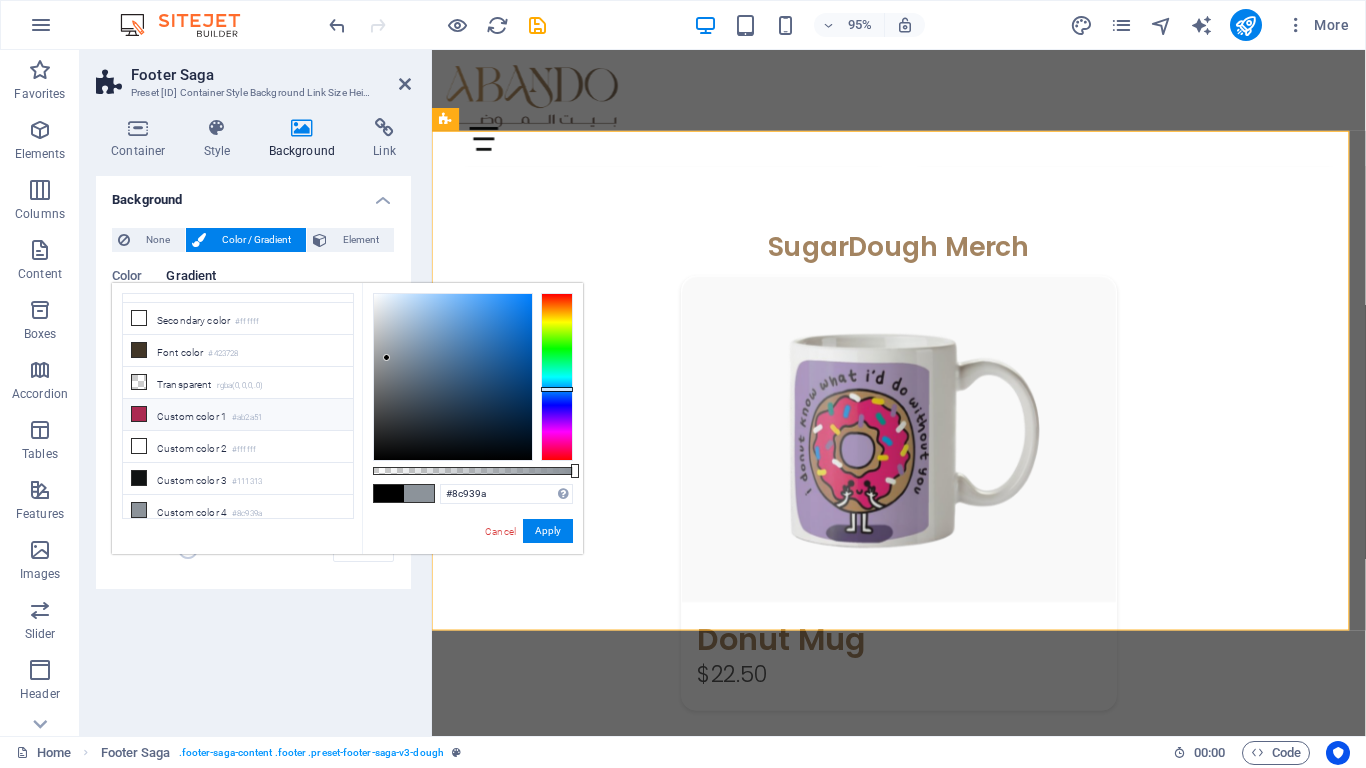 click on "Custom color 1
#ab2a51" at bounding box center (238, 415) 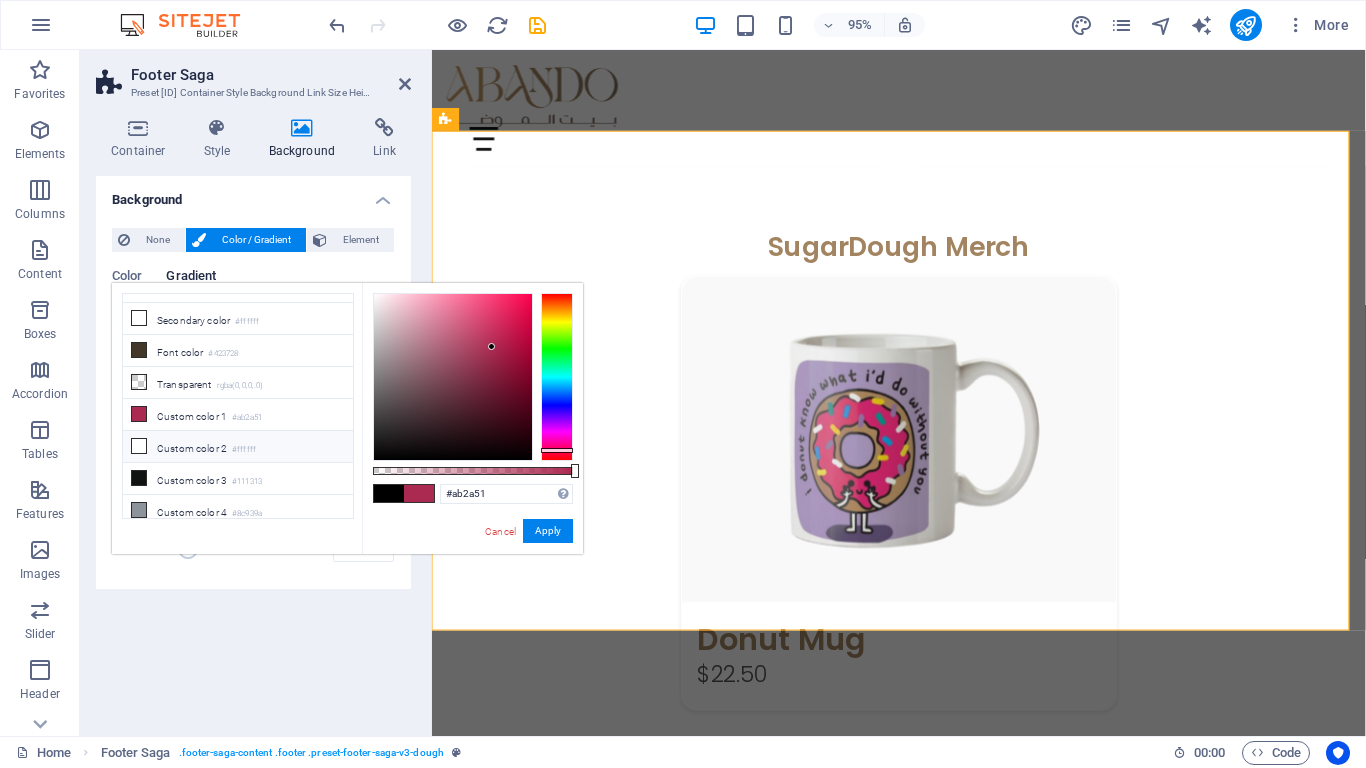 click on "Custom color 2
#ffffff" at bounding box center (238, 447) 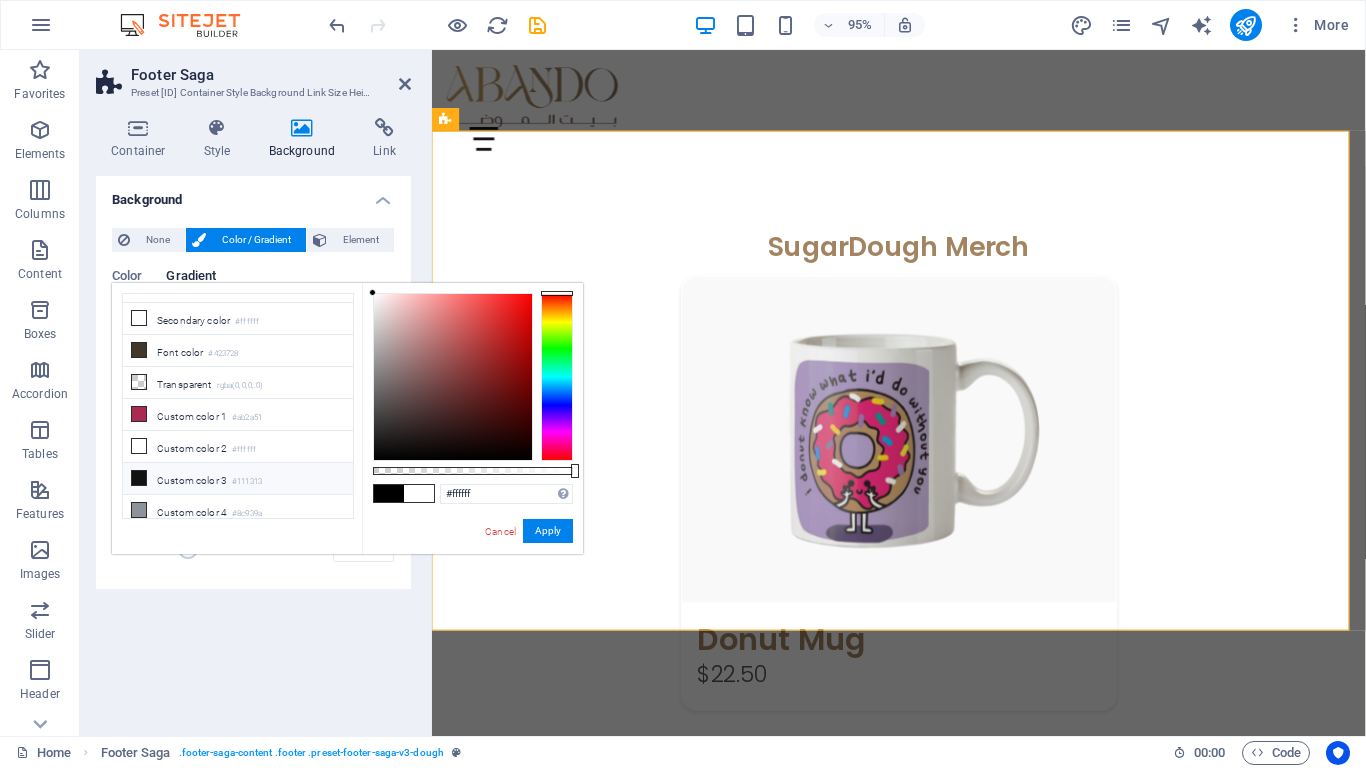 click on "Custom color 3
#111313" at bounding box center (238, 479) 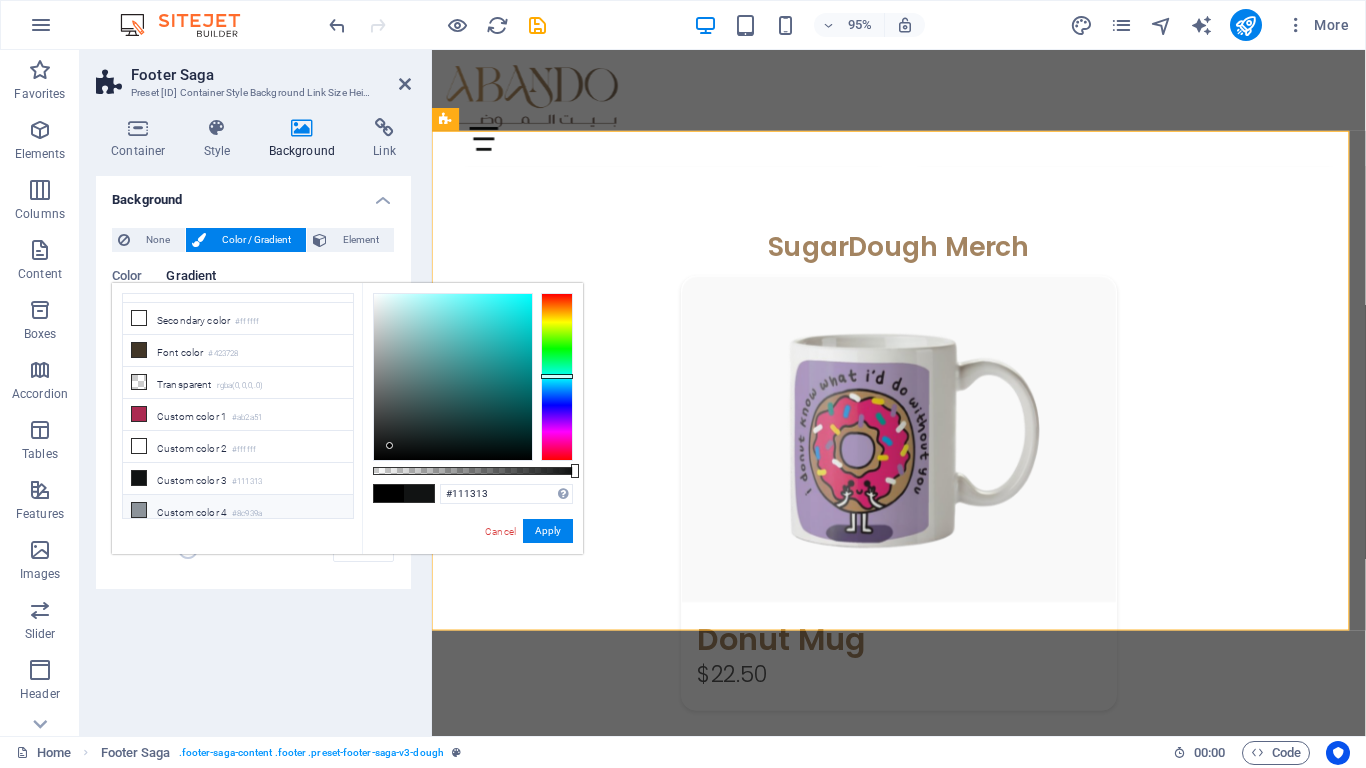 click on "Custom color 4
#8c939a" at bounding box center [238, 511] 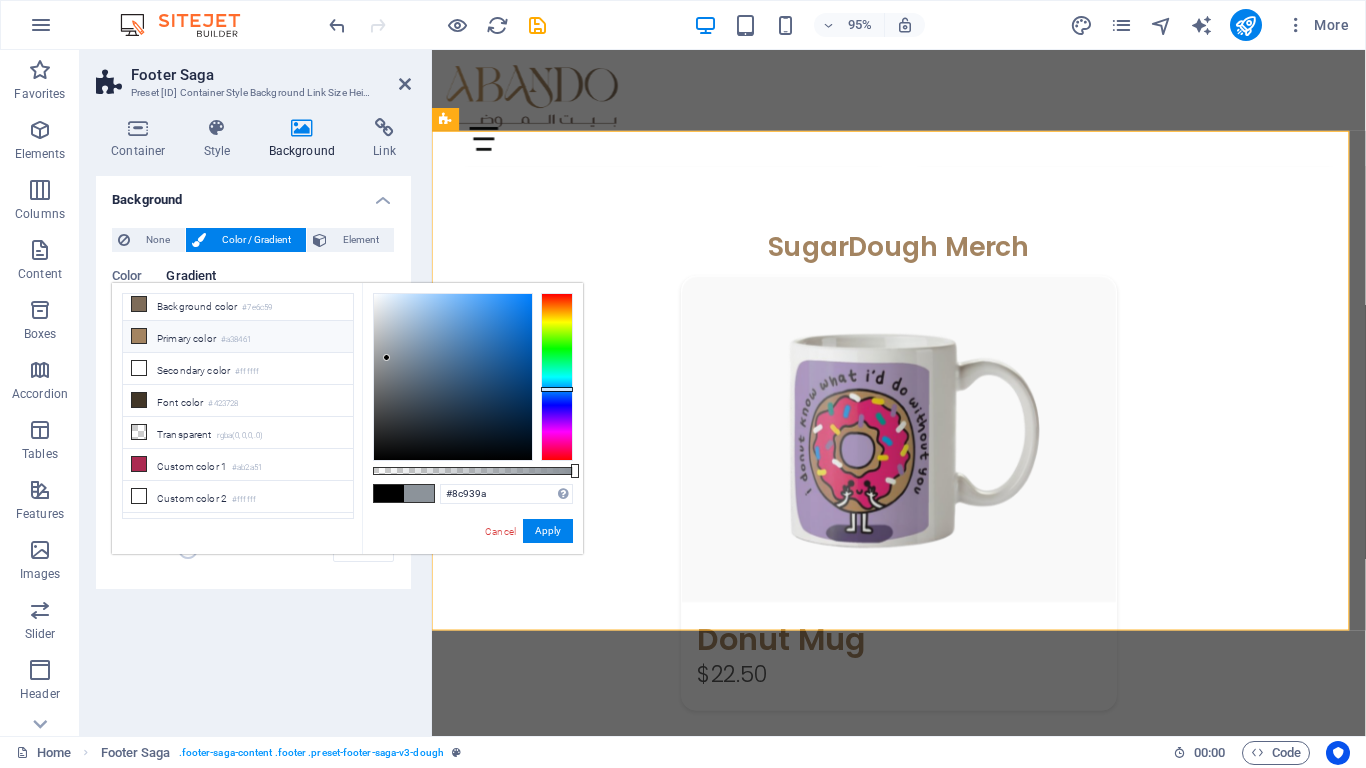 scroll, scrollTop: 0, scrollLeft: 0, axis: both 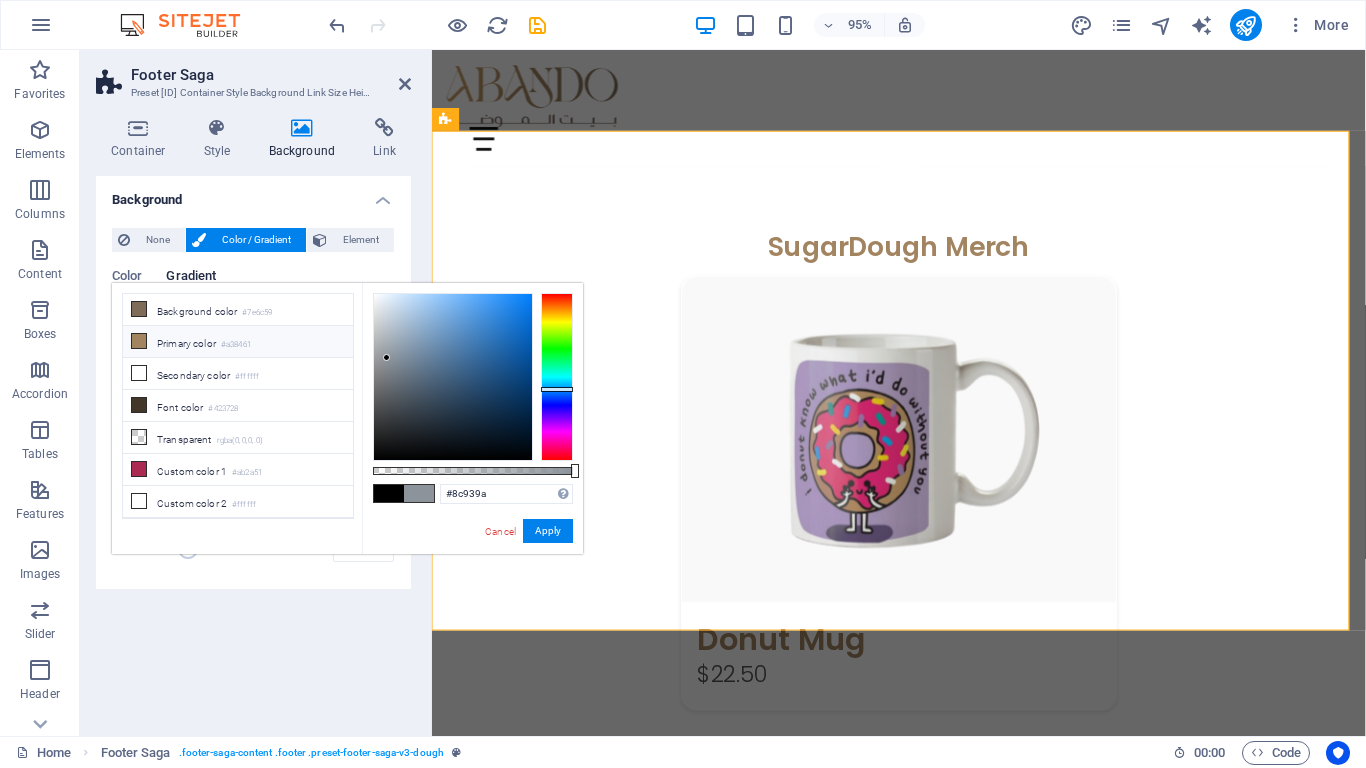 click on "Primary color
#a38461" at bounding box center (238, 342) 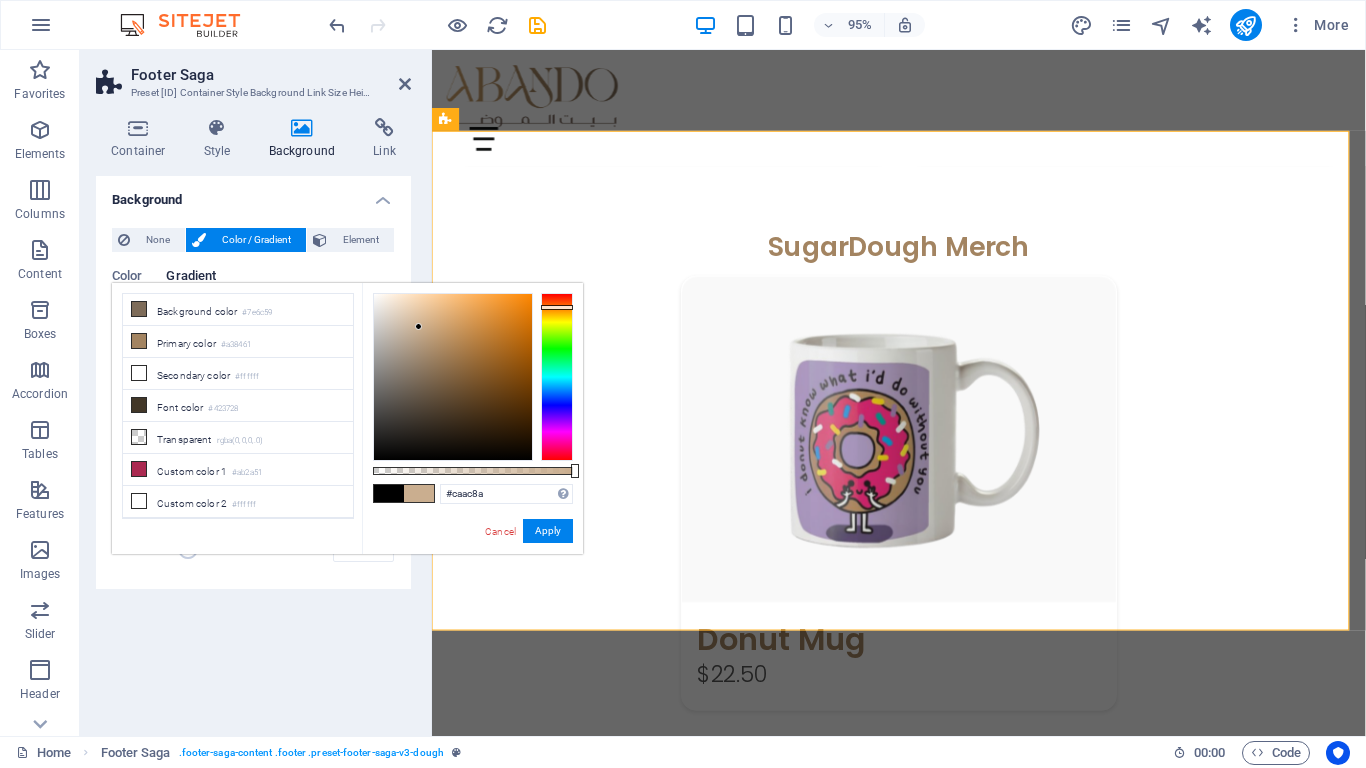 type on "#caae8f" 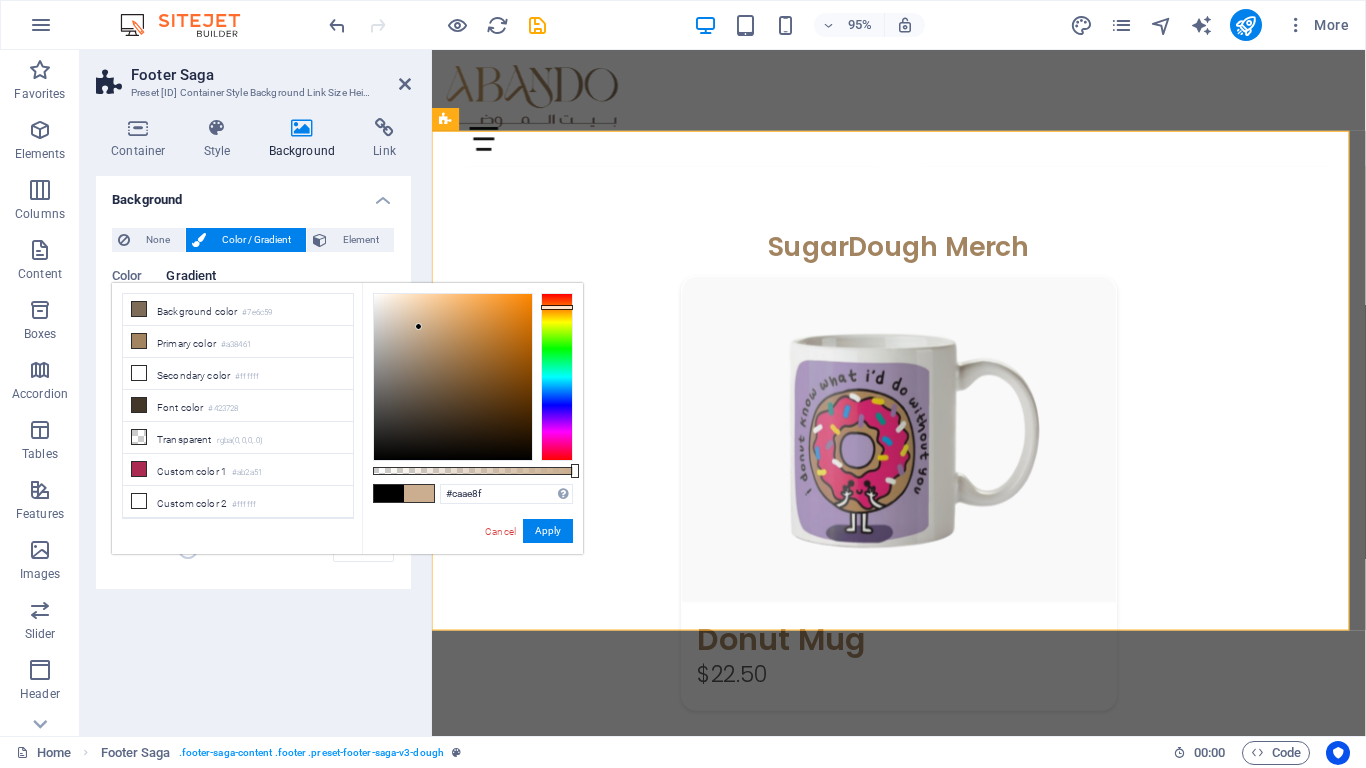 drag, startPoint x: 440, startPoint y: 352, endPoint x: 419, endPoint y: 327, distance: 32.649654 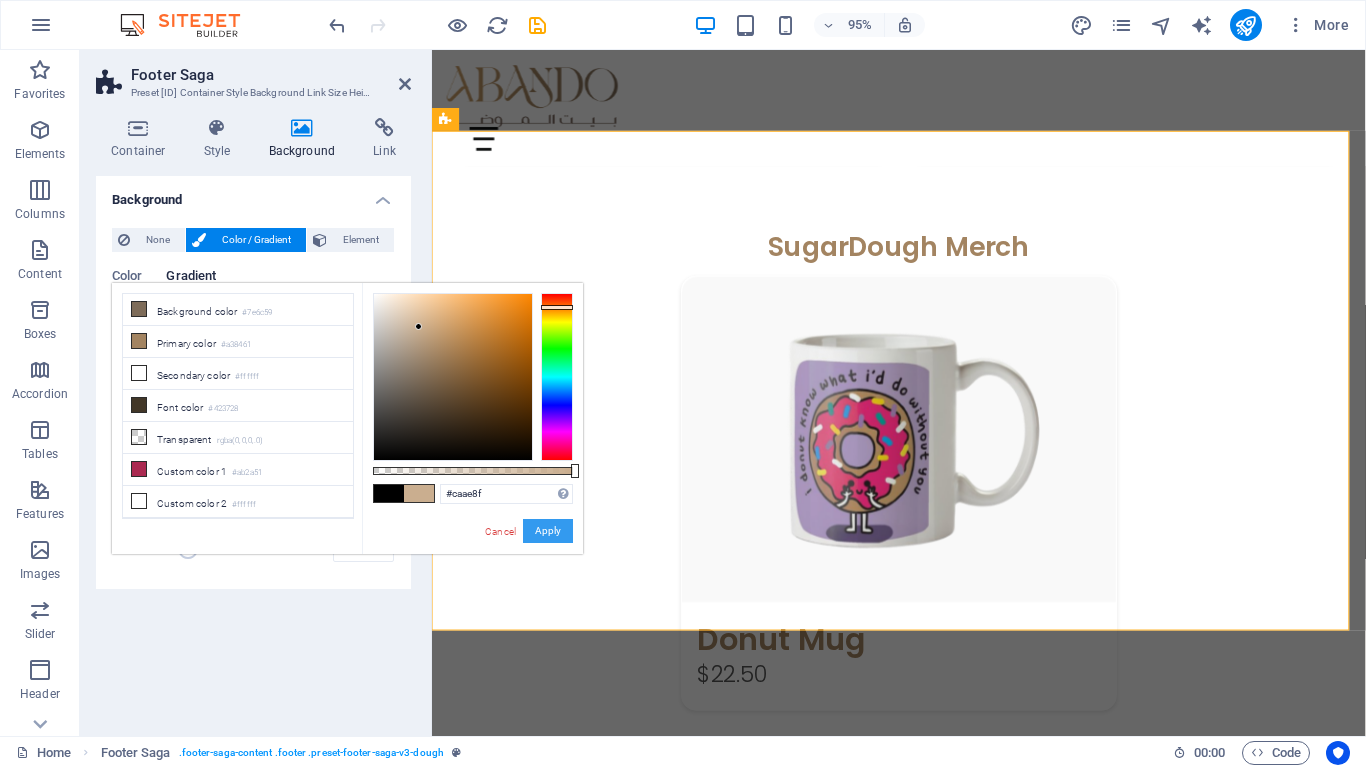 click on "Apply" at bounding box center [548, 531] 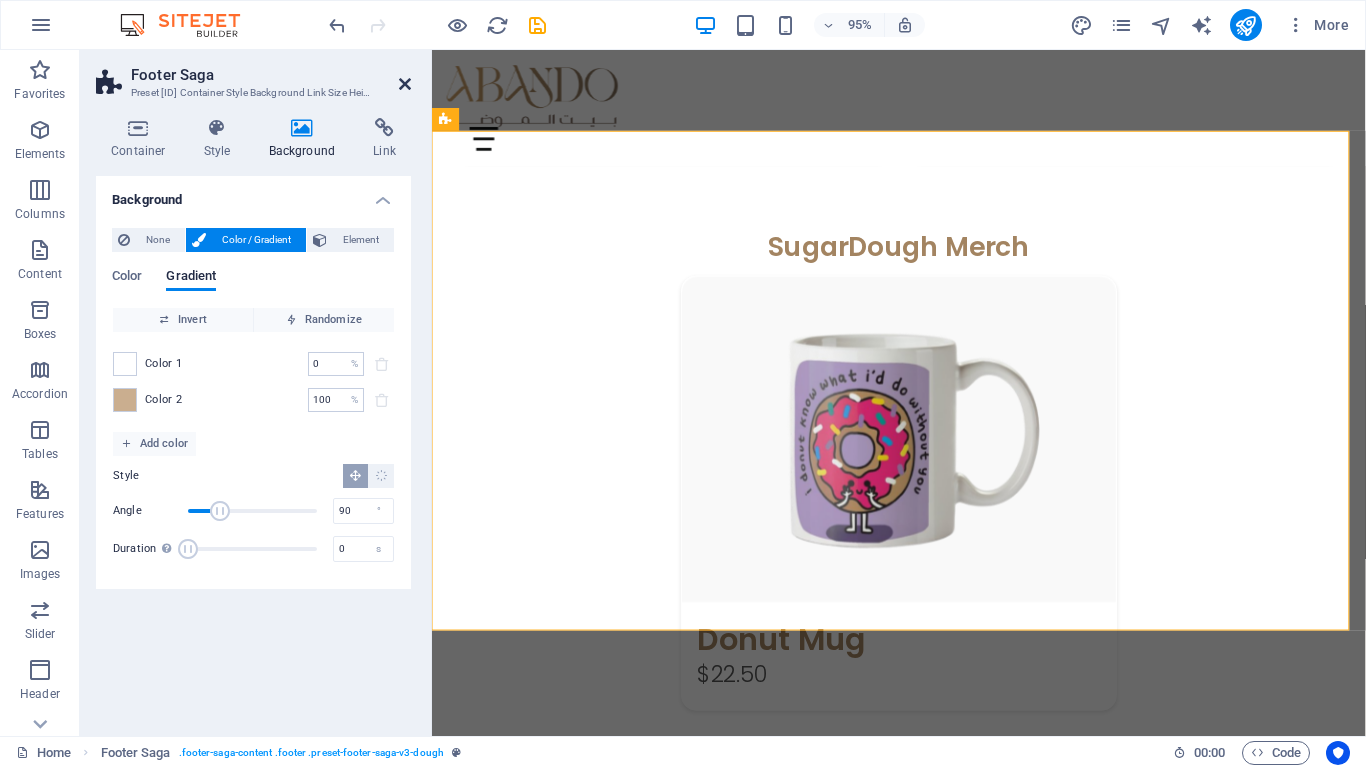 click at bounding box center [405, 84] 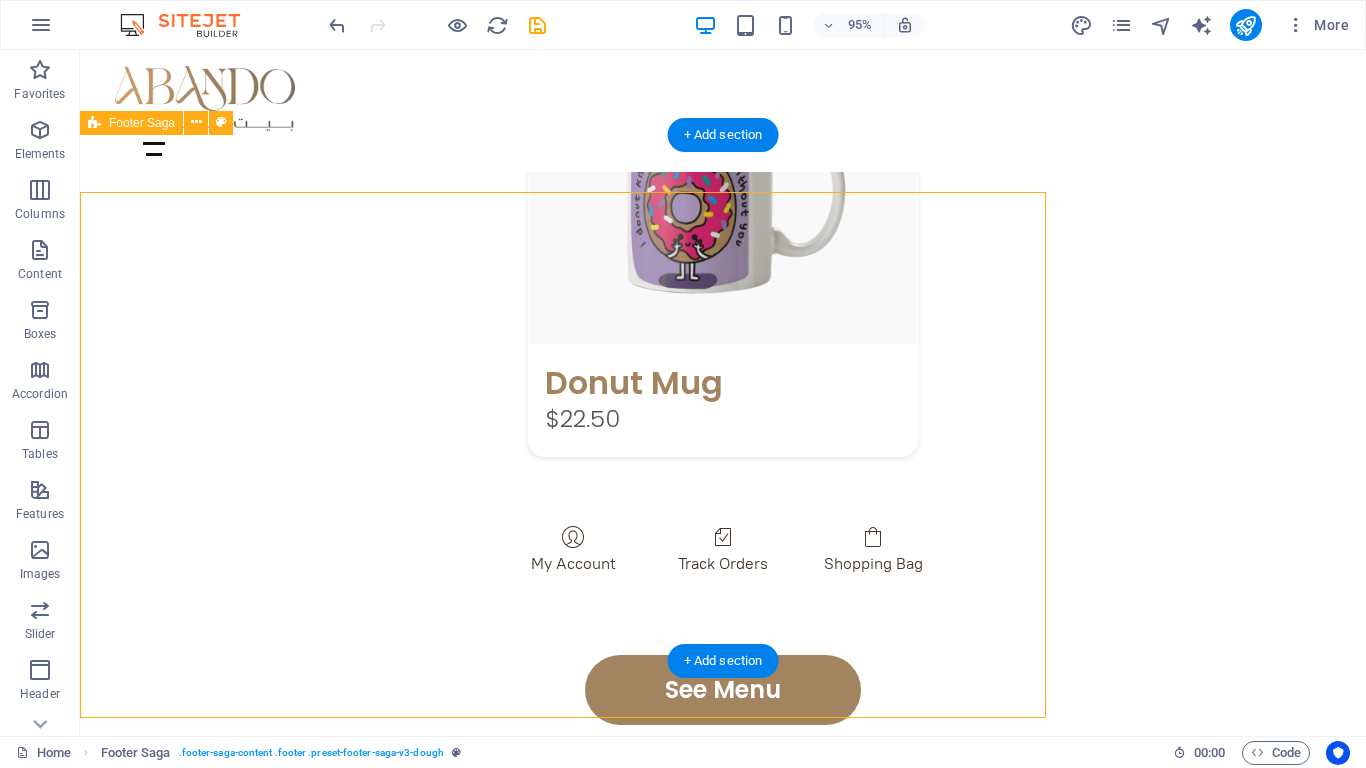 scroll, scrollTop: 2954, scrollLeft: 0, axis: vertical 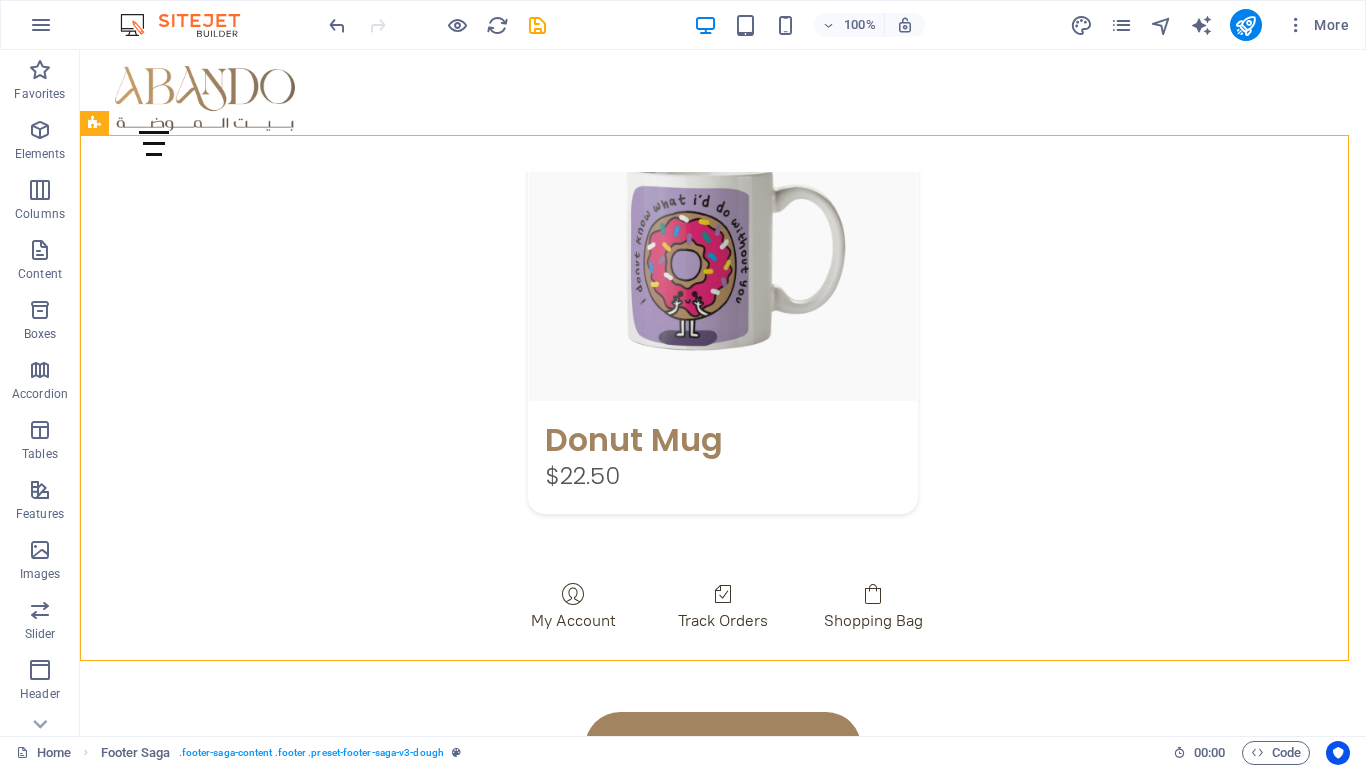 click on "Skip to main content
الرئيسة المجموعات اتصل بنا مرحبا بكم في بيت الموضة أأناقتك تبدأ من هنا... مع أباندو، بيت الذوق الرفيع Bestsellers Featured Products Sugary Donut Sugary Donut $3.50 Choco Sprinkle Choco Sprinkle $2.50 Bundle Options Classic Bundle Classic Bundle $18.50 Spicy Bundle Spicy Bundle $20.50 SugarDough Merch Donut Mug Donut Mug $22.50 My Account Track Orders Shopping Bag Display prices in: USD See Menu Street , [CITY] , [POSTAL_CODE]
[PHONE] [EMAIL] Home About Menu Location Catering Facebook Twitter Youtube
Copyright abando.ly . All rights reserved Legal Notice | Privacy Policy" at bounding box center [723, -584] 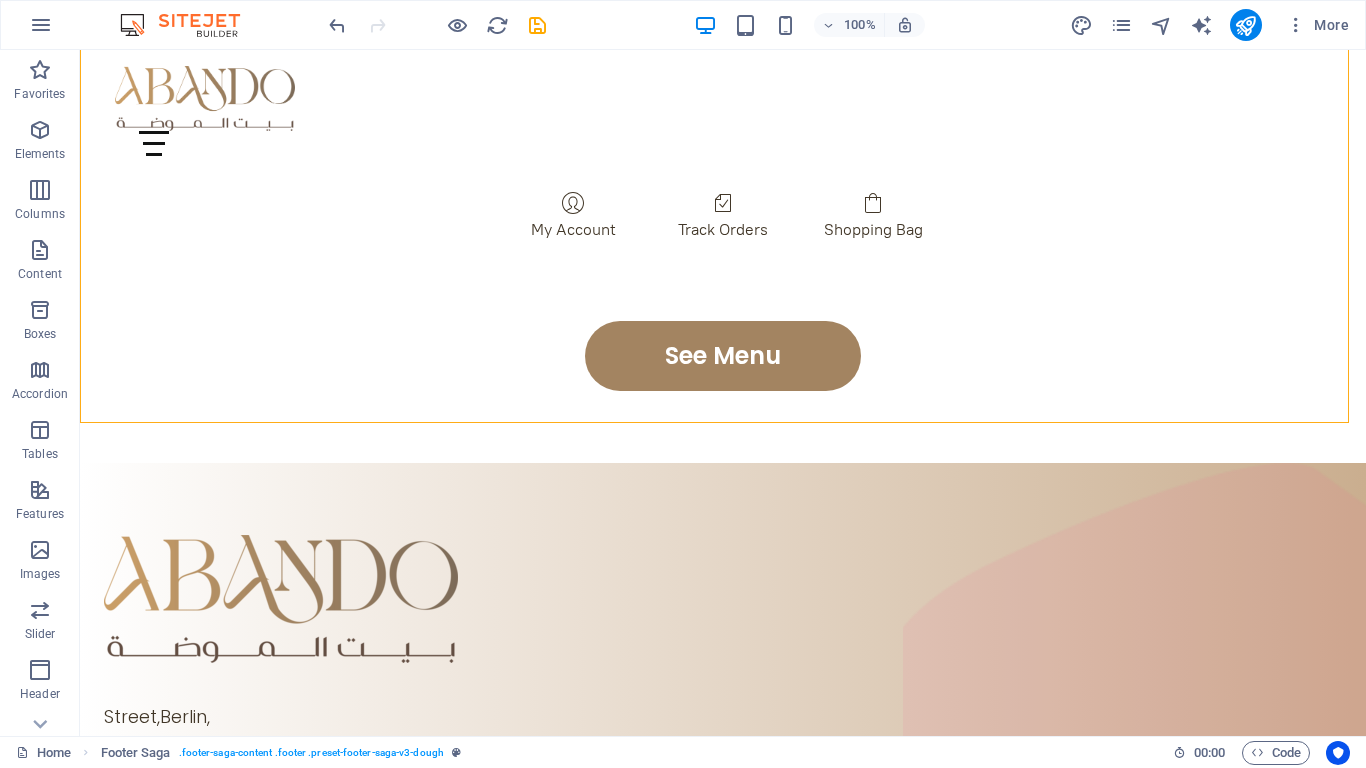 scroll, scrollTop: 3353, scrollLeft: 0, axis: vertical 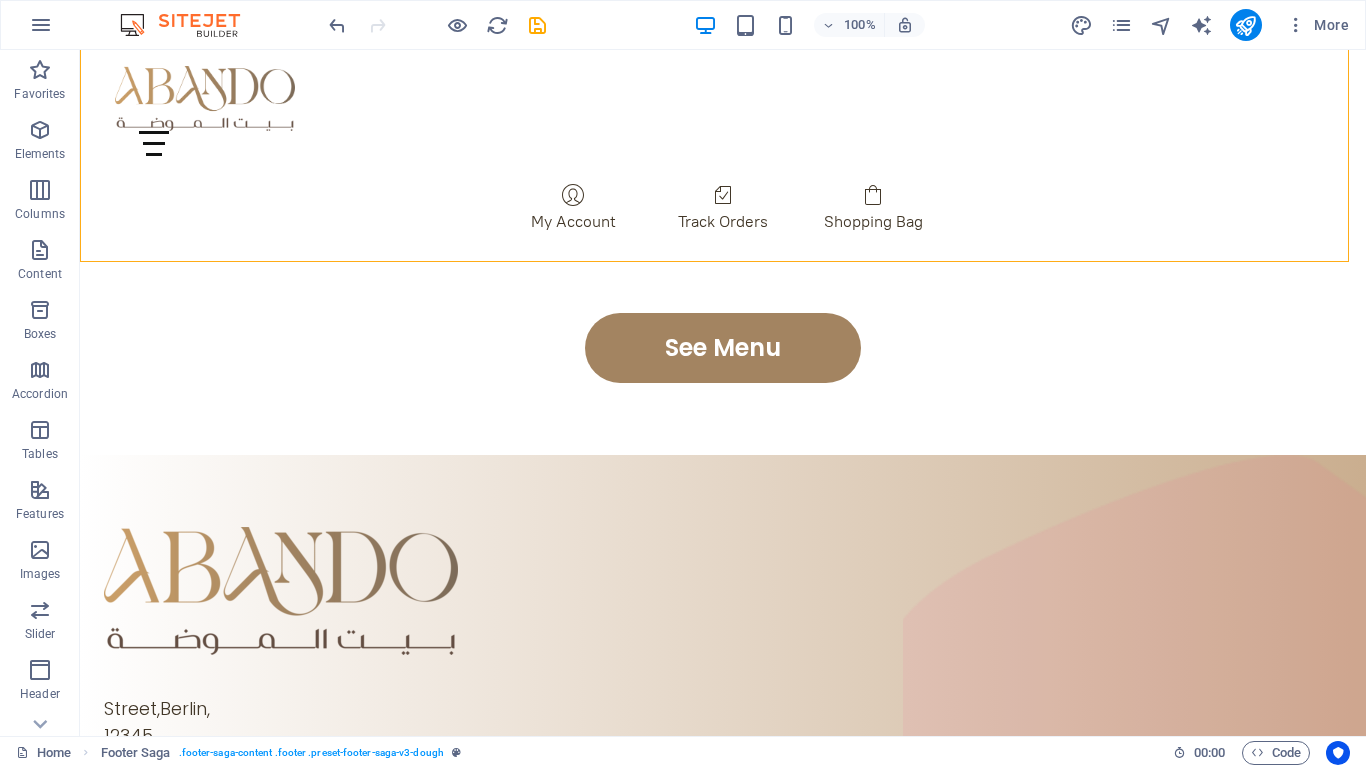 click on "Skip to main content
الرئيسة المجموعات اتصل بنا مرحبا بكم في بيت الموضة أأناقتك تبدأ من هنا... مع أباندو، بيت الذوق الرفيع Bestsellers Featured Products Sugary Donut Sugary Donut $3.50 Choco Sprinkle Choco Sprinkle $2.50 Bundle Options Classic Bundle Classic Bundle $18.50 Spicy Bundle Spicy Bundle $20.50 SugarDough Merch Donut Mug Donut Mug $22.50 My Account Track Orders Shopping Bag Display prices in: USD See Menu Street , [CITY] , [POSTAL_CODE]
[PHONE] [EMAIL] Home About Menu Location Catering Facebook Twitter Youtube
Copyright abando.ly . All rights reserved Legal Notice | Privacy Policy" at bounding box center (723, -983) 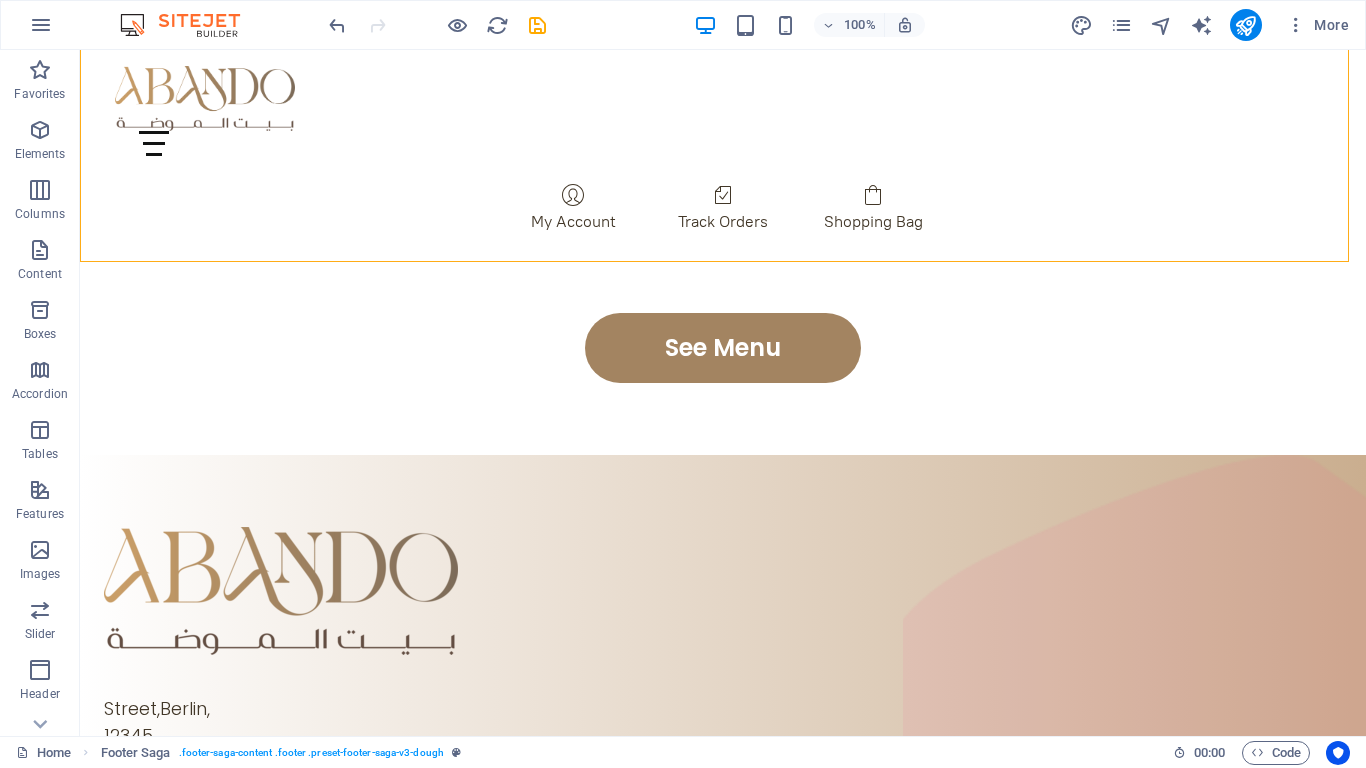 drag, startPoint x: 496, startPoint y: 552, endPoint x: 452, endPoint y: 539, distance: 45.88028 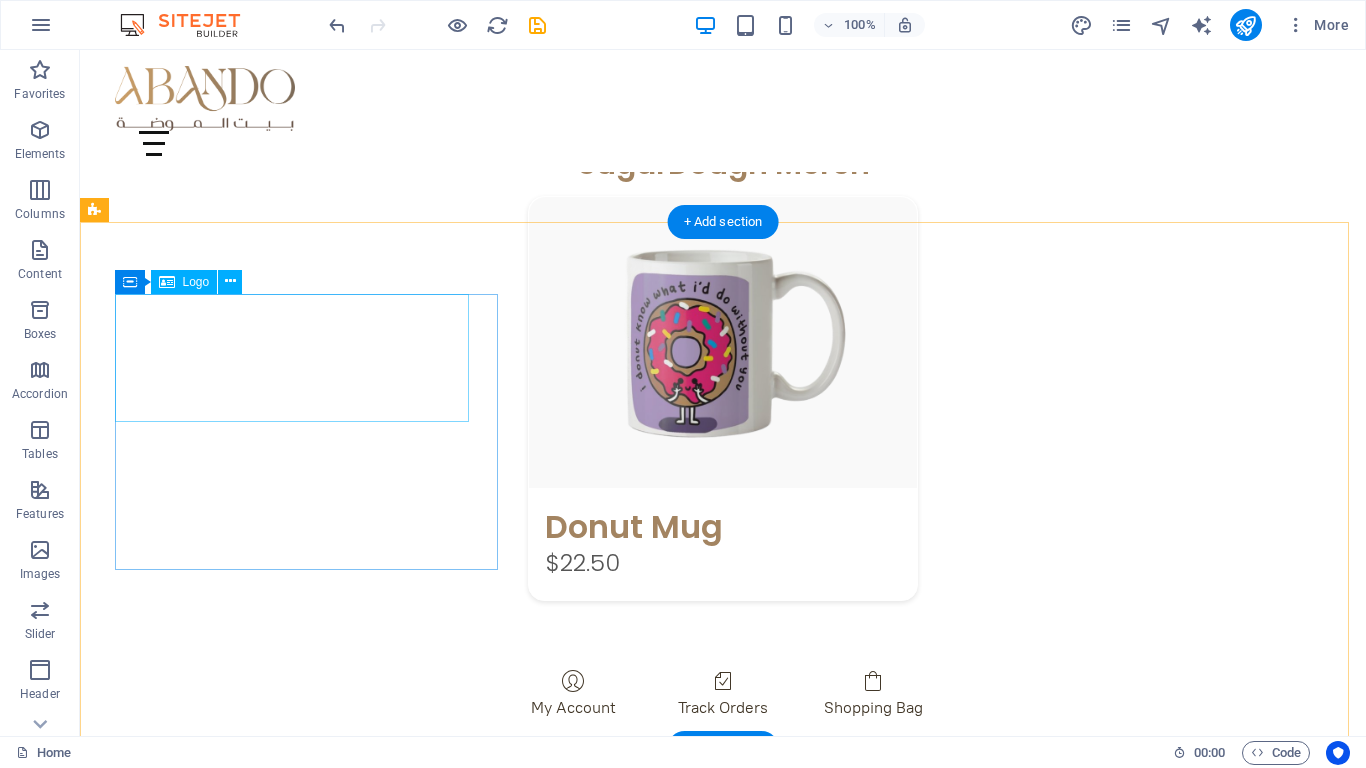 scroll, scrollTop: 2800, scrollLeft: 0, axis: vertical 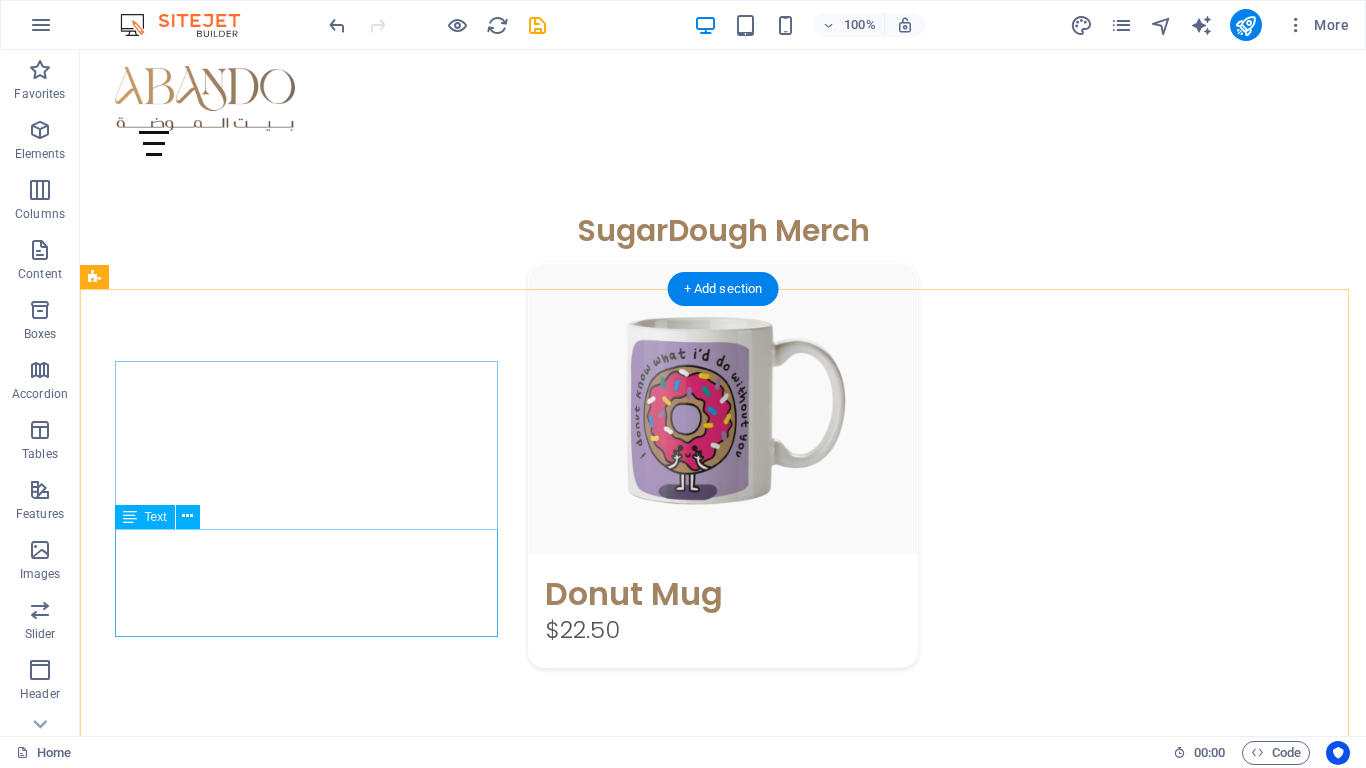 click on "Street , [CITY] , [POSTAL_CODE]
[PHONE] [EMAIL]" at bounding box center [296, 1302] 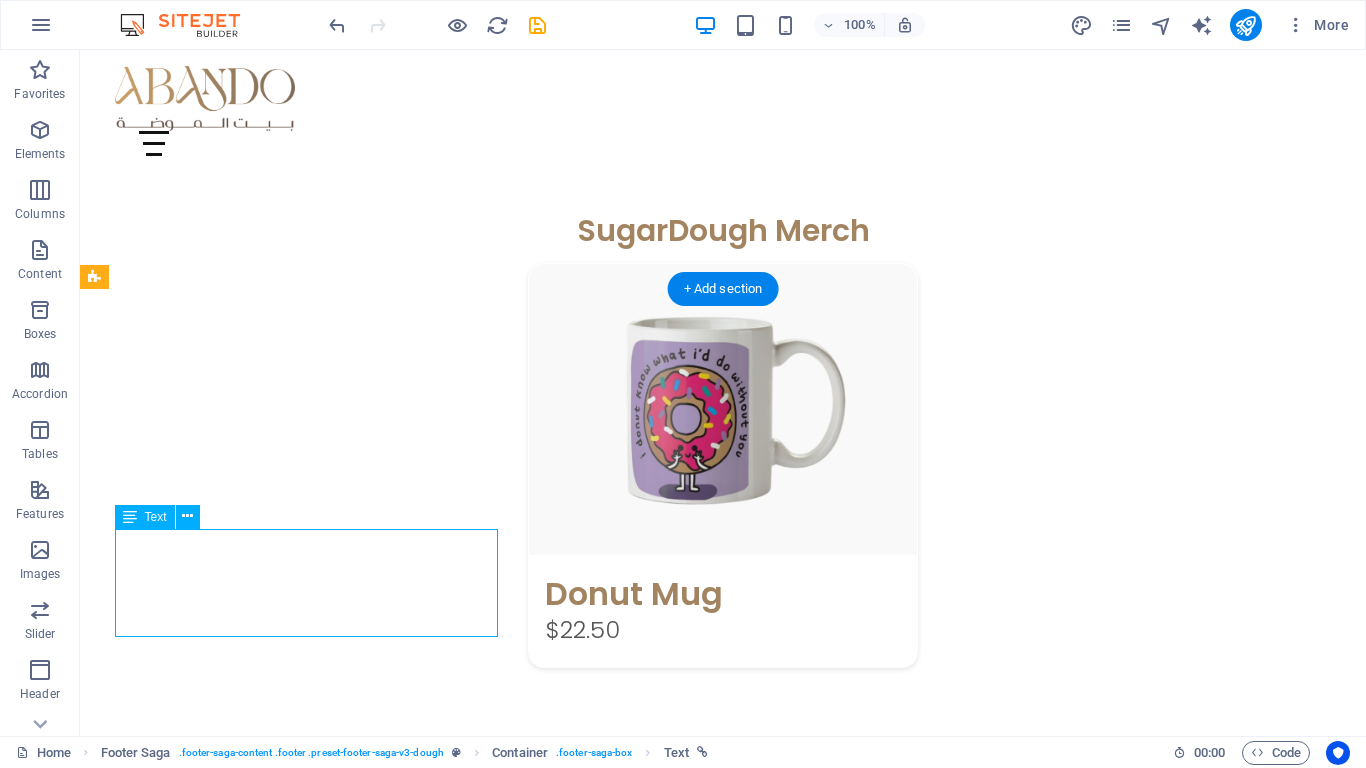 click on "Street , [CITY] , [POSTAL_CODE]
[PHONE] [EMAIL]" at bounding box center (296, 1302) 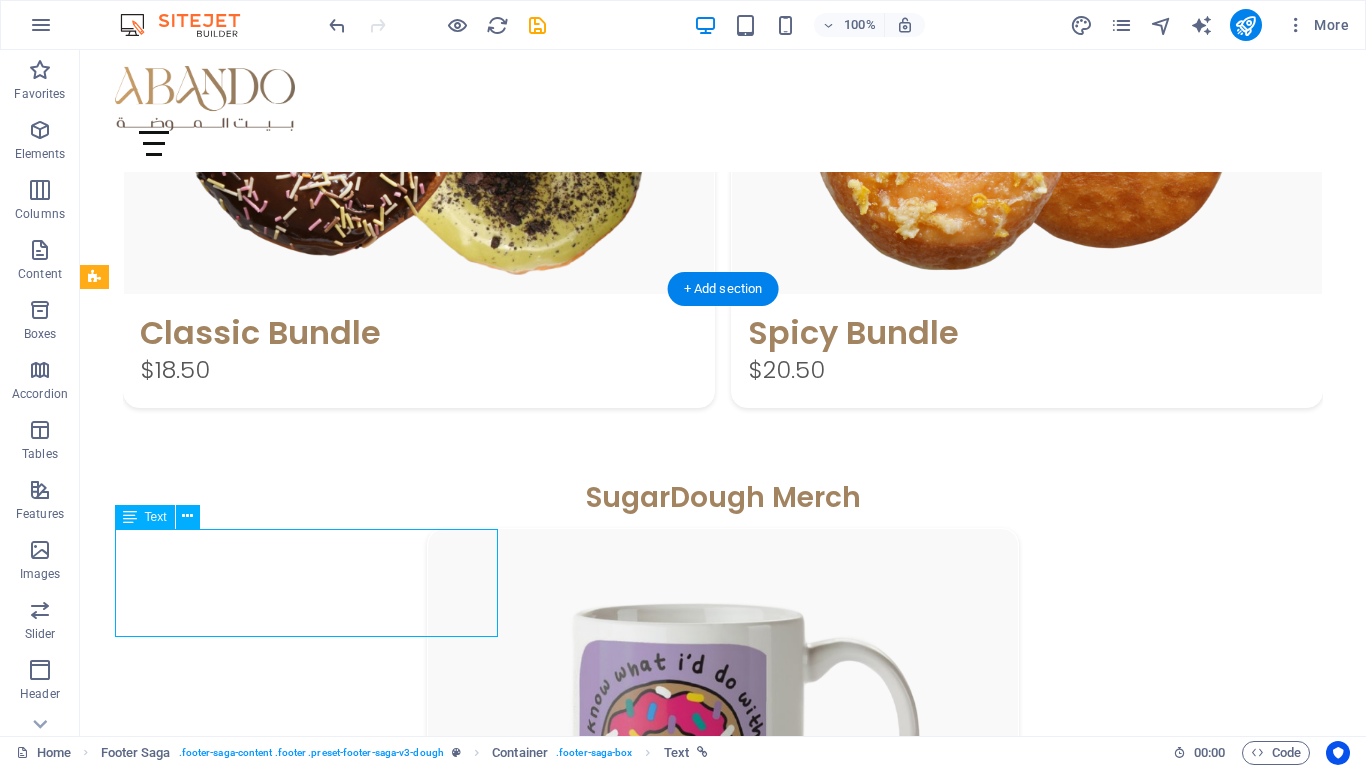 scroll, scrollTop: 2997, scrollLeft: 0, axis: vertical 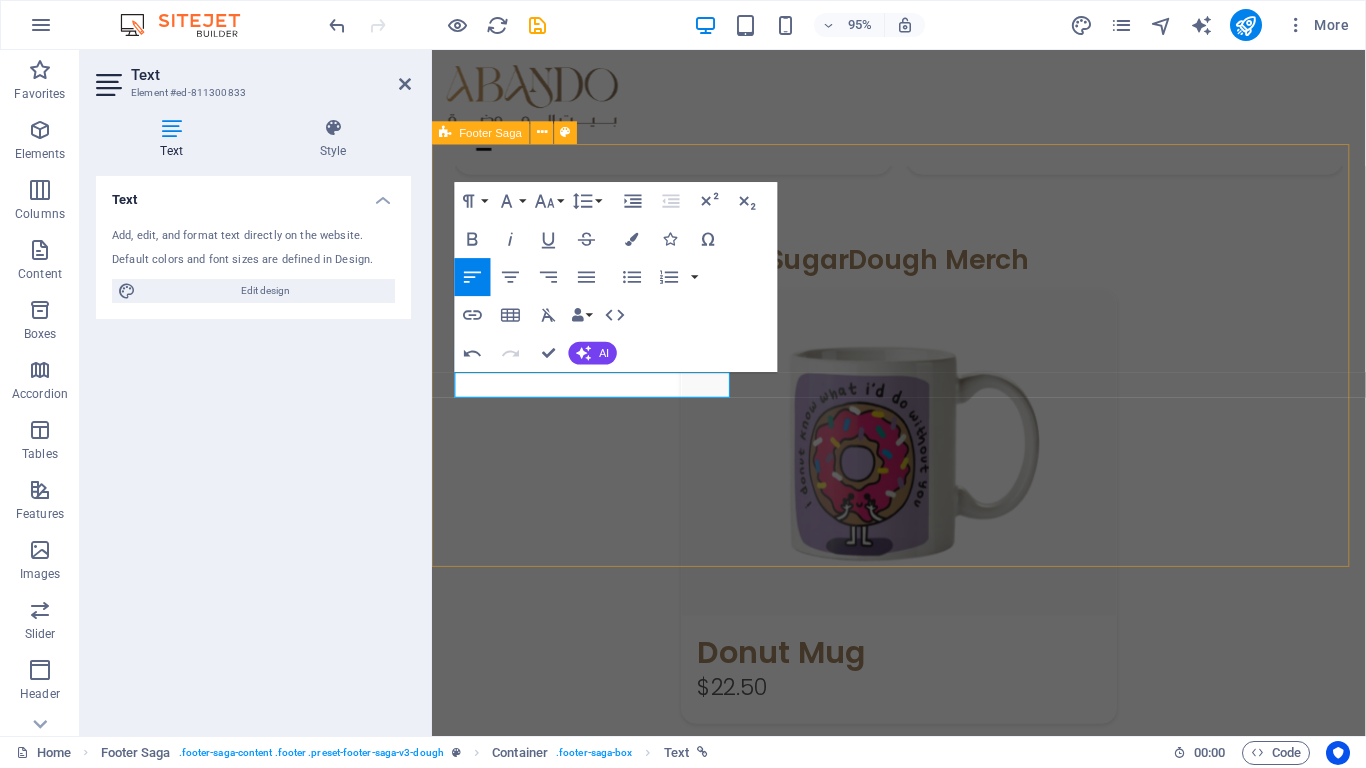 type 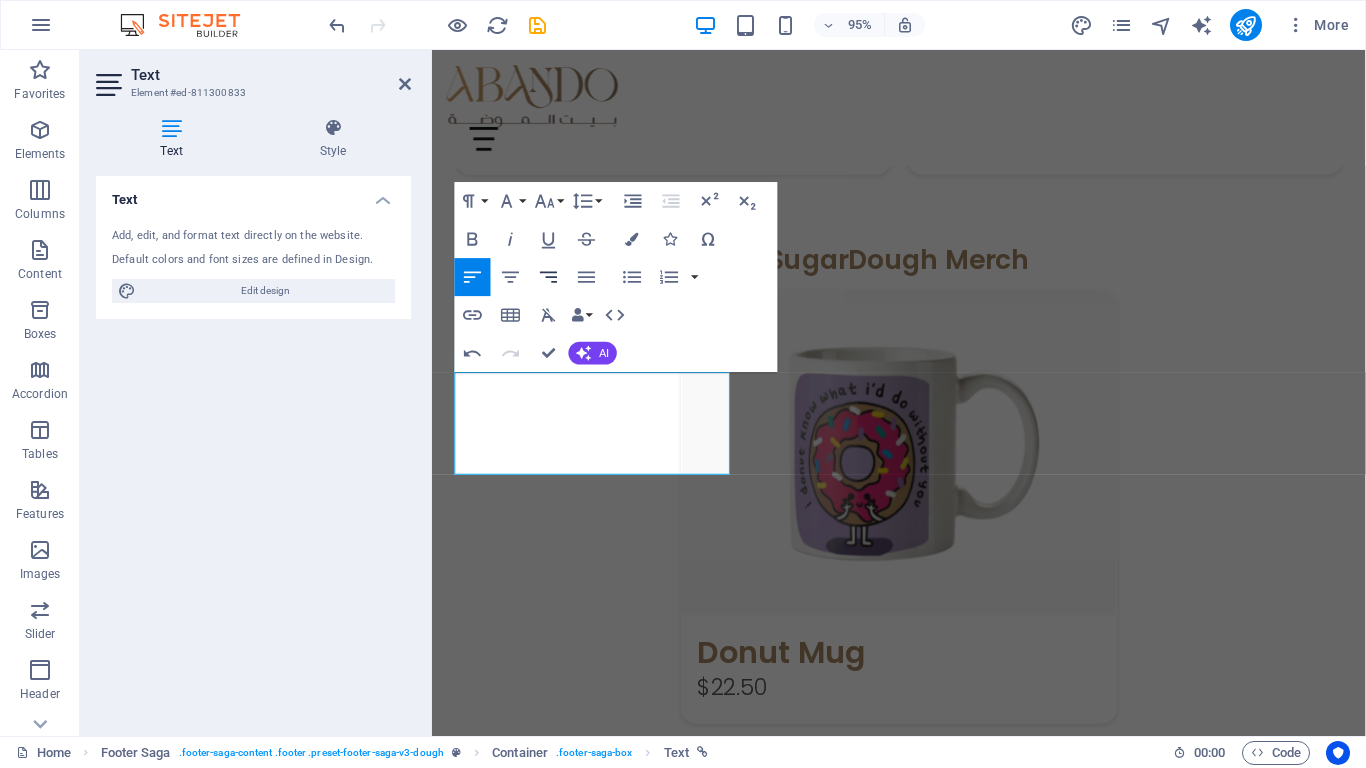 click 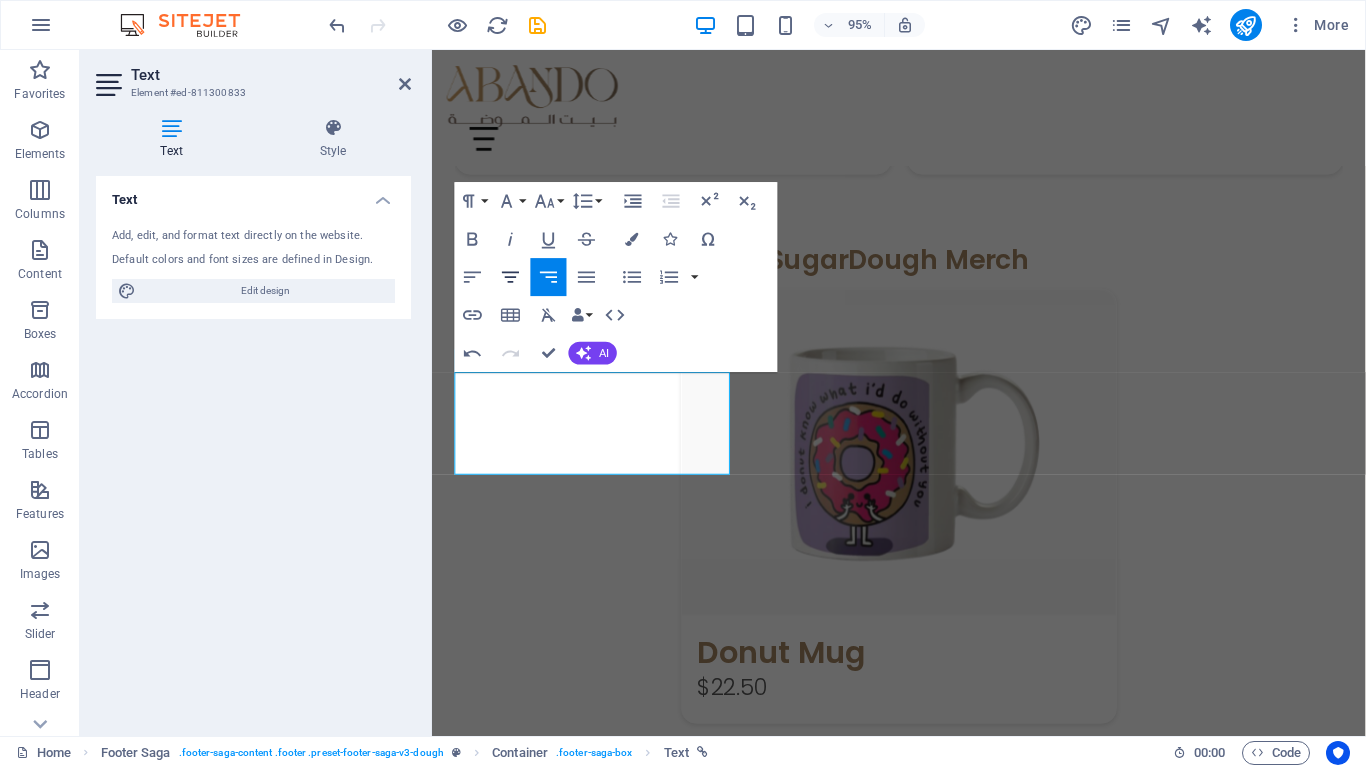 click 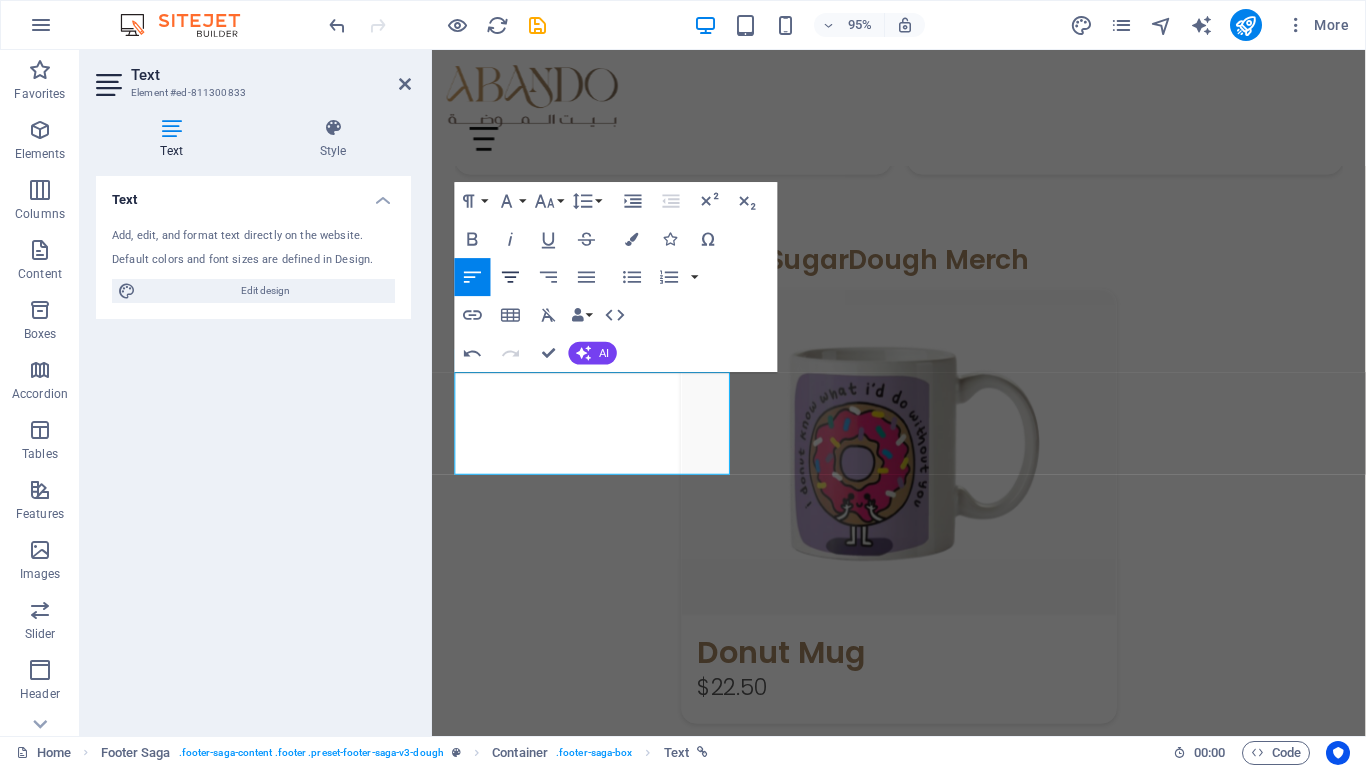 click 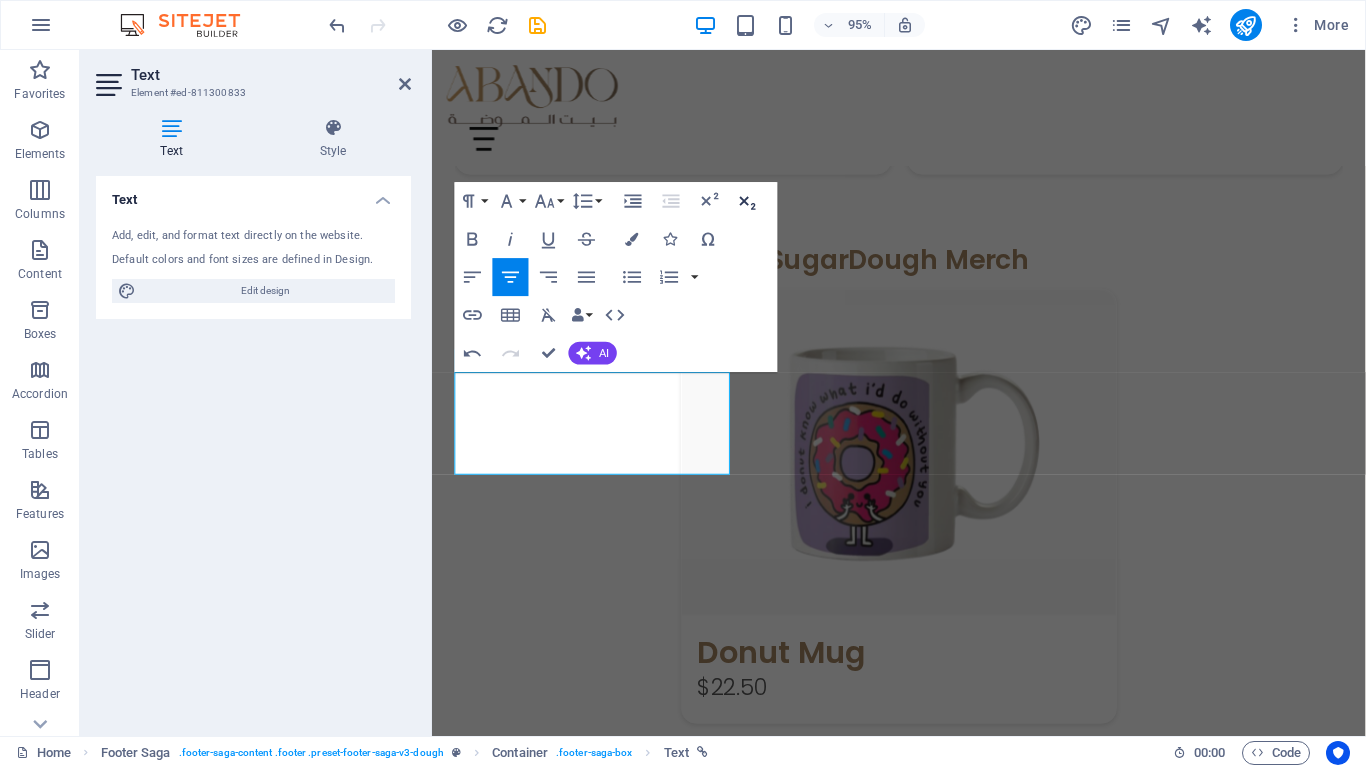 click 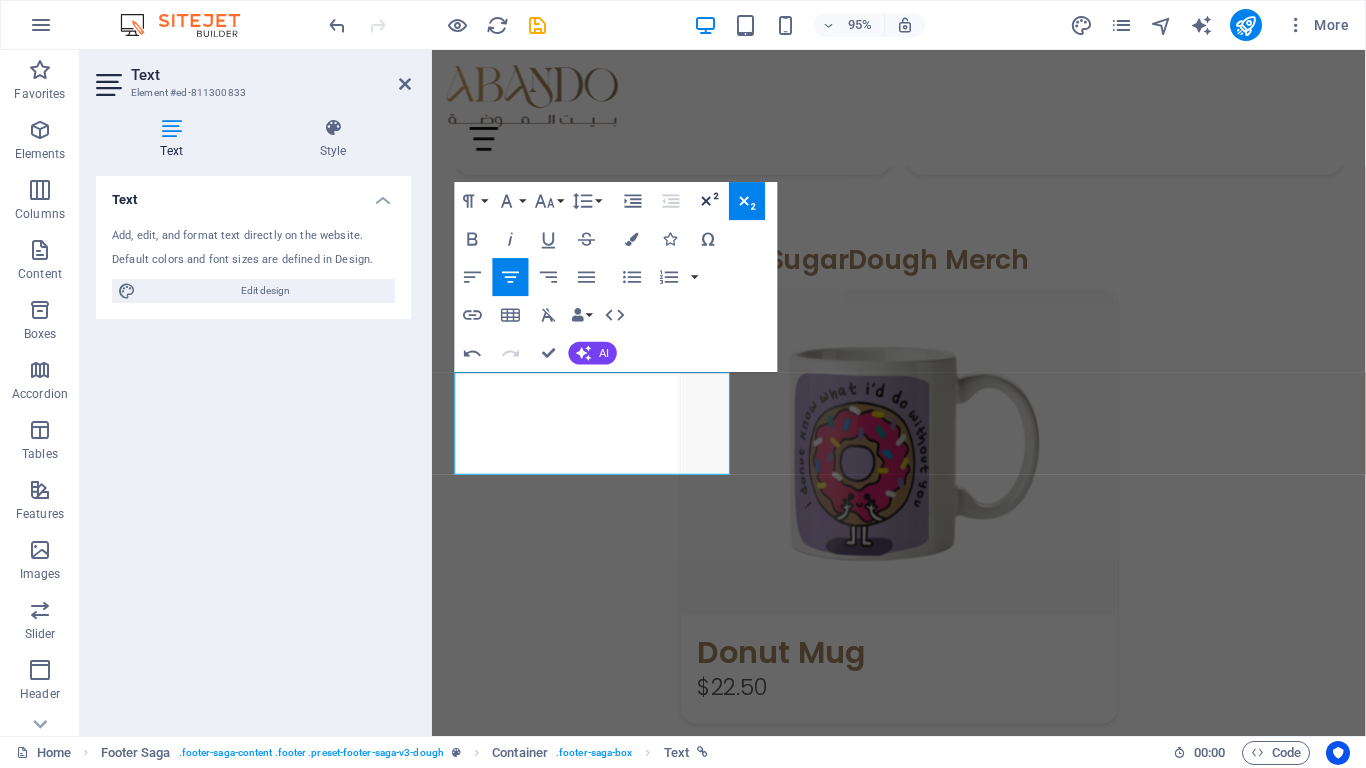 click 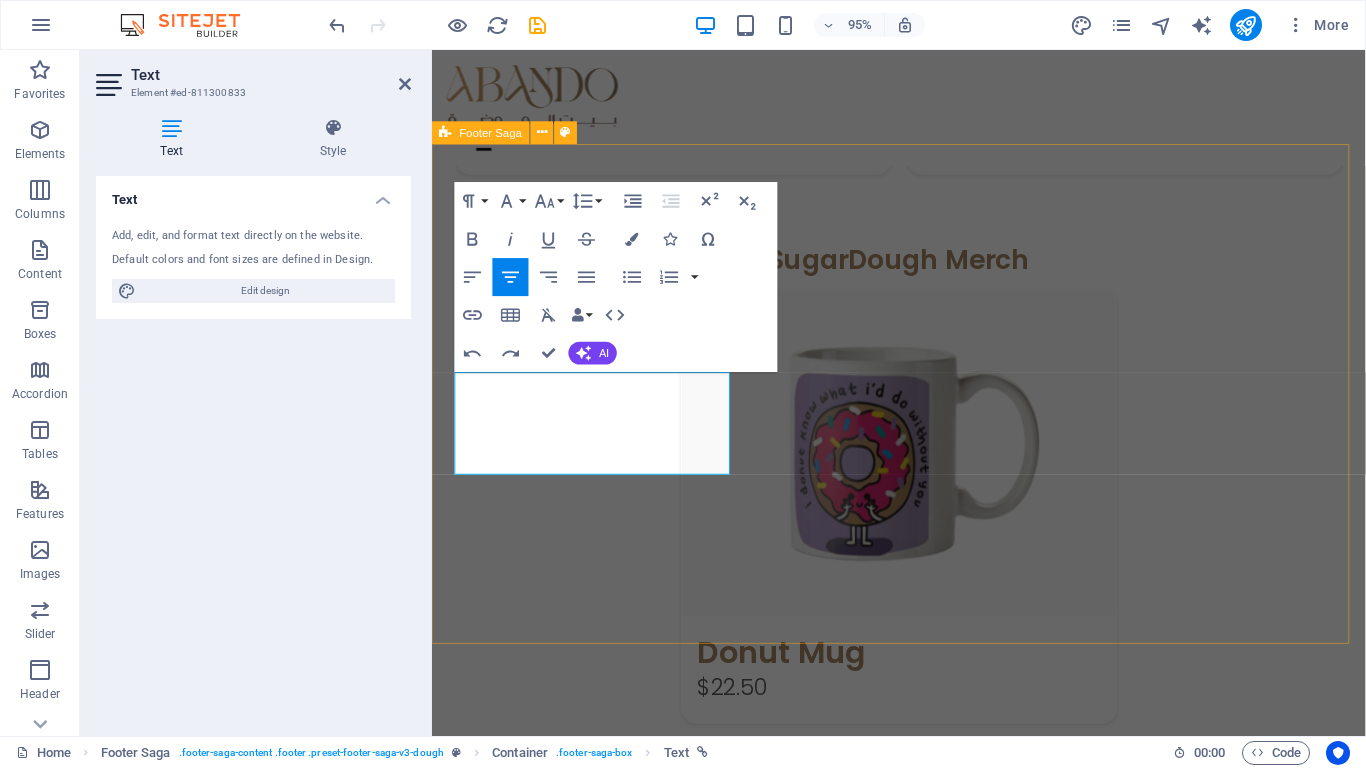 click on "[COUNTRY]- [CITY] العنوان الرقم Home About Menu Location Catering Facebook Twitter Youtube
Copyright abando.ly . All rights reserved Legal Notice | Privacy Policy" at bounding box center (923, 1520) 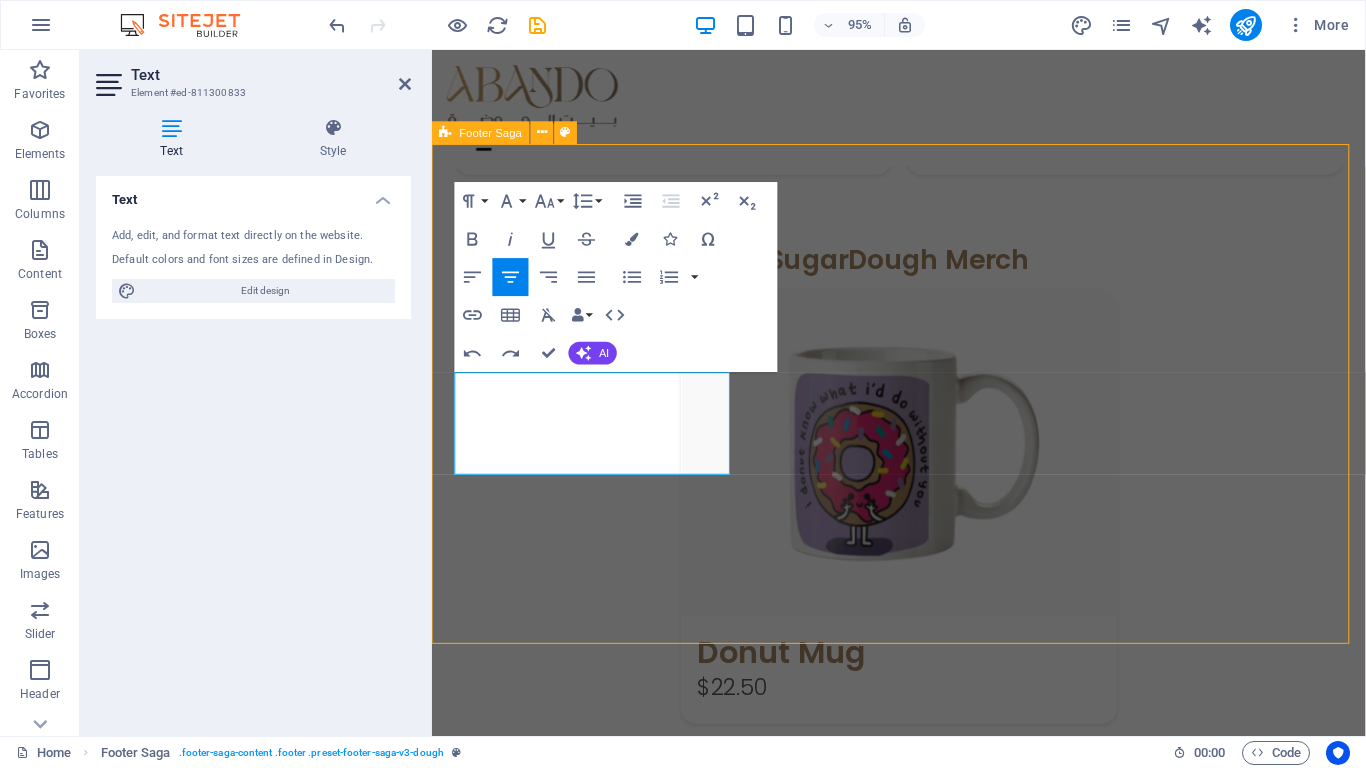 click on "[COUNTRY]- [CITY] العنوان الرقم Home About Menu Location Catering Facebook Twitter Youtube
Copyright abando.ly . All rights reserved Legal Notice | Privacy Policy" at bounding box center (923, 1520) 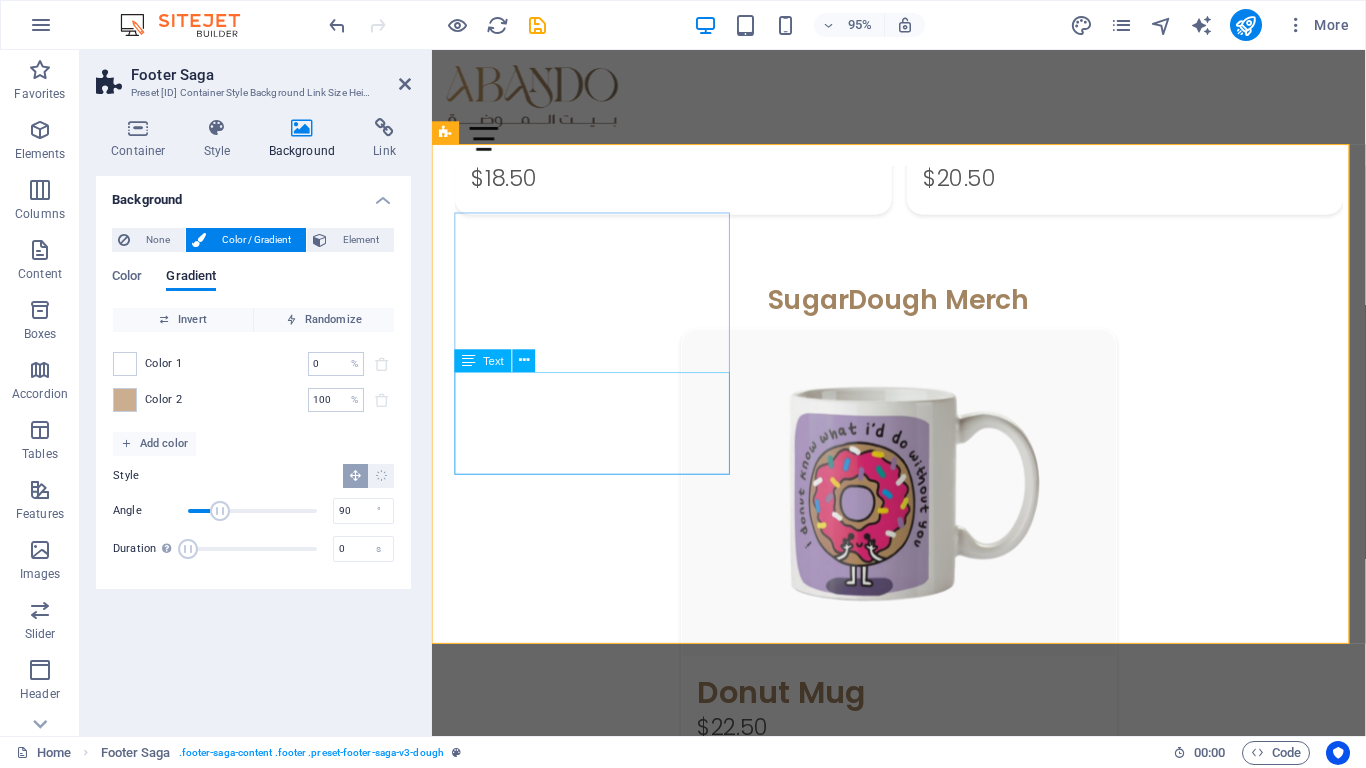 scroll, scrollTop: 2997, scrollLeft: 0, axis: vertical 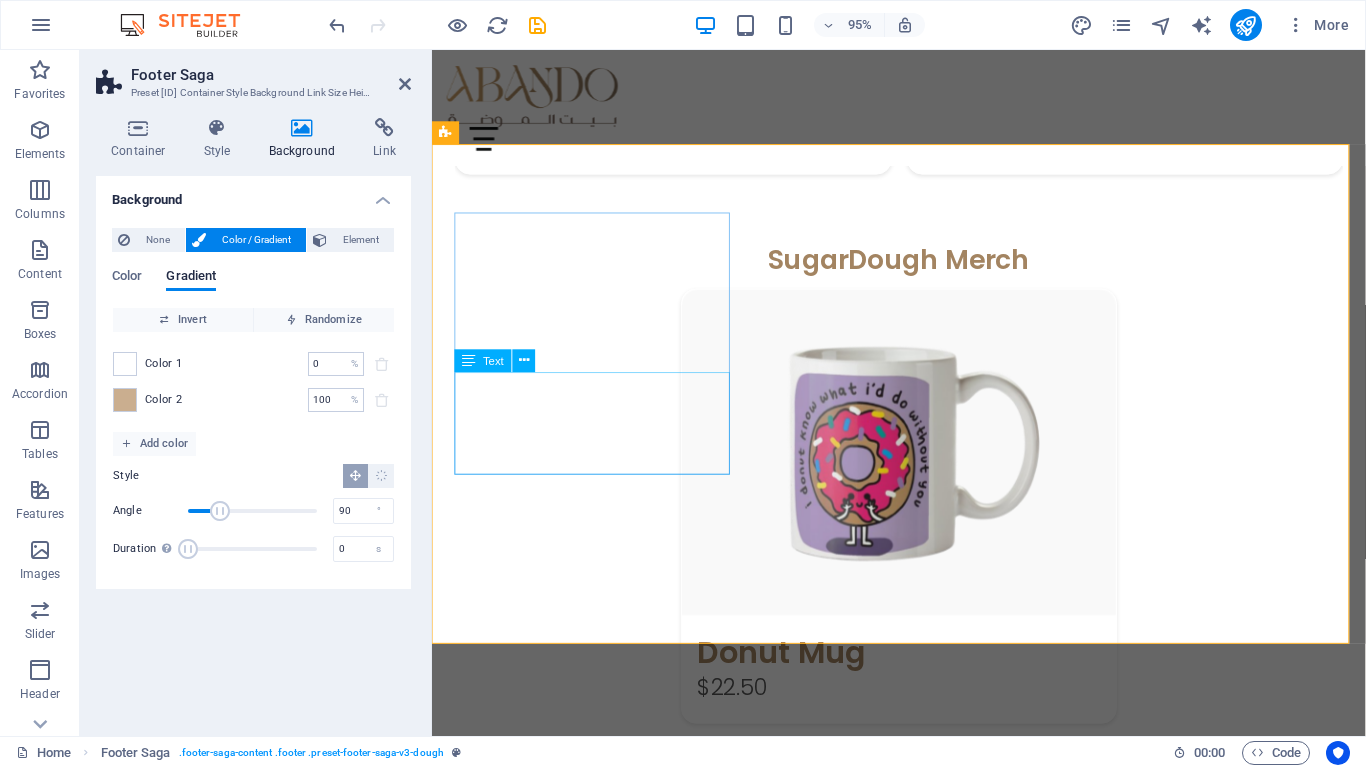 click on "[COUNTRY]- [CITY] العنوان الرقم [EMAIL]" at bounding box center [604, 1373] 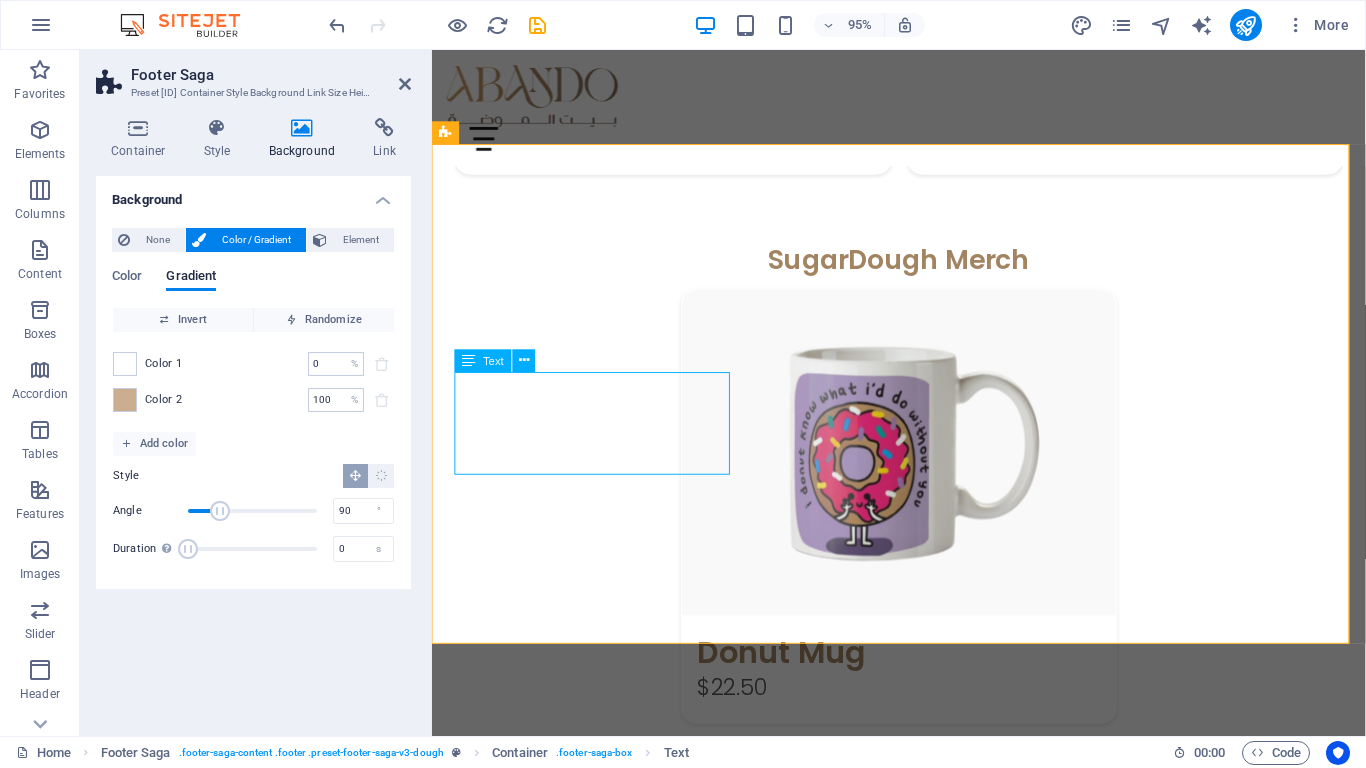click on "[COUNTRY]- [CITY] العنوان الرقم [EMAIL]" at bounding box center (604, 1373) 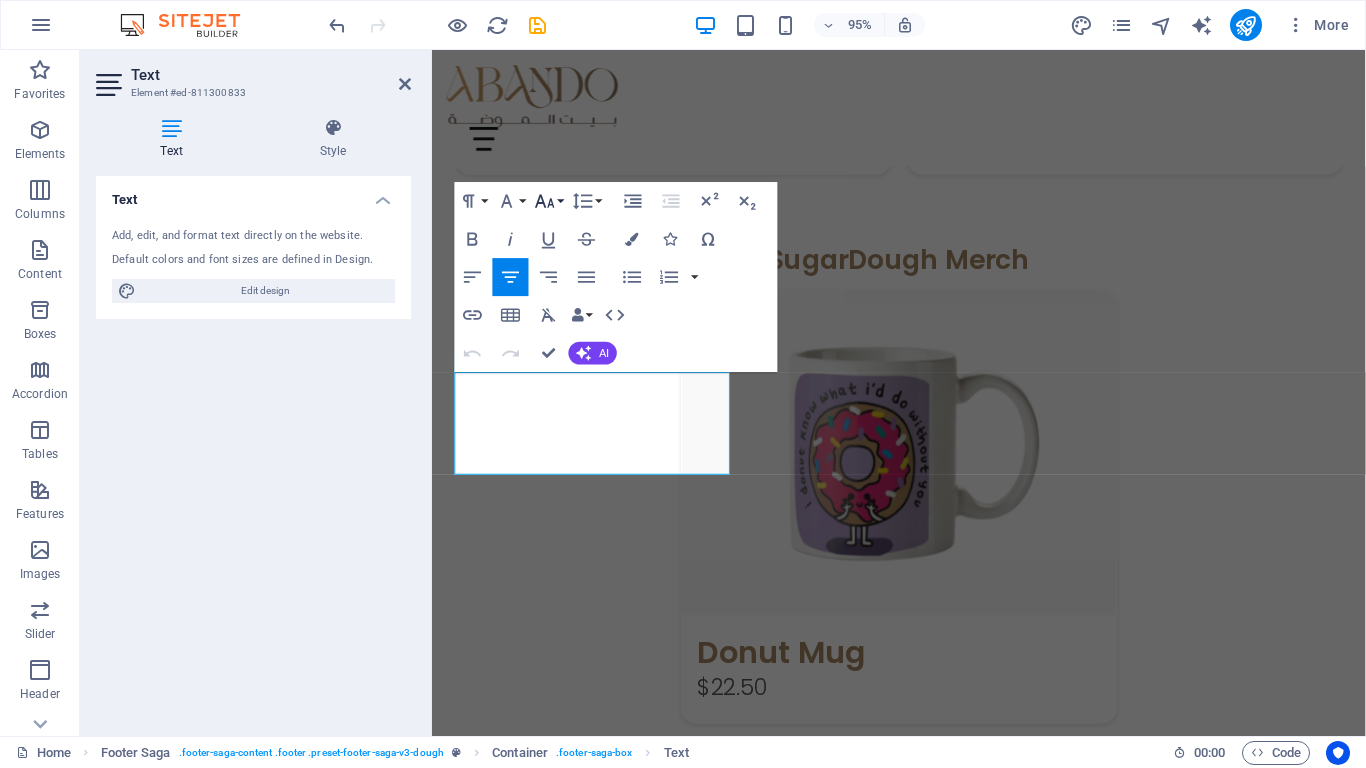 click on "Font Size" at bounding box center [549, 201] 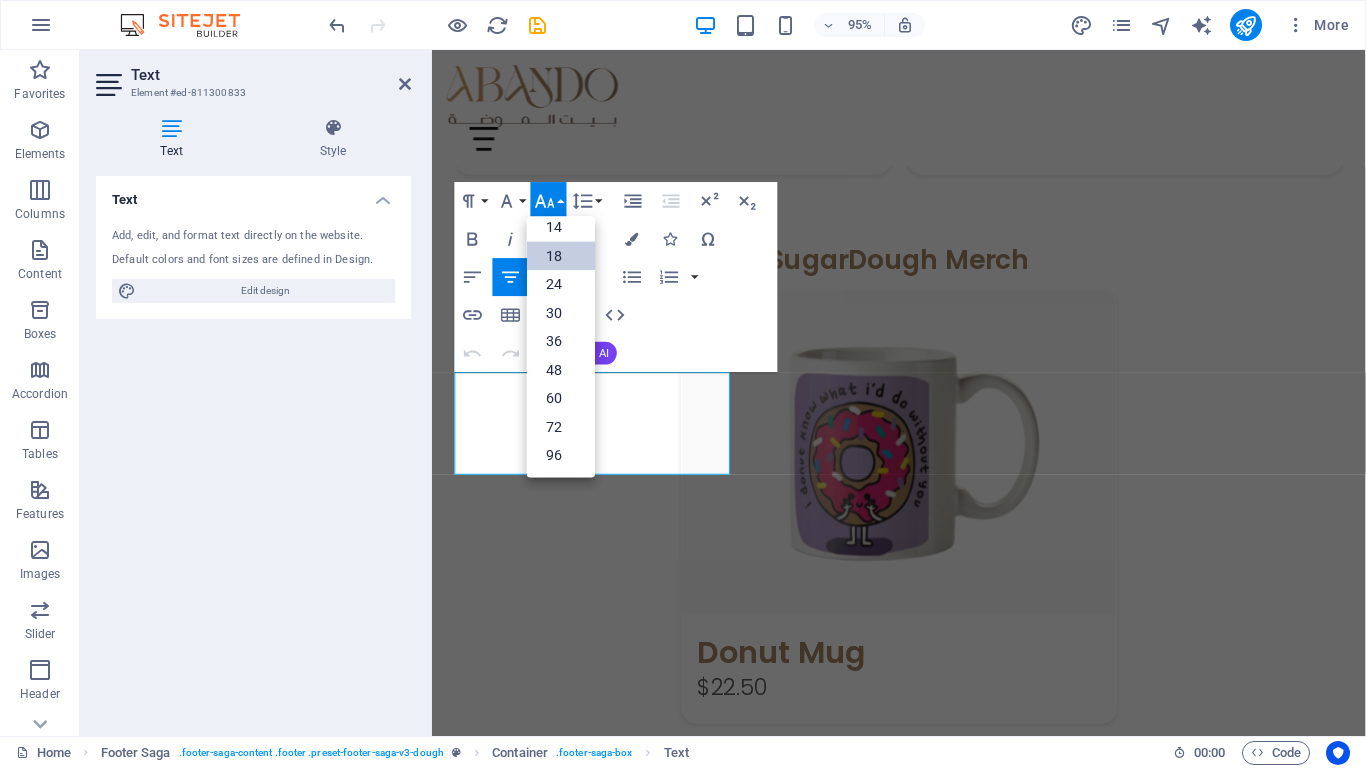 scroll, scrollTop: 161, scrollLeft: 0, axis: vertical 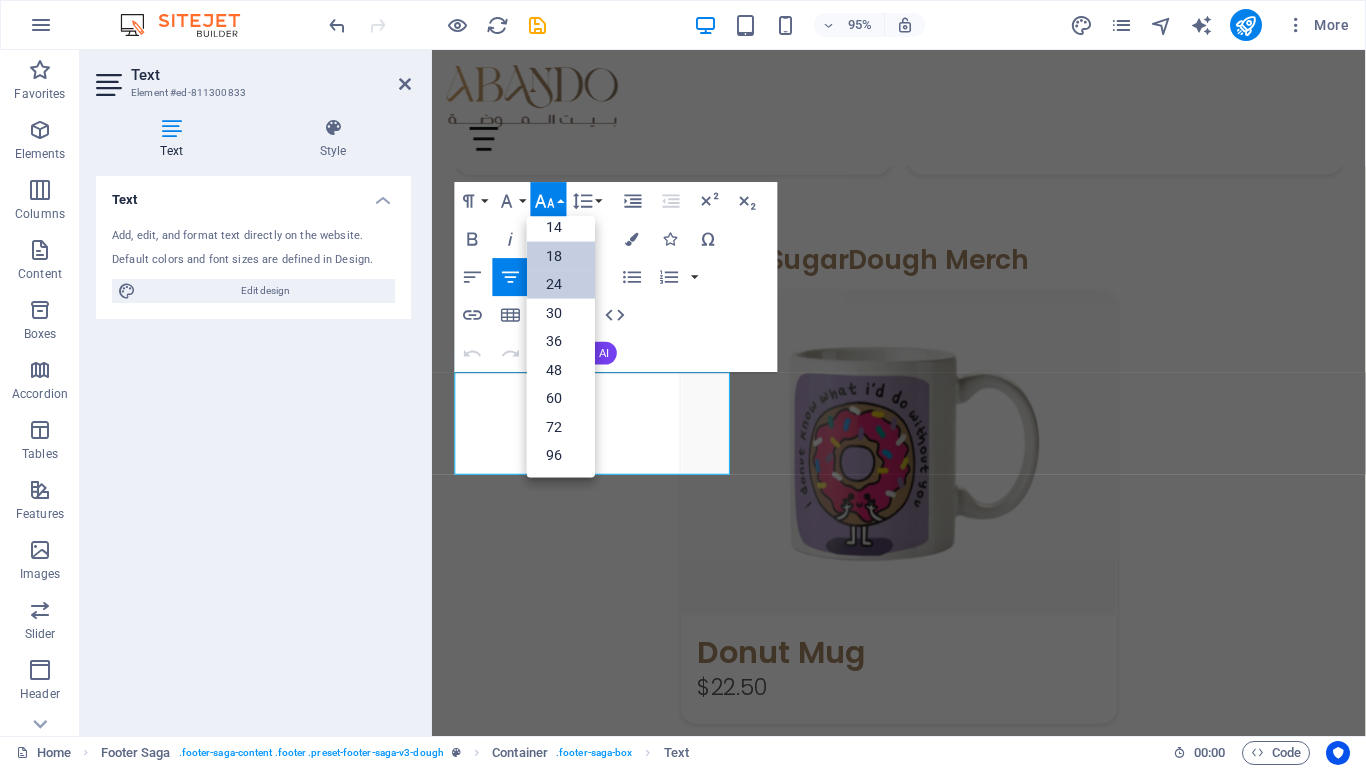 click on "24" at bounding box center [561, 284] 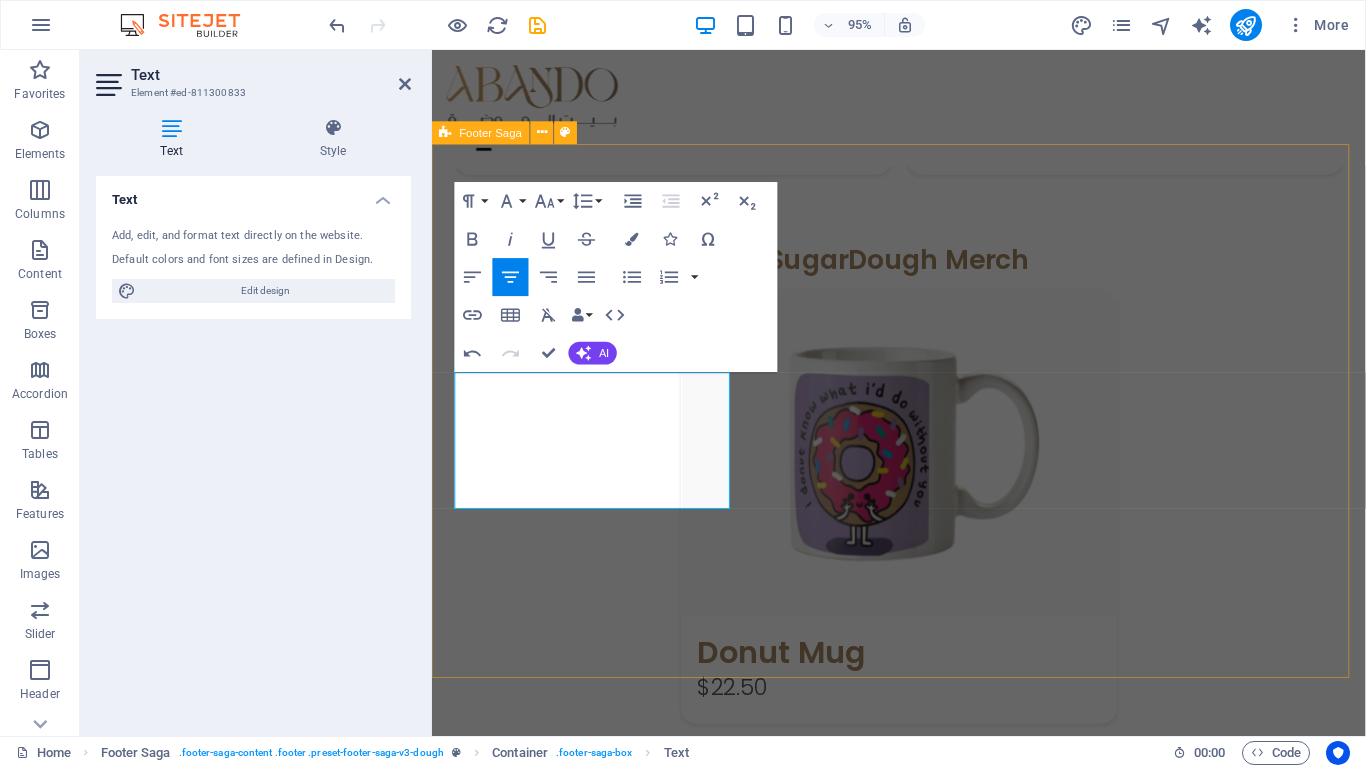 click on "[COUNTRY]- [CITY] العنوان الرقم Home About Menu Location Catering Facebook Twitter Youtube
Copyright abando.ly . All rights reserved Legal Notice | Privacy Policy" at bounding box center (923, 1538) 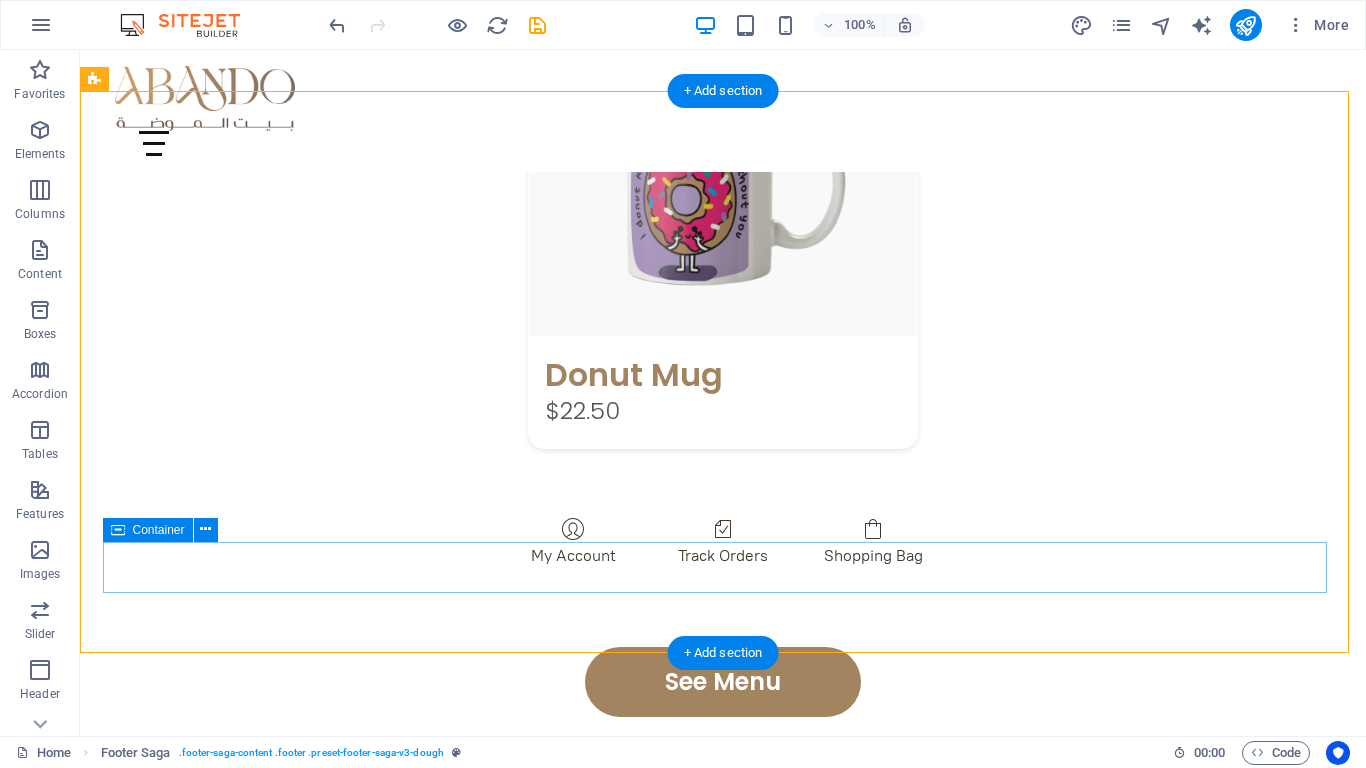 scroll, scrollTop: 3040, scrollLeft: 0, axis: vertical 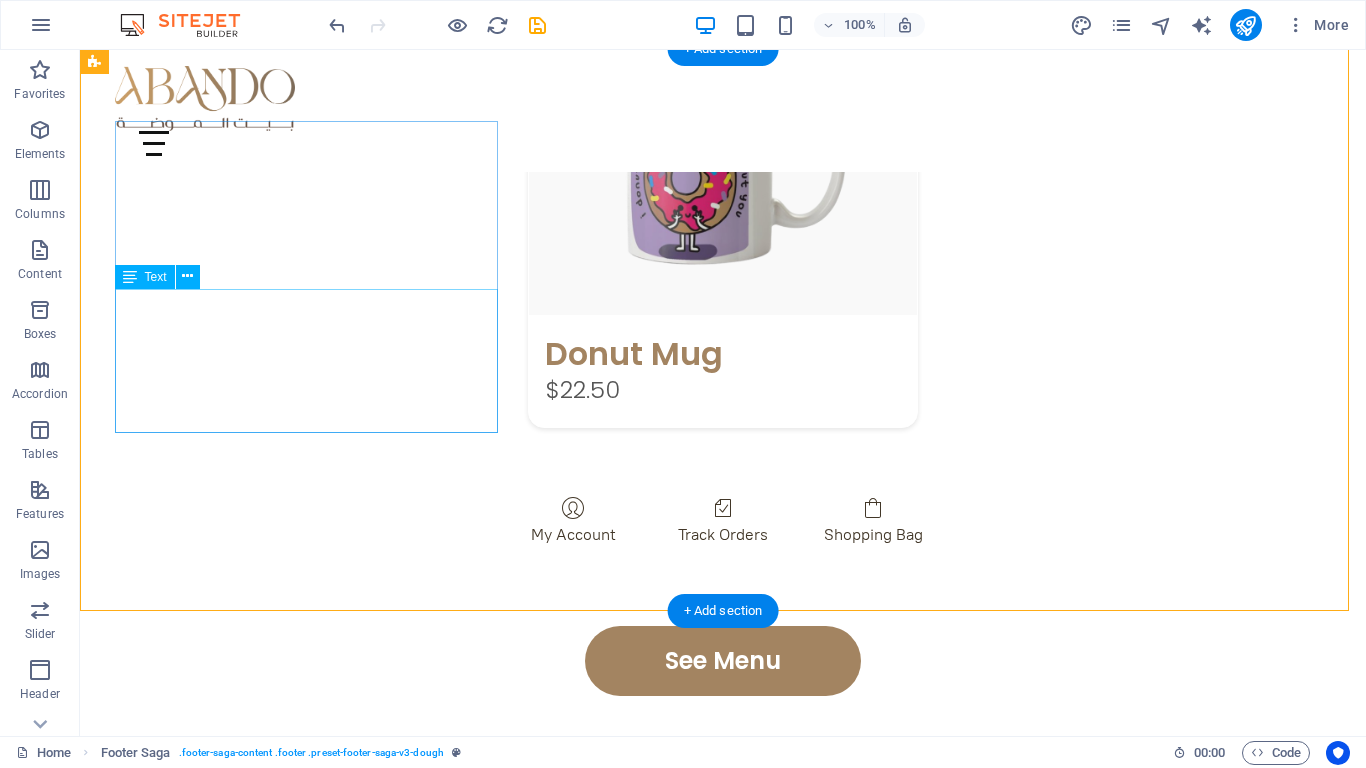 click on "[COUNTRY]- [CITY] العنوان الرقم [EMAIL]" at bounding box center [296, 1080] 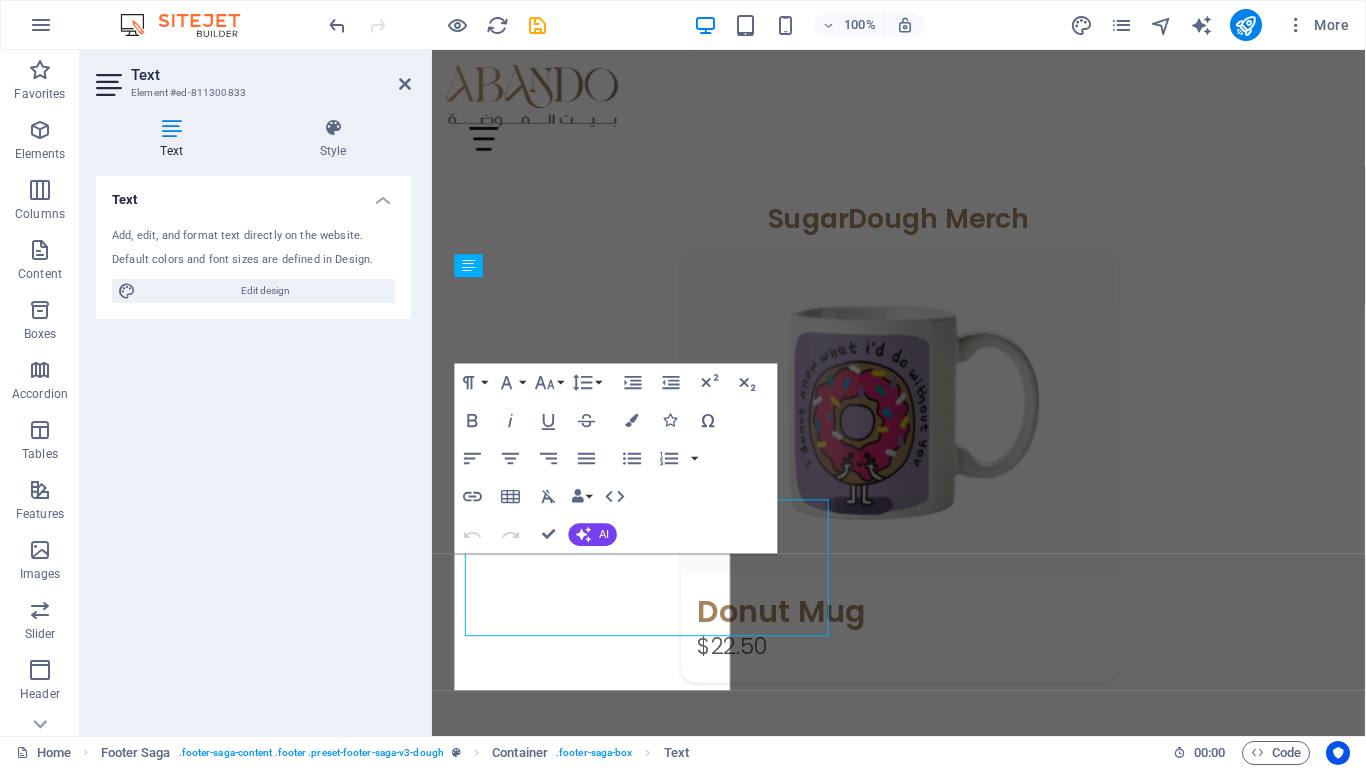 scroll, scrollTop: 3097, scrollLeft: 0, axis: vertical 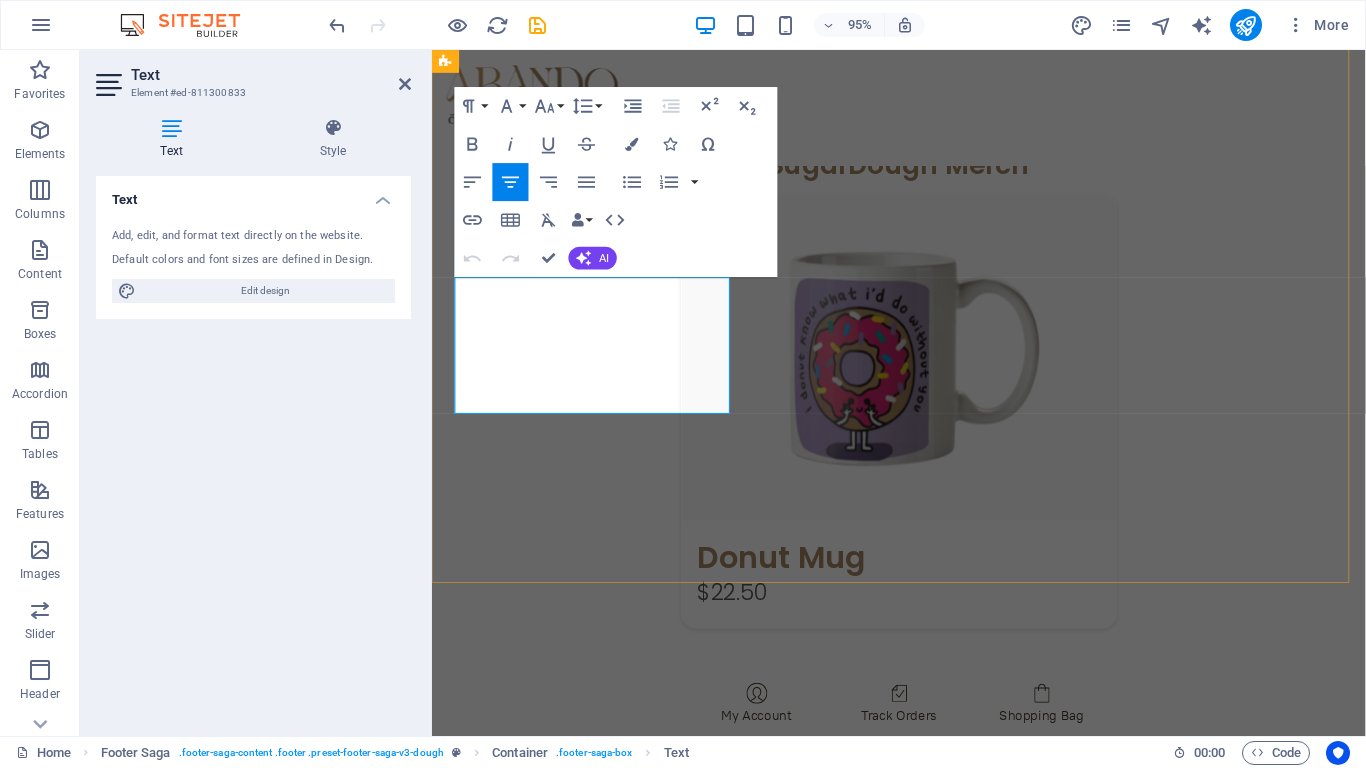 click on "الايميل" at bounding box center [604, 1344] 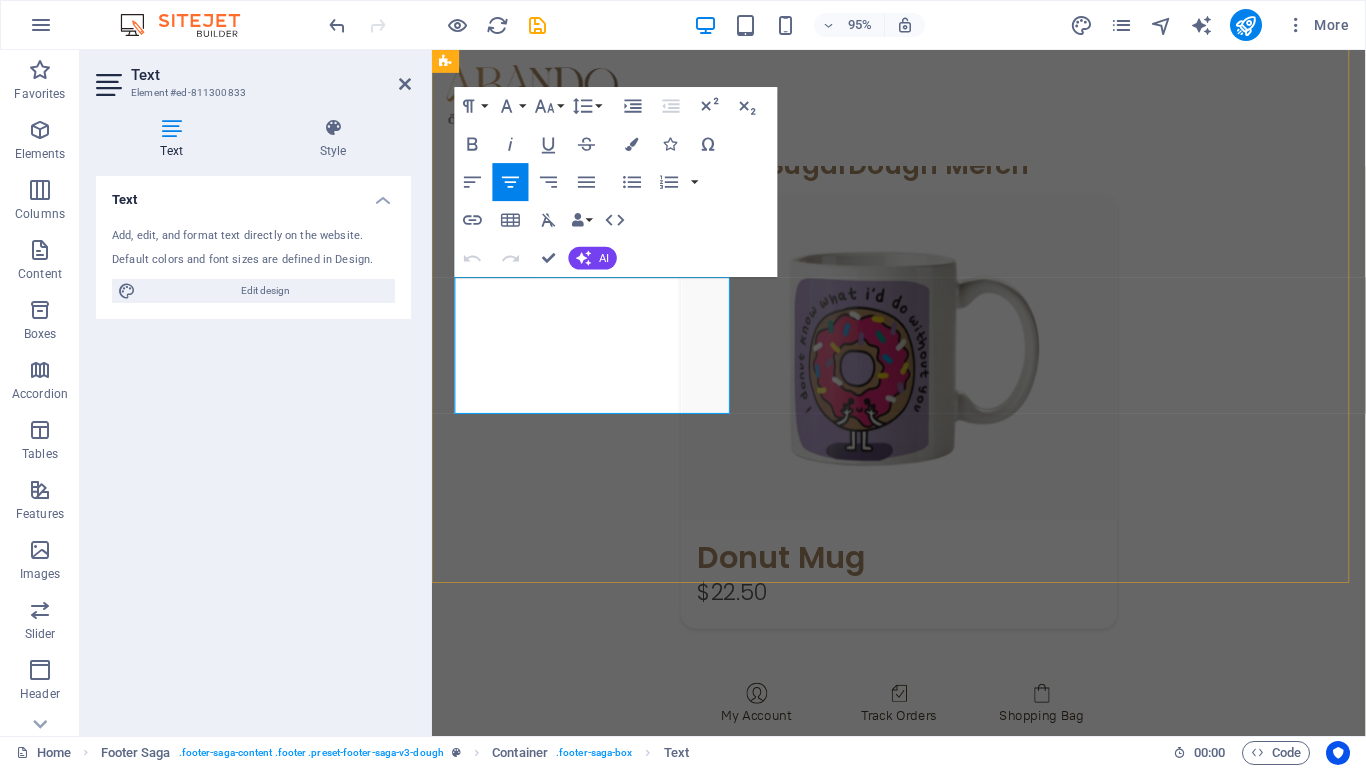 click on "الايميل" at bounding box center (604, 1344) 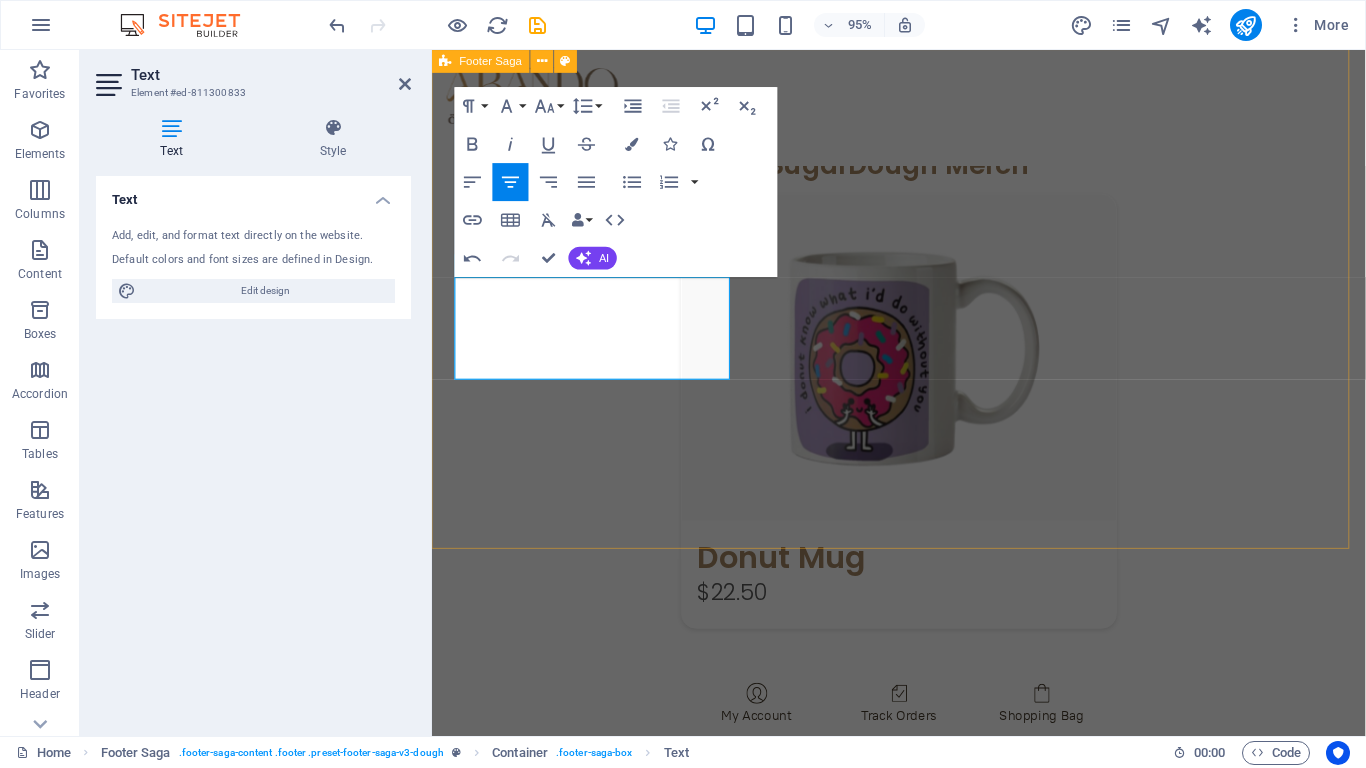 click on "[COUNTRY]- [CITY] العنوان الرقم Home About Menu Location Catering Facebook Twitter Youtube
Copyright abando.ly . All rights reserved Legal Notice | Privacy Policy" at bounding box center (923, 1420) 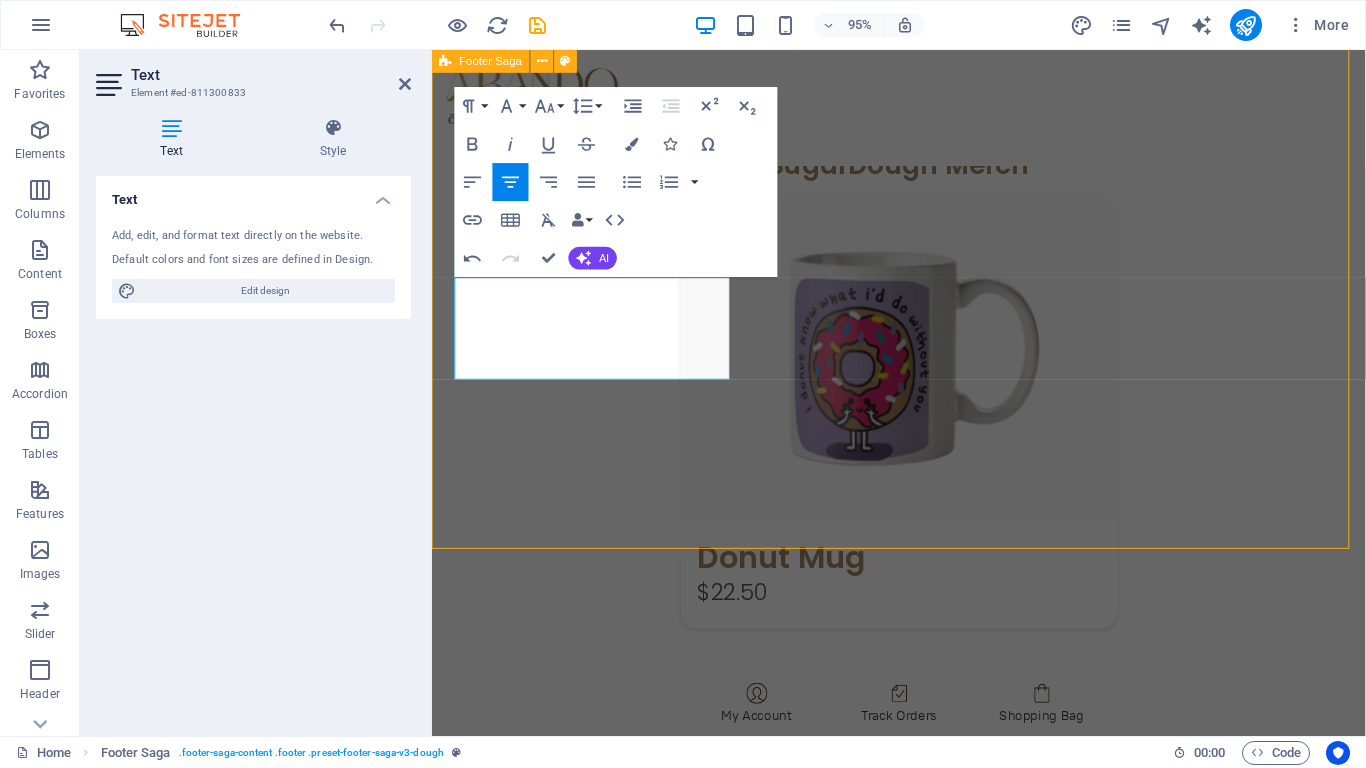 click on "[COUNTRY]- [CITY] العنوان الرقم Home About Menu Location Catering Facebook Twitter Youtube
Copyright abando.ly . All rights reserved Legal Notice | Privacy Policy" at bounding box center (923, 1420) 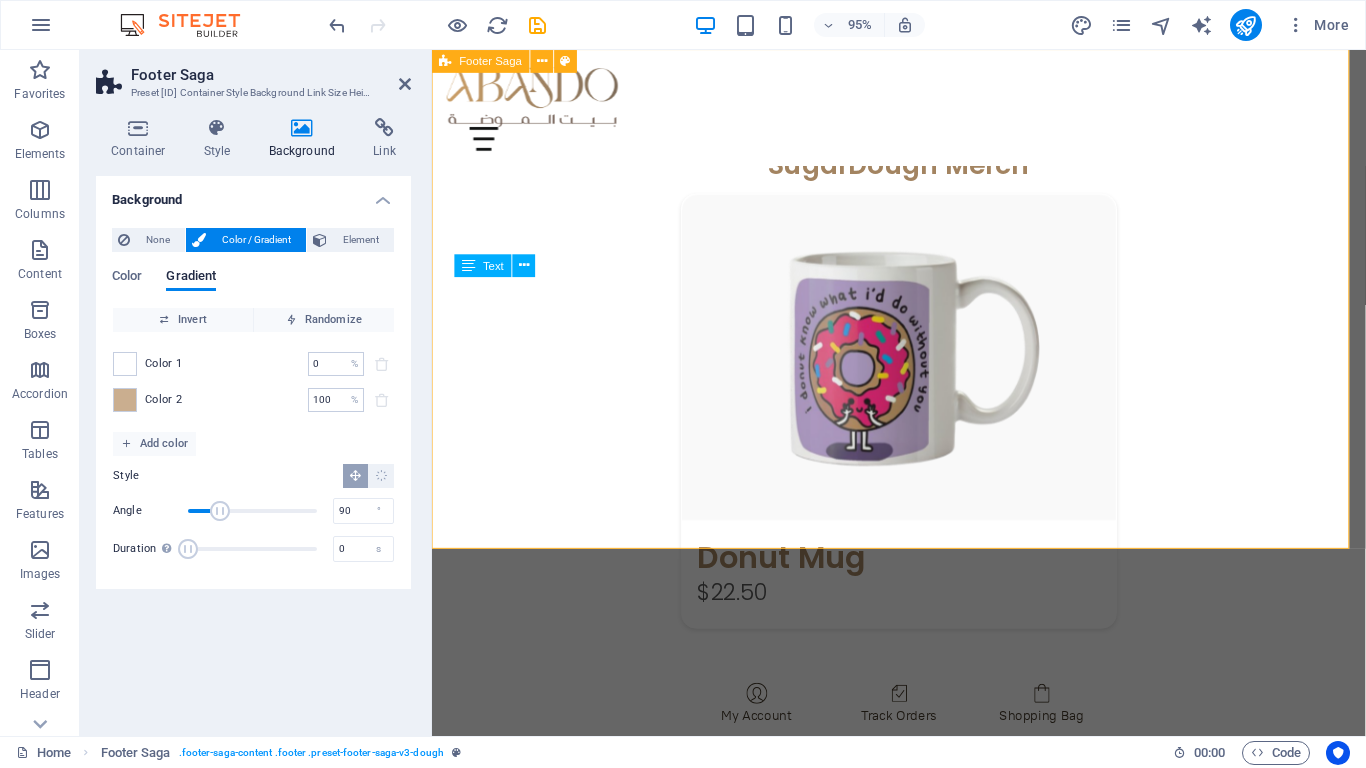 click on "[COUNTRY]- [CITY] العنوان الرقم Home About Menu Location Catering Facebook Twitter Youtube
Copyright abando.ly . All rights reserved Legal Notice | Privacy Policy" at bounding box center (923, 1420) 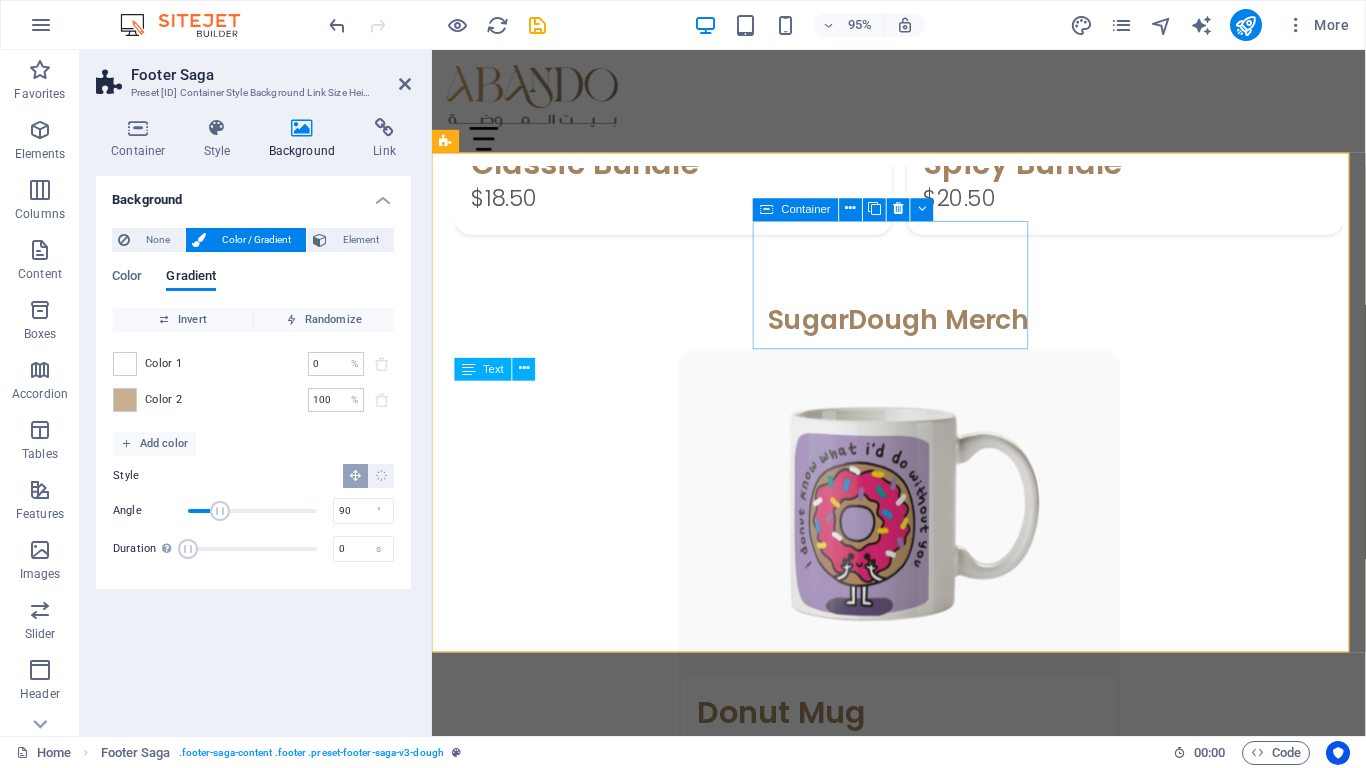 scroll, scrollTop: 2997, scrollLeft: 0, axis: vertical 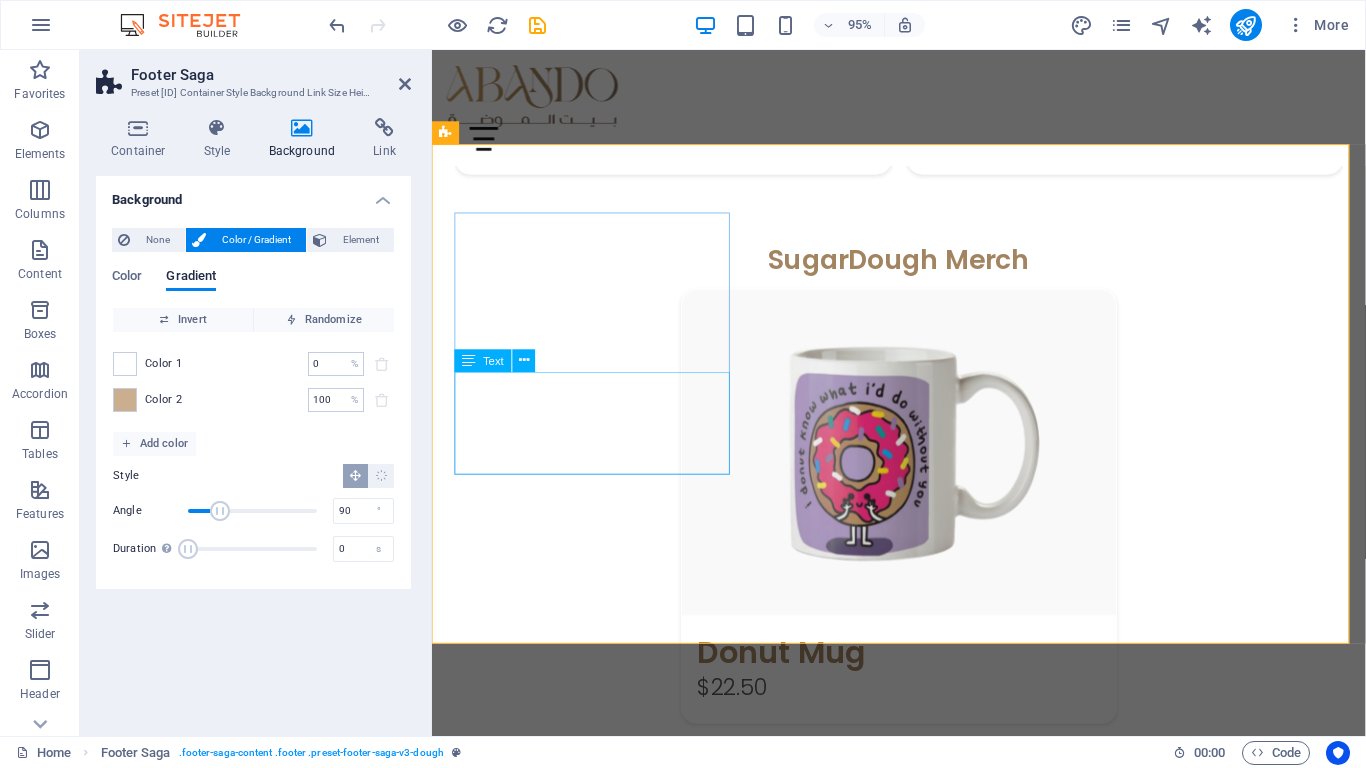 click on "[COUNTRY]- [CITY] العنوان الرقم" at bounding box center (604, 1373) 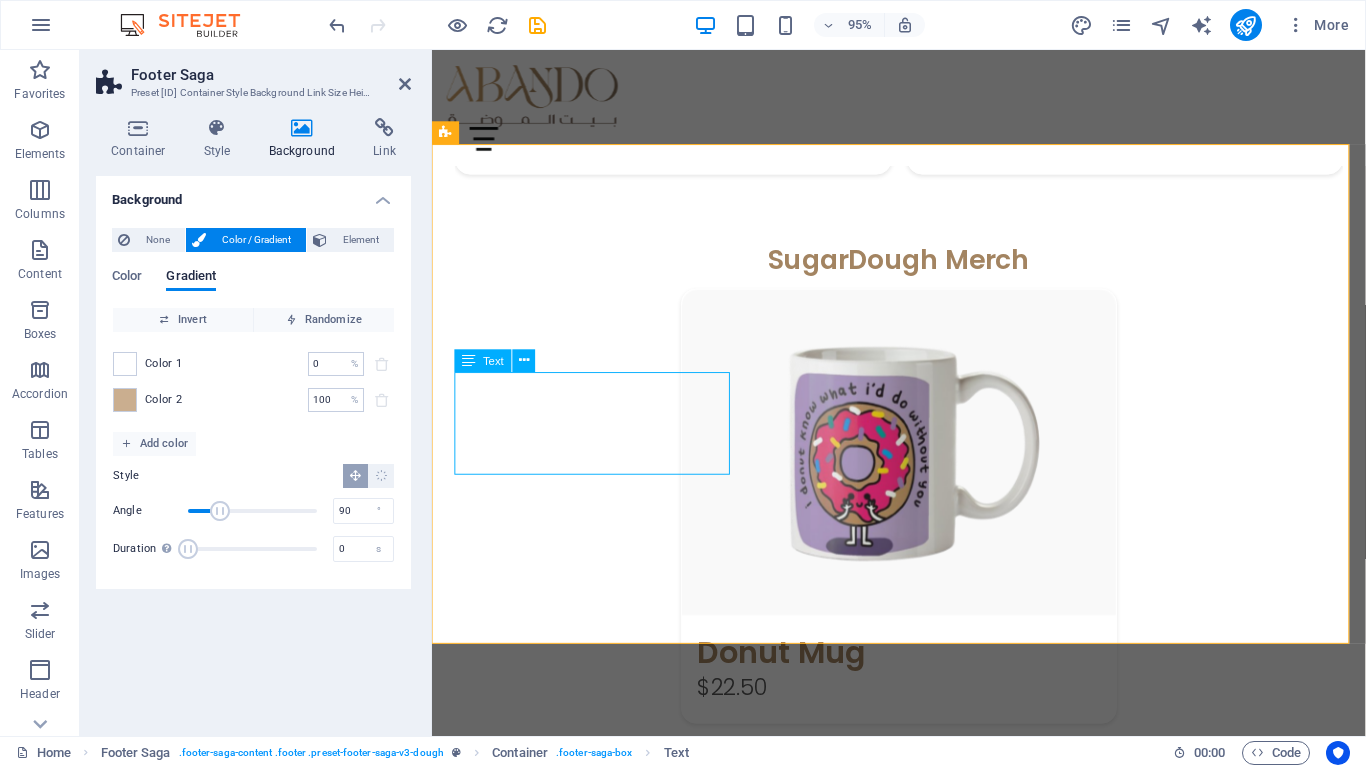 click on "[COUNTRY]- [CITY] العنوان الرقم" at bounding box center (604, 1373) 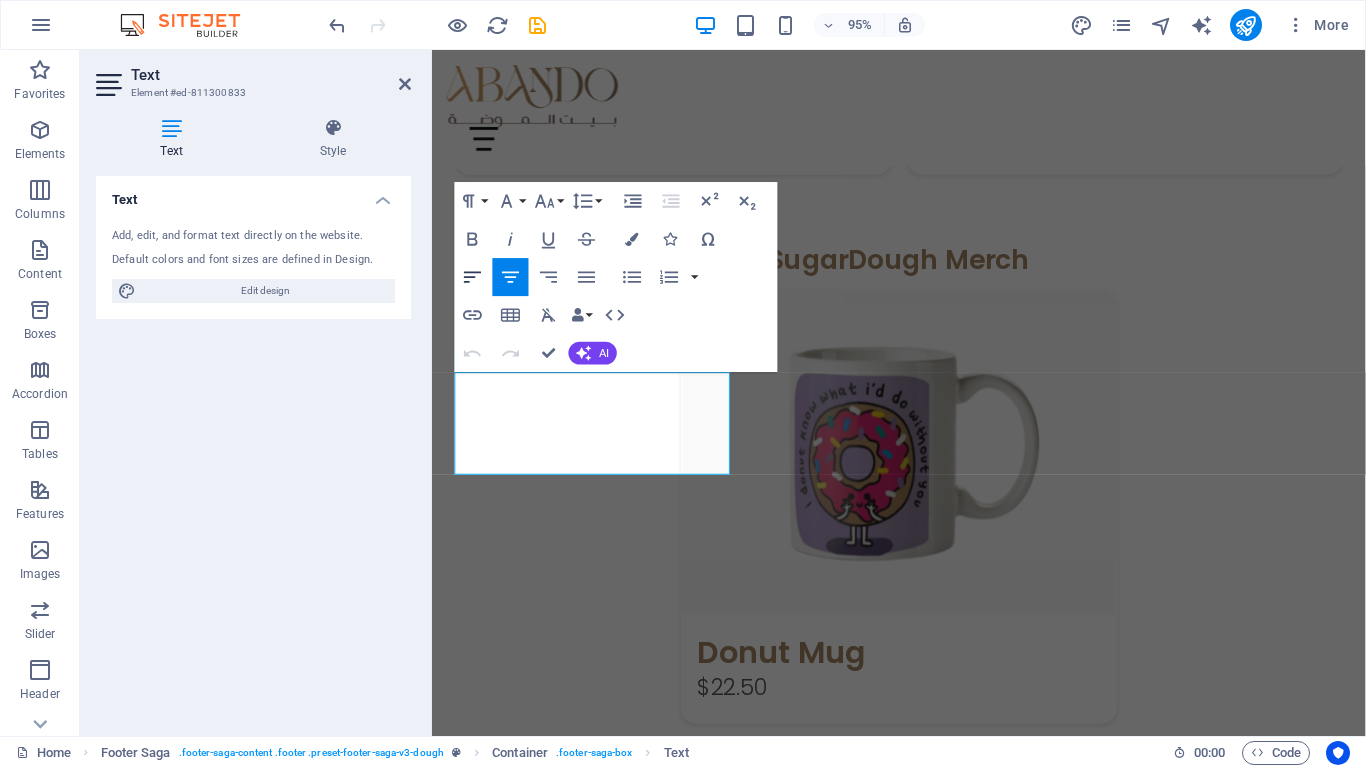 click 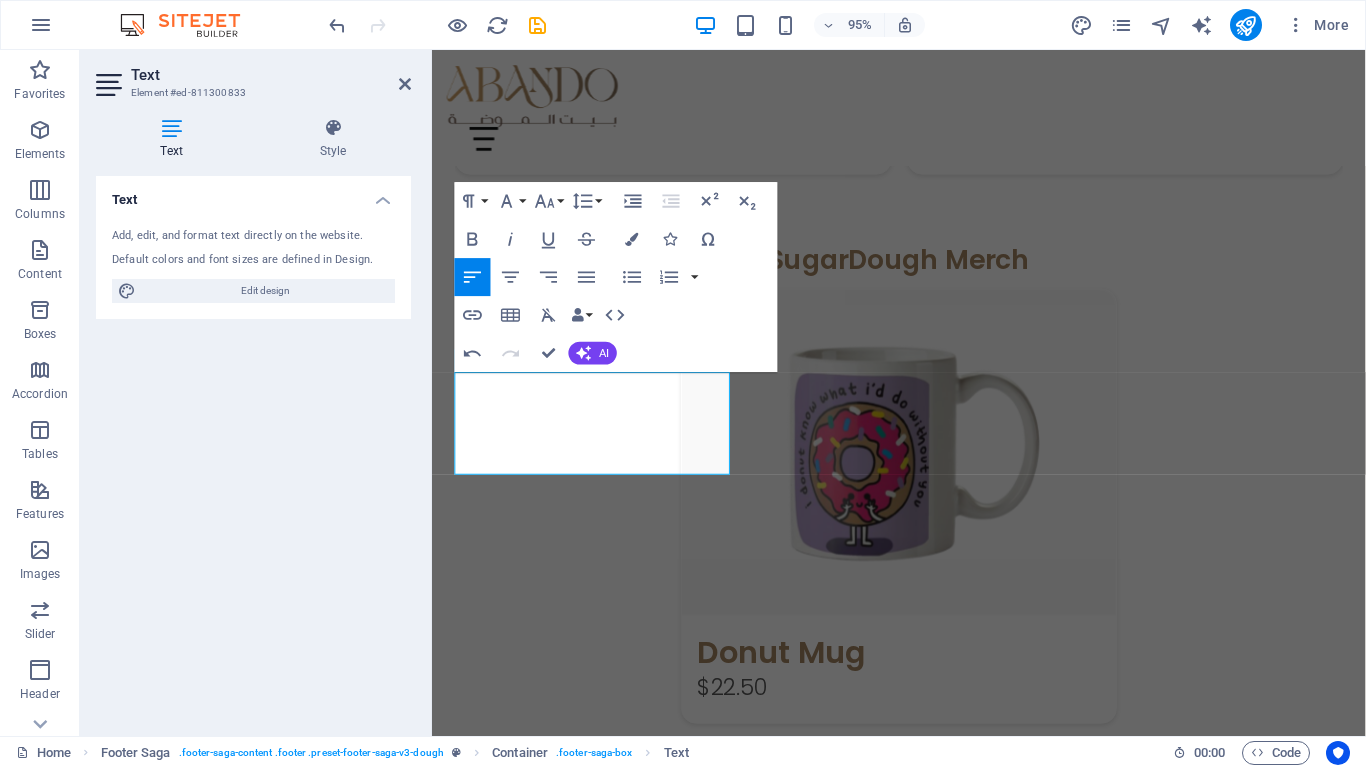 click 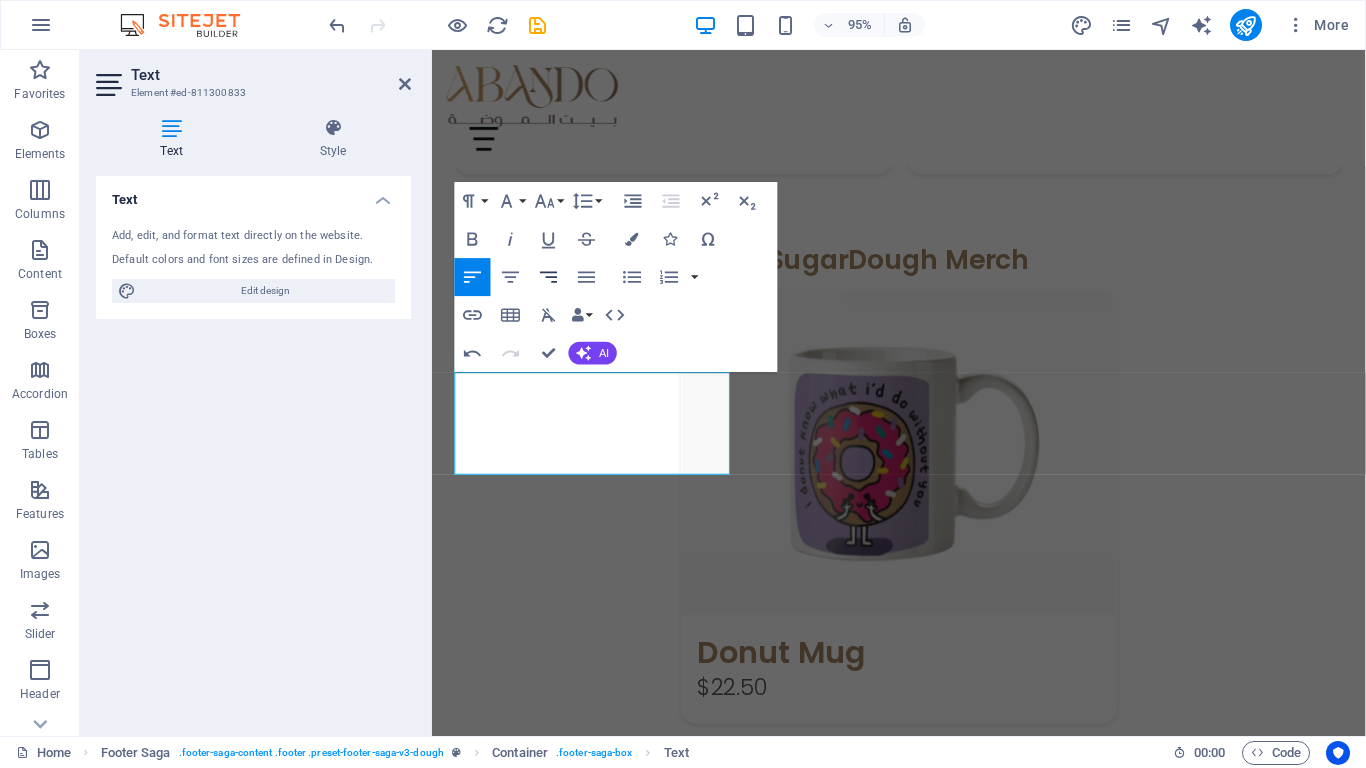 click 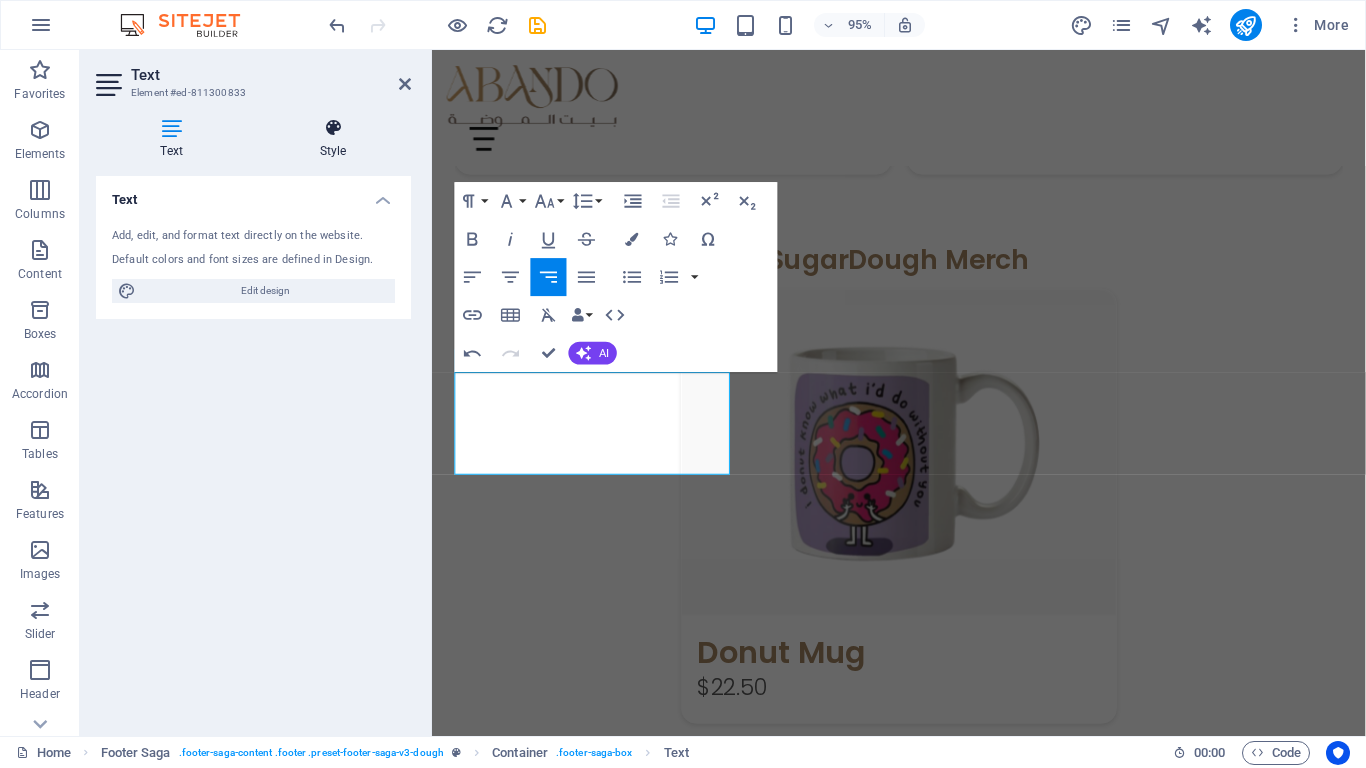 click on "Style" at bounding box center (333, 139) 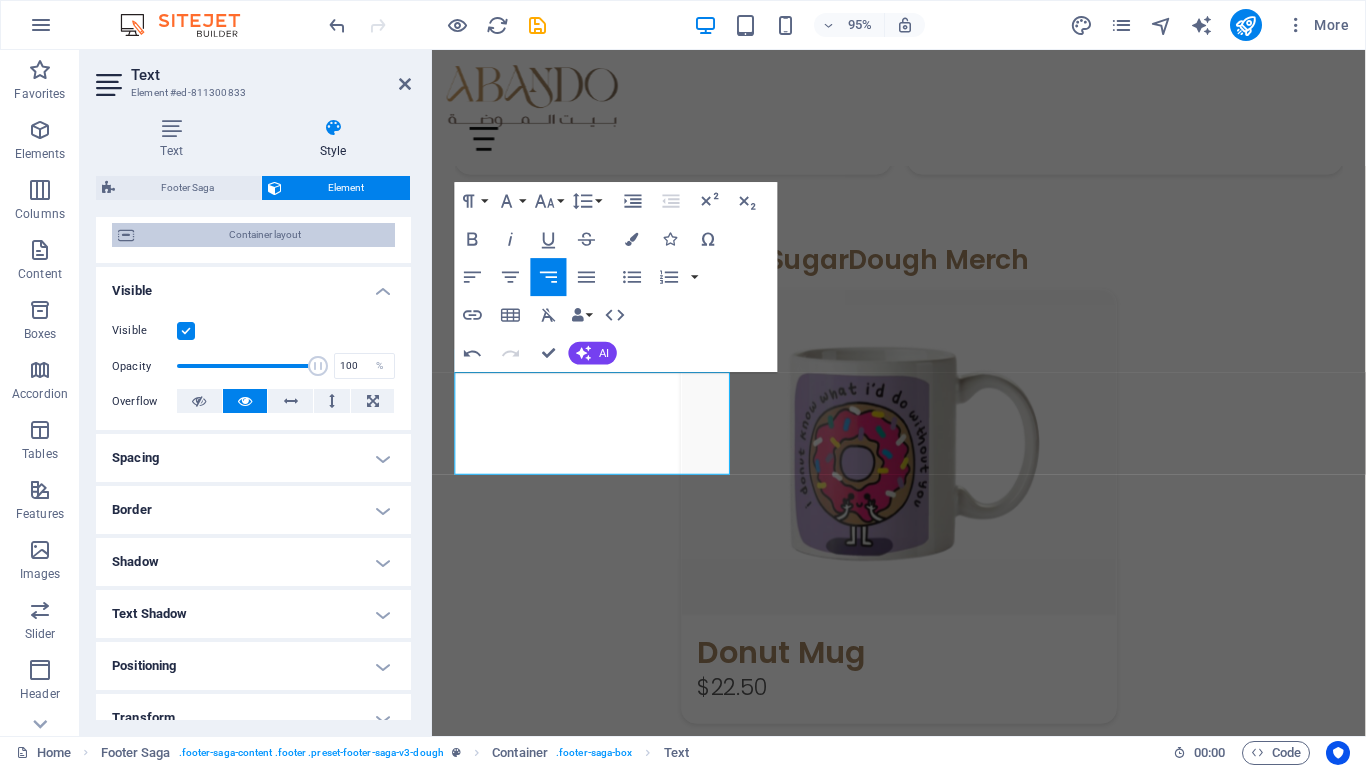 scroll, scrollTop: 300, scrollLeft: 0, axis: vertical 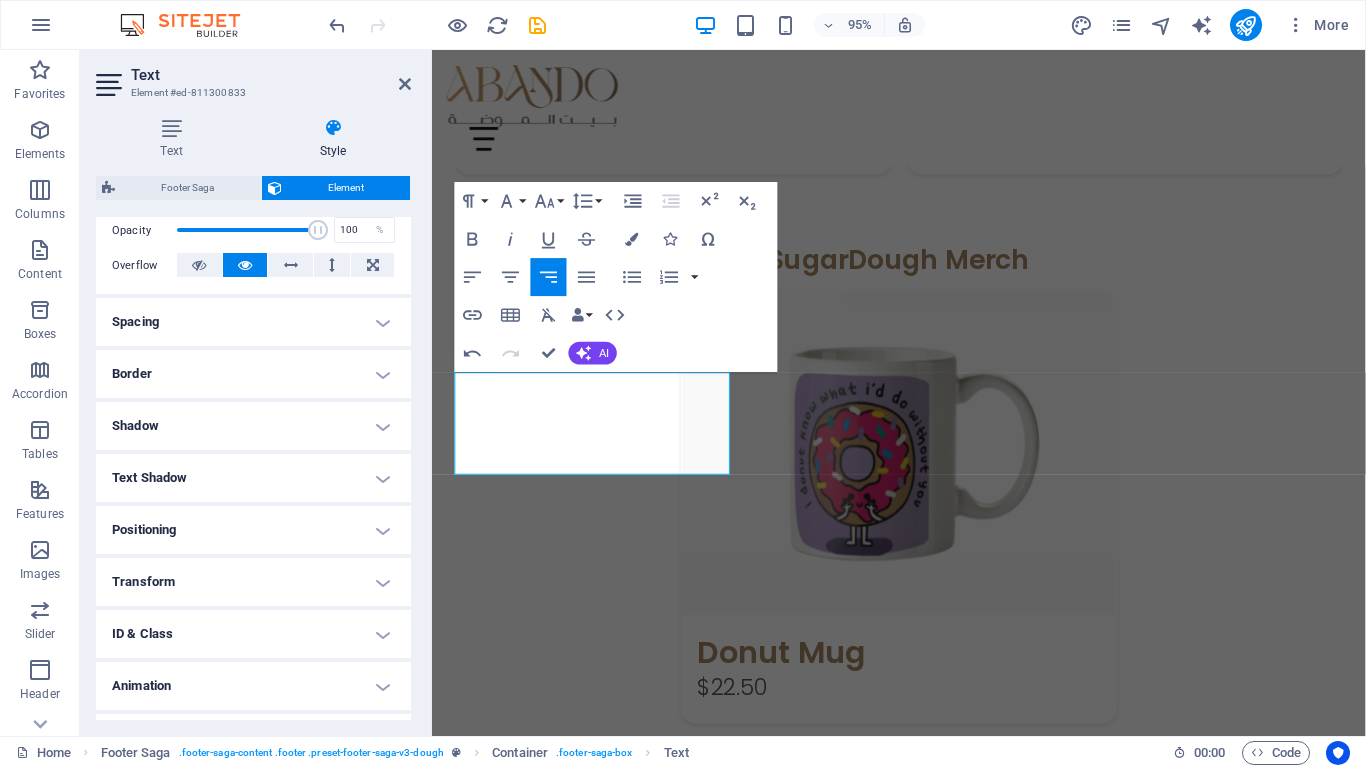 click on "Spacing" at bounding box center (253, 322) 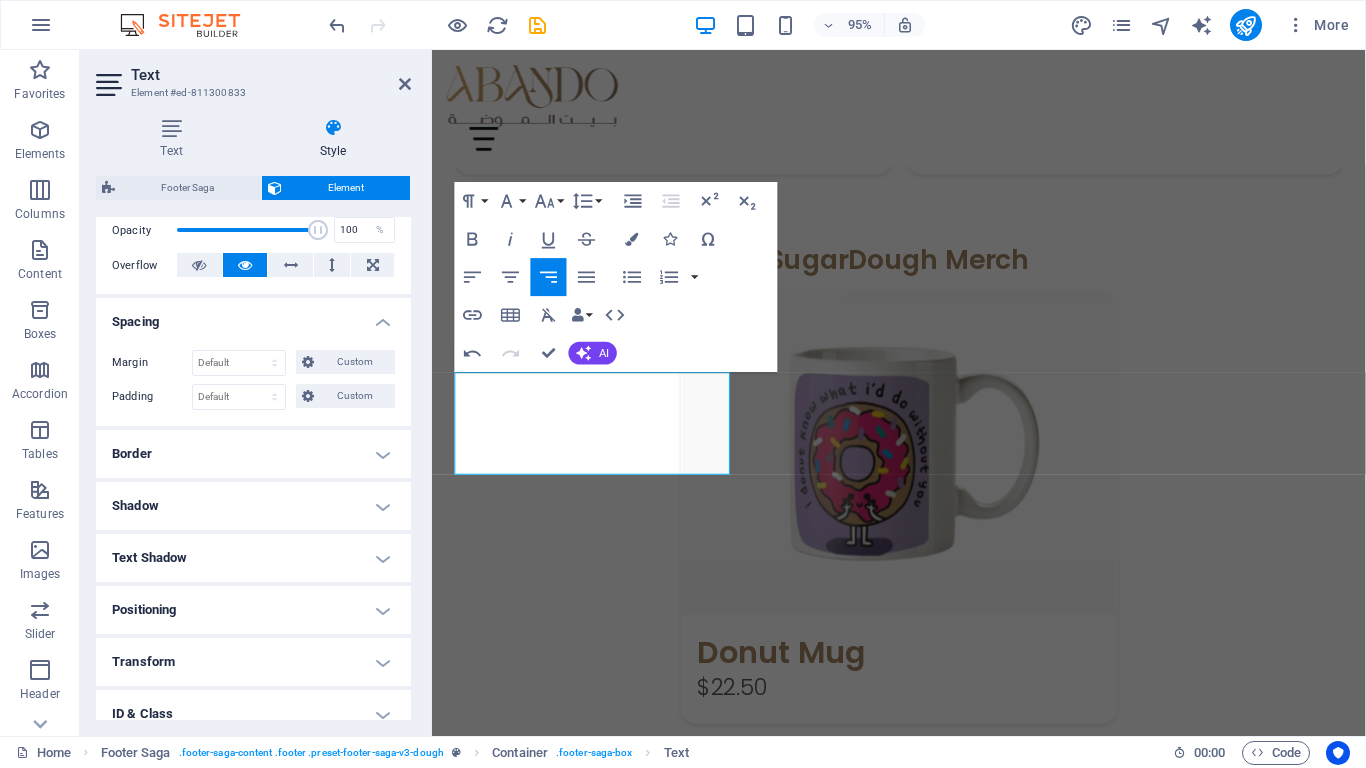 click on "Border" at bounding box center [253, 454] 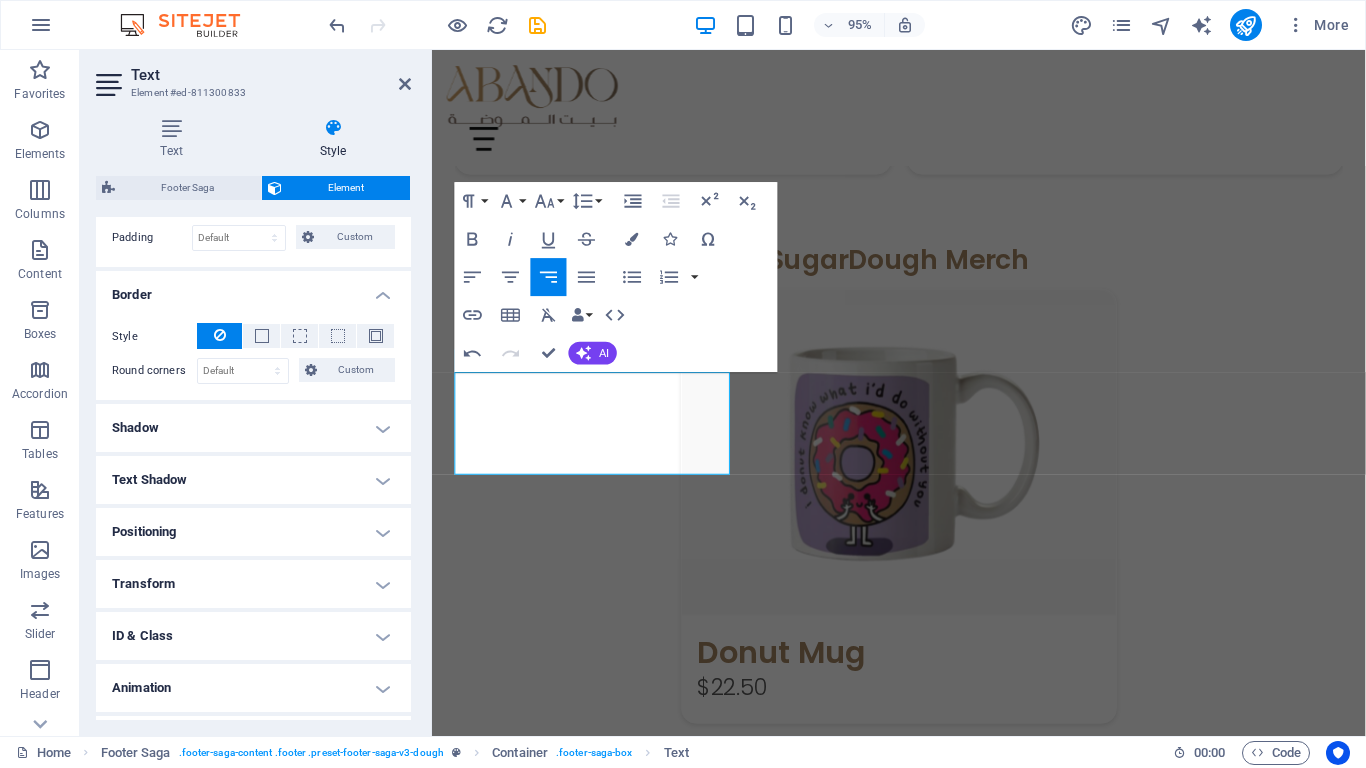 scroll, scrollTop: 500, scrollLeft: 0, axis: vertical 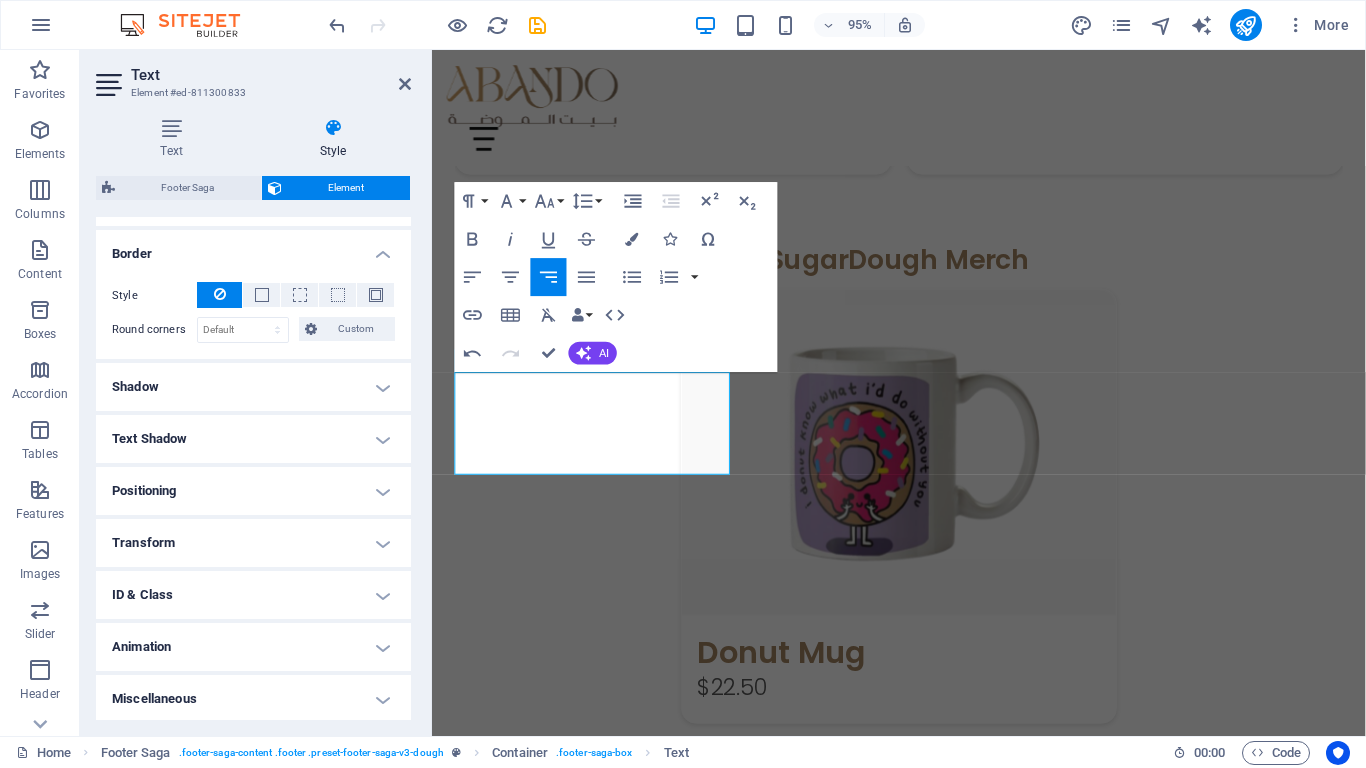 click on "Shadow" at bounding box center (253, 387) 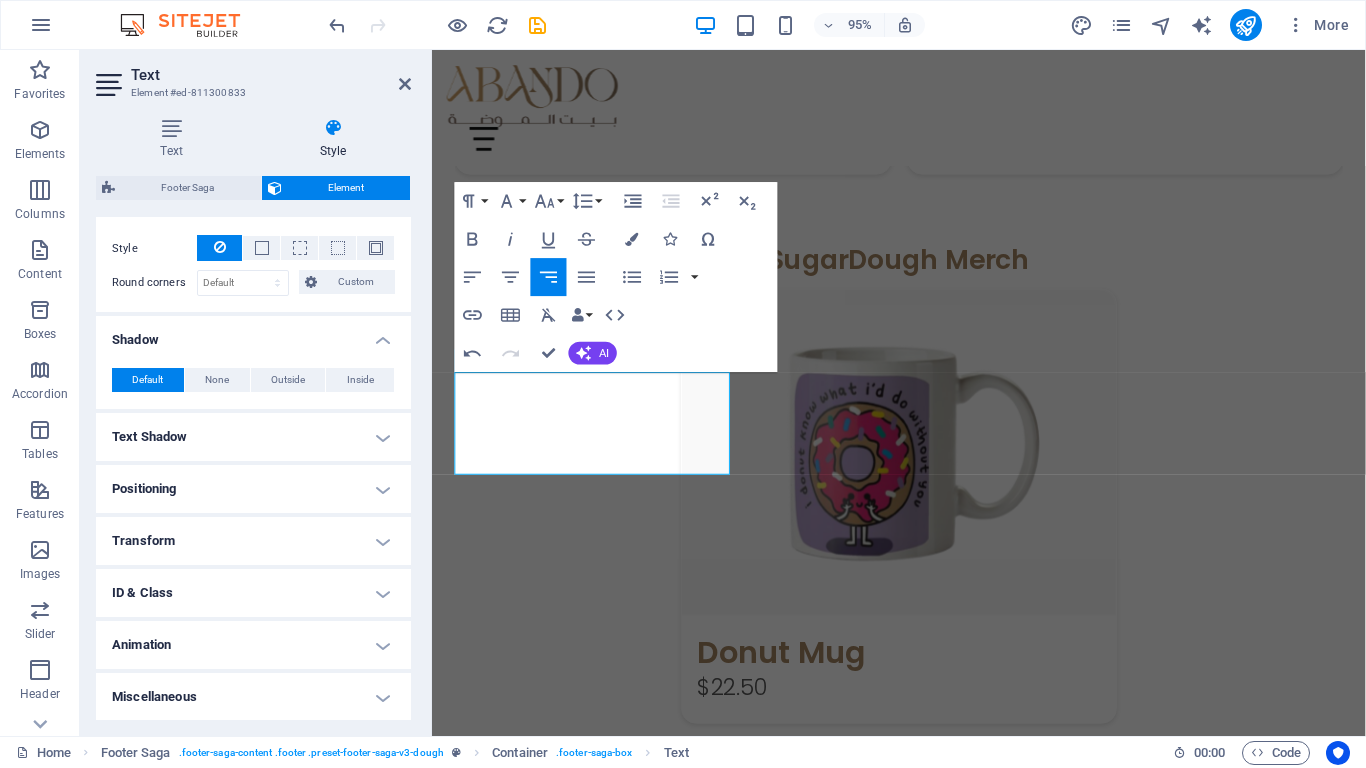 scroll, scrollTop: 548, scrollLeft: 0, axis: vertical 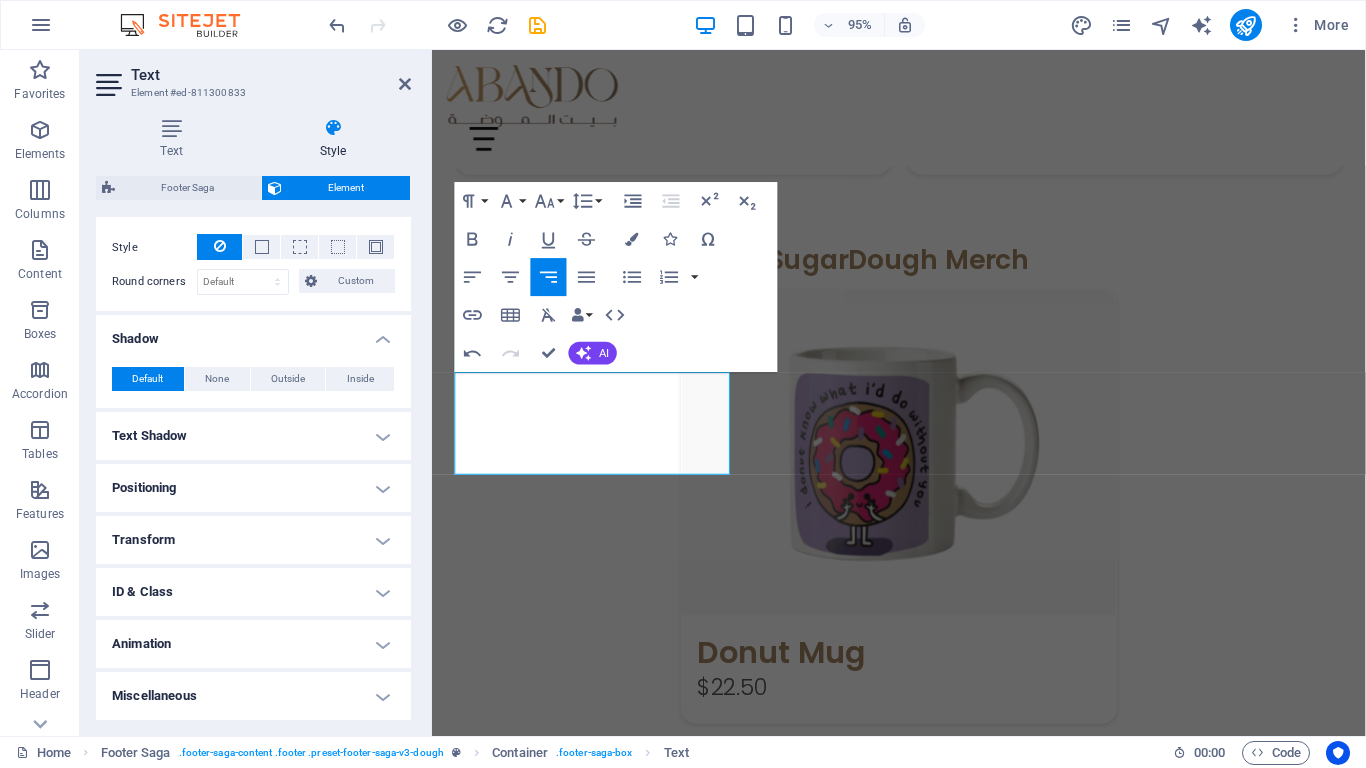 click on "Text Shadow" at bounding box center (253, 436) 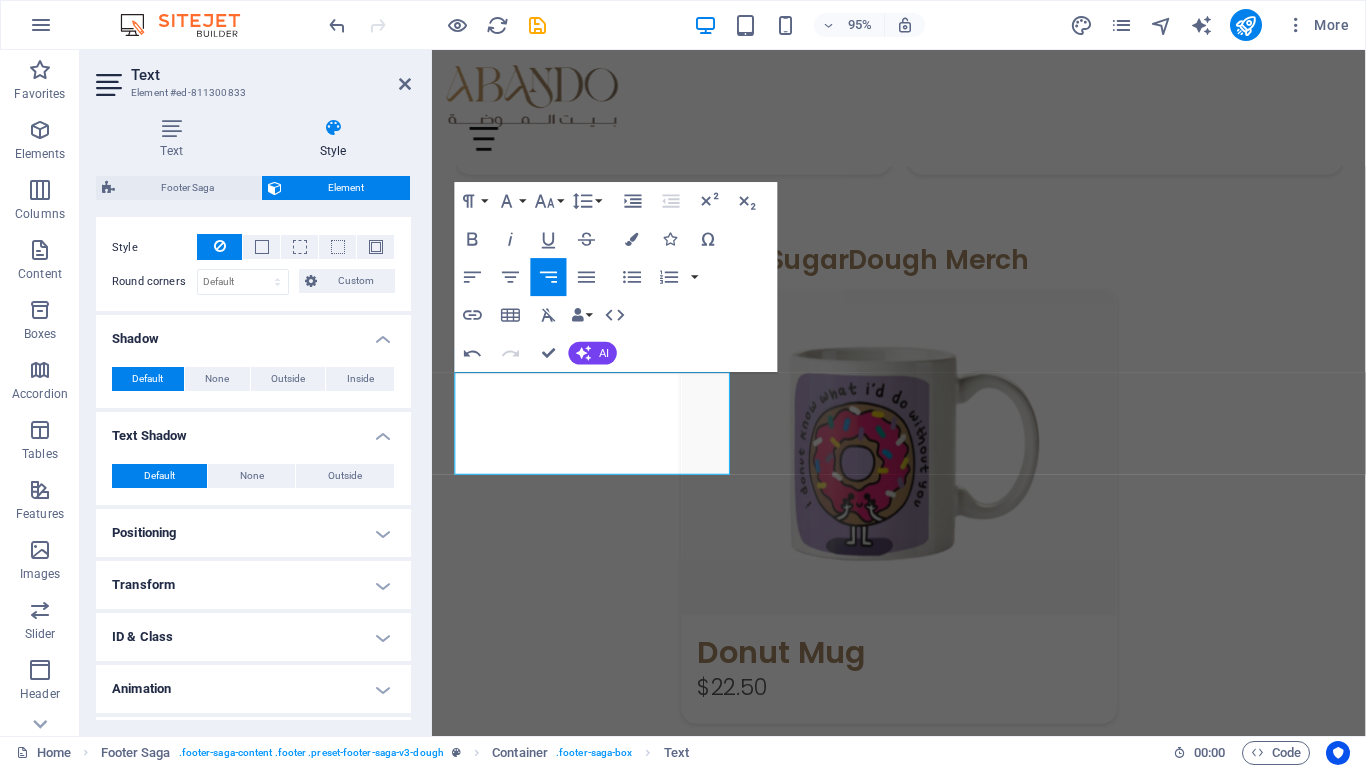 click on "Positioning" at bounding box center (253, 533) 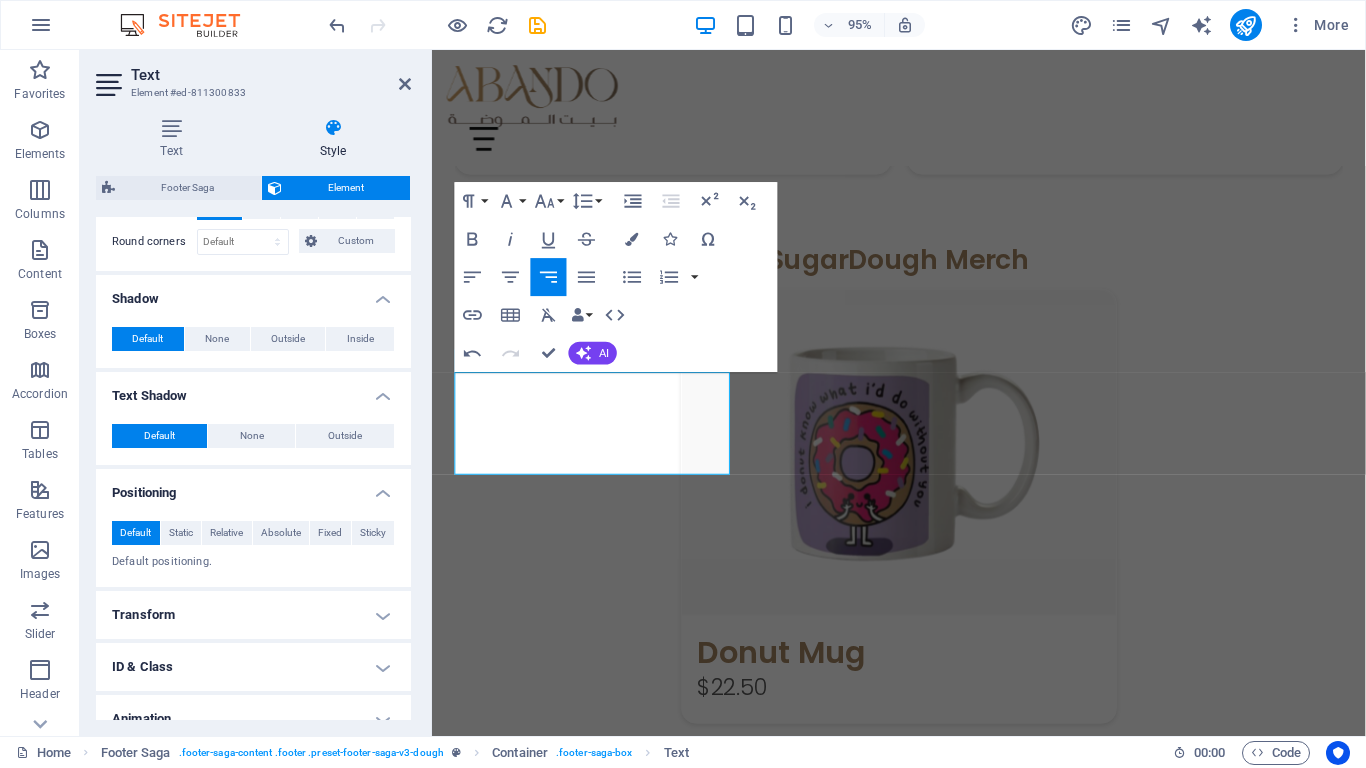 scroll, scrollTop: 663, scrollLeft: 0, axis: vertical 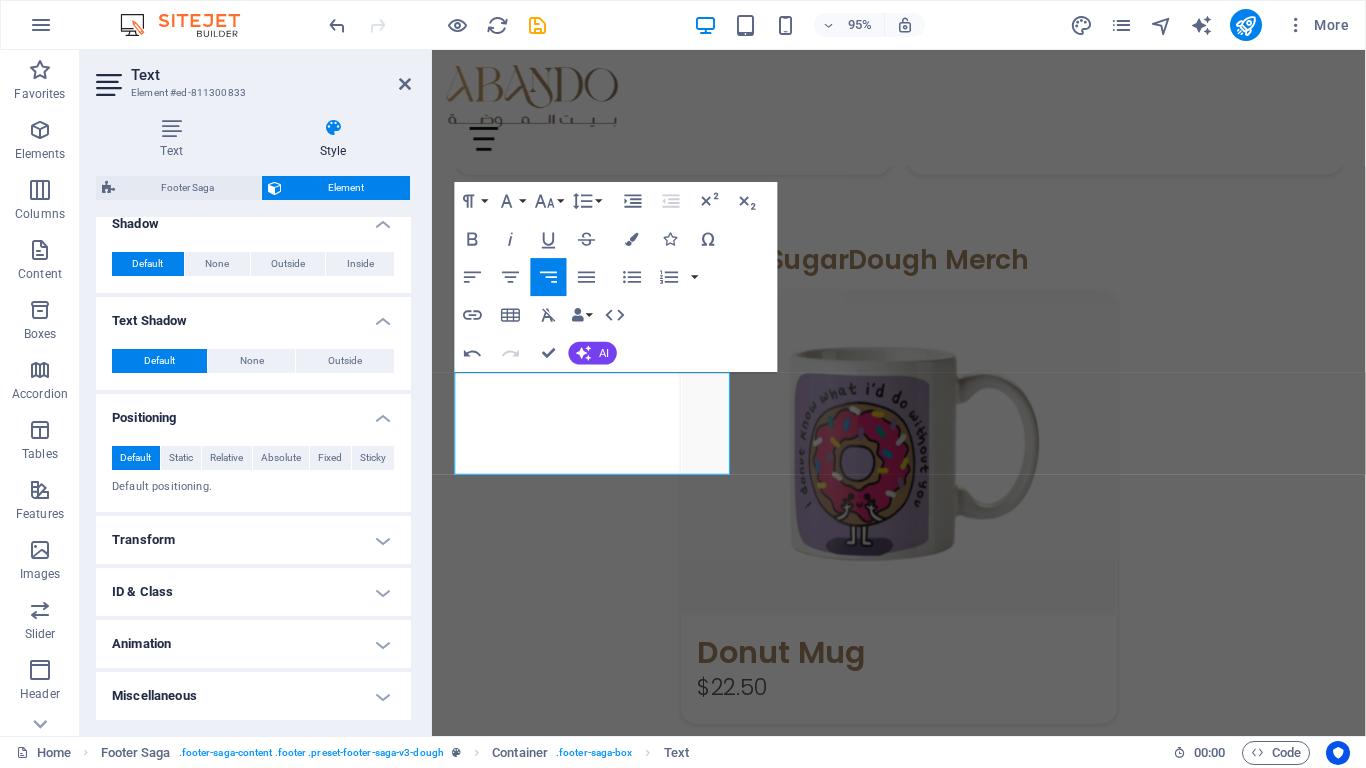 click on "ID & Class" at bounding box center (253, 592) 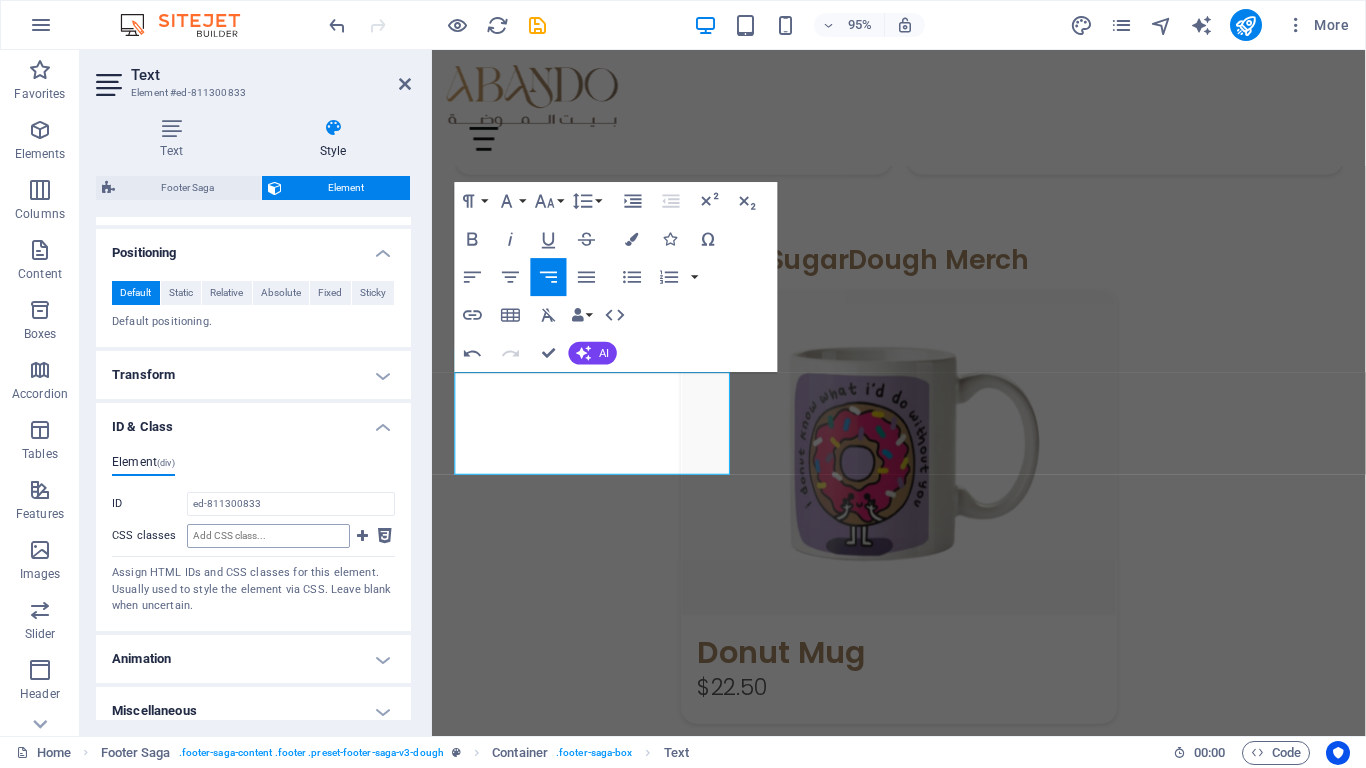 scroll, scrollTop: 843, scrollLeft: 0, axis: vertical 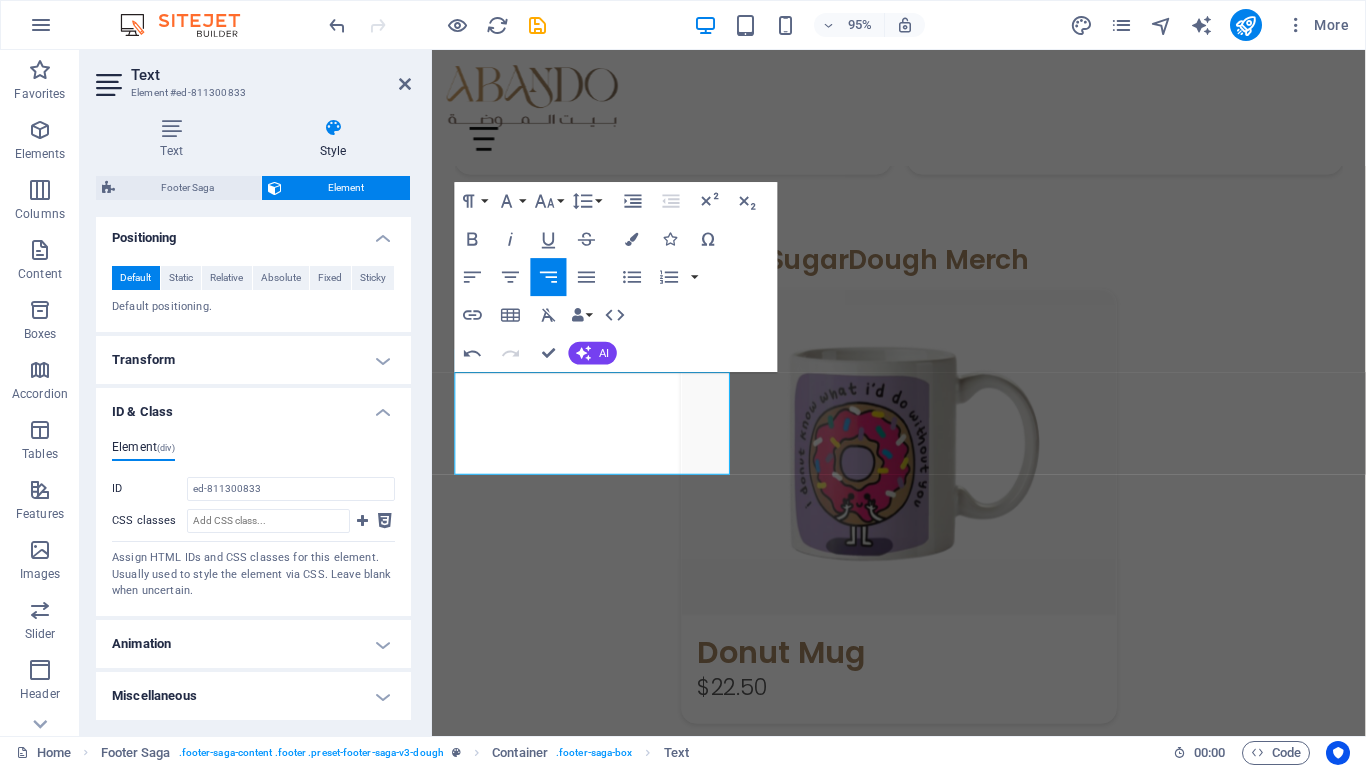 click on "Animation" at bounding box center [253, 644] 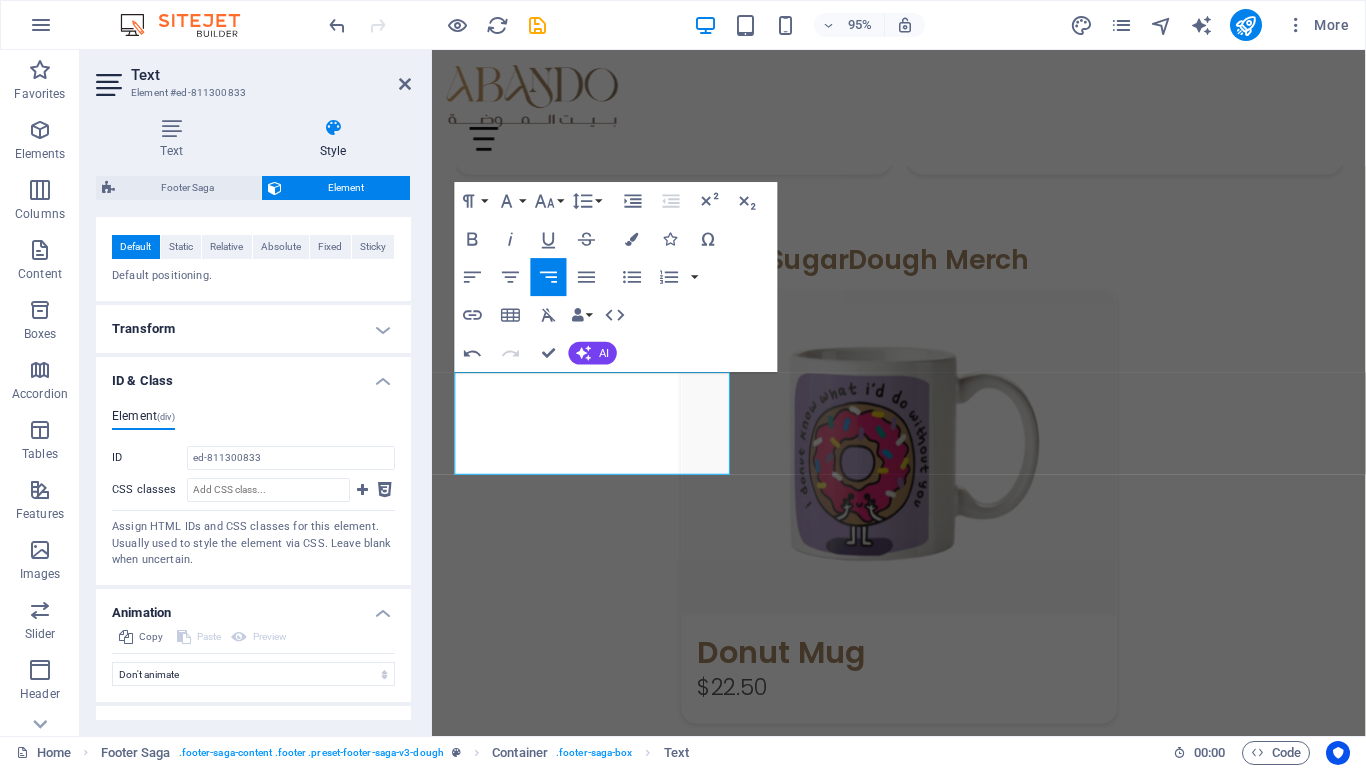 scroll, scrollTop: 908, scrollLeft: 0, axis: vertical 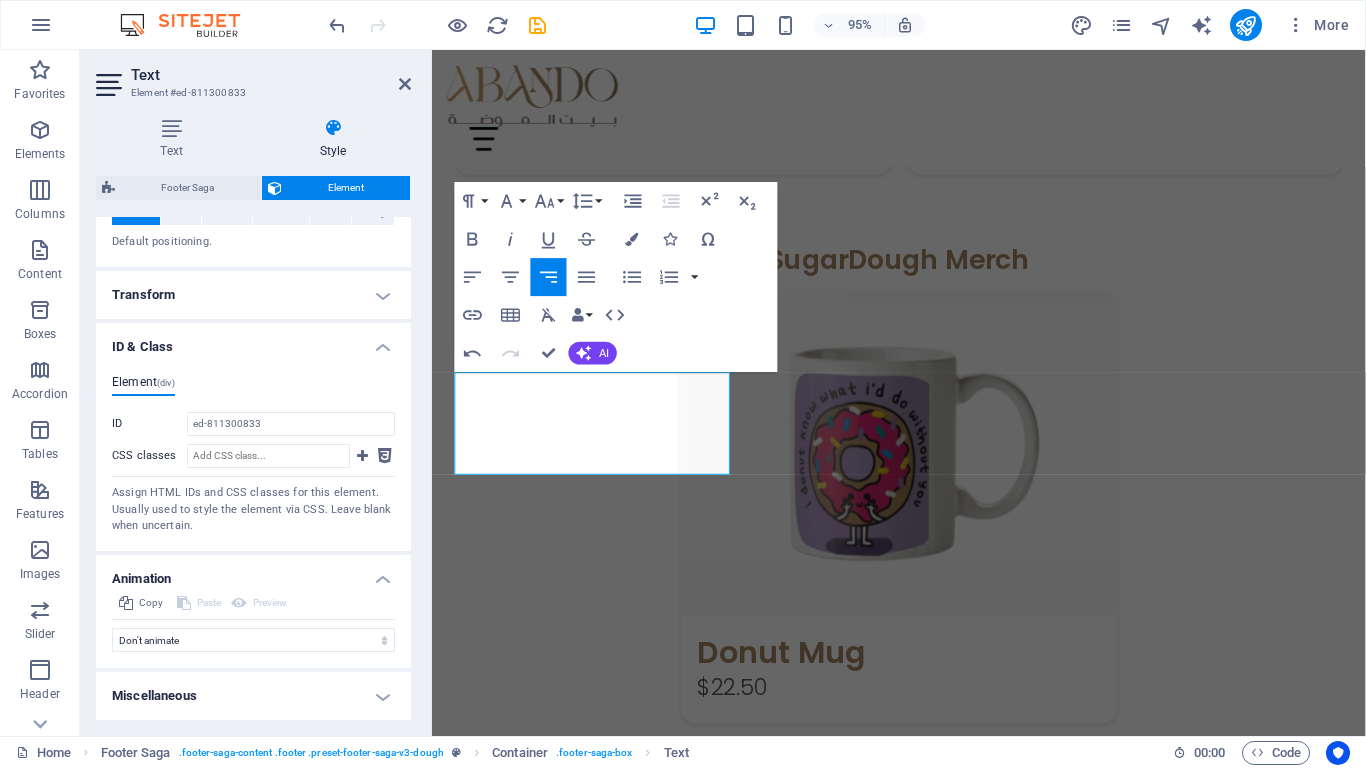 click on "Miscellaneous" at bounding box center [253, 696] 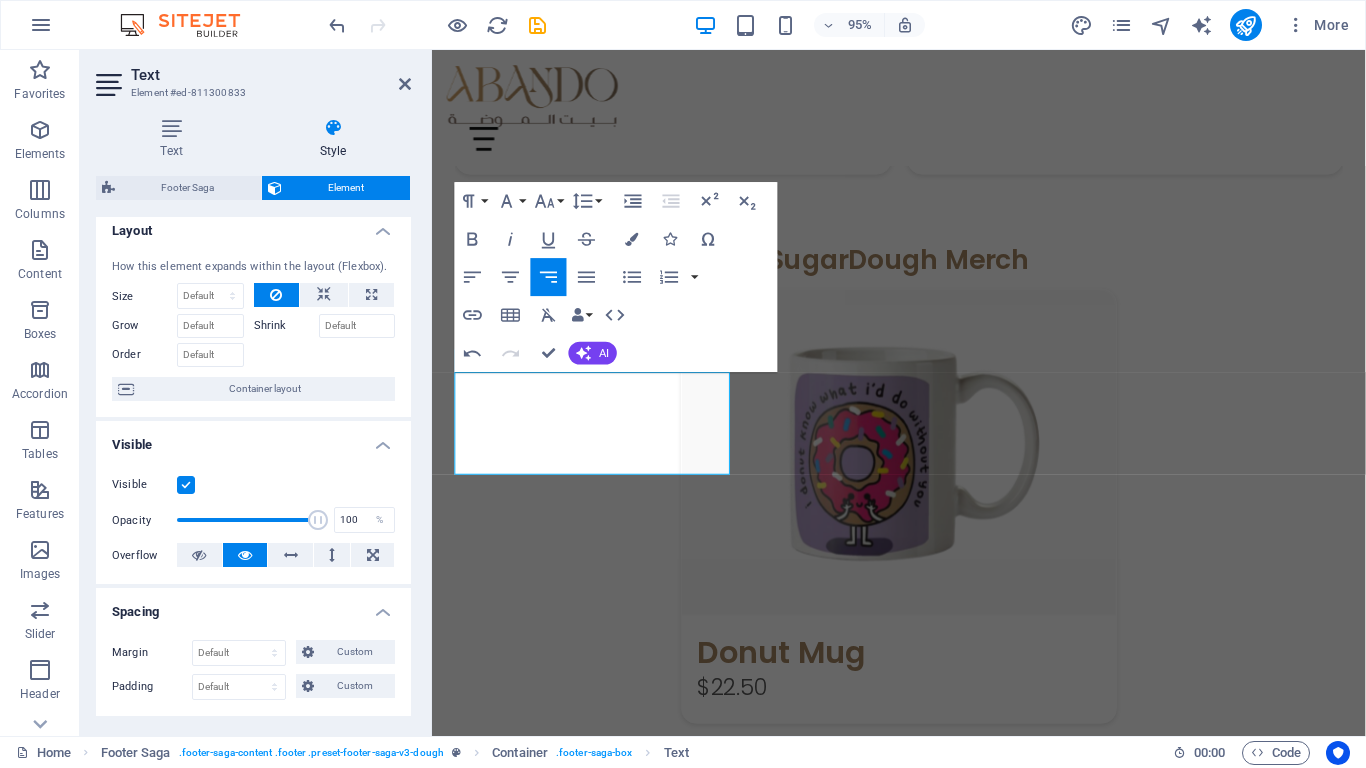 scroll, scrollTop: 0, scrollLeft: 0, axis: both 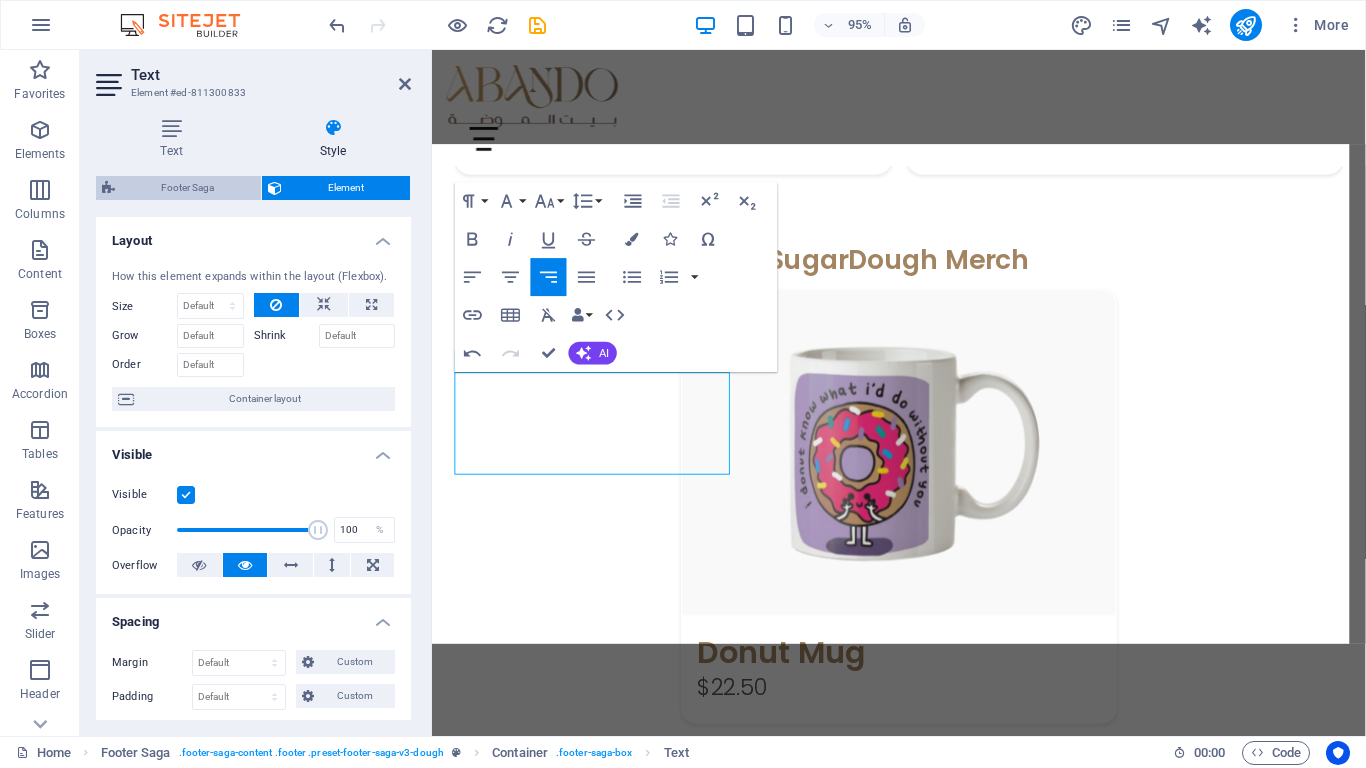 click on "Footer Saga" at bounding box center [188, 188] 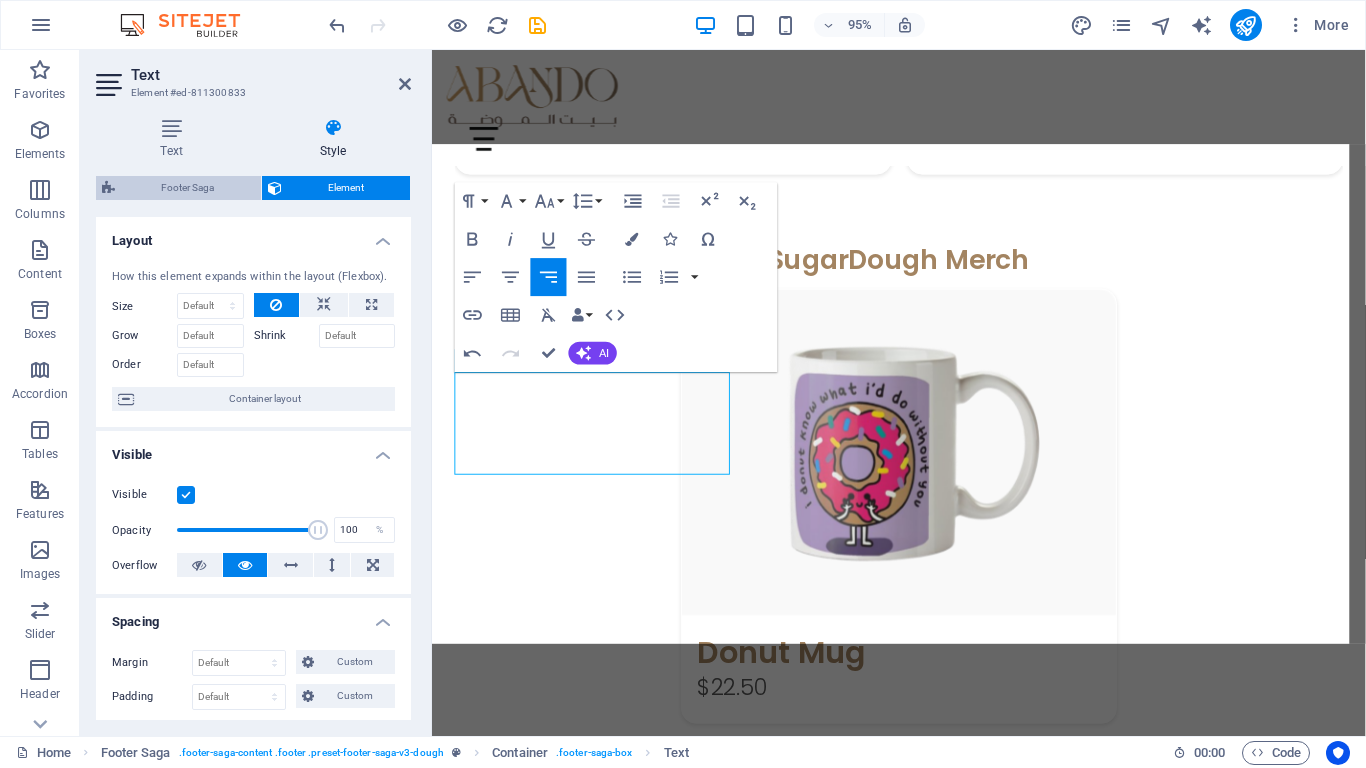 select on "rem" 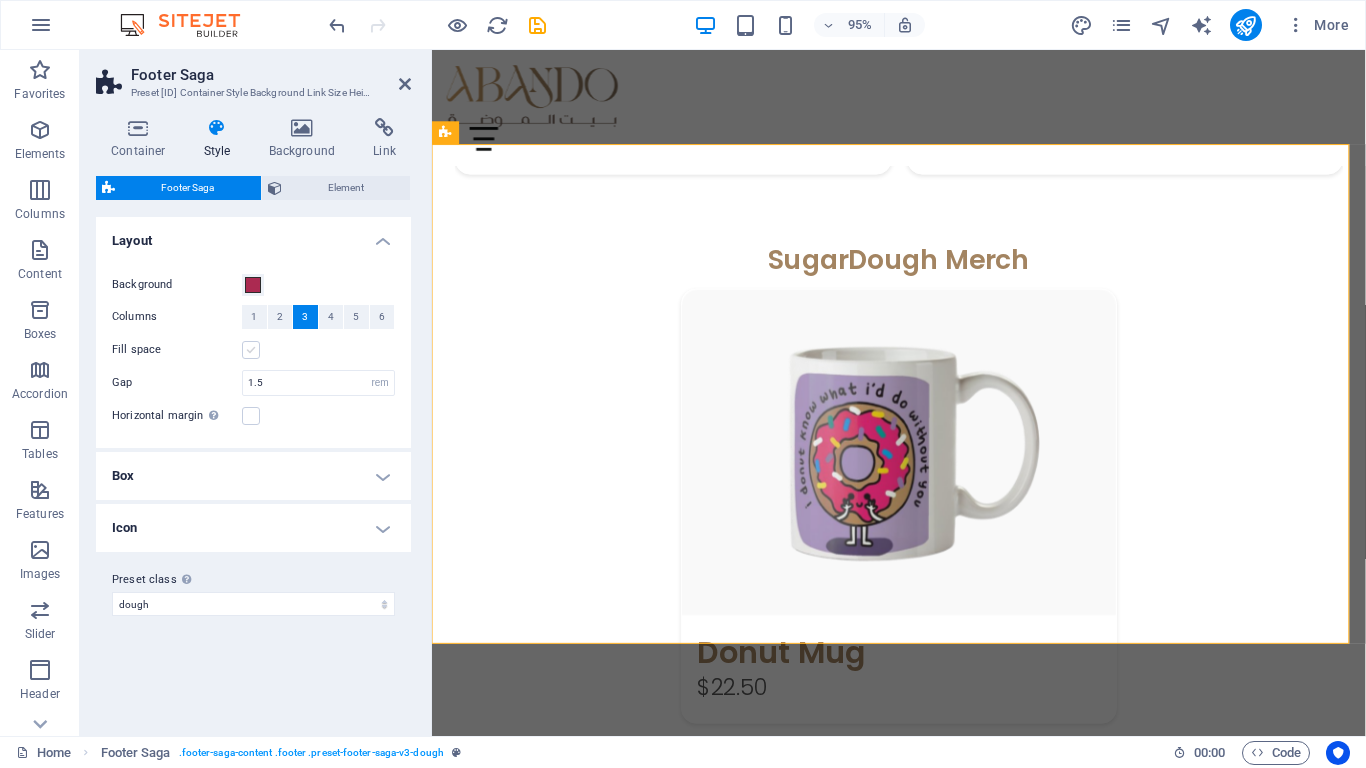 click at bounding box center (251, 350) 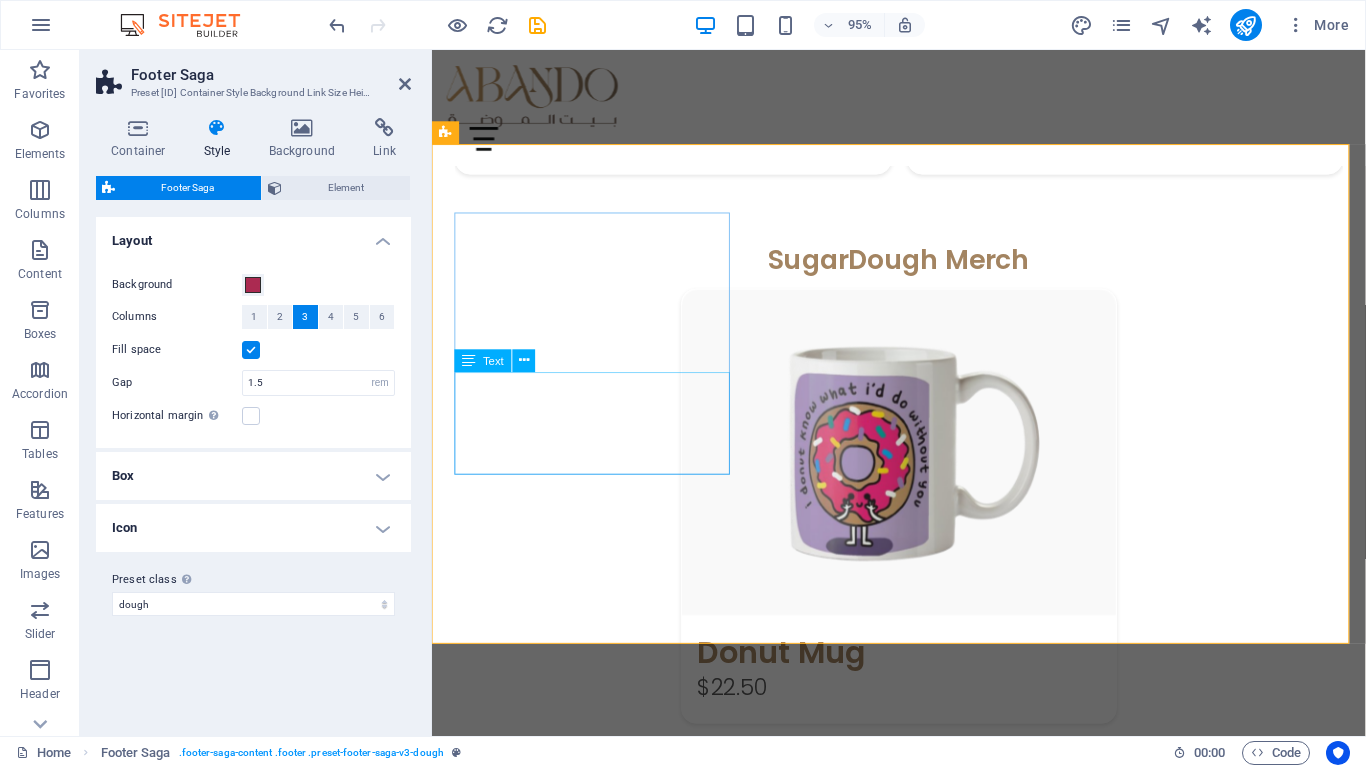 click on "[COUNTRY]- [CITY] العنوان الرقم" at bounding box center [604, 1373] 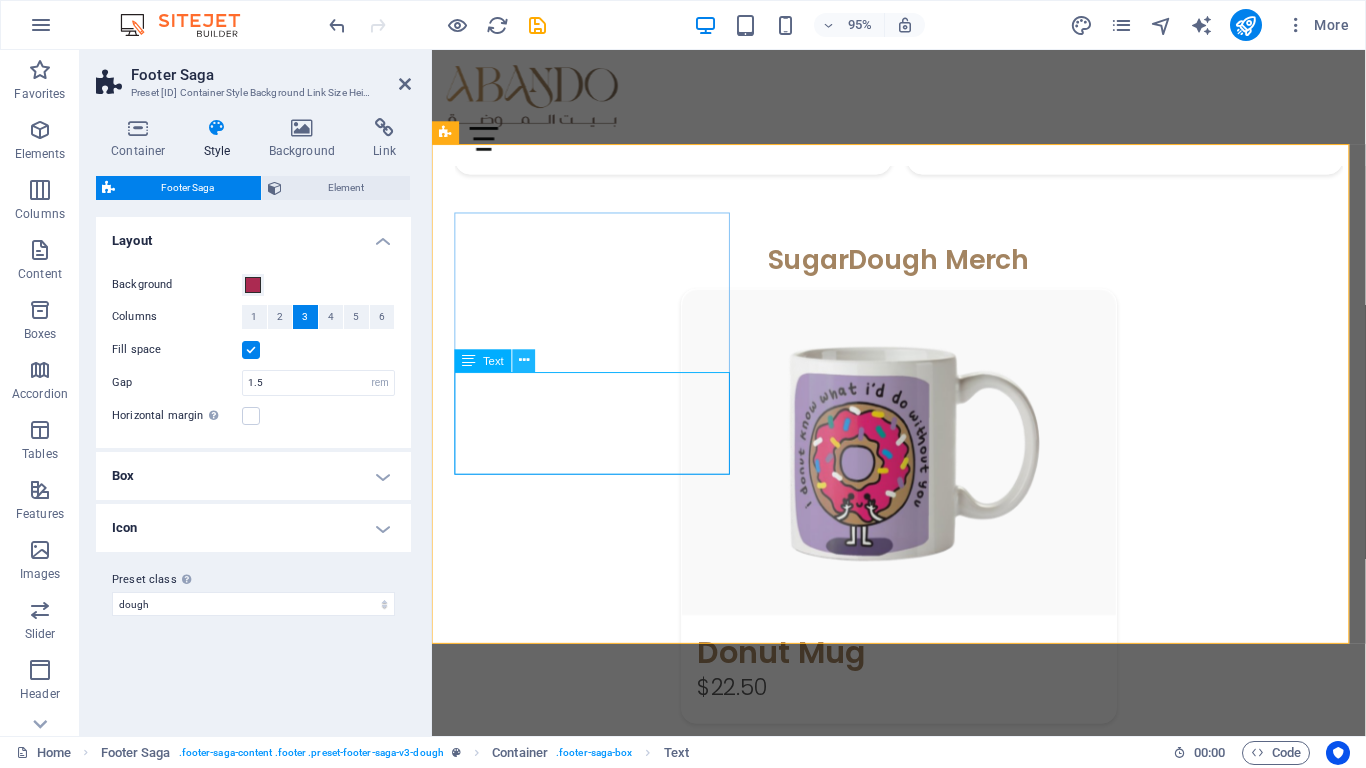 click at bounding box center (524, 361) 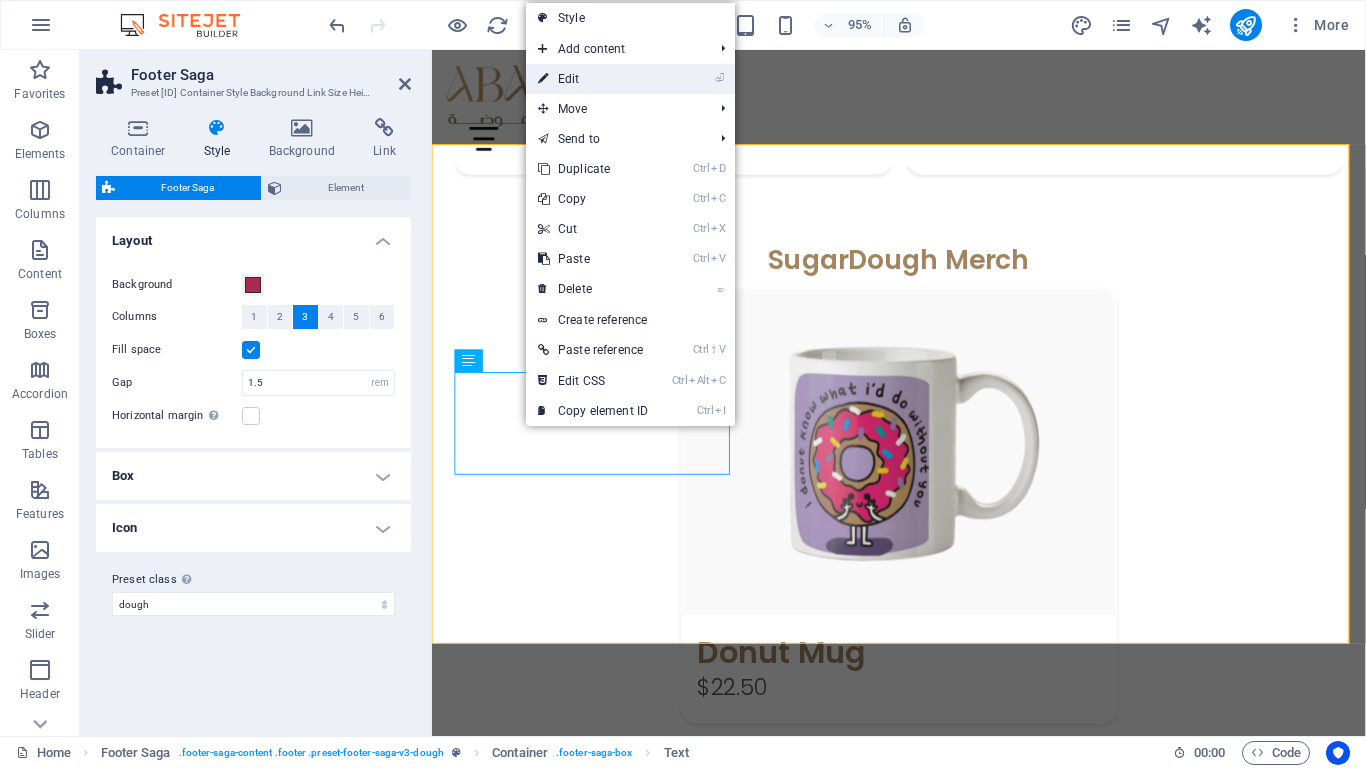 click on "⏎  Edit" at bounding box center (593, 79) 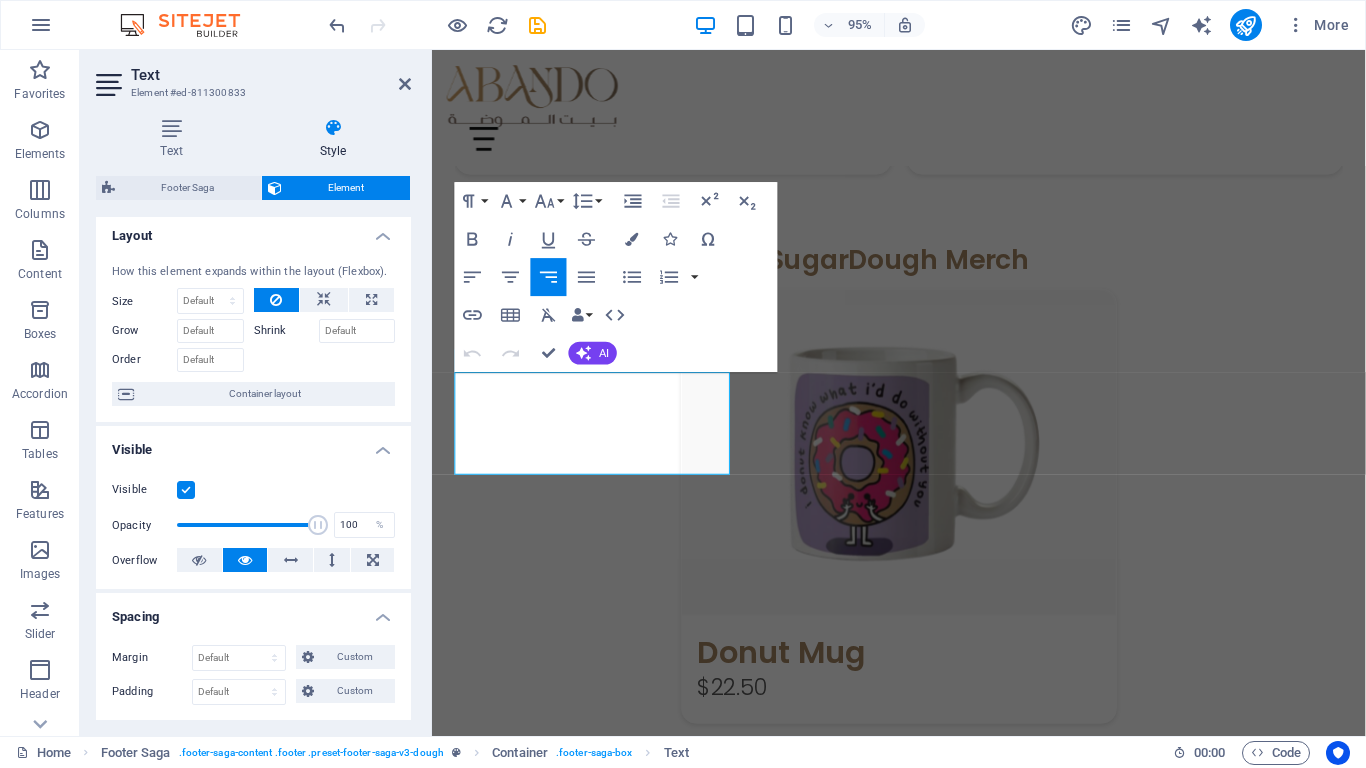 scroll, scrollTop: 0, scrollLeft: 0, axis: both 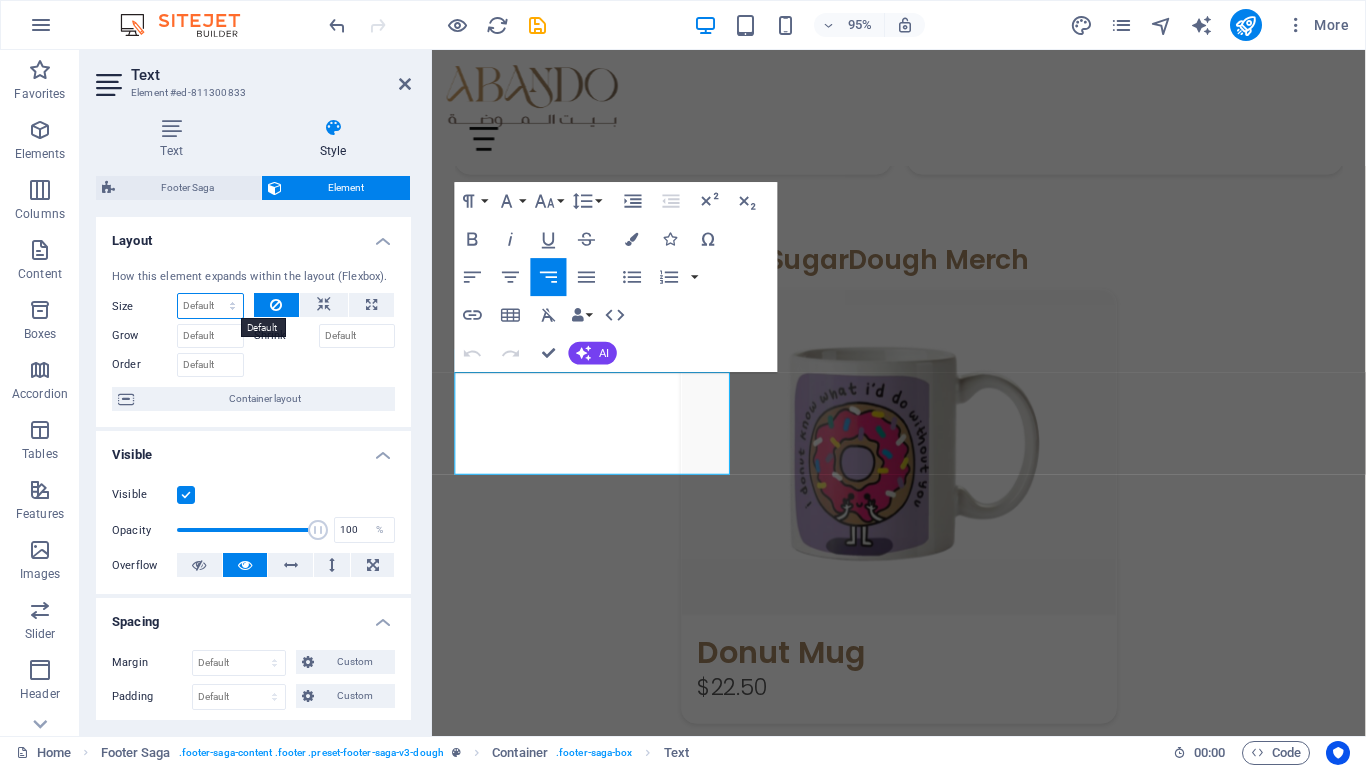 click on "Default auto px % 1/1 1/2 1/3 1/4 1/5 1/6 1/7 1/8 1/9 1/10" at bounding box center [210, 306] 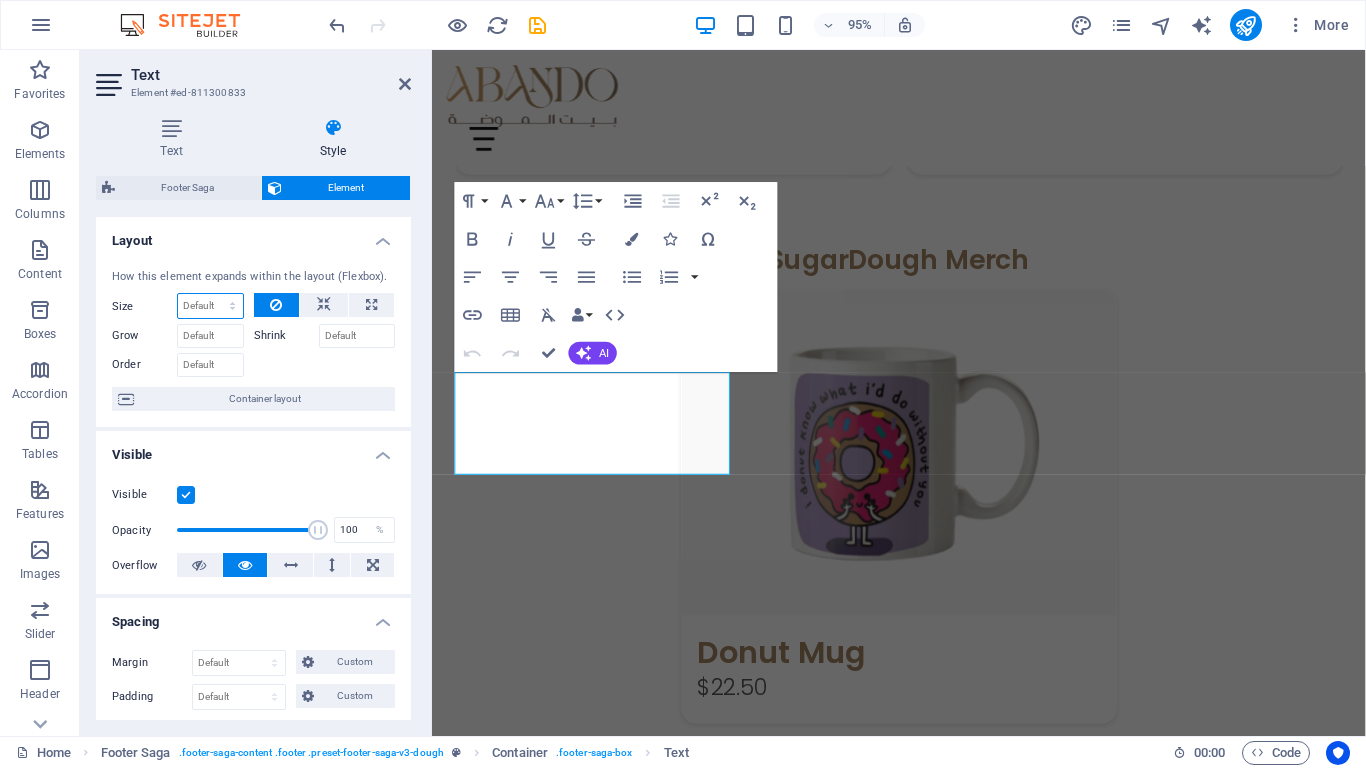 select on "1/7" 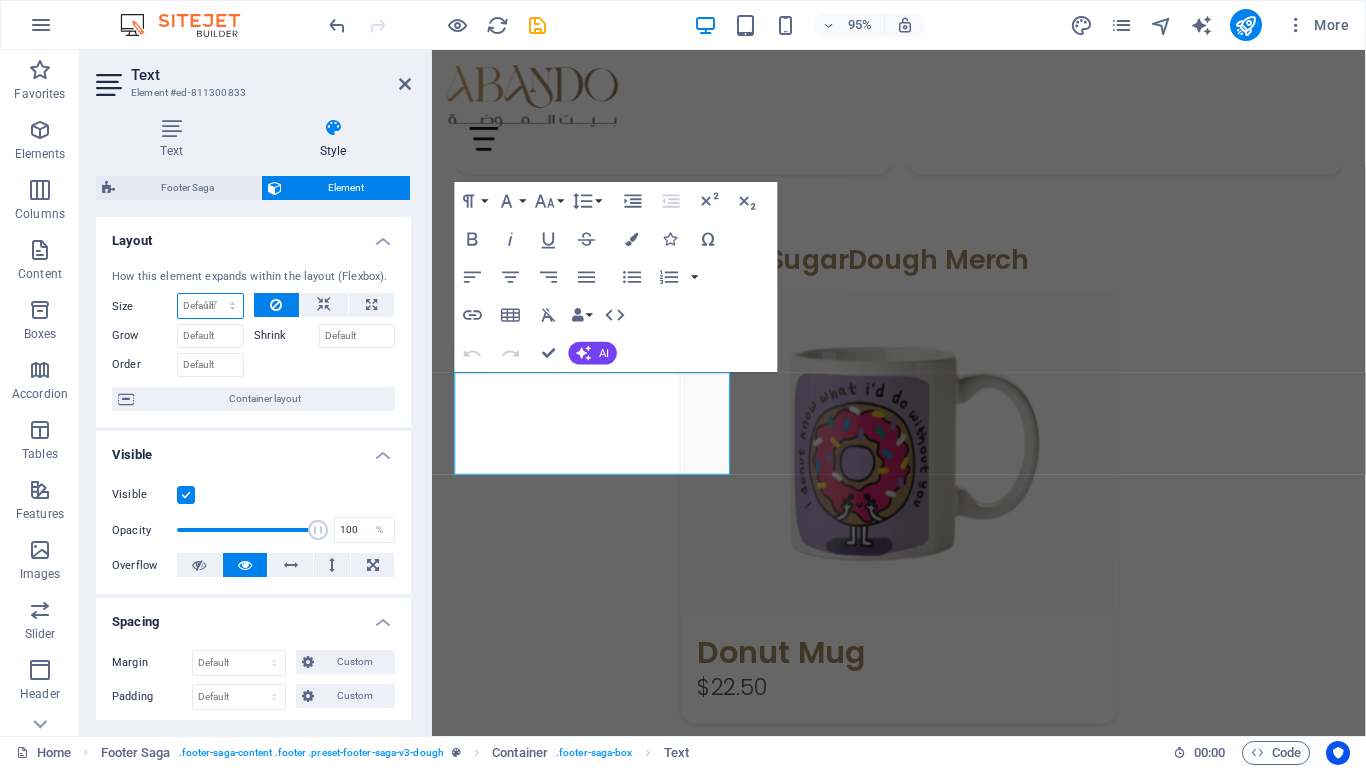click on "Default auto px % 1/1 1/2 1/3 1/4 1/5 1/6 1/7 1/8 1/9 1/10" at bounding box center (210, 306) 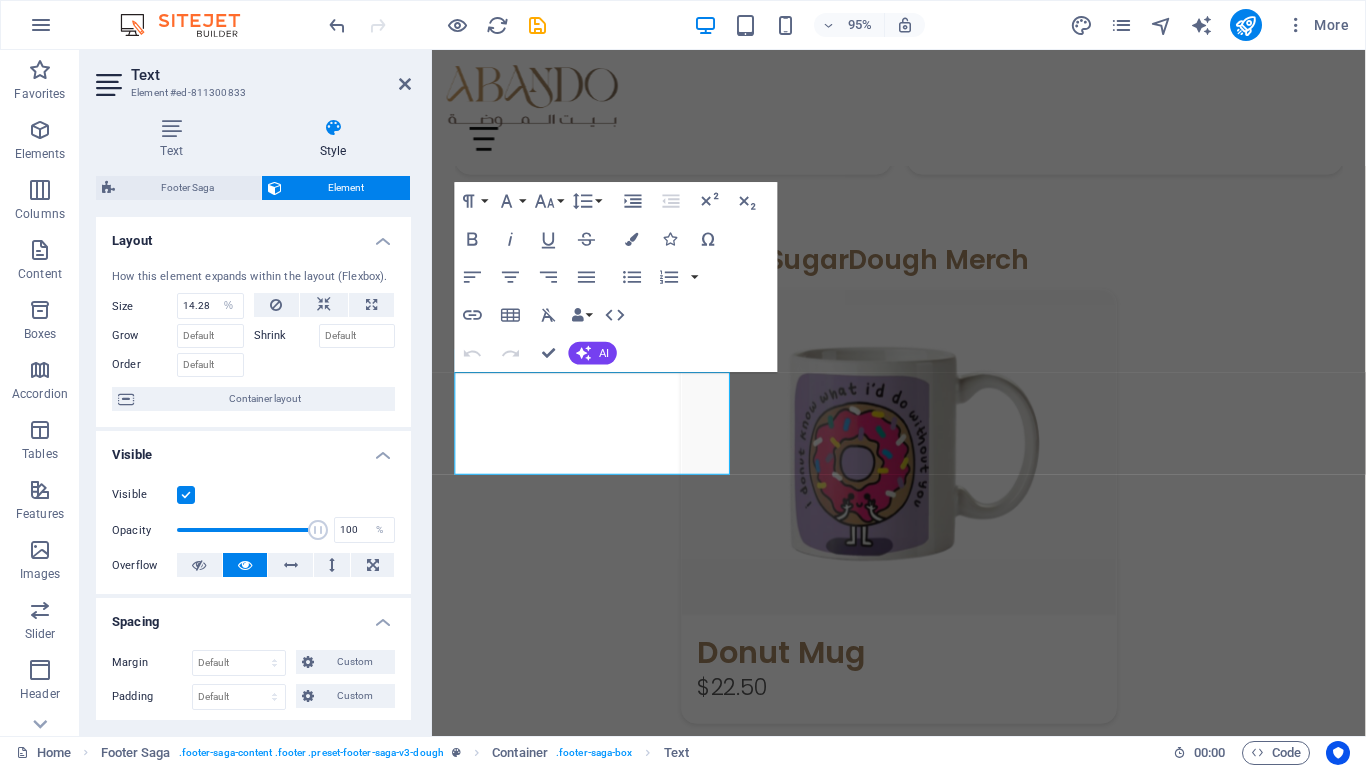 type 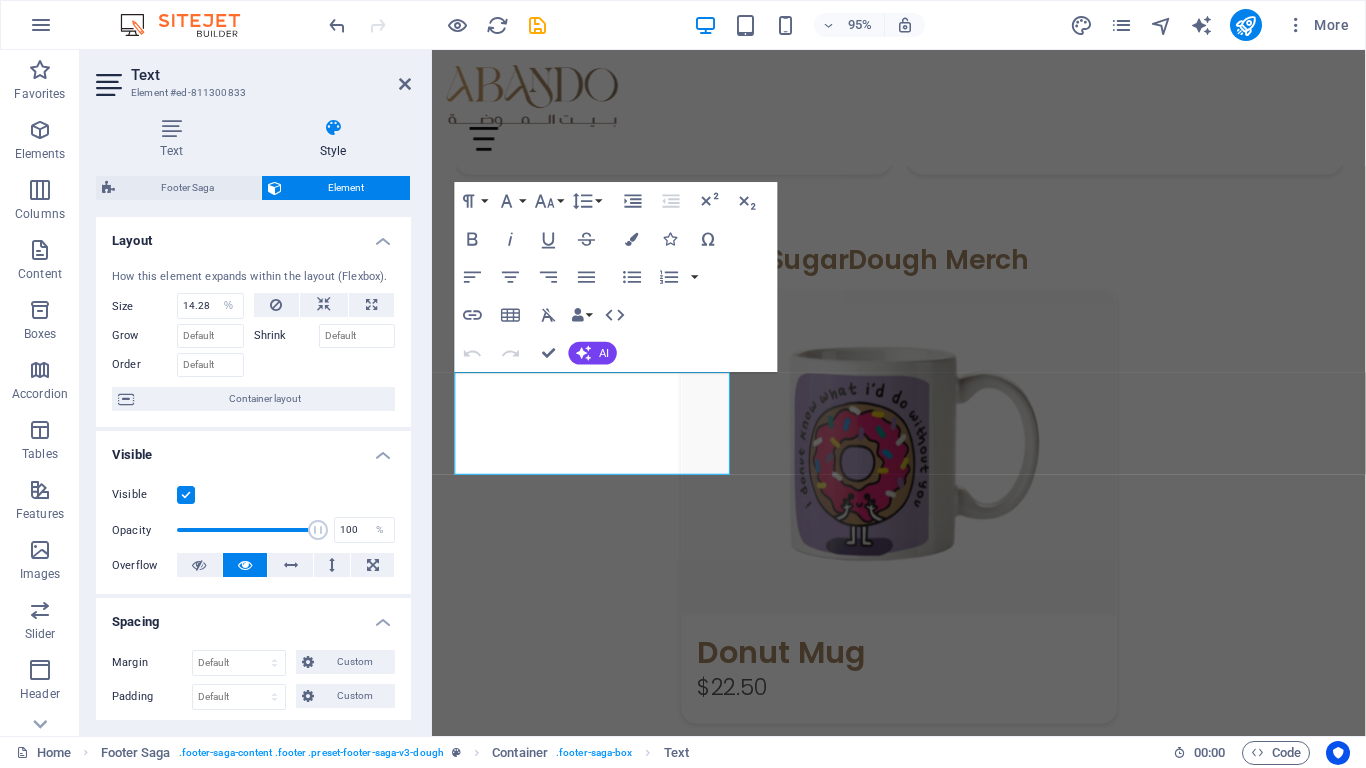 select on "DISABLED_OPTION_VALUE" 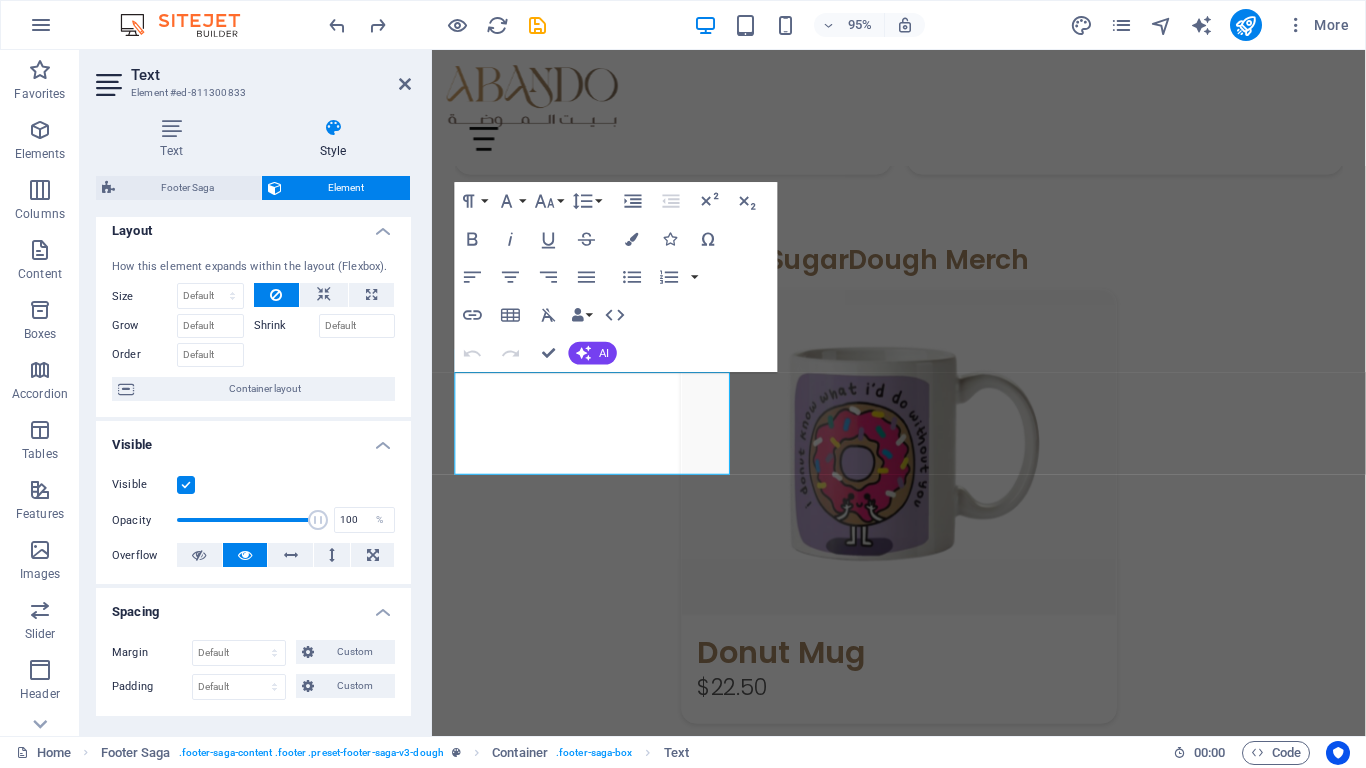 scroll, scrollTop: 0, scrollLeft: 0, axis: both 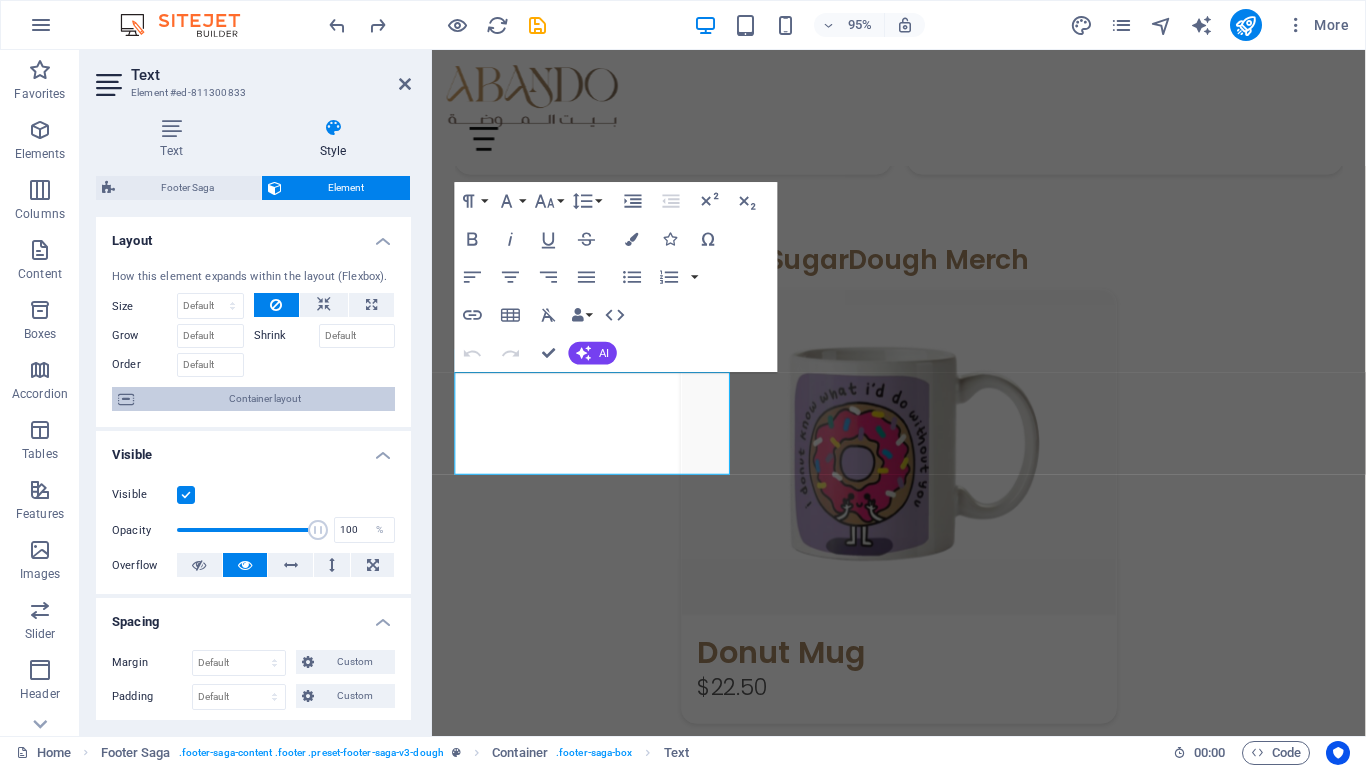 click on "Container layout" at bounding box center [264, 399] 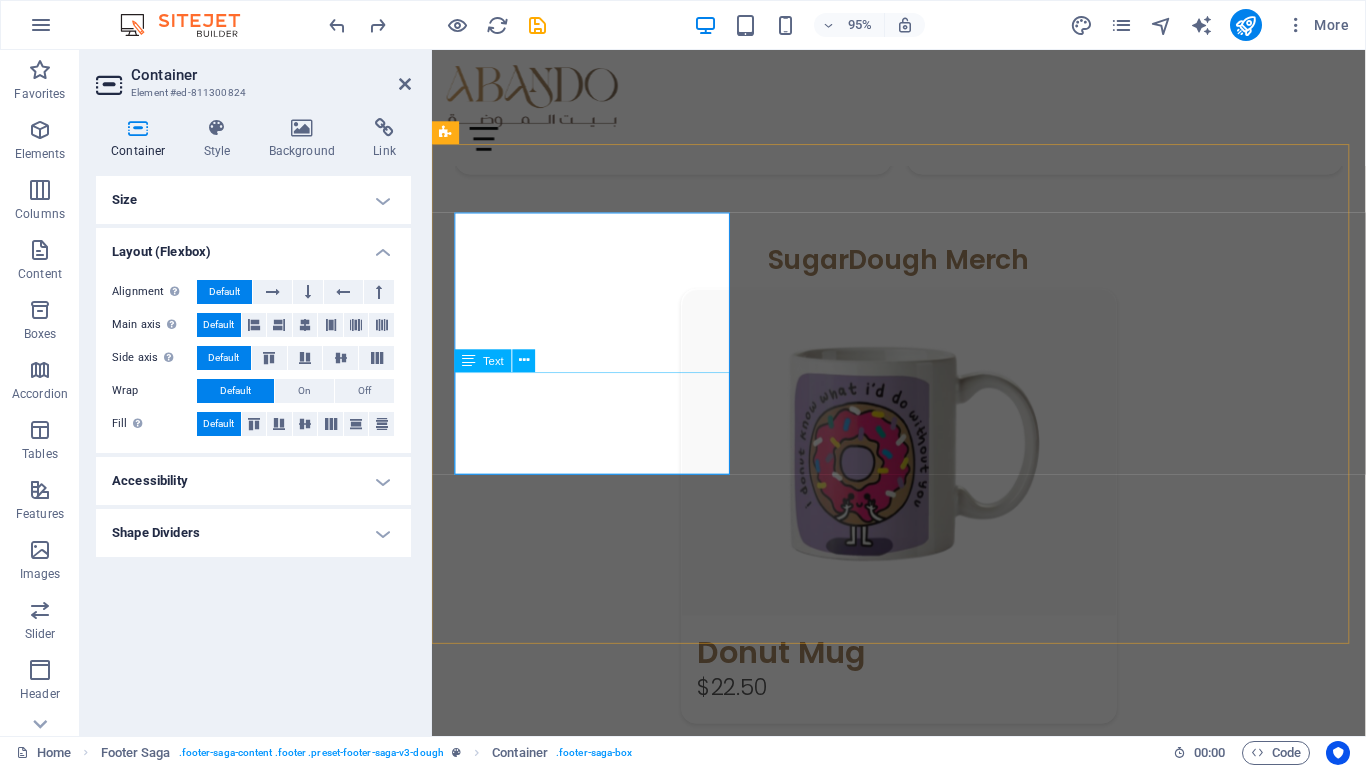 click on "[COUNTRY]- [CITY] العنوان الرقم" at bounding box center [923, 1373] 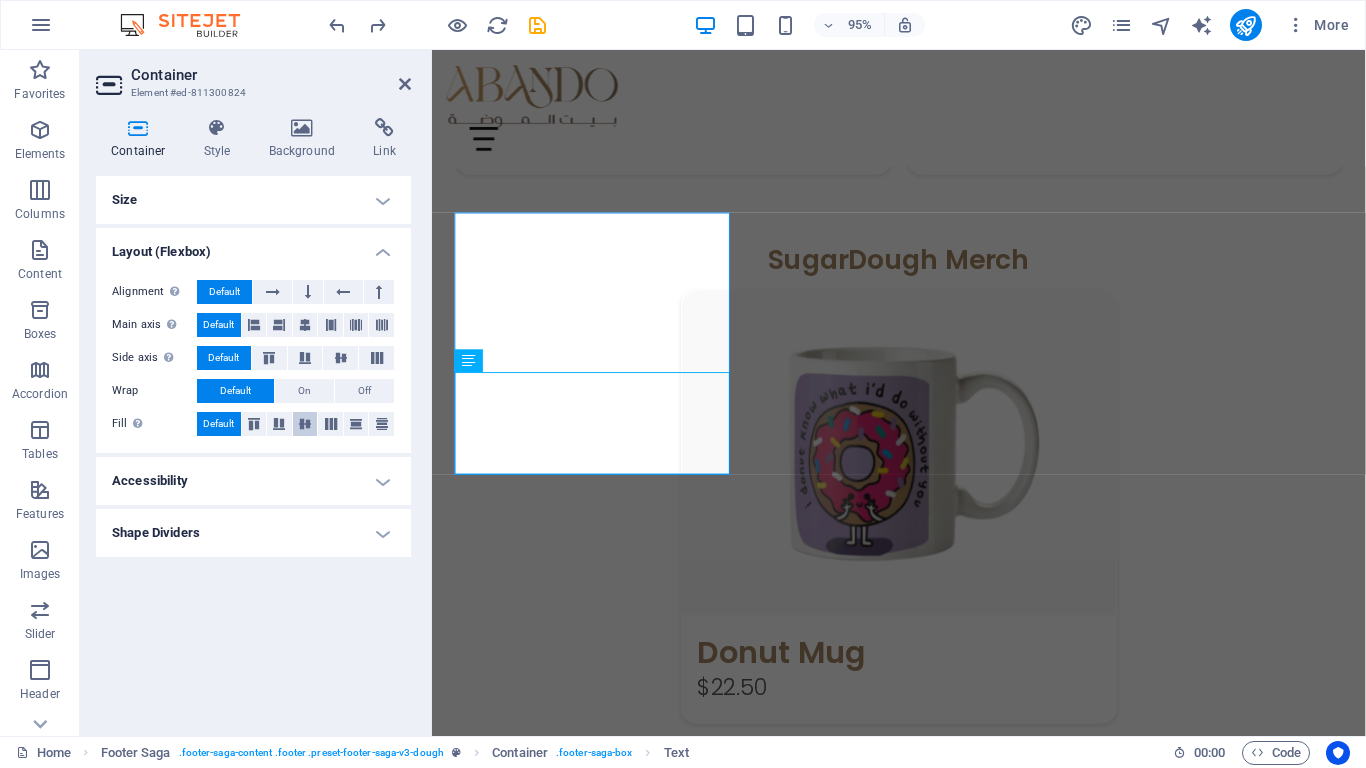 click at bounding box center (305, 424) 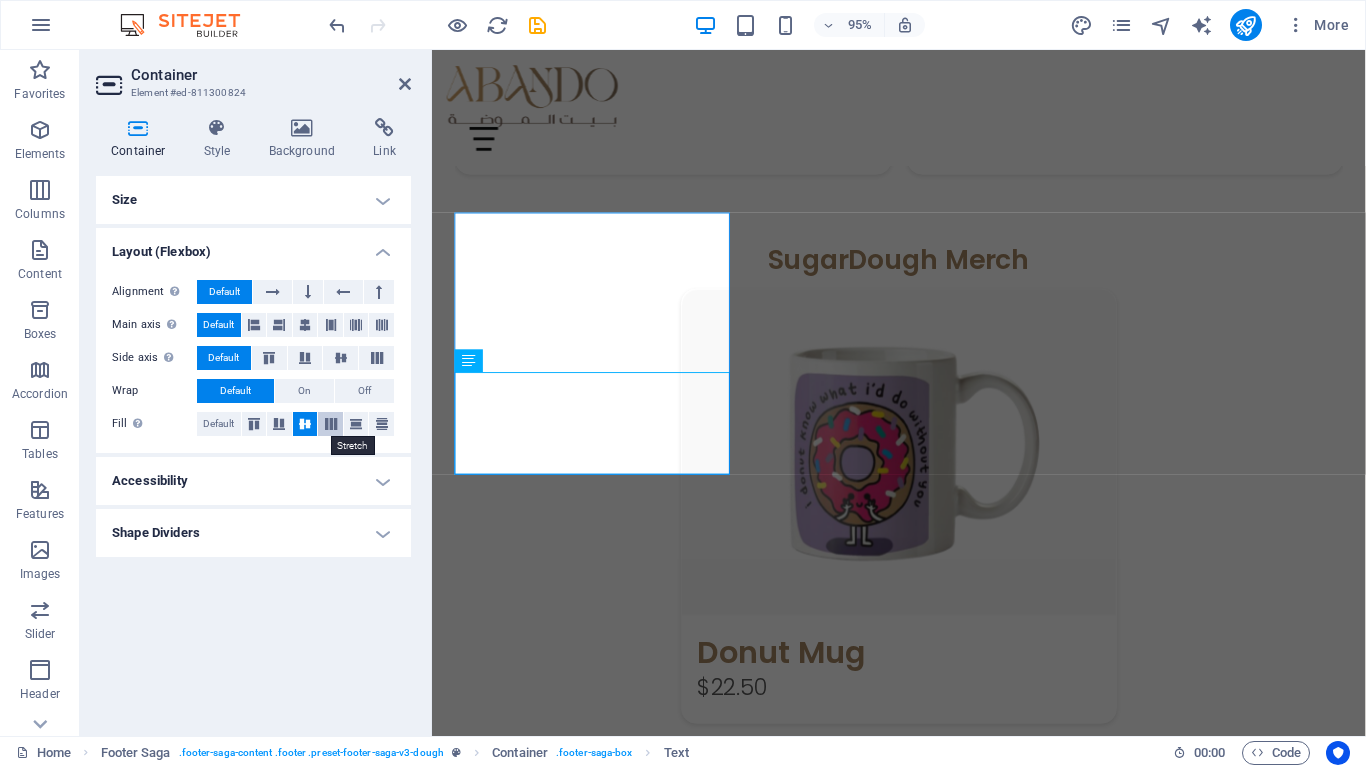 click at bounding box center [330, 424] 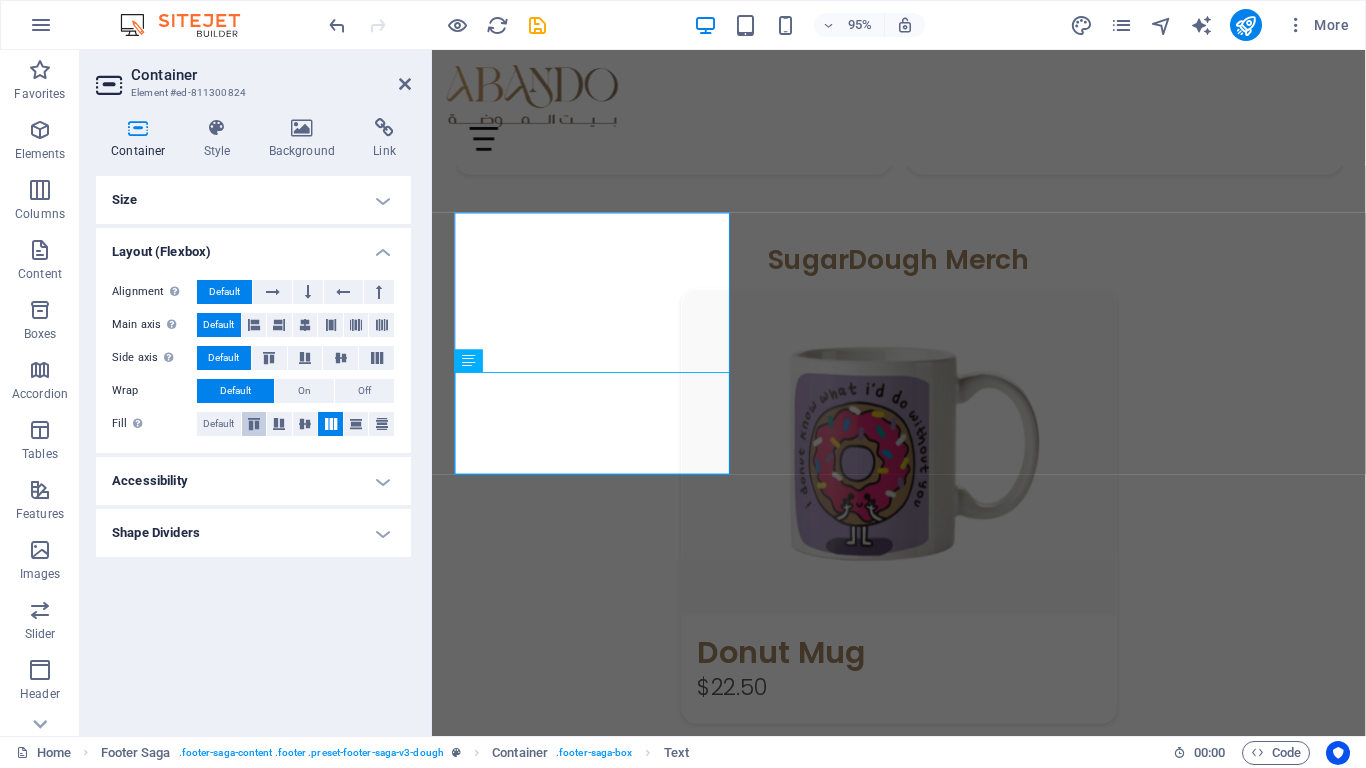 type 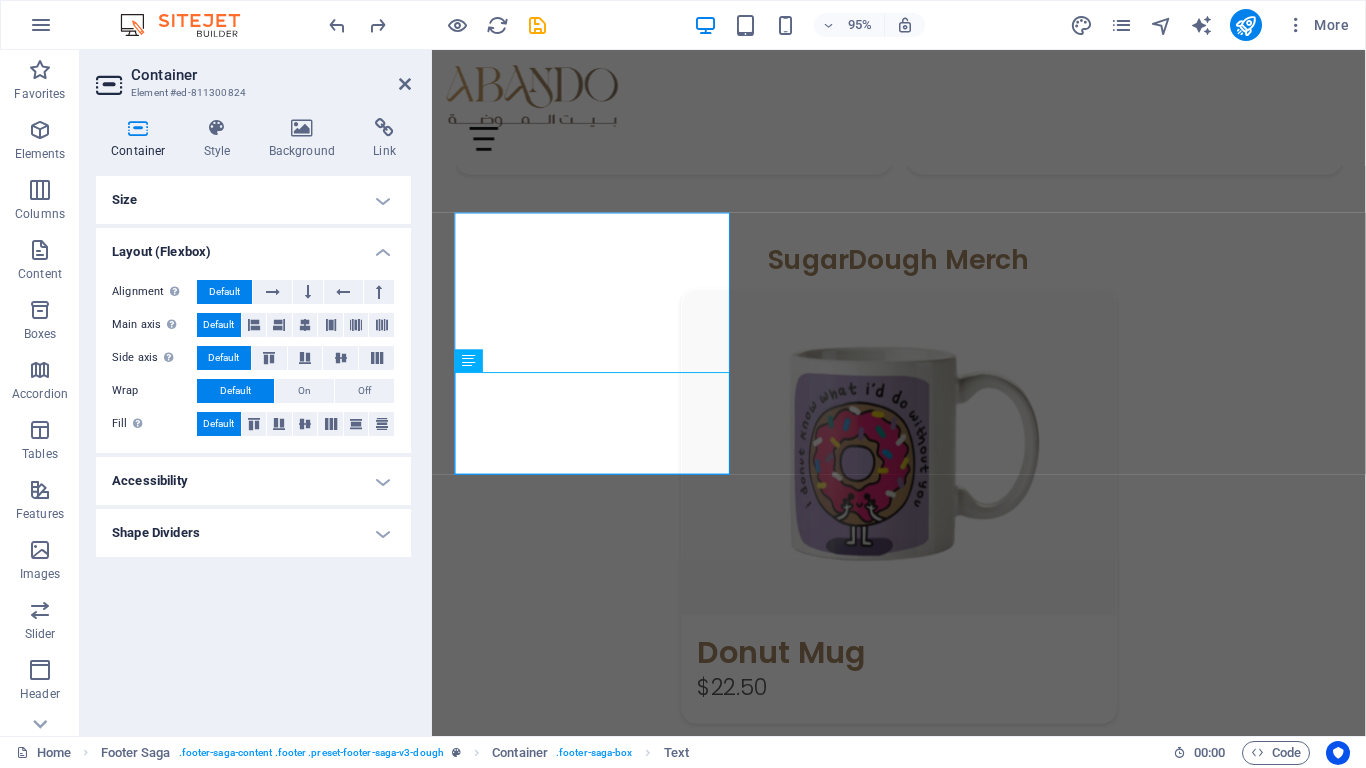 click on "Accessibility" at bounding box center [253, 481] 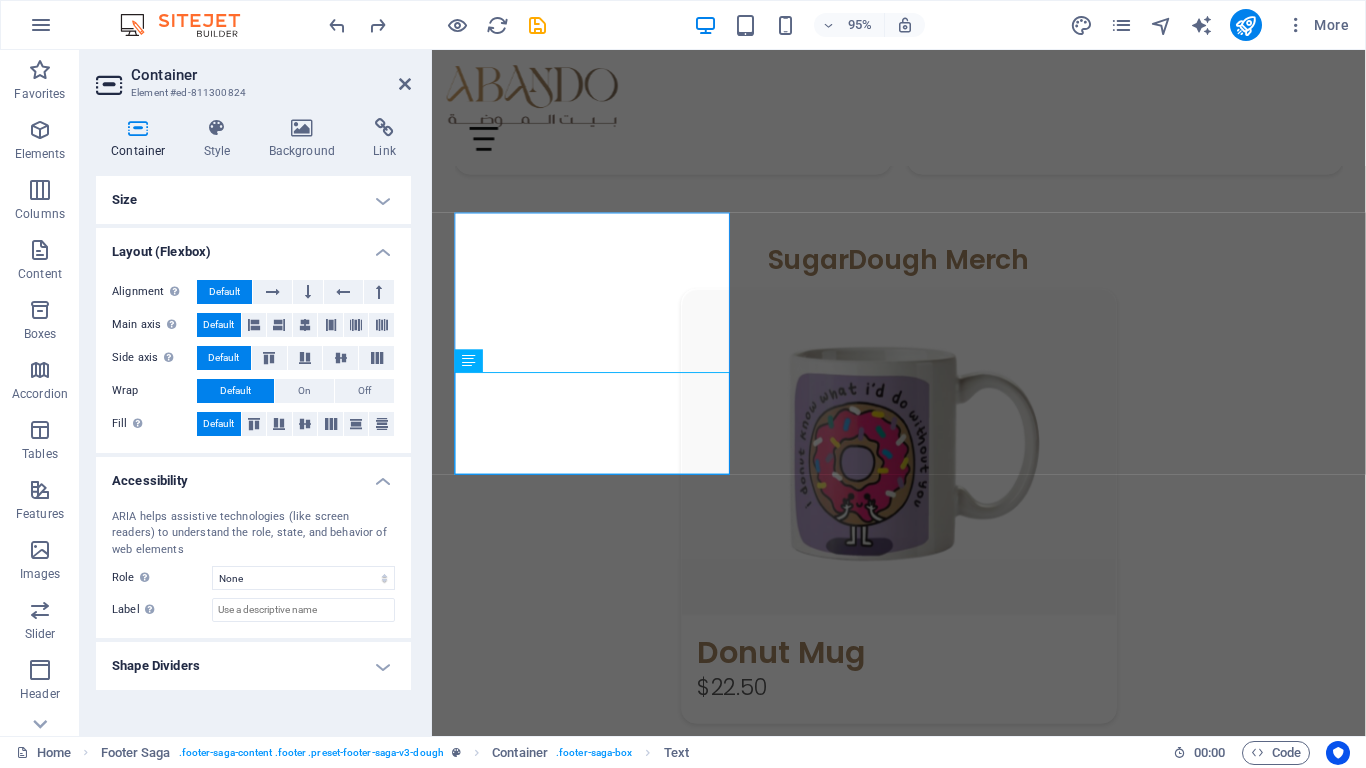 click on "Shape Dividers" at bounding box center (253, 666) 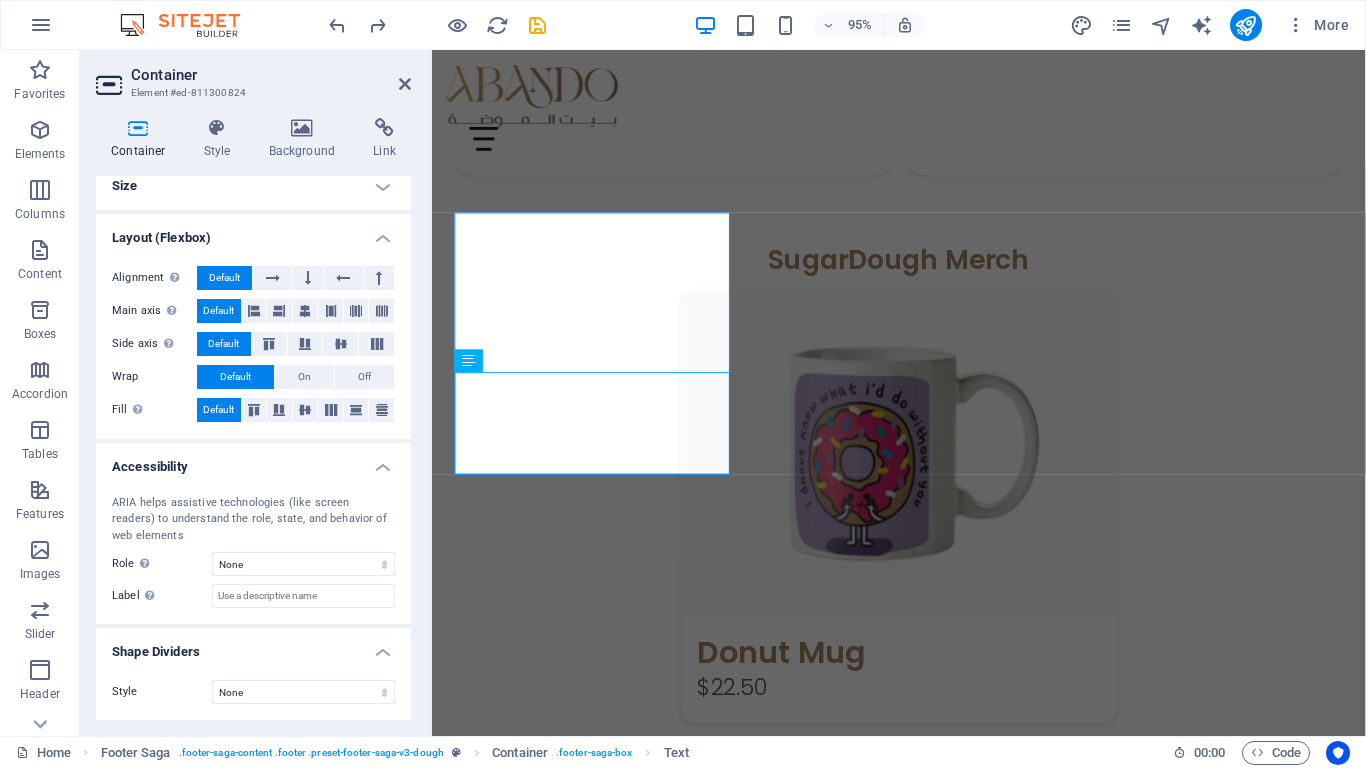 scroll, scrollTop: 0, scrollLeft: 0, axis: both 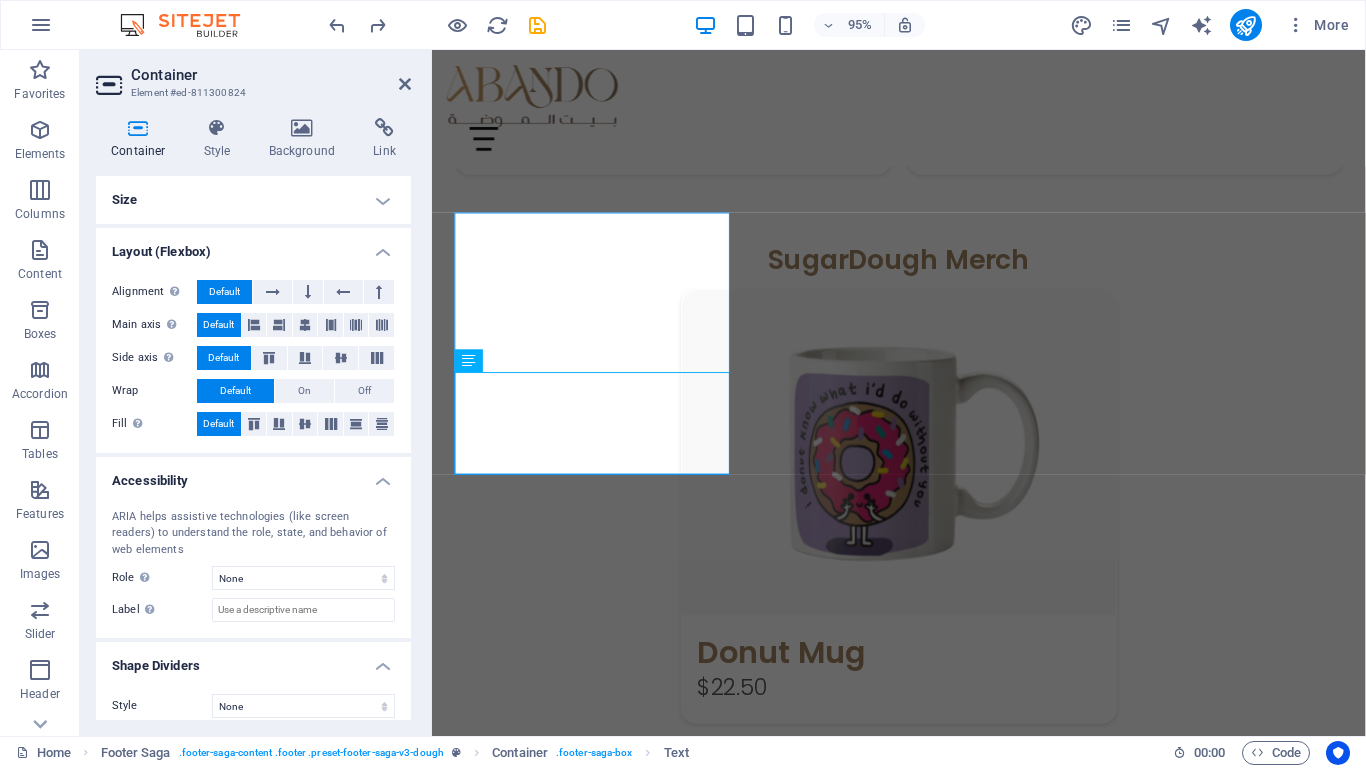 click on "Size" at bounding box center (253, 200) 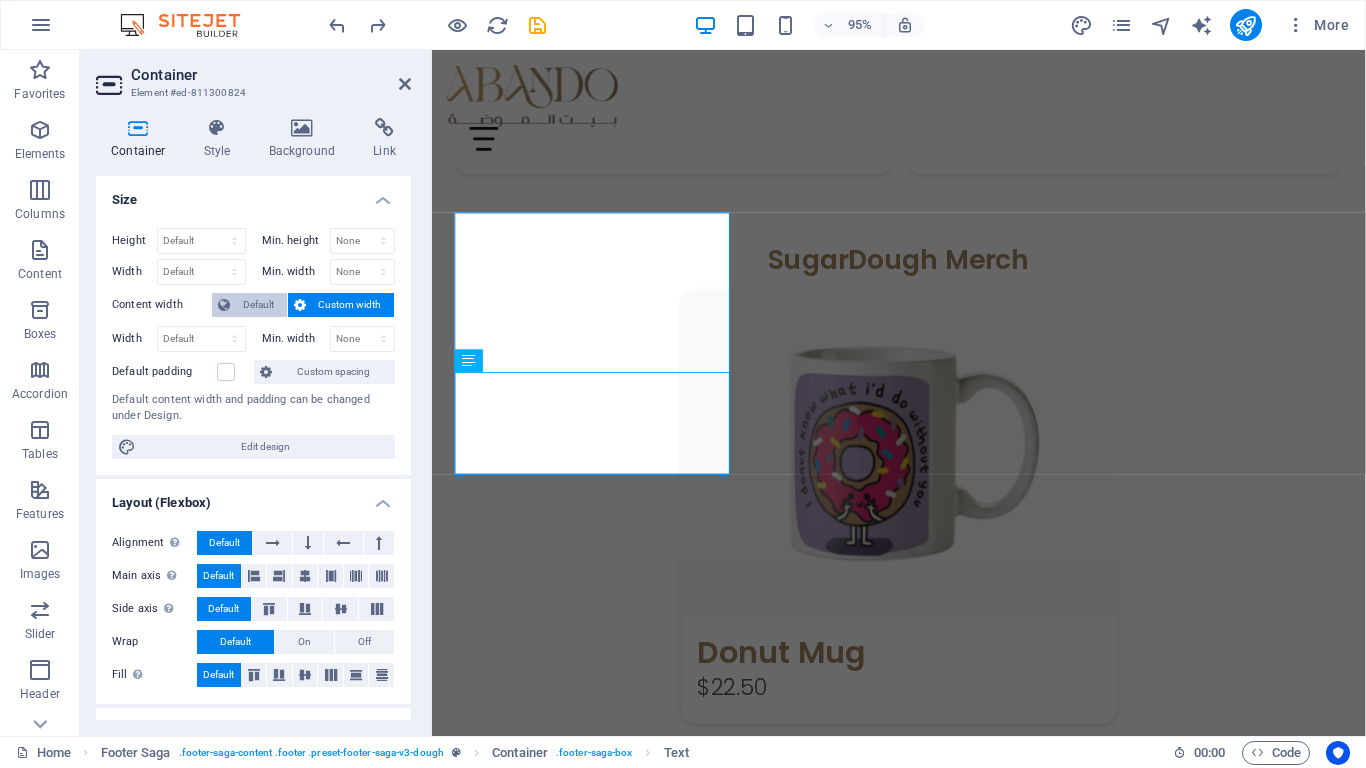 click on "Default" at bounding box center (258, 305) 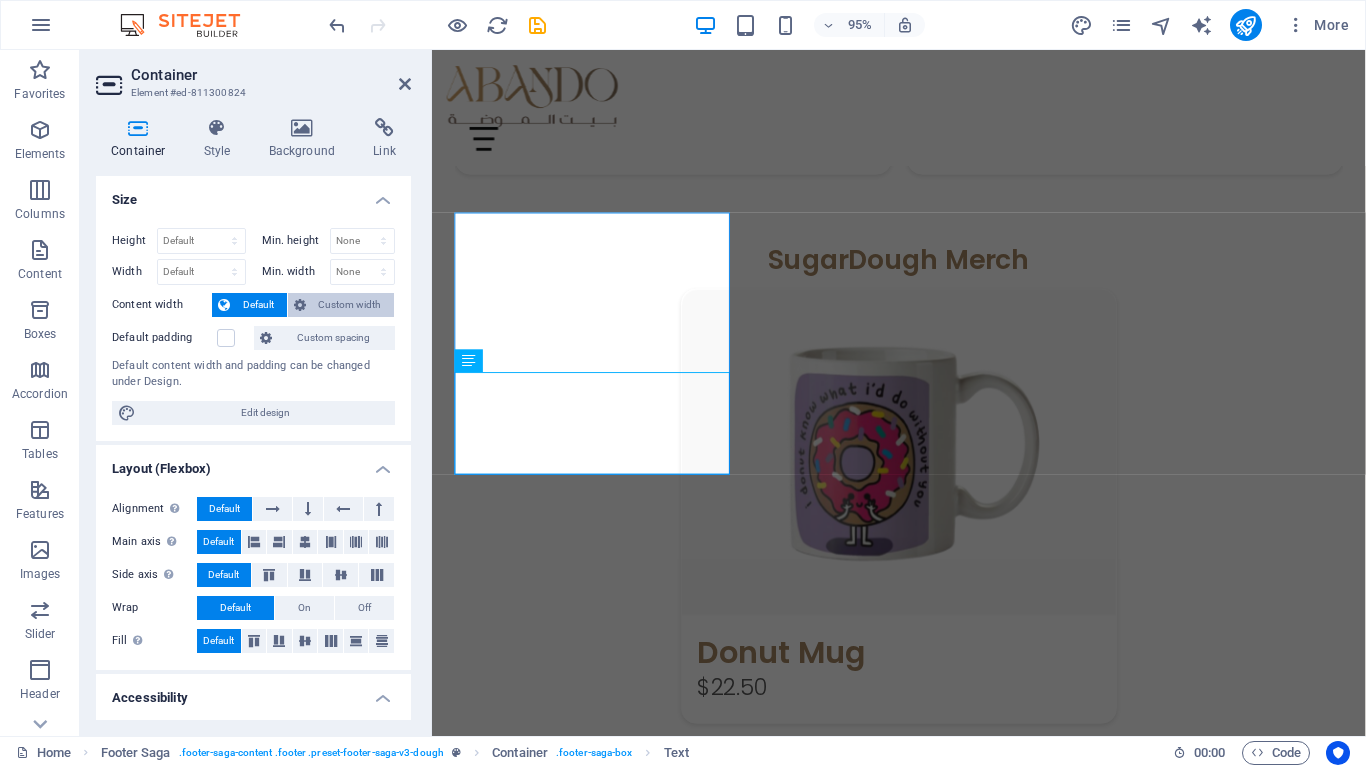 click on "Custom width" at bounding box center (341, 305) 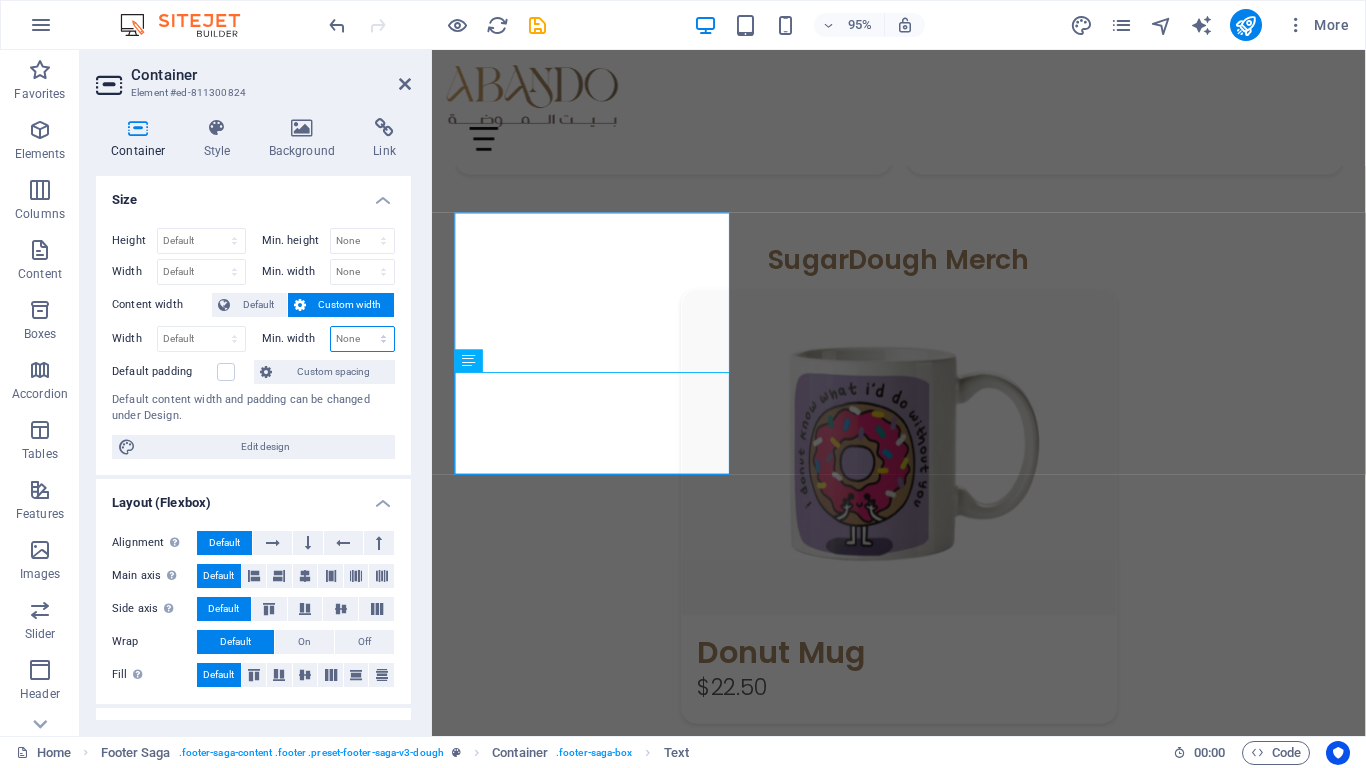 click on "None px rem % vh vw" at bounding box center [363, 339] 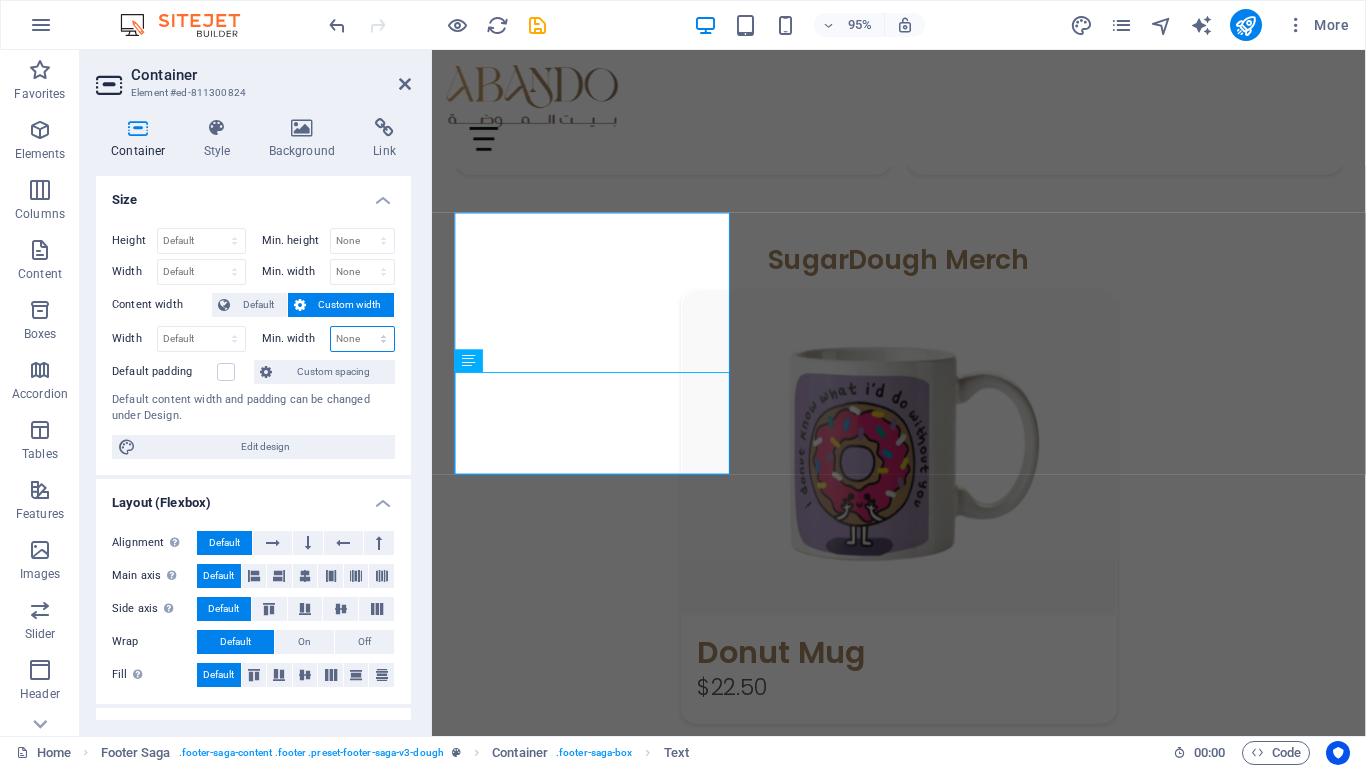 select on "%" 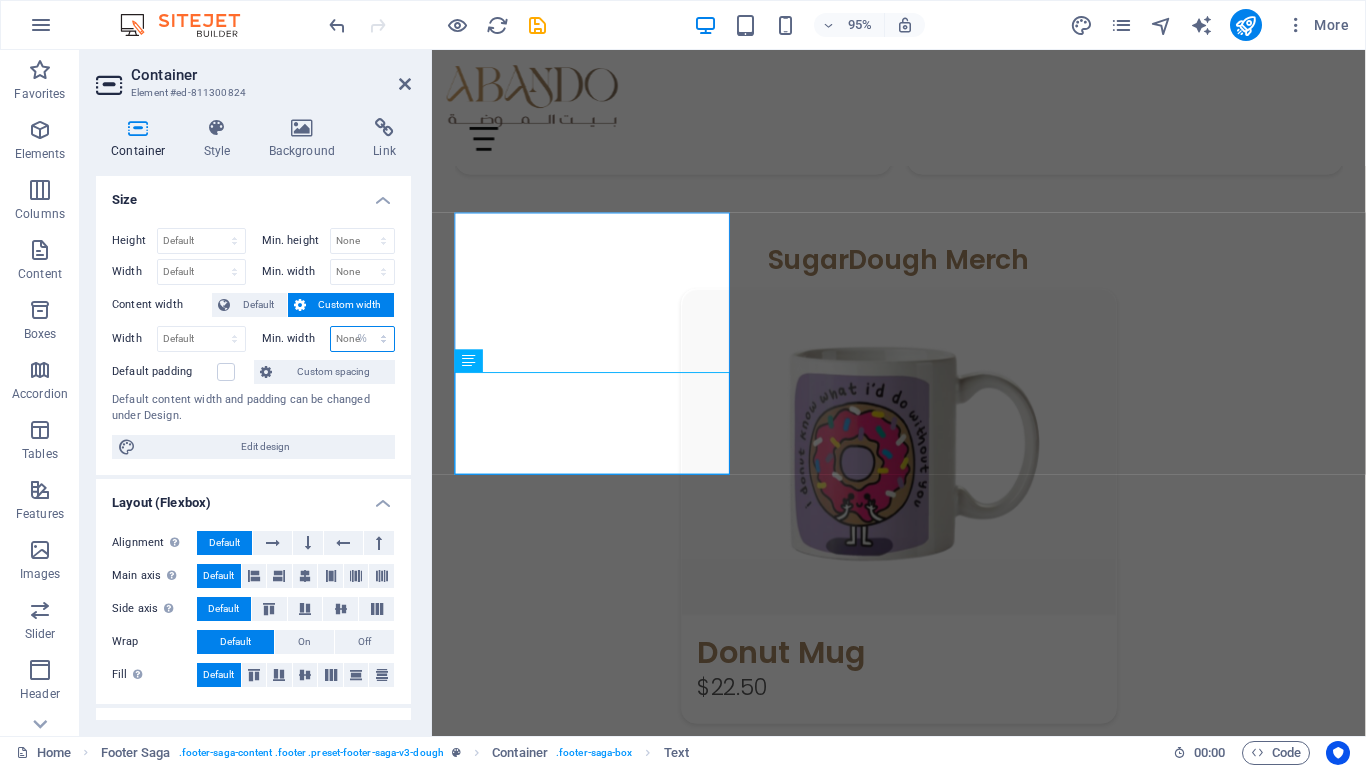 click on "None px rem % vh vw" at bounding box center (363, 339) 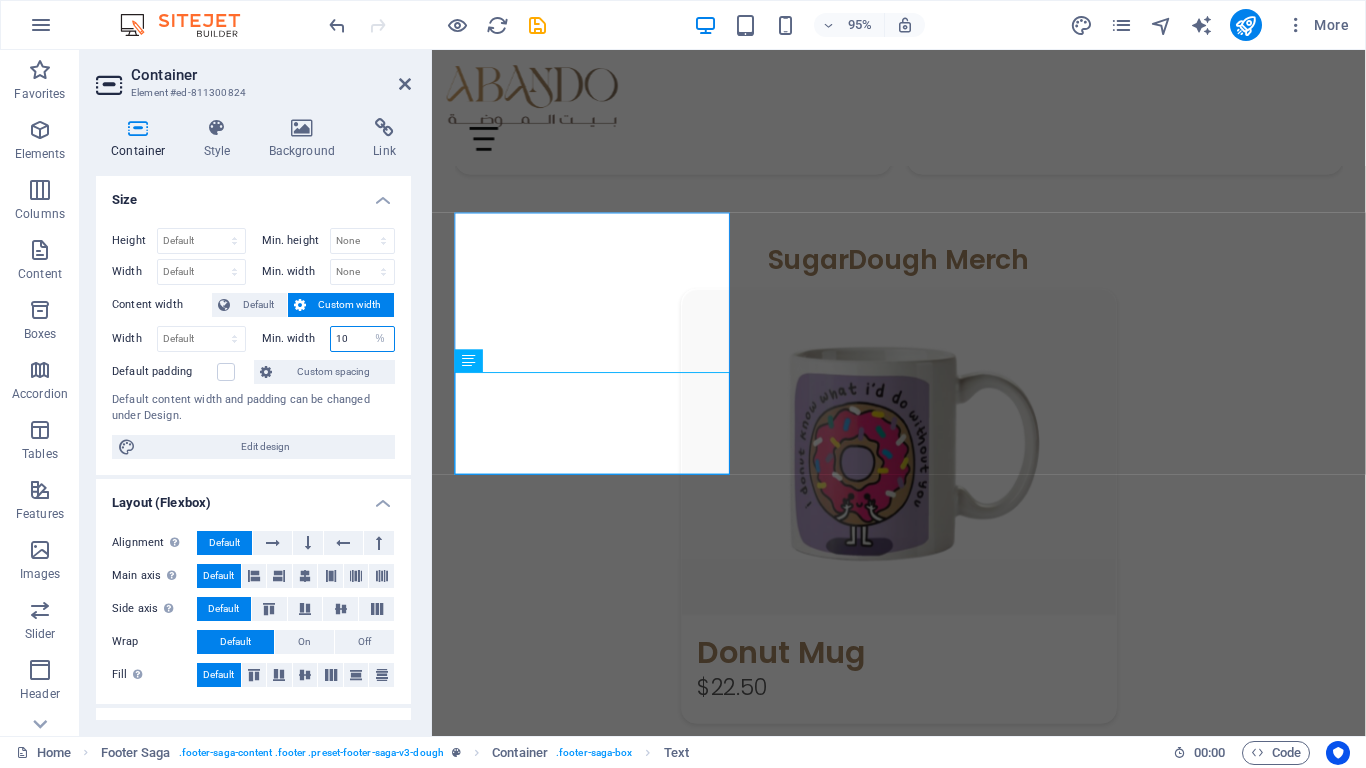 type on "100" 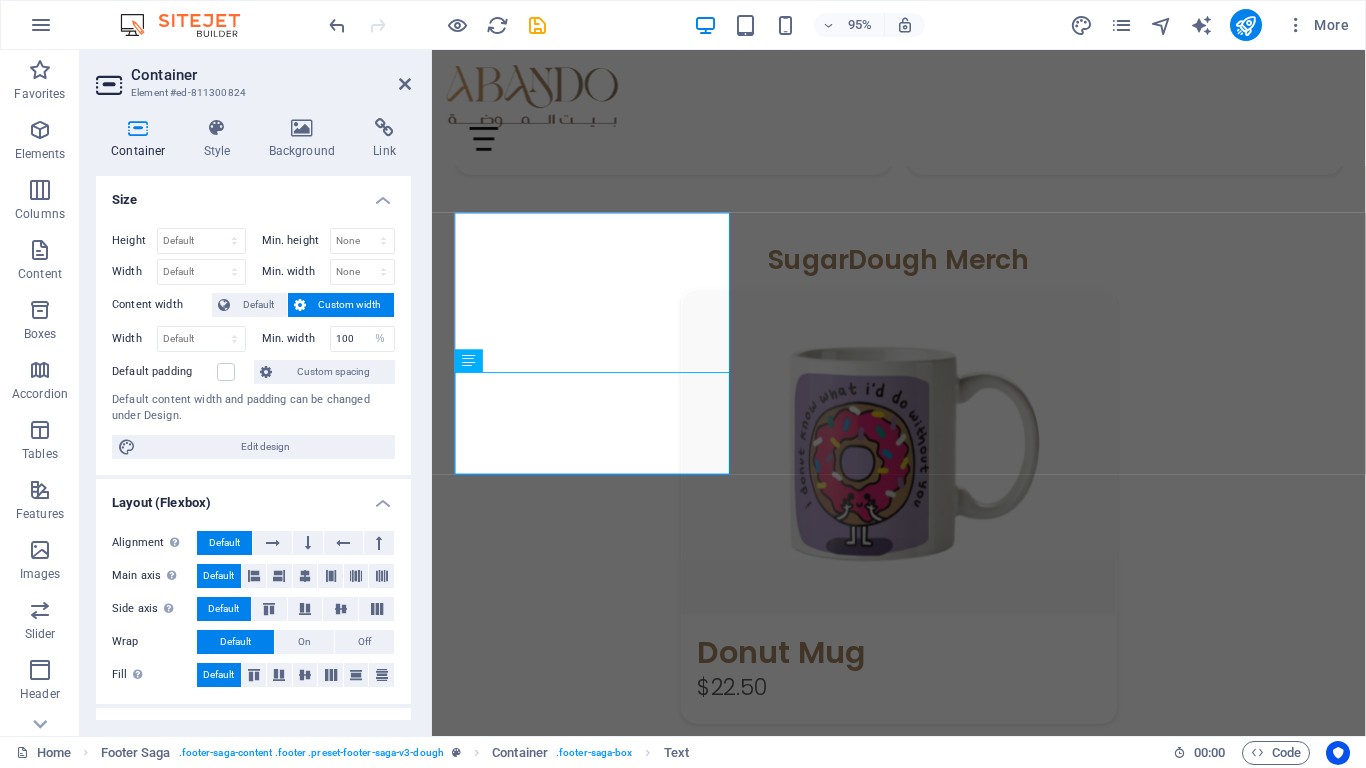 scroll, scrollTop: 2940, scrollLeft: 0, axis: vertical 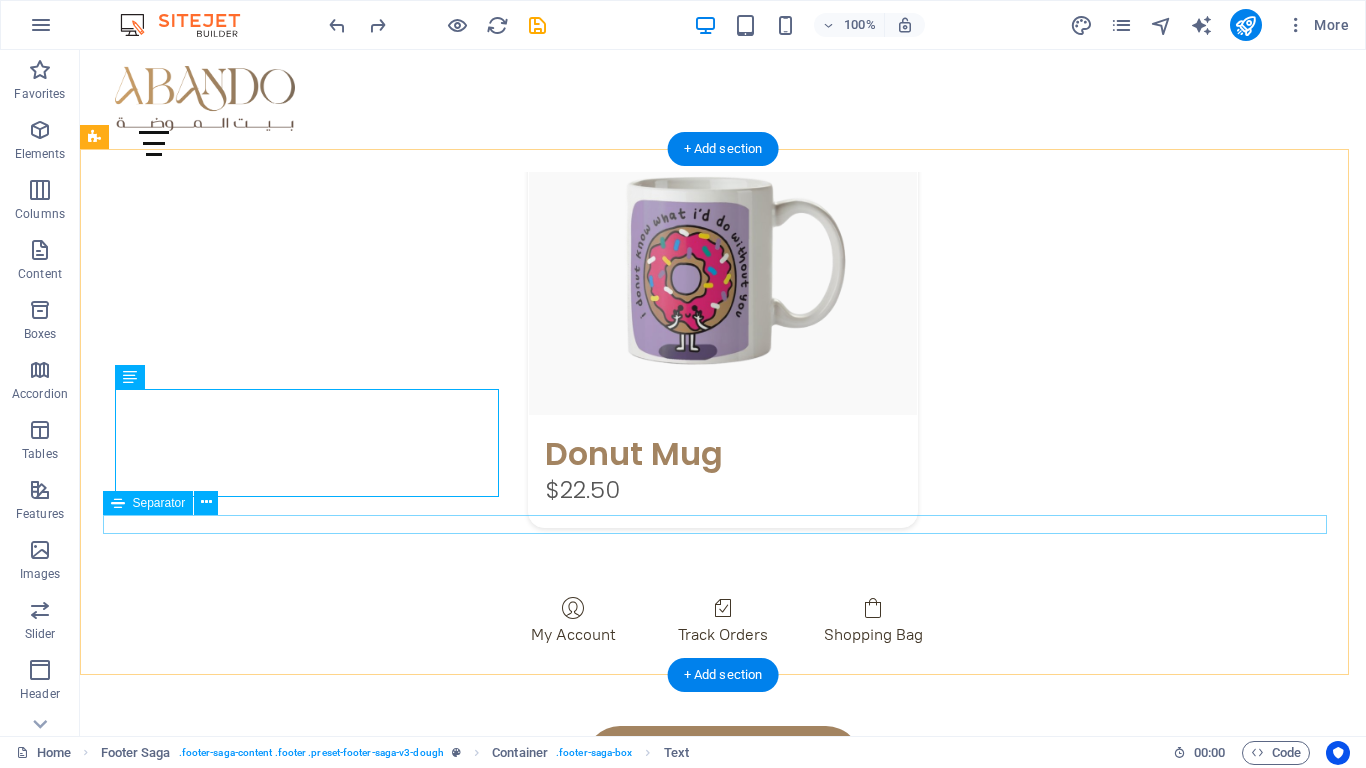 click at bounding box center (704, 1581) 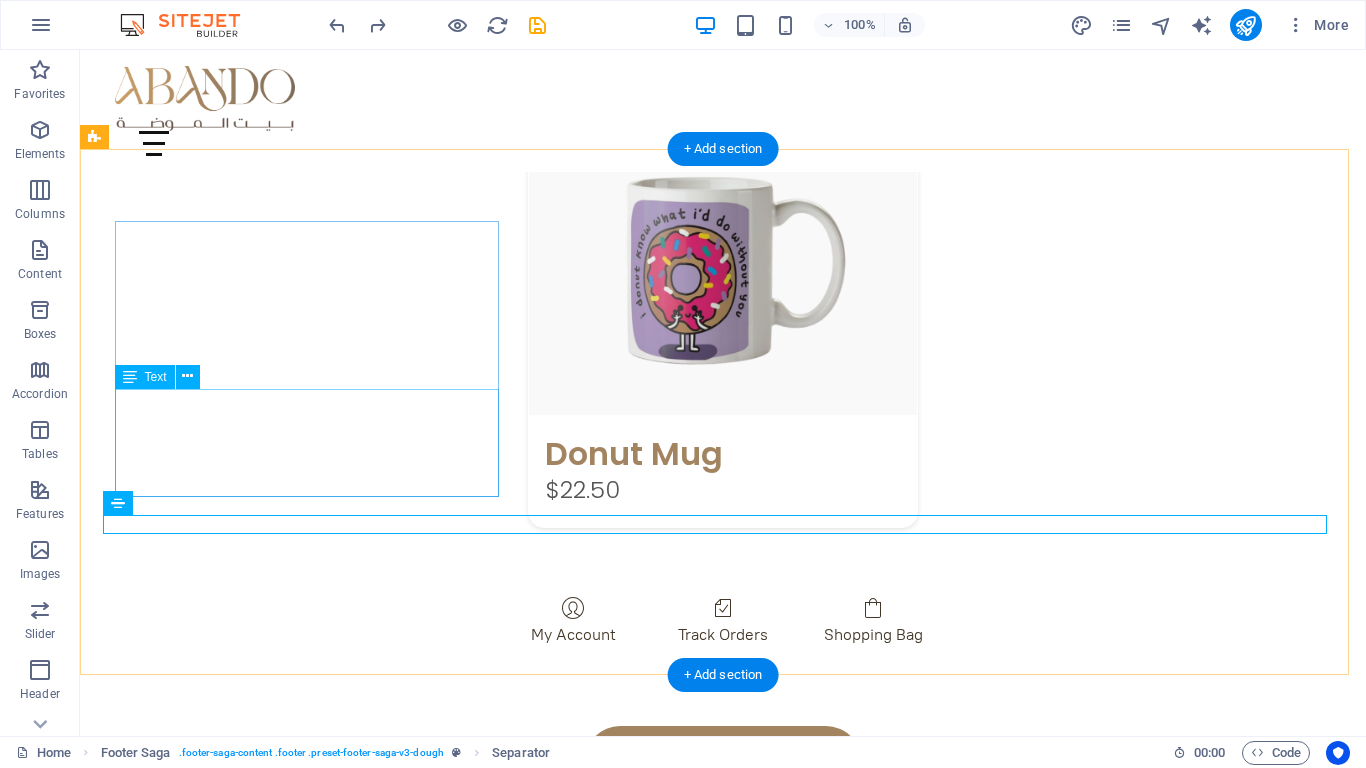 click on "[COUNTRY]- [CITY] العنوان الرقم" at bounding box center (704, 1162) 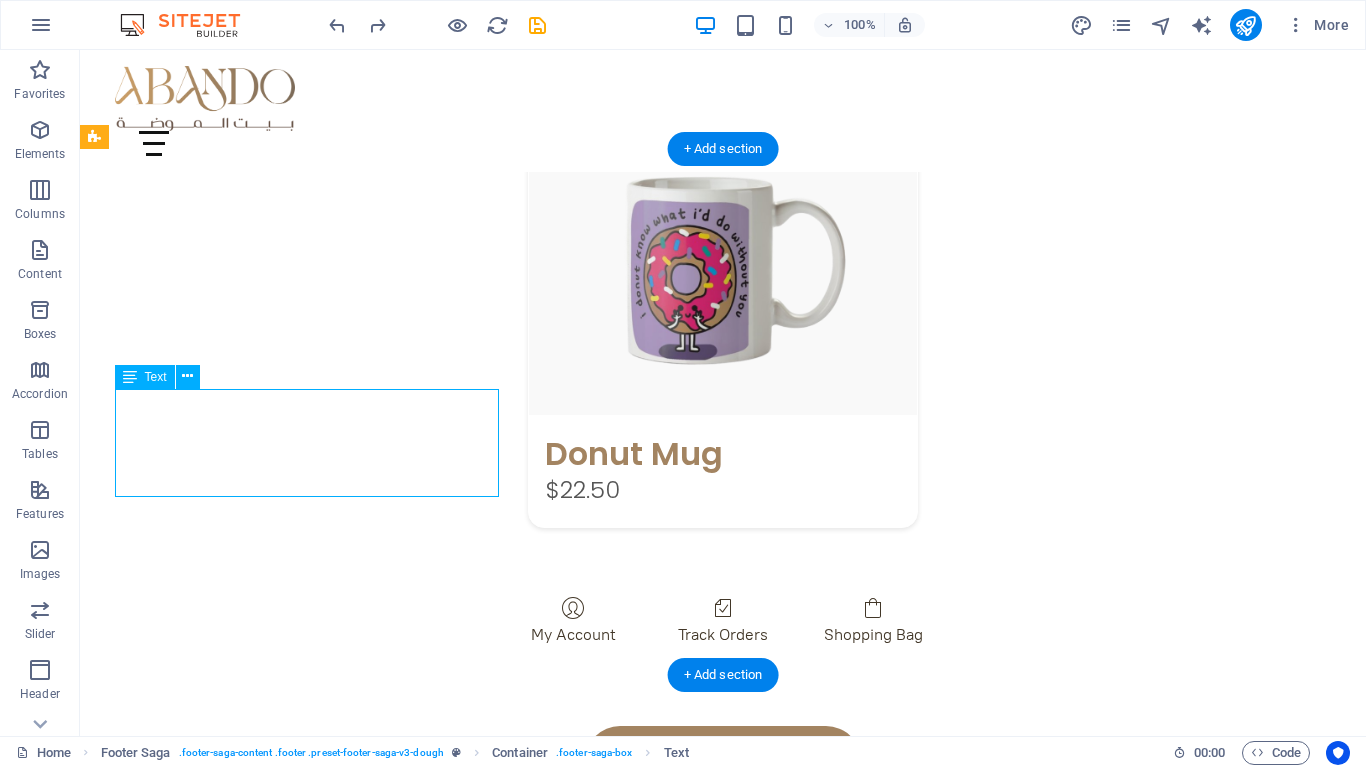 click on "[COUNTRY]- [CITY] العنوان الرقم" at bounding box center [704, 1162] 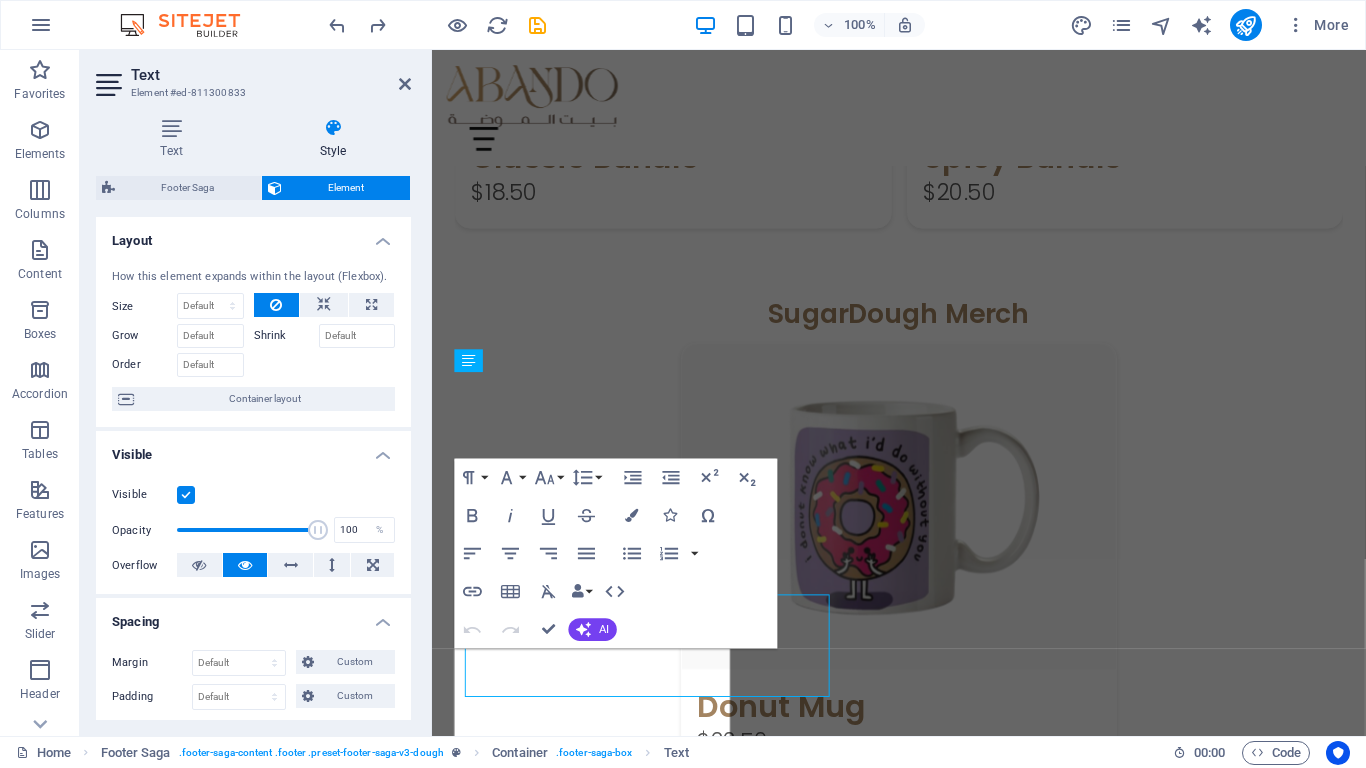 scroll, scrollTop: 2997, scrollLeft: 0, axis: vertical 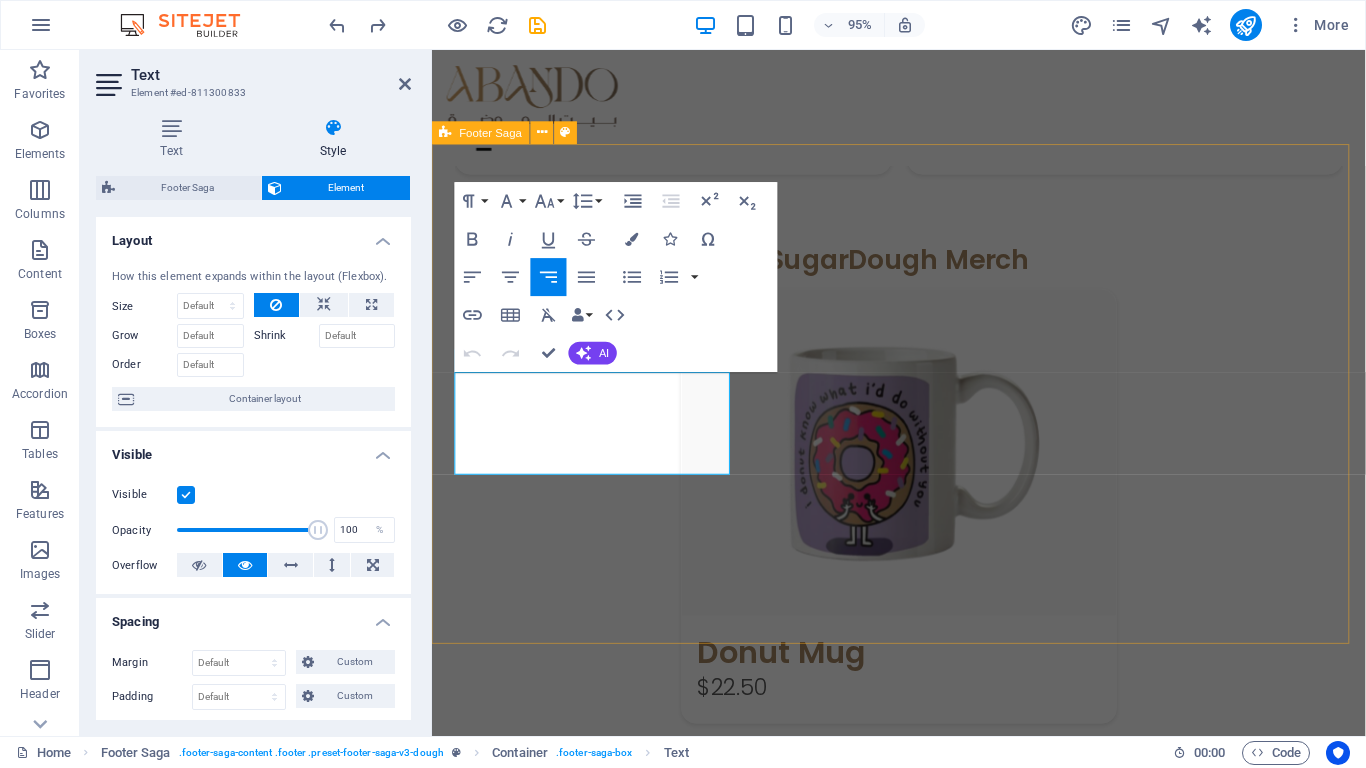 click on "[COUNTRY]- [CITY] العنوان الرقم Home About Menu Location Catering Facebook Twitter Youtube
Copyright abando.ly . All rights reserved Legal Notice | Privacy Policy" at bounding box center (923, 1520) 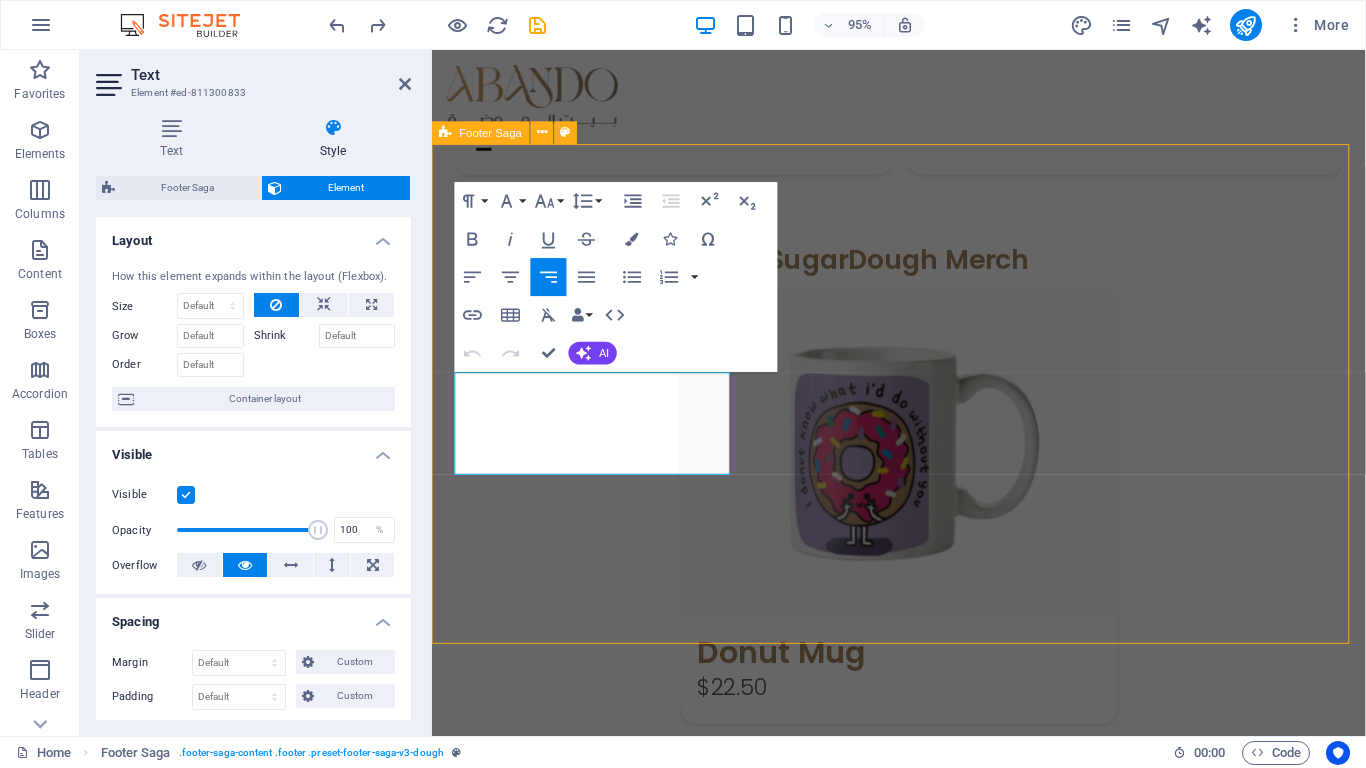 click on "[COUNTRY]- [CITY] العنوان الرقم Home About Menu Location Catering Facebook Twitter Youtube
Copyright abando.ly . All rights reserved Legal Notice | Privacy Policy" at bounding box center [923, 1520] 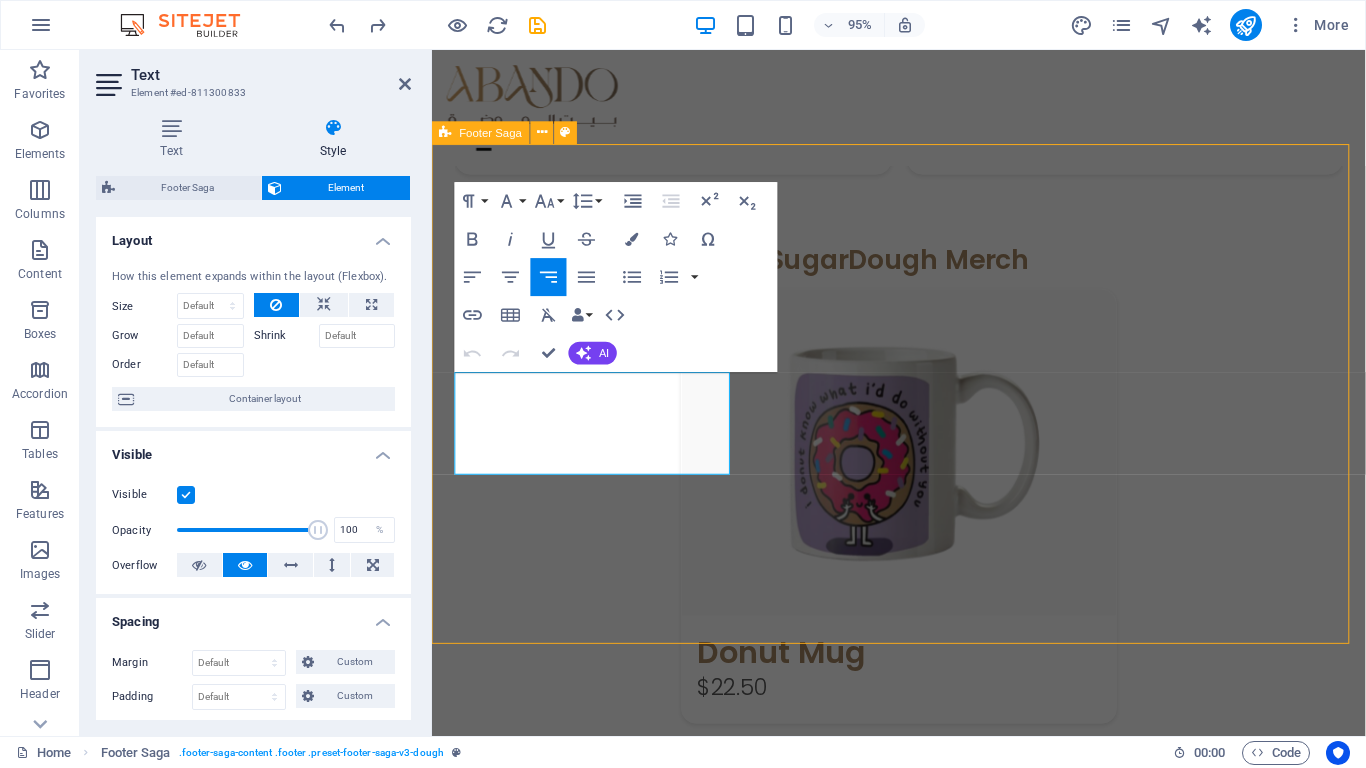 select on "rem" 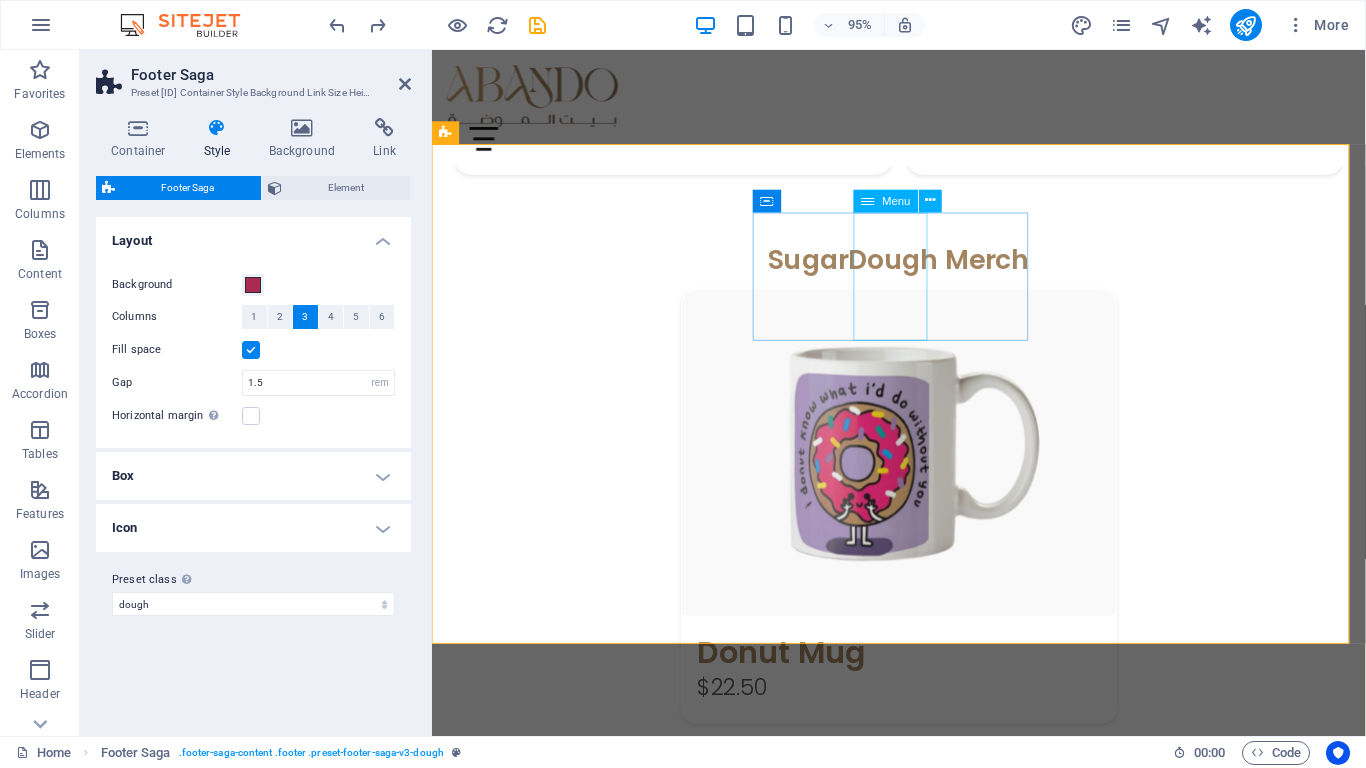 click on "Home About Menu Location Catering" at bounding box center [923, 1506] 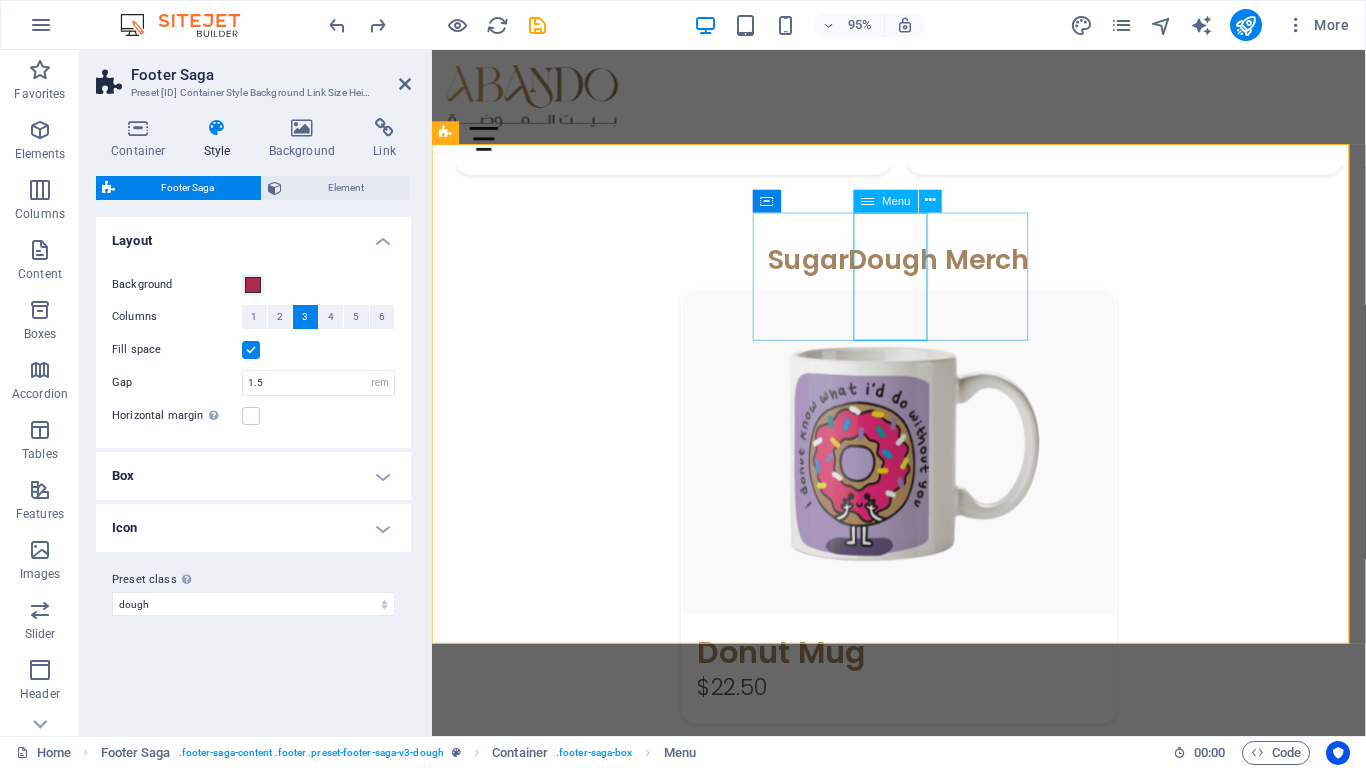 click on "Menu" at bounding box center [896, 200] 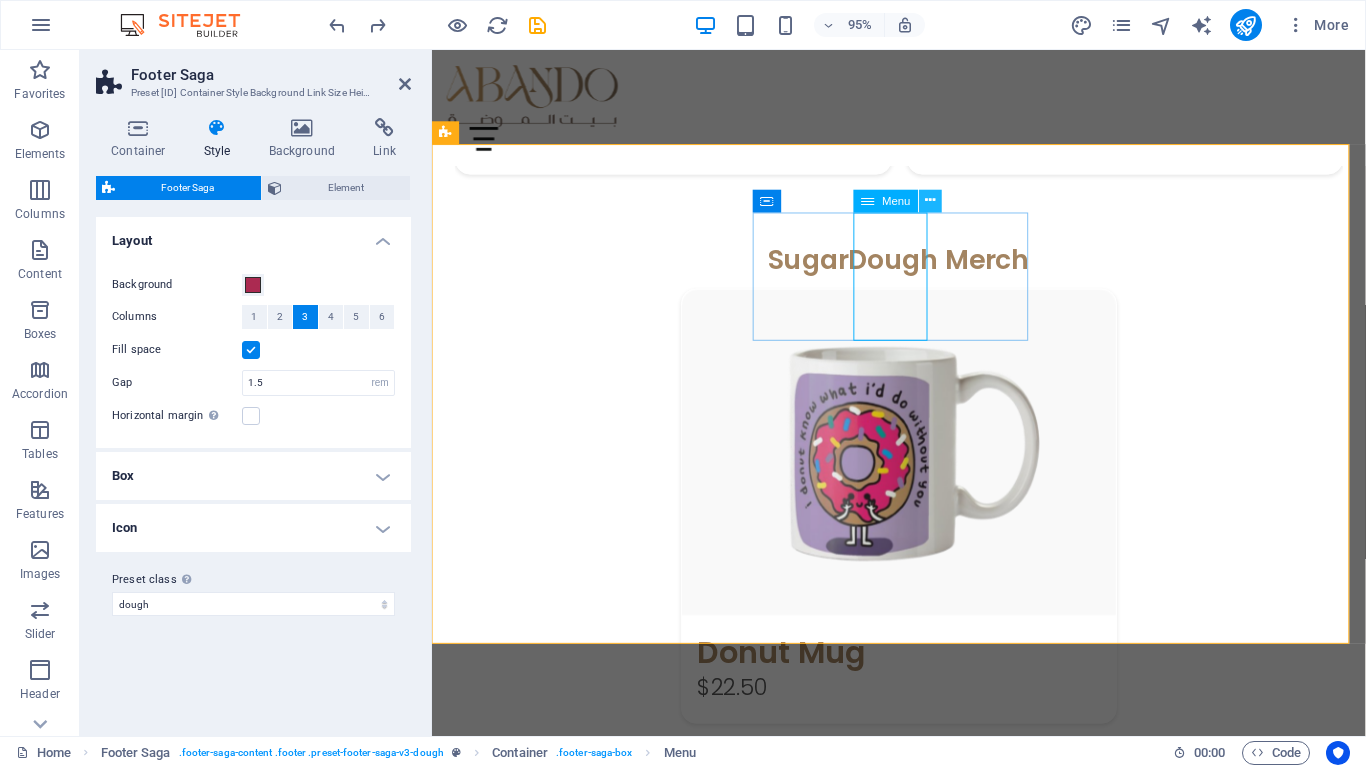 click at bounding box center [931, 201] 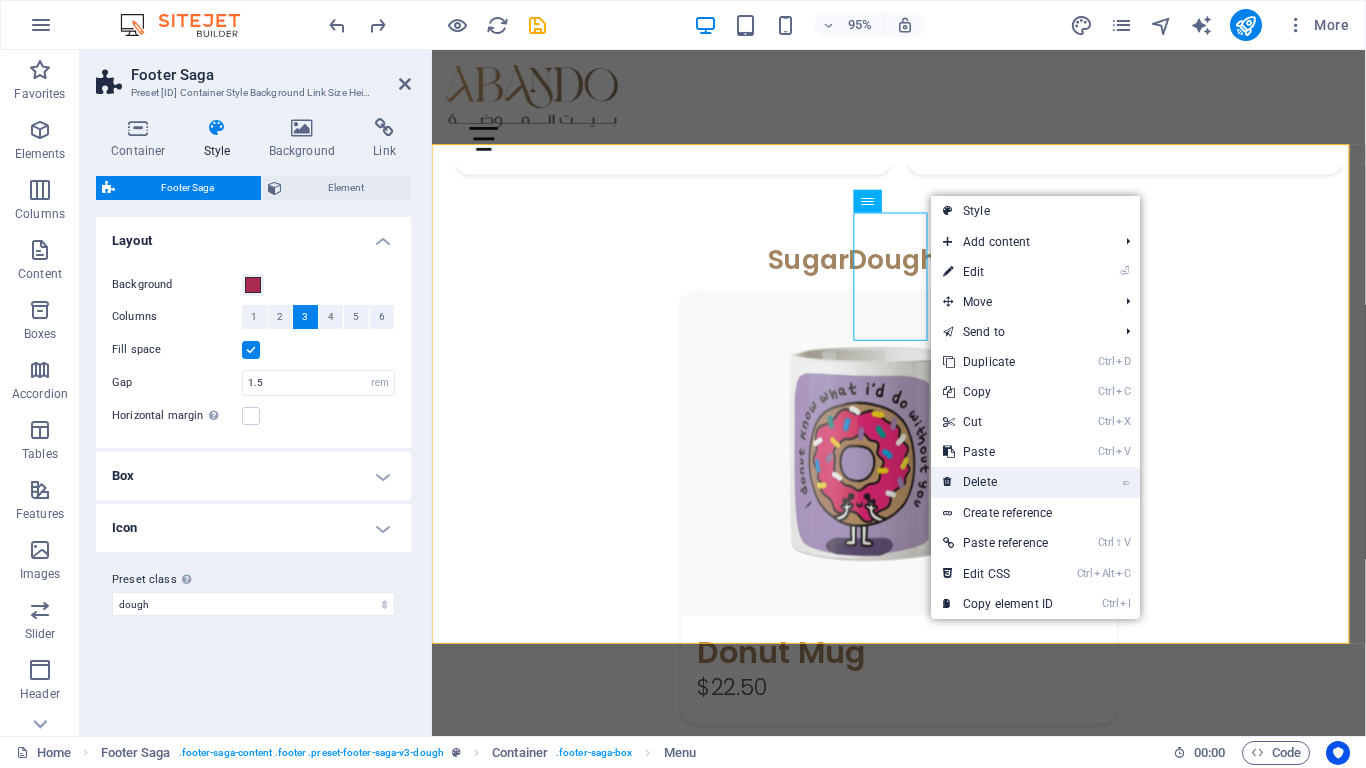 click on "⌦  Delete" at bounding box center (998, 482) 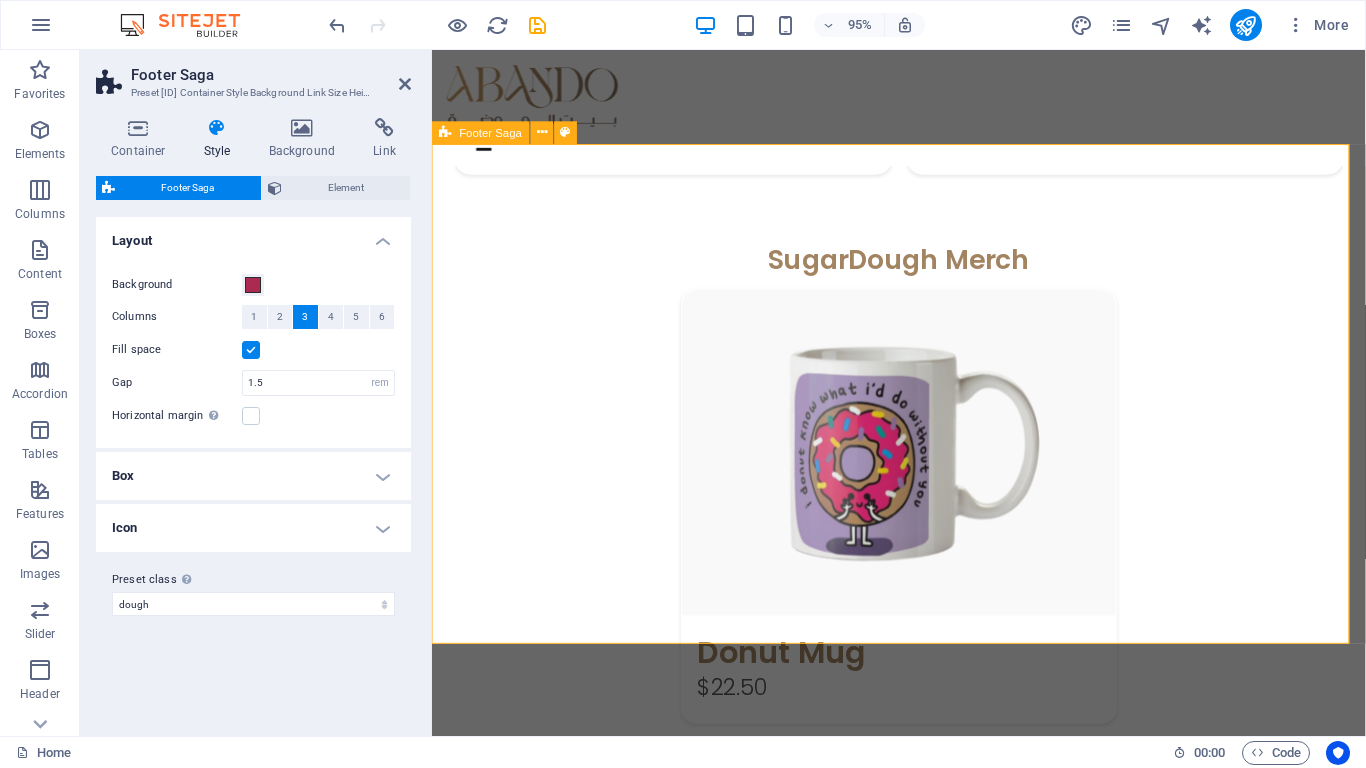 click on "[COUNTRY]- [CITY] العنوان الرقم Drop content here or Add elements Paste clipboard Facebook Twitter Youtube
Copyright abando.ly . All rights reserved Legal Notice | Privacy Policy" at bounding box center (923, 1523) 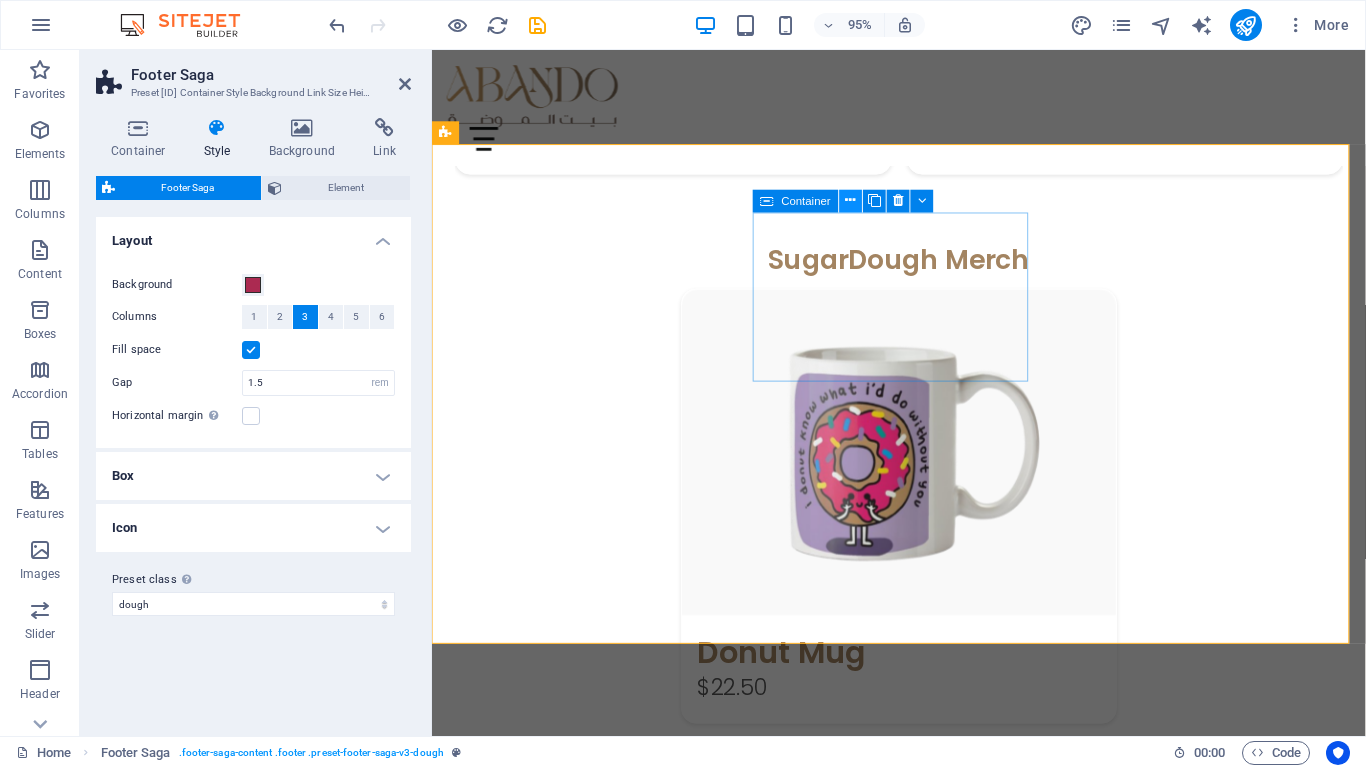 click at bounding box center (851, 201) 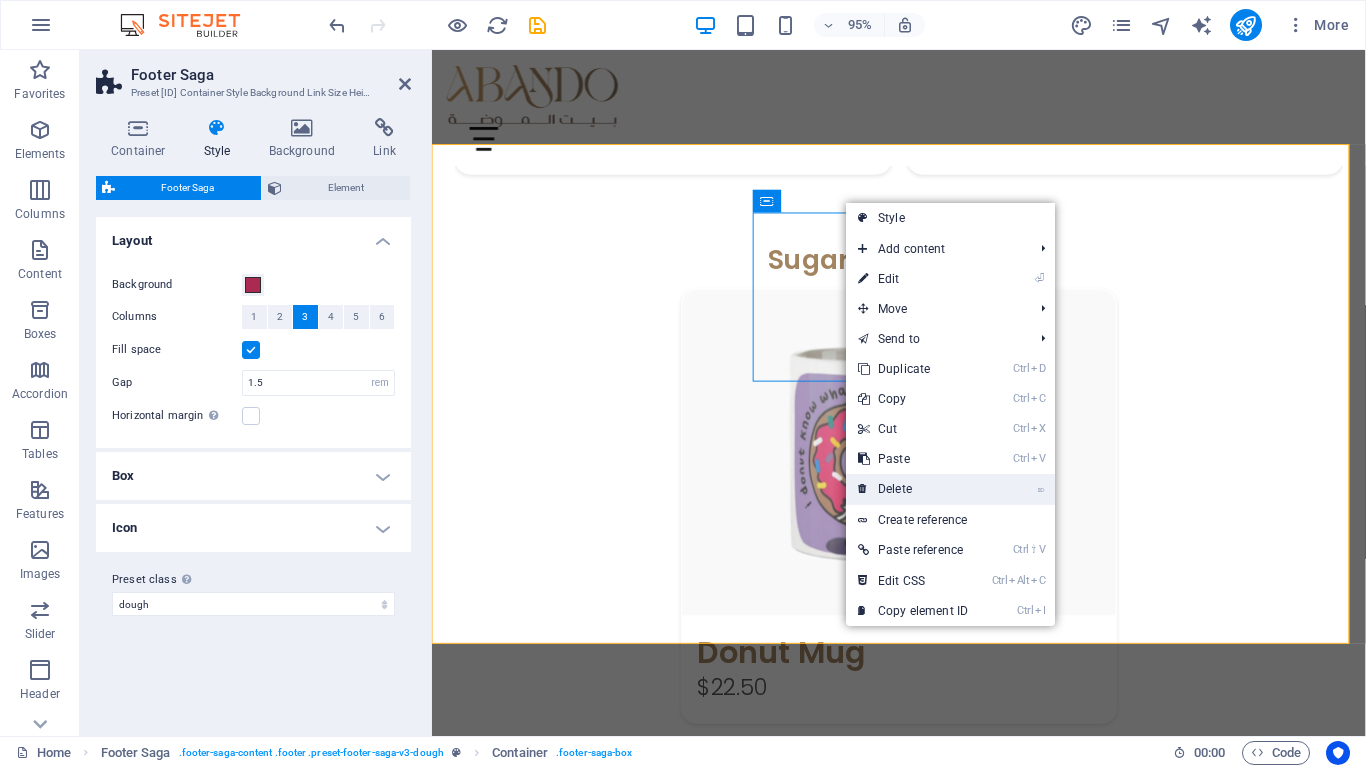click on "⌦  Delete" at bounding box center (913, 489) 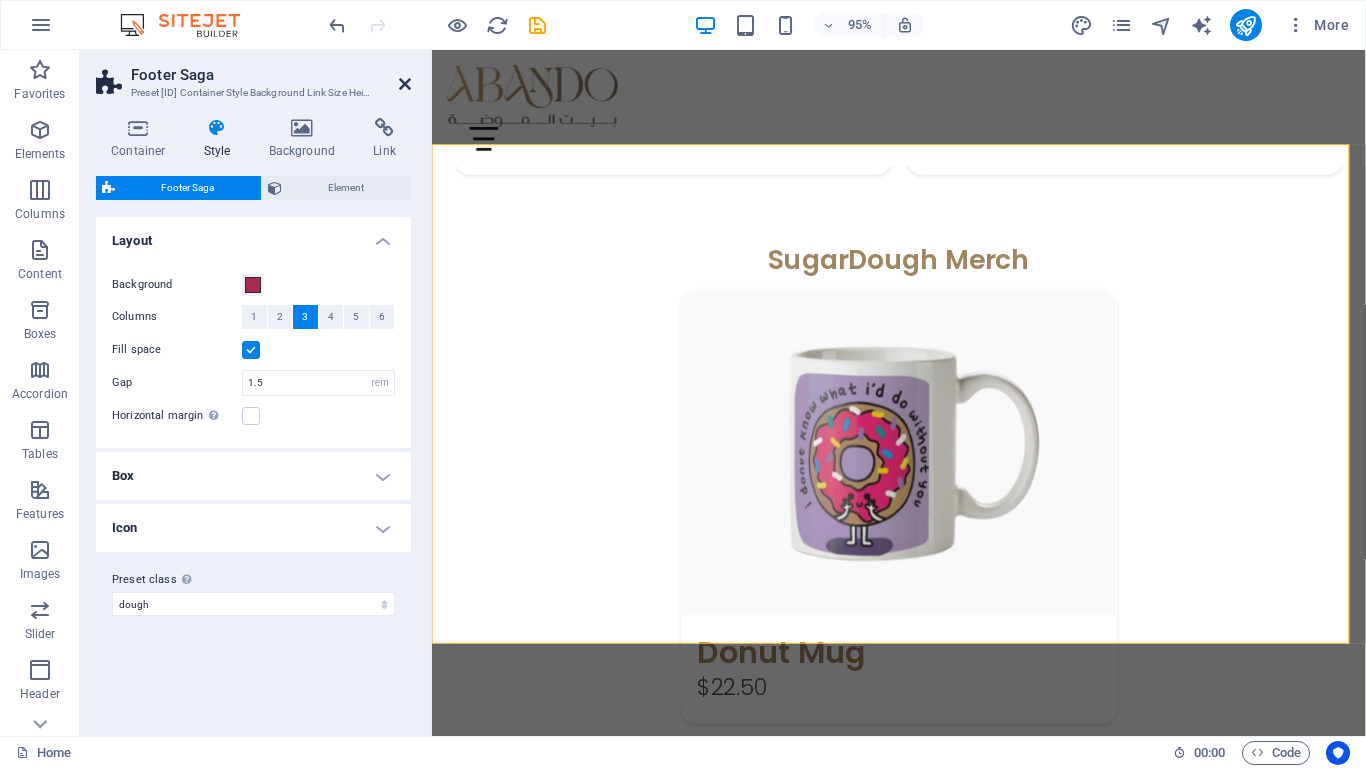 click at bounding box center (405, 84) 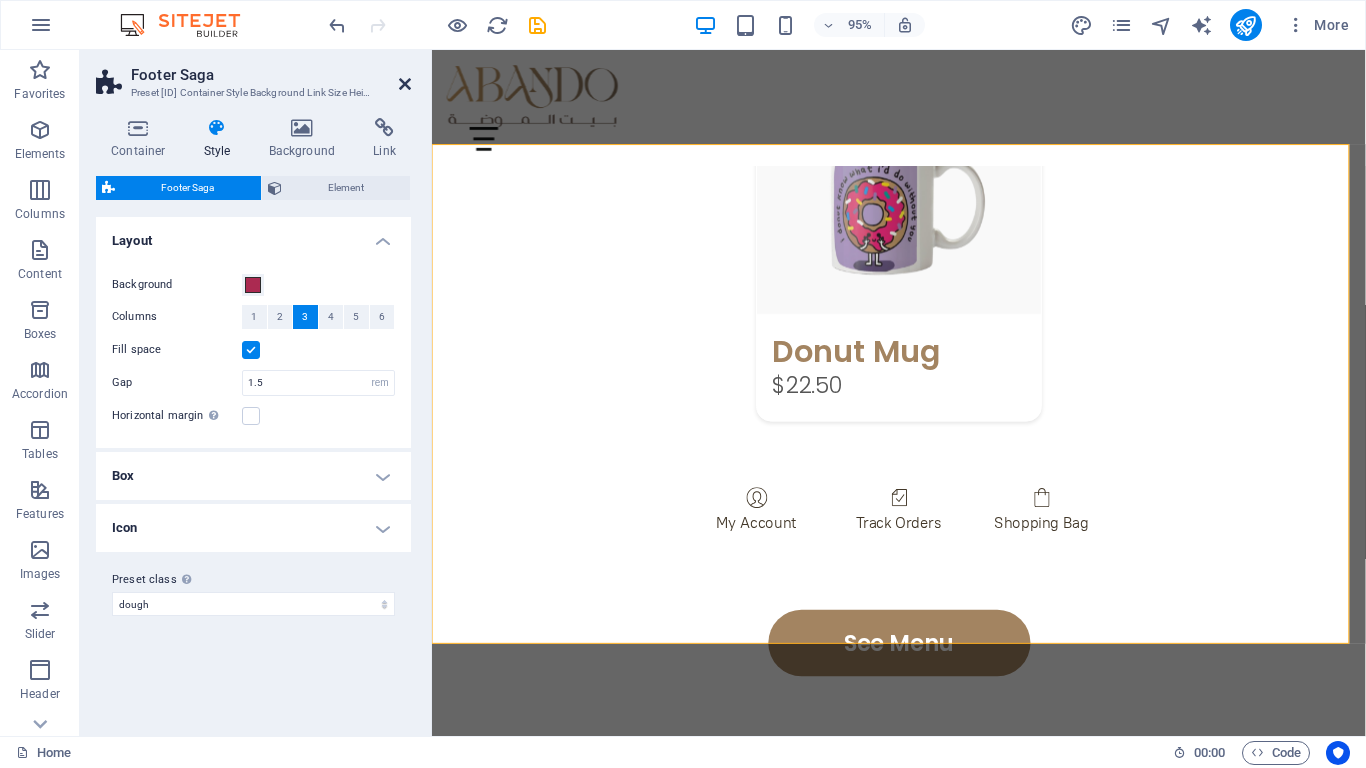 scroll, scrollTop: 2940, scrollLeft: 0, axis: vertical 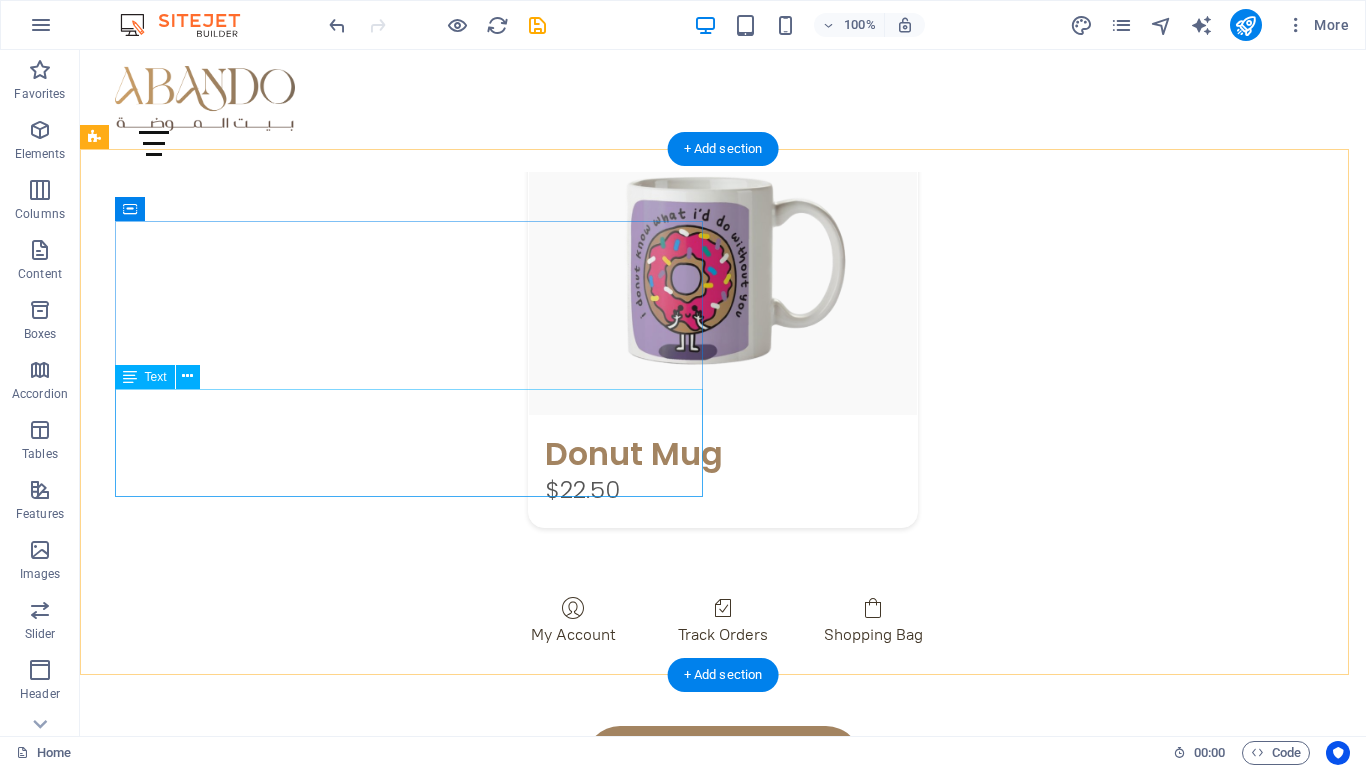 click on "[COUNTRY]- [CITY] العنوان الرقم" at bounding box center [704, 1162] 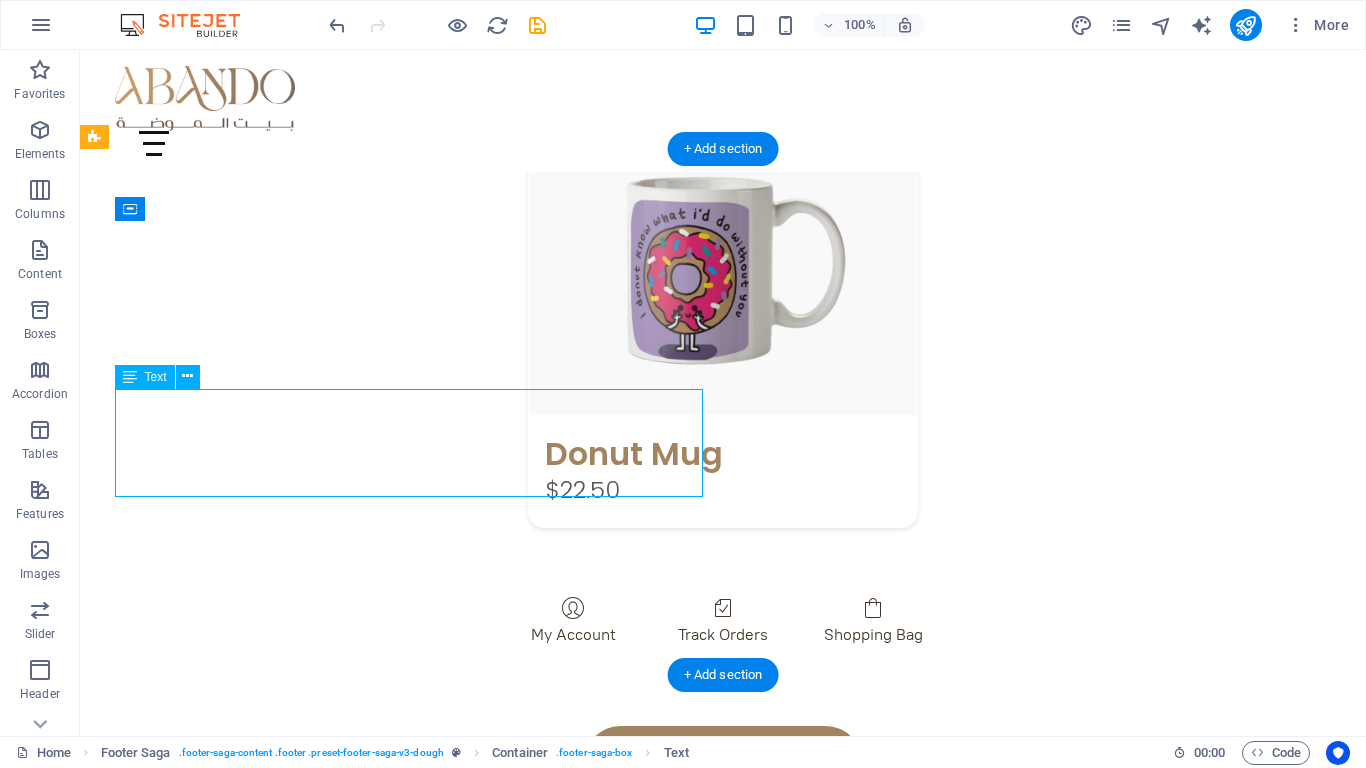 click on "[COUNTRY]- [CITY] العنوان الرقم" at bounding box center [704, 1162] 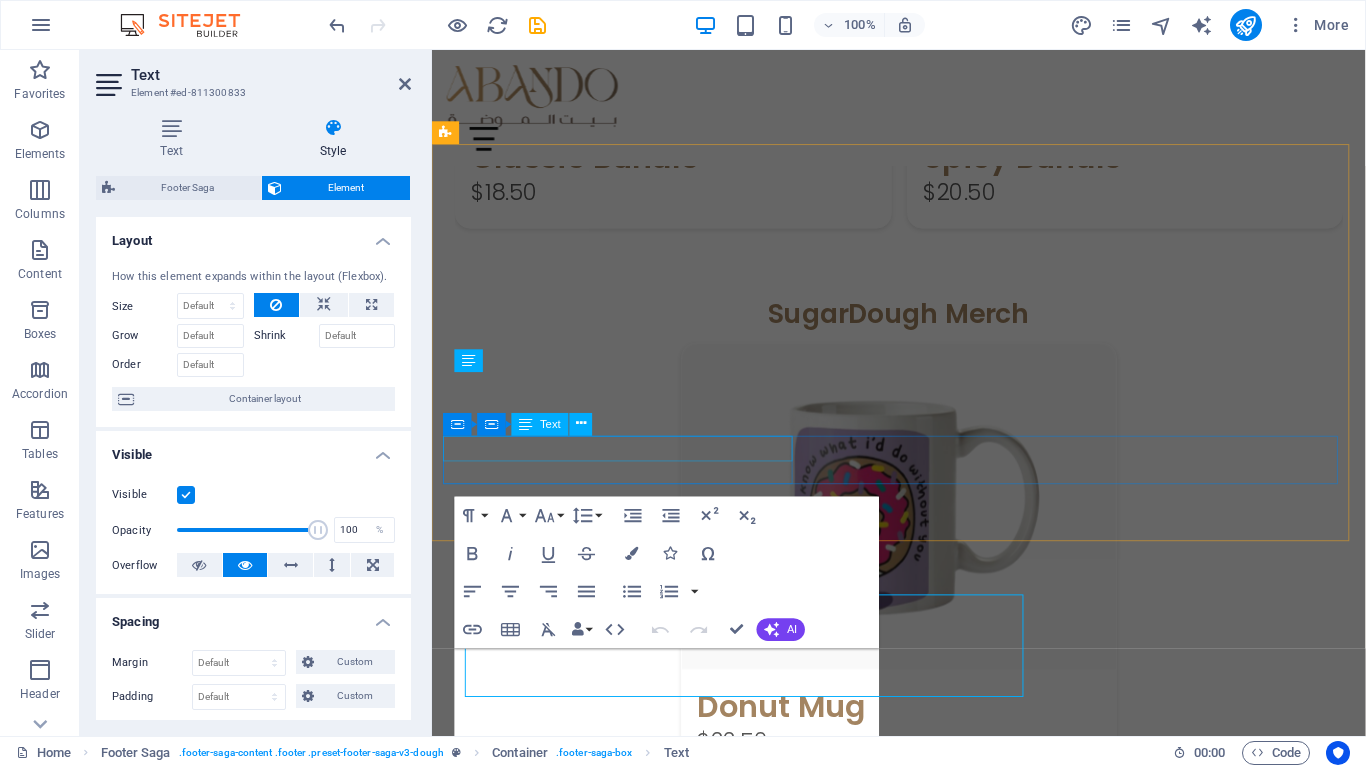 scroll, scrollTop: 2997, scrollLeft: 0, axis: vertical 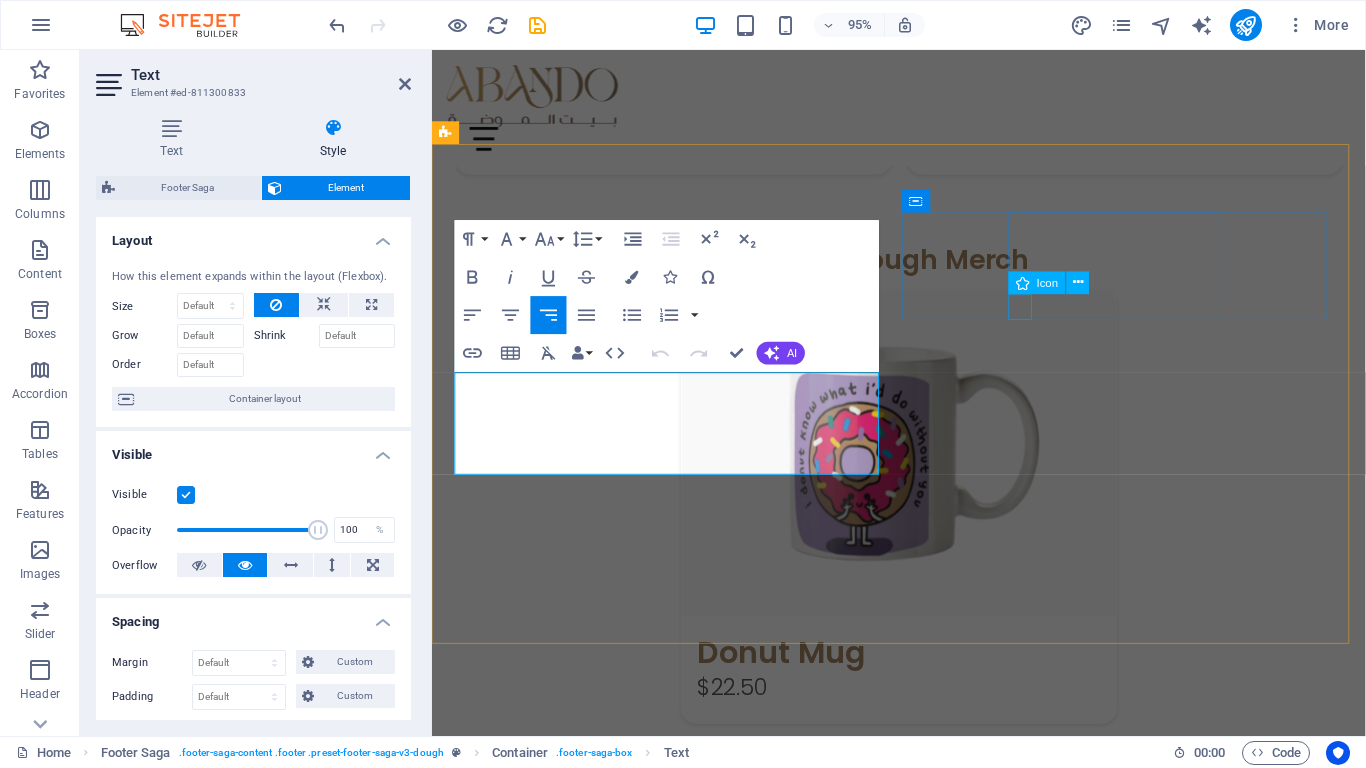 click at bounding box center (923, 1592) 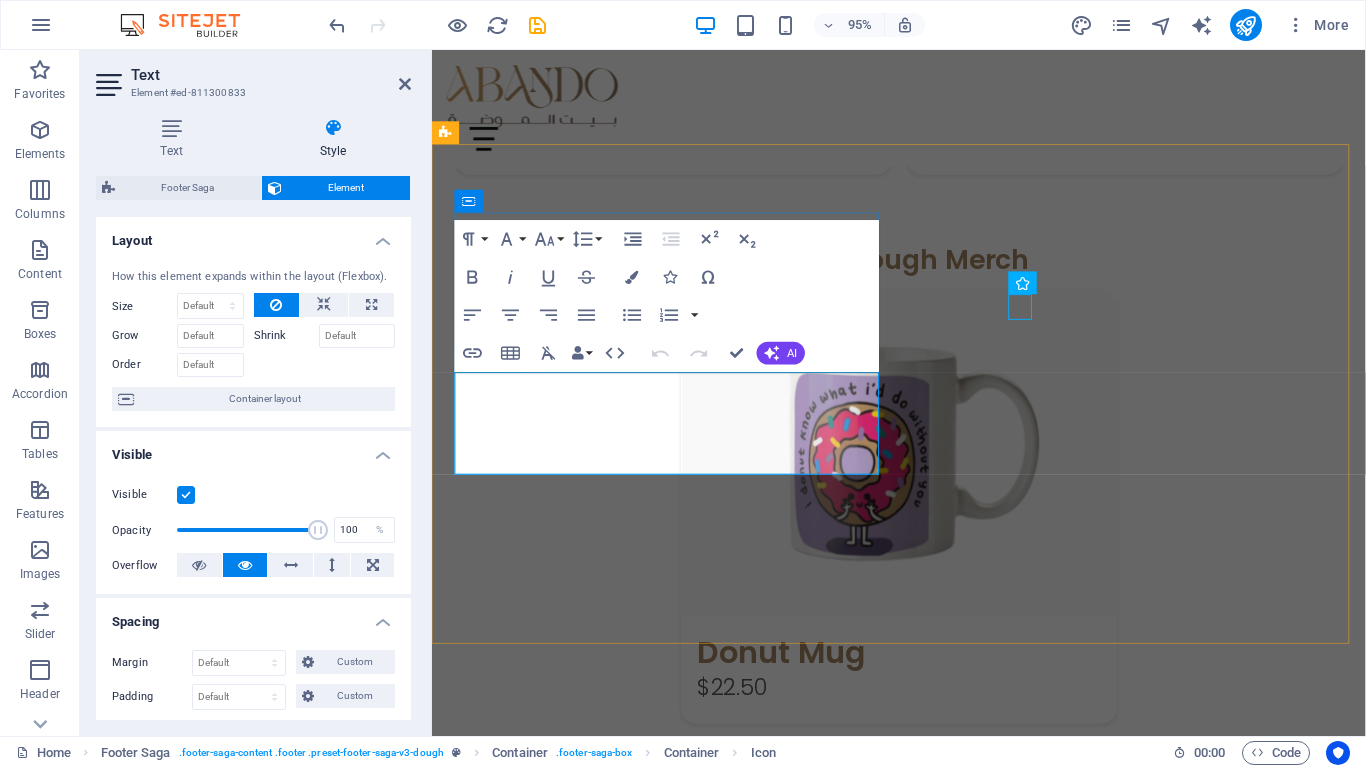 scroll, scrollTop: 2940, scrollLeft: 0, axis: vertical 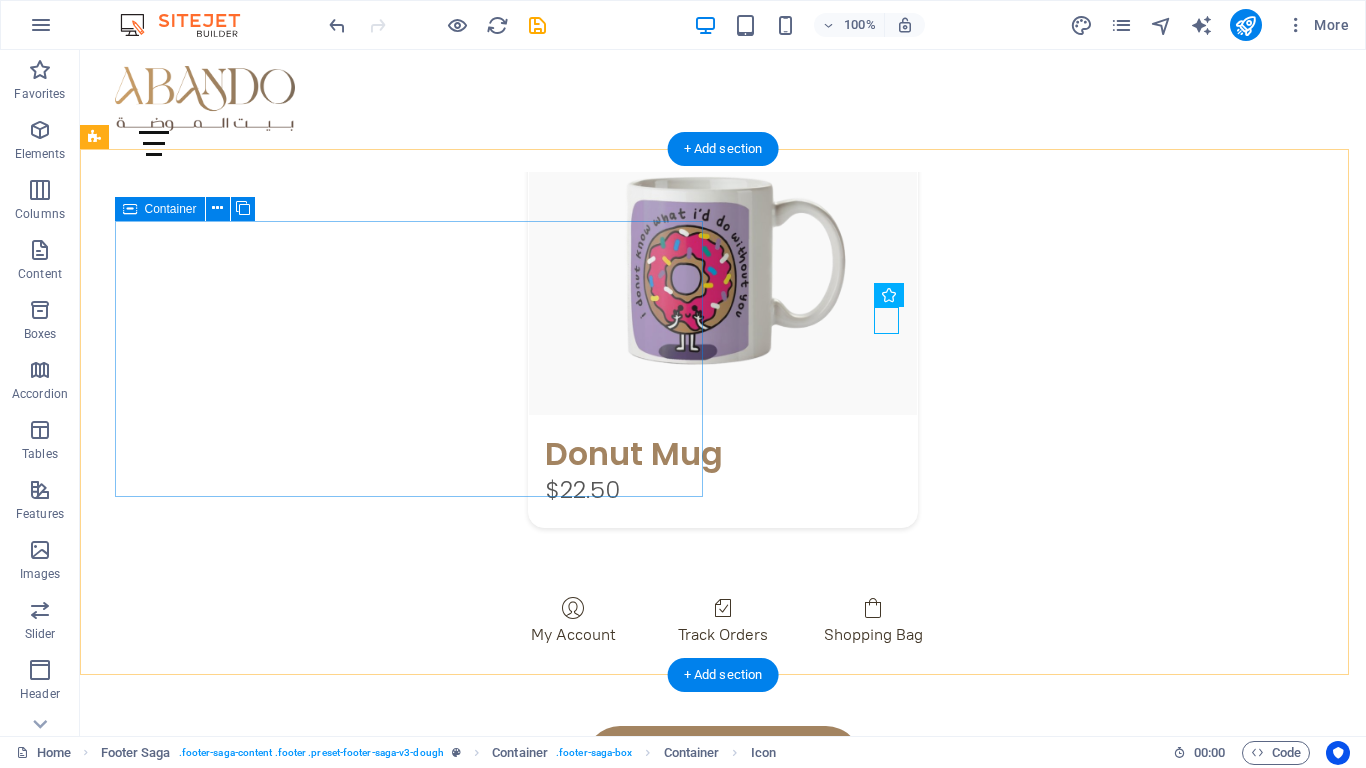 click on "[COUNTRY]- [CITY] العنوان الرقم" at bounding box center (704, 1078) 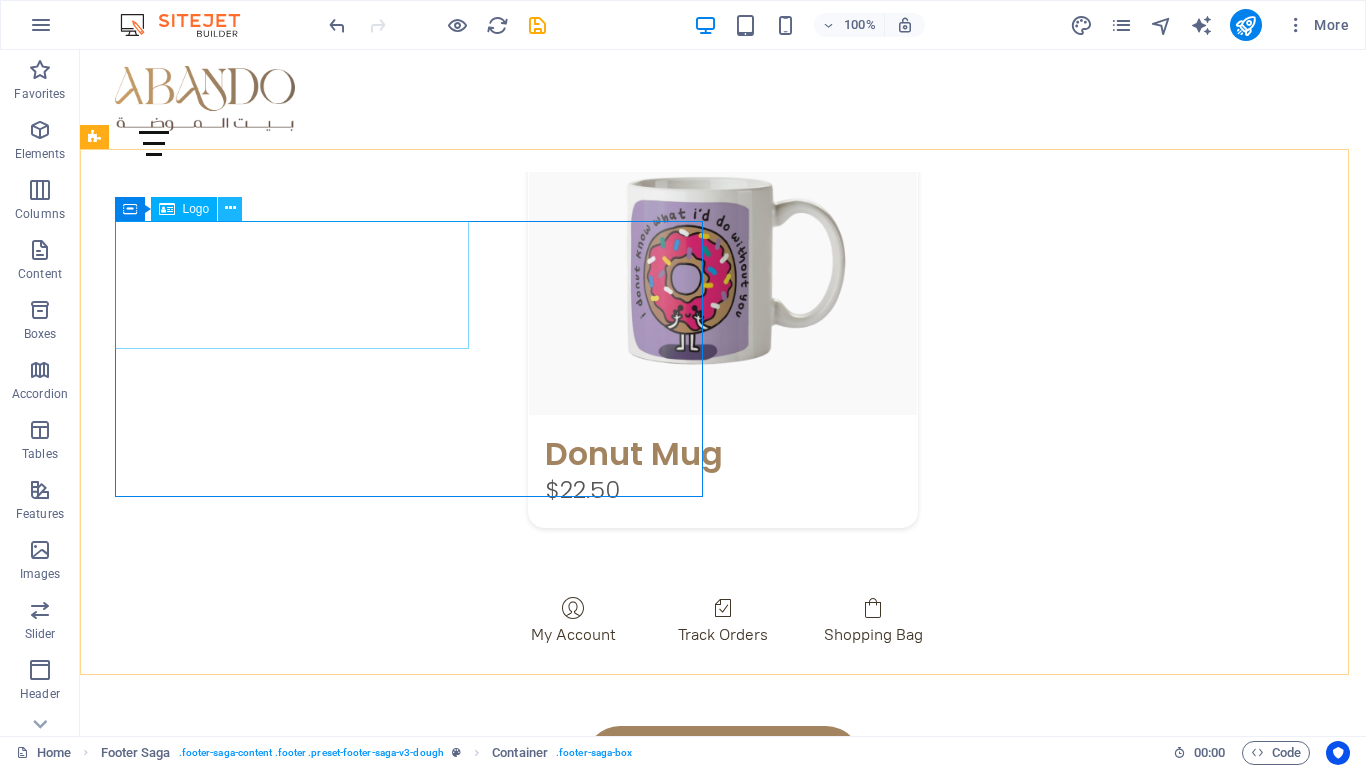 click at bounding box center [230, 208] 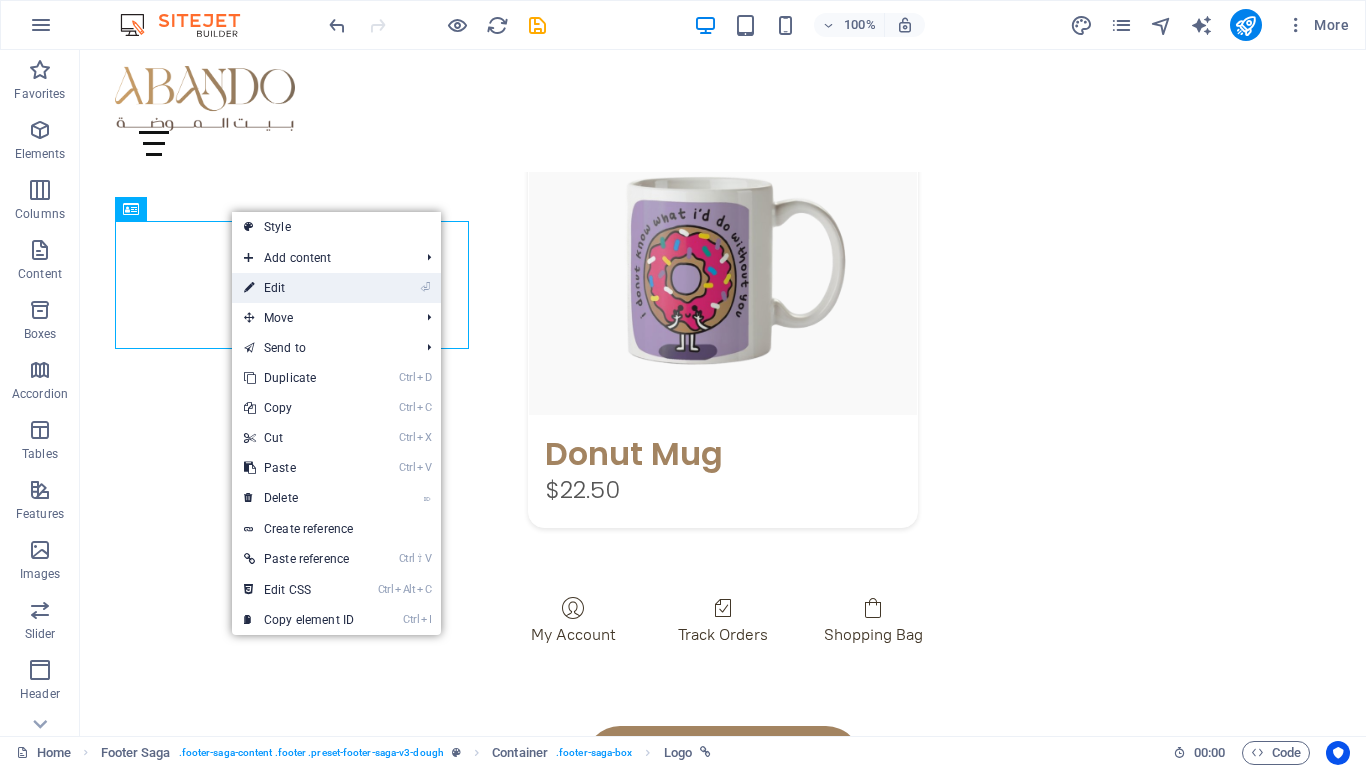 click on "⏎  Edit" at bounding box center [299, 288] 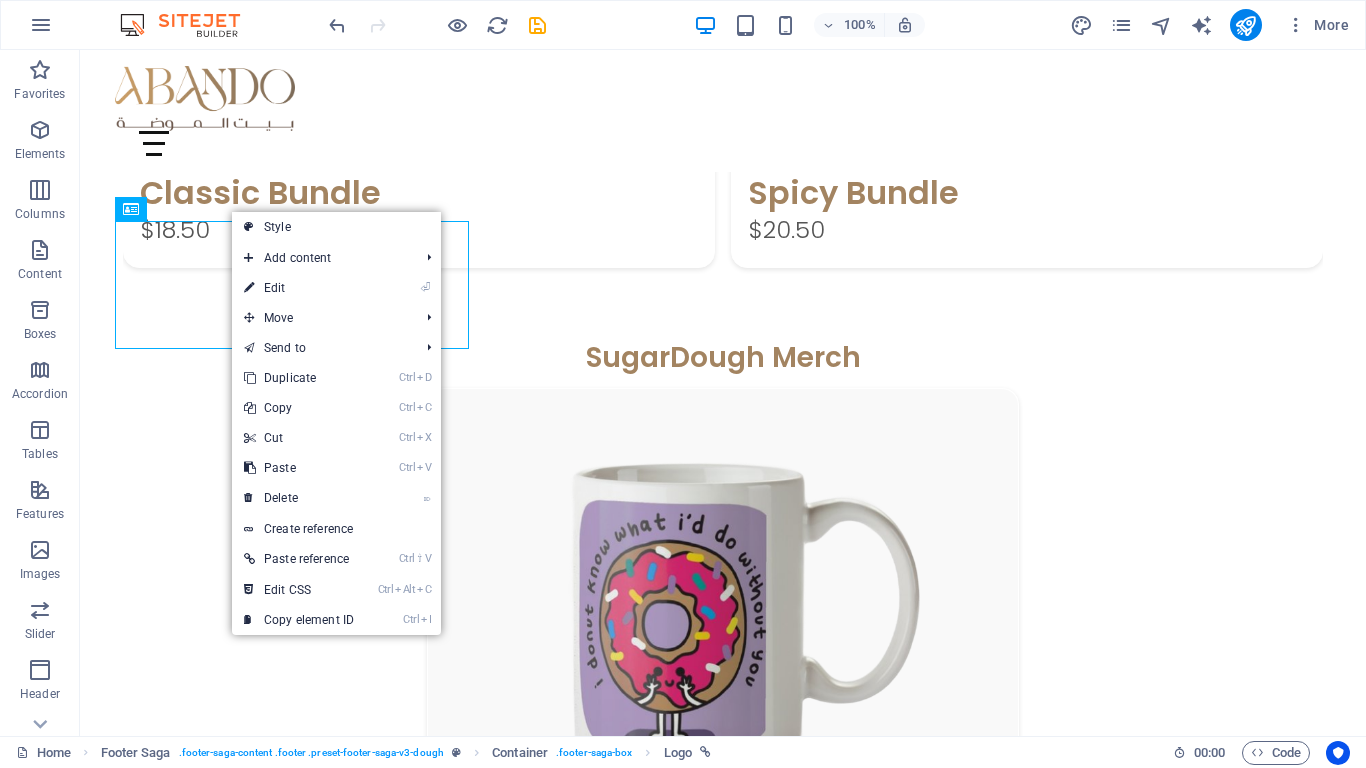 select on "px" 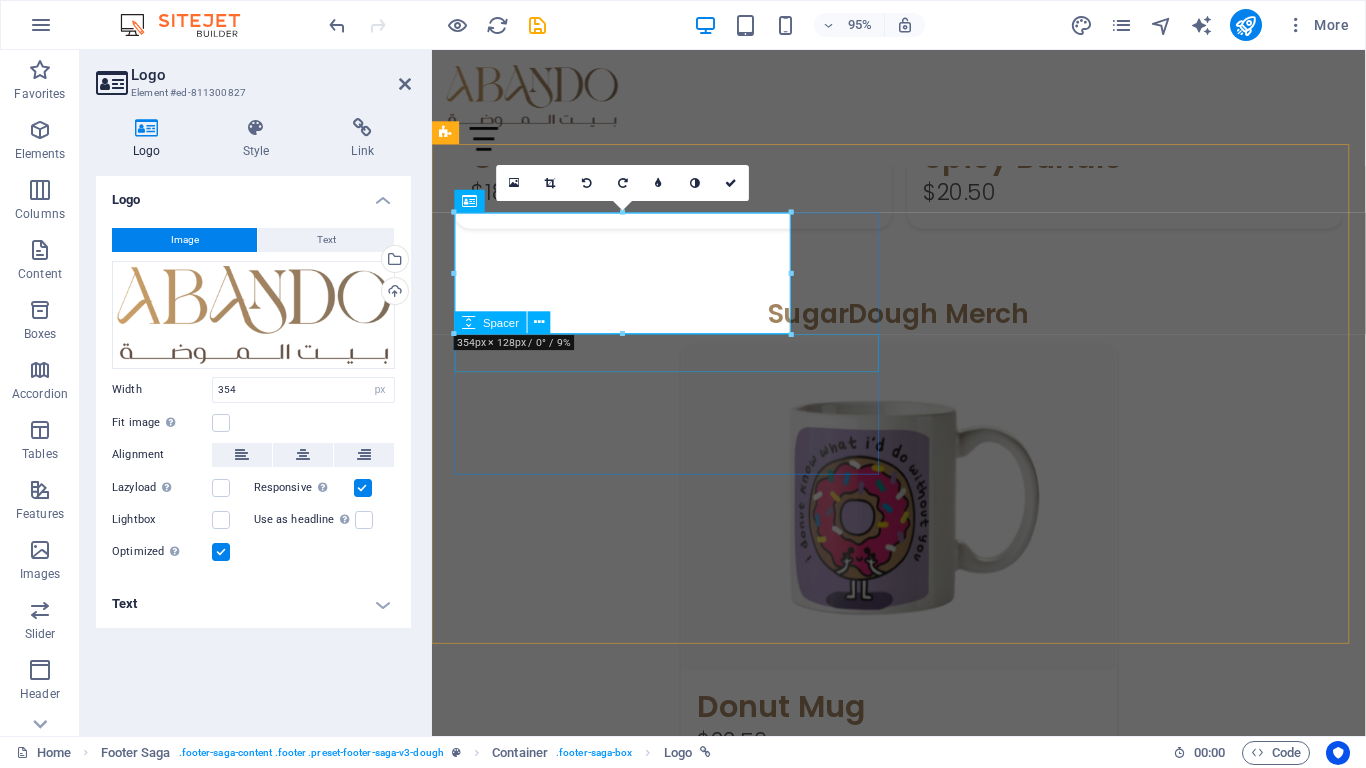 scroll, scrollTop: 2997, scrollLeft: 0, axis: vertical 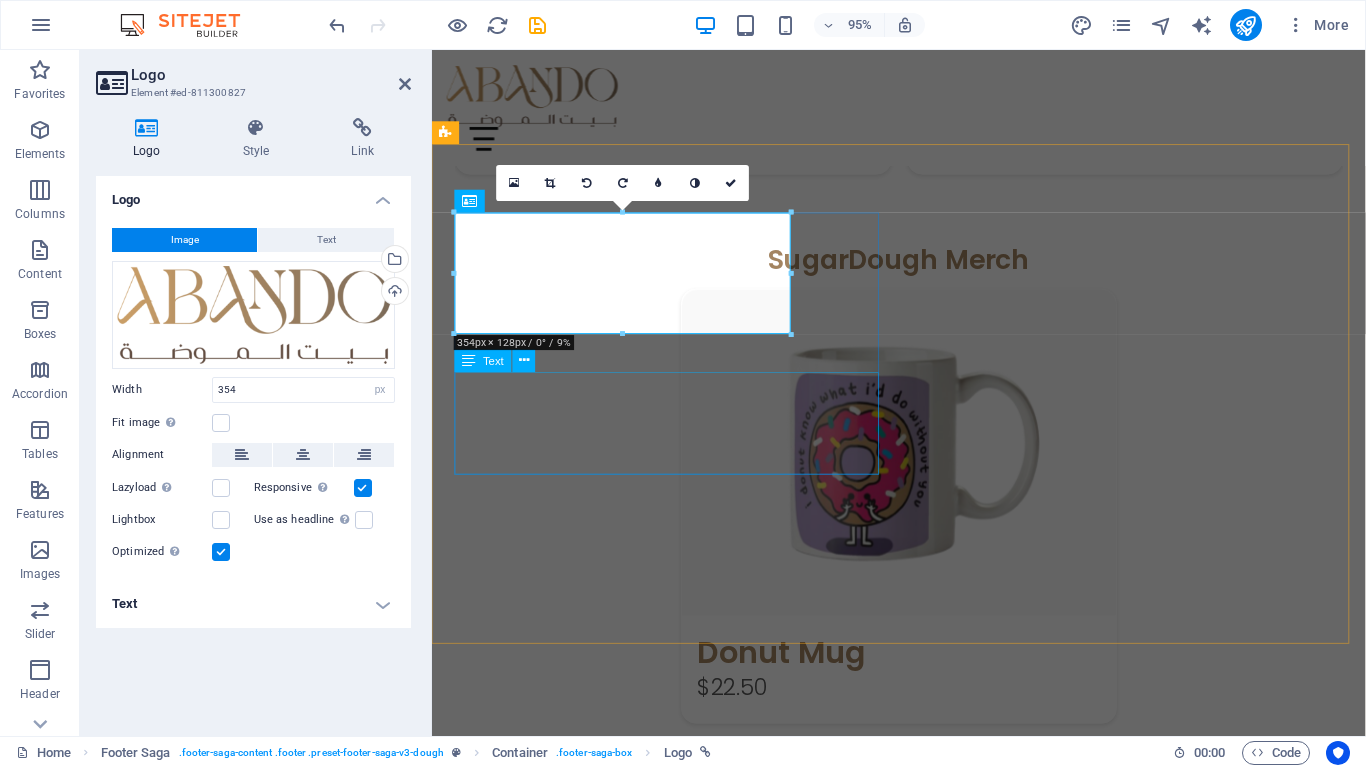 click on "[COUNTRY]- [CITY] العنوان الرقم" at bounding box center [923, 1373] 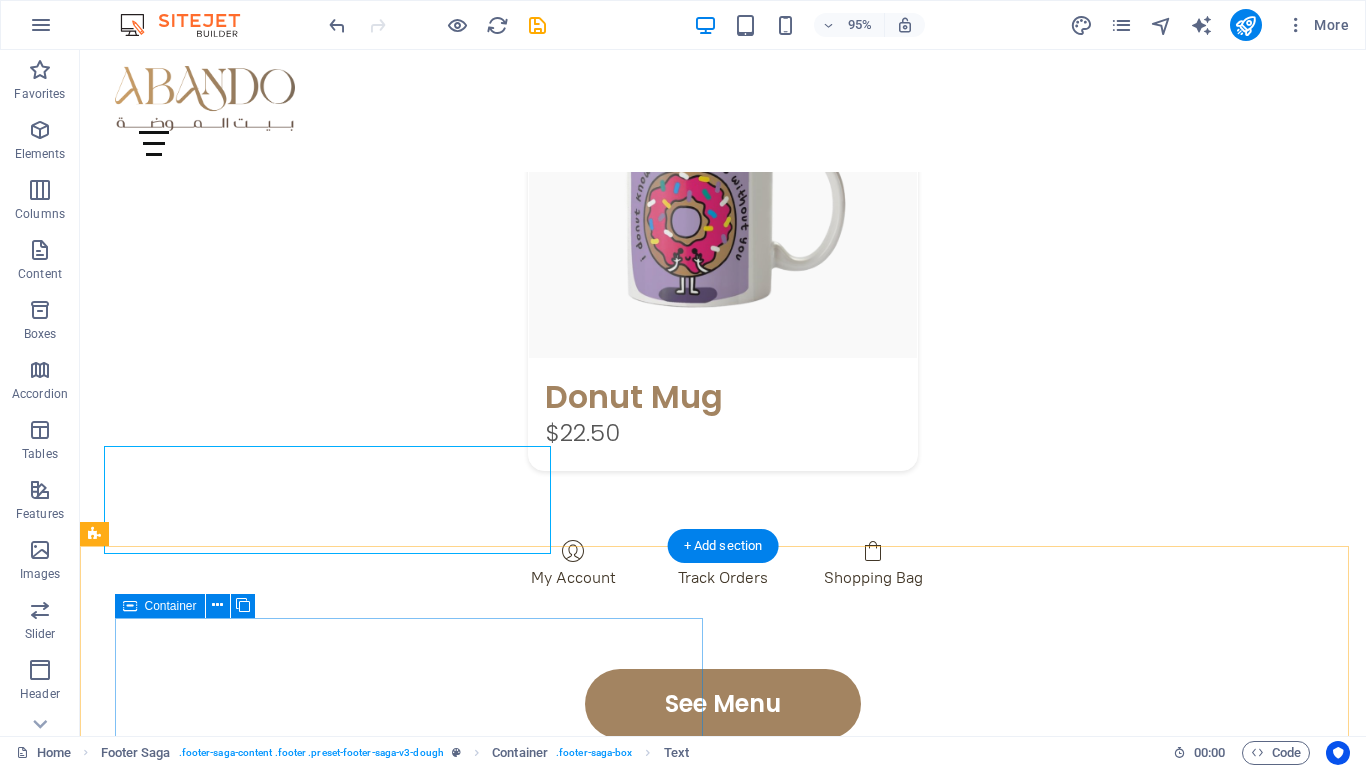 scroll, scrollTop: 2940, scrollLeft: 0, axis: vertical 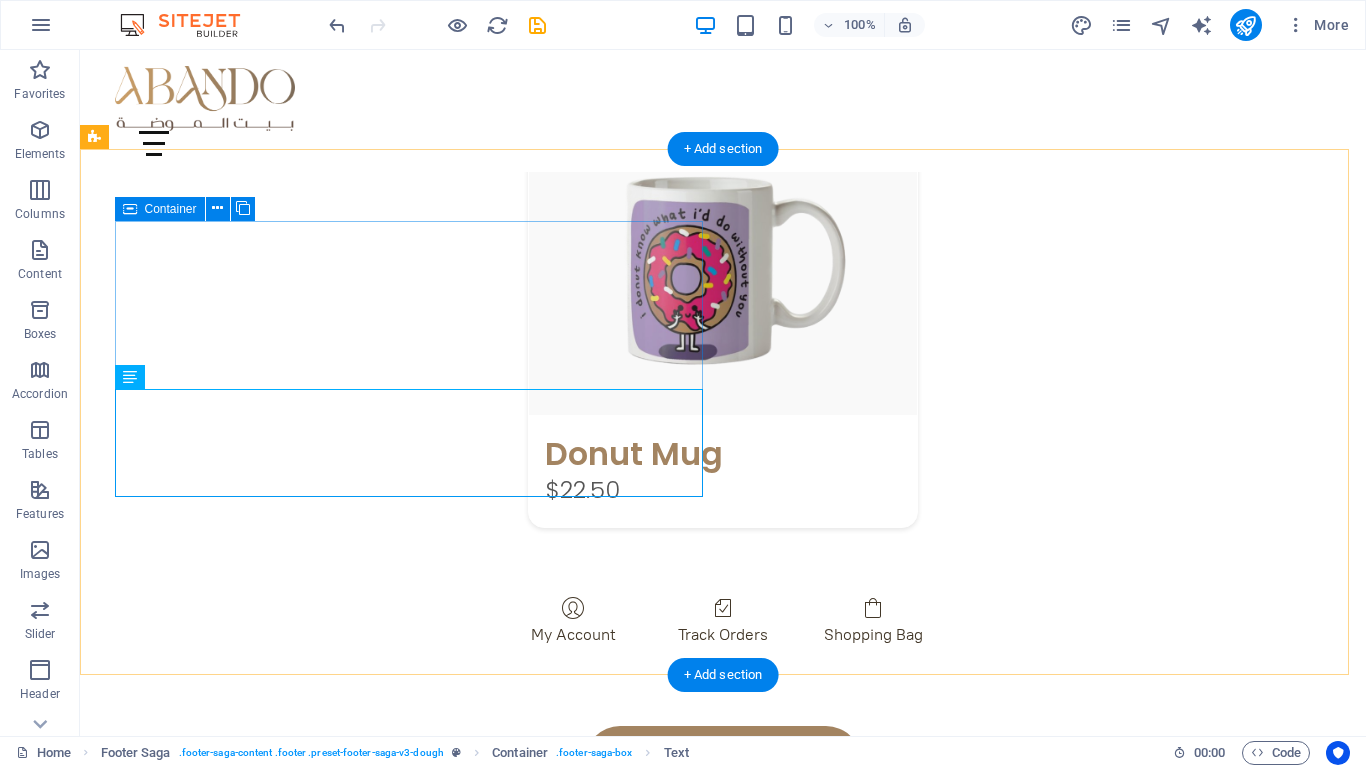 click on "[COUNTRY]- [CITY] العنوان الرقم" at bounding box center (704, 1078) 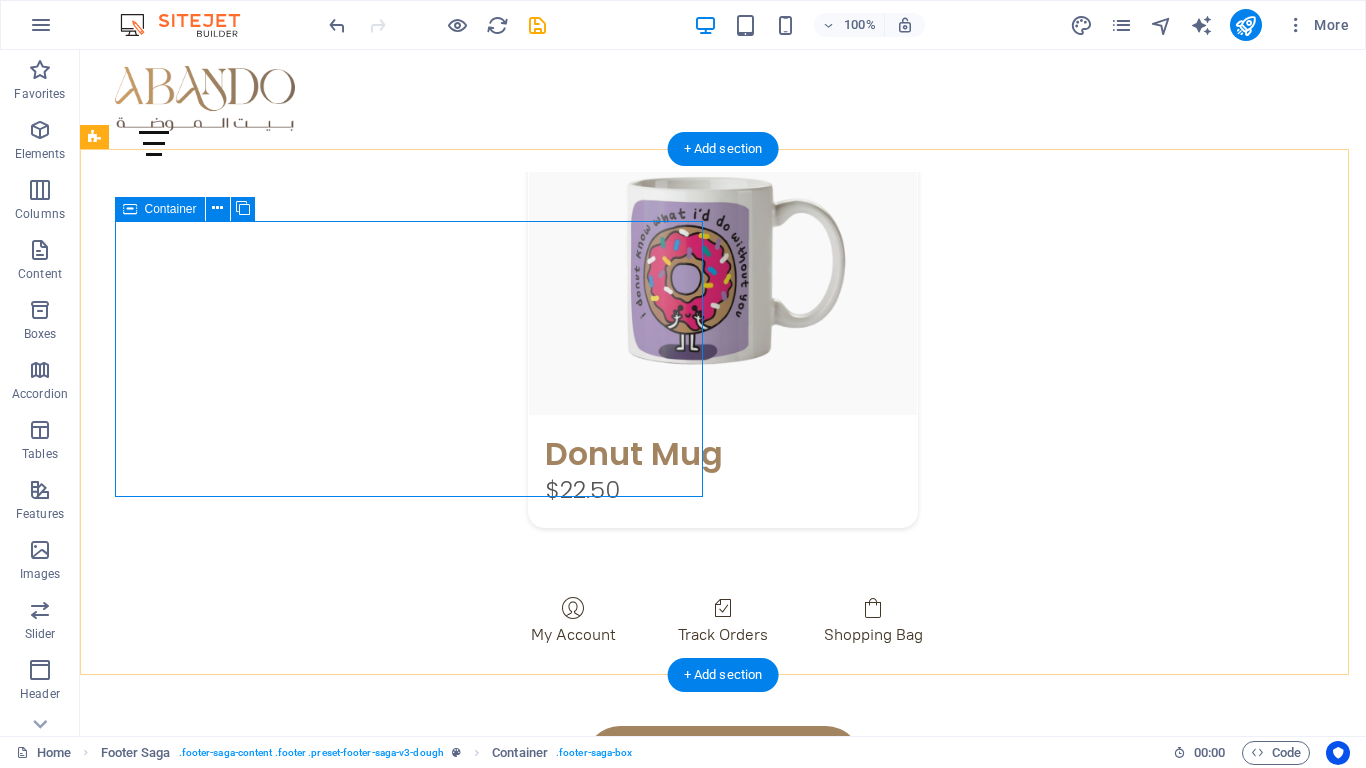 click on "[COUNTRY]- [CITY] العنوان الرقم" at bounding box center [704, 1078] 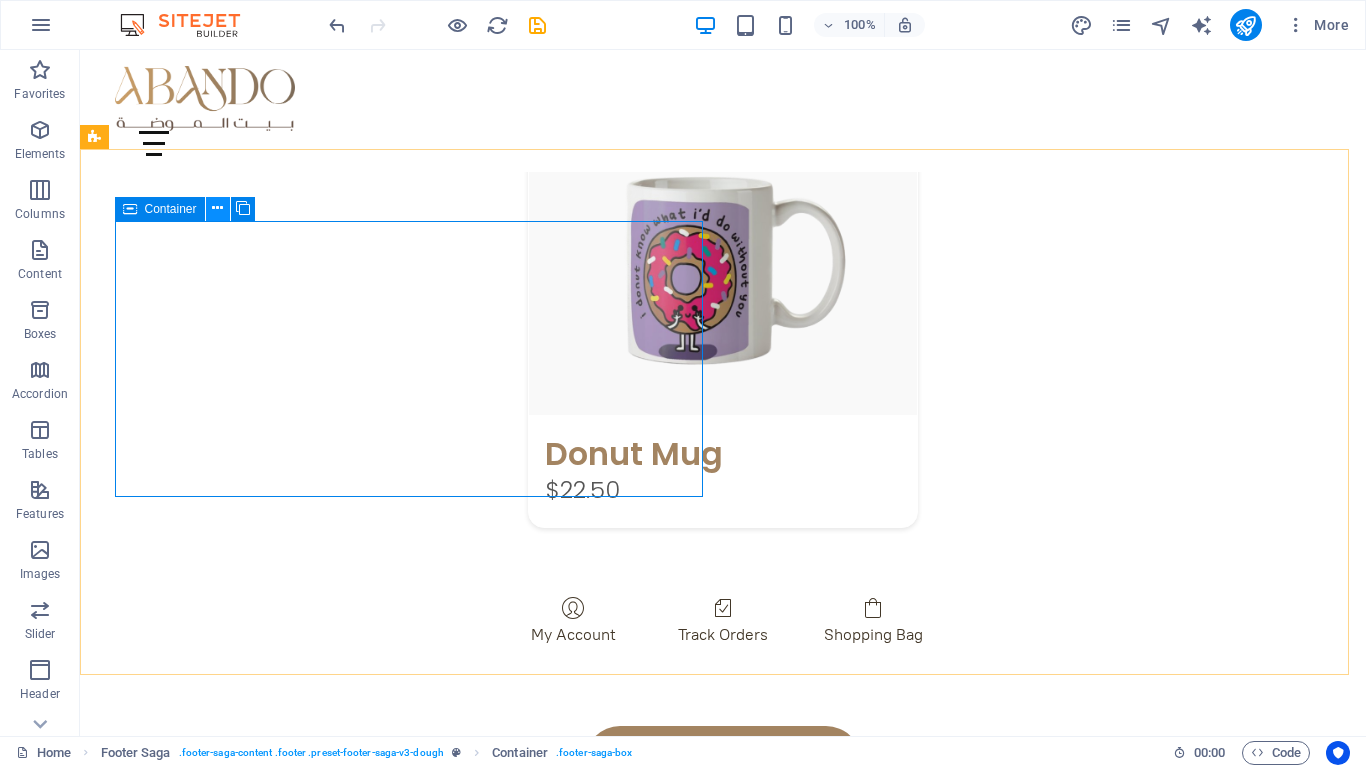 click at bounding box center [218, 209] 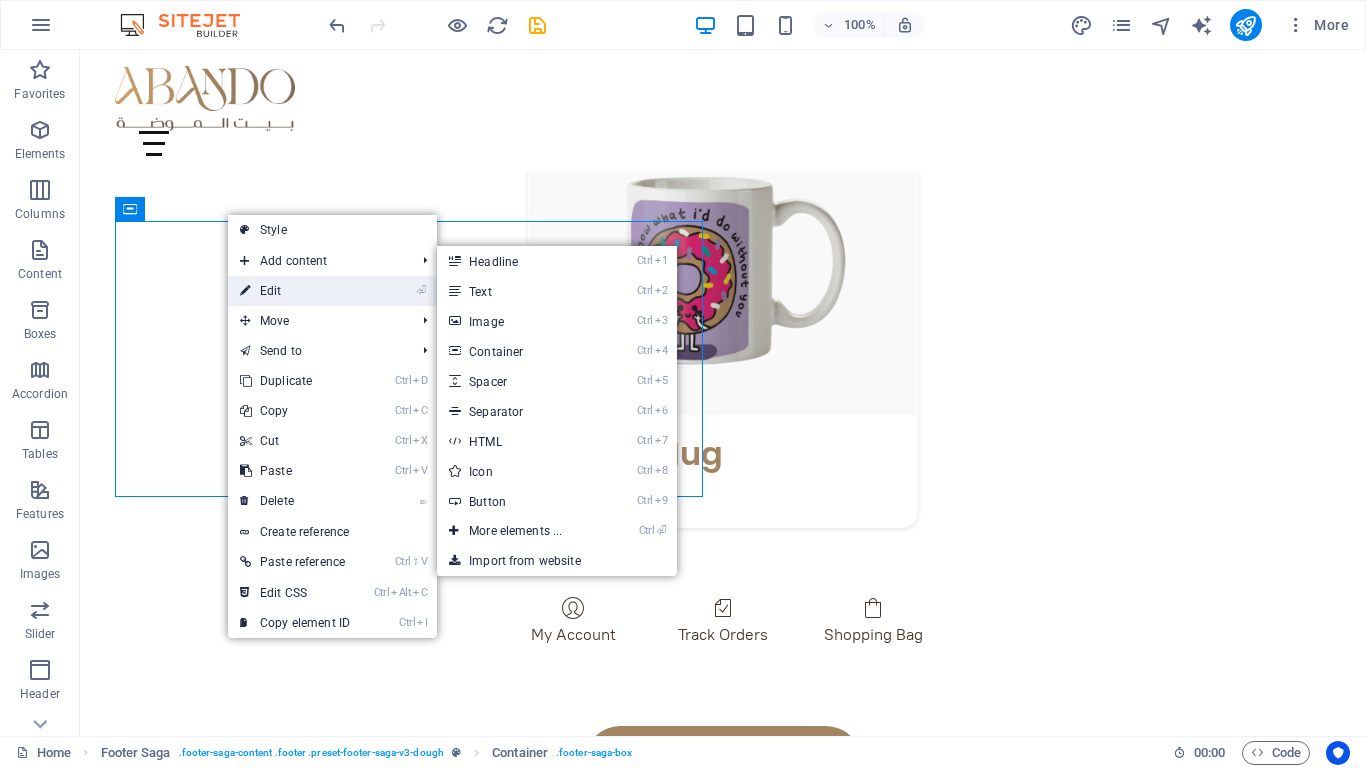 click on "⏎  Edit" at bounding box center [295, 291] 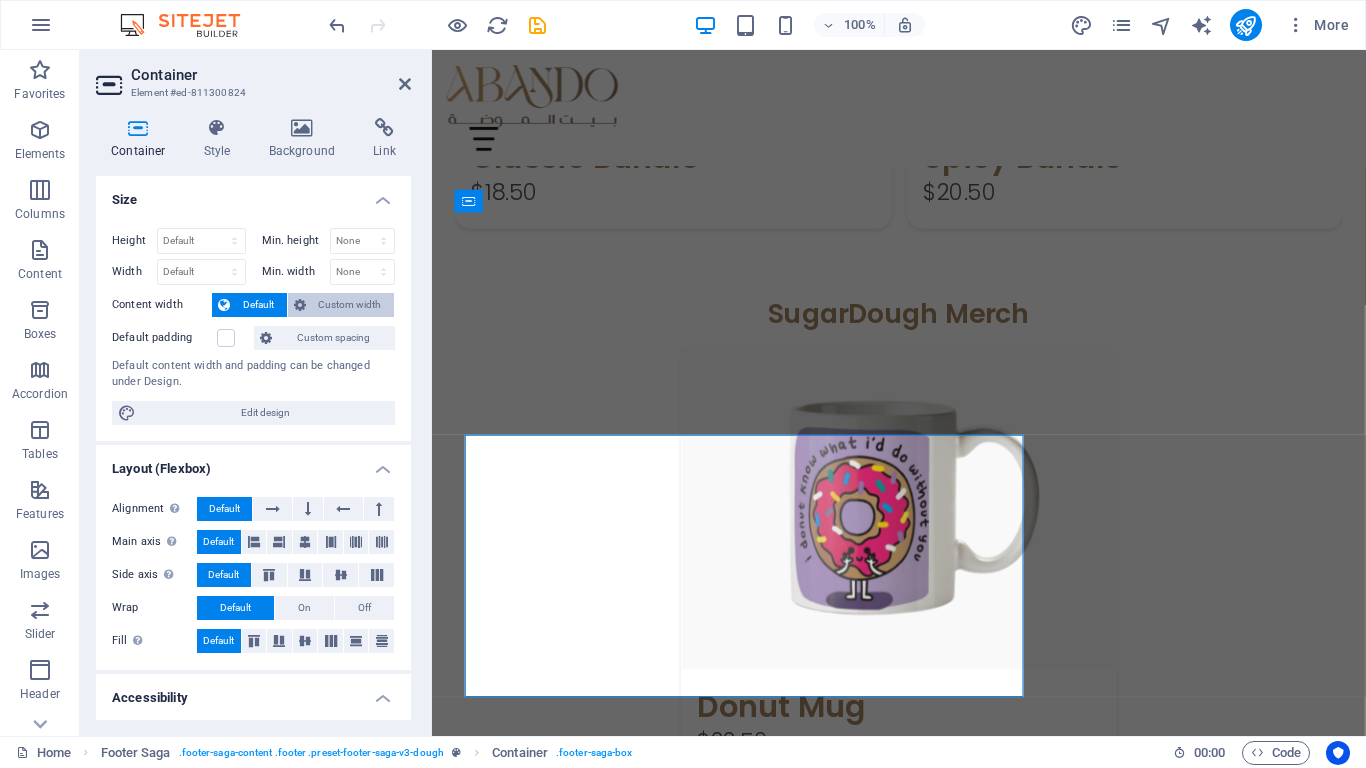 scroll, scrollTop: 2997, scrollLeft: 0, axis: vertical 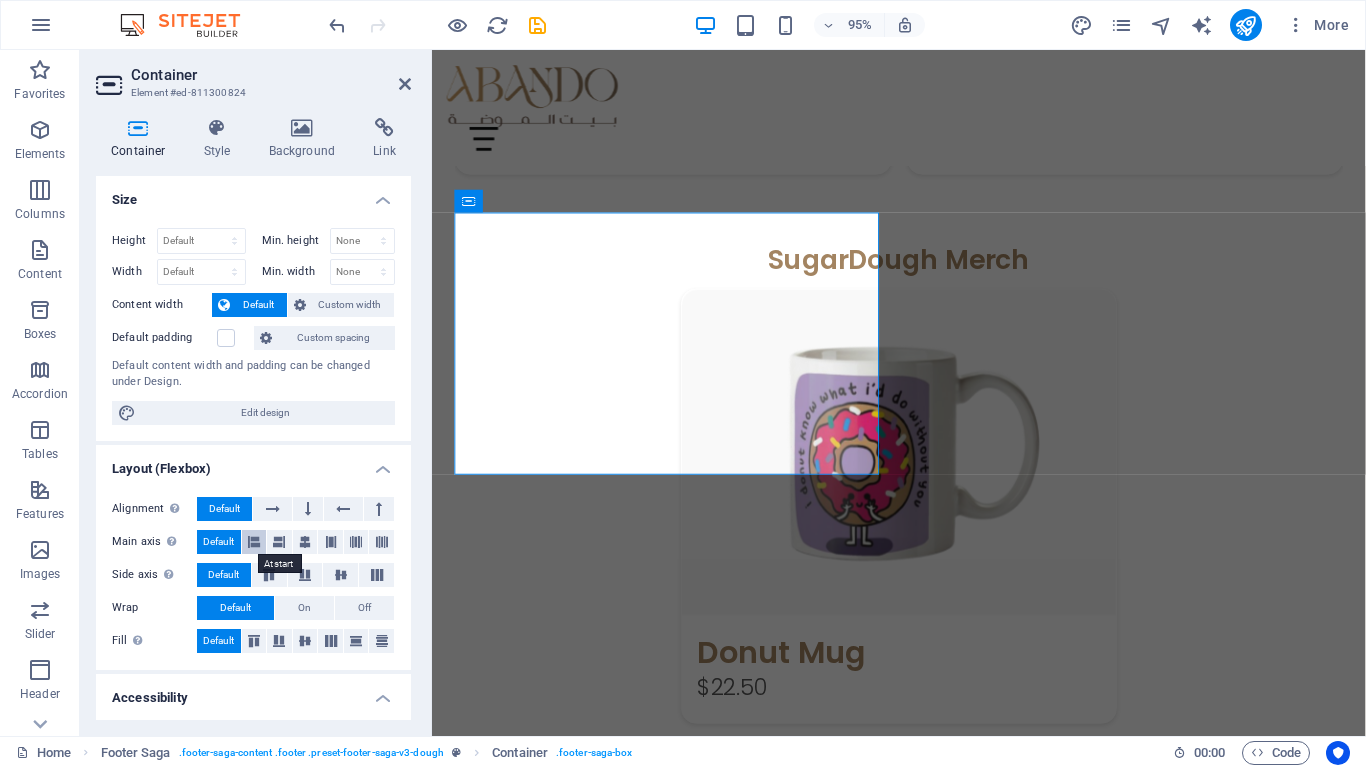 click at bounding box center (254, 542) 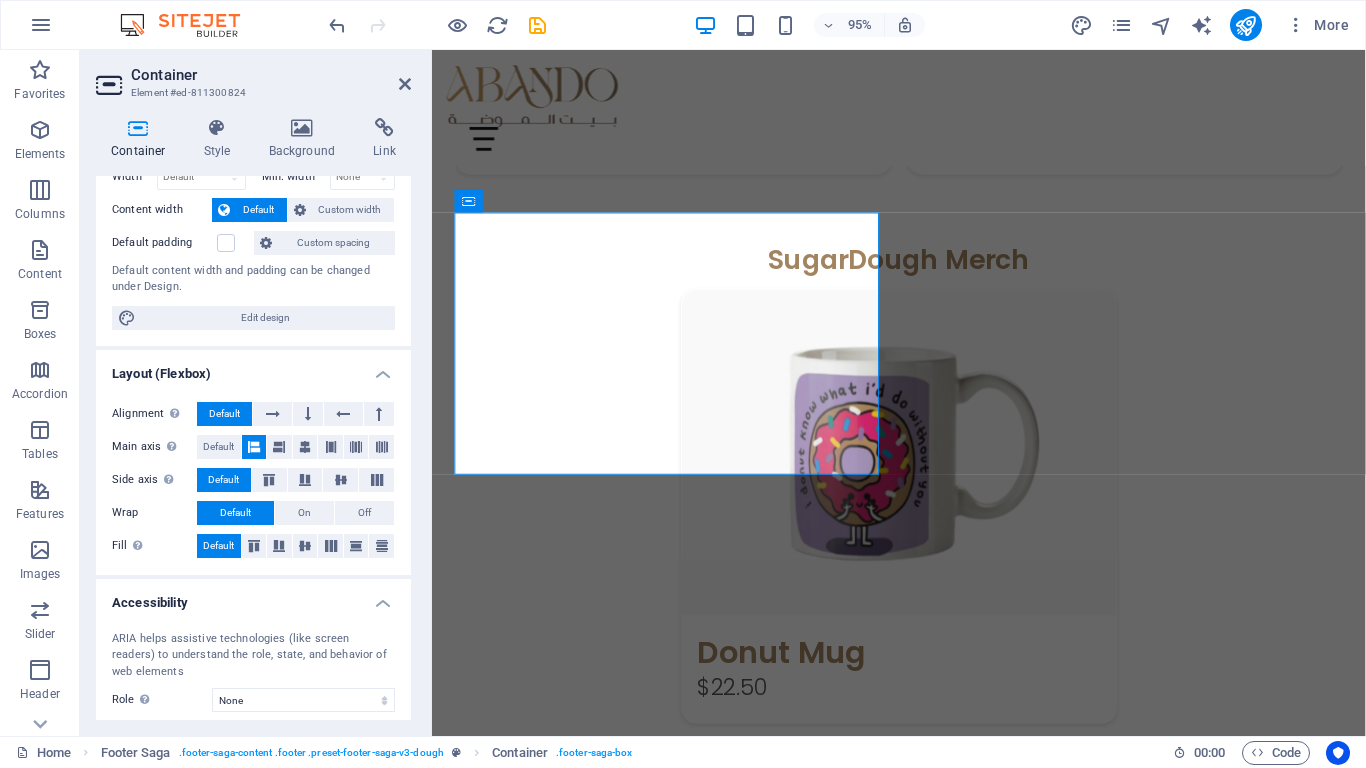 scroll, scrollTop: 100, scrollLeft: 0, axis: vertical 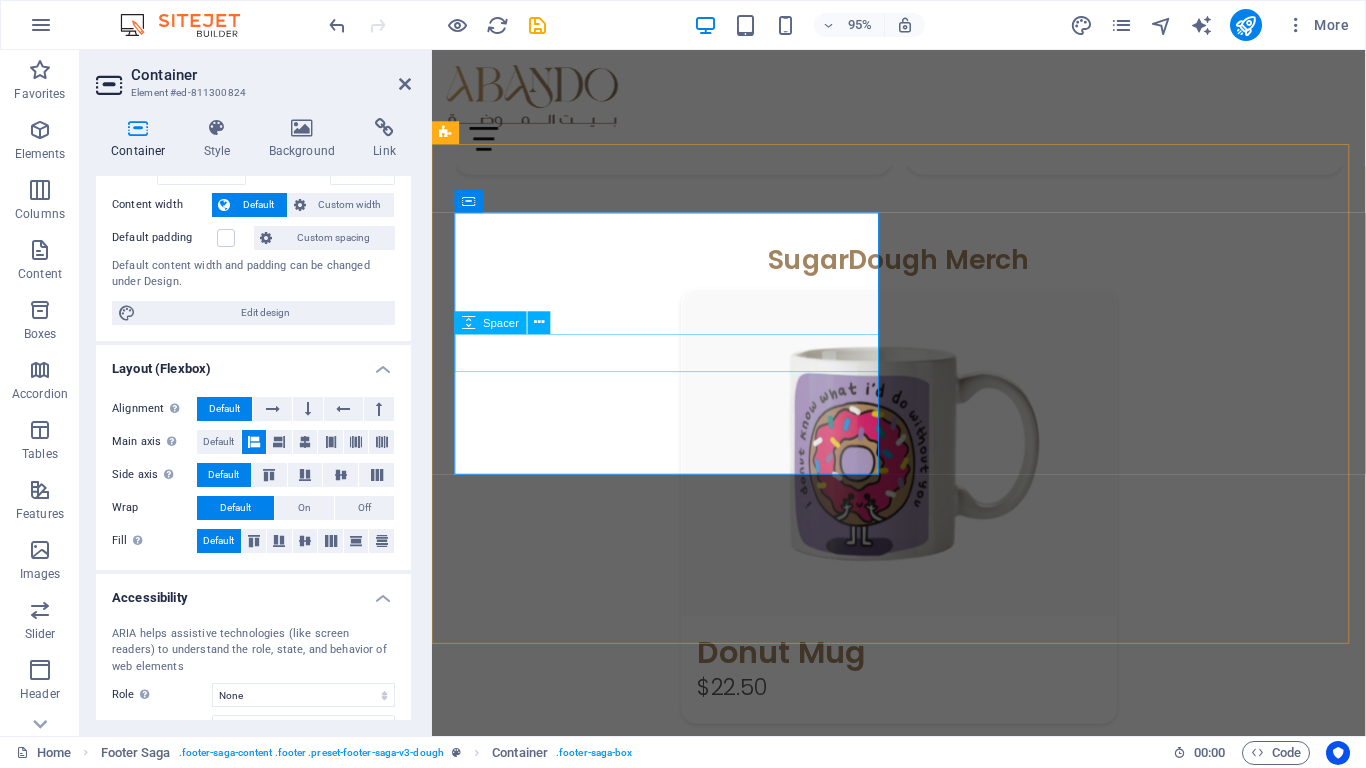 type 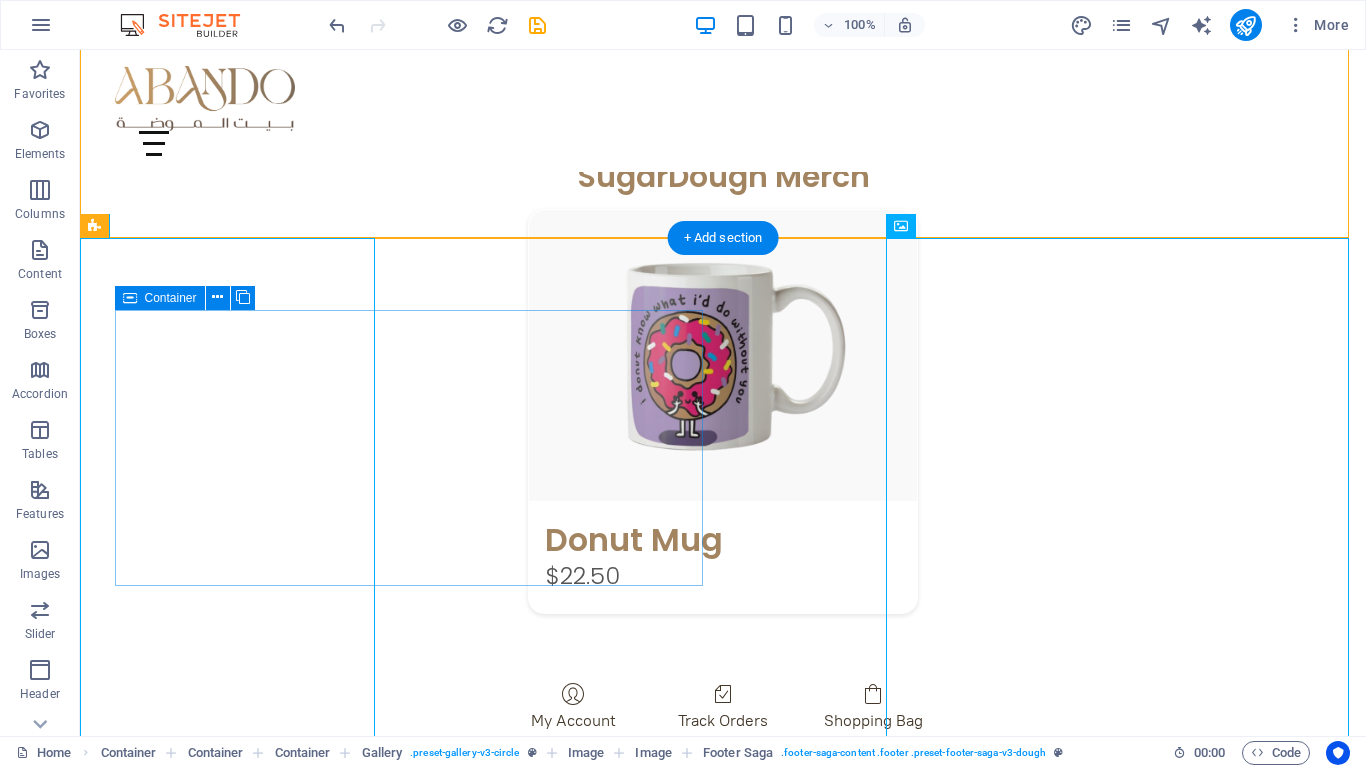 scroll, scrollTop: 2851, scrollLeft: 0, axis: vertical 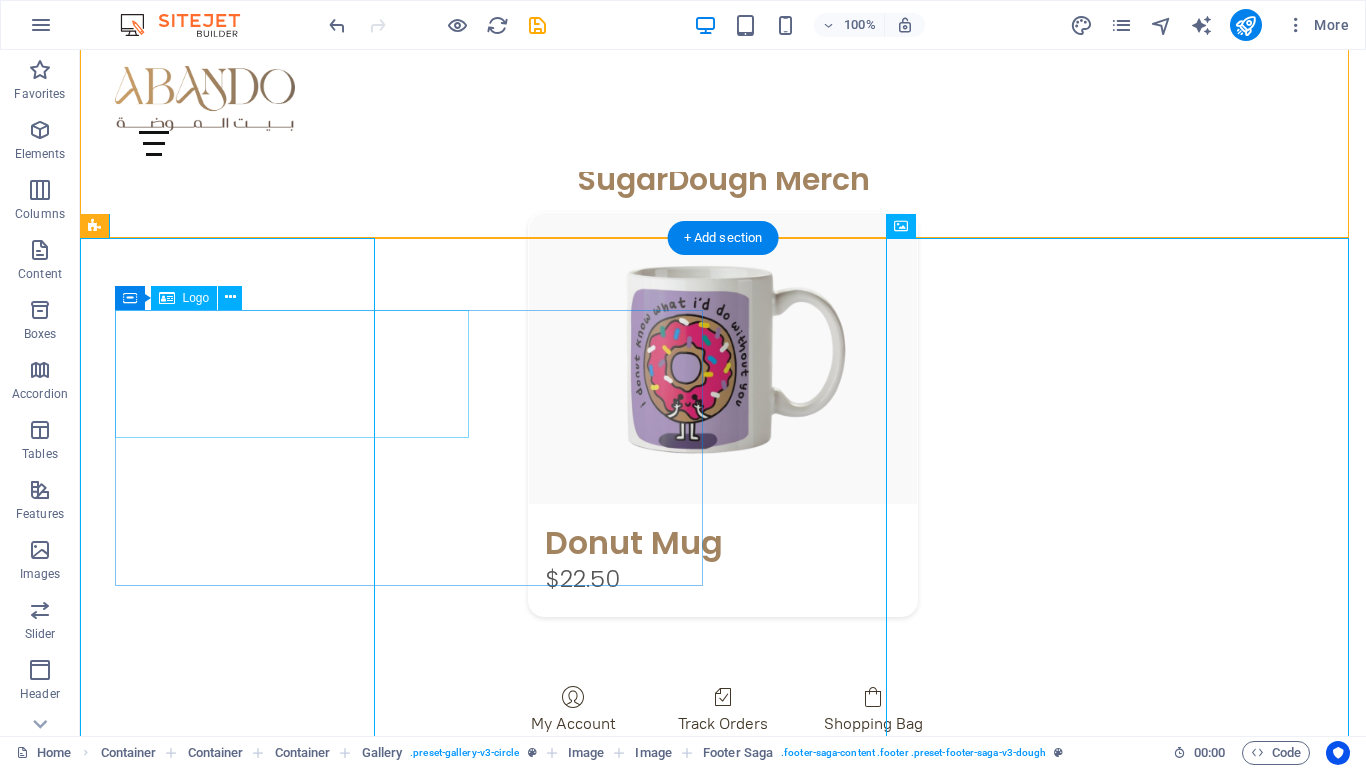 click at bounding box center (704, 1093) 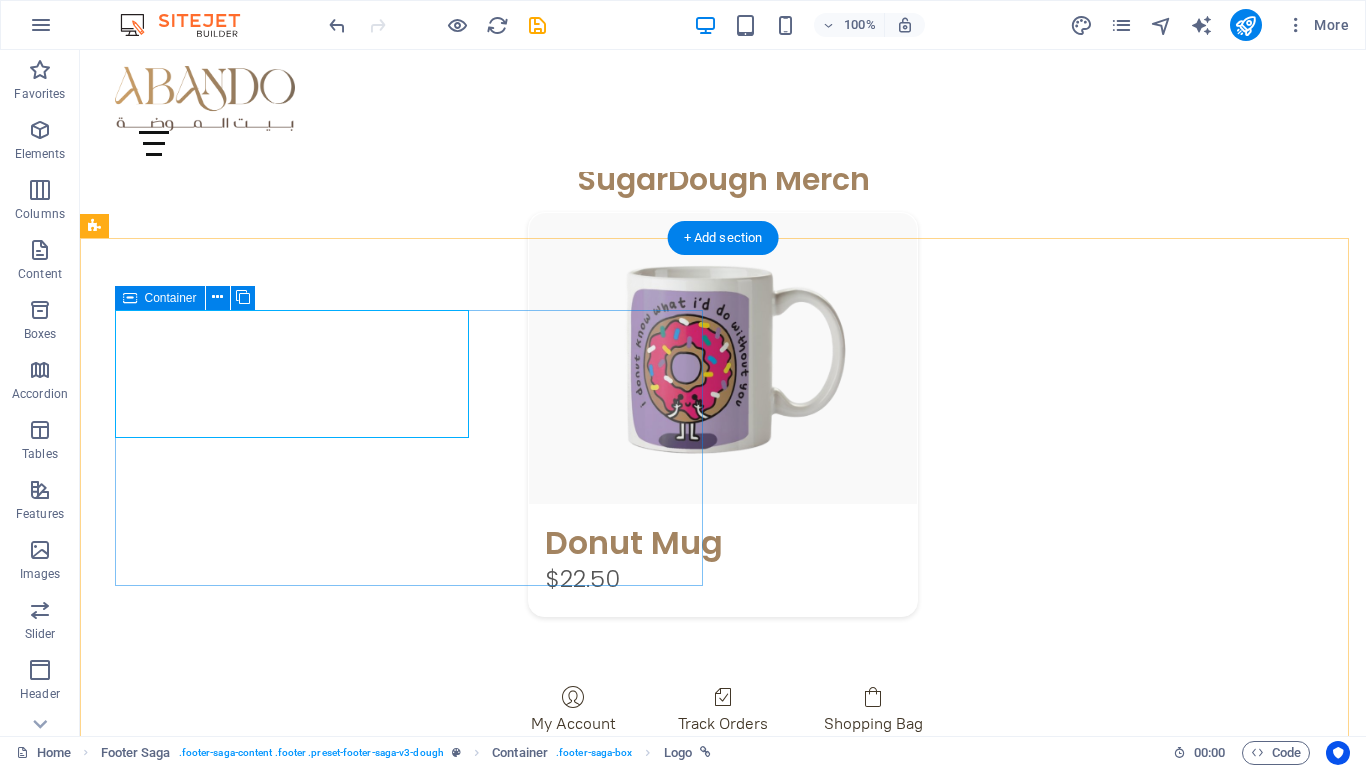 click on "[COUNTRY]- [CITY] العنوان الرقم" at bounding box center (704, 1167) 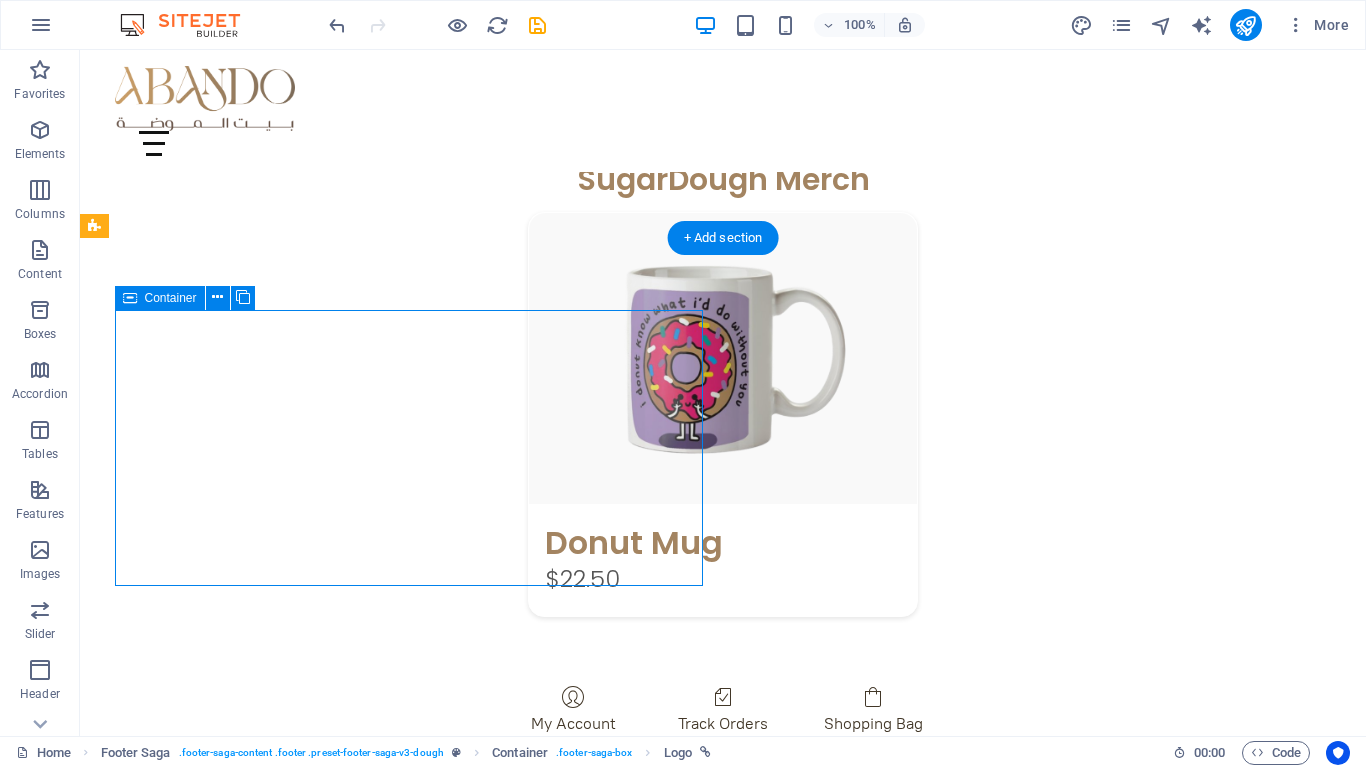 click on "[COUNTRY]- [CITY] العنوان الرقم" at bounding box center (704, 1167) 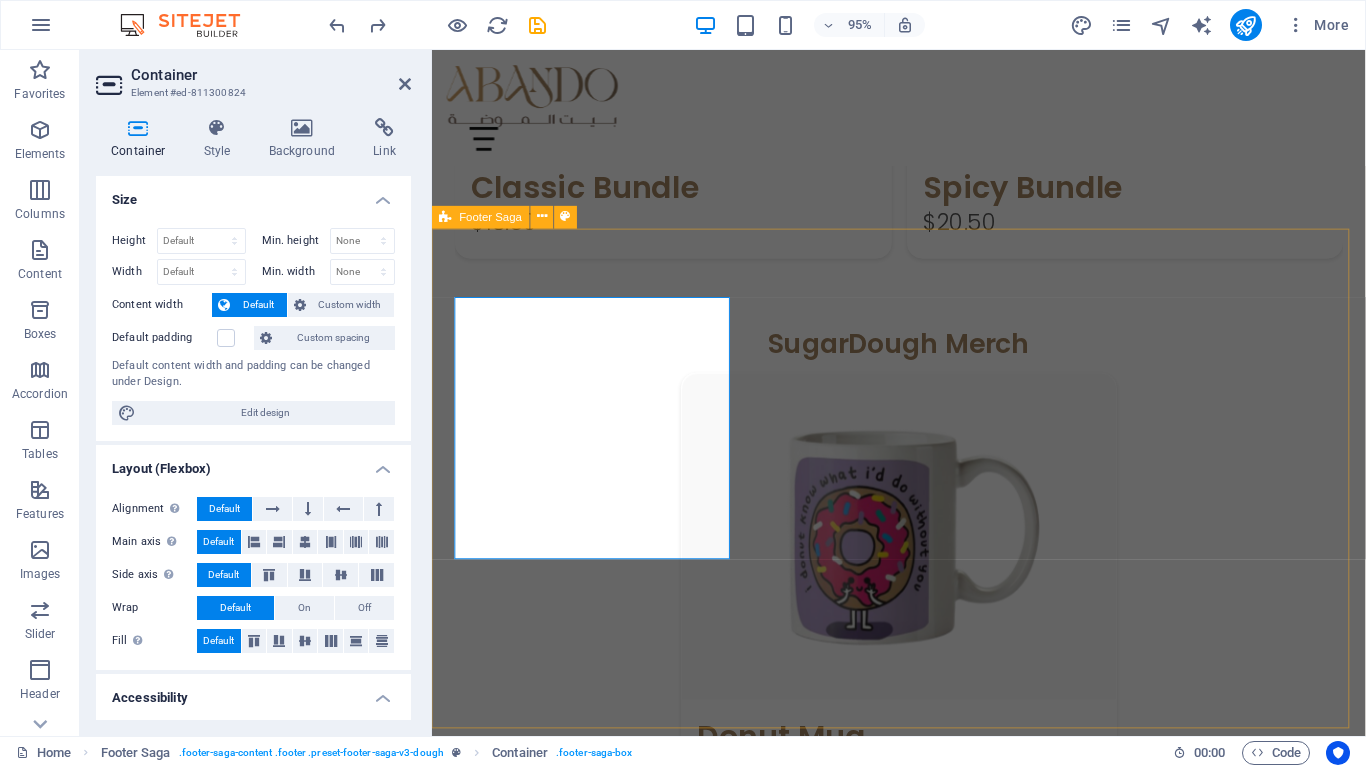 click on "[COUNTRY]- [CITY] العنوان الرقم Home About Menu Location Catering Facebook Twitter Youtube
Copyright abando.ly . All rights reserved Legal Notice | Privacy Policy" at bounding box center (923, 1609) 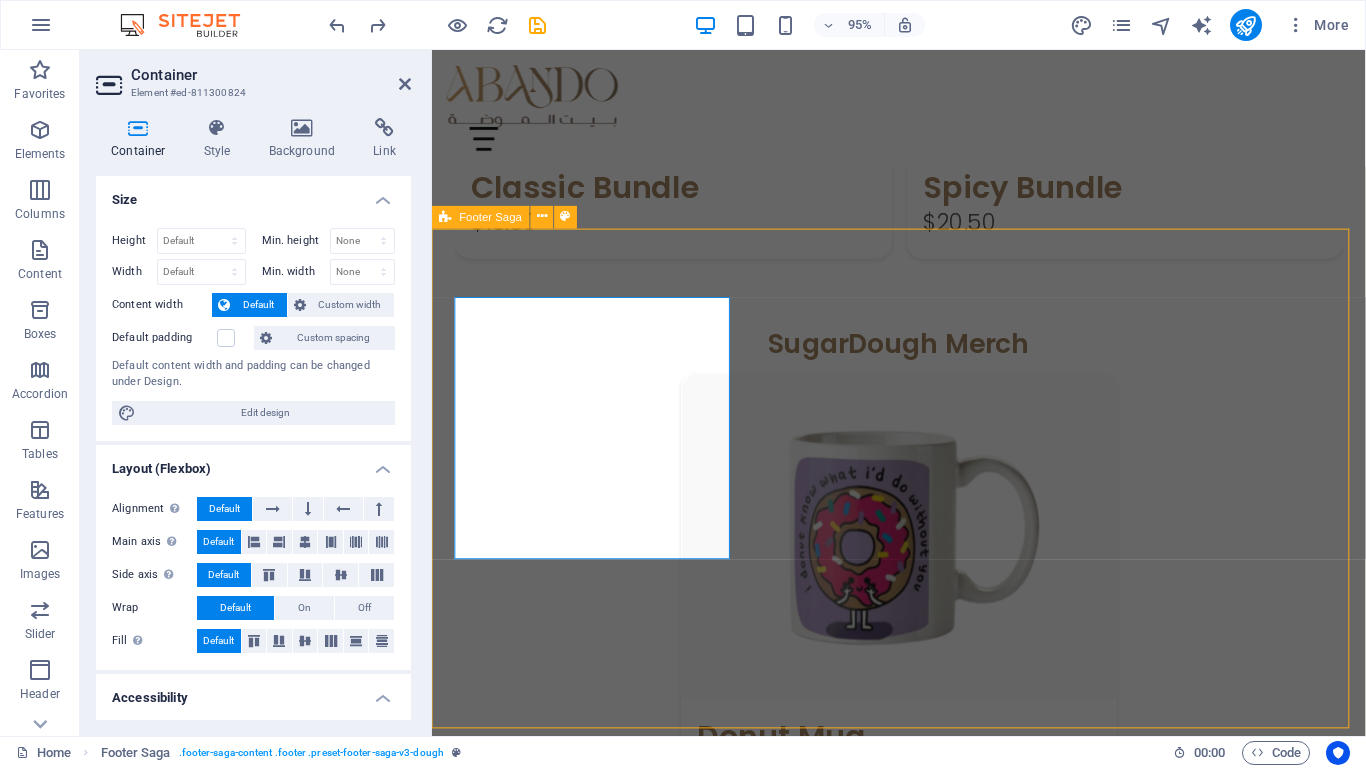 click on "[COUNTRY]- [CITY] العنوان الرقم Home About Menu Location Catering Facebook Twitter Youtube
Copyright abando.ly . All rights reserved Legal Notice | Privacy Policy" at bounding box center [923, 1609] 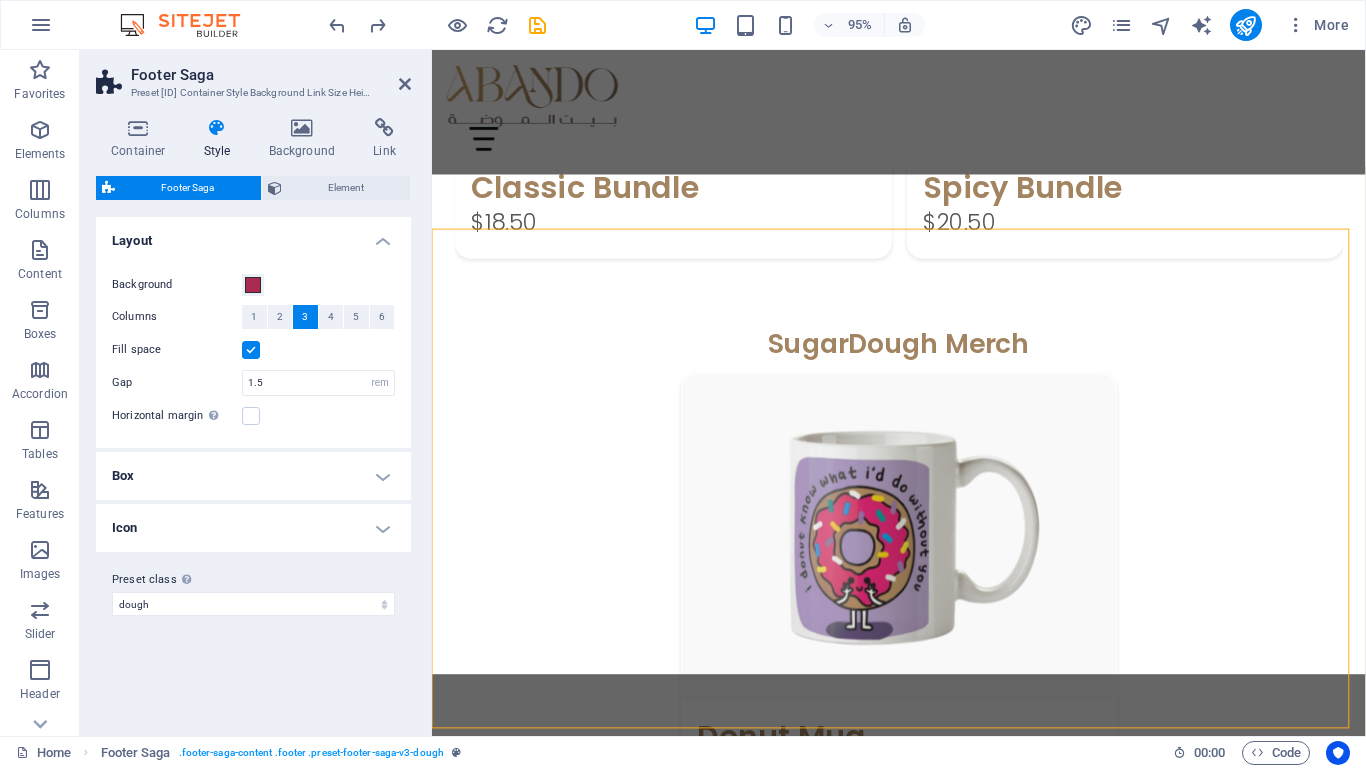 click on "[COUNTRY]- [CITY] العنوان الرقم Home About Menu Location Catering Facebook Twitter Youtube
Copyright abando.ly . All rights reserved Legal Notice | Privacy Policy" at bounding box center [923, 1609] 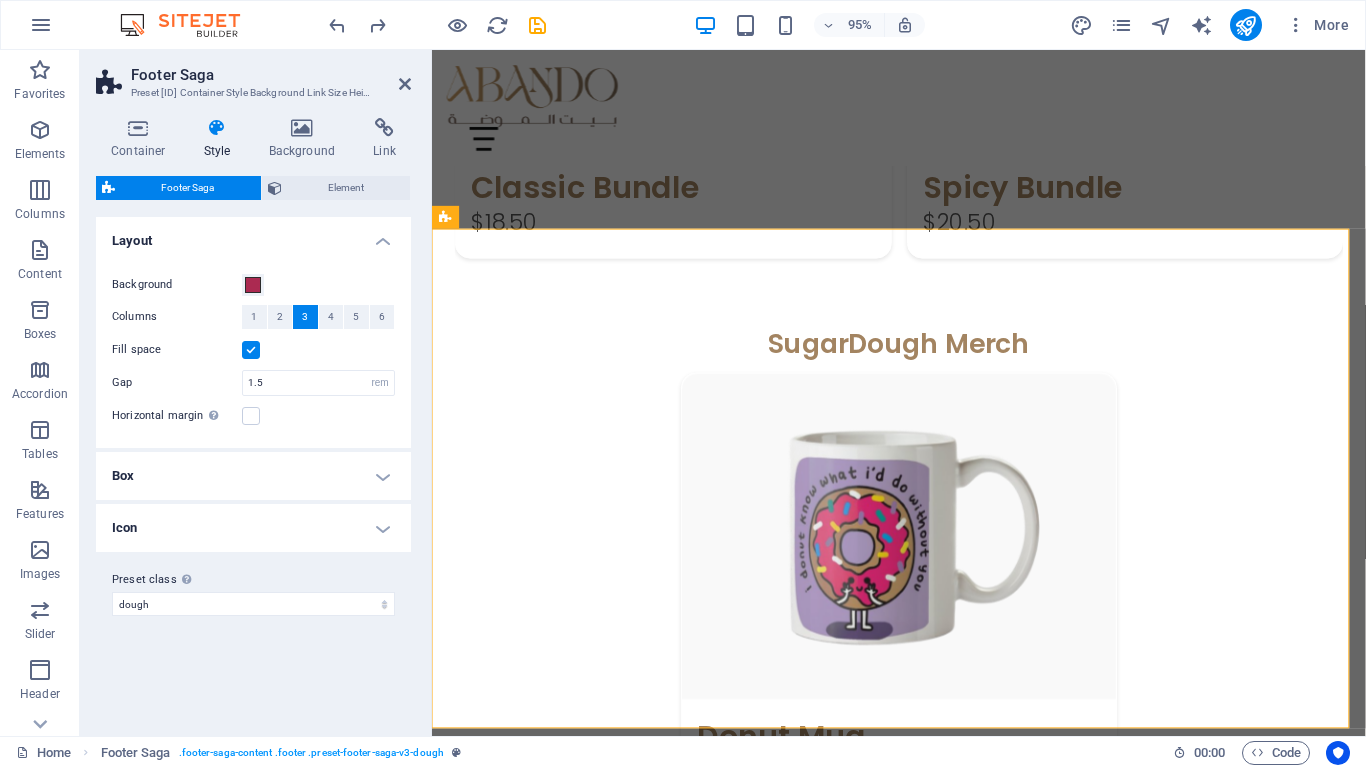 click on "Footer Saga Preset [ID]
Container Style Background Link Size Height Default px rem % vh vw Min. height None px rem % vh vw Width Default px rem % em vh vw Min. width None px rem % vh vw Content width Default Custom width Width Default px rem % em vh vw Min. width None px rem % vh vw Default padding Custom spacing Default content width and padding can be changed under Design. Edit design Layout (Flexbox) Alignment Determines the flex direction. Default Main axis Determine how elements should behave along the main axis inside this container (justify content). Default Side axis Control the vertical direction of the element inside of the container (align items). Default Wrap Default On Off Fill Controls the distances and direction of elements on the y-axis across several lines (align content). Default Accessibility ARIA helps assistive technologies (like screen readers) to understand the role, state, and behavior of web elements Role The ARIA role defines the purpose of an element. None" at bounding box center (256, 393) 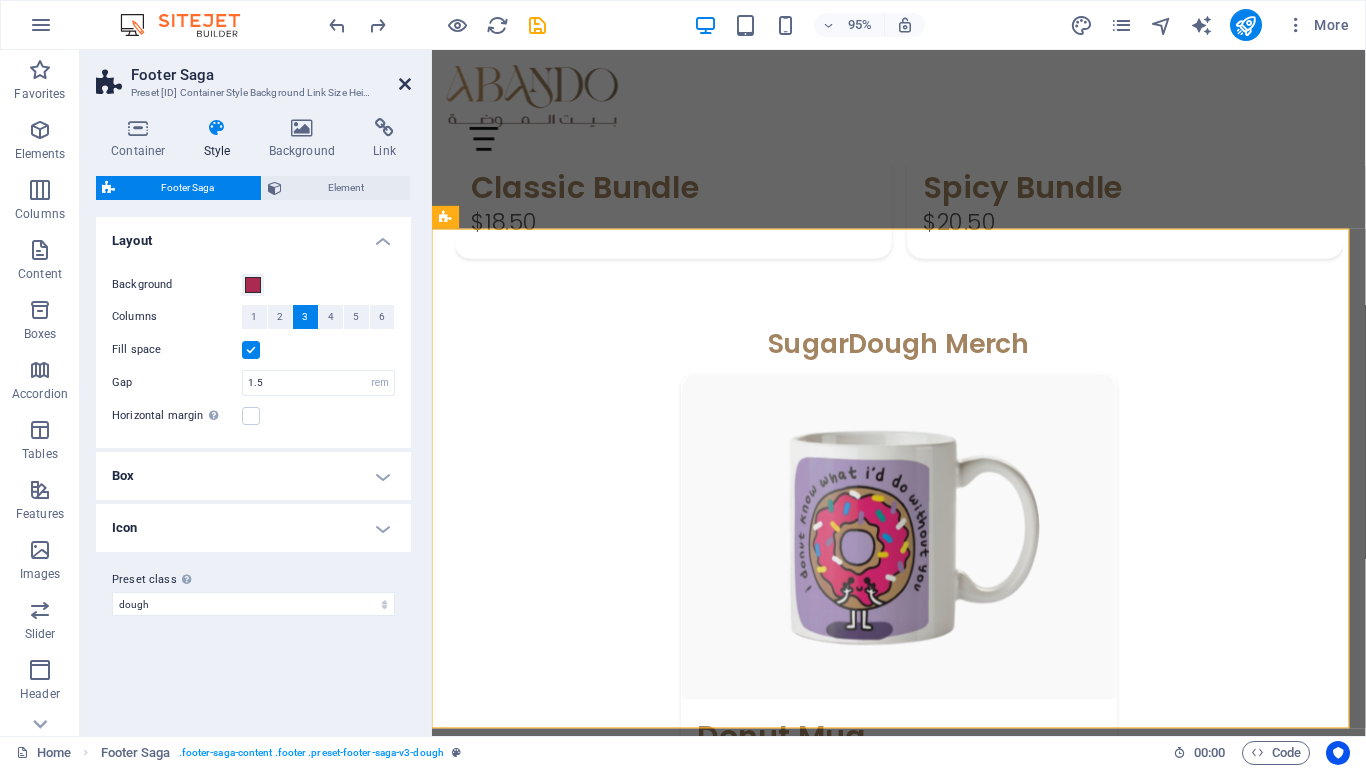 click at bounding box center [405, 84] 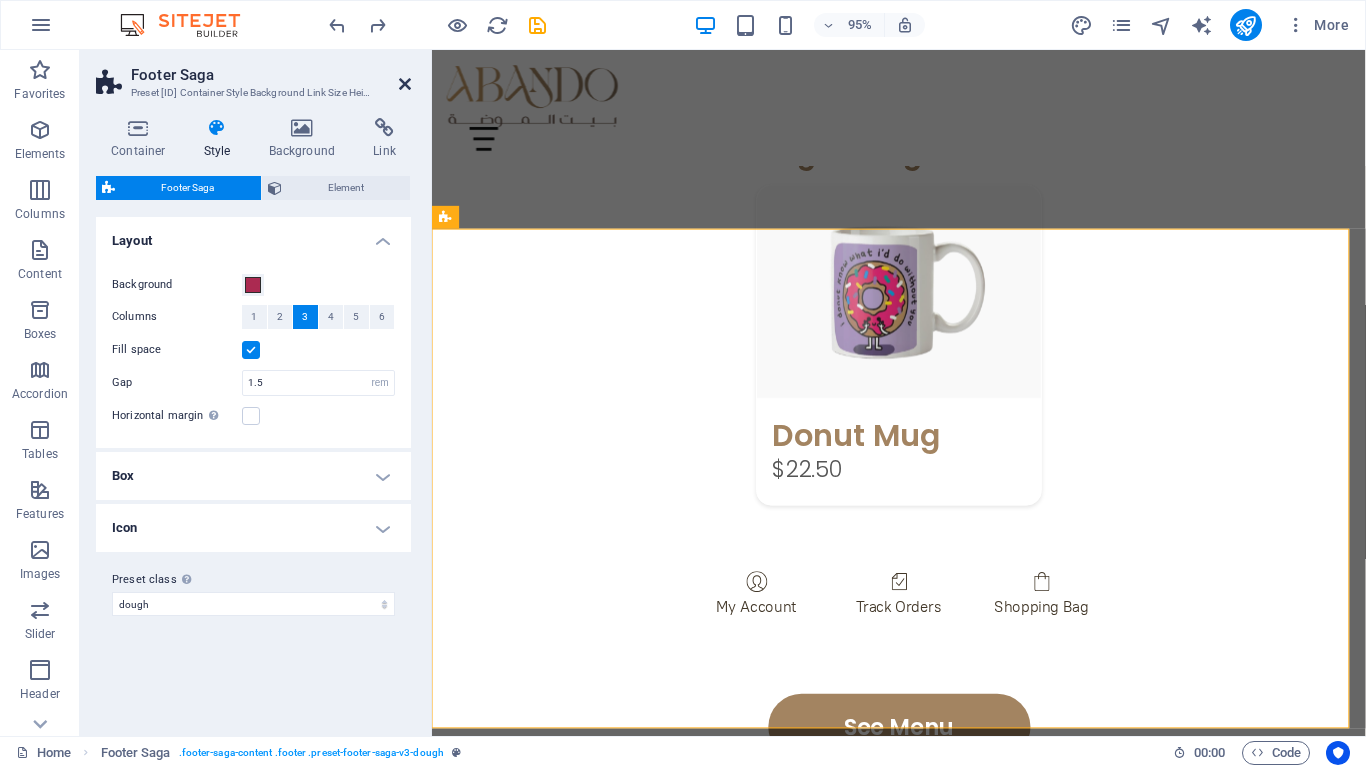 scroll, scrollTop: 2851, scrollLeft: 0, axis: vertical 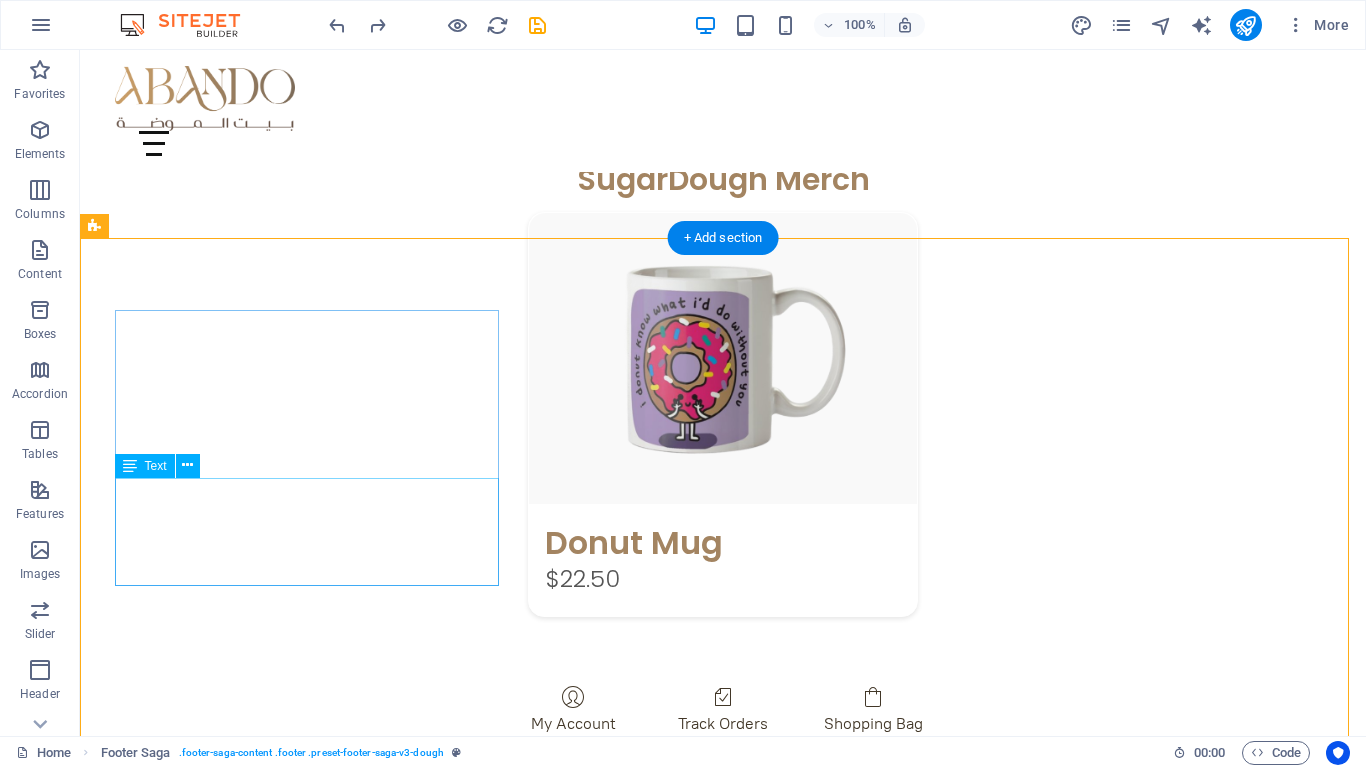click on "[COUNTRY]- [CITY] العنوان الرقم" at bounding box center (704, 1251) 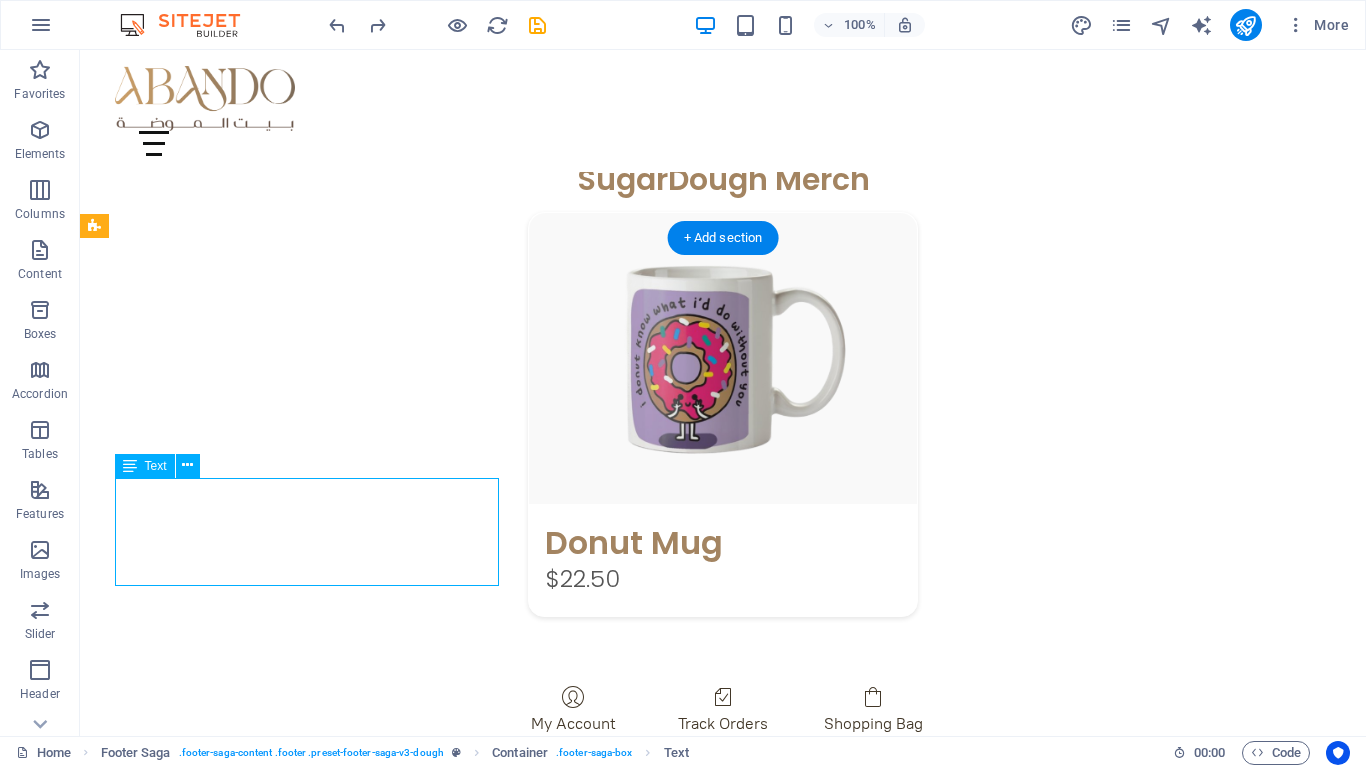 click on "[COUNTRY]- [CITY] العنوان الرقم" at bounding box center [704, 1251] 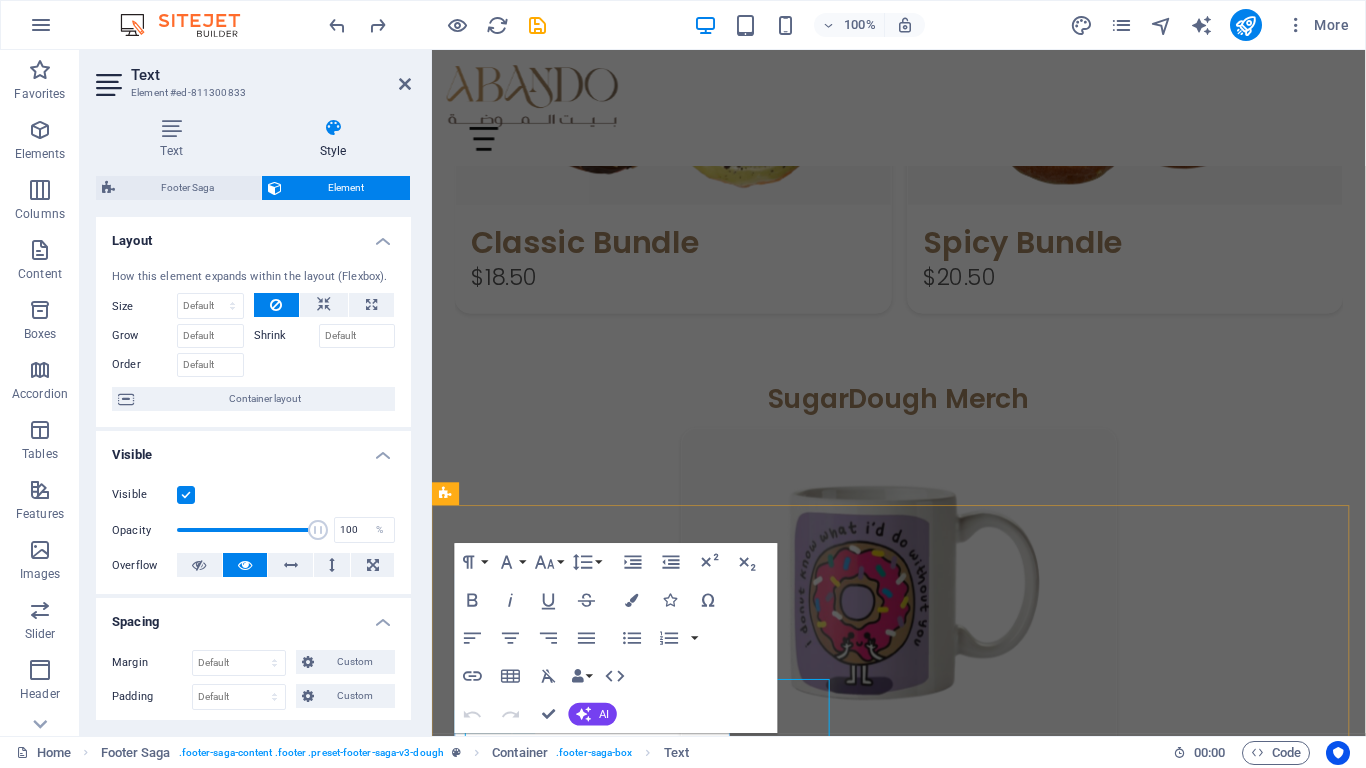 scroll, scrollTop: 2908, scrollLeft: 0, axis: vertical 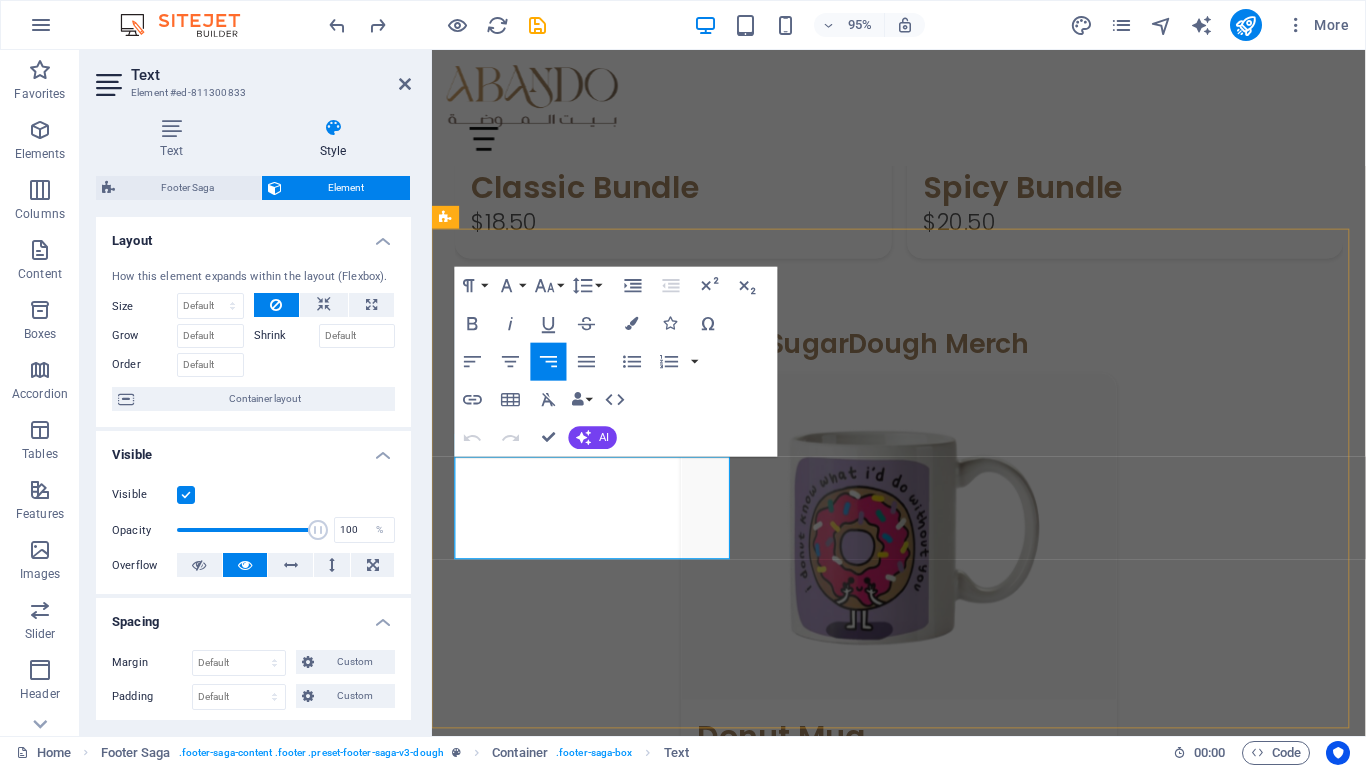 click on "[COUNTRY]- [CITY]" at bounding box center (1282, 1425) 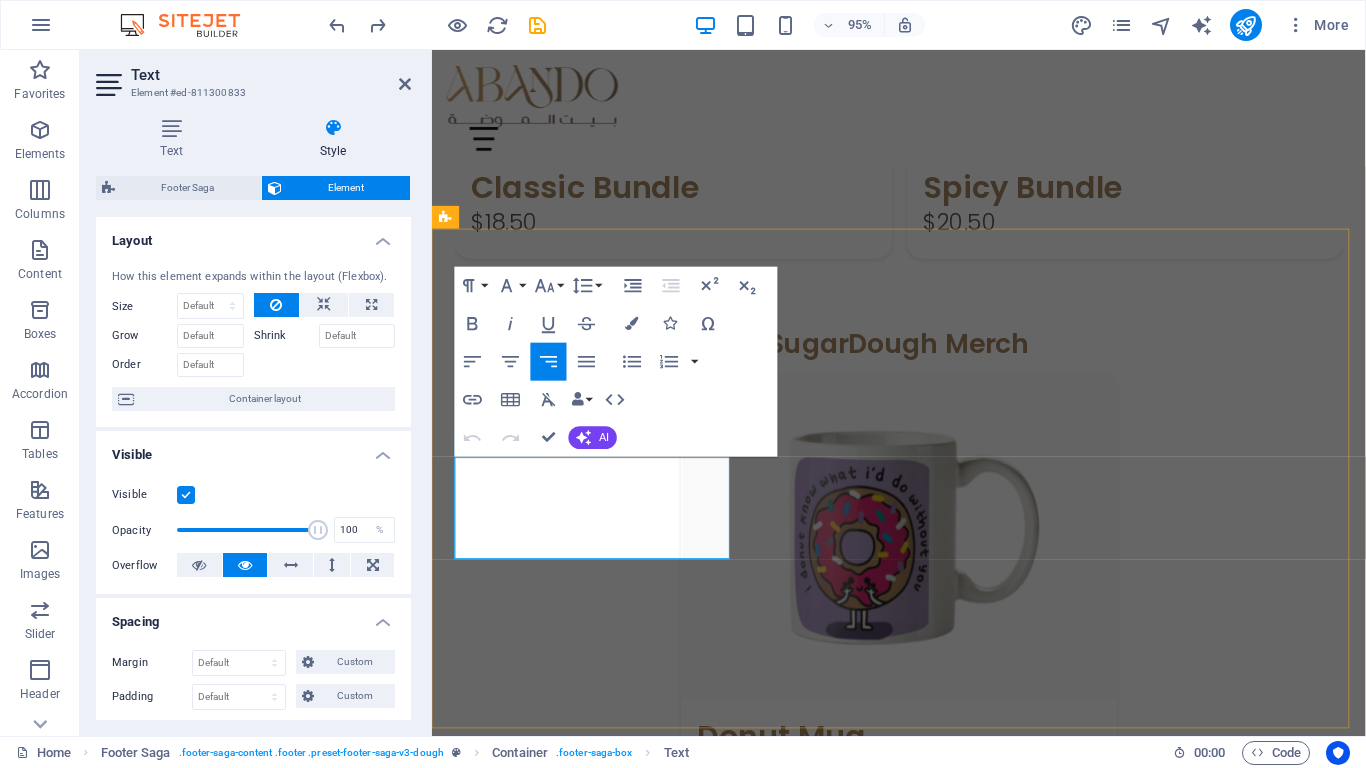 click on "[COUNTRY]- [CITY]" at bounding box center [1282, 1425] 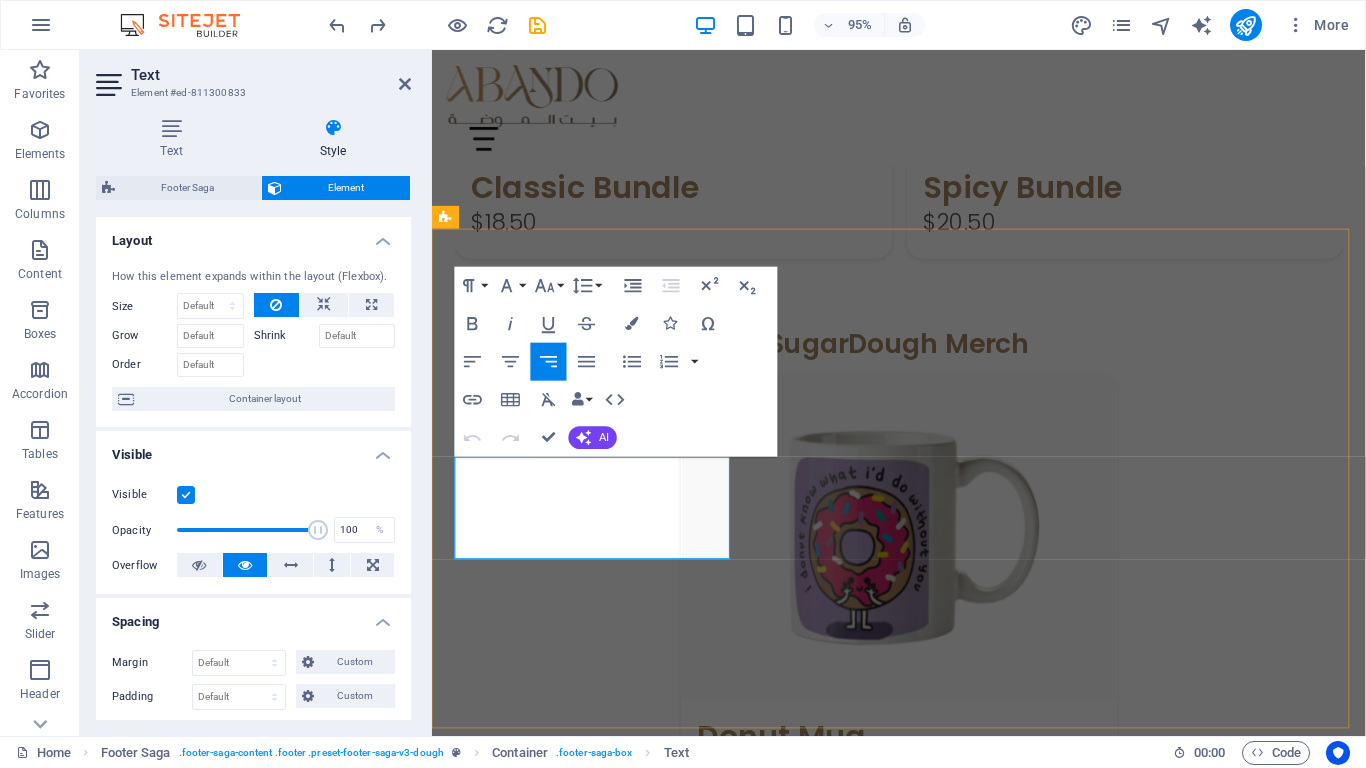 type 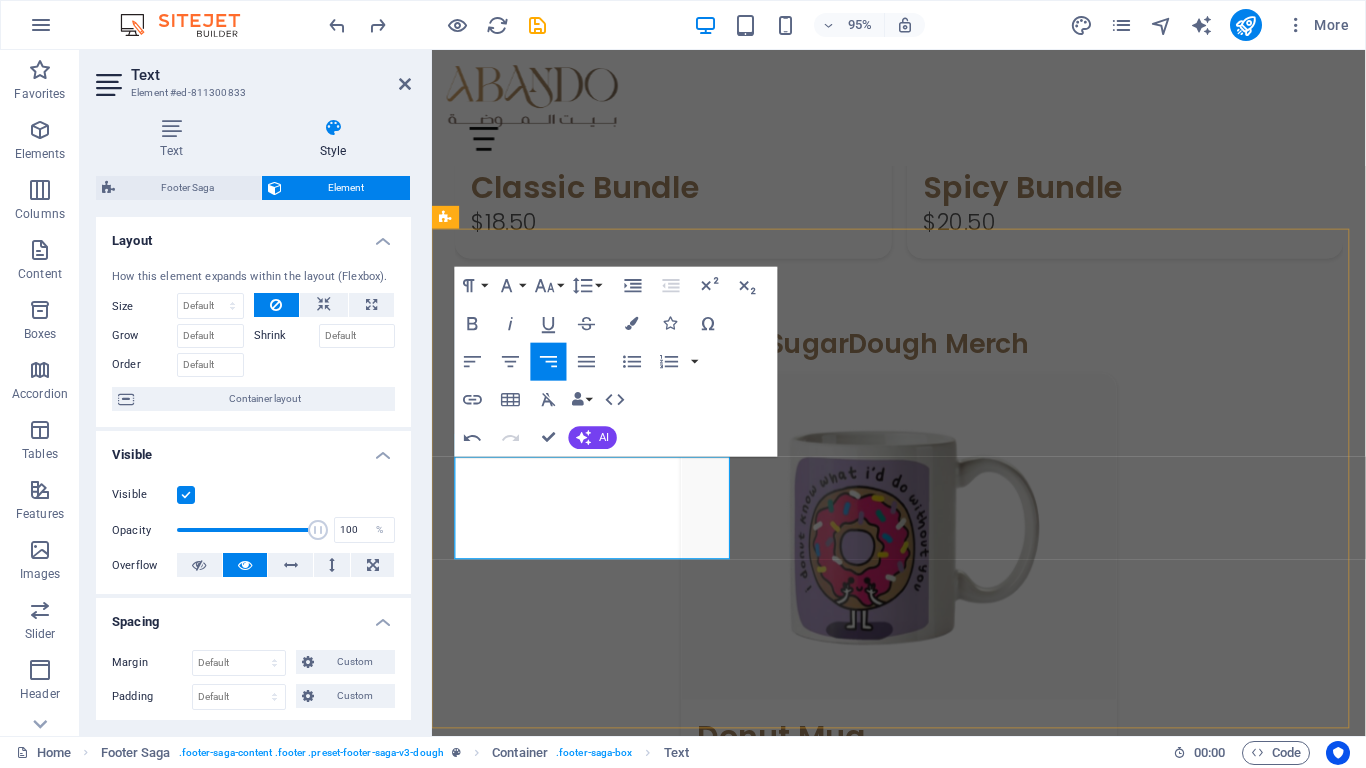 click on "العنوان" at bounding box center [1342, 1461] 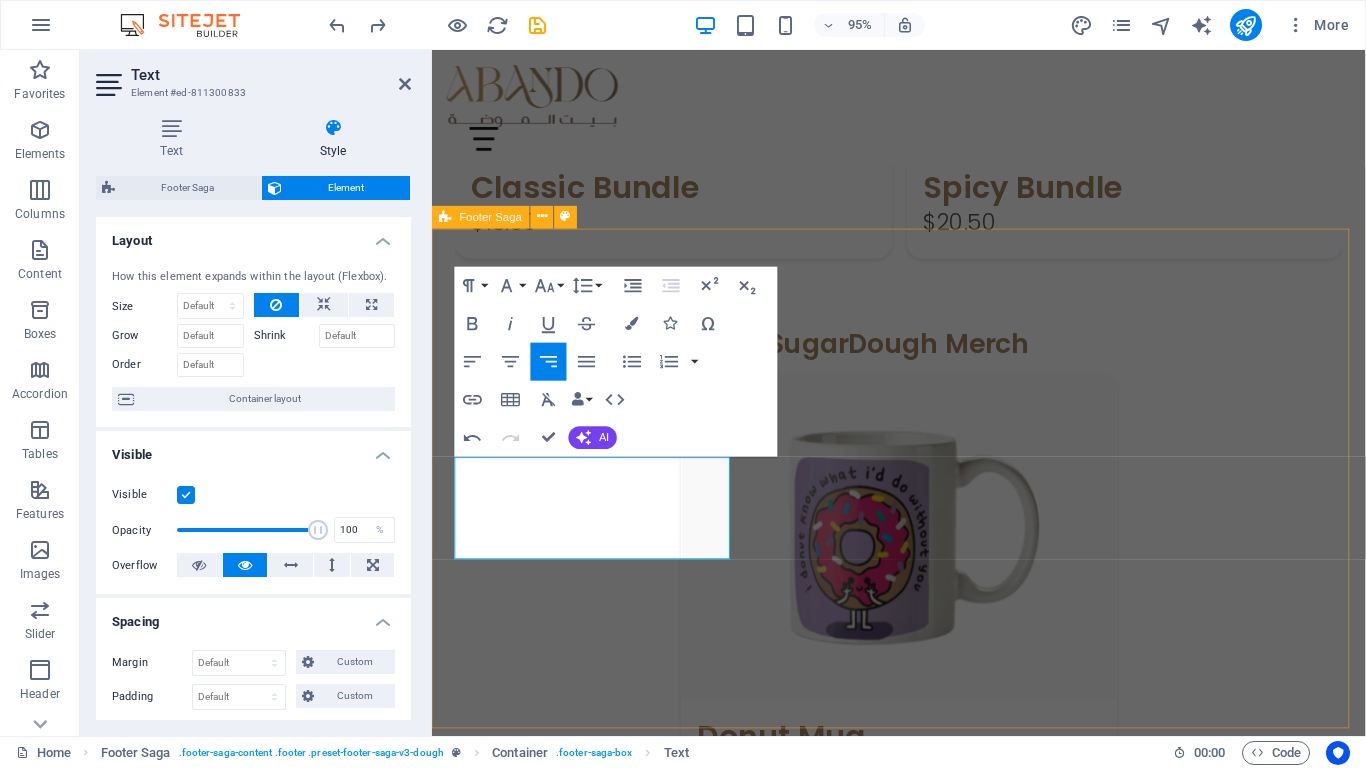 click on "[COUNTRY]- [CITY] العنوان الرقم Home About Menu Location Catering Facebook Twitter Youtube
Copyright abando.ly . All rights reserved Legal Notice | Privacy Policy" at bounding box center (923, 1609) 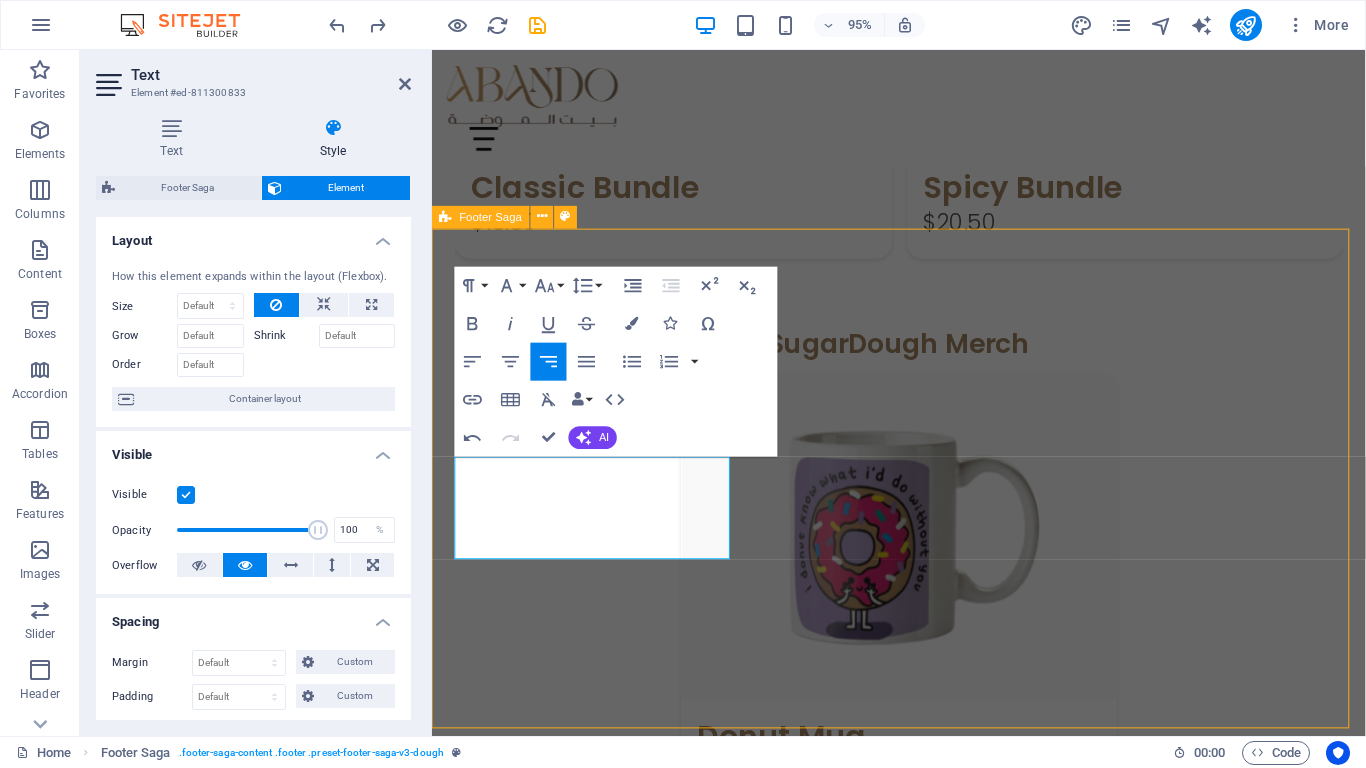 scroll, scrollTop: 2851, scrollLeft: 0, axis: vertical 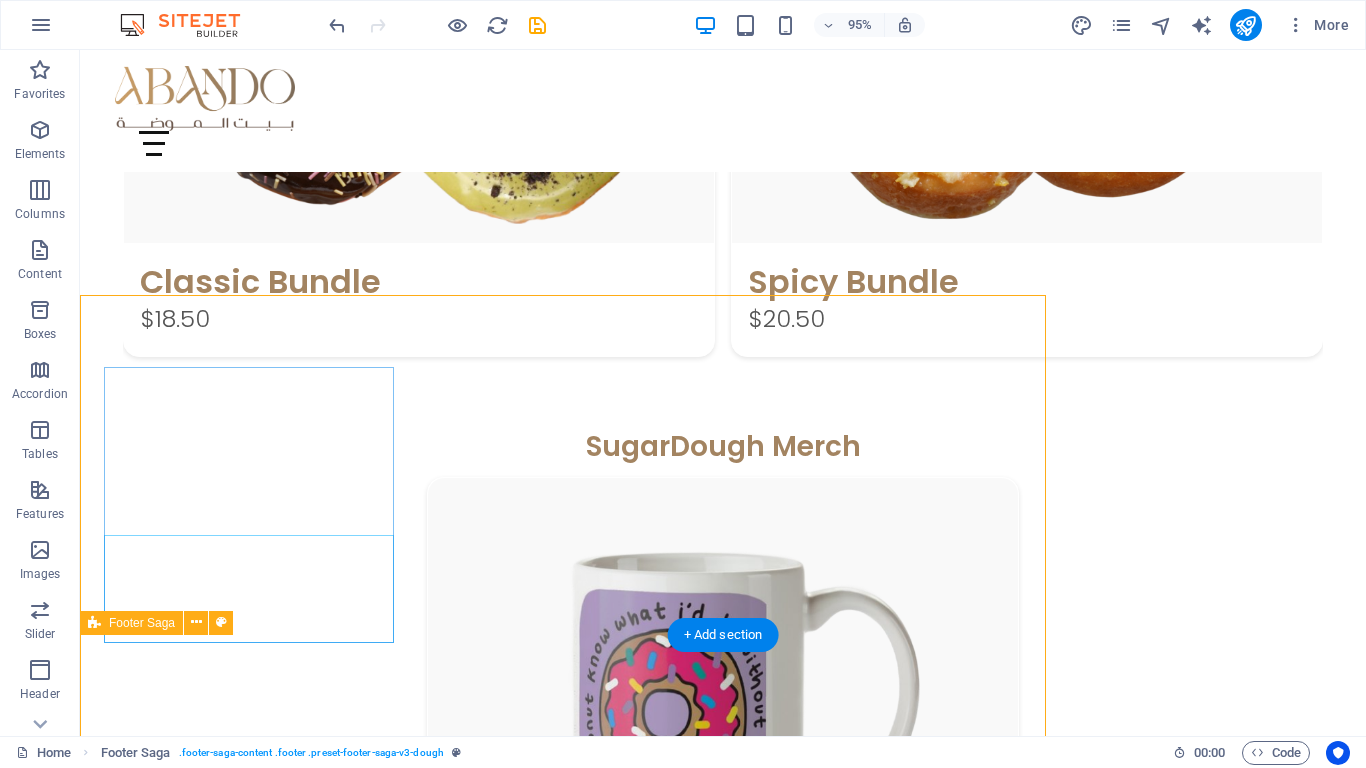 click on "[COUNTRY]- [CITY] العنوان الرقم Home About Menu Location Catering Facebook Twitter Youtube
Copyright abando.ly . All rights reserved Legal Notice | Privacy Policy" at bounding box center (723, 1795) 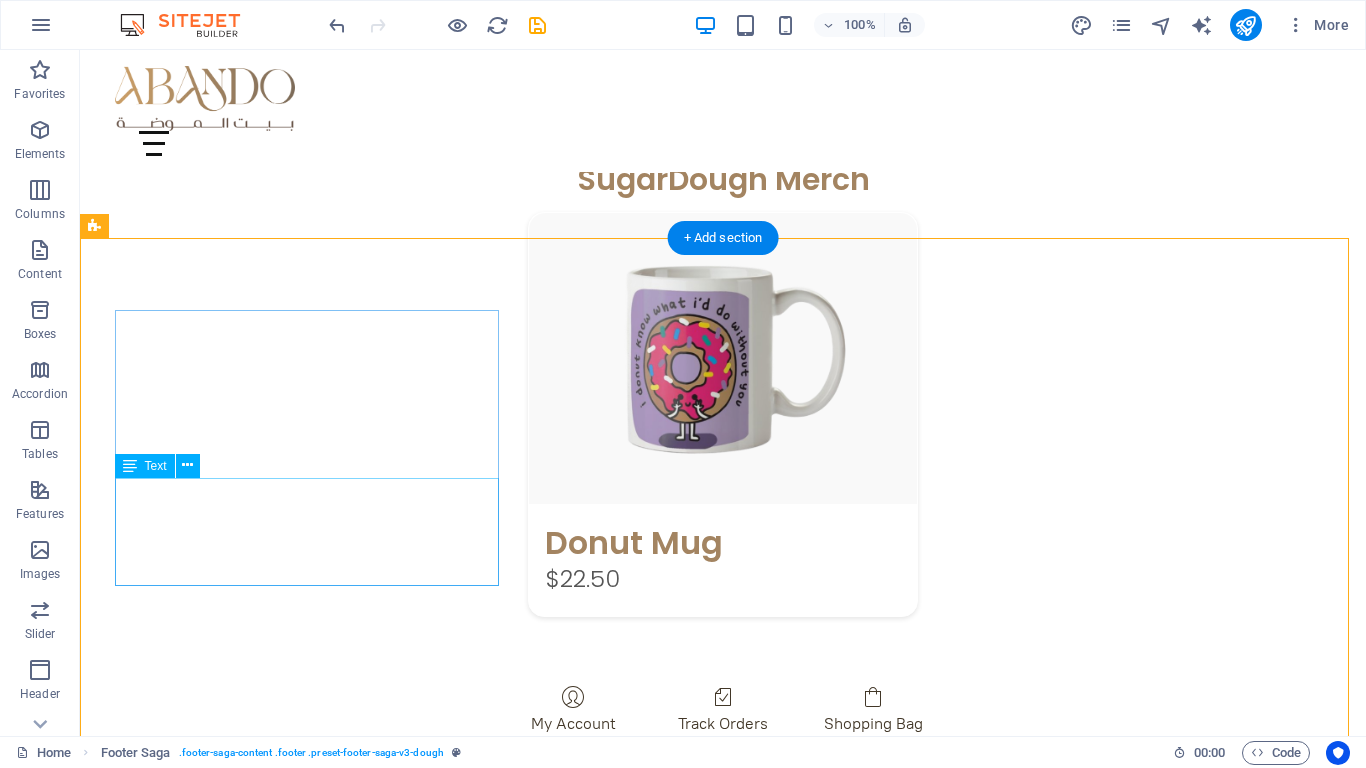 click on "[COUNTRY]- [CITY] العنوان الرقم Home About Menu Location Catering Facebook Twitter Youtube
Copyright abando.ly . All rights reserved Legal Notice | Privacy Policy" at bounding box center [723, 1398] 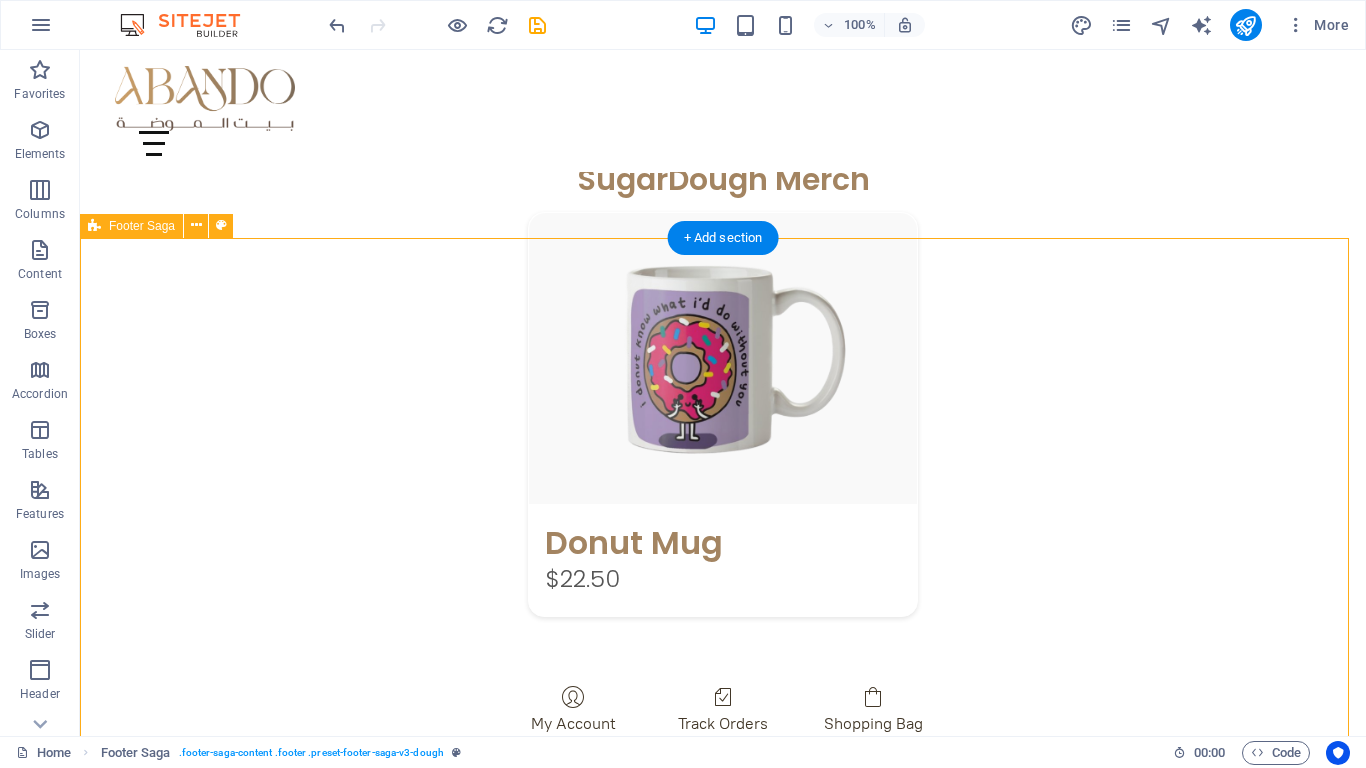 click on "[COUNTRY]- [CITY] العنوان الرقم" at bounding box center [704, 1251] 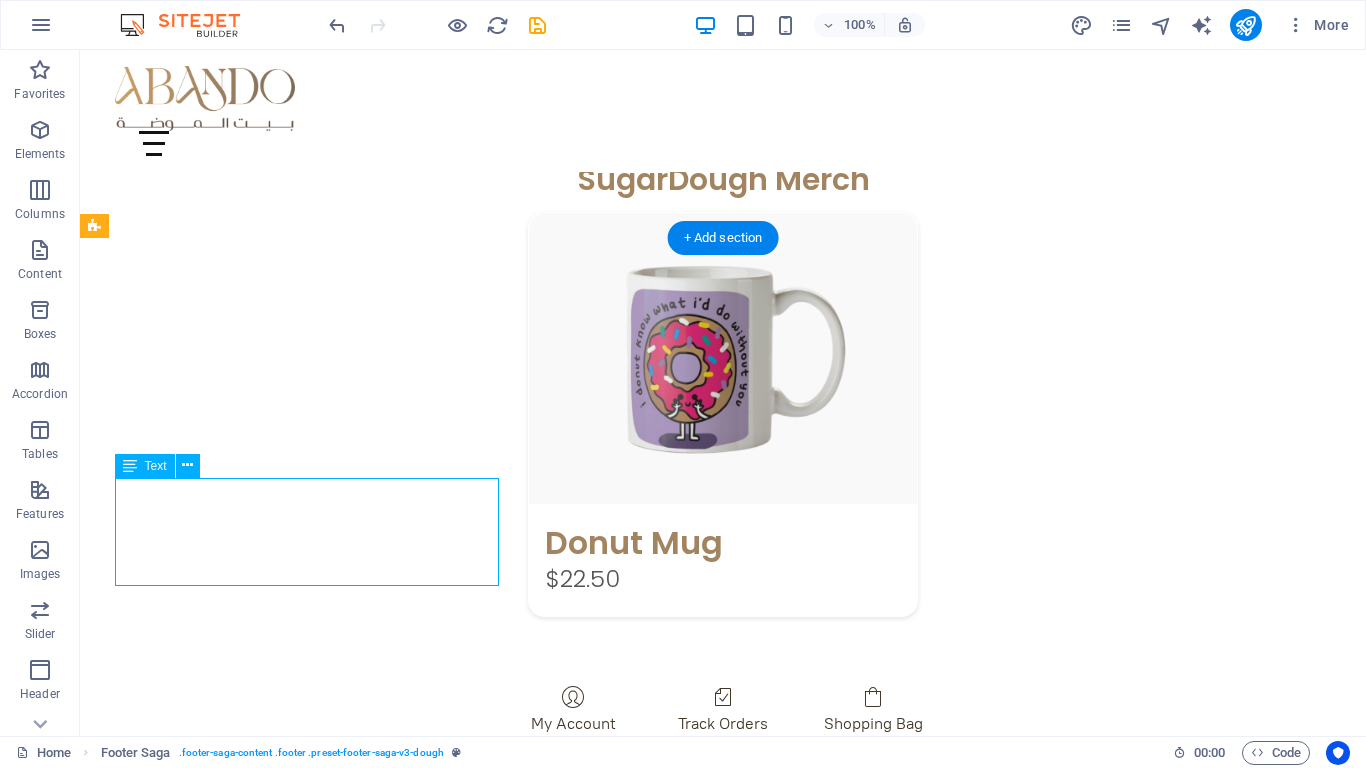 click on "[COUNTRY]- [CITY] العنوان الرقم" at bounding box center (704, 1251) 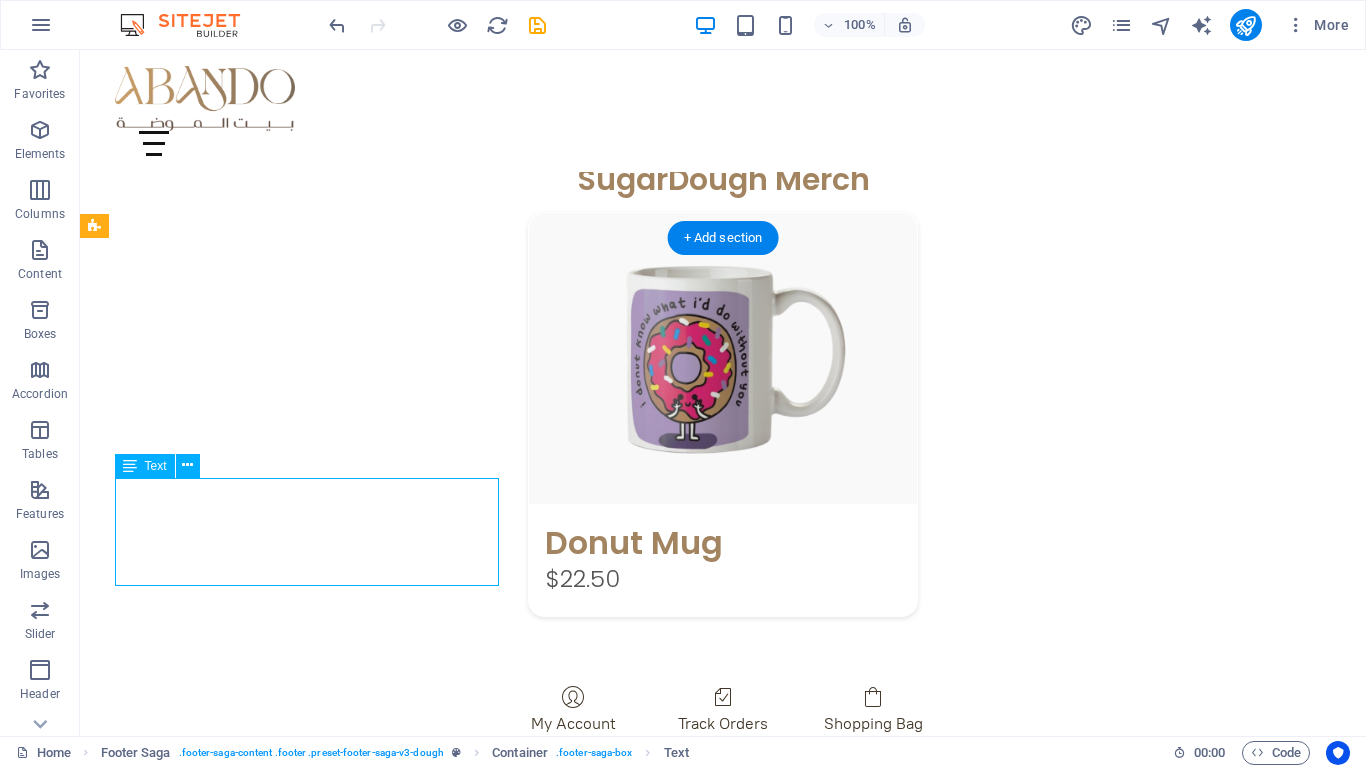 click on "[COUNTRY]- [CITY] العنوان الرقم" at bounding box center [704, 1251] 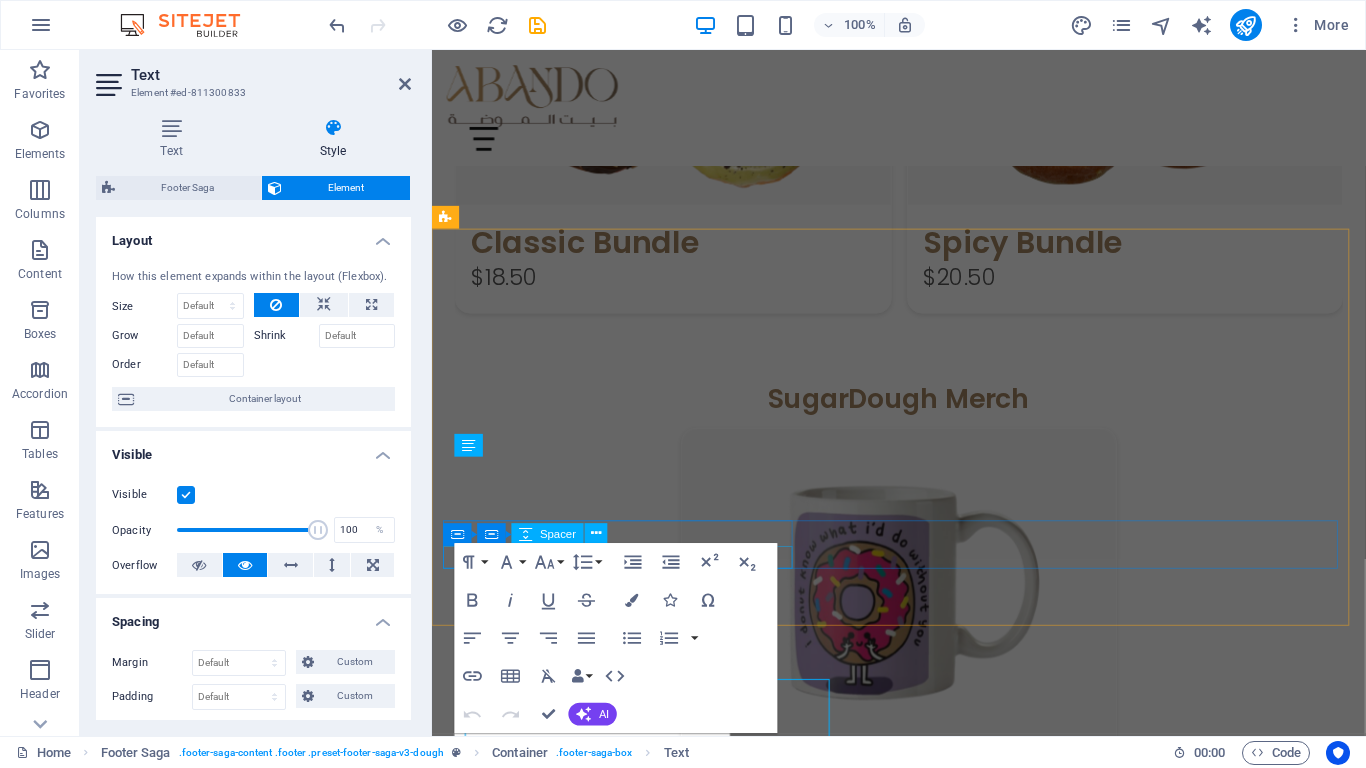 scroll, scrollTop: 2908, scrollLeft: 0, axis: vertical 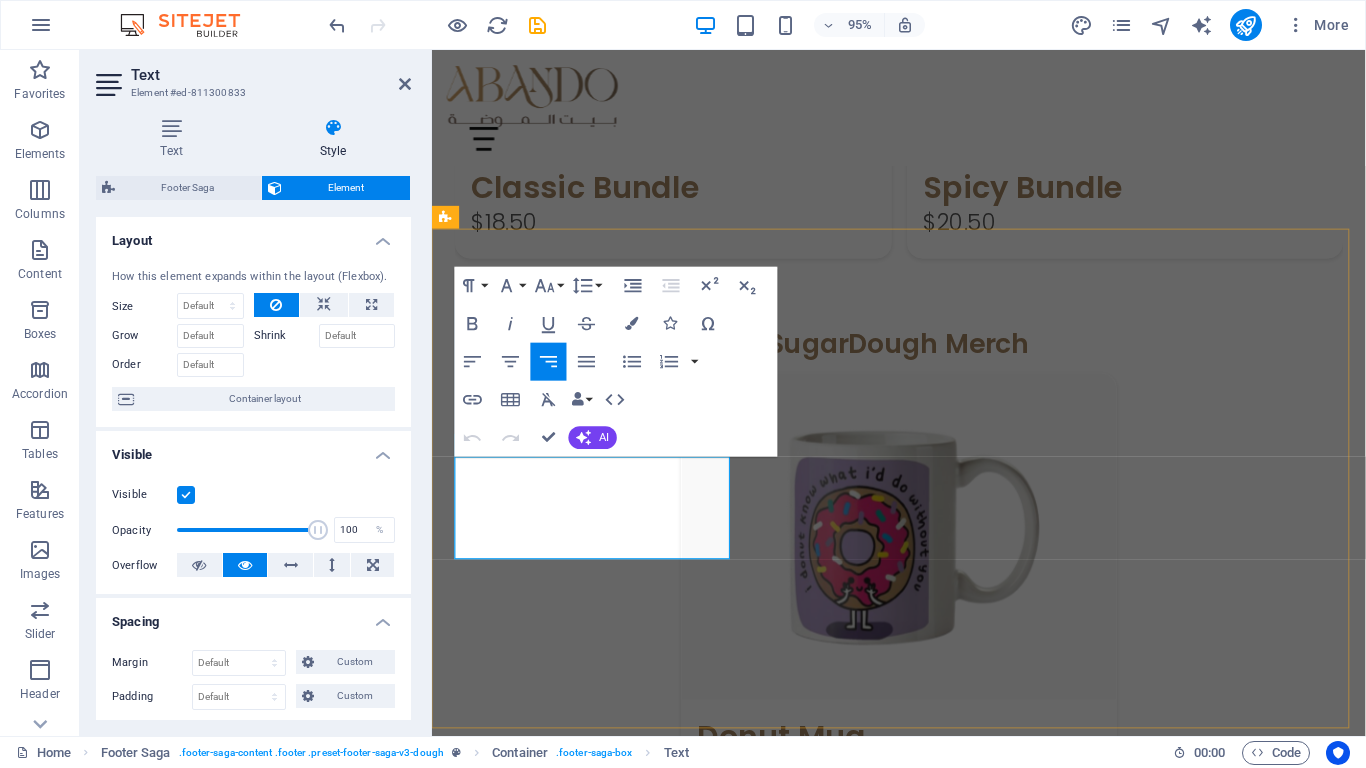 click on "الرقم" at bounding box center [1356, 1497] 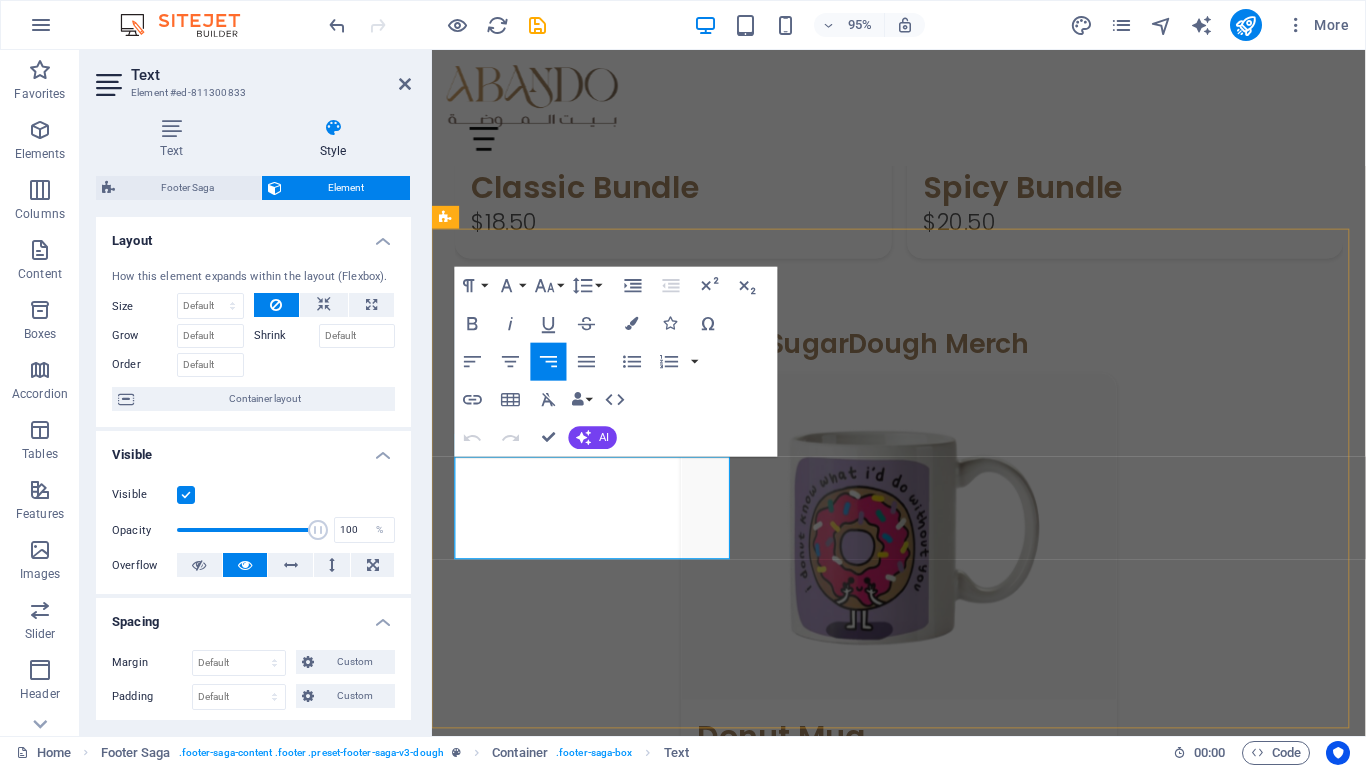 drag, startPoint x: 727, startPoint y: 576, endPoint x: 744, endPoint y: 568, distance: 18.788294 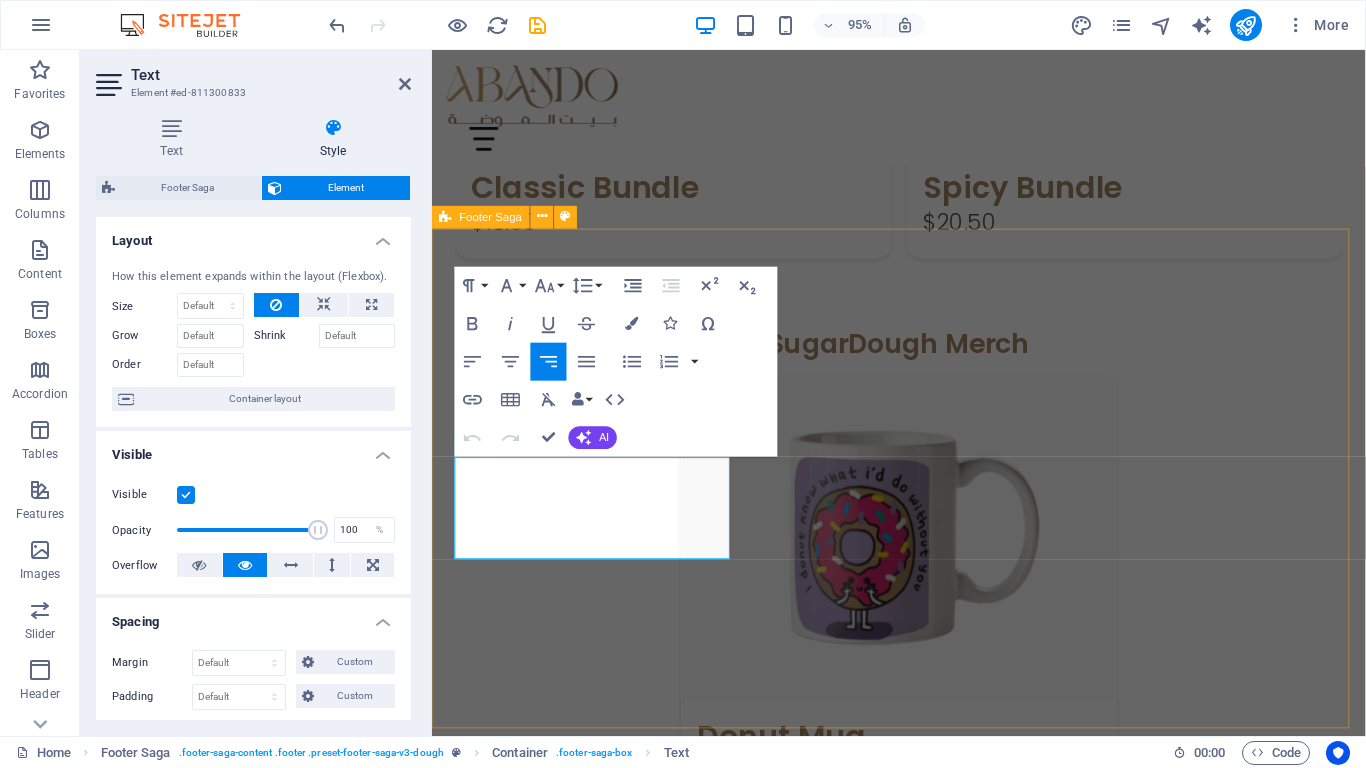 type 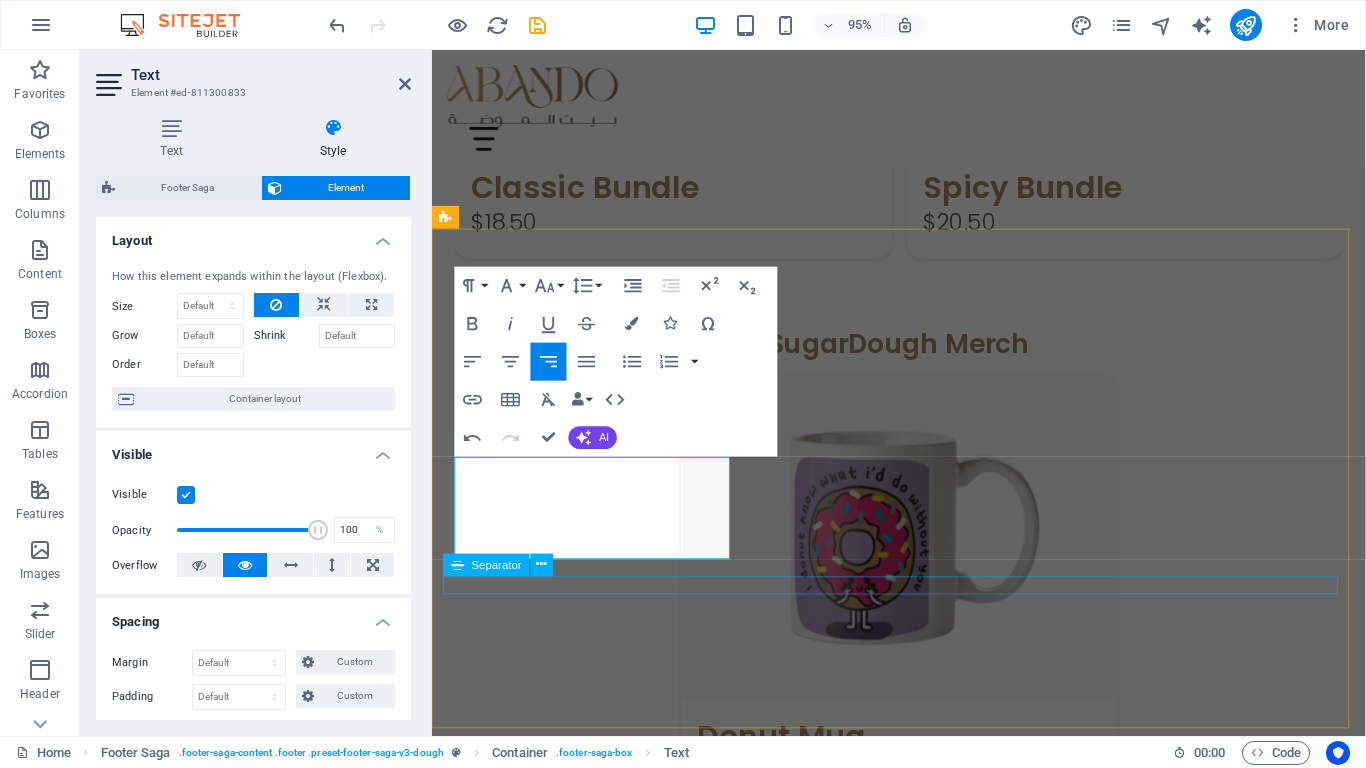 click at bounding box center (923, 1881) 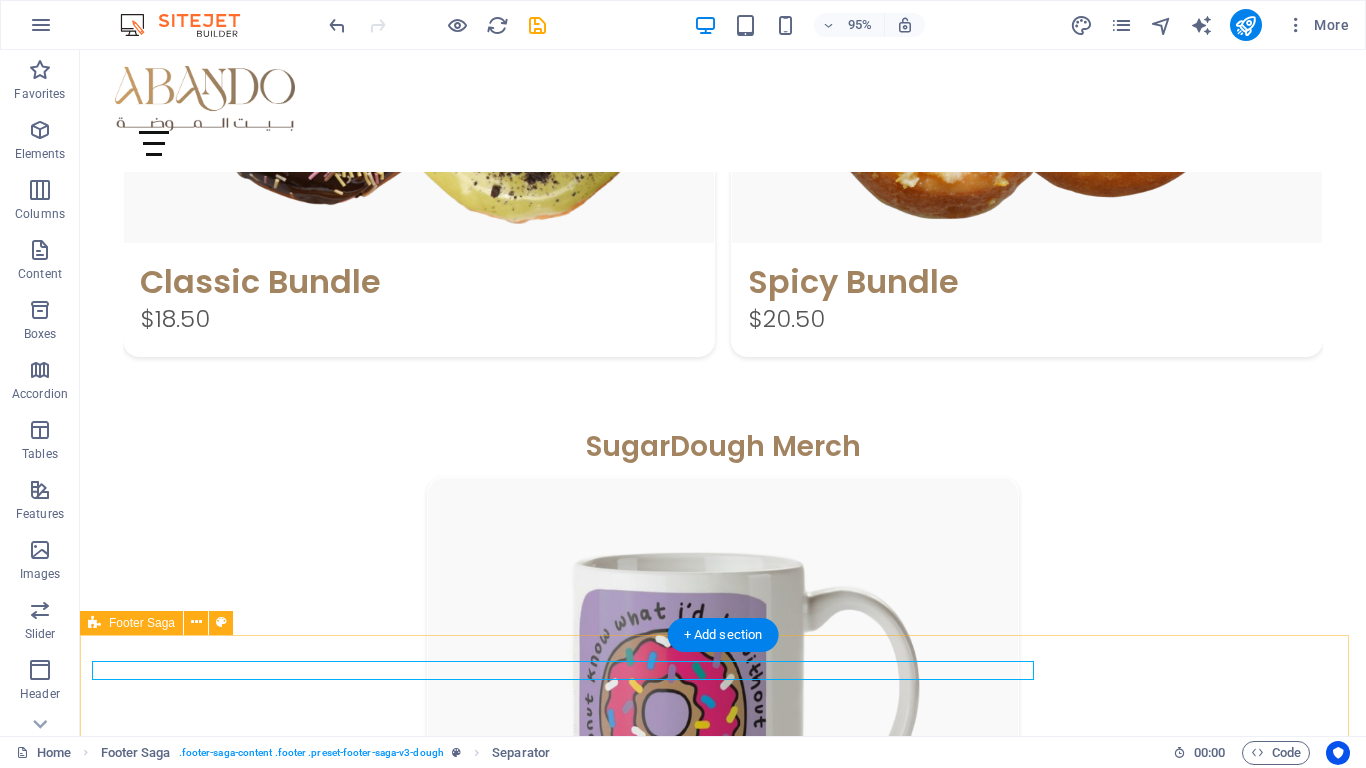 click on "[COUNTRY]- [CITY] العنوان الرقم Home About Menu Location Catering Facebook Twitter Youtube
Copyright abando.ly . All rights reserved Legal Notice | Privacy Policy" at bounding box center [723, 1795] 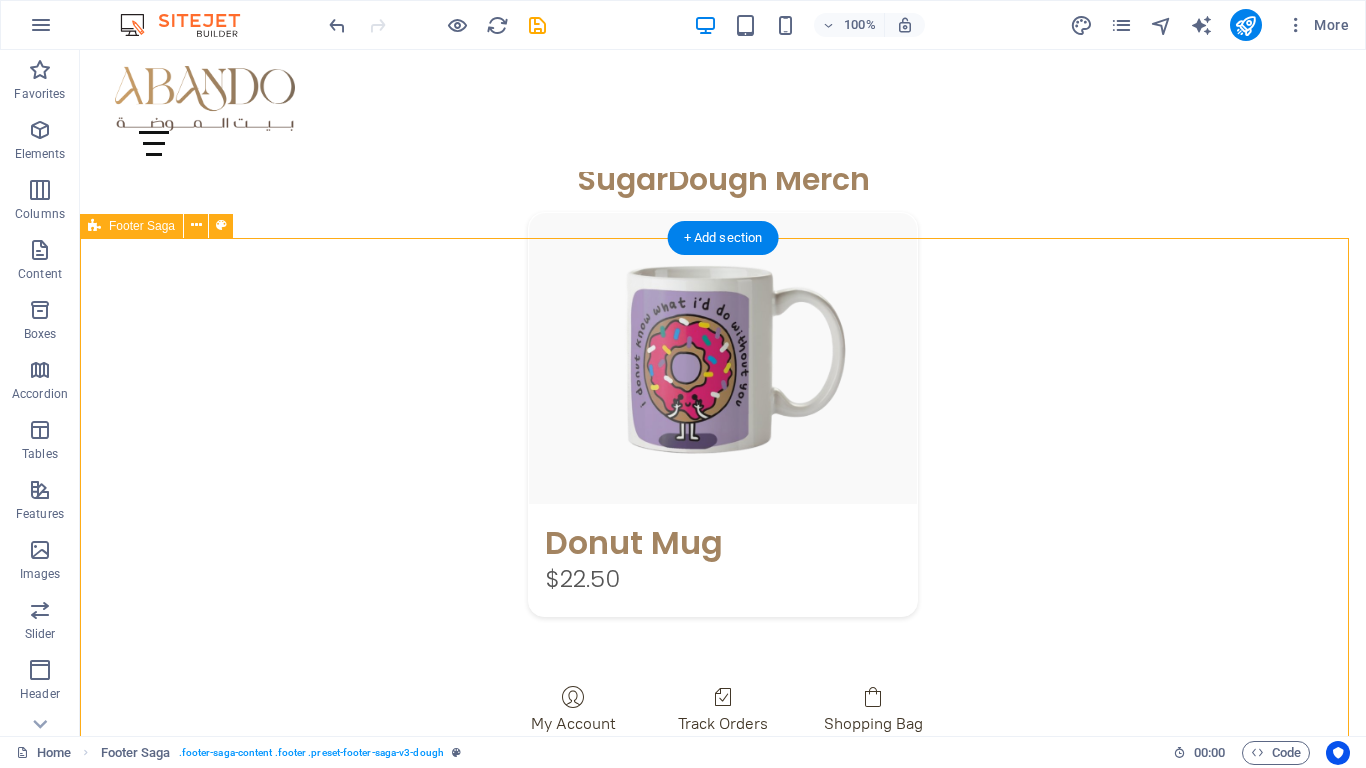 click on "[COUNTRY]- [CITY] العنوان الرقم Home About Menu Location Catering Facebook Twitter Youtube
Copyright abando.ly . All rights reserved Legal Notice | Privacy Policy" at bounding box center (723, 1398) 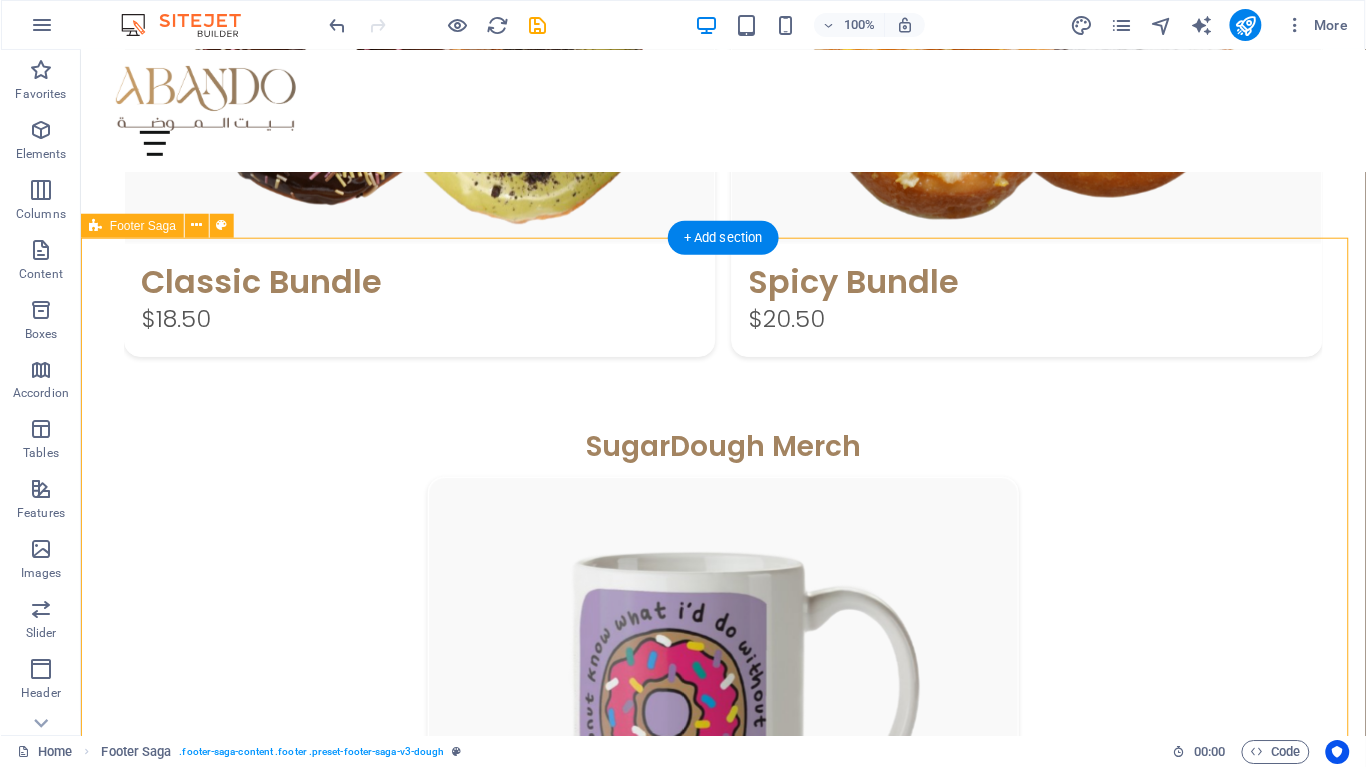 scroll, scrollTop: 2908, scrollLeft: 0, axis: vertical 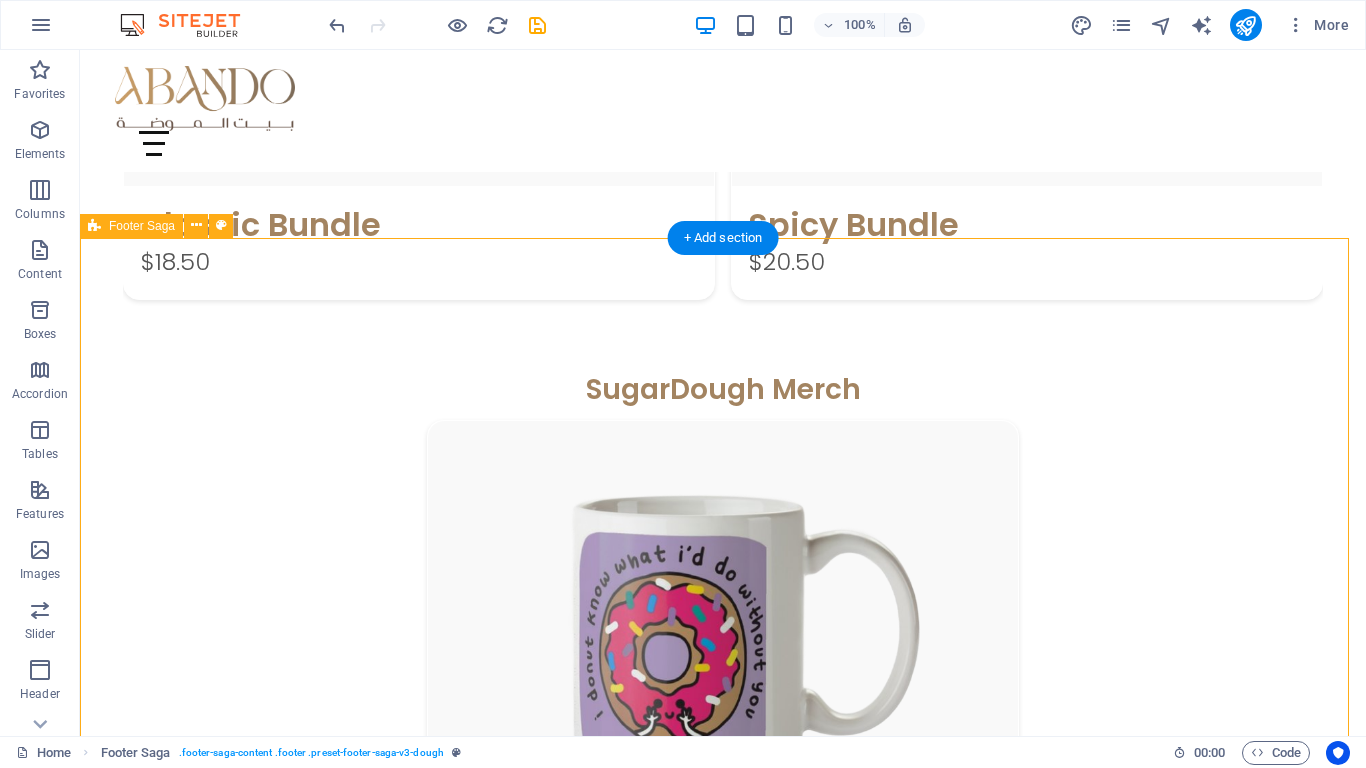 select on "rem" 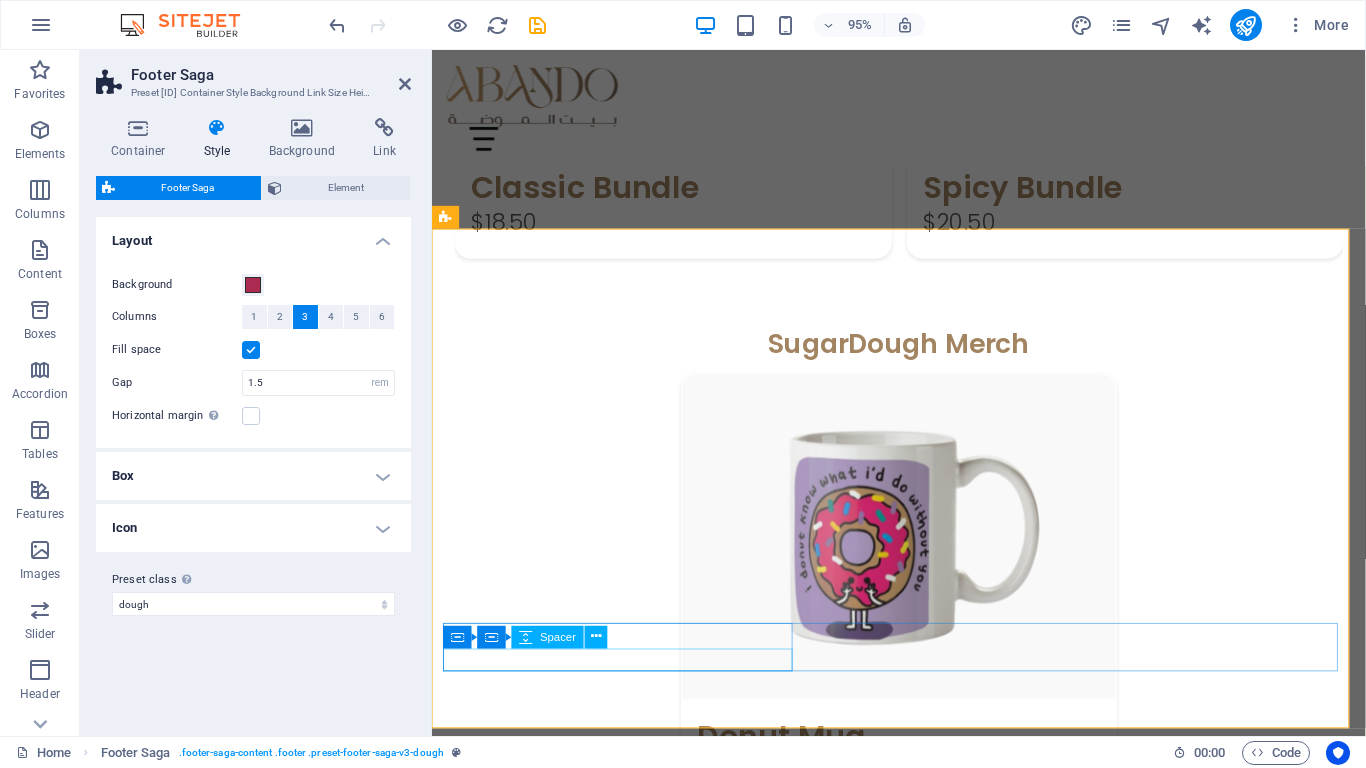 click at bounding box center [923, 1951] 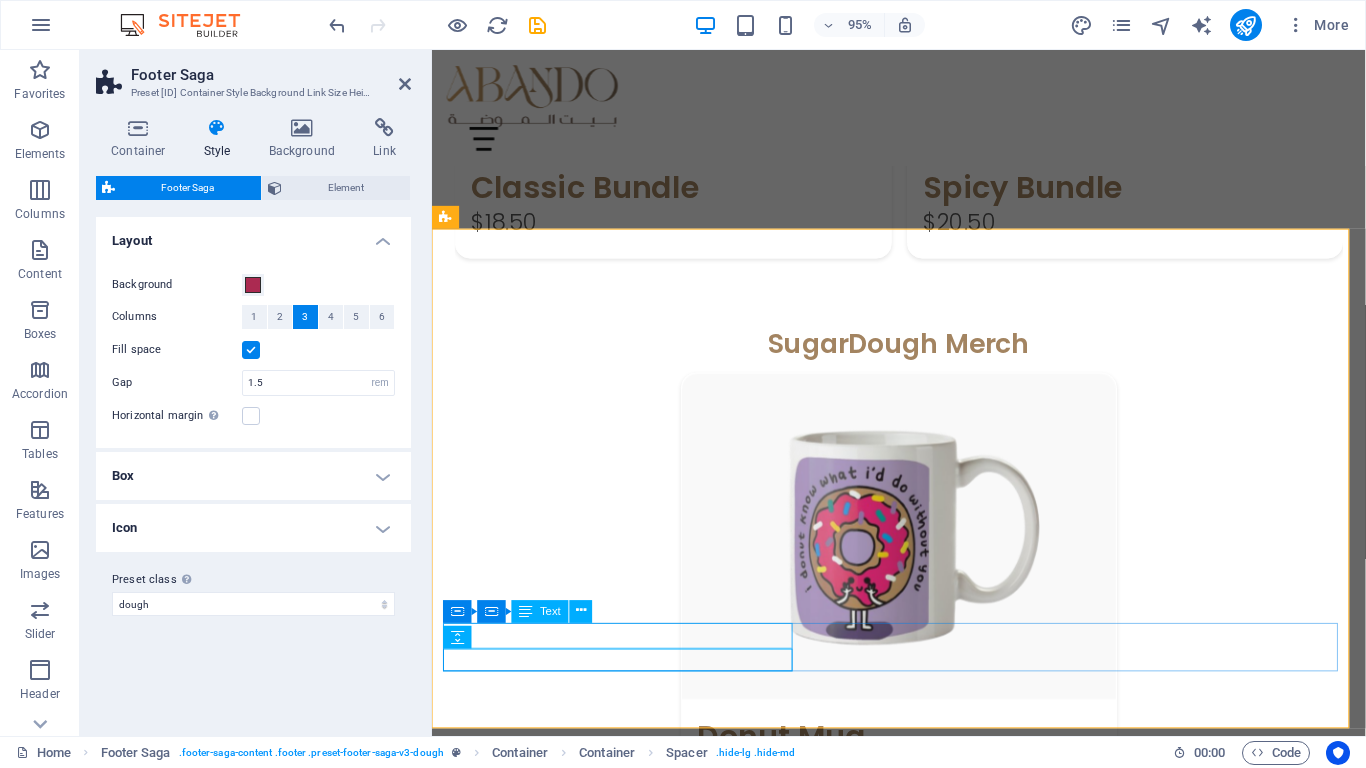 click on "Copyright    abando.ly . All rights reserved" at bounding box center [923, 1925] 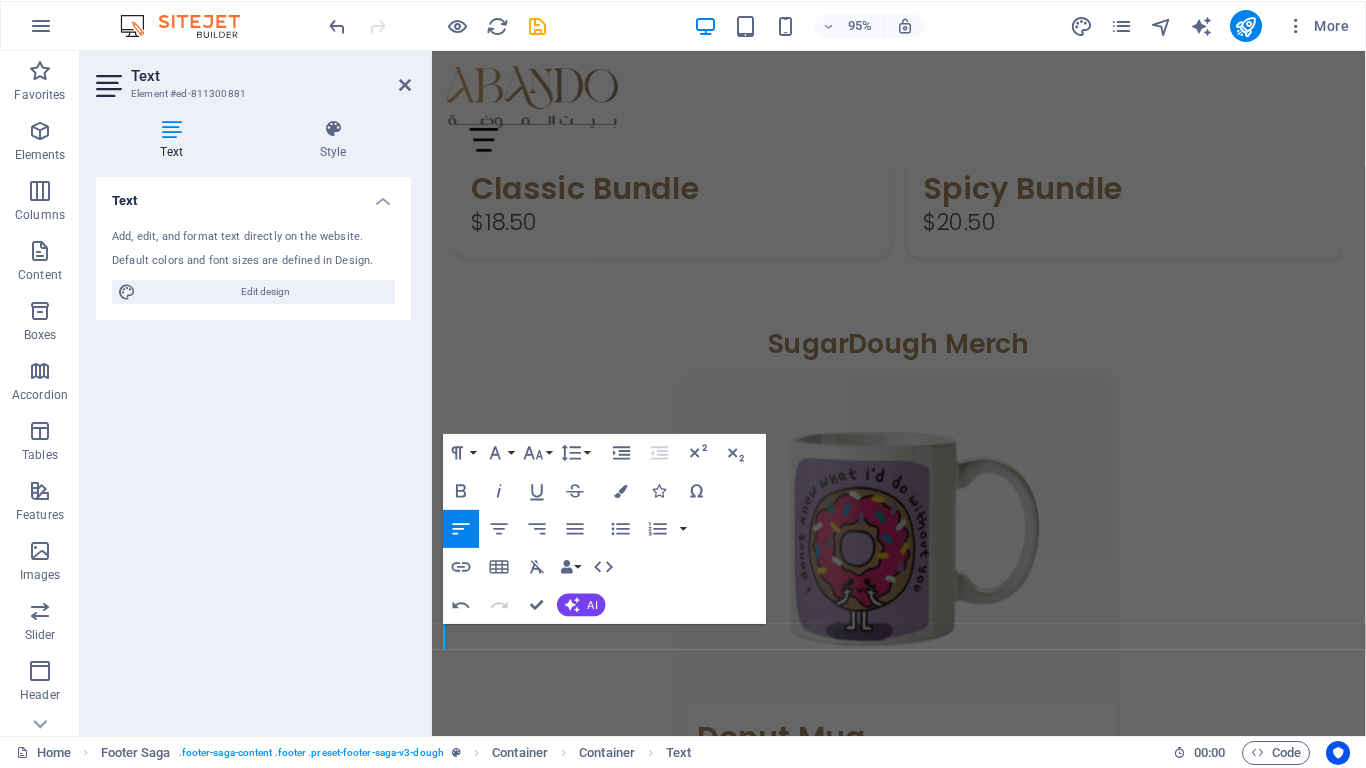scroll, scrollTop: 2907, scrollLeft: 0, axis: vertical 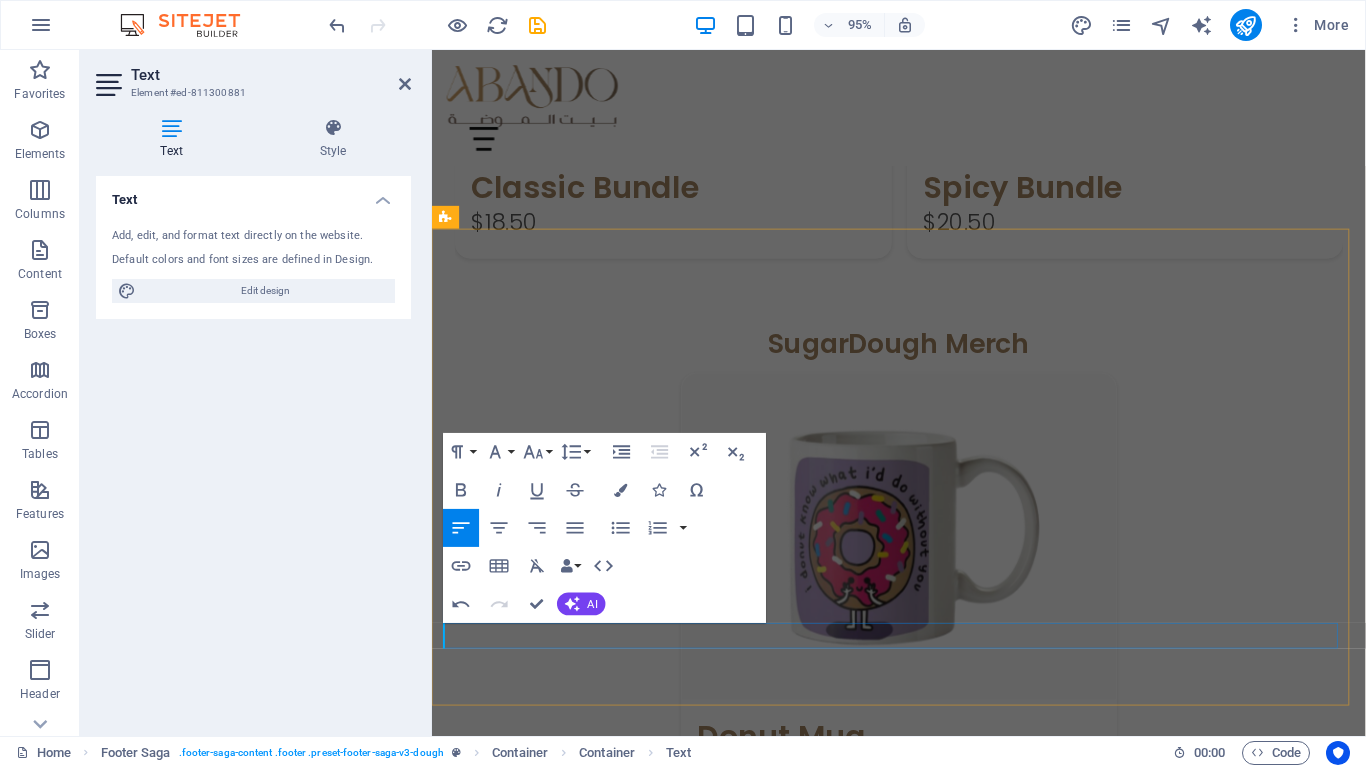click on "Legal Notice  |  Privacy Policy" at bounding box center [923, 1951] 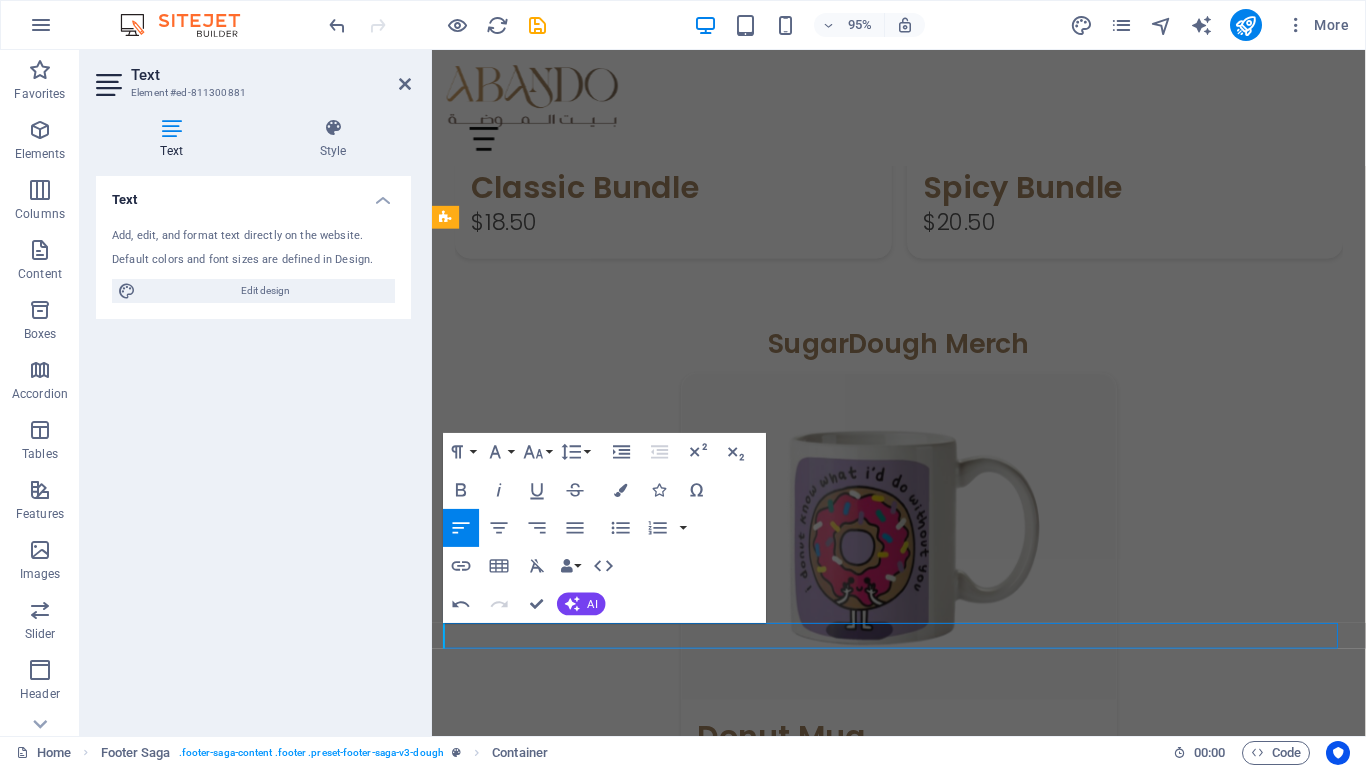 click on "Legal Notice  |  Privacy Policy" at bounding box center (923, 1951) 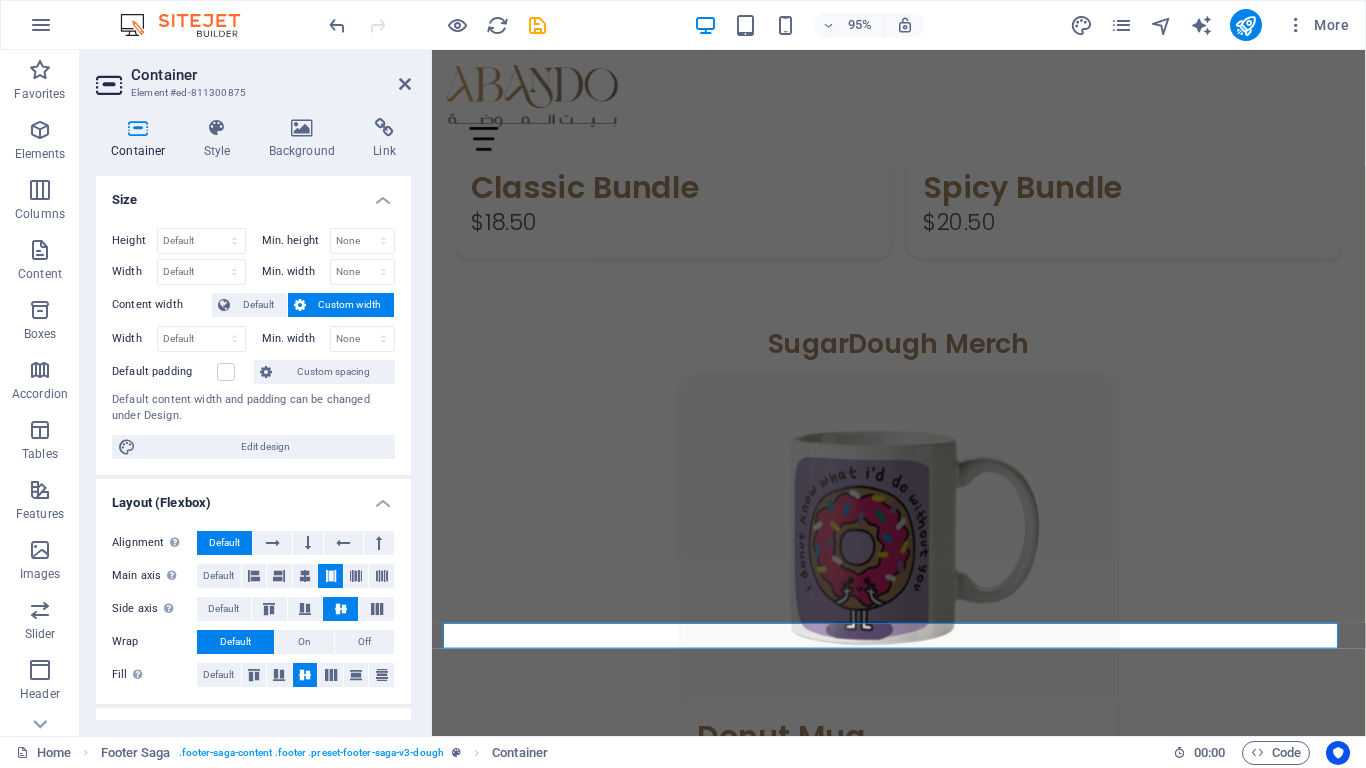 click on "Legal Notice  |  Privacy Policy" at bounding box center [923, 1937] 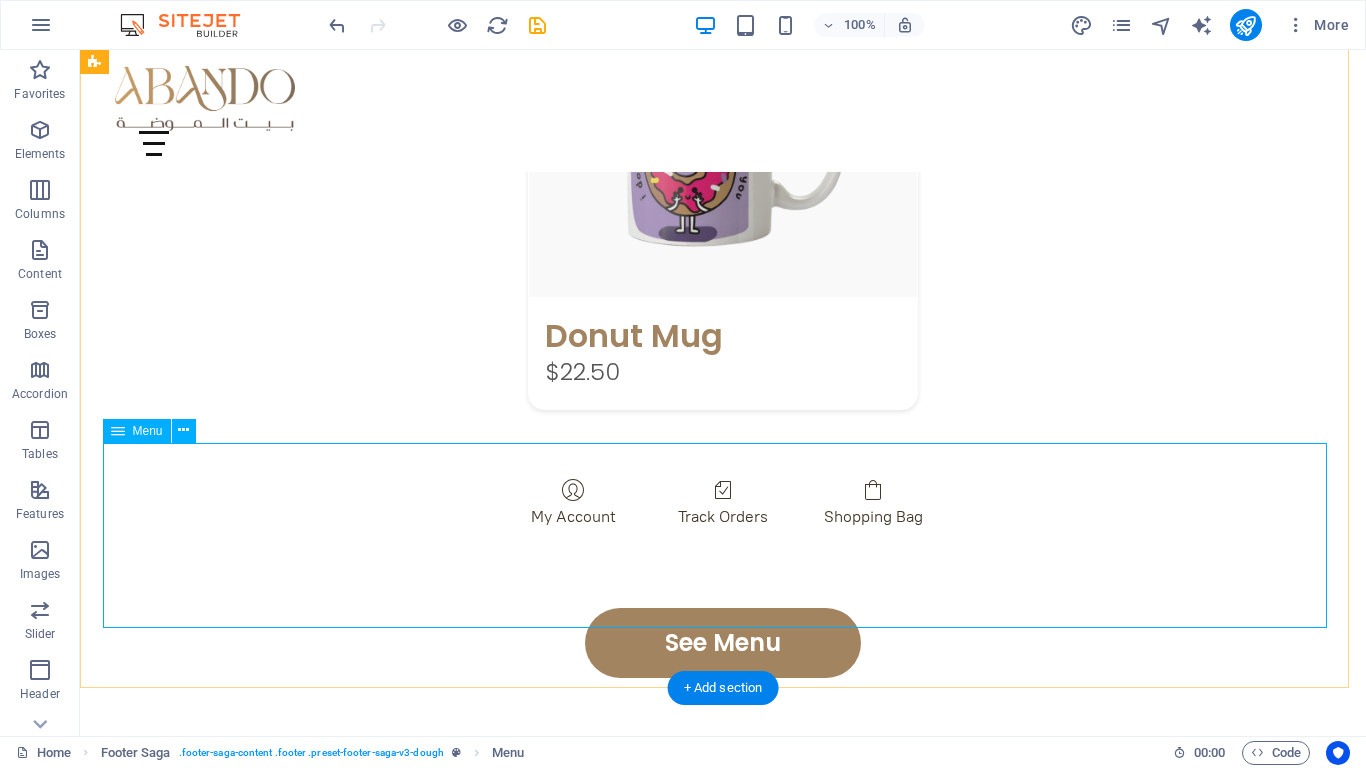 scroll, scrollTop: 3051, scrollLeft: 0, axis: vertical 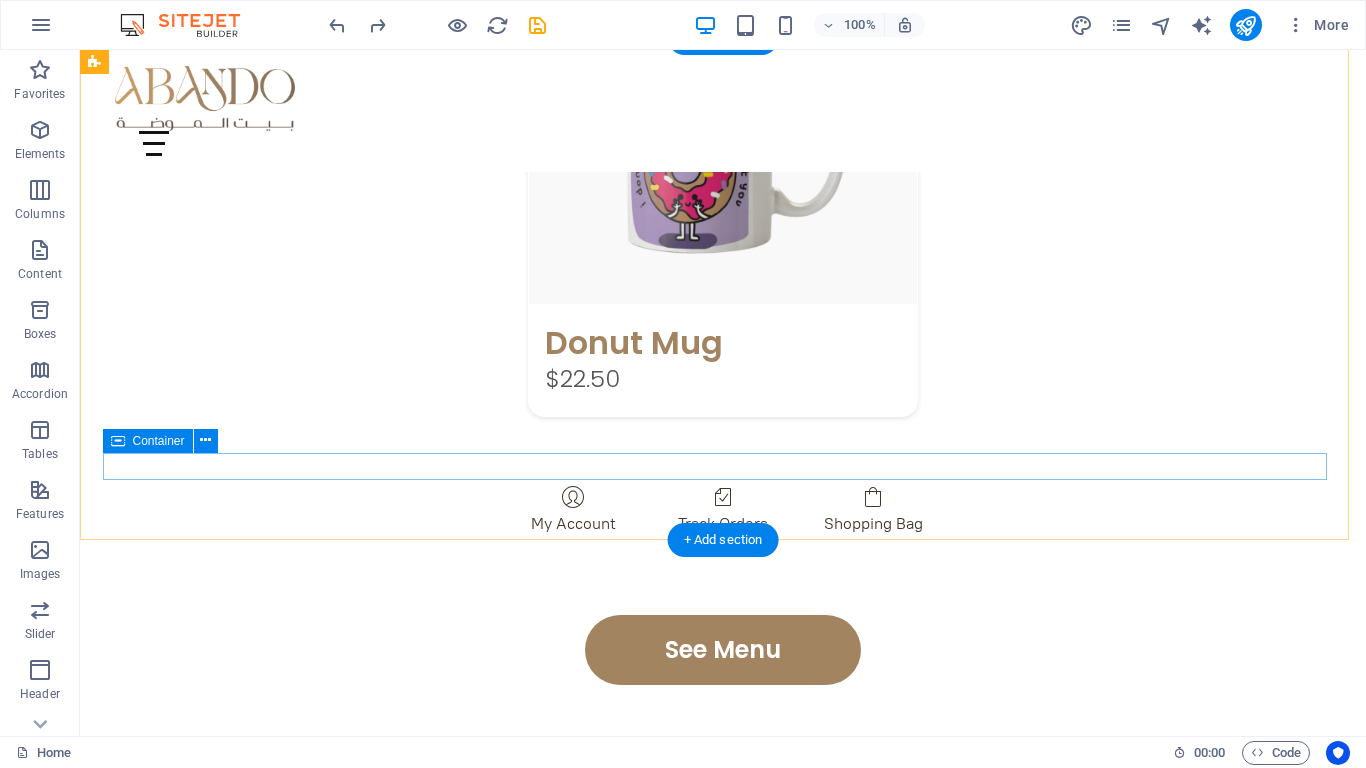 click on "Legal Notice  |  Privacy Policy" at bounding box center (704, 1526) 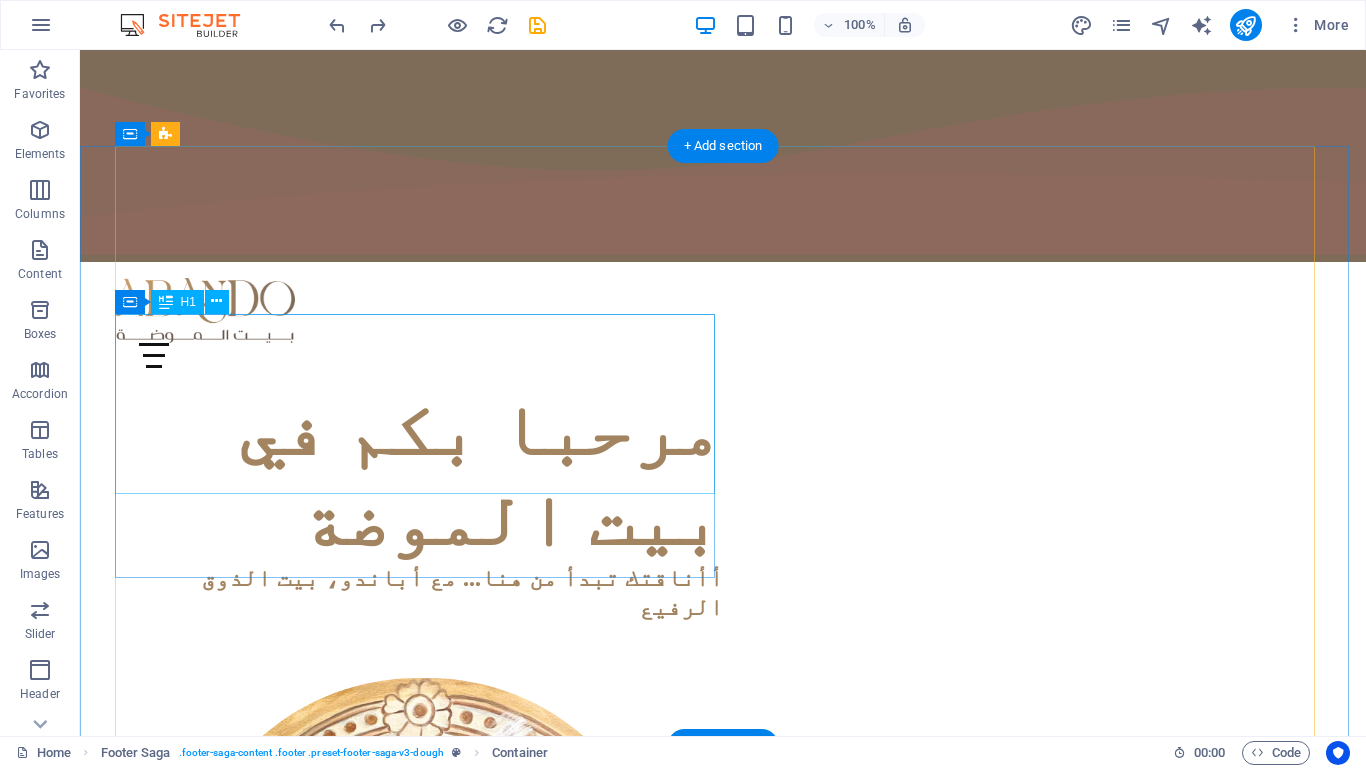 scroll, scrollTop: 0, scrollLeft: 0, axis: both 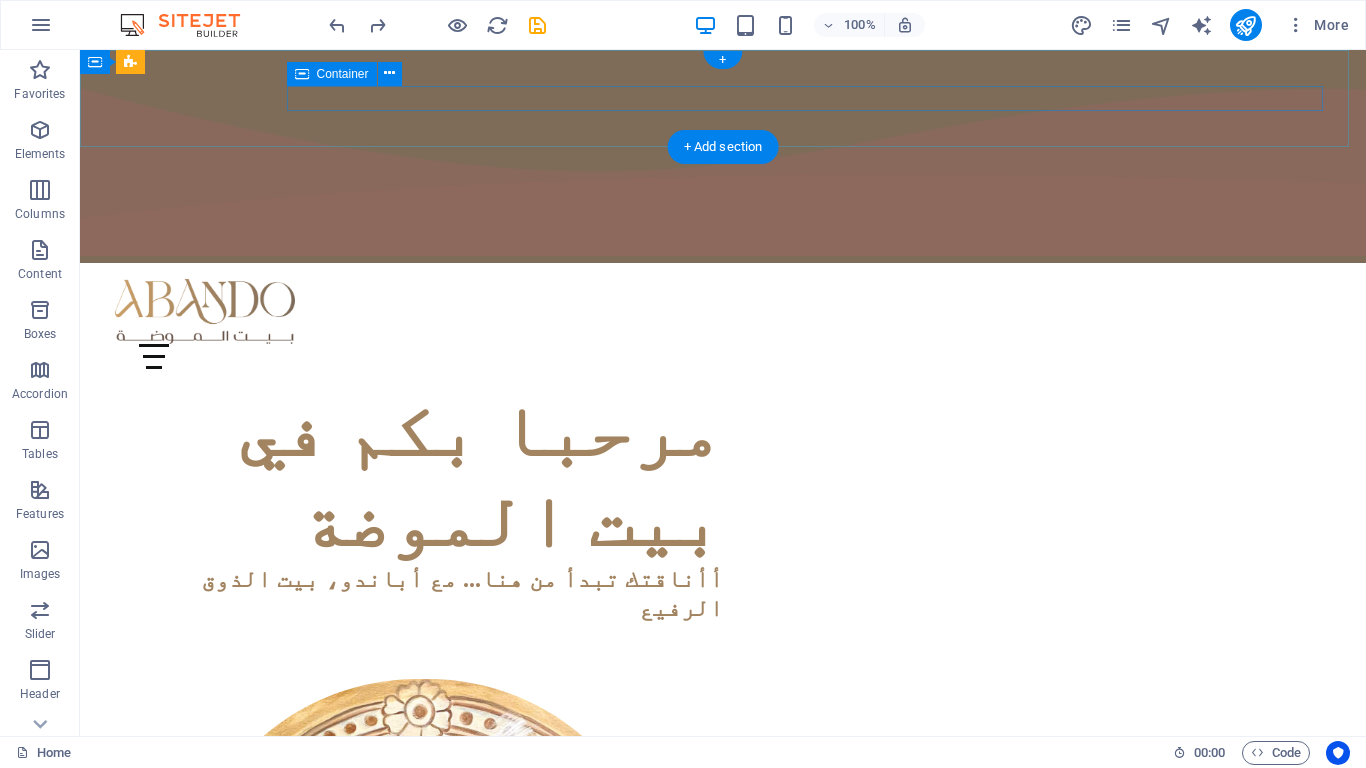 click at bounding box center [723, 356] 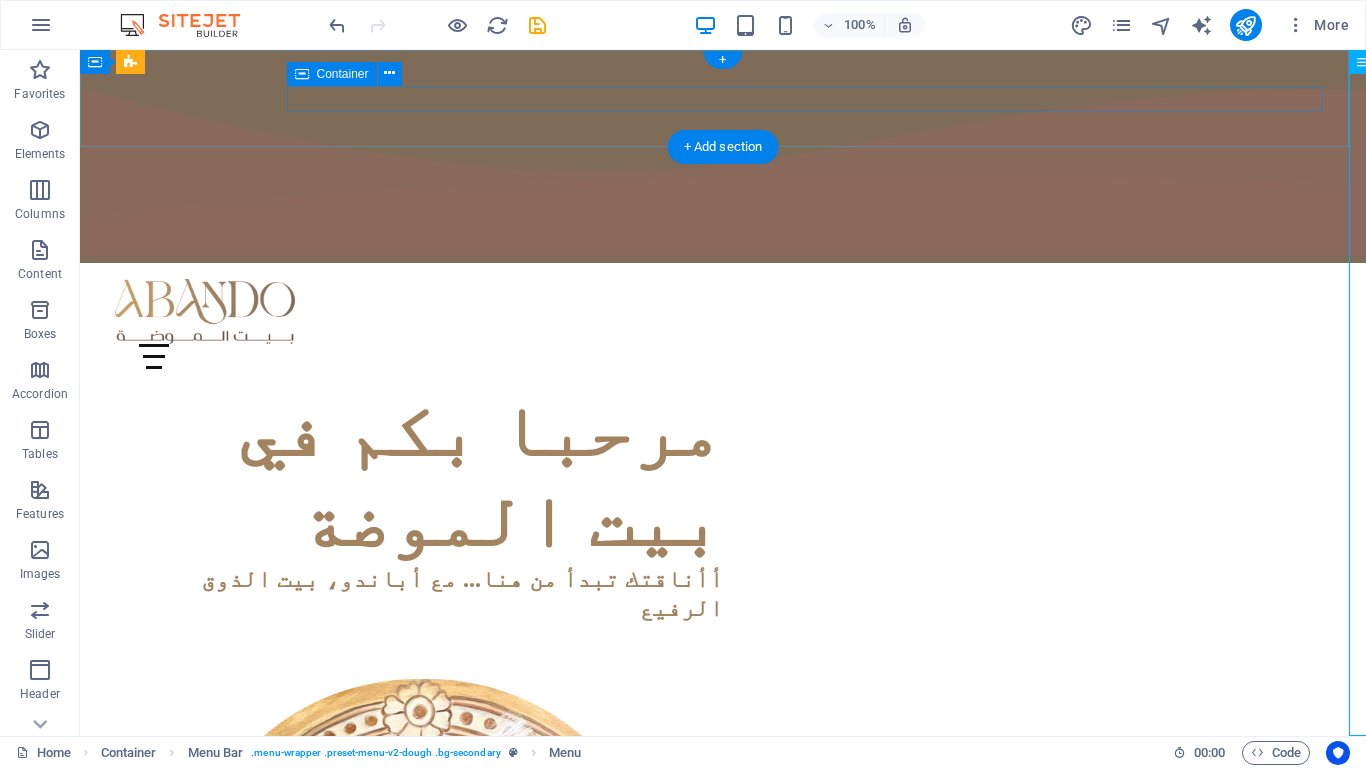 click at bounding box center [723, 356] 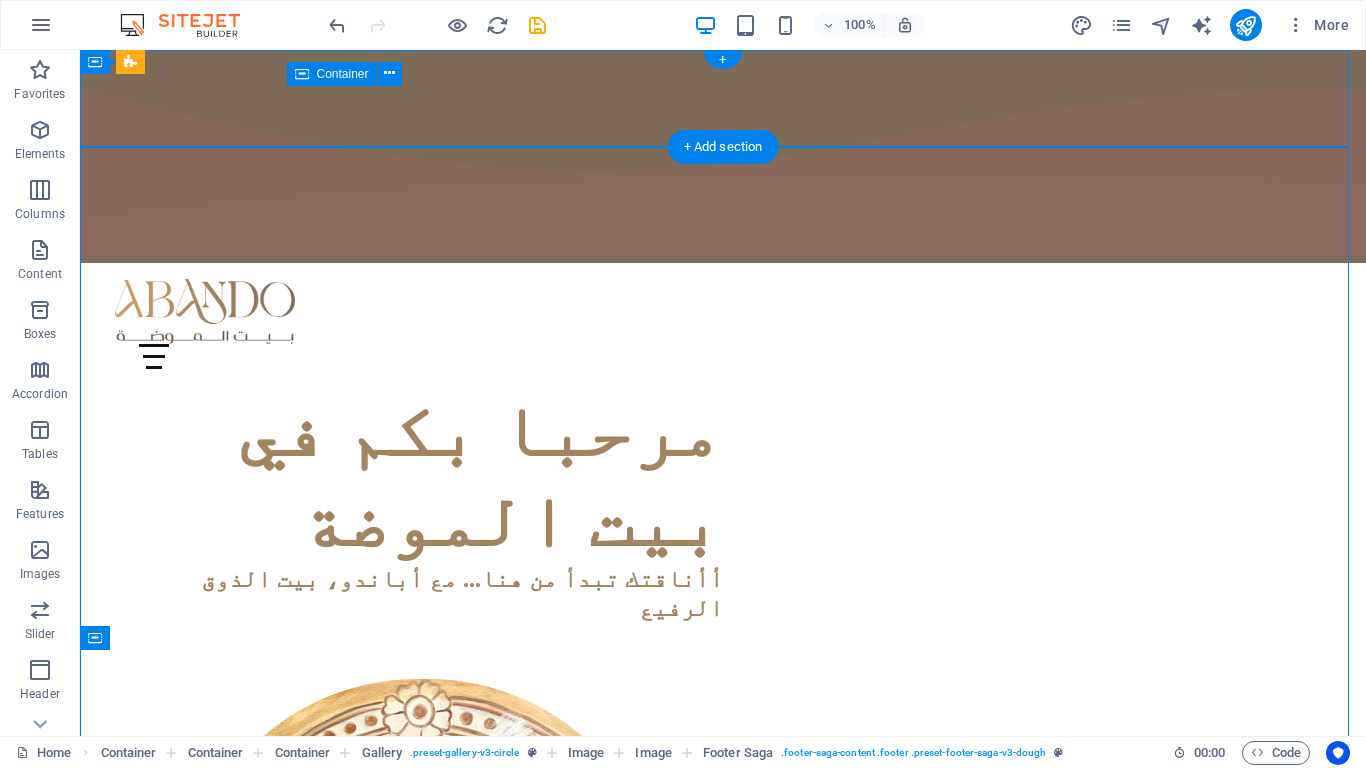 click at bounding box center (723, 356) 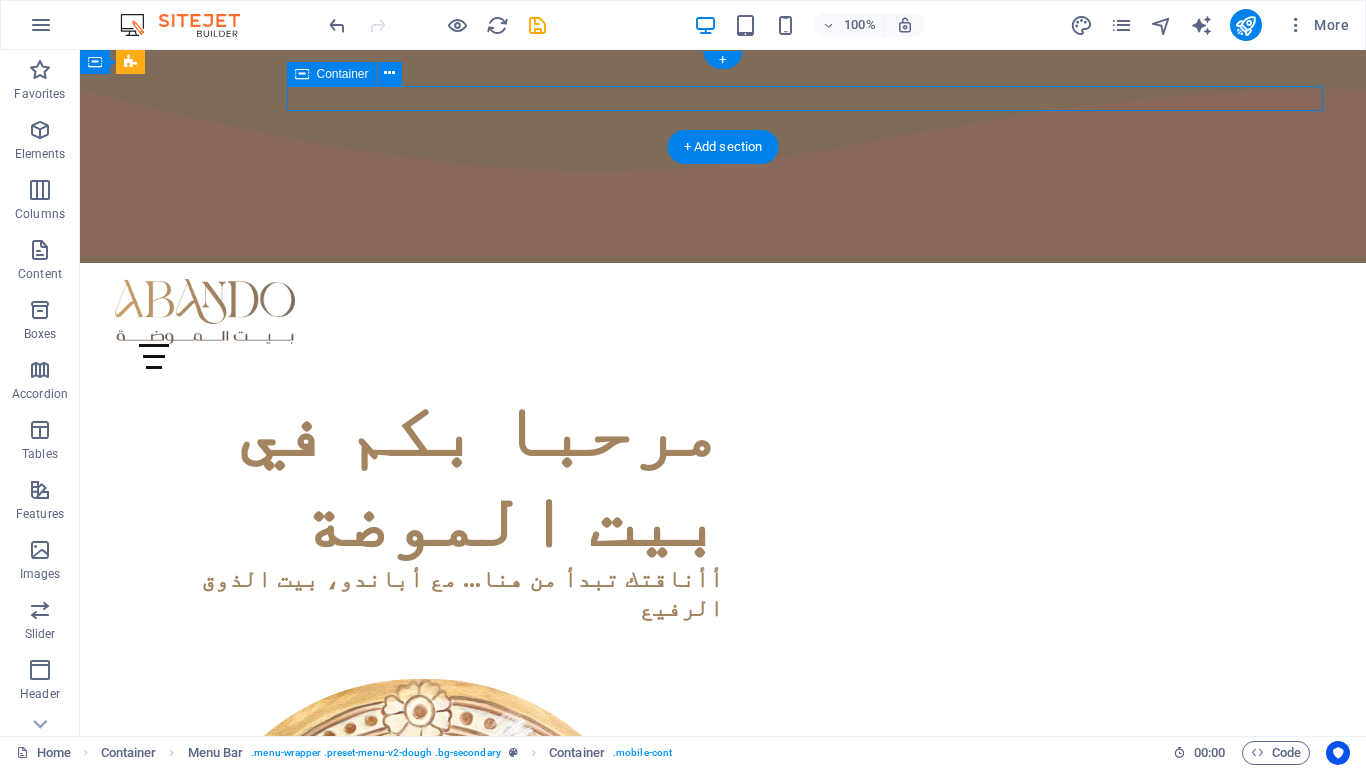 click at bounding box center [723, 356] 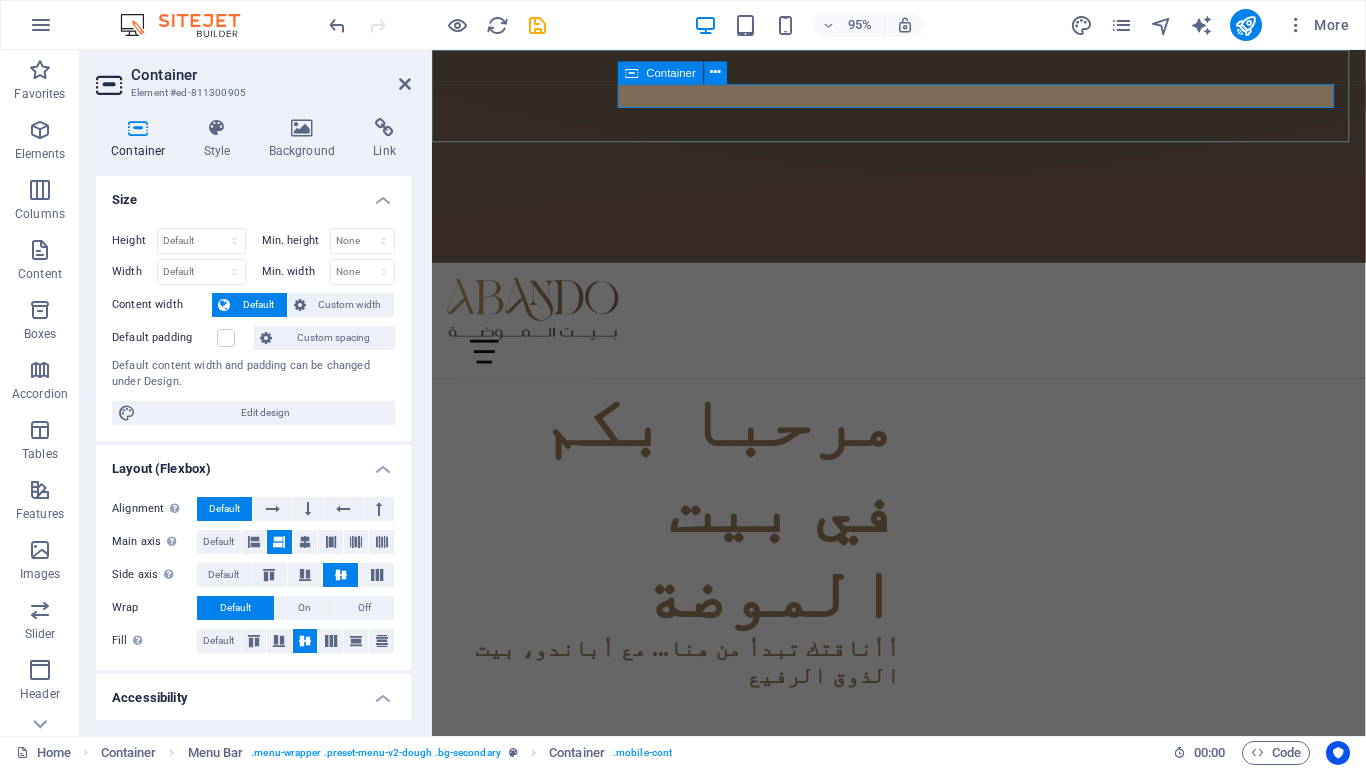 click at bounding box center [923, 367] 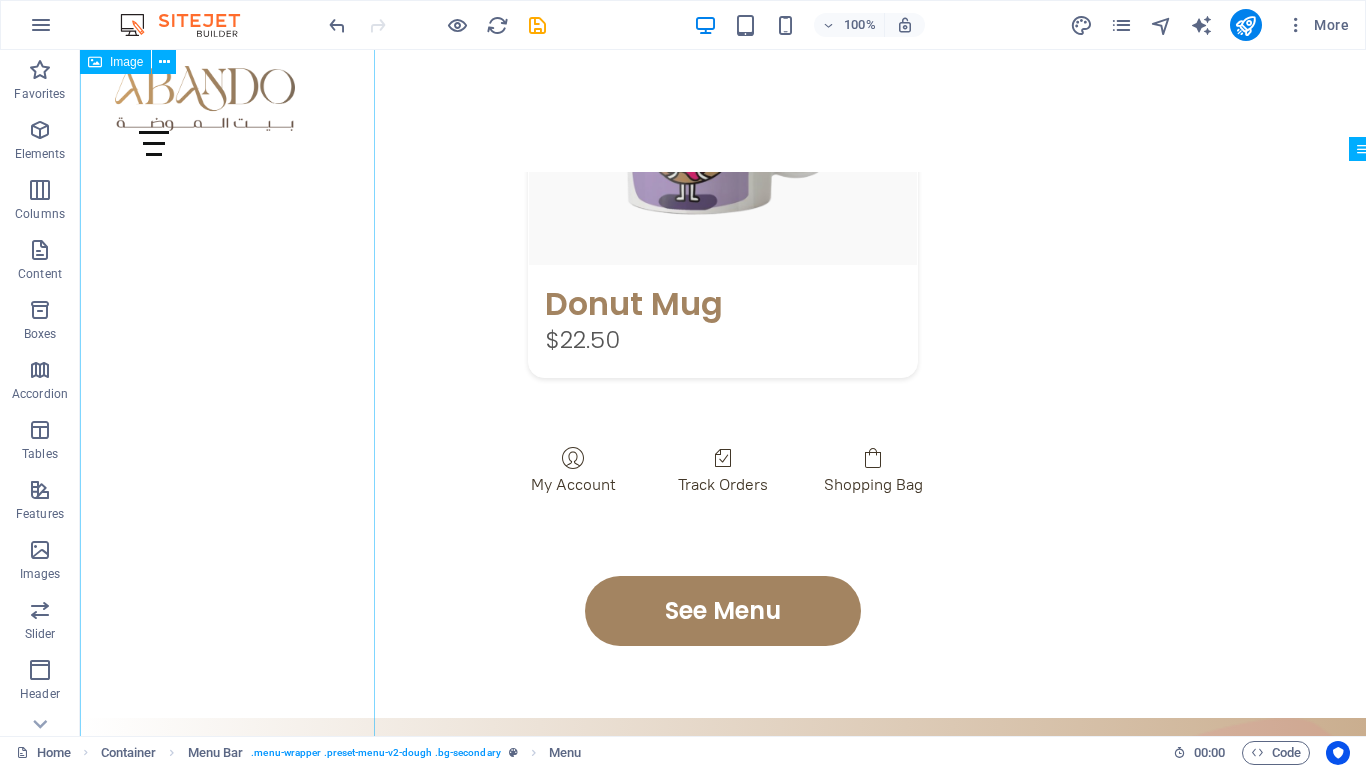scroll, scrollTop: 3053, scrollLeft: 0, axis: vertical 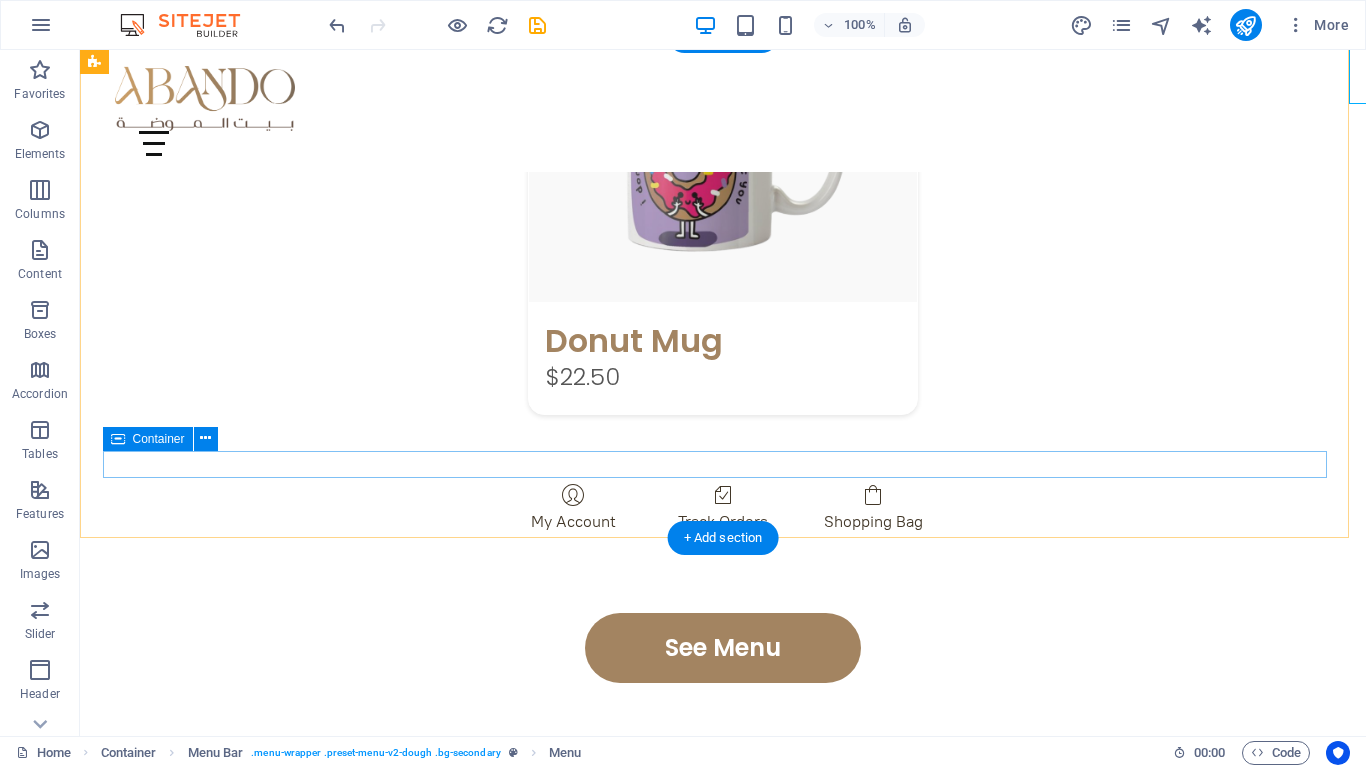 click on "Legal Notice  |  Privacy Policy" at bounding box center [704, 1524] 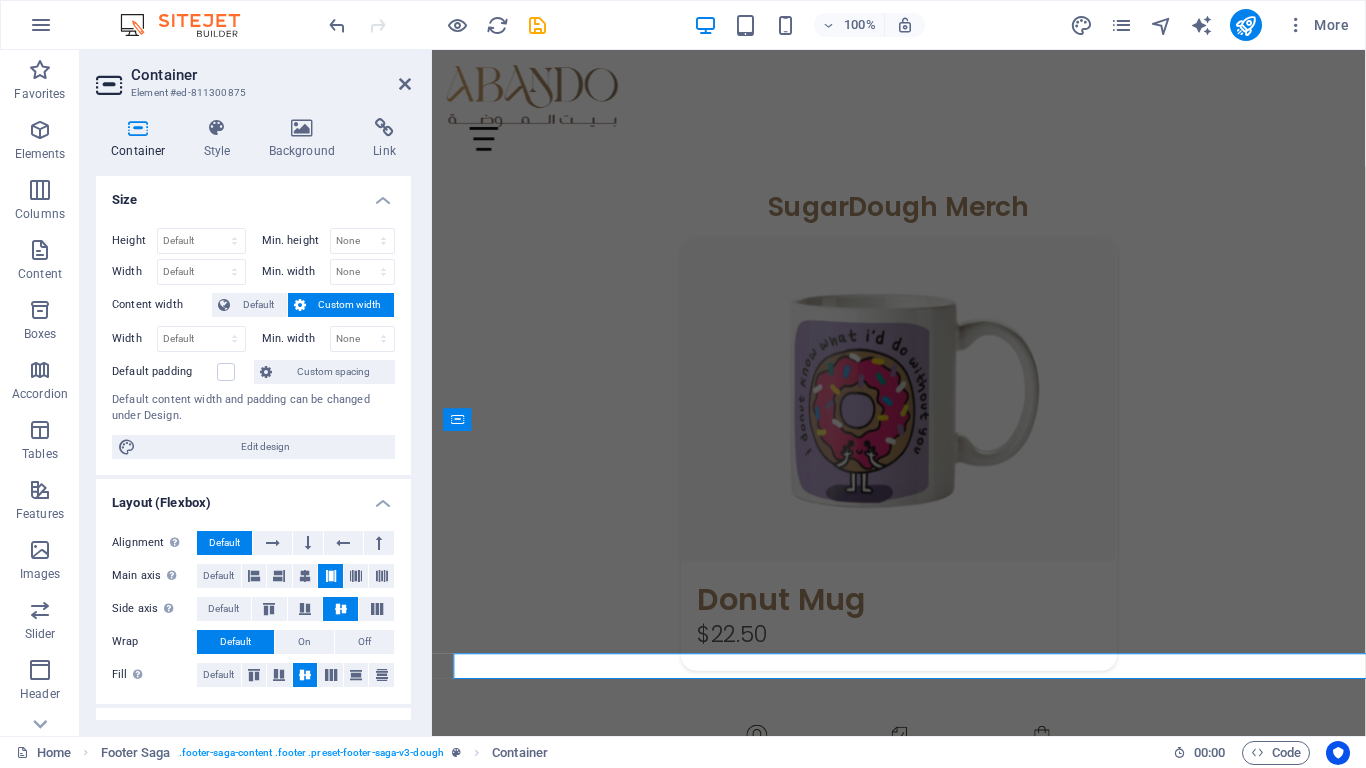 scroll, scrollTop: 3110, scrollLeft: 0, axis: vertical 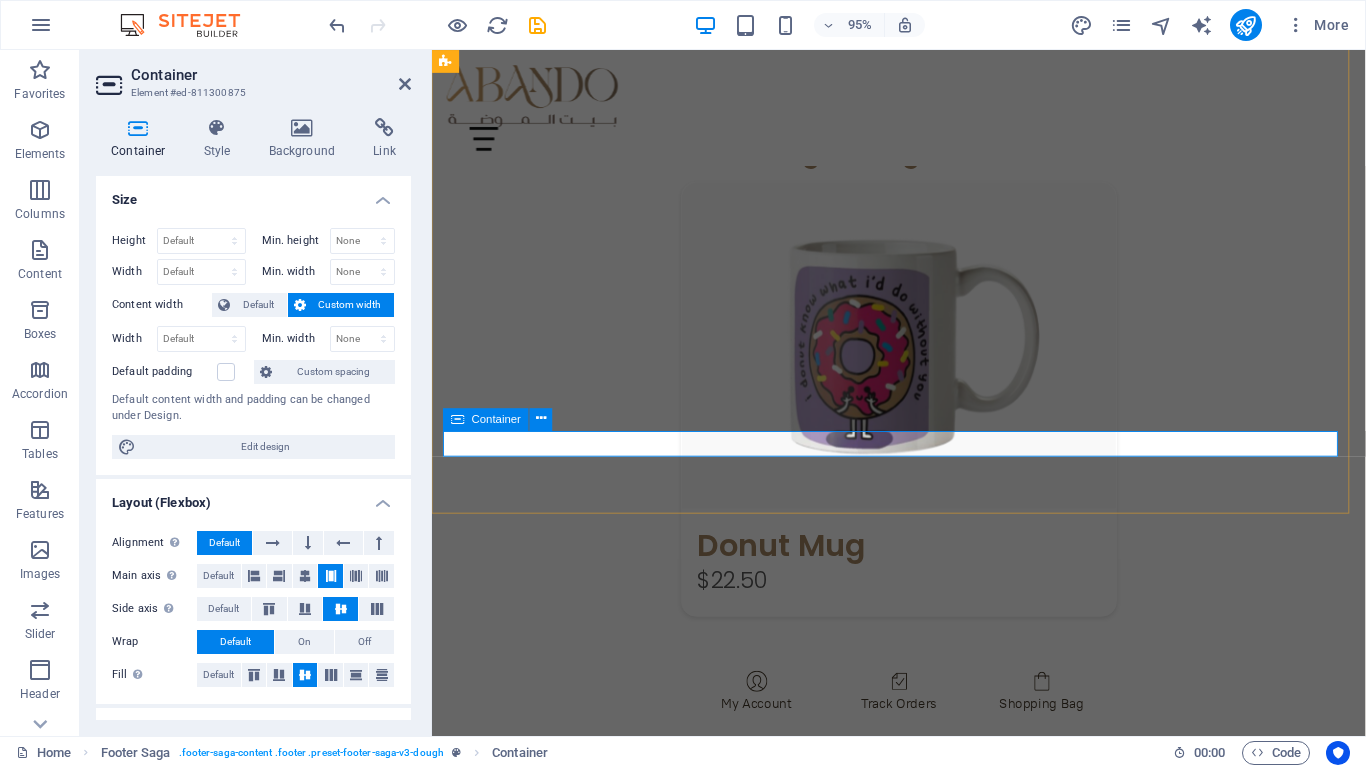click on "Legal Notice  |  Privacy Policy" at bounding box center (923, 1735) 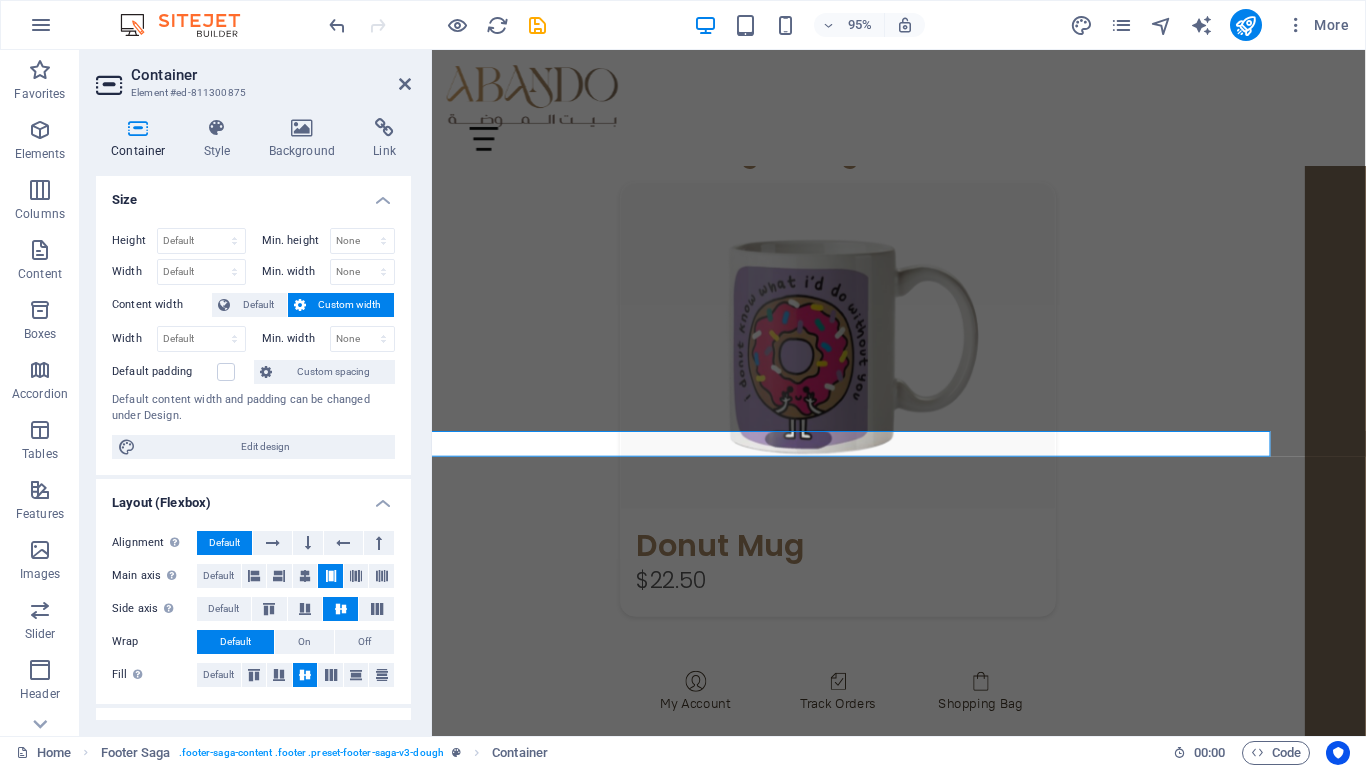 scroll, scrollTop: 3110, scrollLeft: 92, axis: both 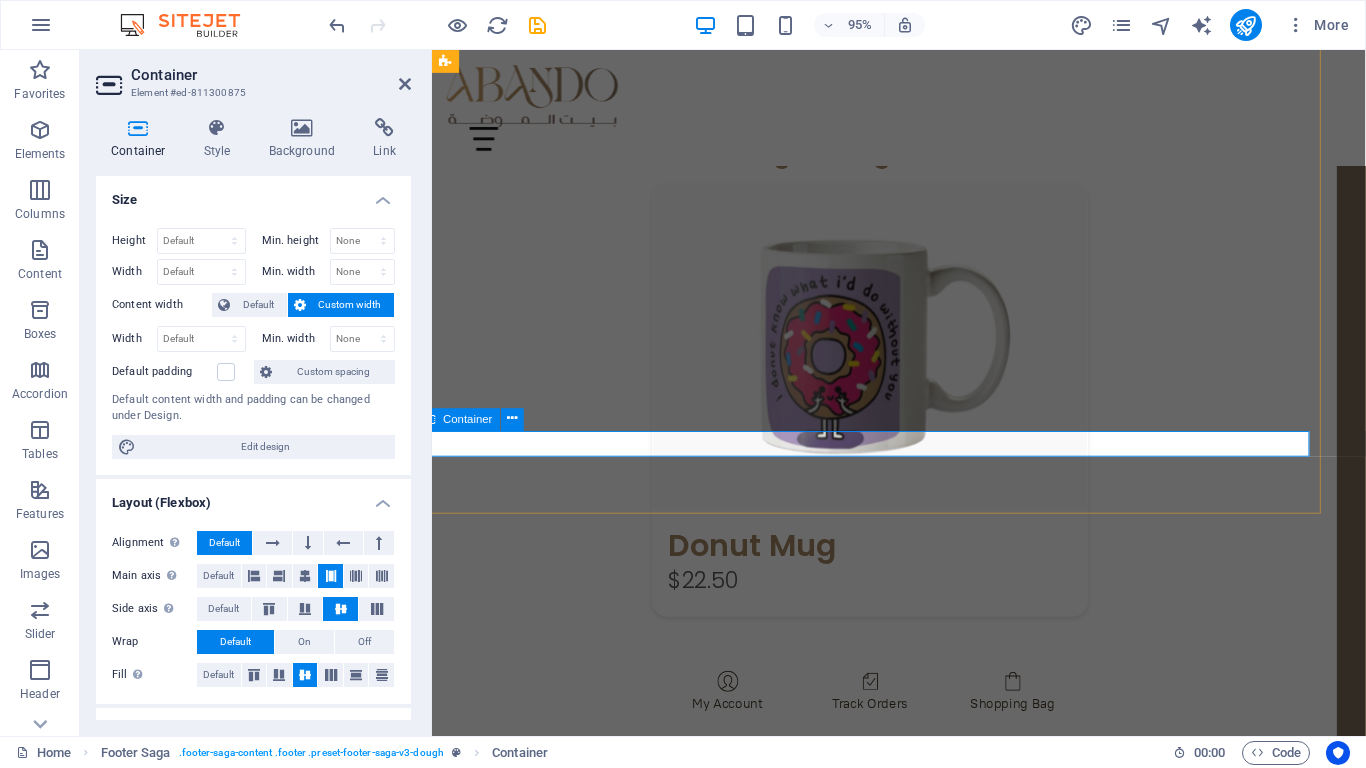 click on "Legal Notice  |  Privacy Policy" at bounding box center (893, 1735) 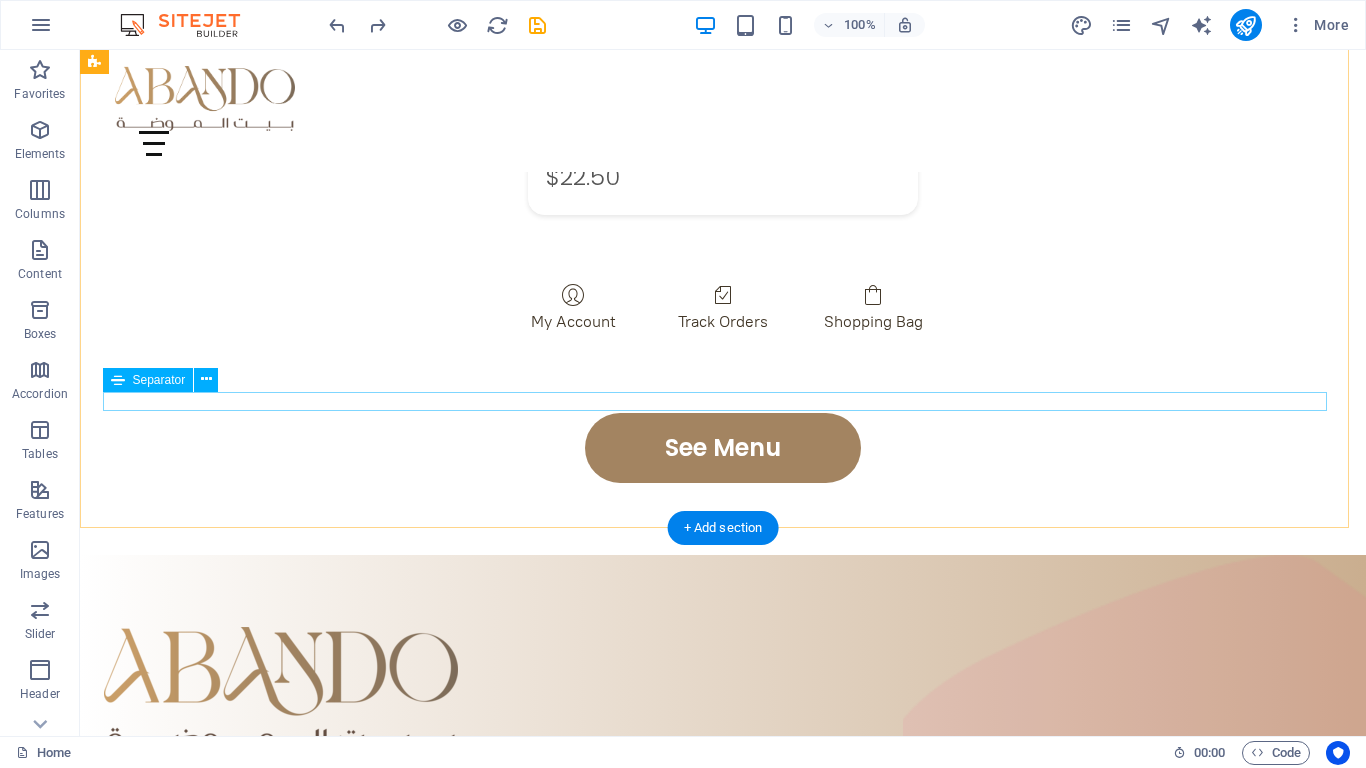 scroll, scrollTop: 2953, scrollLeft: 0, axis: vertical 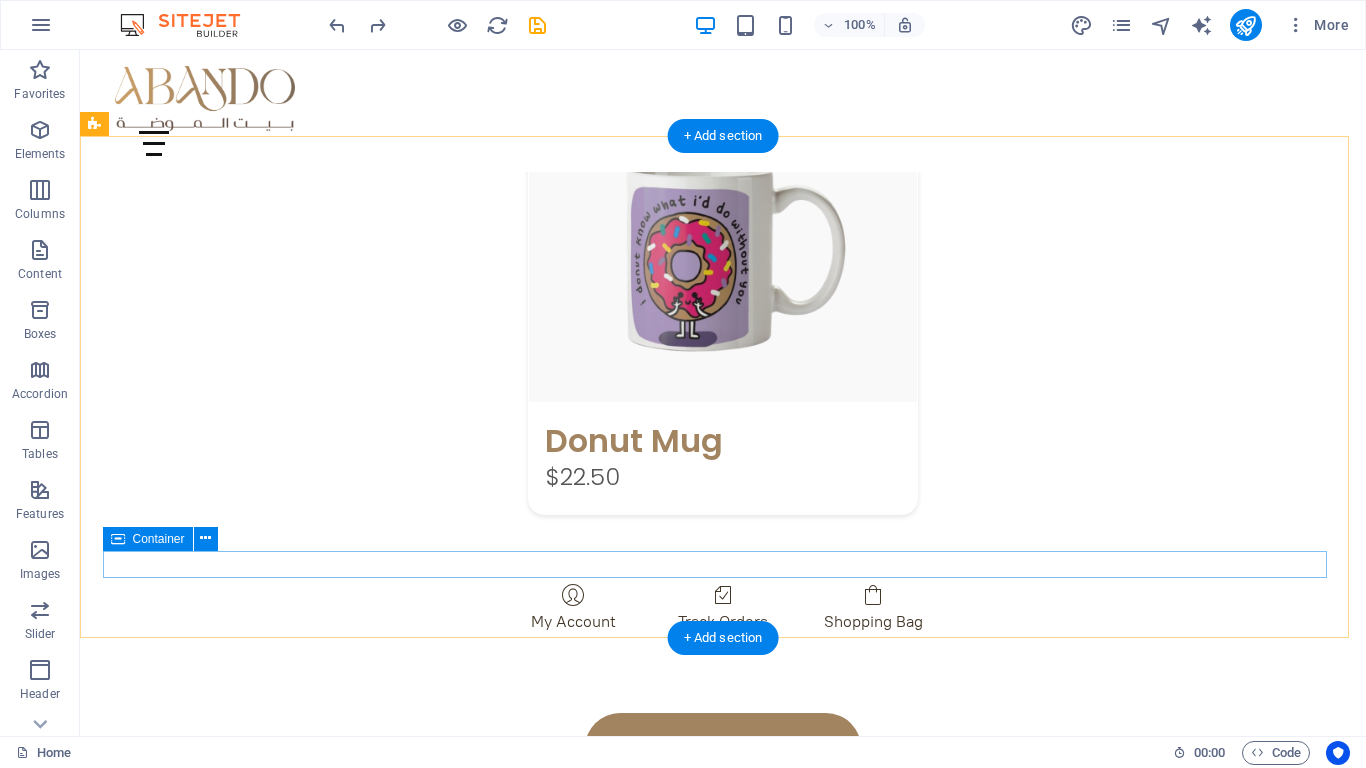 click on "Legal Notice  |  Privacy Policy" at bounding box center (704, 1624) 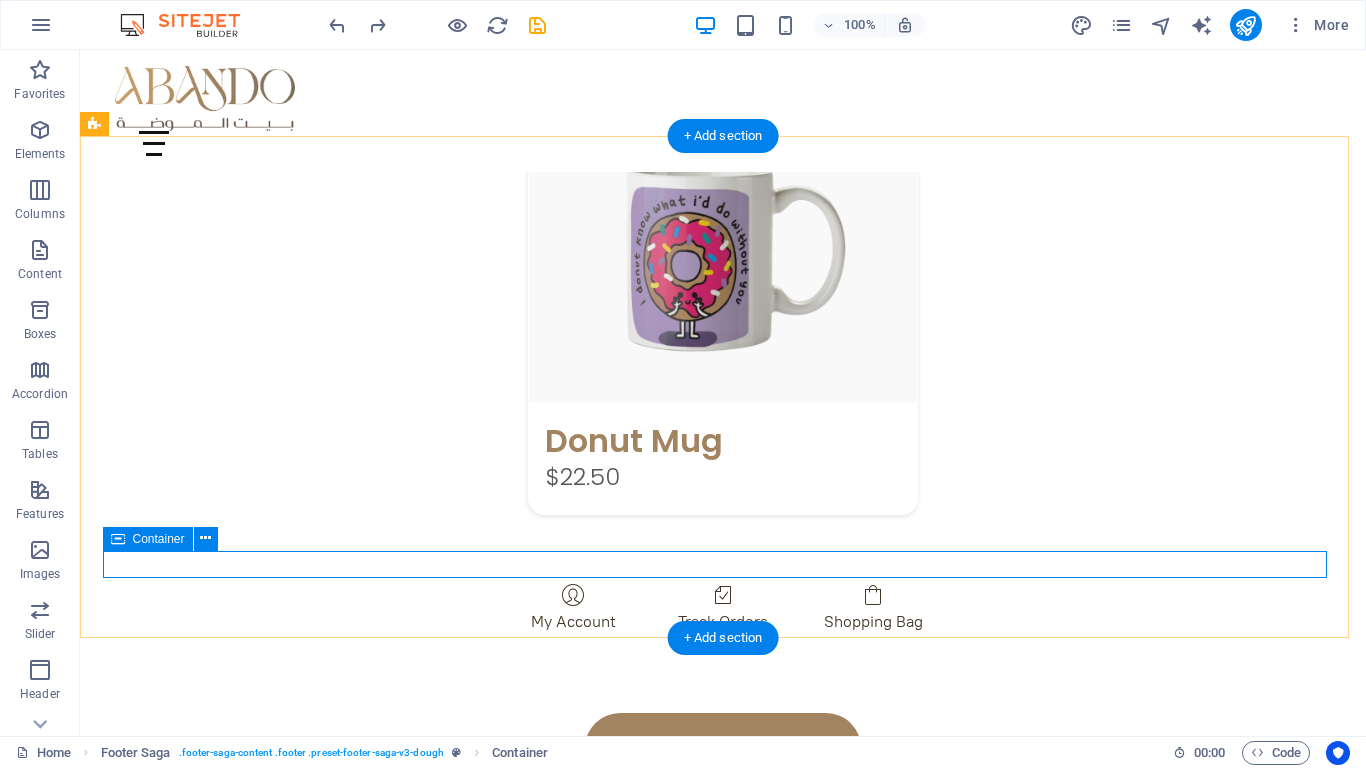 click on "Legal Notice  |  Privacy Policy" at bounding box center (704, 1624) 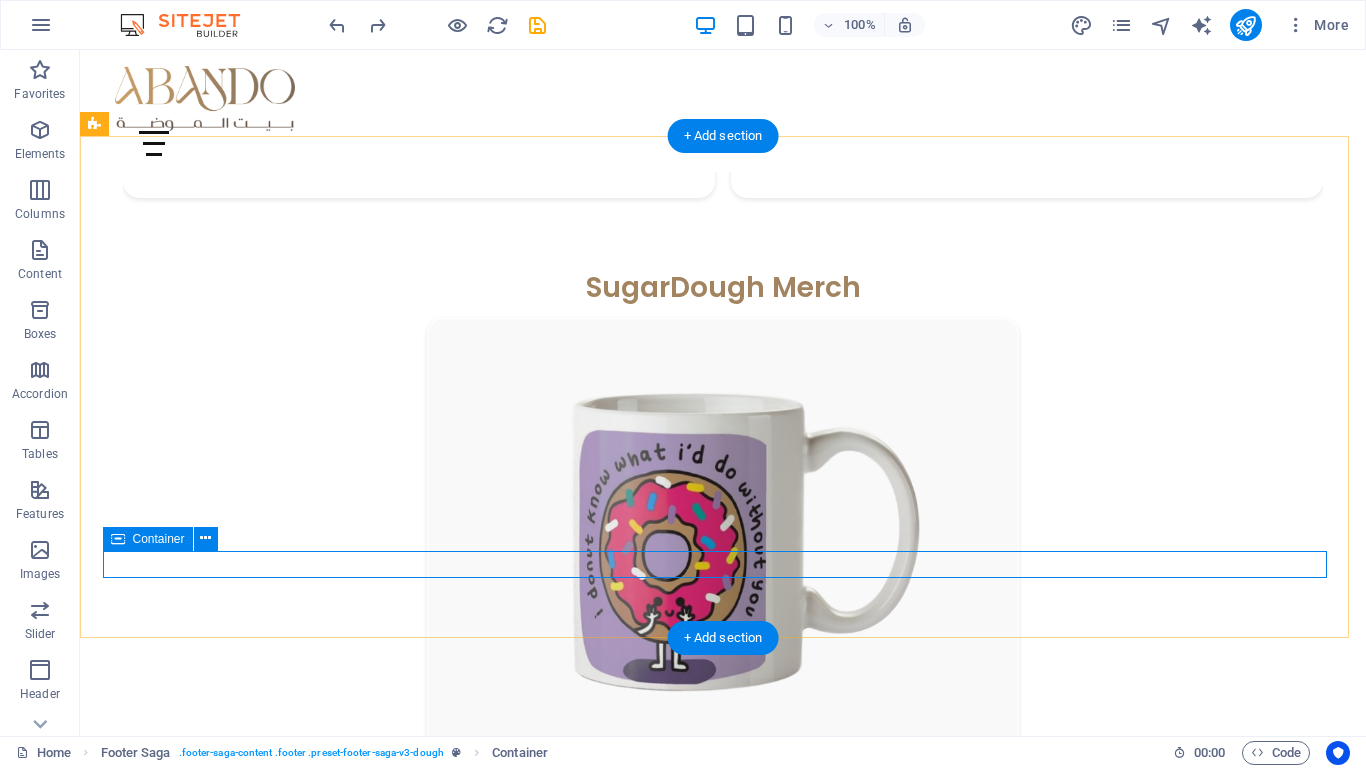 click on "[COUNTRY]- [CITY]      العنوان      الرقم Home About Menu Location Catering Facebook Twitter Youtube
Legal Notice  |  Privacy Policy" at bounding box center [723, 1622] 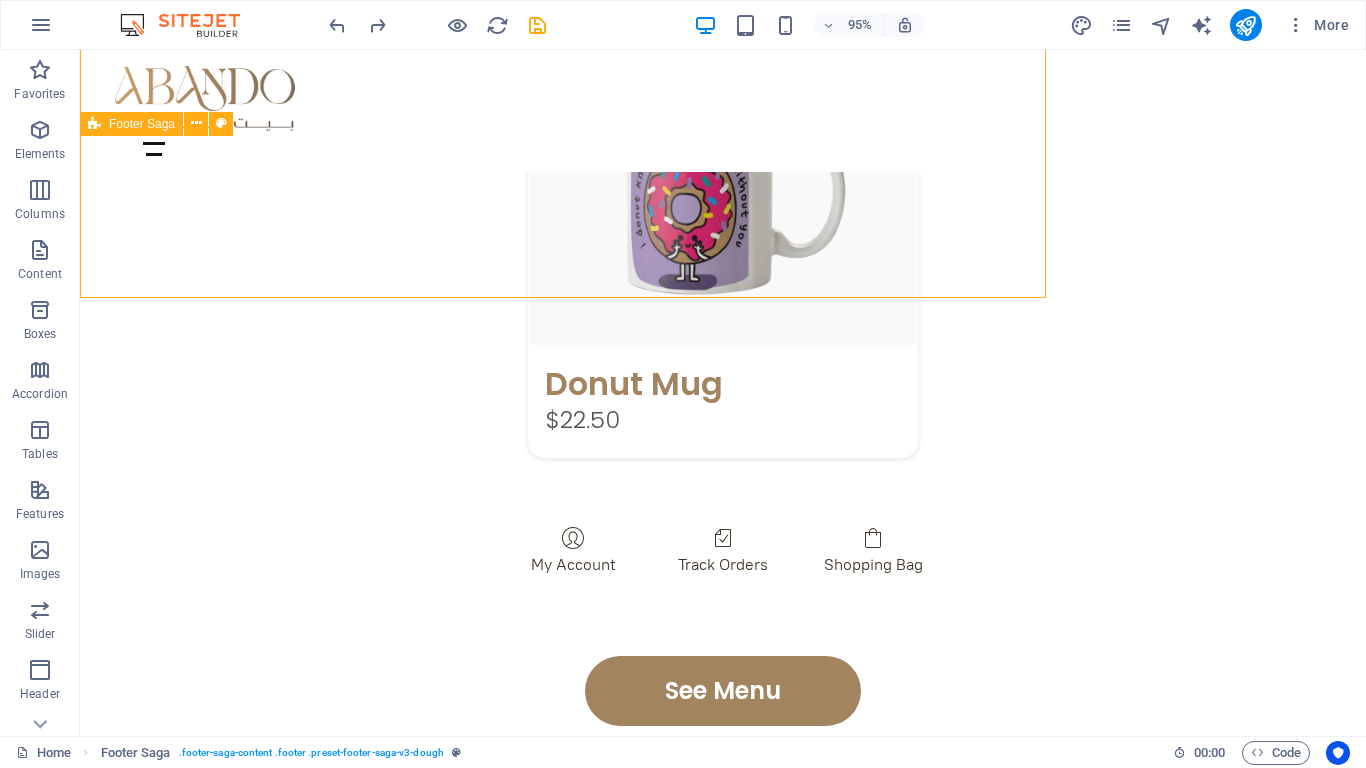 scroll, scrollTop: 2953, scrollLeft: 0, axis: vertical 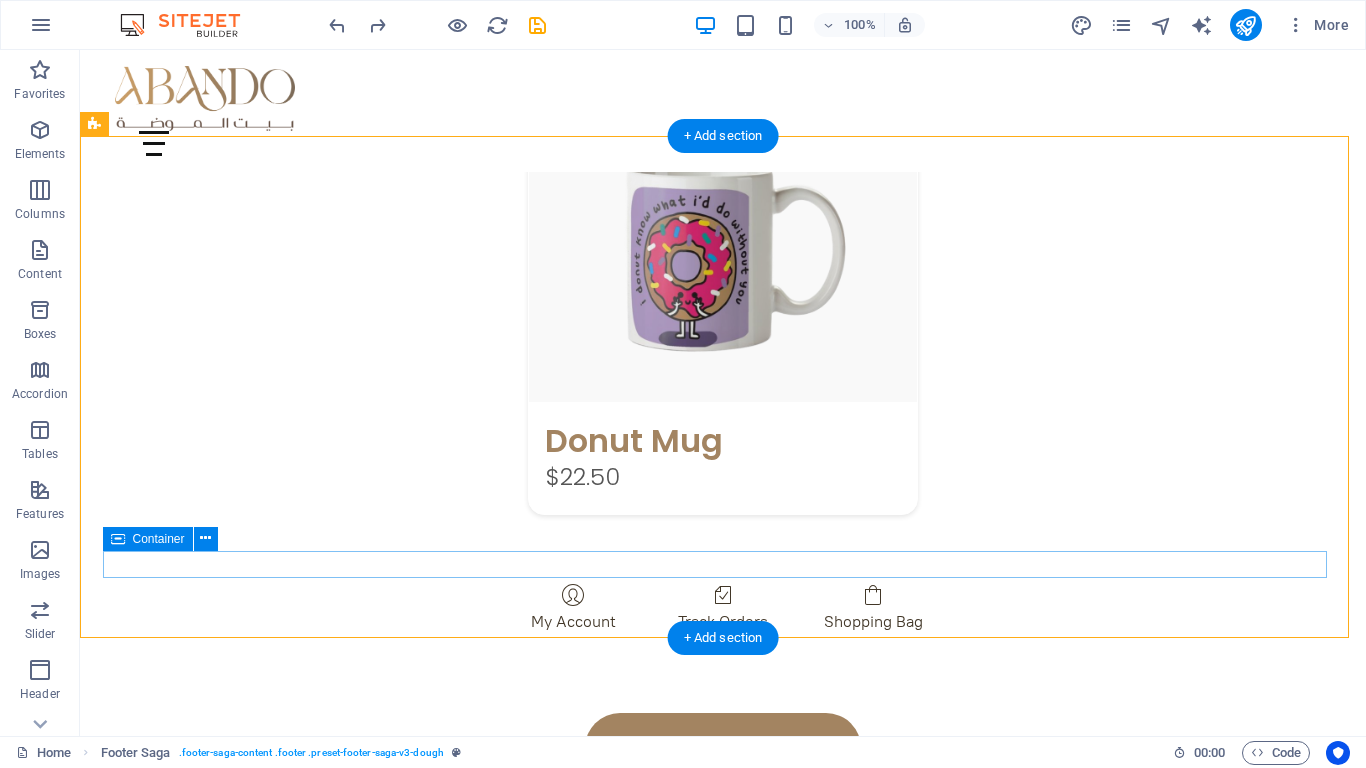 click on "Legal Notice  |  Privacy Policy" at bounding box center (704, 1624) 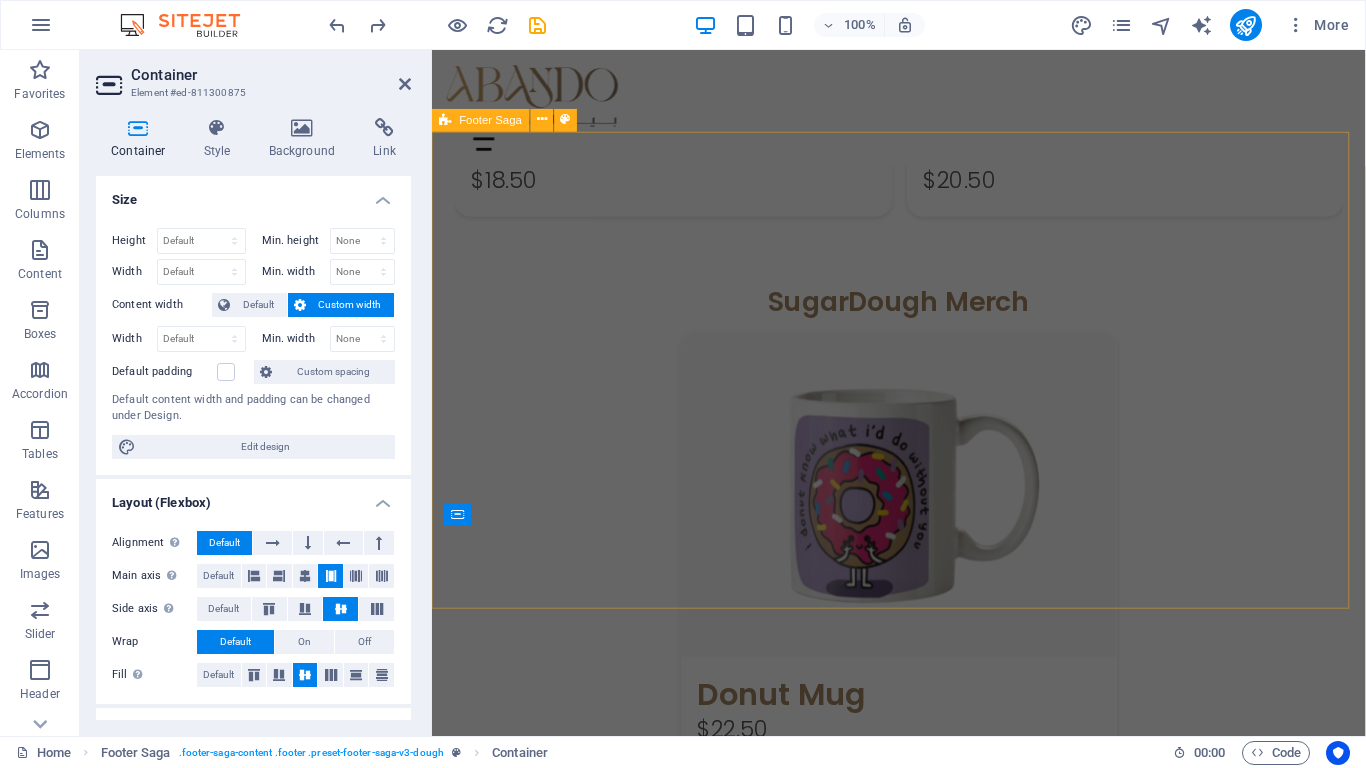 scroll, scrollTop: 3010, scrollLeft: 0, axis: vertical 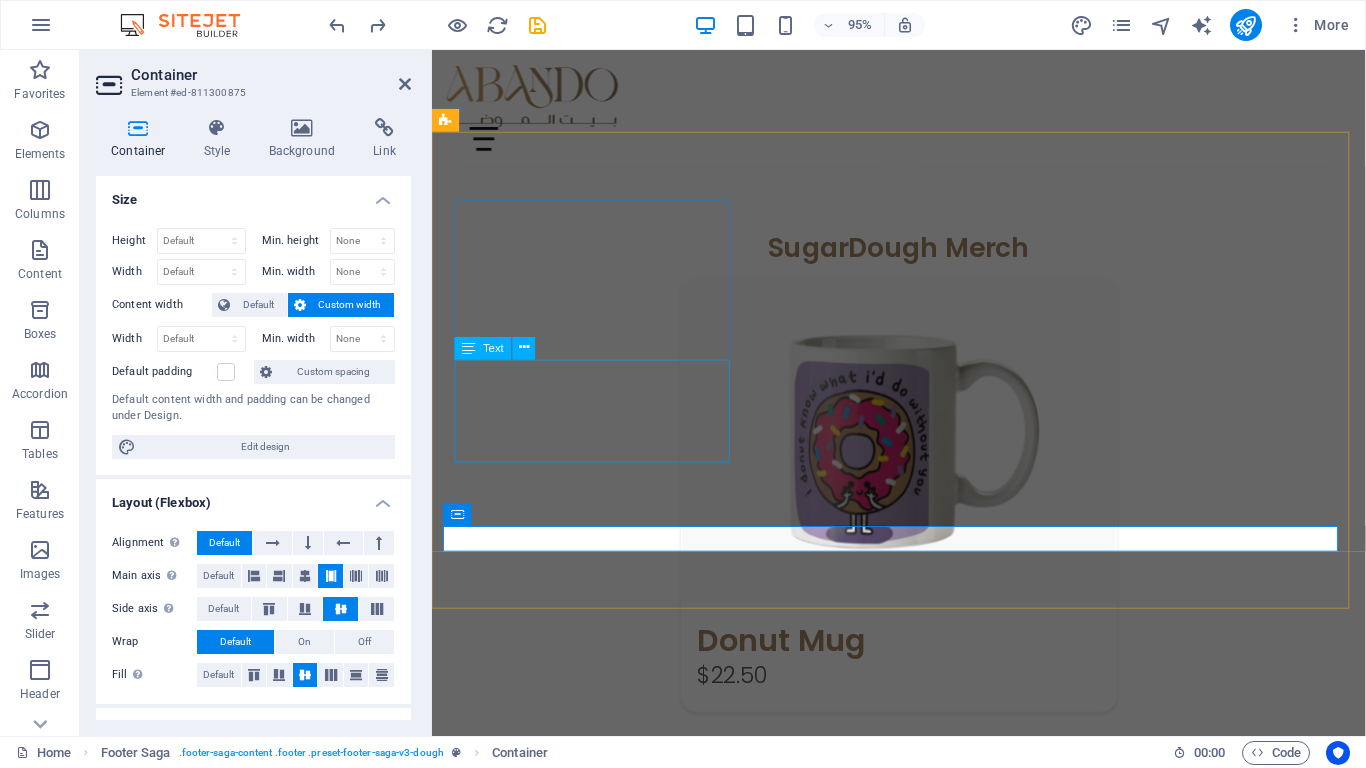 click on "[COUNTRY]- [CITY] العنوان الرقم" at bounding box center [923, 1360] 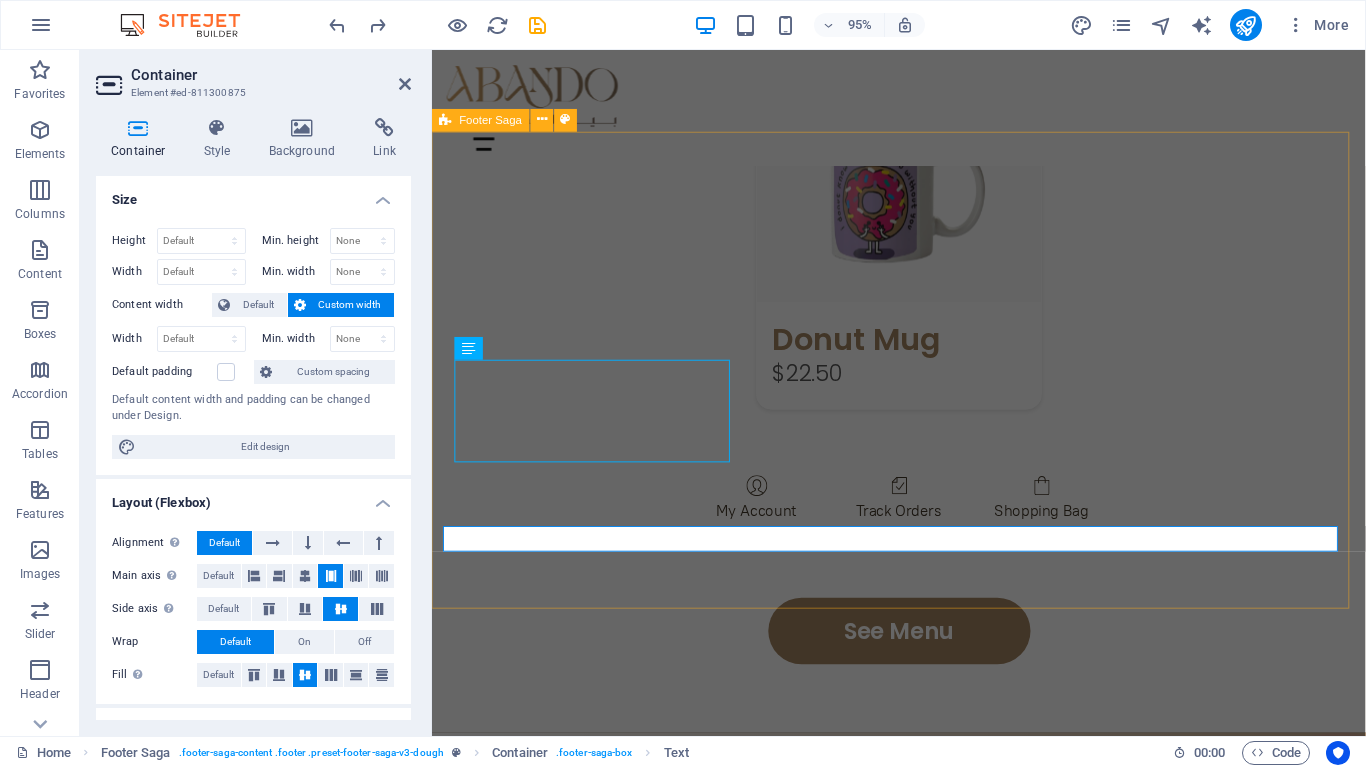 scroll, scrollTop: 2953, scrollLeft: 0, axis: vertical 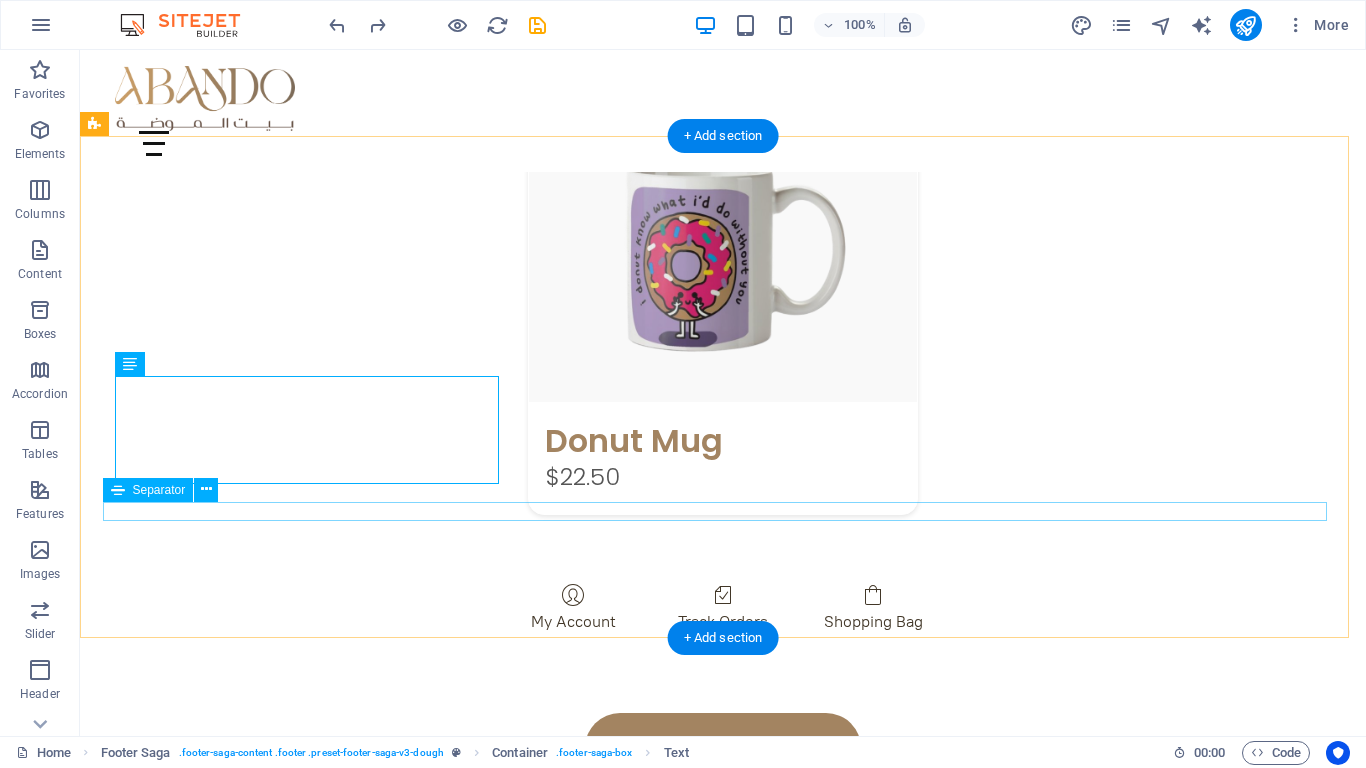 click at bounding box center [704, 1568] 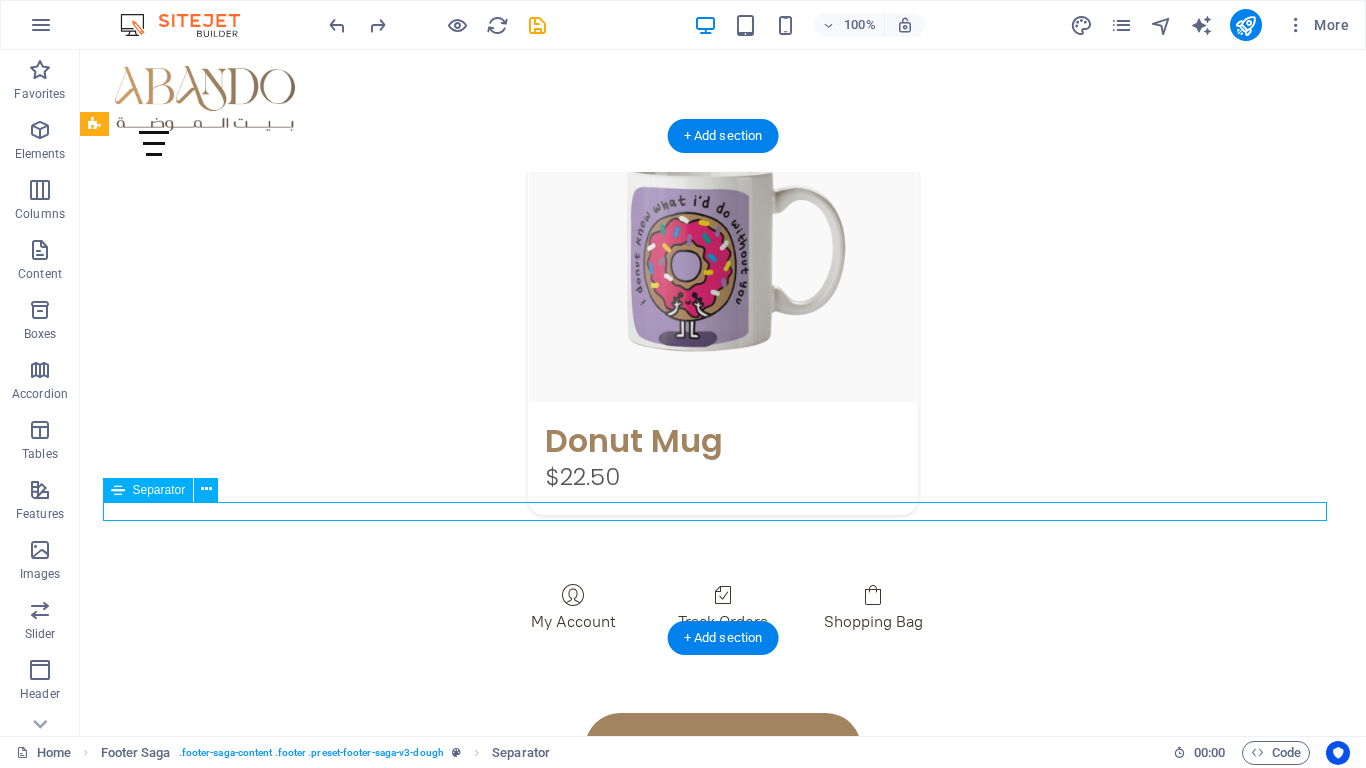 click at bounding box center (704, 1568) 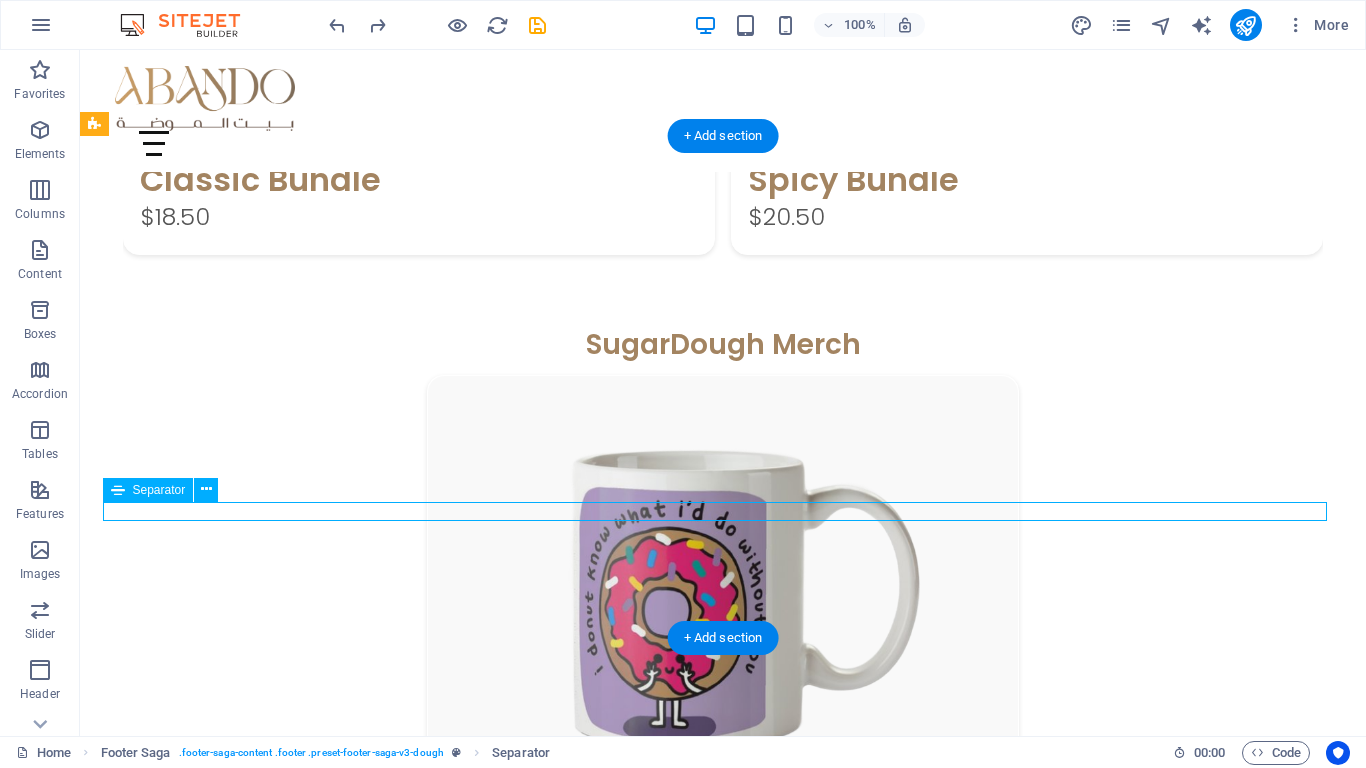 scroll, scrollTop: 3010, scrollLeft: 0, axis: vertical 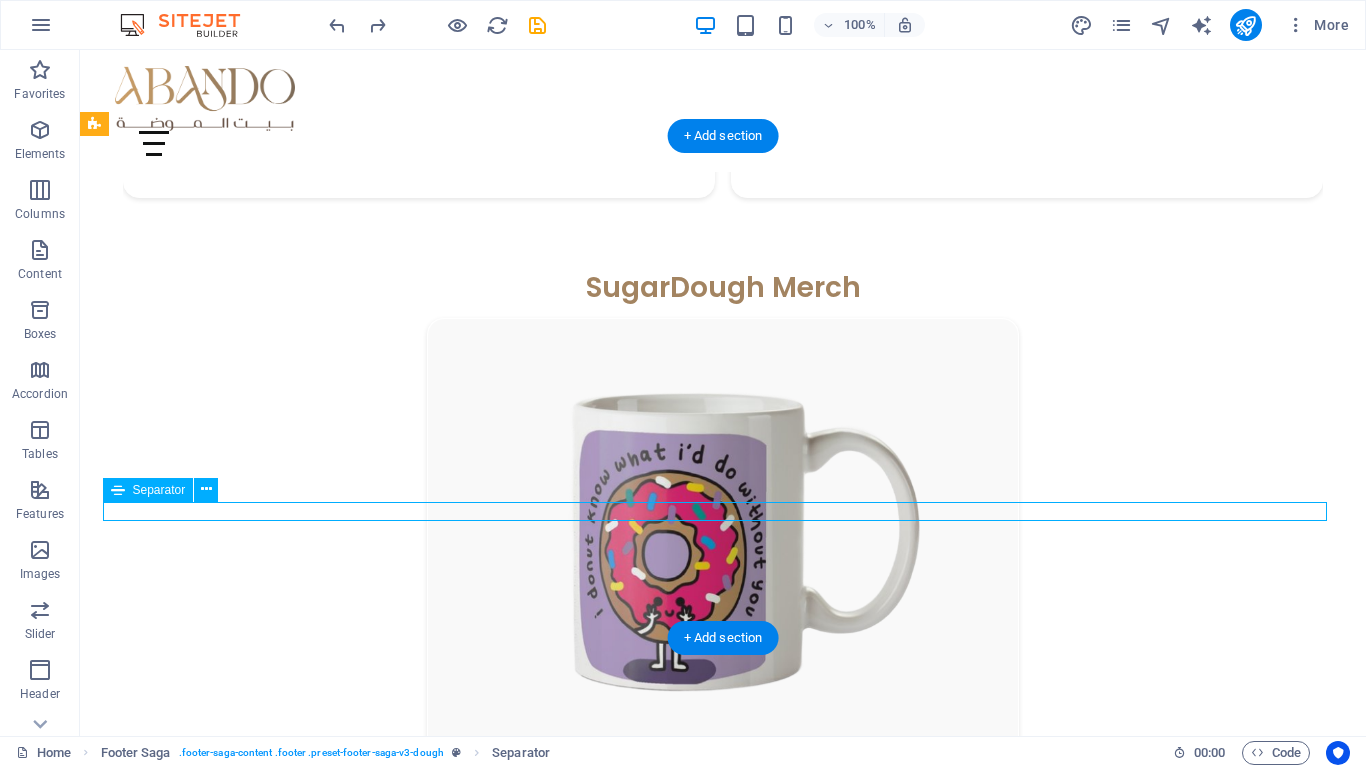 select on "%" 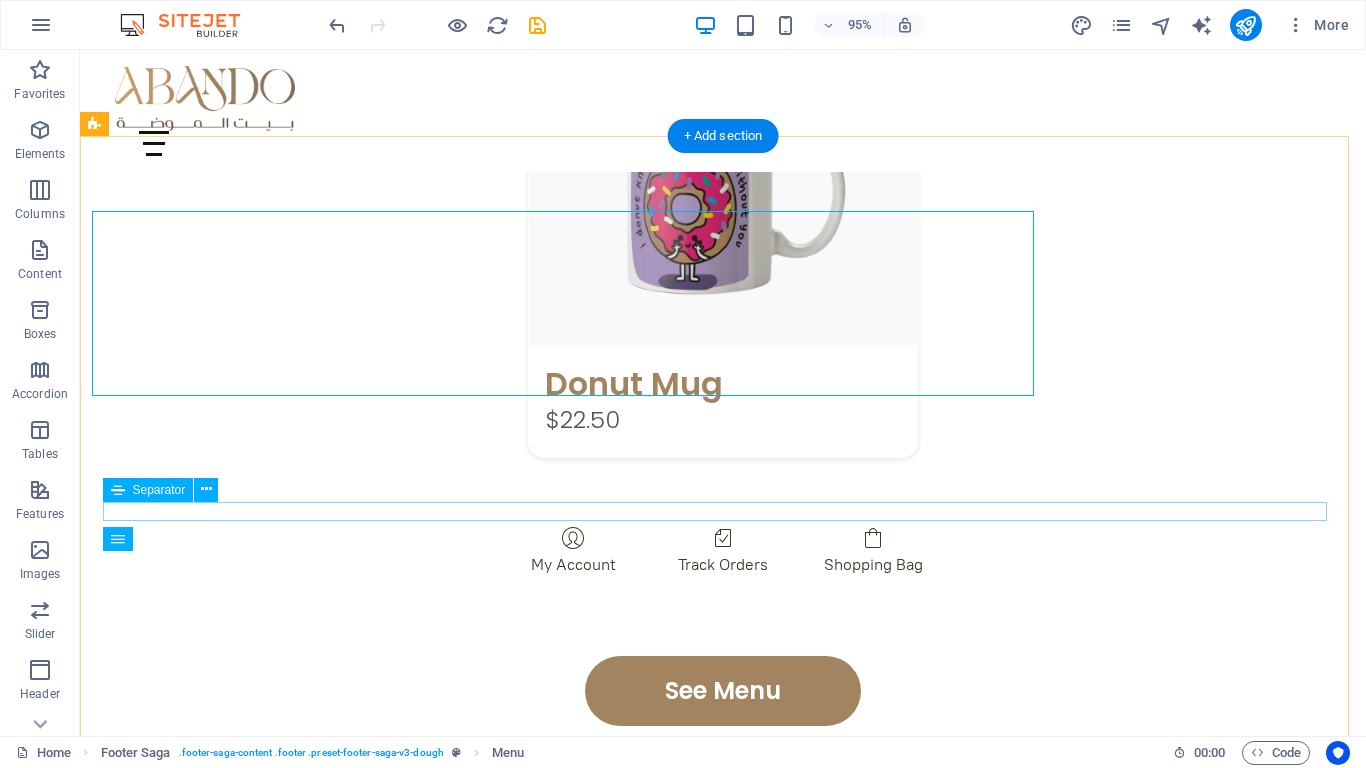 scroll, scrollTop: 2953, scrollLeft: 0, axis: vertical 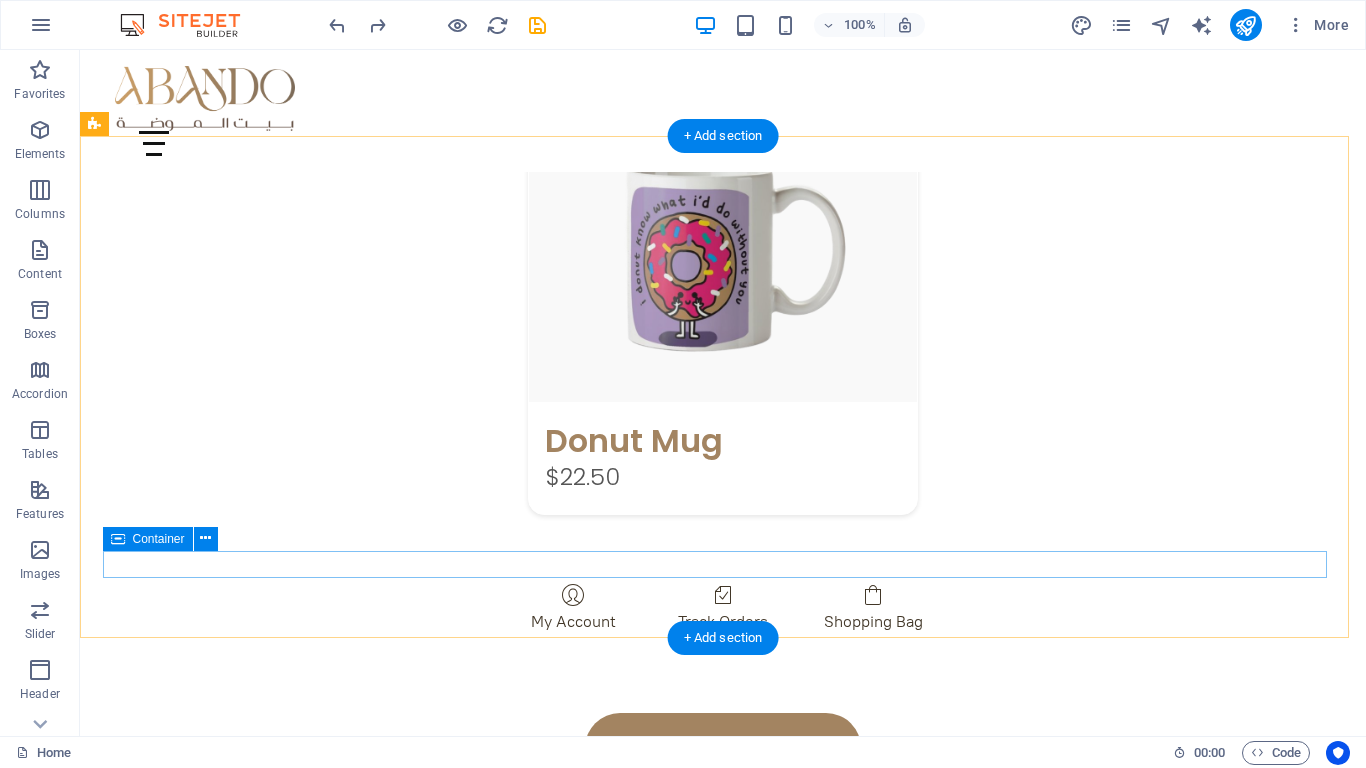 click on "Legal Notice  |  Privacy Policy" at bounding box center (704, 1624) 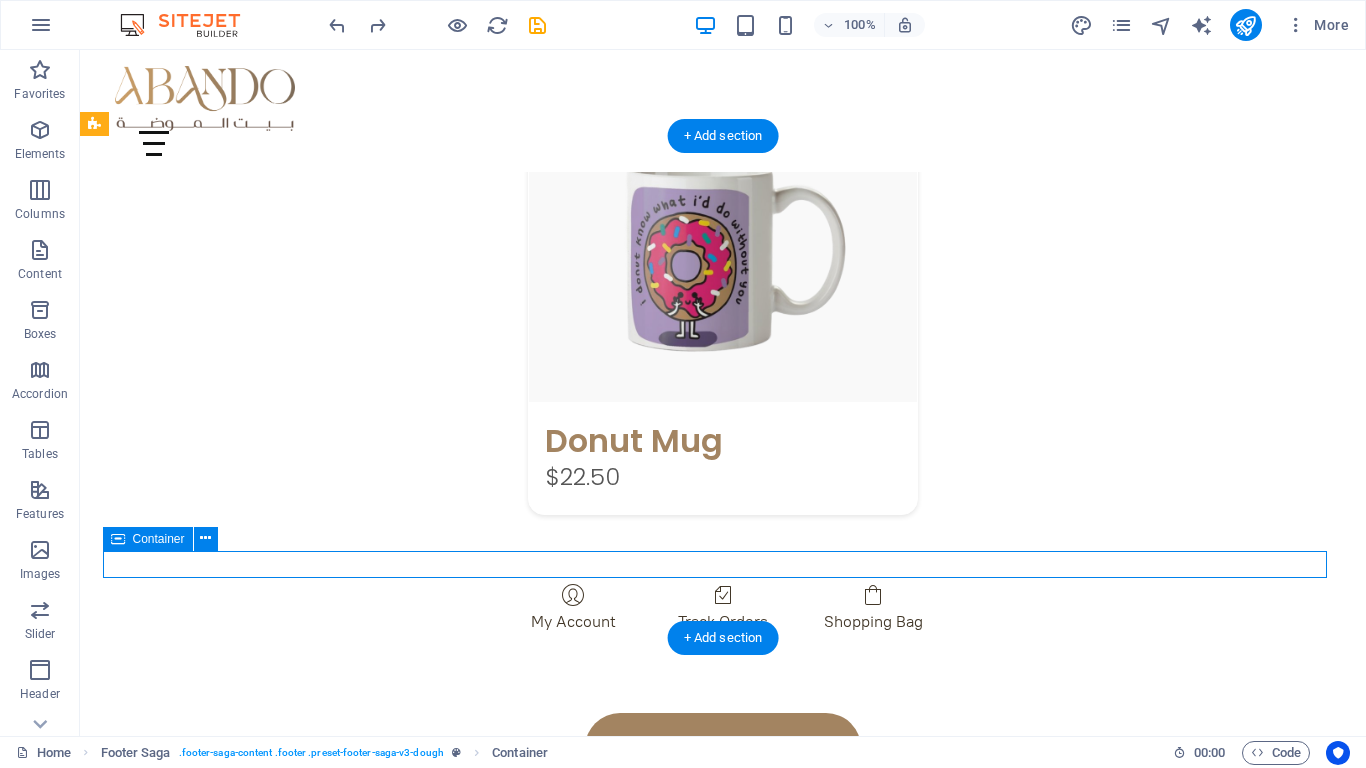 click on "Legal Notice  |  Privacy Policy" at bounding box center (704, 1624) 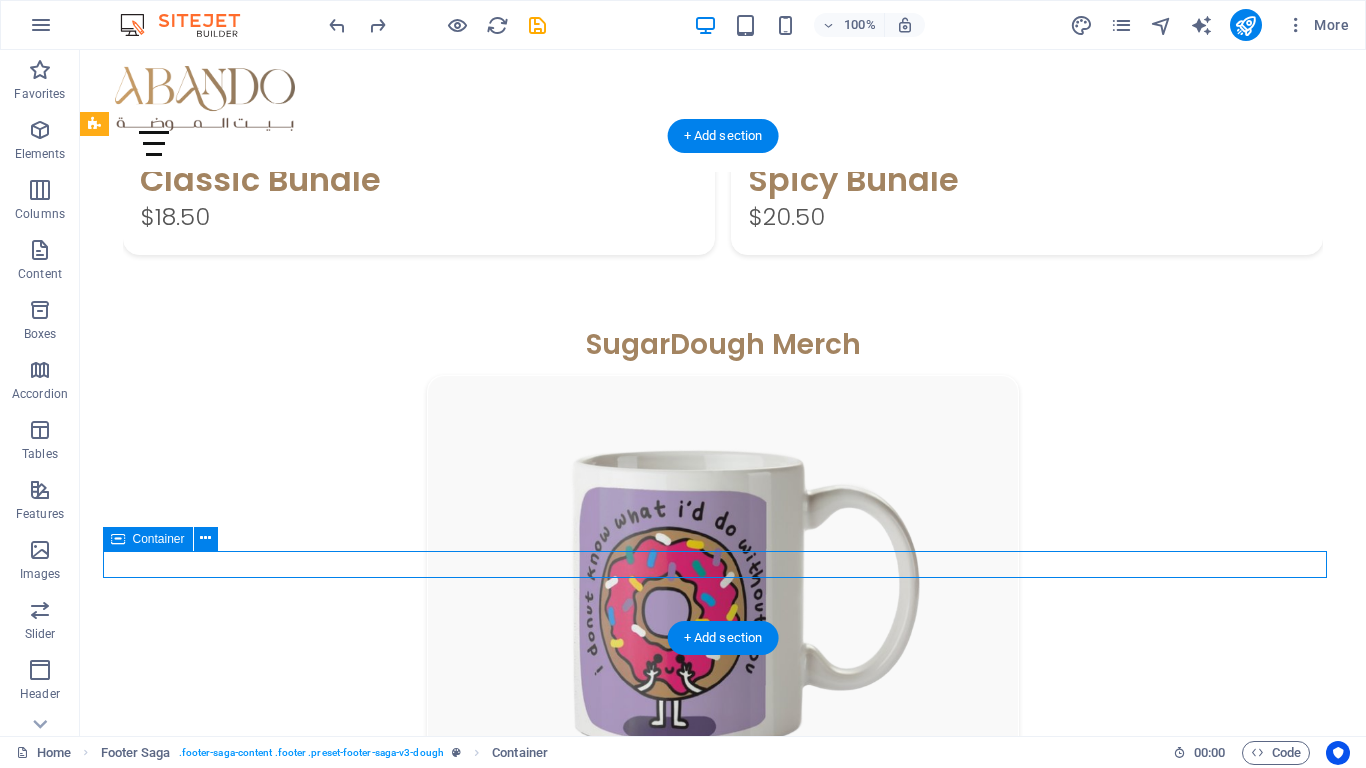 scroll, scrollTop: 3010, scrollLeft: 0, axis: vertical 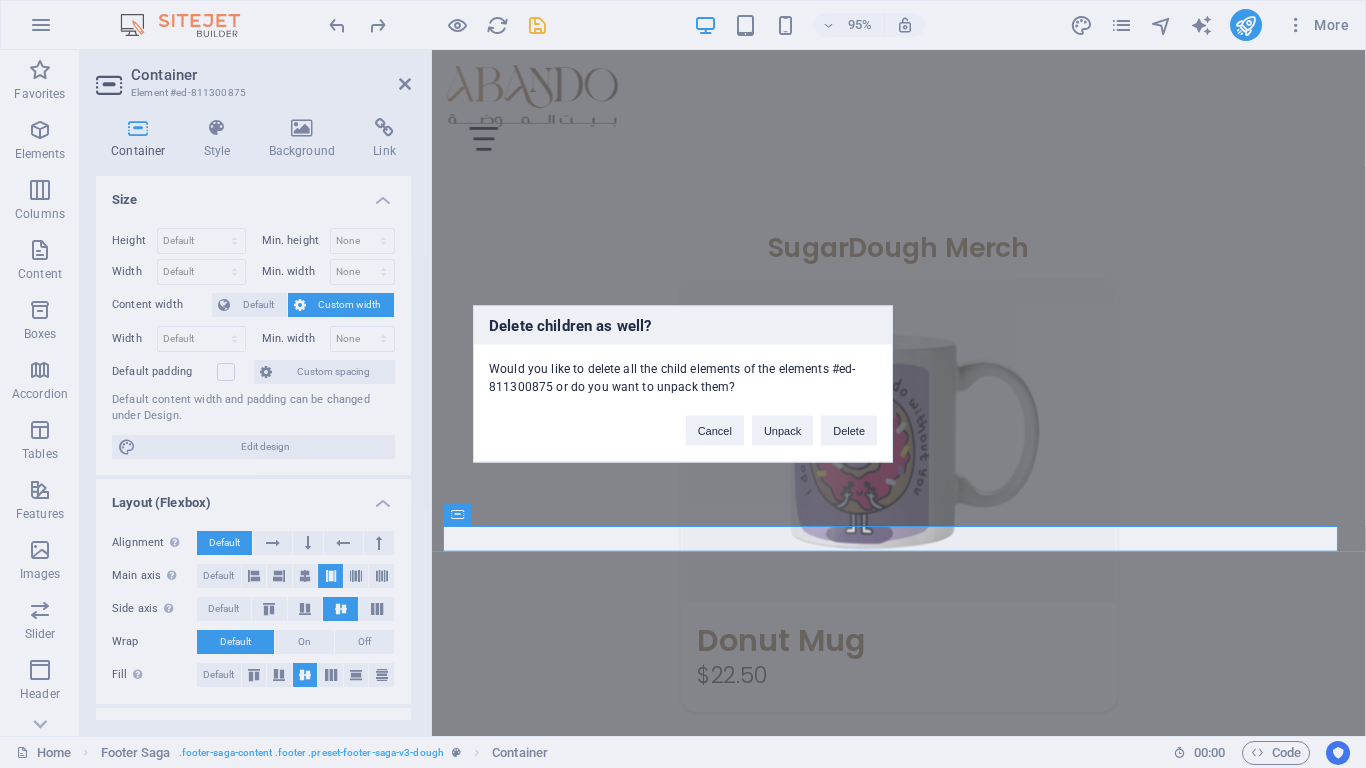type 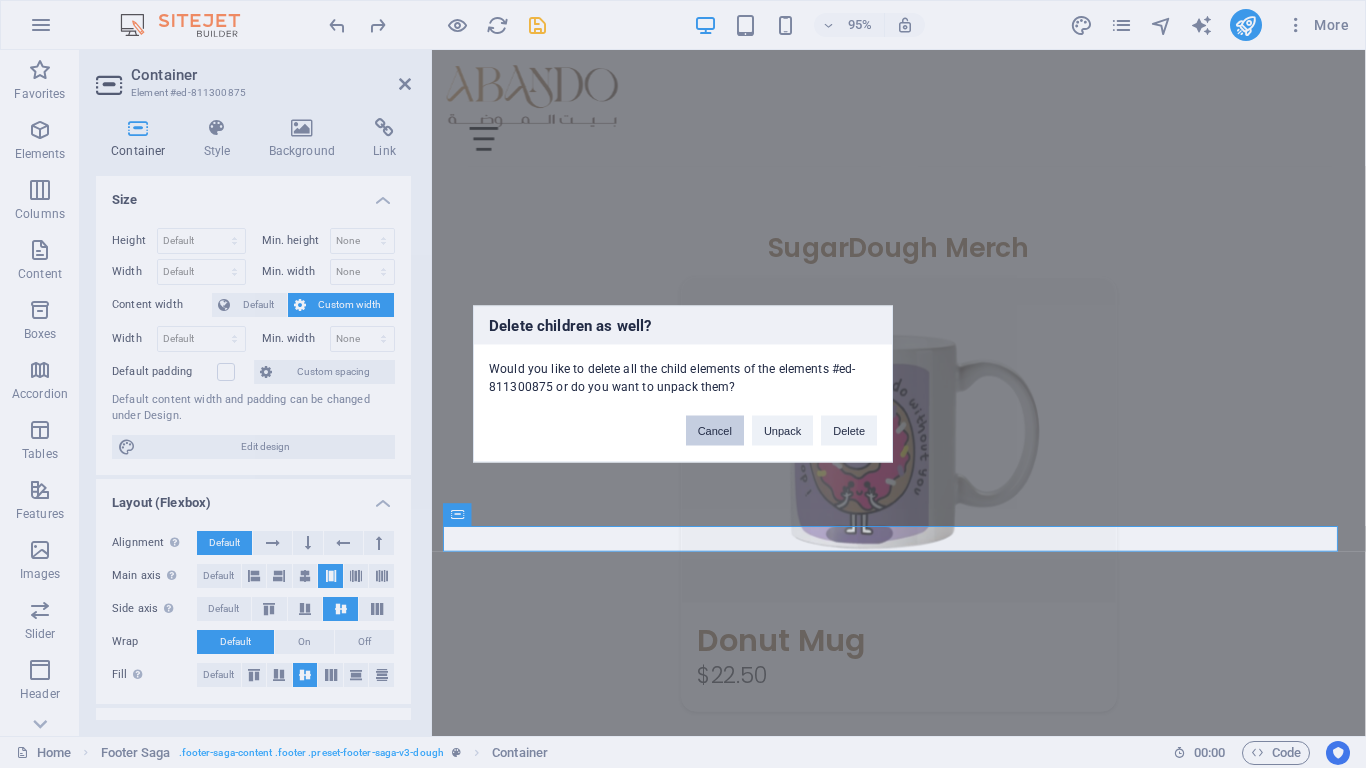 click on "Cancel" at bounding box center (715, 431) 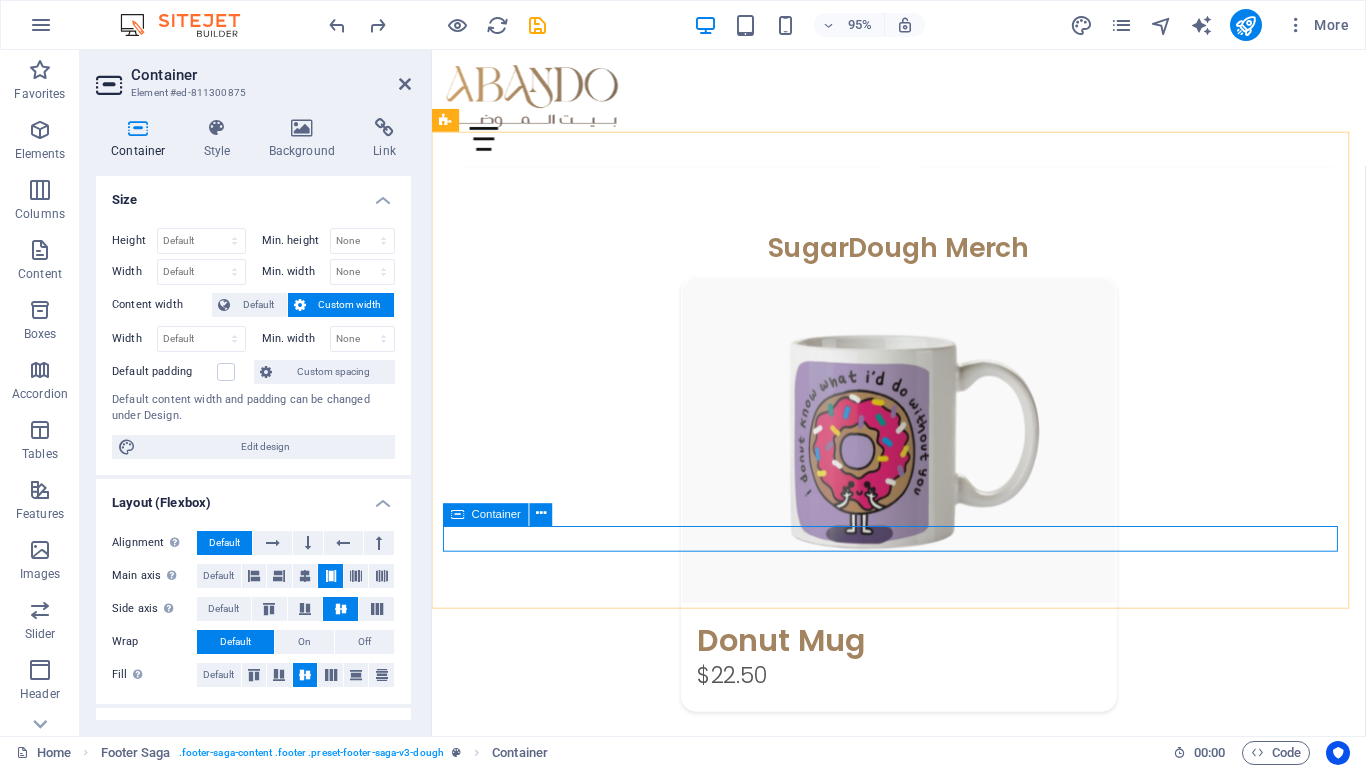 click on "Legal Notice  |  Privacy Policy" at bounding box center [923, 1835] 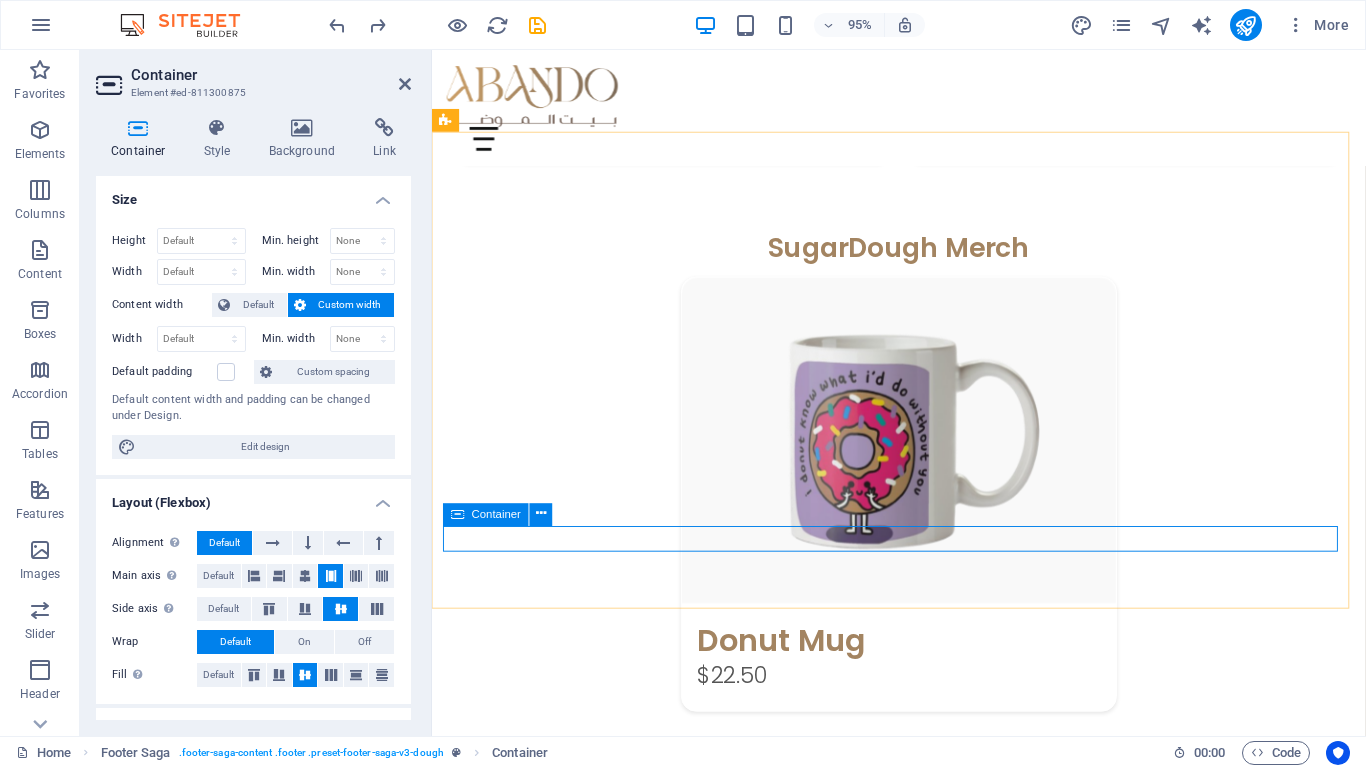 click on "Legal Notice  |  Privacy Policy" at bounding box center (923, 1835) 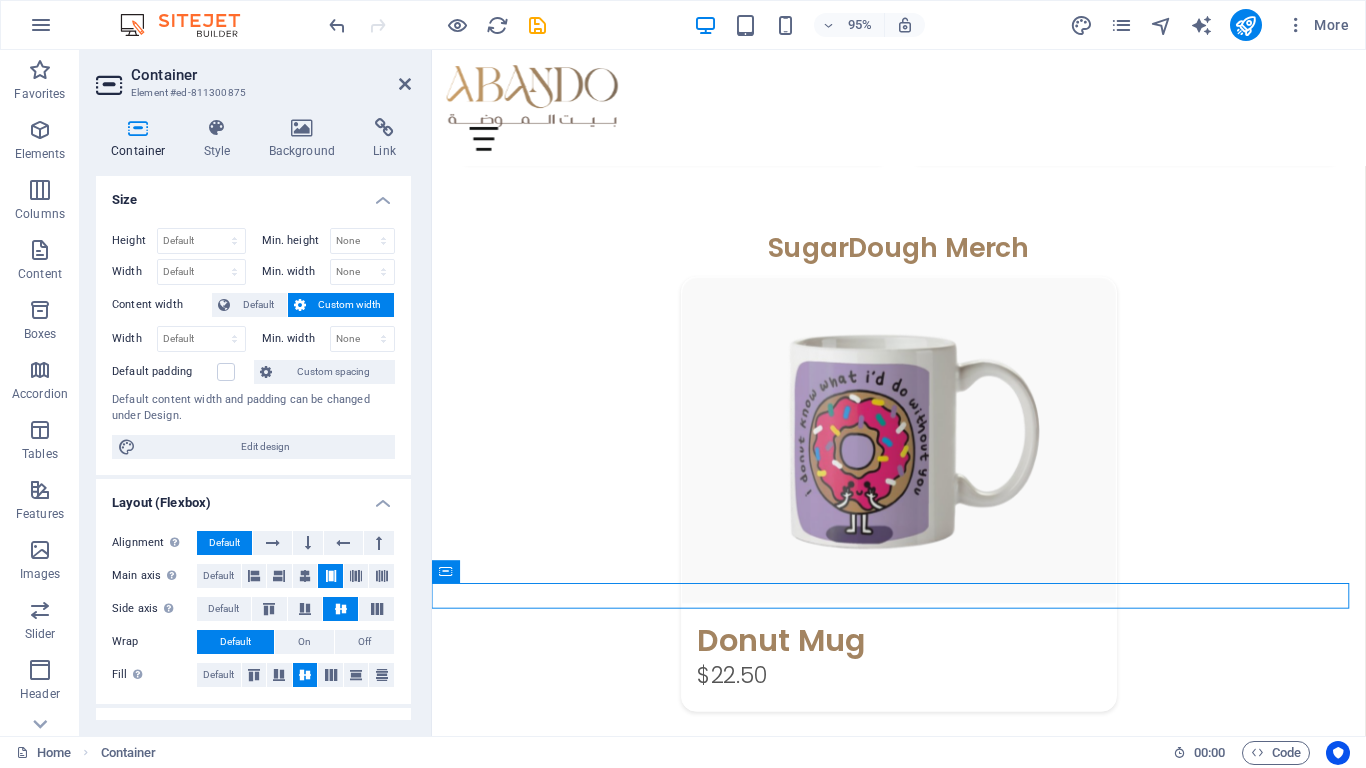 click on "Container" at bounding box center (271, 75) 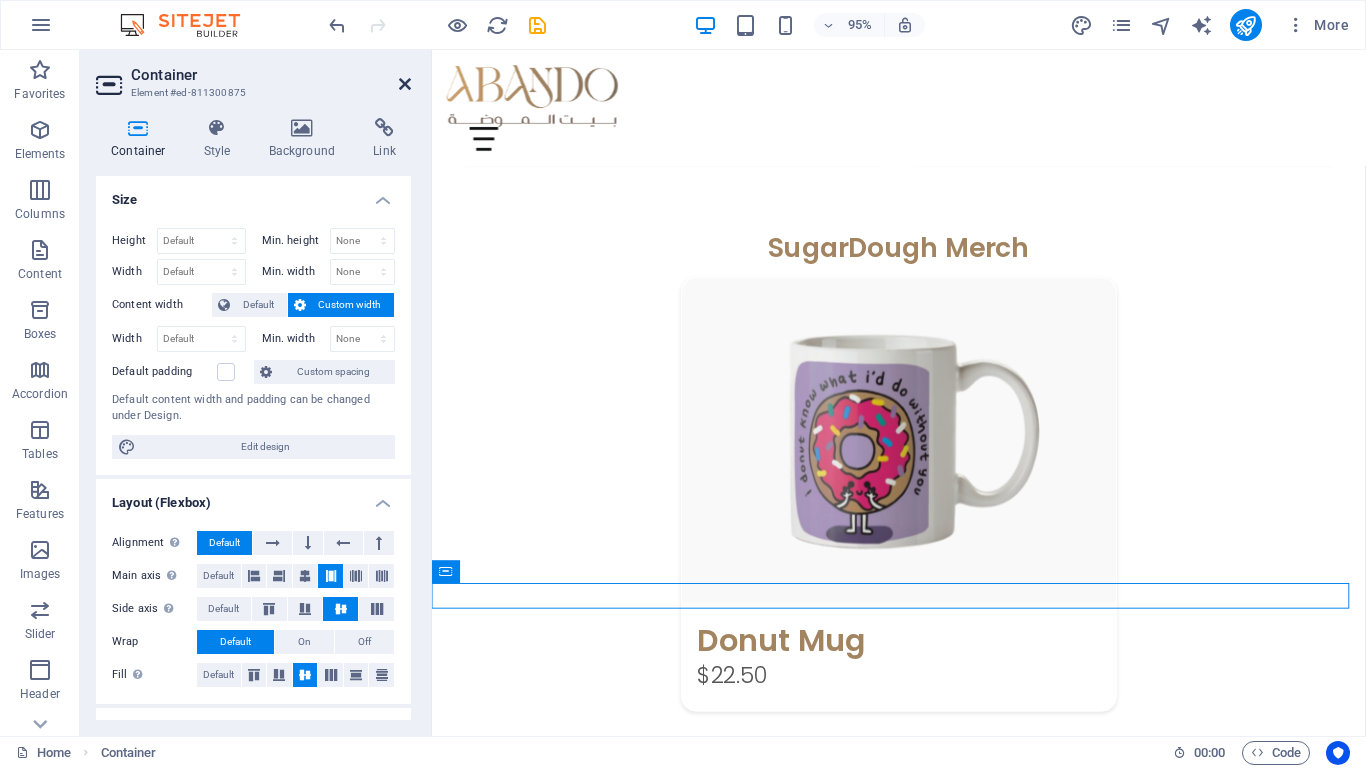 click at bounding box center (405, 84) 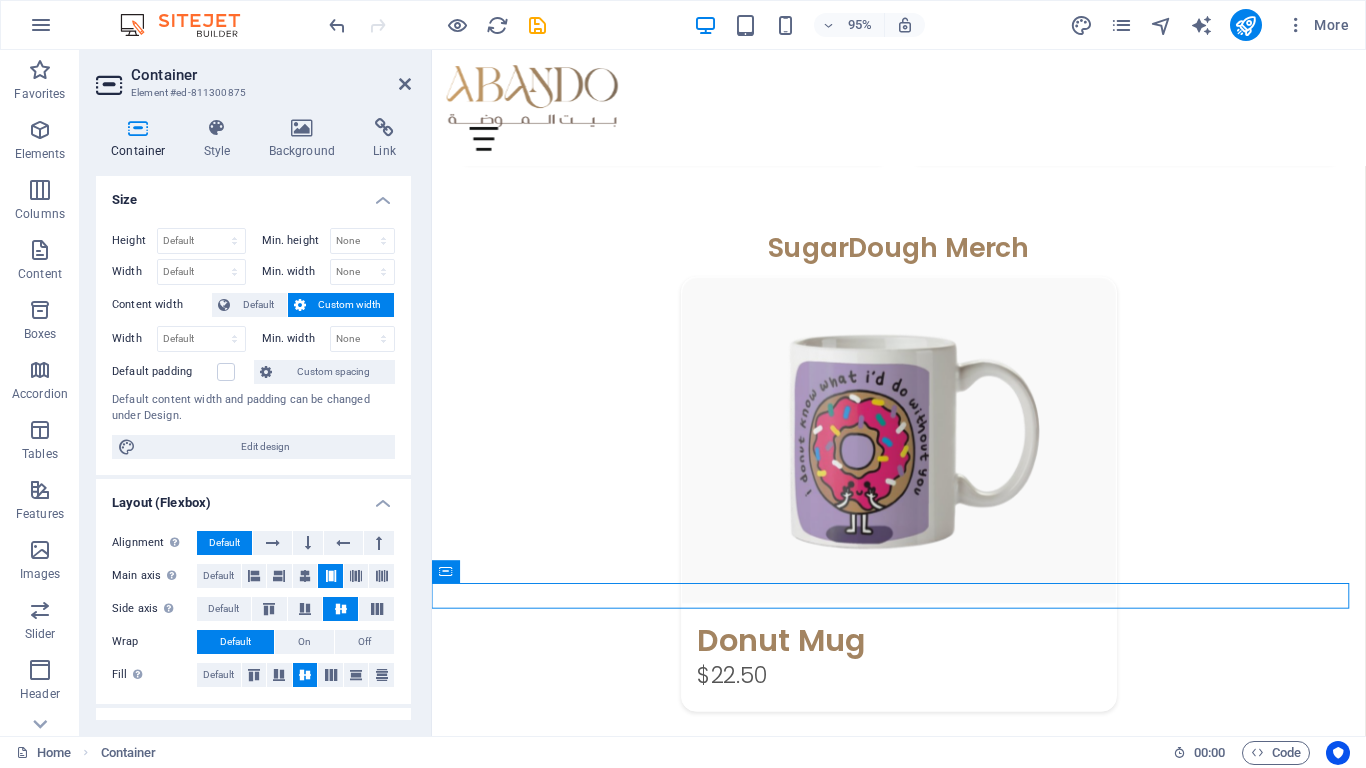 scroll, scrollTop: 2953, scrollLeft: 0, axis: vertical 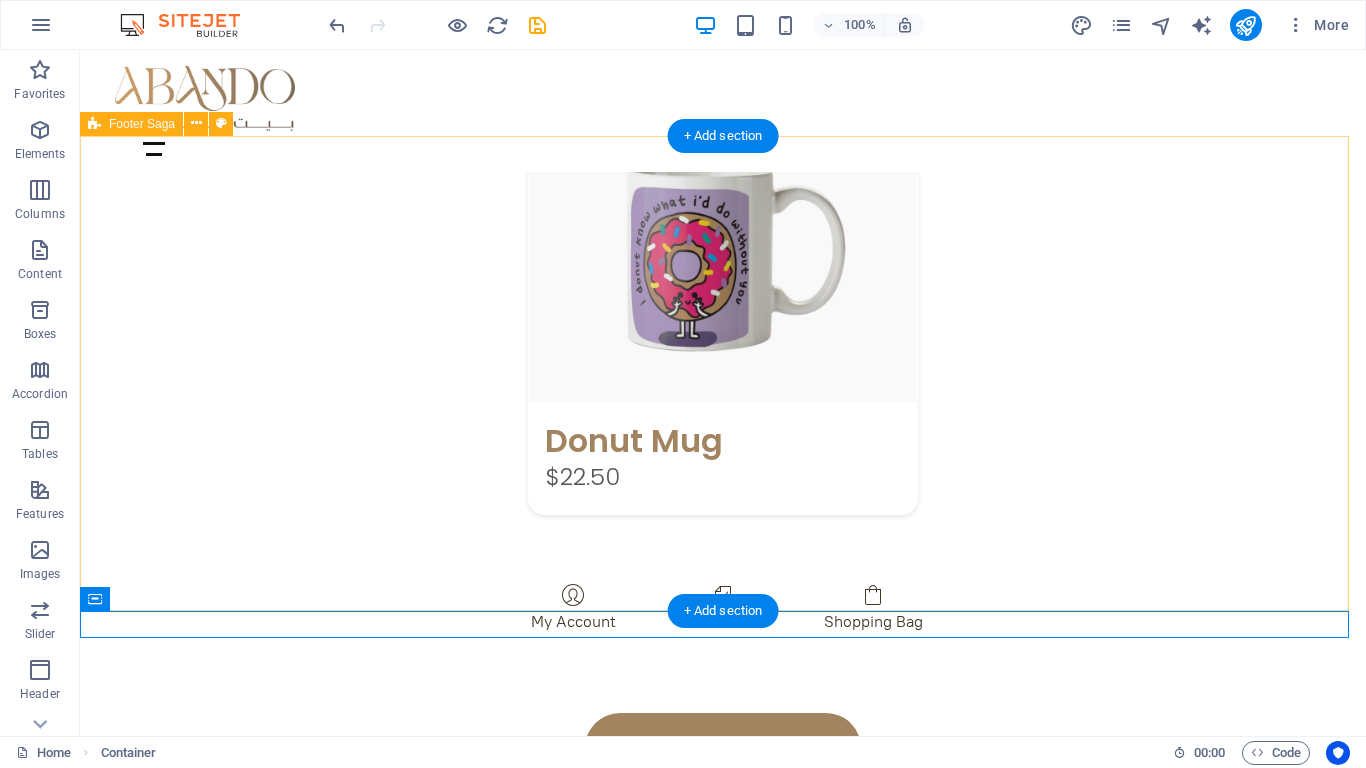 click on "[COUNTRY]- [CITY] العنوان الرقم Home About Menu Location Catering Facebook Twitter Youtube" at bounding box center [723, 1257] 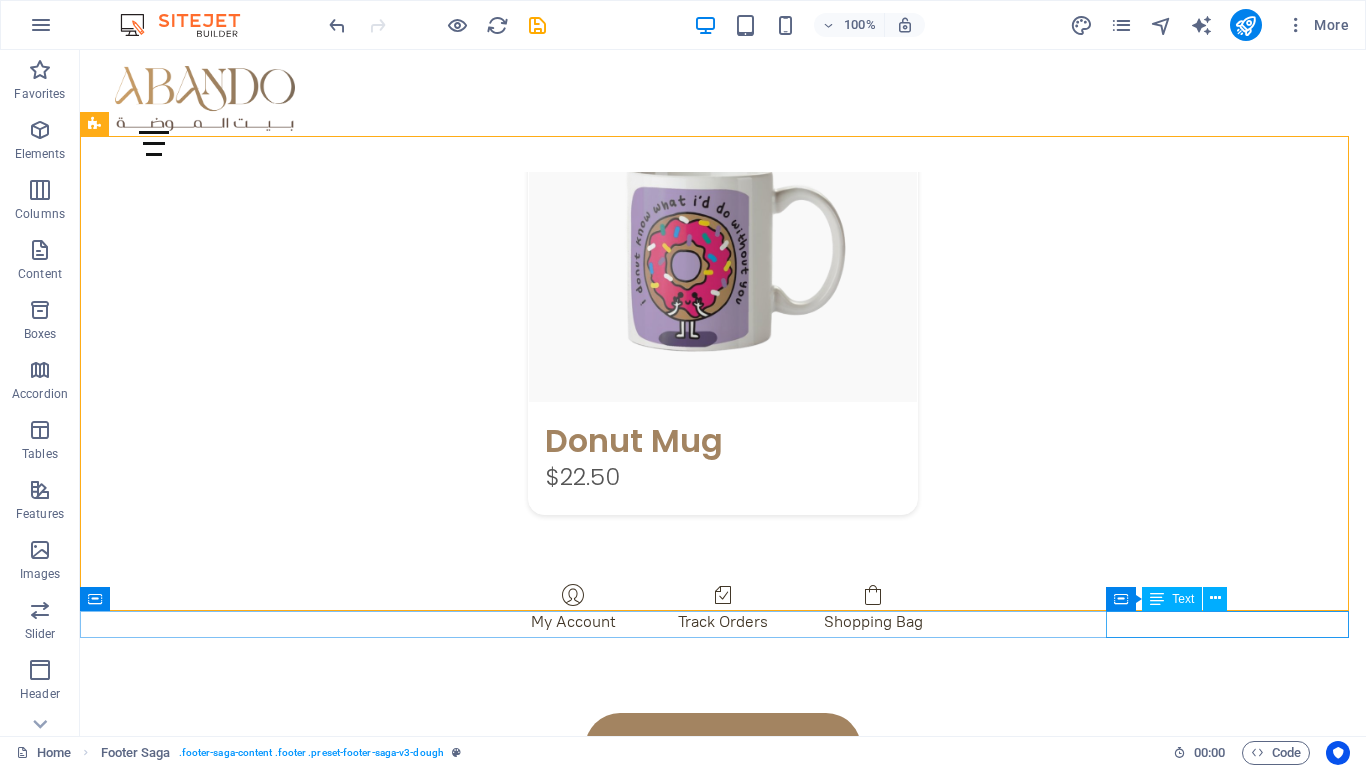 click on "Legal Notice  |  Privacy Policy" at bounding box center [723, 1696] 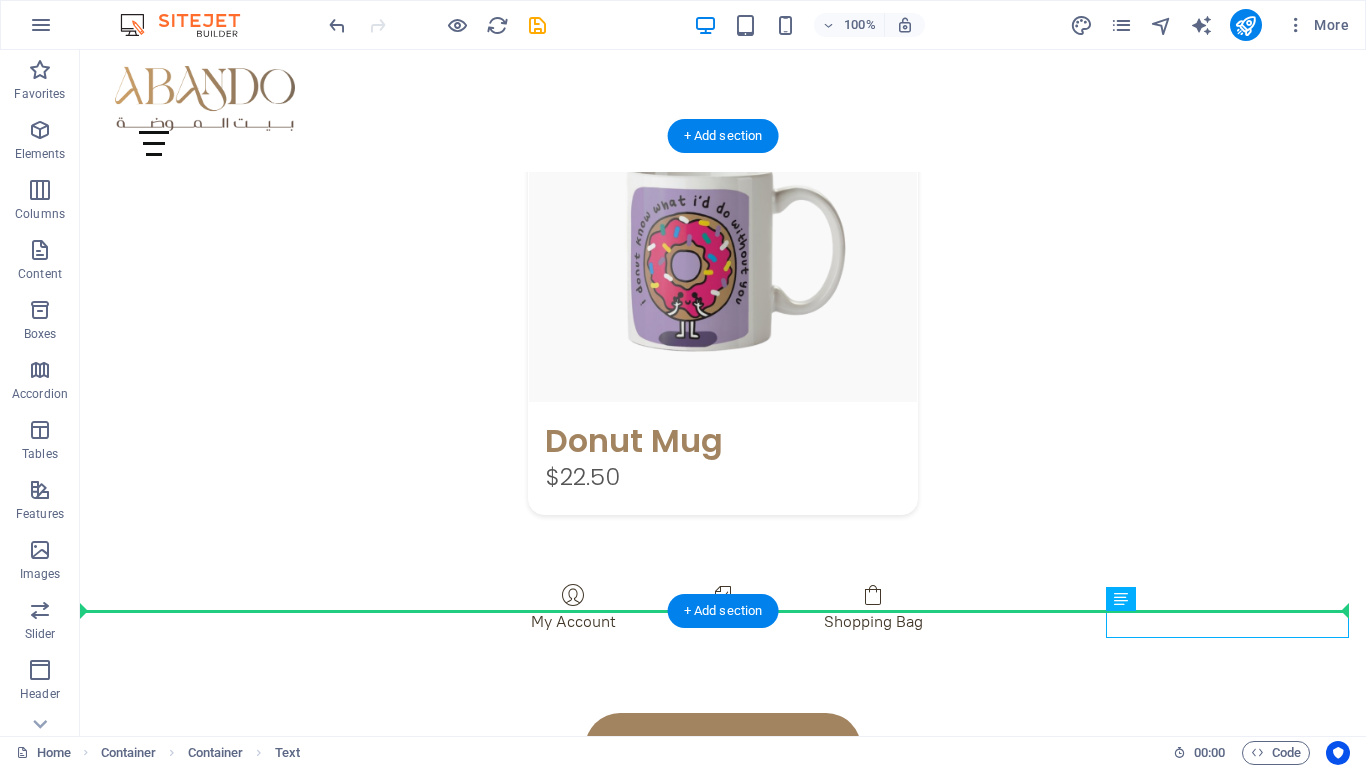 drag, startPoint x: 1174, startPoint y: 626, endPoint x: 1062, endPoint y: 575, distance: 123.065025 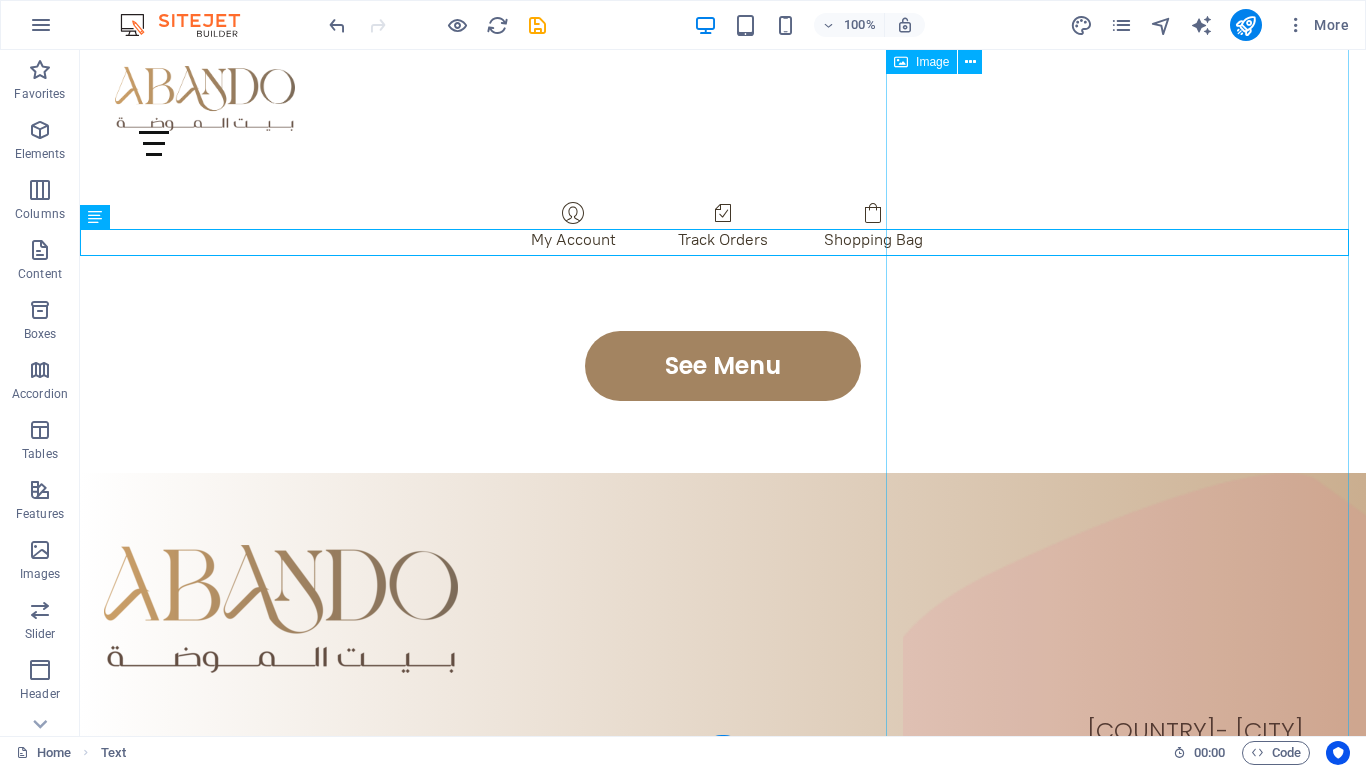 scroll, scrollTop: 3353, scrollLeft: 0, axis: vertical 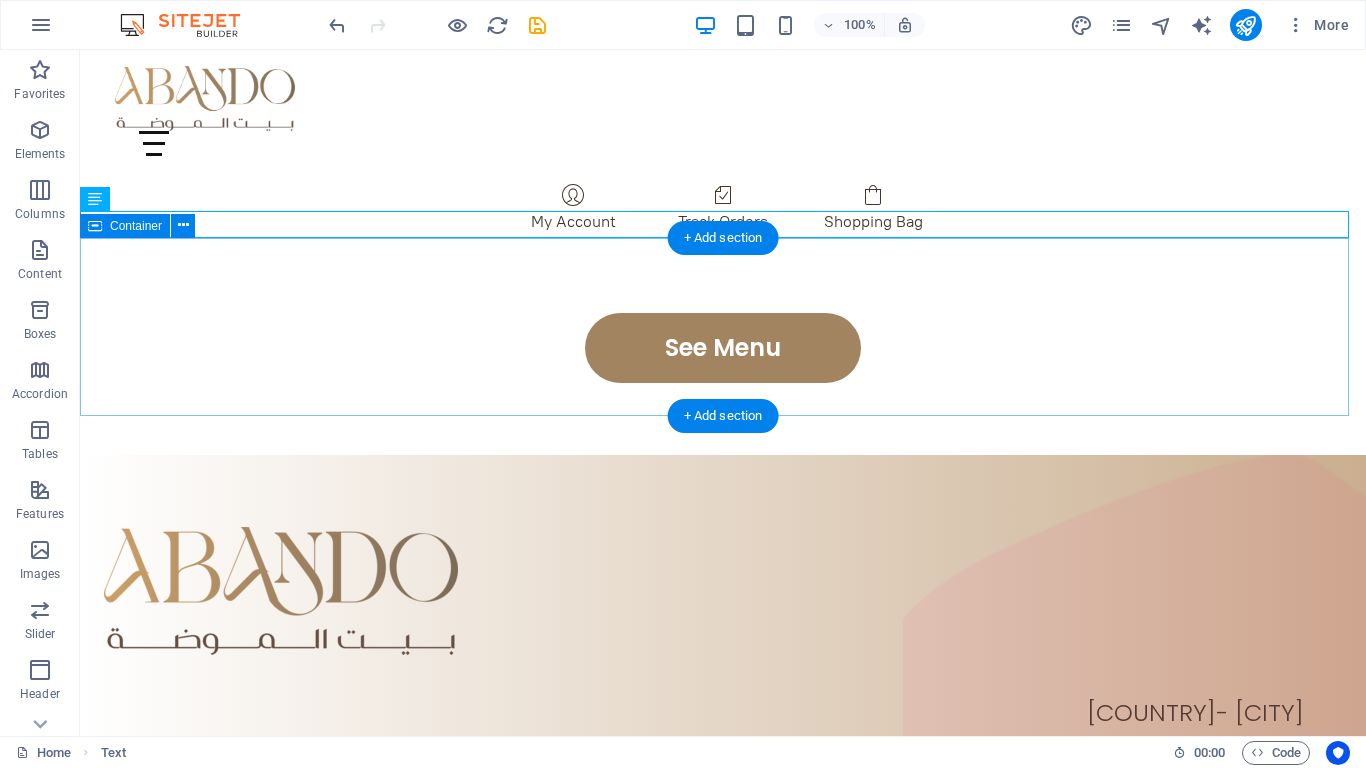 click on "Drop content here or  Add elements  Paste clipboard" at bounding box center [723, 1369] 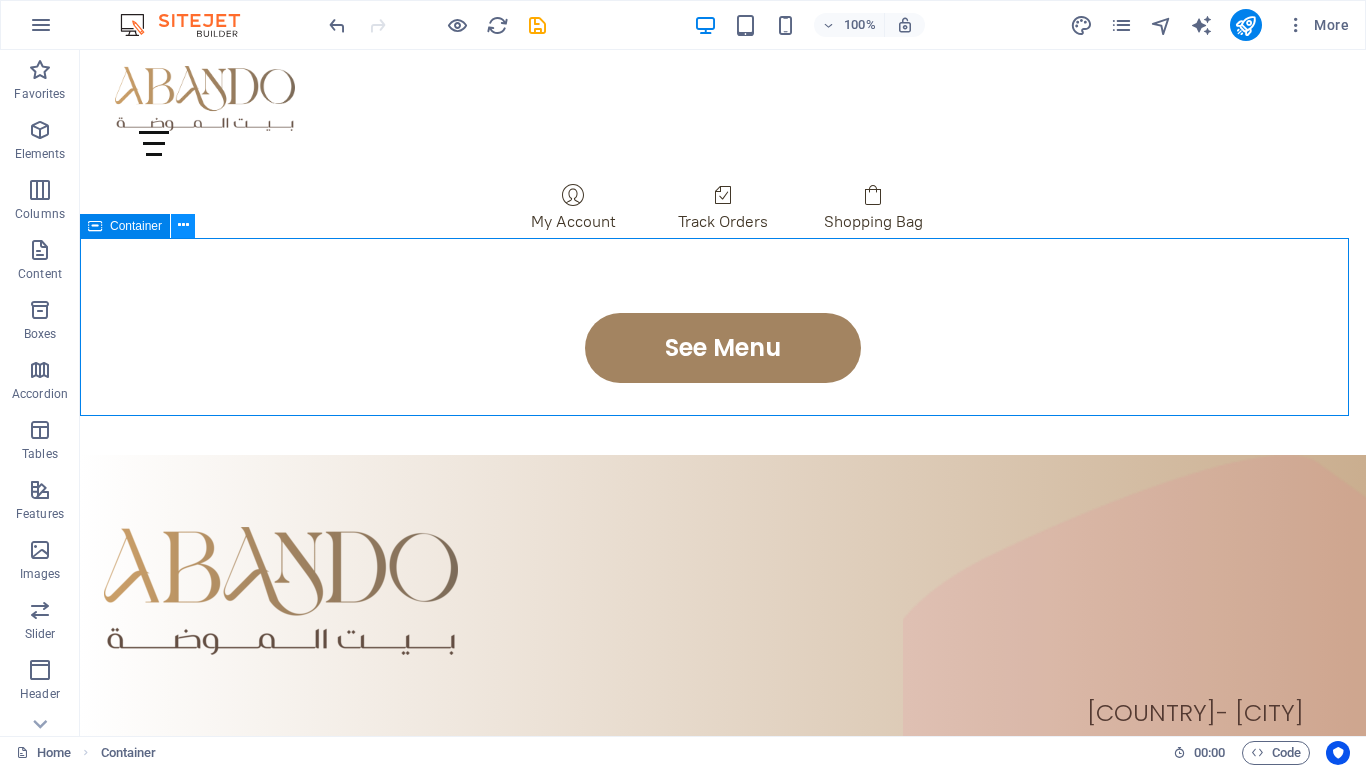 click at bounding box center [183, 225] 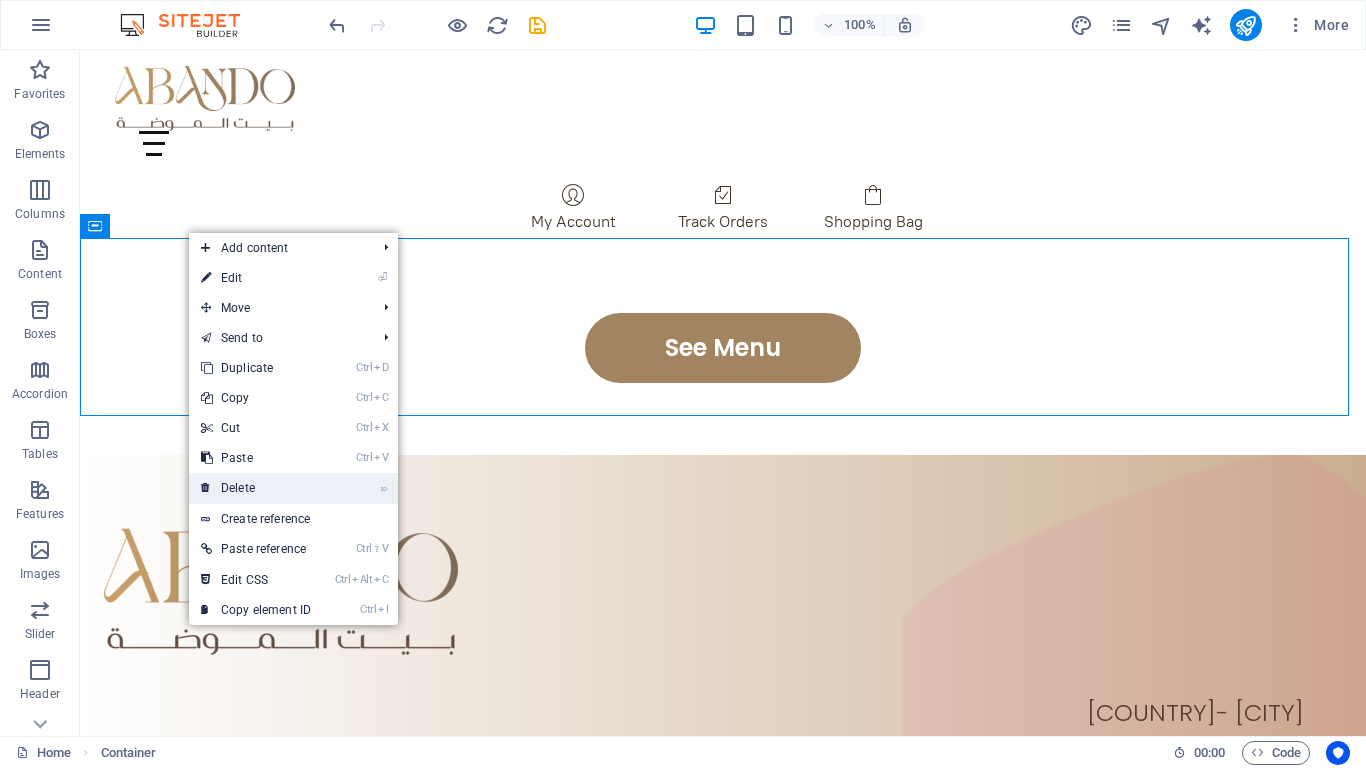 click on "⌦  Delete" at bounding box center (256, 488) 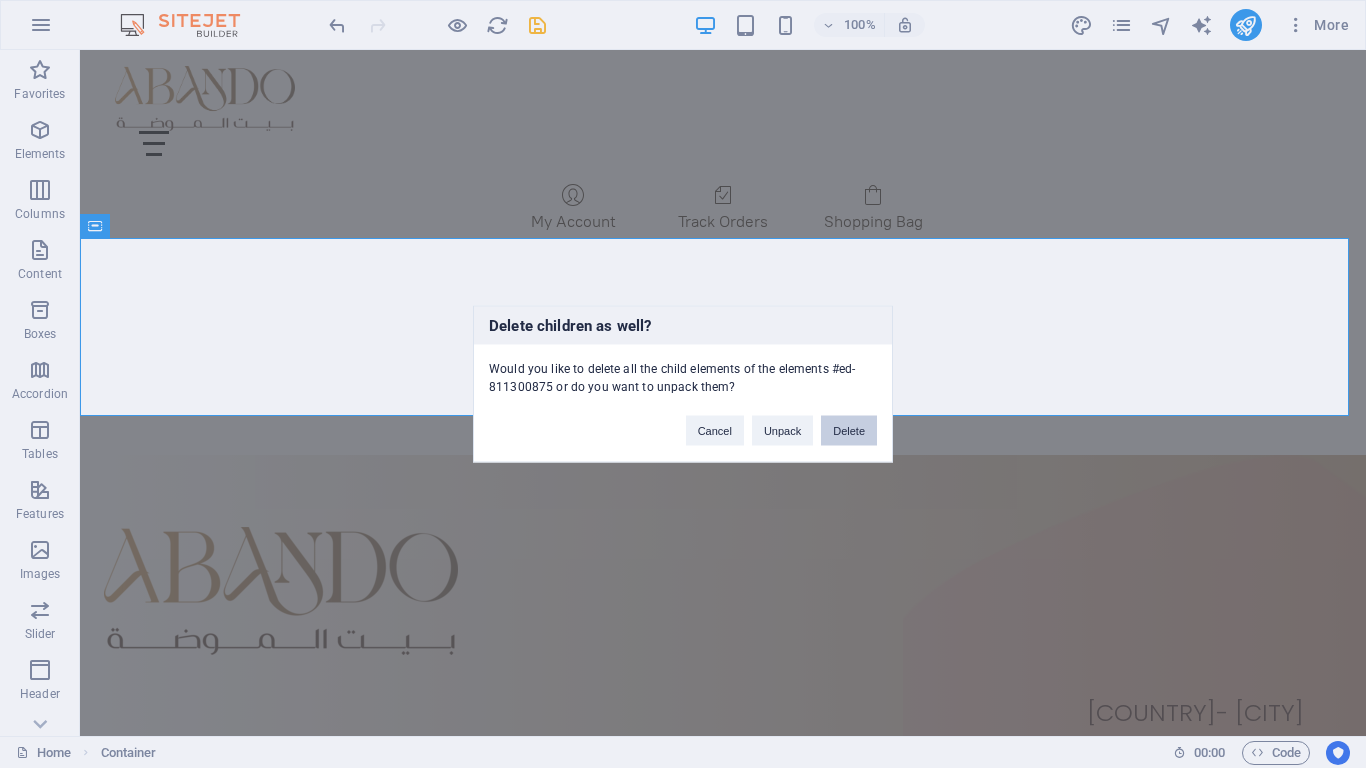 click on "Delete" at bounding box center (849, 431) 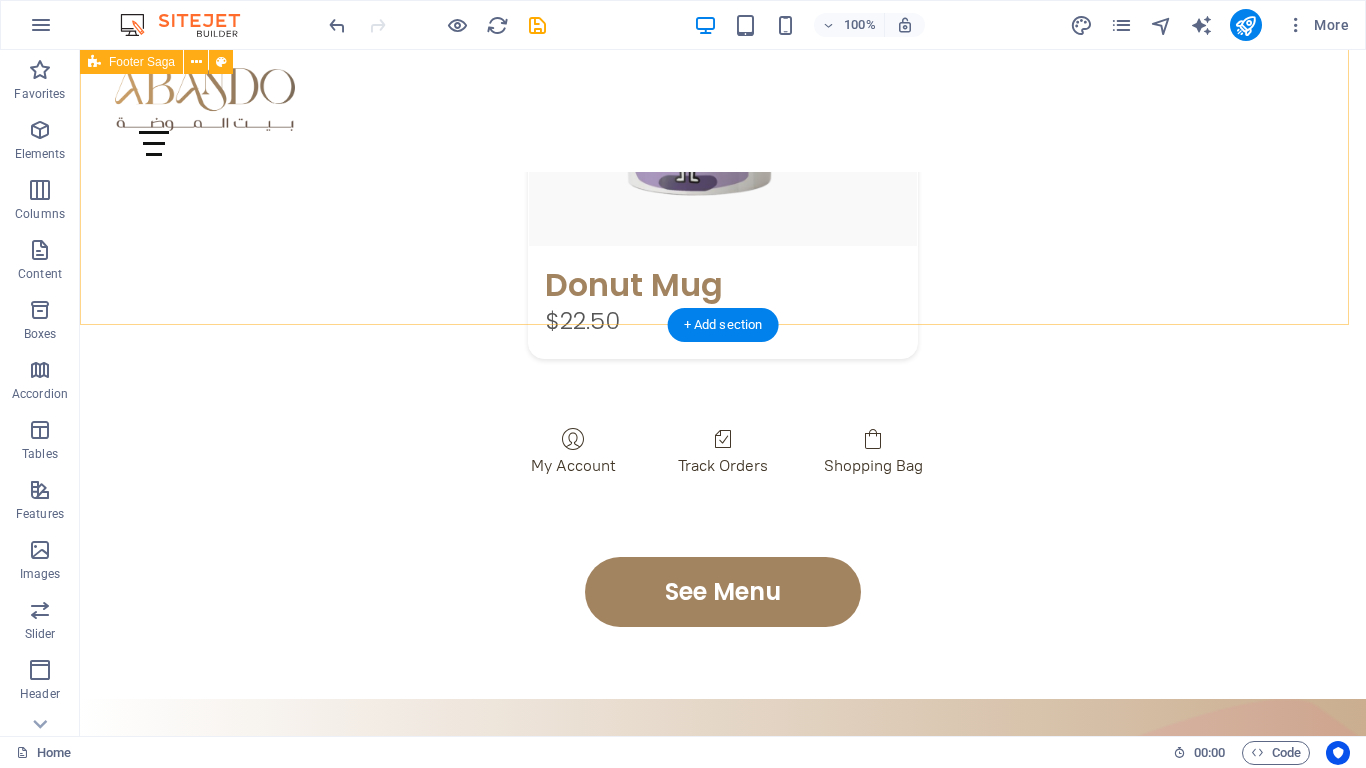 scroll, scrollTop: 3053, scrollLeft: 0, axis: vertical 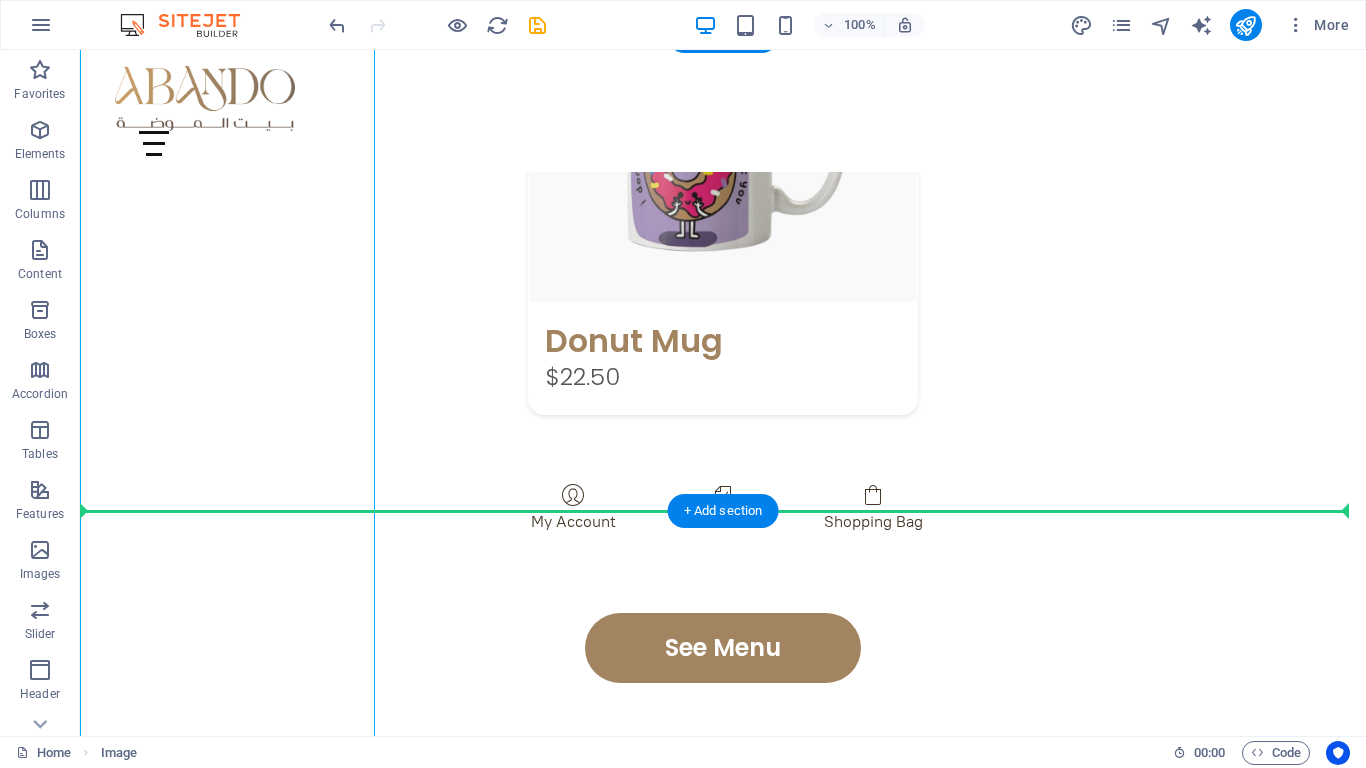drag, startPoint x: 238, startPoint y: 524, endPoint x: 293, endPoint y: 488, distance: 65.734314 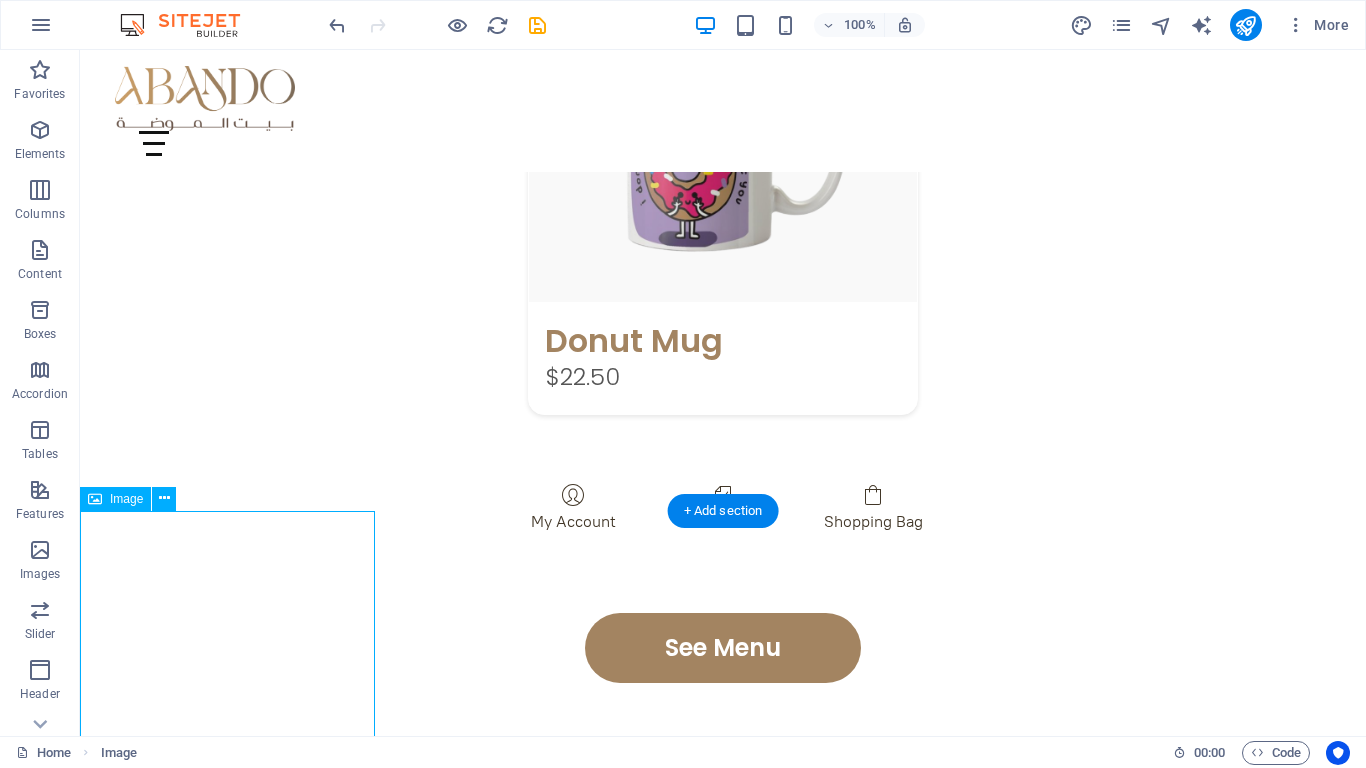 drag, startPoint x: 299, startPoint y: 533, endPoint x: 304, endPoint y: 463, distance: 70.178345 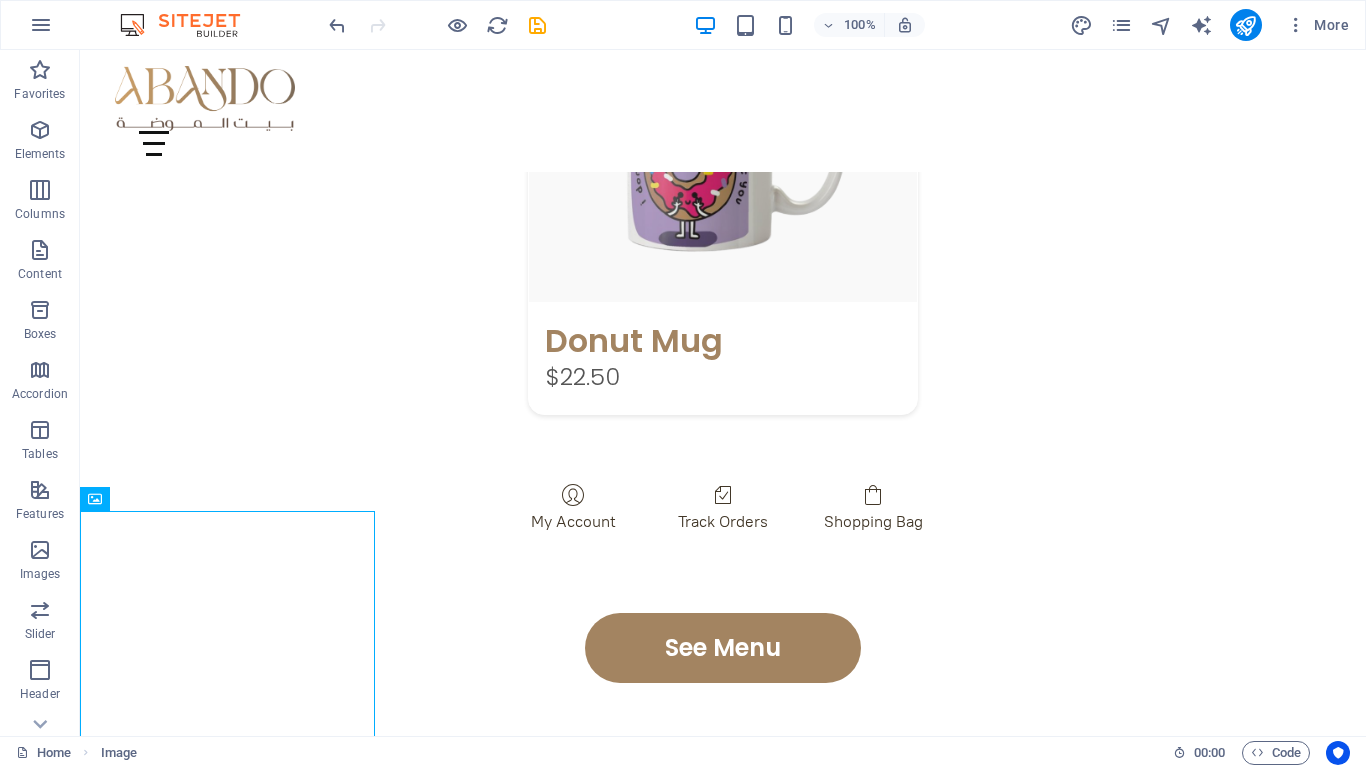 click on "Skip to main content
Home About Menu Location Catering Contact Home About Menu Location Catering Contact الرئيسة المجموعات اتصل بنا مرحبا بكم في بيت الموضة أأناقتك تبدأ من هنا... مع أباندو، بيت الذوق الرفيع Bestsellers Featured Products Sugary Donut Sugary Donut $3.50 Choco Sprinkle Choco Sprinkle $2.50 Bundle Options Classic Bundle Classic Bundle $18.50 Spicy Bundle Spicy Bundle $20.50 SugarDough Merch Donut Mug Donut Mug $22.50 My Account Track Orders Shopping Bag Display prices in: USD See Menu [COUNTRY]- [CITY] العنوان الرقم Home About Menu Location Catering Facebook Twitter Youtube
Legal Notice | Privacy Policy" at bounding box center (723, -709) 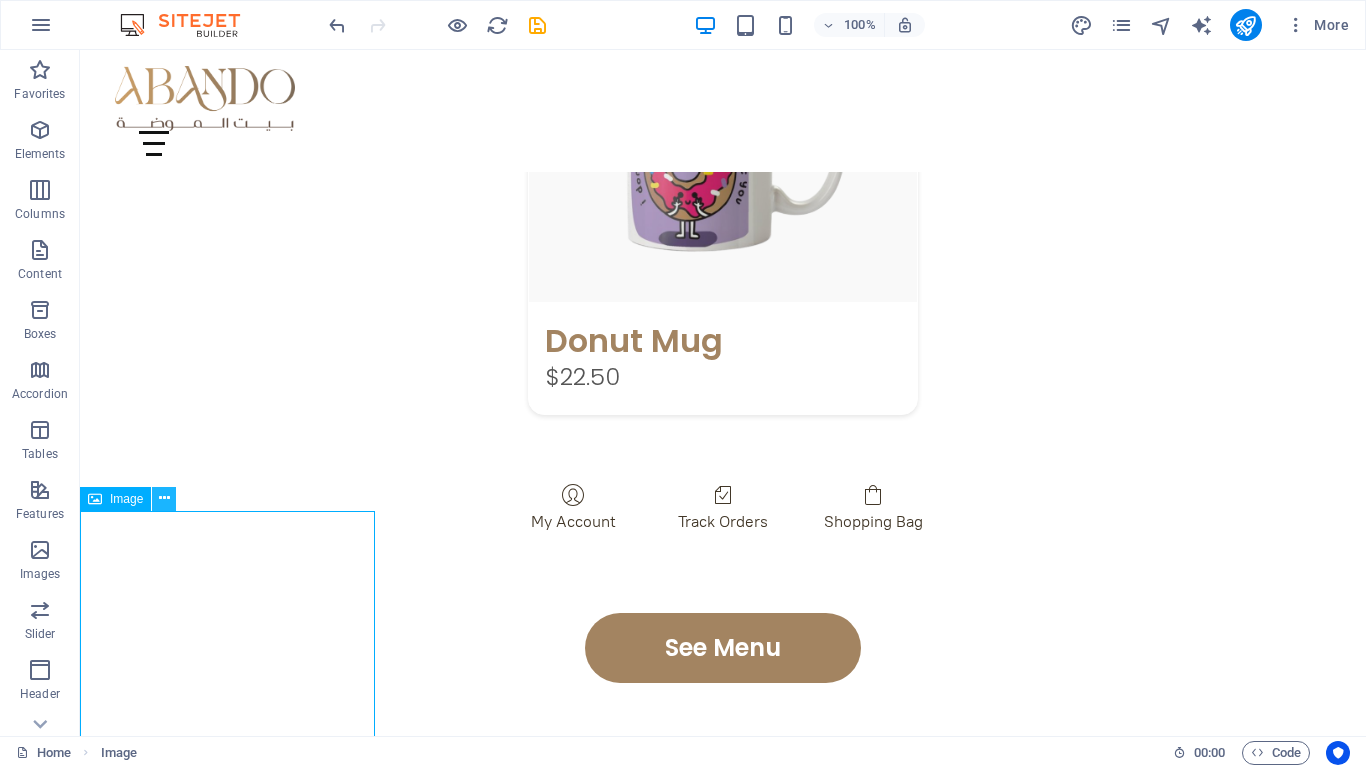 click at bounding box center [164, 498] 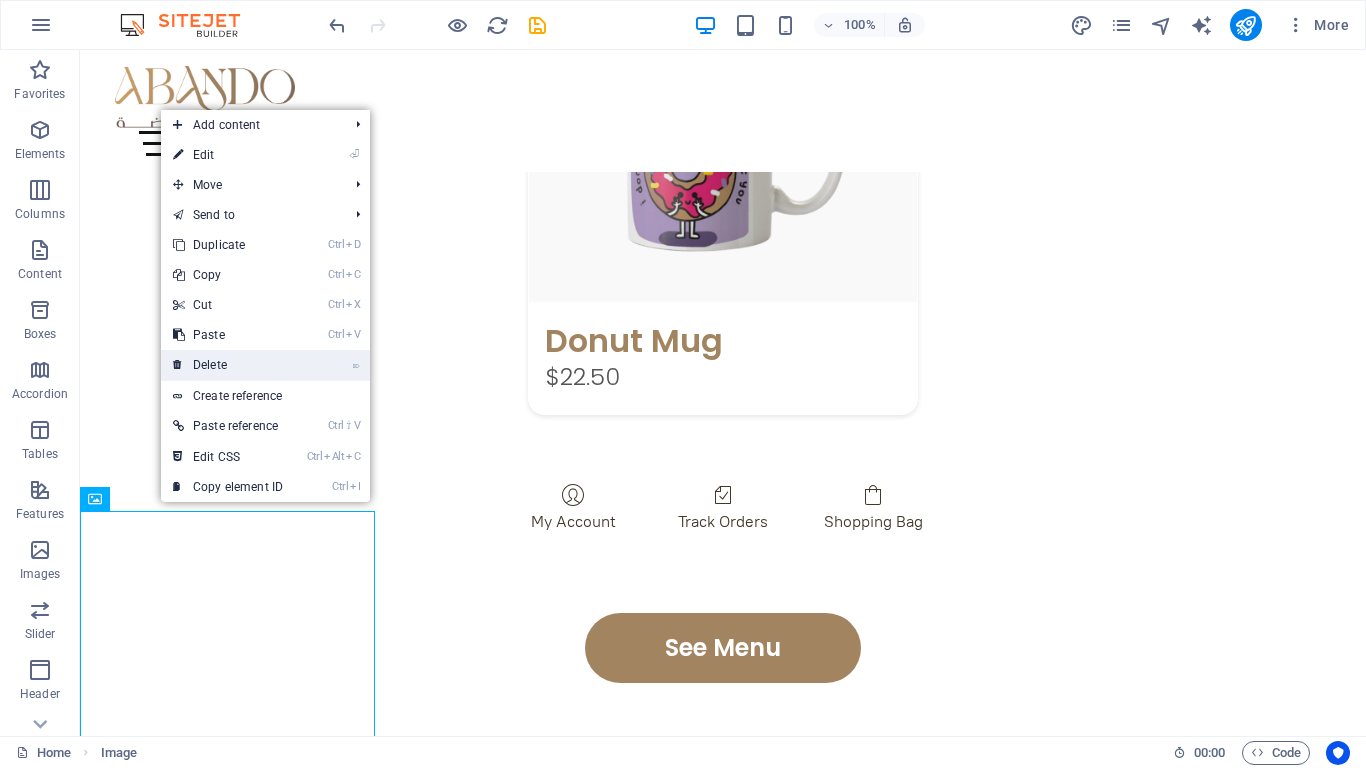 click on "⌦  Delete" at bounding box center (228, 365) 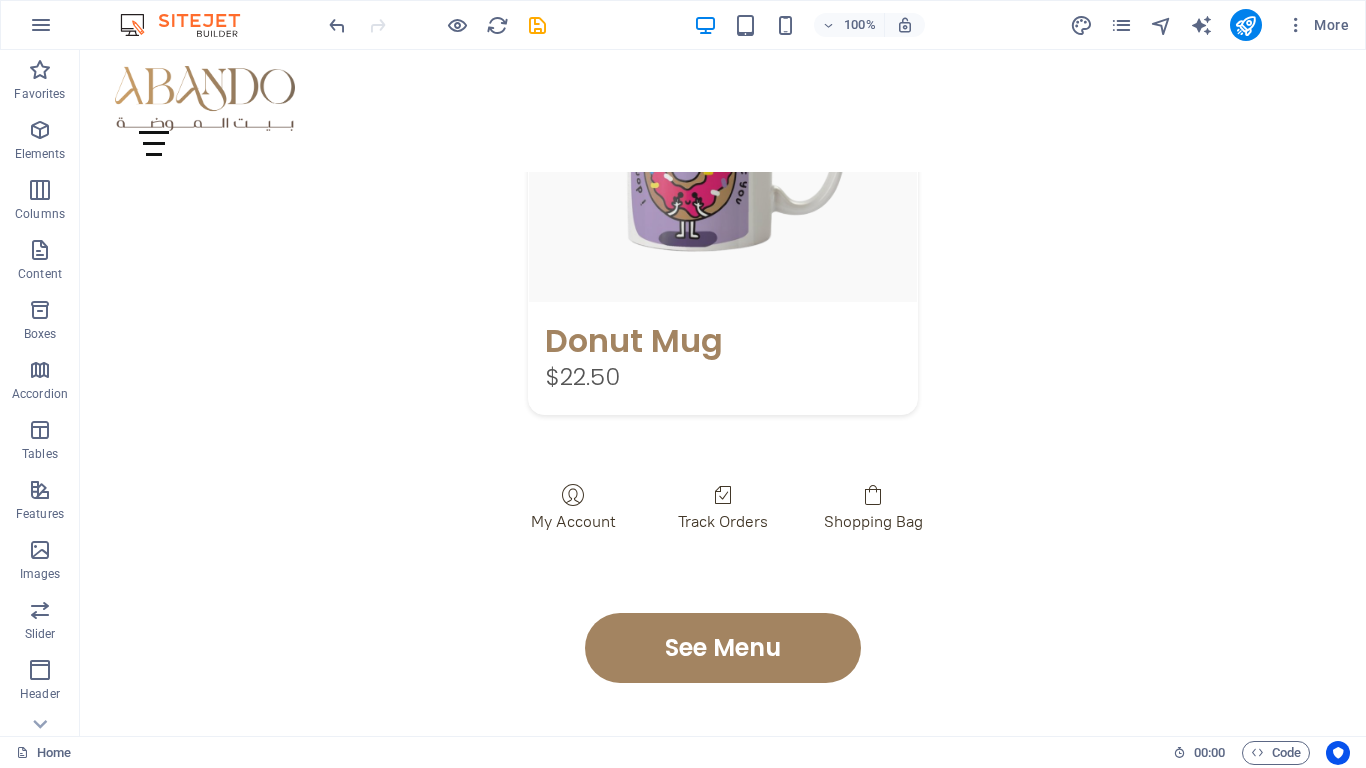 scroll, scrollTop: 3353, scrollLeft: 0, axis: vertical 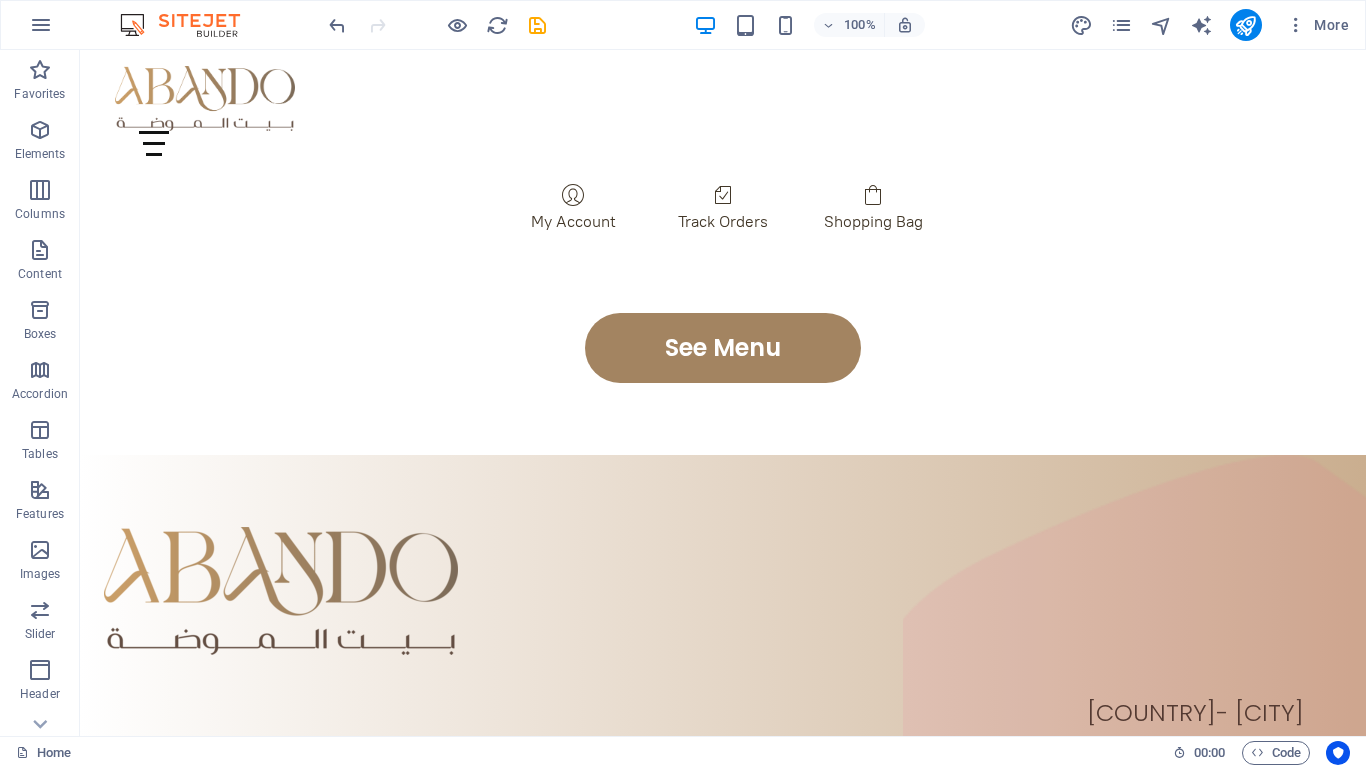 click on "Skip to main content
Home About Menu Location Catering Contact Home About Menu Location Catering Contact الرئيسة المجموعات اتصل بنا مرحبا بكم في بيت الموضة أأناقتك تبدأ من هنا... مع أباندو، بيت الذوق الرفيع Bestsellers Featured Products Sugary Donut Sugary Donut $3.50 Choco Sprinkle Choco Sprinkle $2.50 Bundle Options Classic Bundle Classic Bundle $18.50 Spicy Bundle Spicy Bundle $20.50 SugarDough Merch Donut Mug Donut Mug $22.50 My Account Track Orders Shopping Bag Display prices in: USD See Menu [COUNTRY]- [CITY] العنوان الرقم Home About Menu Location Catering Facebook Twitter Youtube
Legal Notice | Privacy Policy" at bounding box center [723, -1009] 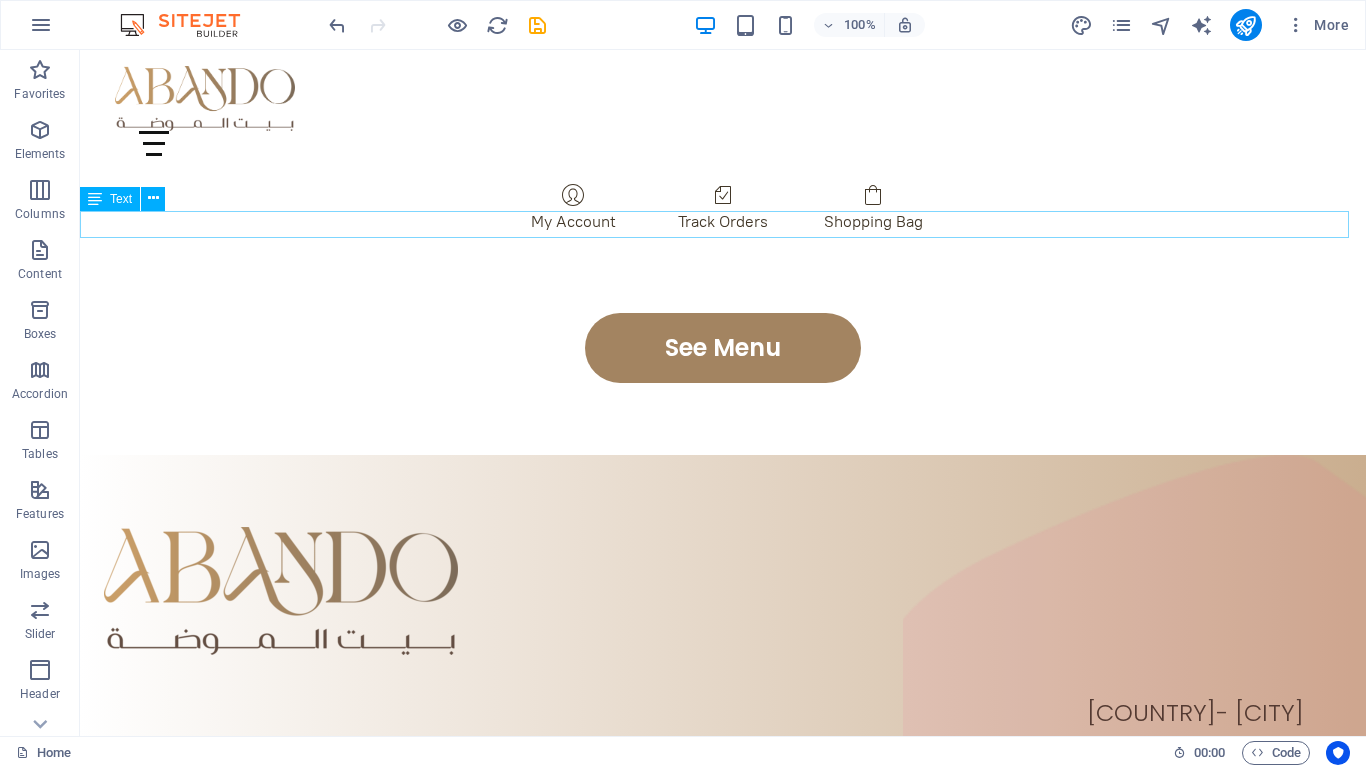 click on "Legal Notice  |  Privacy Policy" at bounding box center [723, 1272] 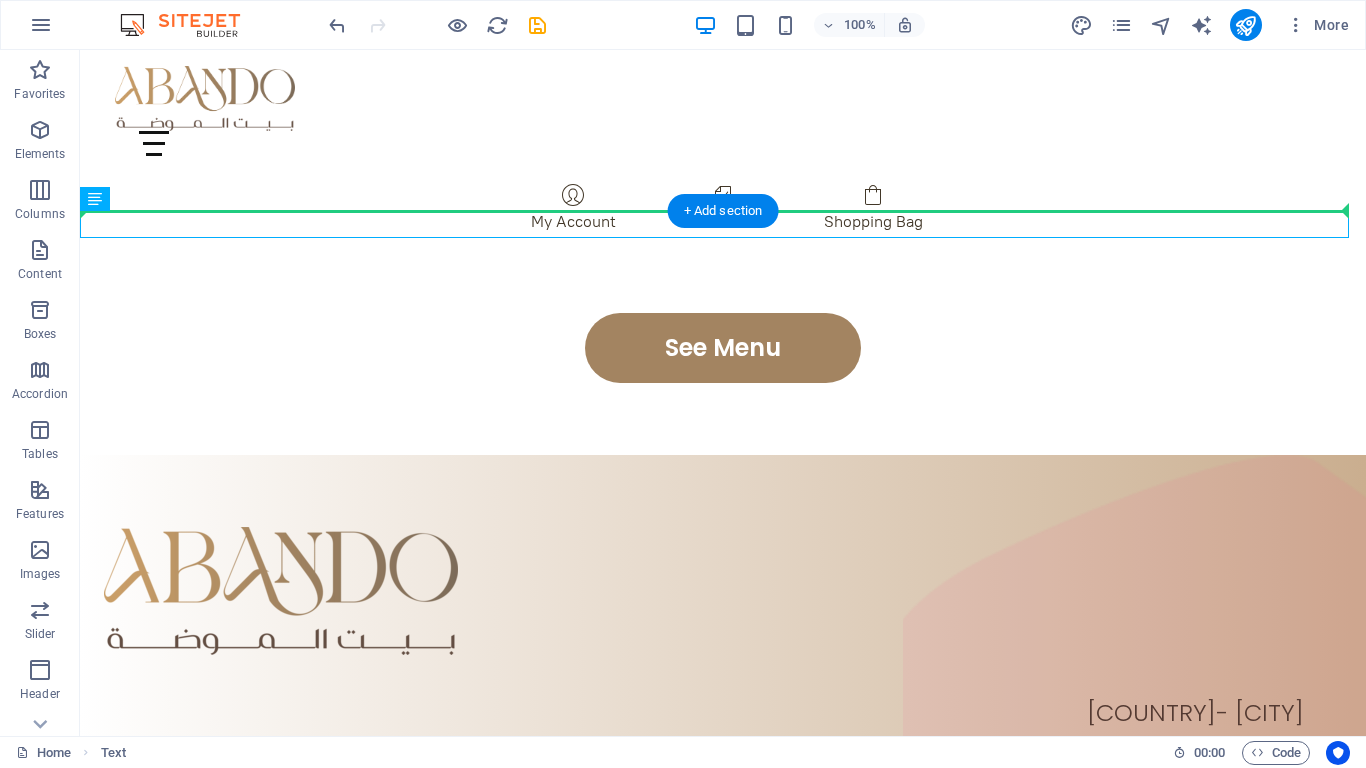 drag, startPoint x: 153, startPoint y: 217, endPoint x: 275, endPoint y: 164, distance: 133.01503 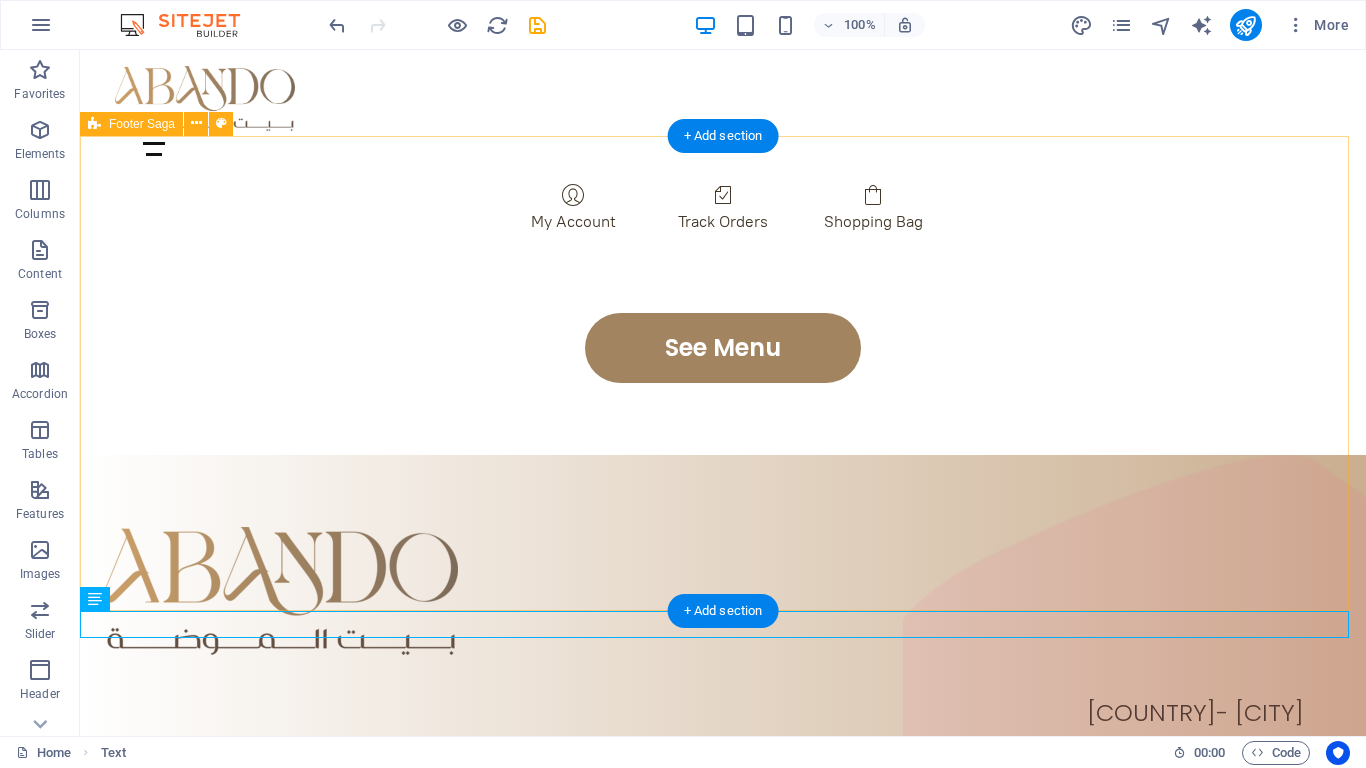 scroll, scrollTop: 2953, scrollLeft: 0, axis: vertical 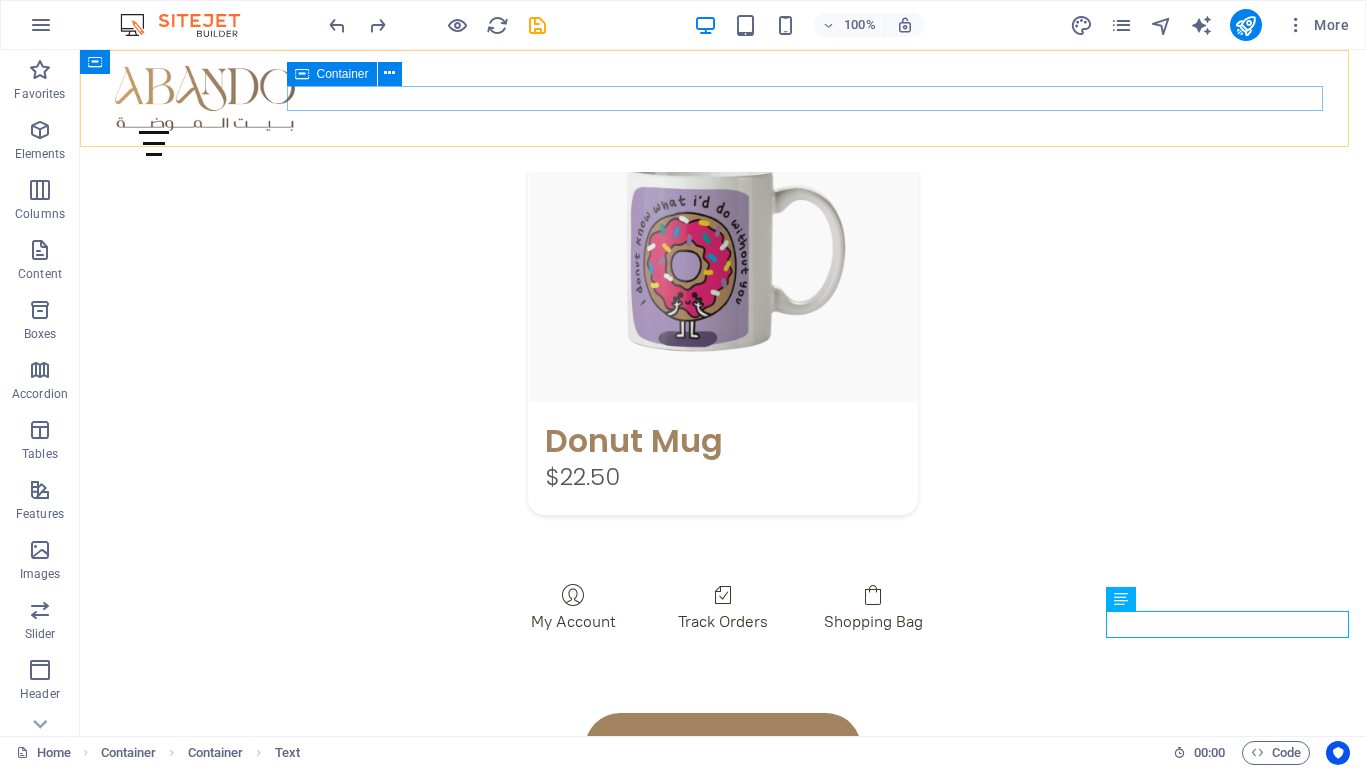 drag, startPoint x: 255, startPoint y: 5, endPoint x: 335, endPoint y: 38, distance: 86.53901 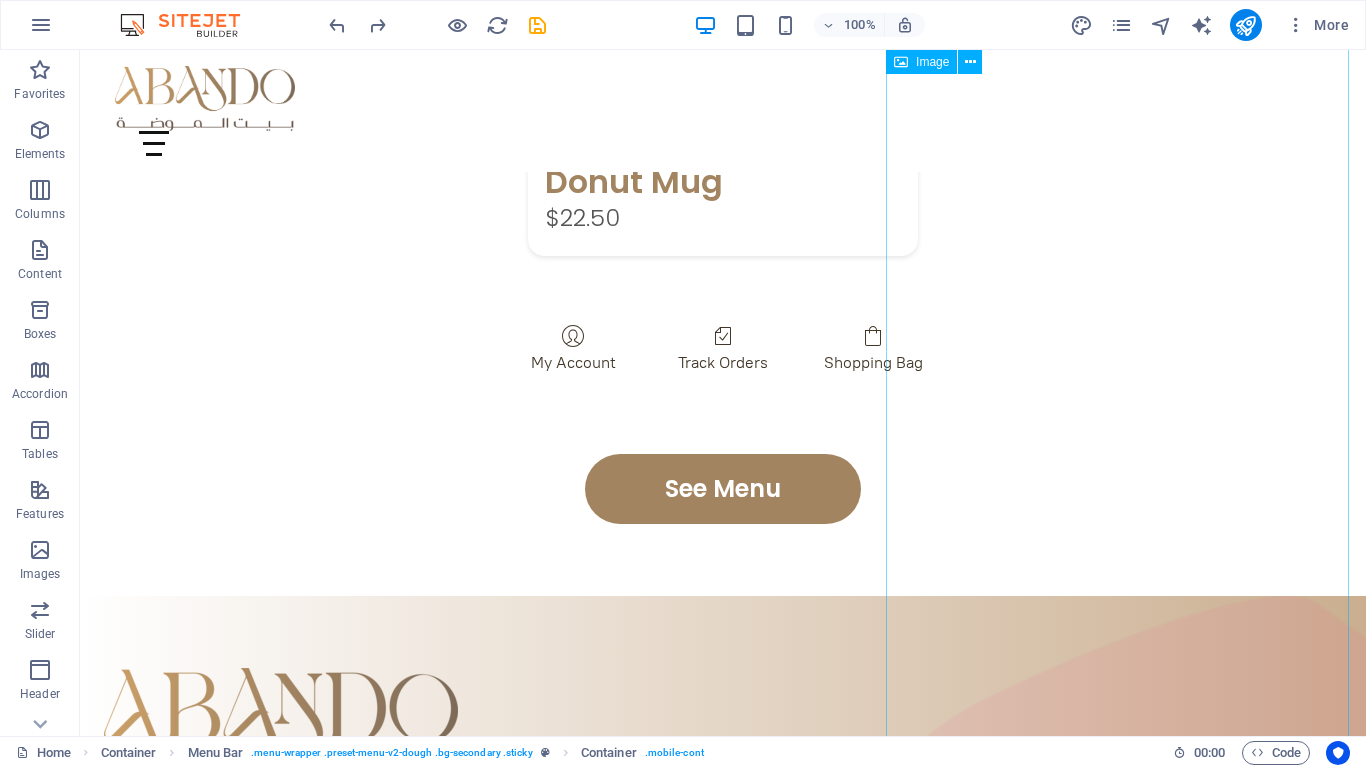 scroll, scrollTop: 3308, scrollLeft: 0, axis: vertical 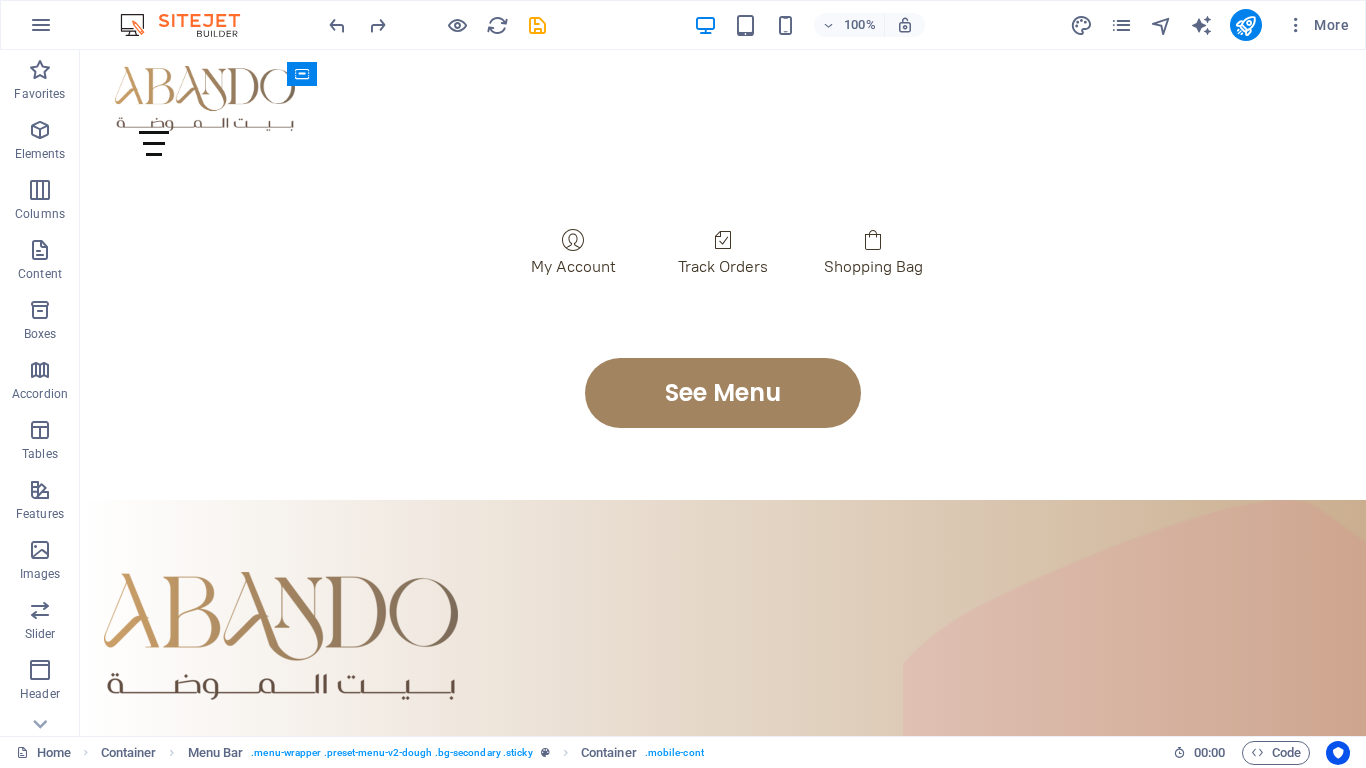 click on "Skip to main content
Home About Menu Location Catering Contact Home About Menu Location Catering Contact الرئيسة المجموعات اتصل بنا مرحبا بكم في بيت الموضة أأناقتك تبدأ من هنا... مع أباندو، بيت الذوق الرفيع Bestsellers Featured Products Sugary Donut Sugary Donut $3.50 Choco Sprinkle Choco Sprinkle $2.50 Bundle Options Classic Bundle Classic Bundle $18.50 Spicy Bundle Spicy Bundle $20.50 SugarDough Merch Donut Mug Donut Mug $22.50 My Account Track Orders Shopping Bag Display prices in: USD See Menu [COUNTRY]- [CITY] العنوان الرقم Home About Menu Location Catering Facebook Twitter Youtube
Legal Notice | Privacy Policy" at bounding box center [723, -952] 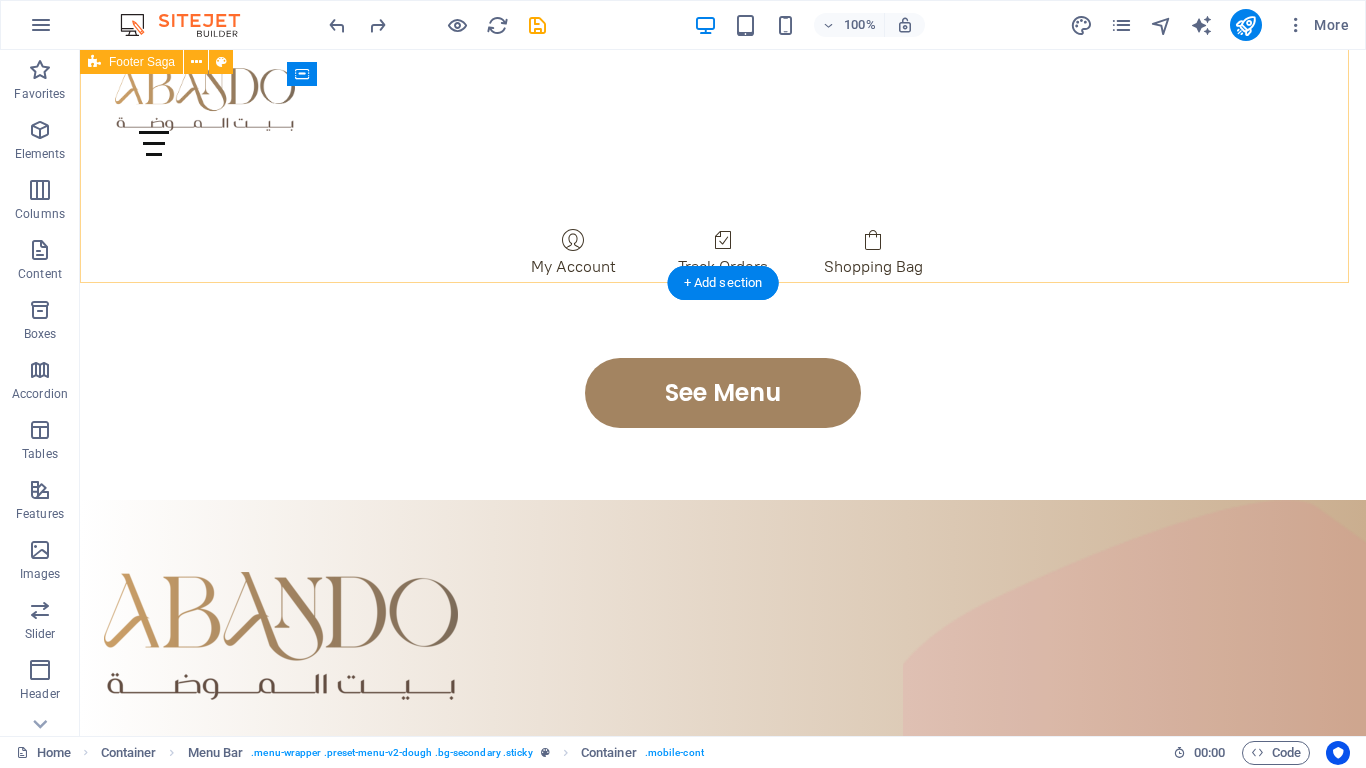 click on "[COUNTRY]- [CITY]      العنوان      الرقم Home About Menu Location Catering Facebook Twitter Youtube
Legal Notice  |  Privacy Policy" at bounding box center (723, 927) 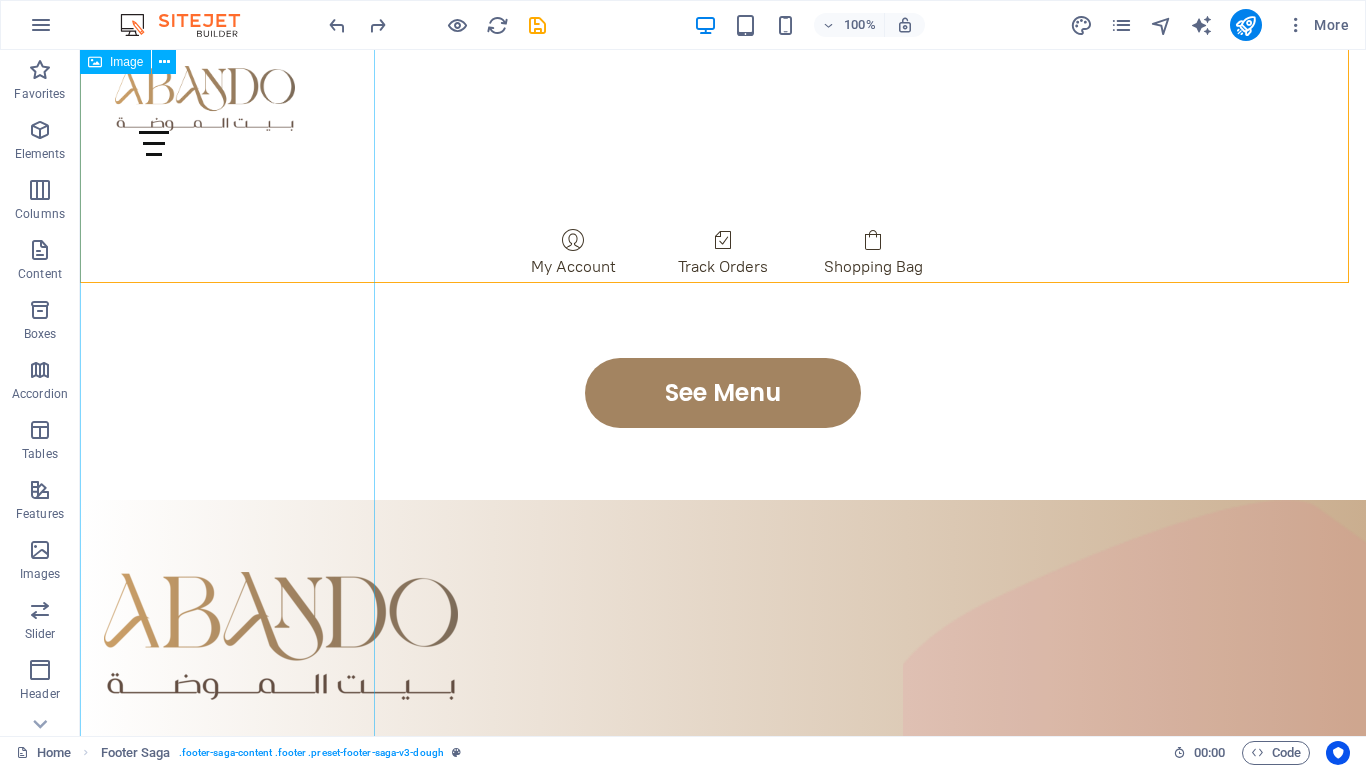 click at bounding box center [227, 1000] 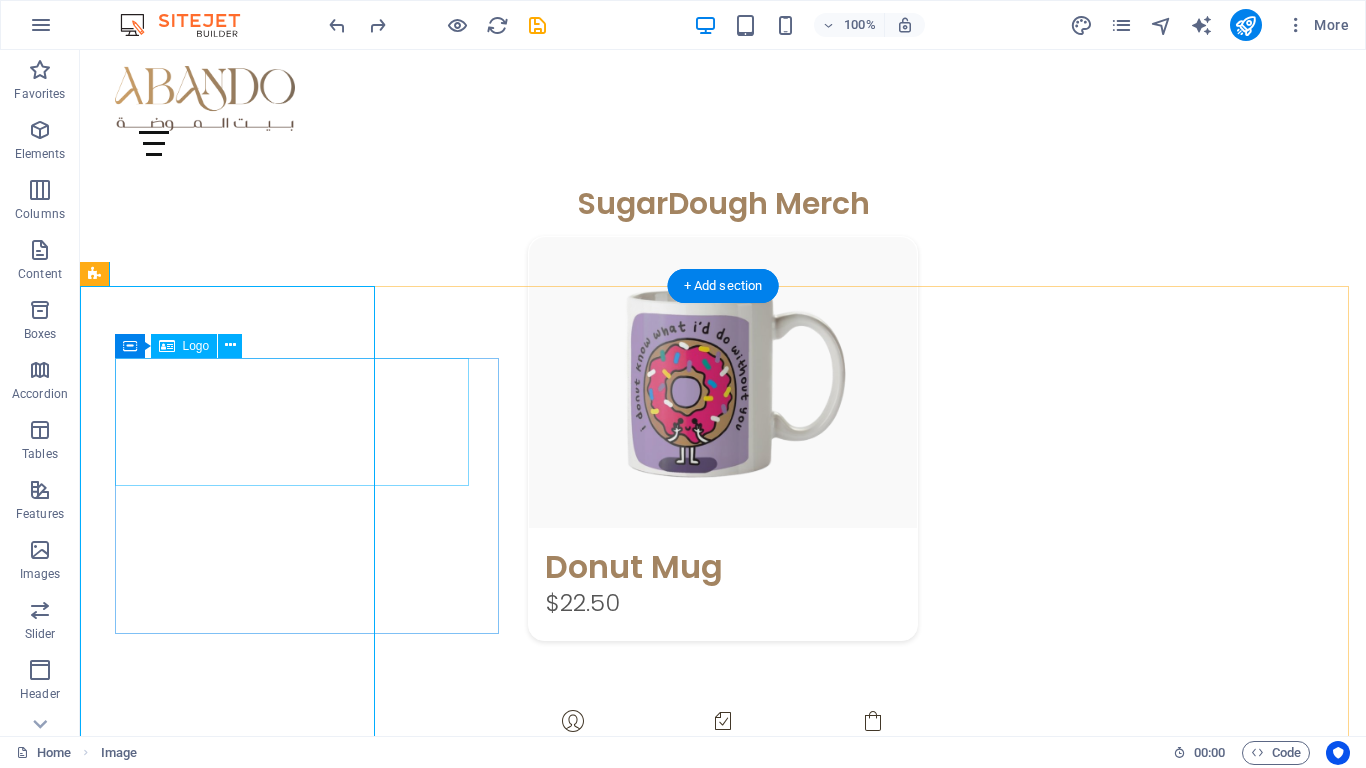 scroll, scrollTop: 2803, scrollLeft: 0, axis: vertical 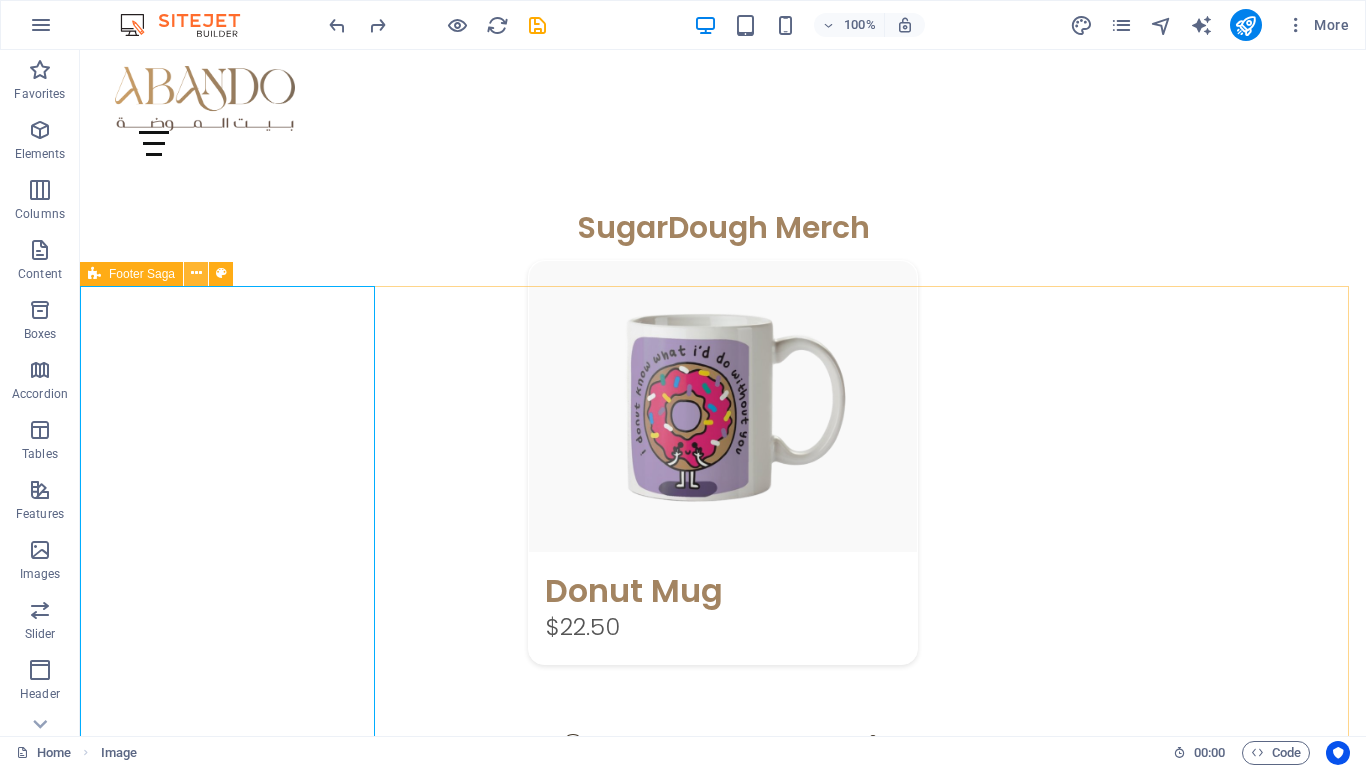 click at bounding box center [196, 273] 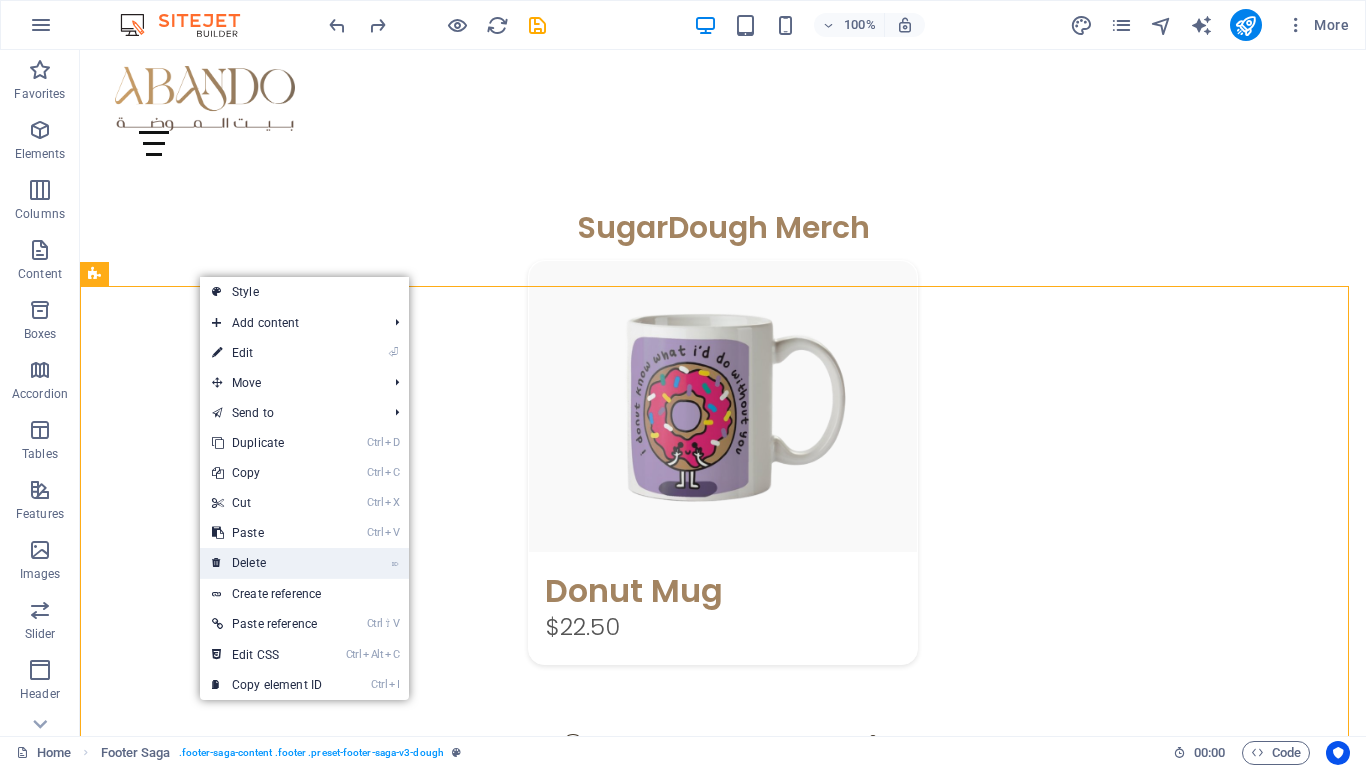 click on "⌦  Delete" at bounding box center [267, 563] 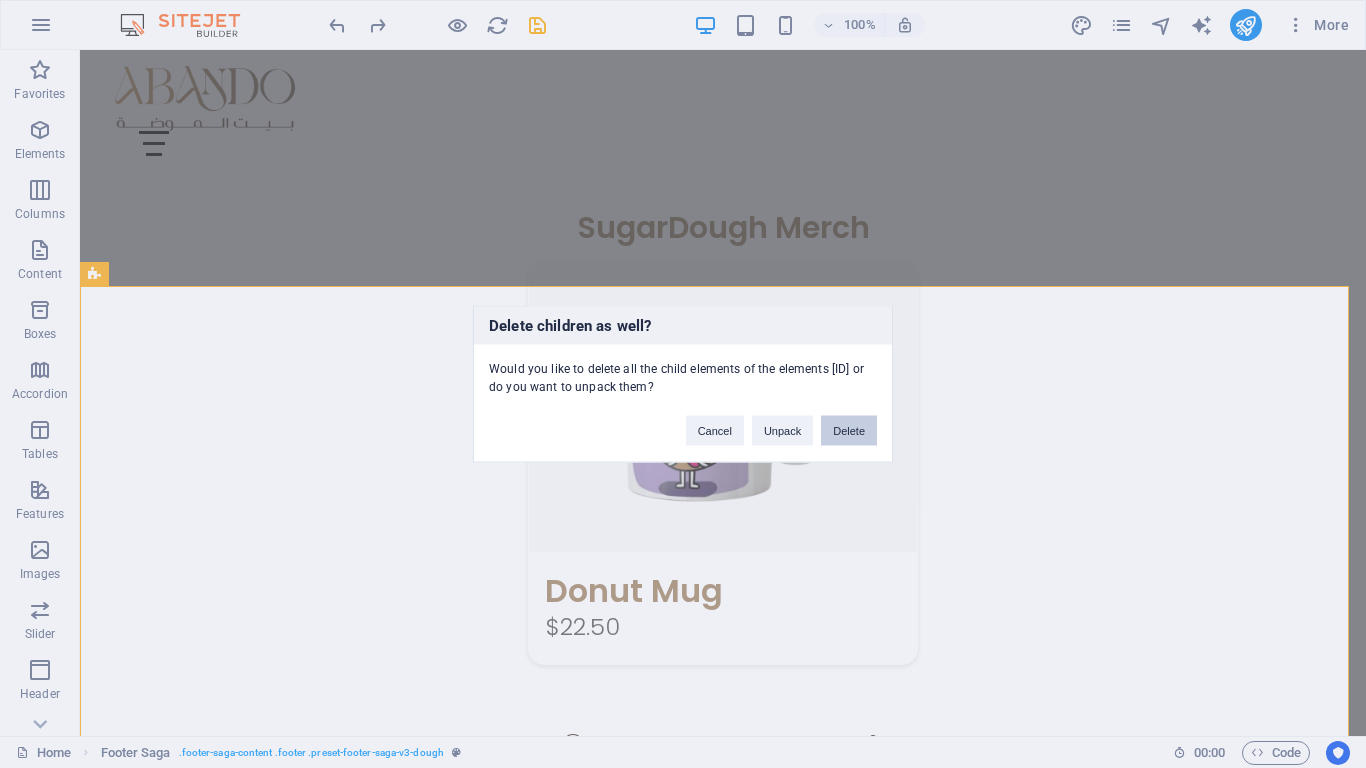 click on "Delete" at bounding box center (849, 431) 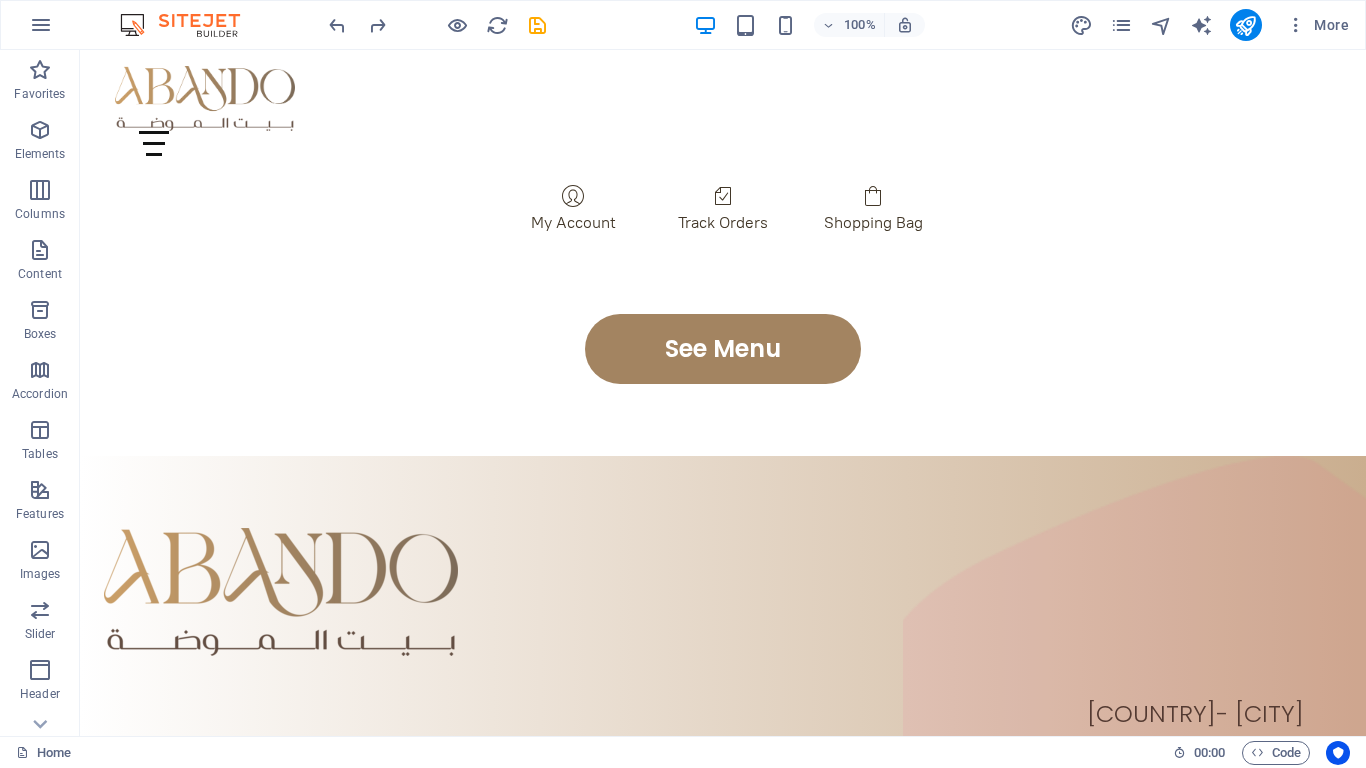 scroll, scrollTop: 3353, scrollLeft: 0, axis: vertical 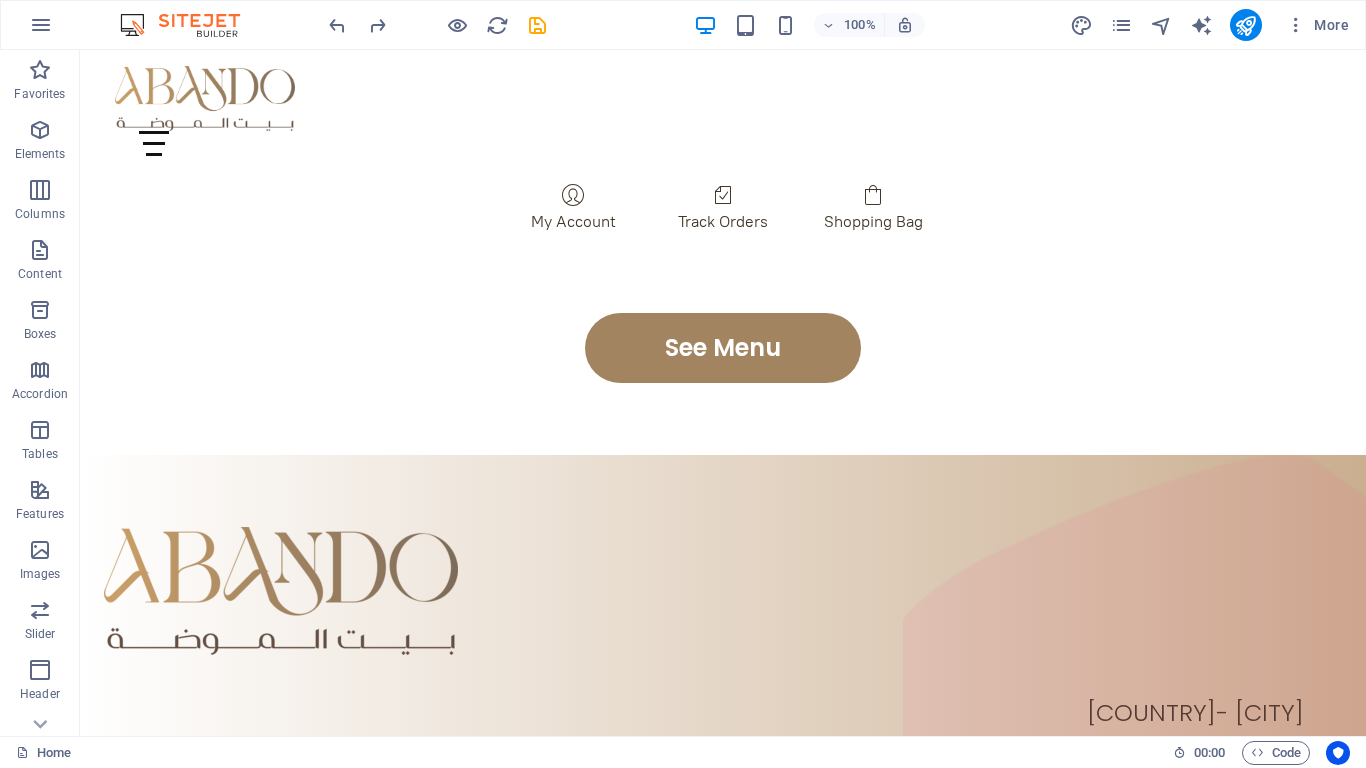 click on "Skip to main content
Home About Menu Location Catering Contact Home About Menu Location Catering Contact الرئيسة المجموعات اتصل بنا مرحبا بكم في بيت الموضة أأناقتك تبدأ من هنا... مع أباندو، بيت الذوق الرفيع Bestsellers Featured Products Sugary Donut Sugary Donut $3.50 Choco Sprinkle Choco Sprinkle $2.50 Bundle Options Classic Bundle Classic Bundle $18.50 Spicy Bundle Spicy Bundle $20.50 SugarDough Merch Donut Mug Donut Mug $22.50 My Account Track Orders Shopping Bag Display prices in: USD See Menu [COUNTRY]- [CITY] العنوان الرقم Home About Menu Location Catering Facebook Twitter Youtube
Legal Notice | Privacy Policy" at bounding box center (723, -997) 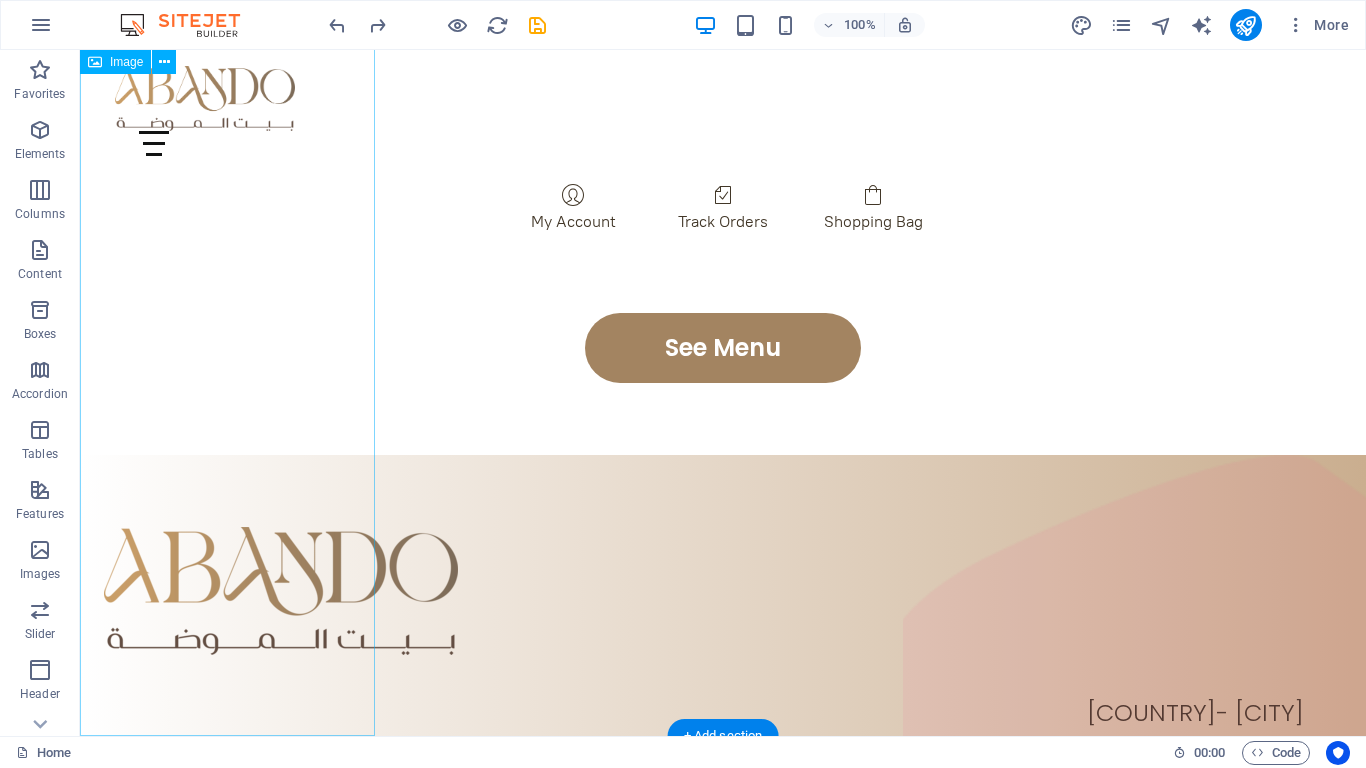 click at bounding box center (227, 955) 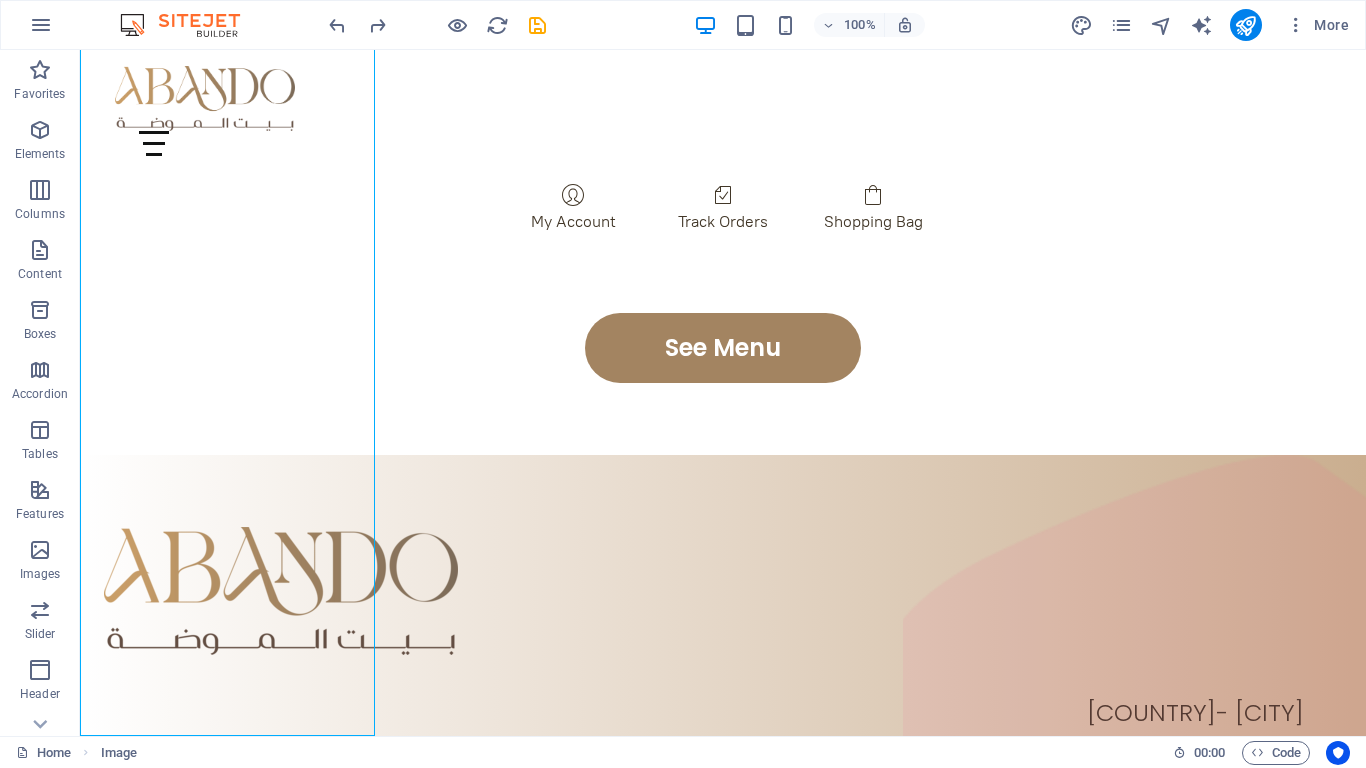 click on "Skip to main content
Home About Menu Location Catering Contact Home About Menu Location Catering Contact الرئيسة المجموعات اتصل بنا مرحبا بكم في بيت الموضة أأناقتك تبدأ من هنا... مع أباندو، بيت الذوق الرفيع Bestsellers Featured Products Sugary Donut Sugary Donut $3.50 Choco Sprinkle Choco Sprinkle $2.50 Bundle Options Classic Bundle Classic Bundle $18.50 Spicy Bundle Spicy Bundle $20.50 SugarDough Merch Donut Mug Donut Mug $22.50 My Account Track Orders Shopping Bag Display prices in: USD See Menu [COUNTRY]- [CITY] العنوان الرقم Home About Menu Location Catering Facebook Twitter Youtube
Legal Notice | Privacy Policy" at bounding box center (723, -997) 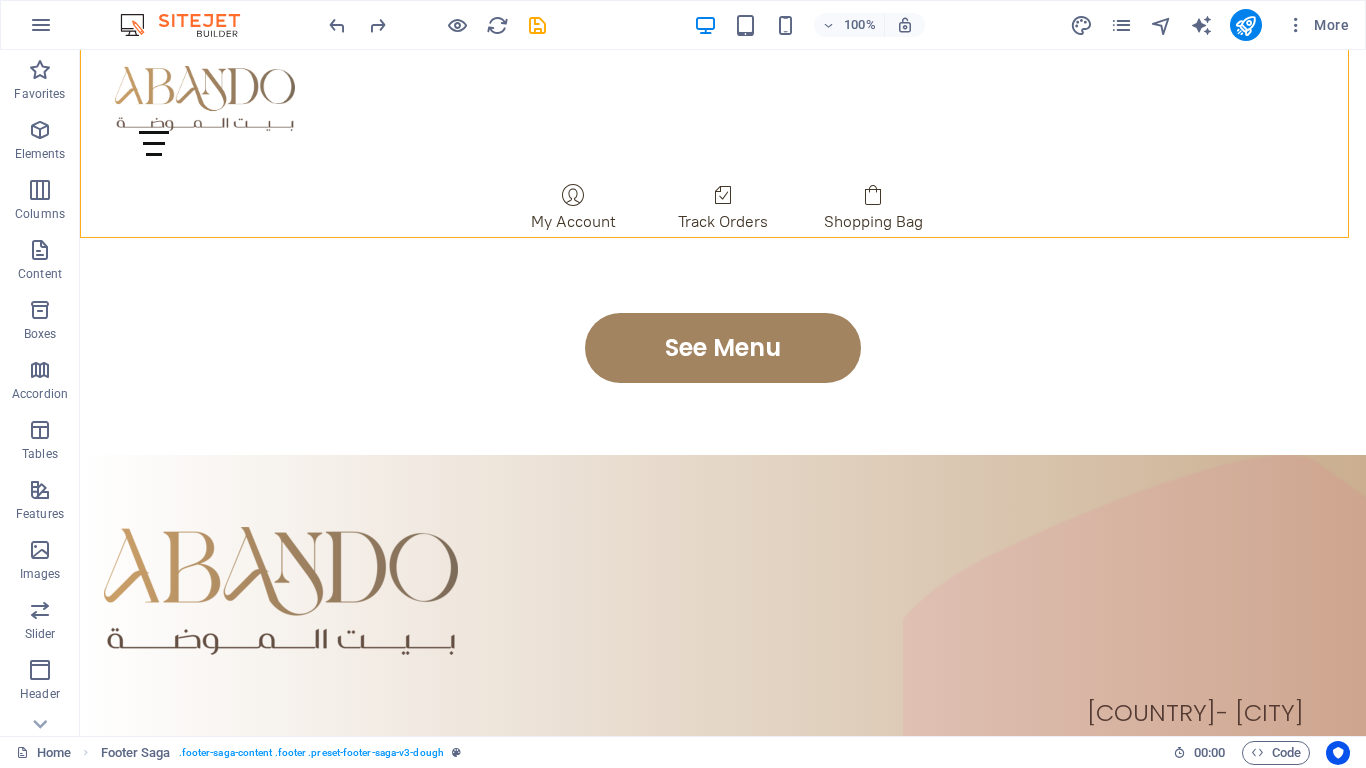 click on "Skip to main content
Home About Menu Location Catering Contact Home About Menu Location Catering Contact الرئيسة المجموعات اتصل بنا مرحبا بكم في بيت الموضة أأناقتك تبدأ من هنا... مع أباندو، بيت الذوق الرفيع Bestsellers Featured Products Sugary Donut Sugary Donut $3.50 Choco Sprinkle Choco Sprinkle $2.50 Bundle Options Classic Bundle Classic Bundle $18.50 Spicy Bundle Spicy Bundle $20.50 SugarDough Merch Donut Mug Donut Mug $22.50 My Account Track Orders Shopping Bag Display prices in: USD See Menu [COUNTRY]- [CITY] العنوان الرقم Home About Menu Location Catering Facebook Twitter Youtube
Legal Notice | Privacy Policy" at bounding box center [723, -997] 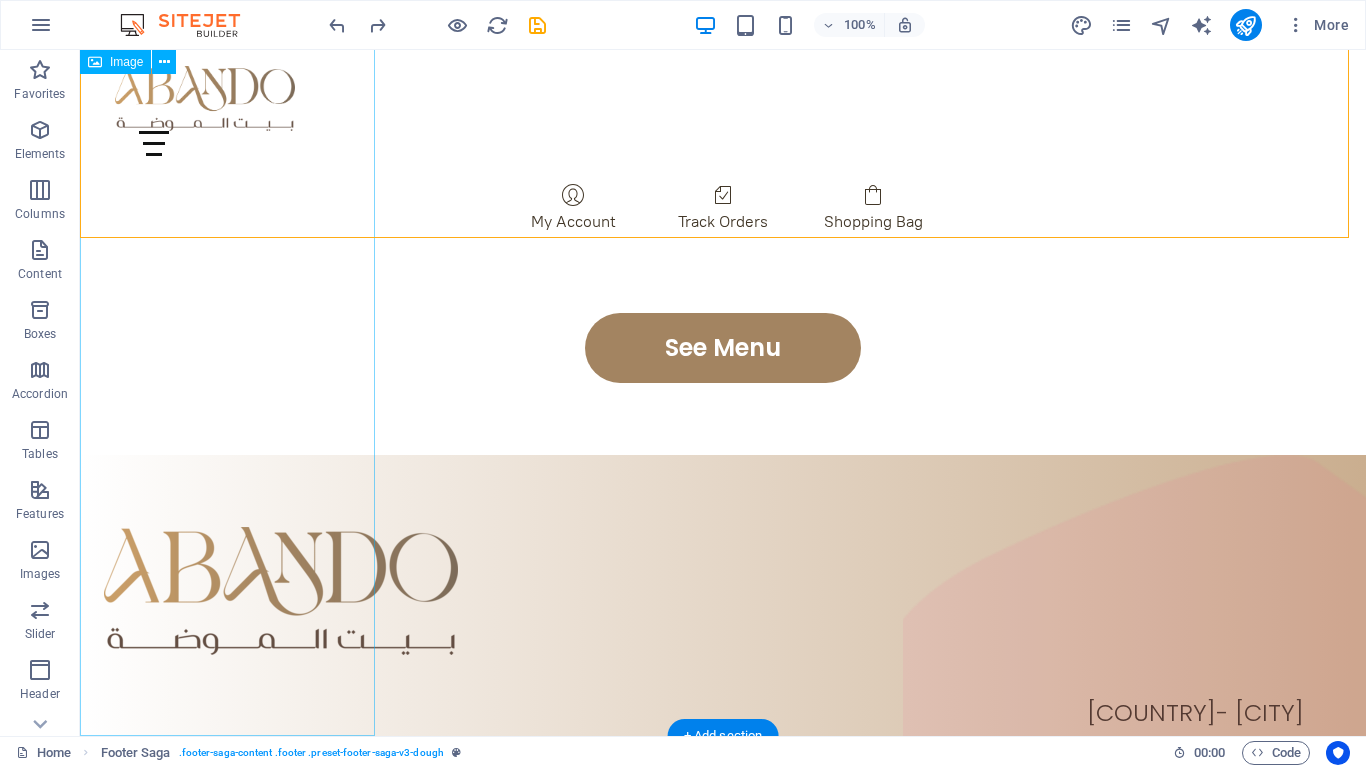 click at bounding box center (227, 955) 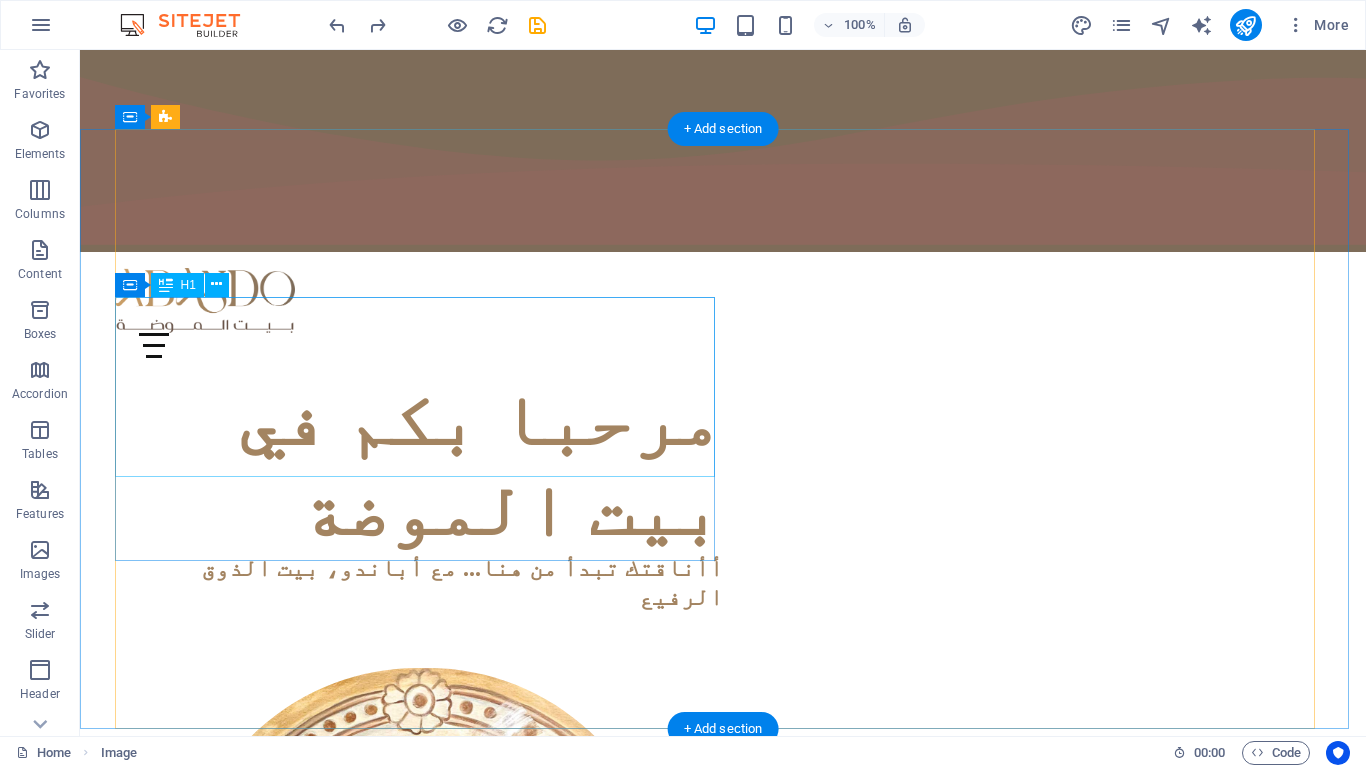 scroll, scrollTop: 0, scrollLeft: 0, axis: both 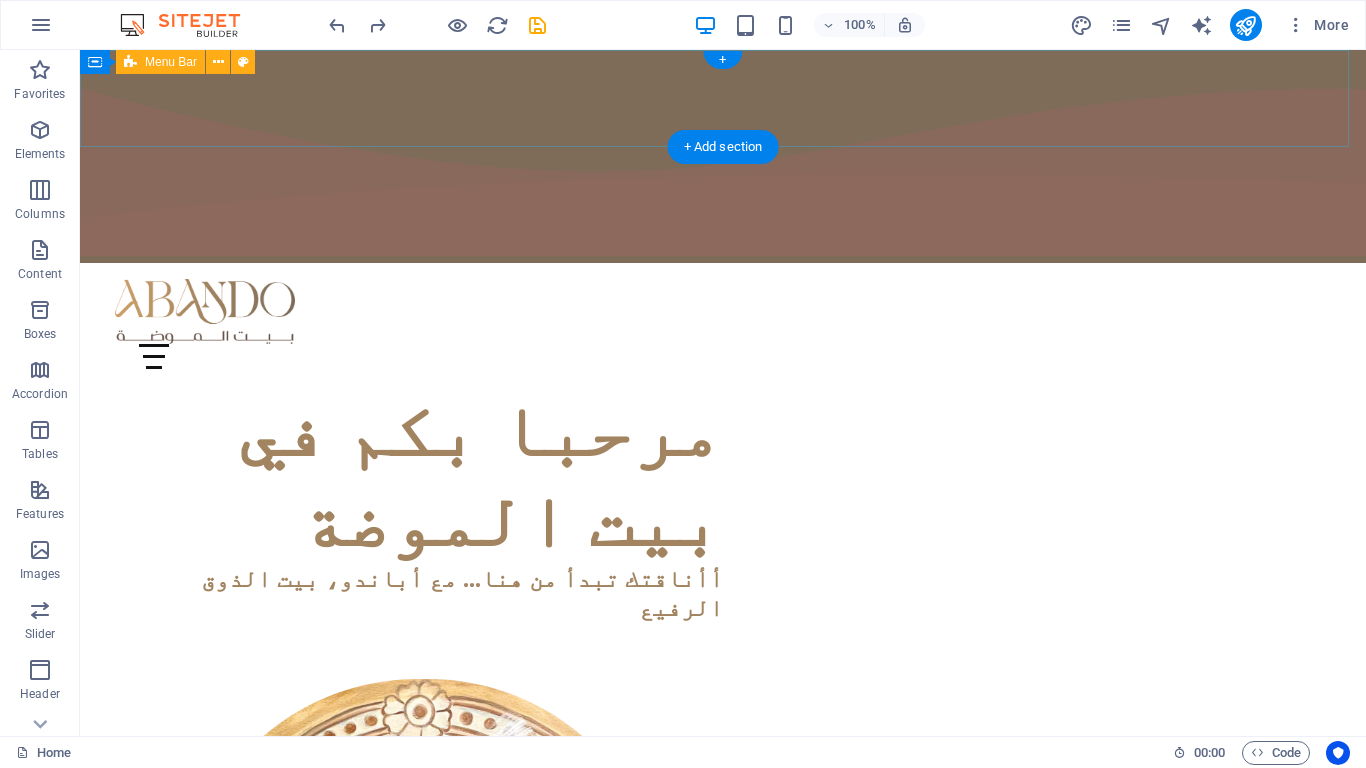 click on "Home About Menu Location Catering Contact Home About Menu Location Catering Contact الرئيسة المجموعات اتصل بنا" at bounding box center (723, 324) 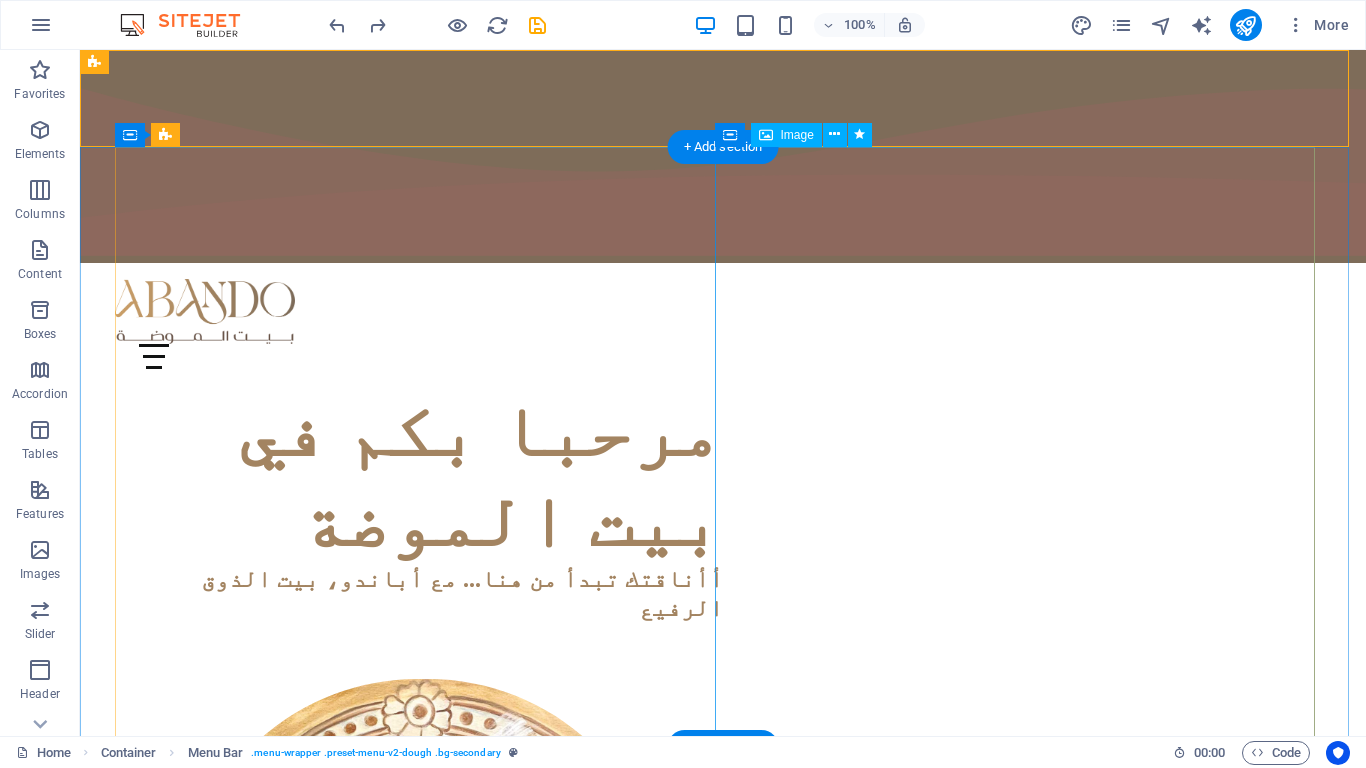 click at bounding box center (423, 978) 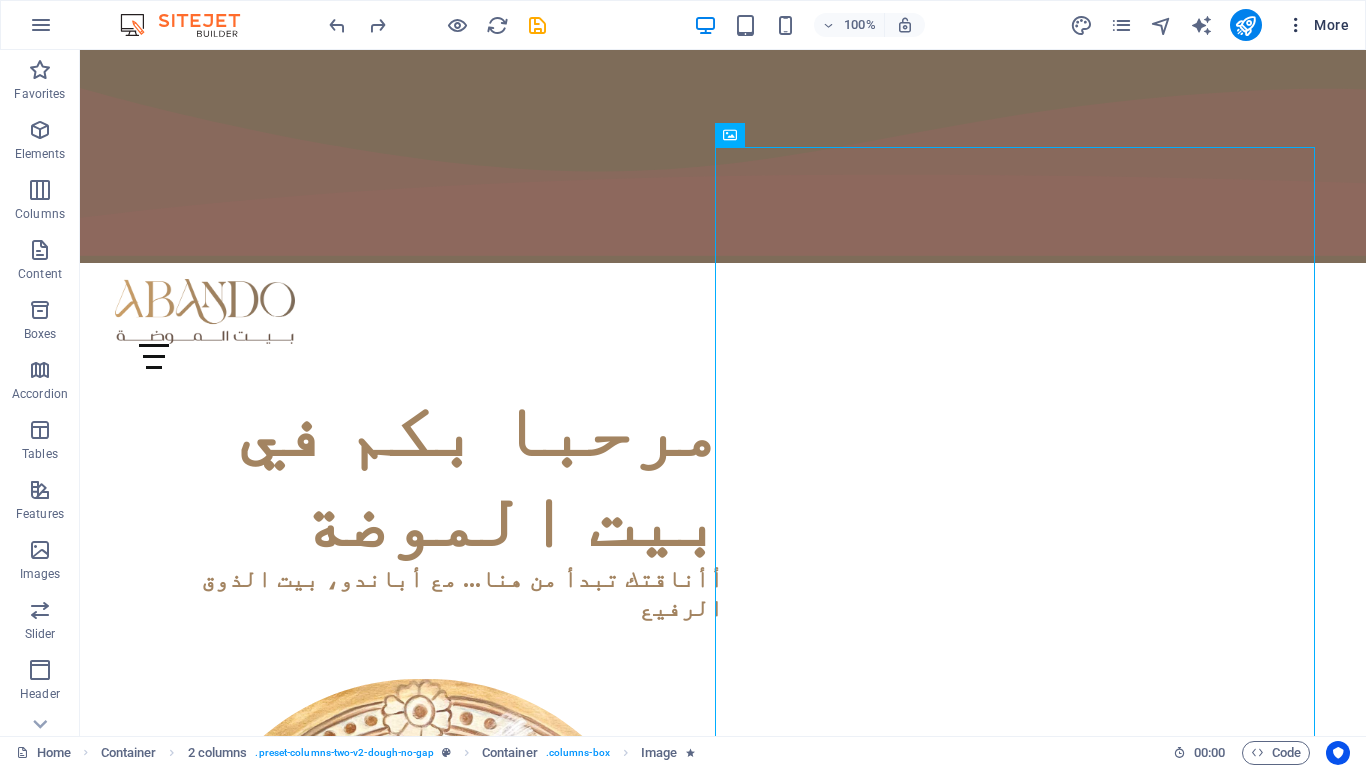 click at bounding box center [1296, 25] 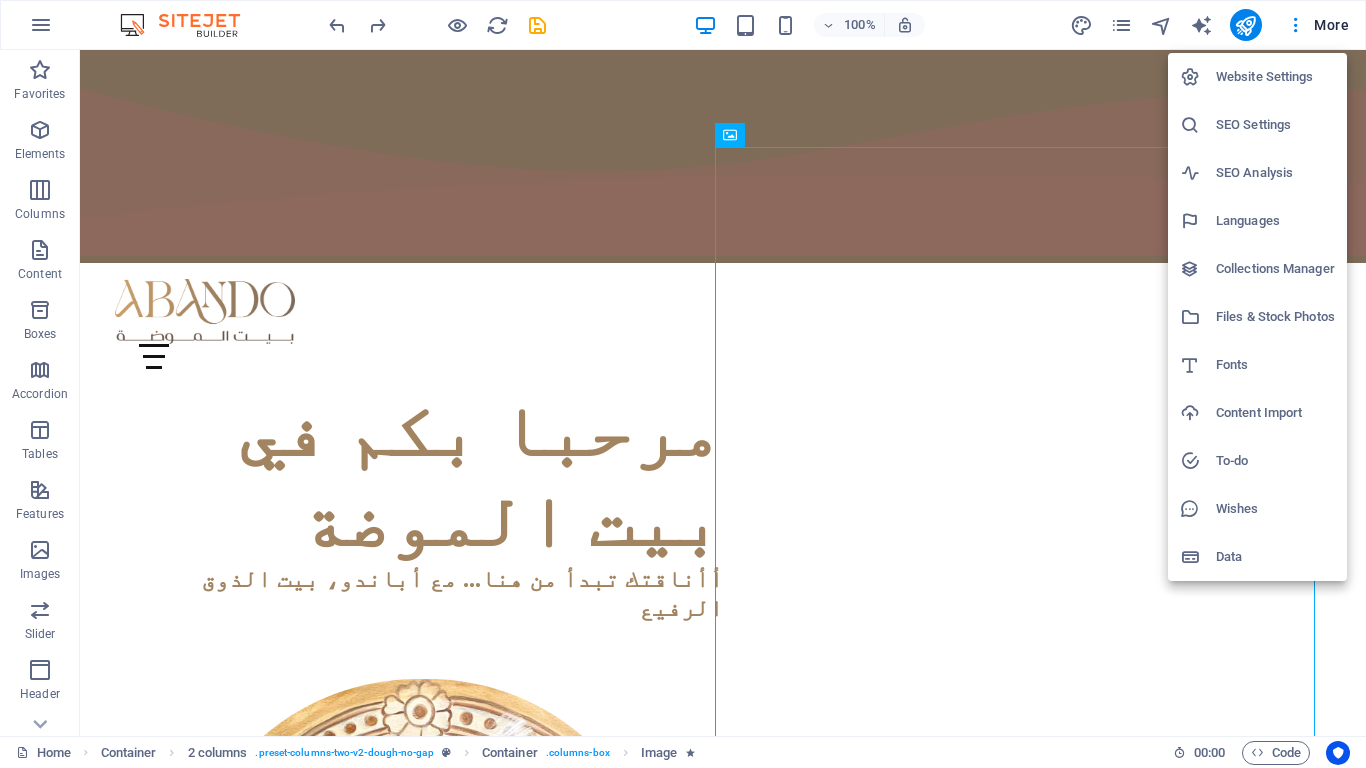 click on "Website Settings" at bounding box center (1257, 77) 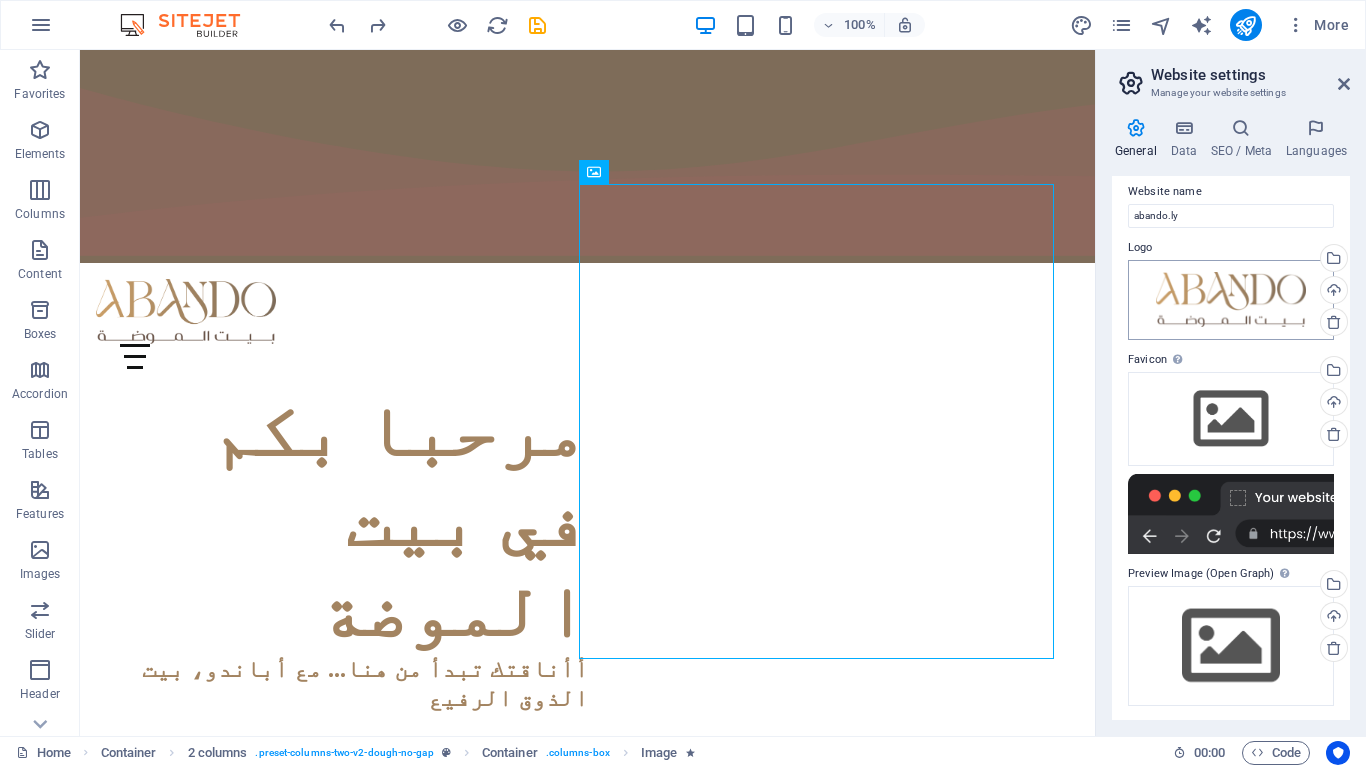 scroll, scrollTop: 0, scrollLeft: 0, axis: both 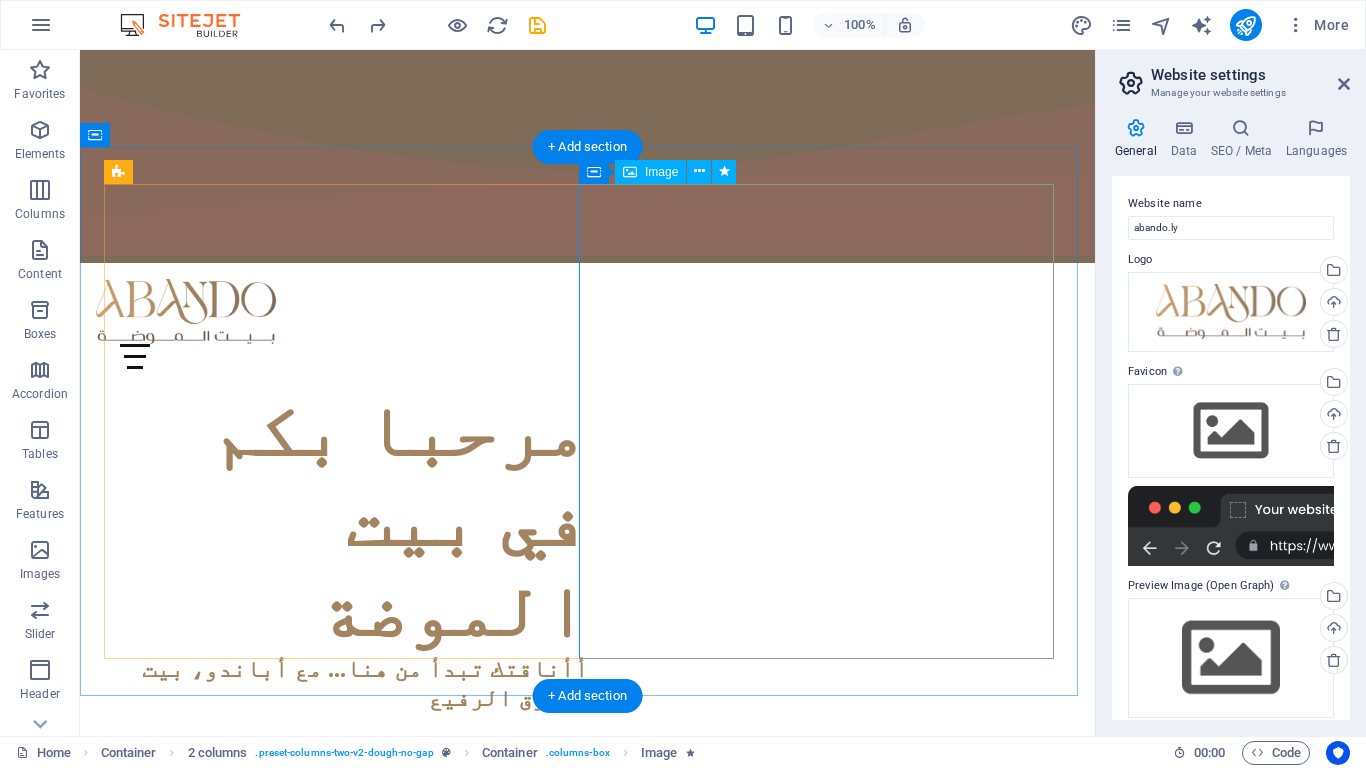 drag, startPoint x: 1176, startPoint y: 286, endPoint x: 868, endPoint y: 260, distance: 309.09546 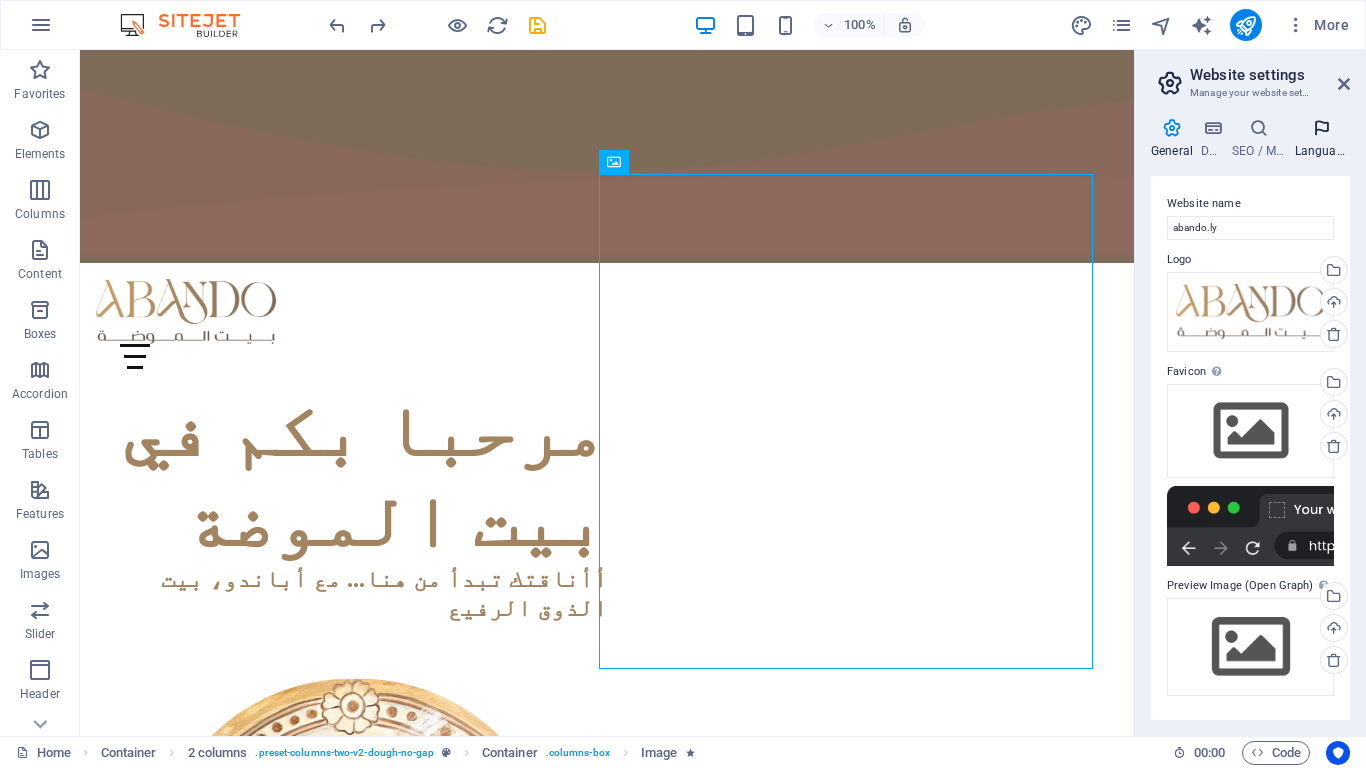 click on "Languages" at bounding box center (1322, 139) 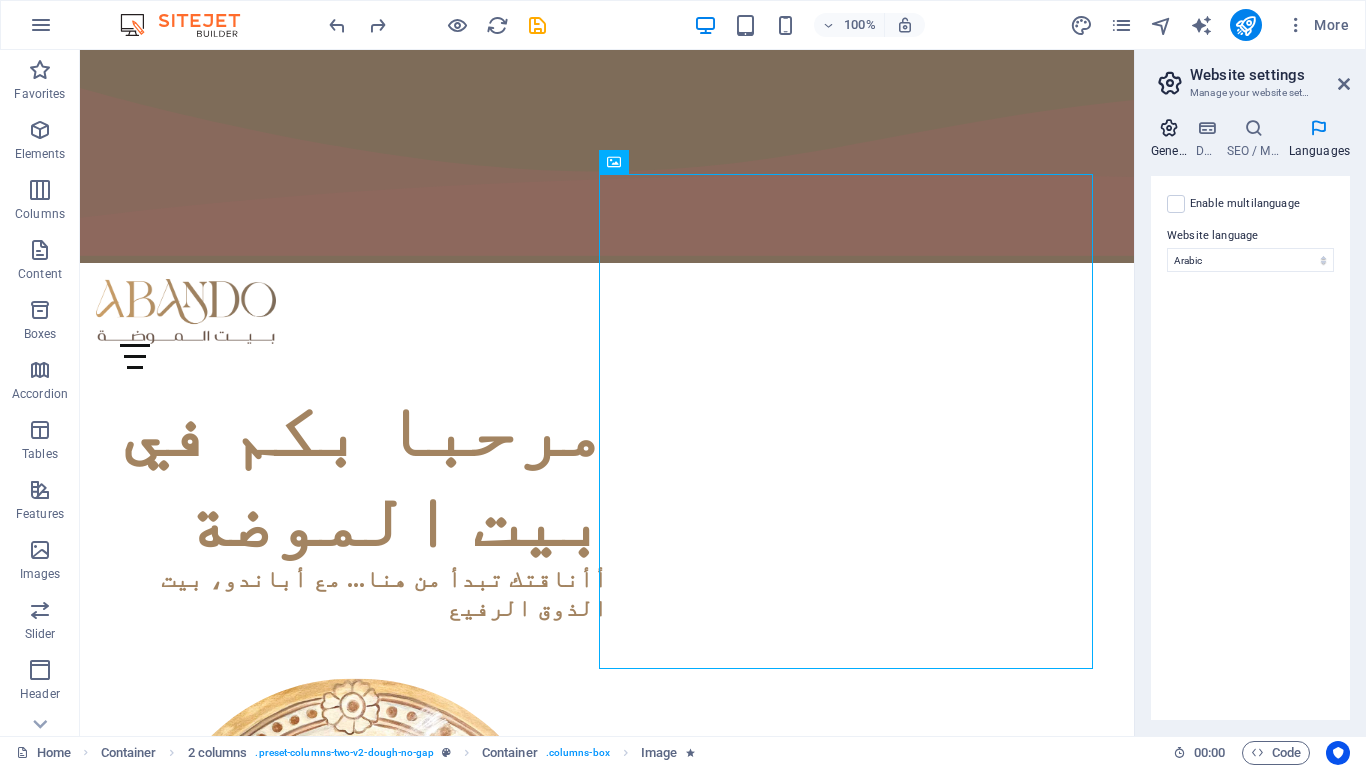 click on "General" at bounding box center [1173, 139] 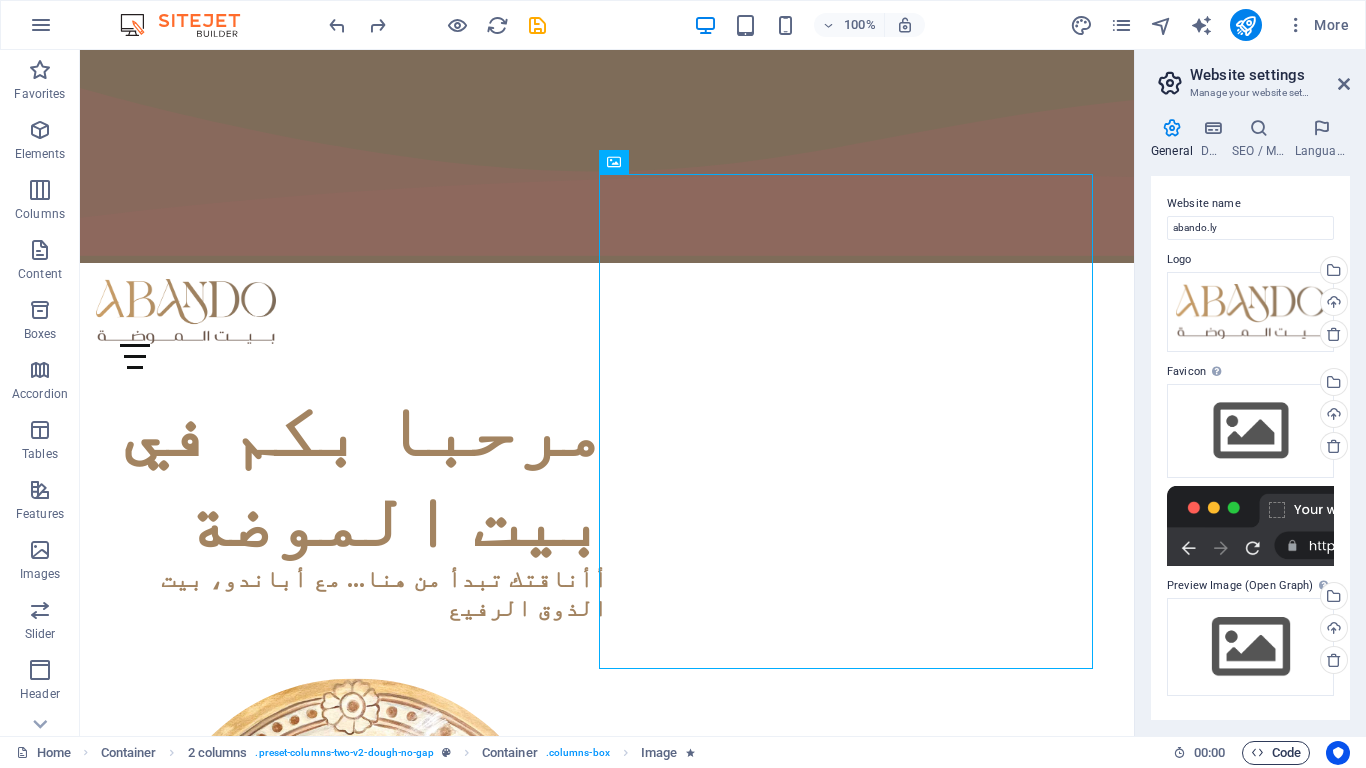 click on "Code" at bounding box center [1276, 753] 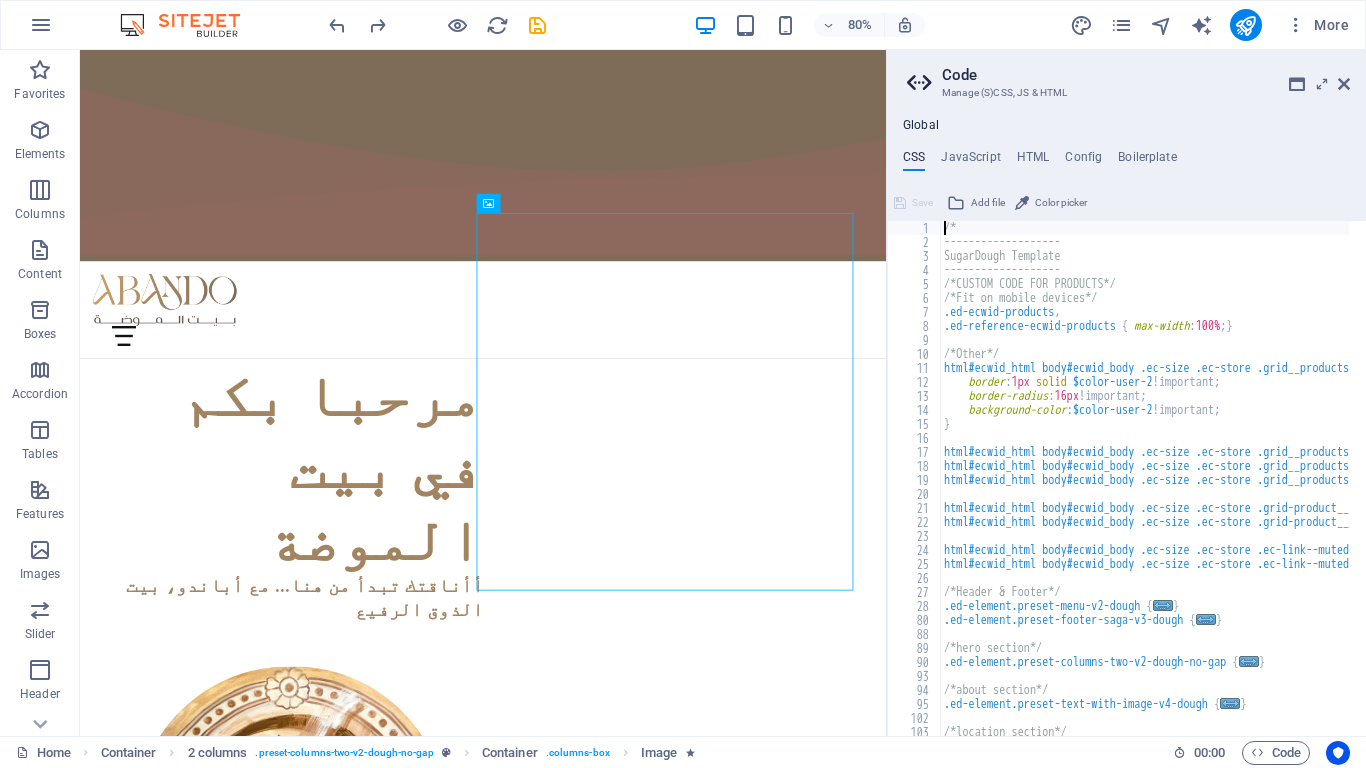 scroll, scrollTop: 0, scrollLeft: 0, axis: both 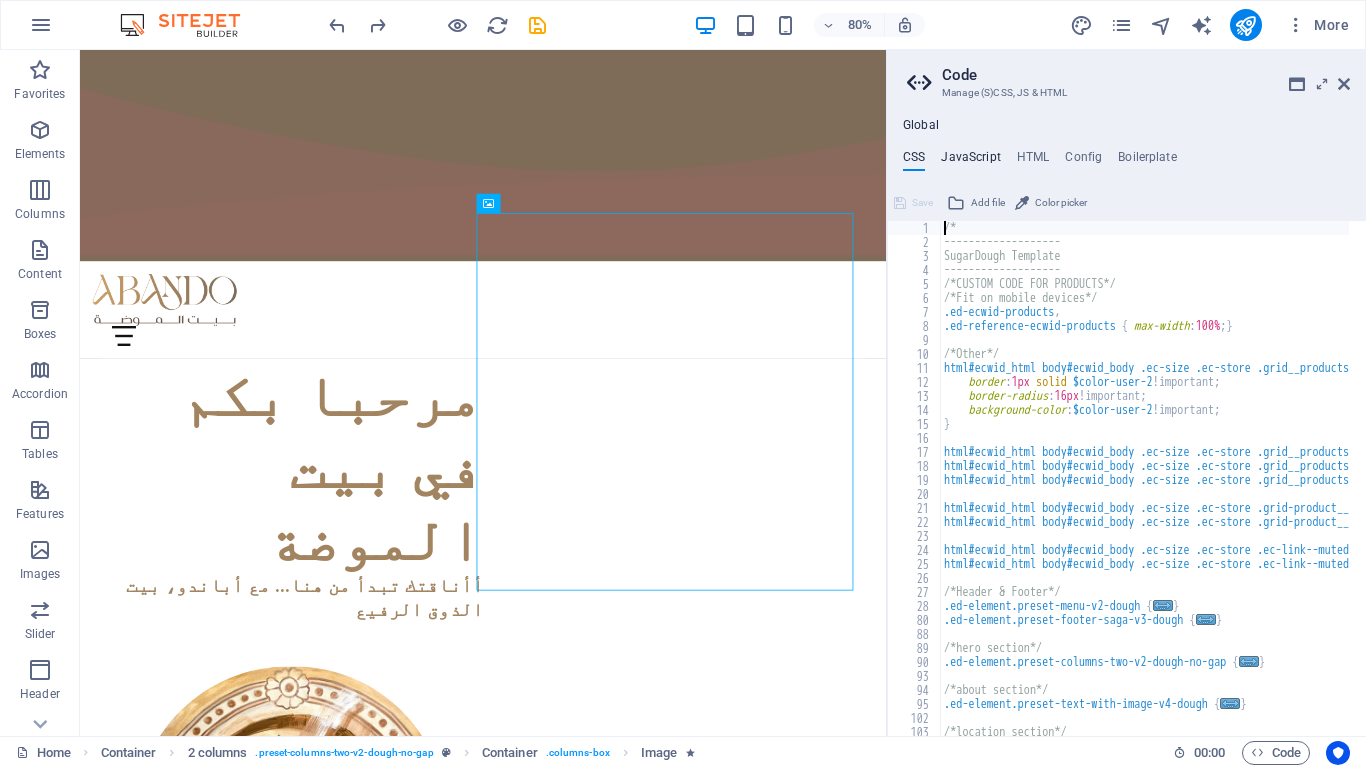 click on "JavaScript" at bounding box center [970, 161] 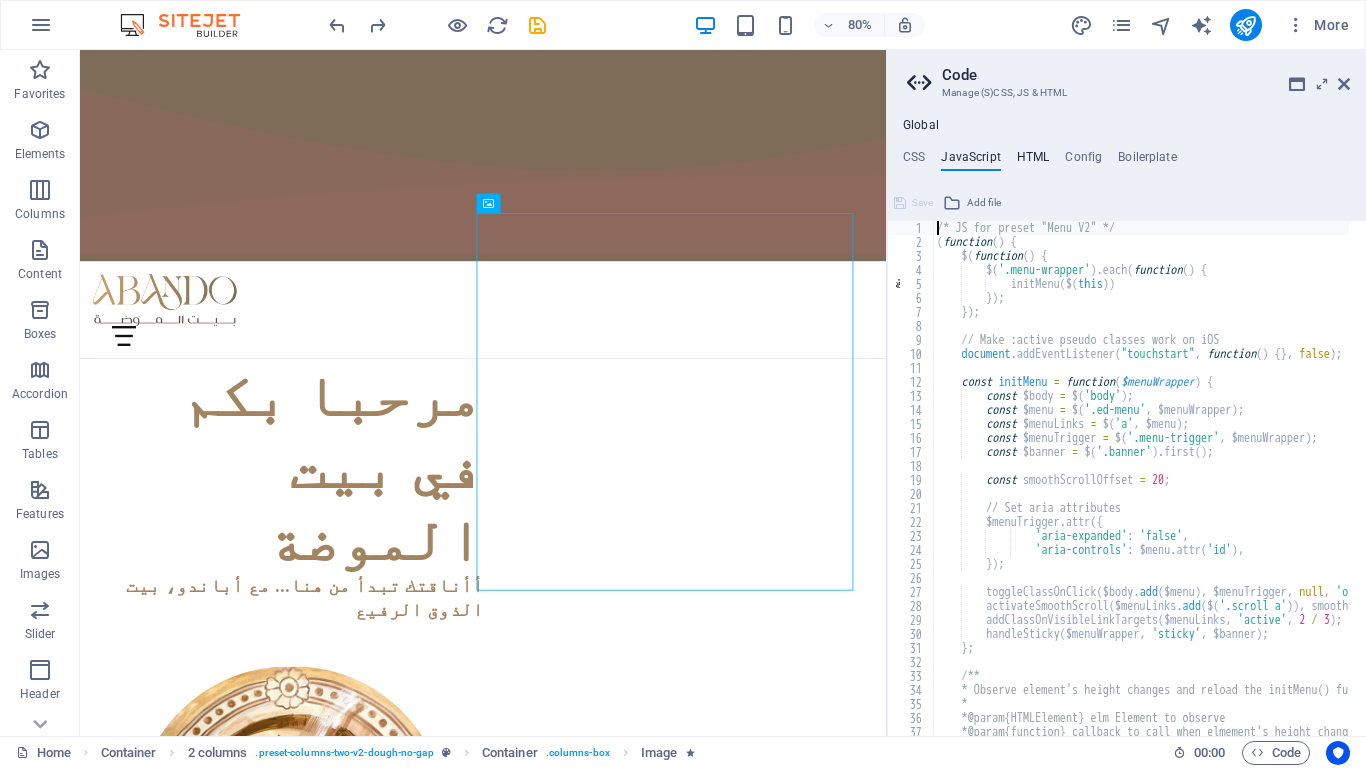 click on "HTML" at bounding box center [1033, 161] 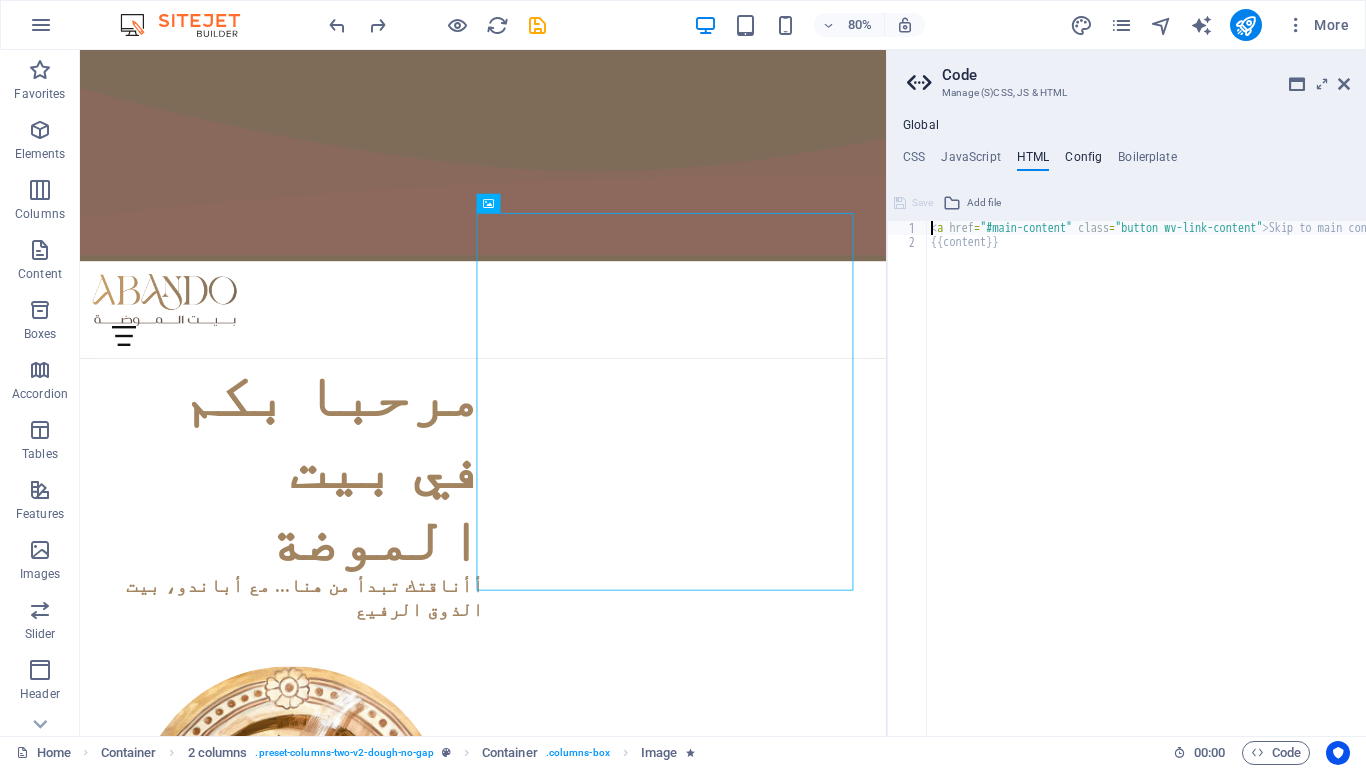 click on "Config" at bounding box center (1083, 161) 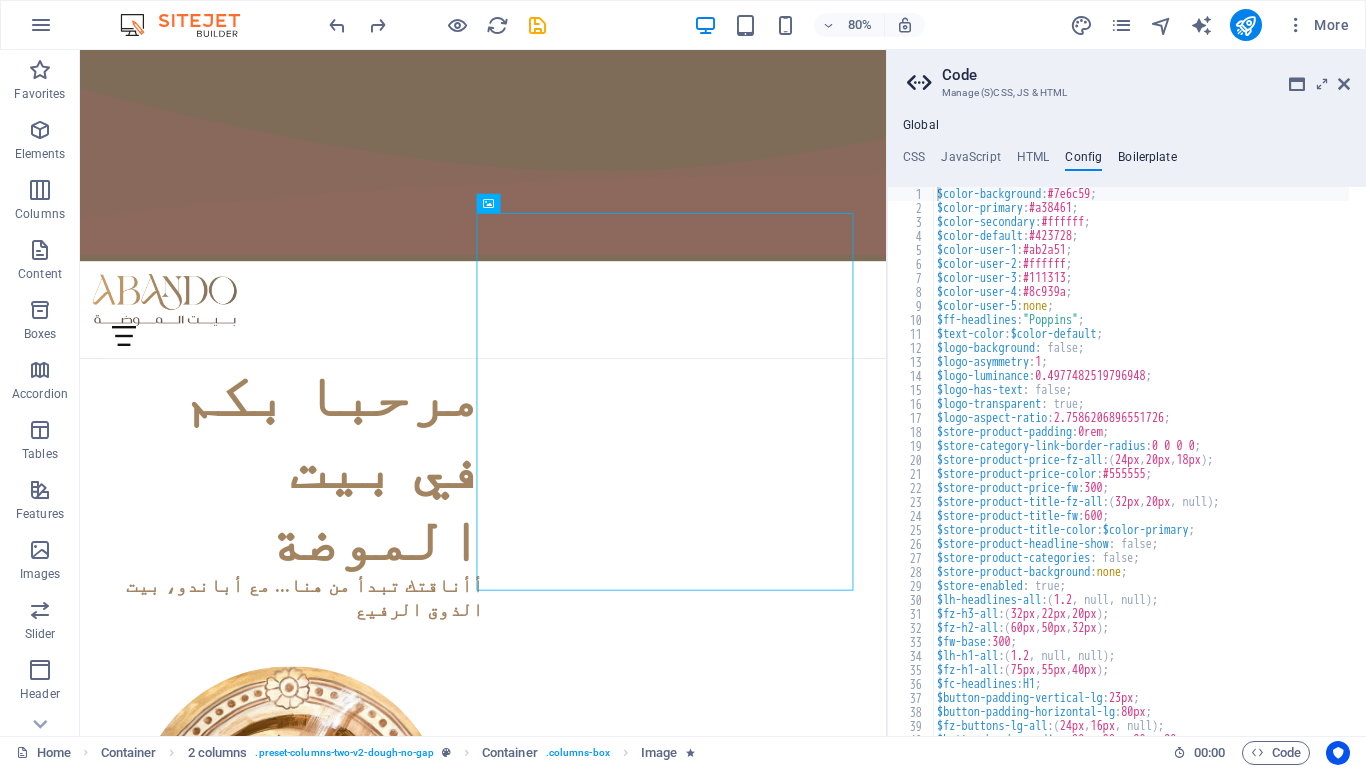 click on "Boilerplate" at bounding box center [1147, 161] 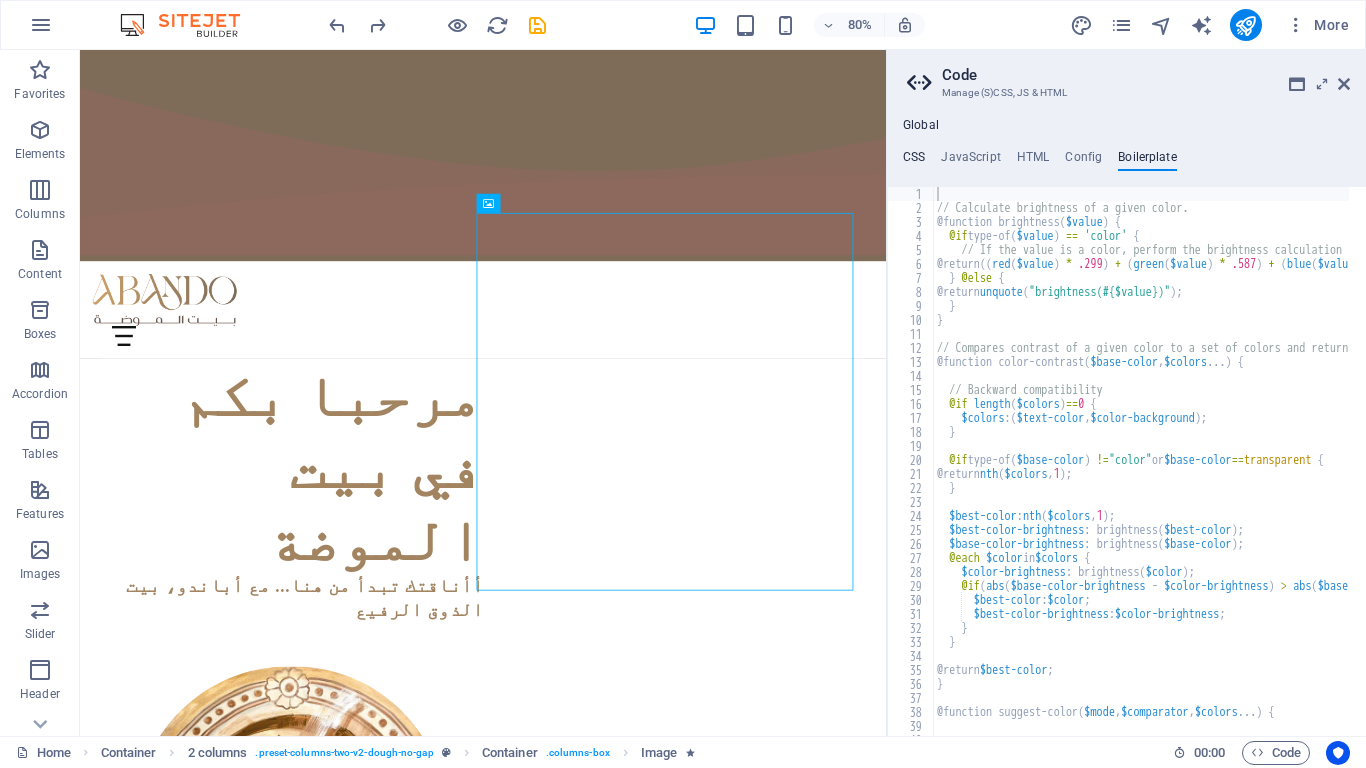 click on "CSS" at bounding box center (914, 161) 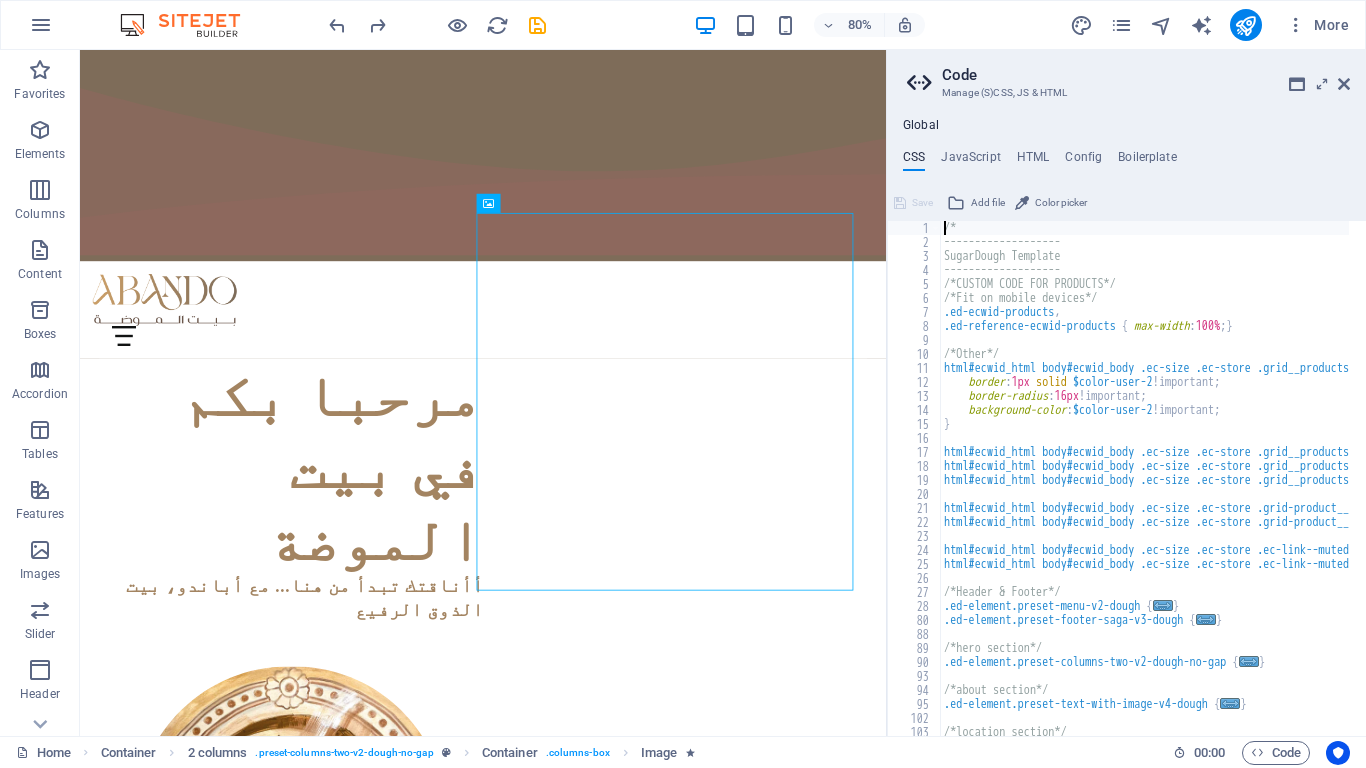 scroll, scrollTop: 0, scrollLeft: 0, axis: both 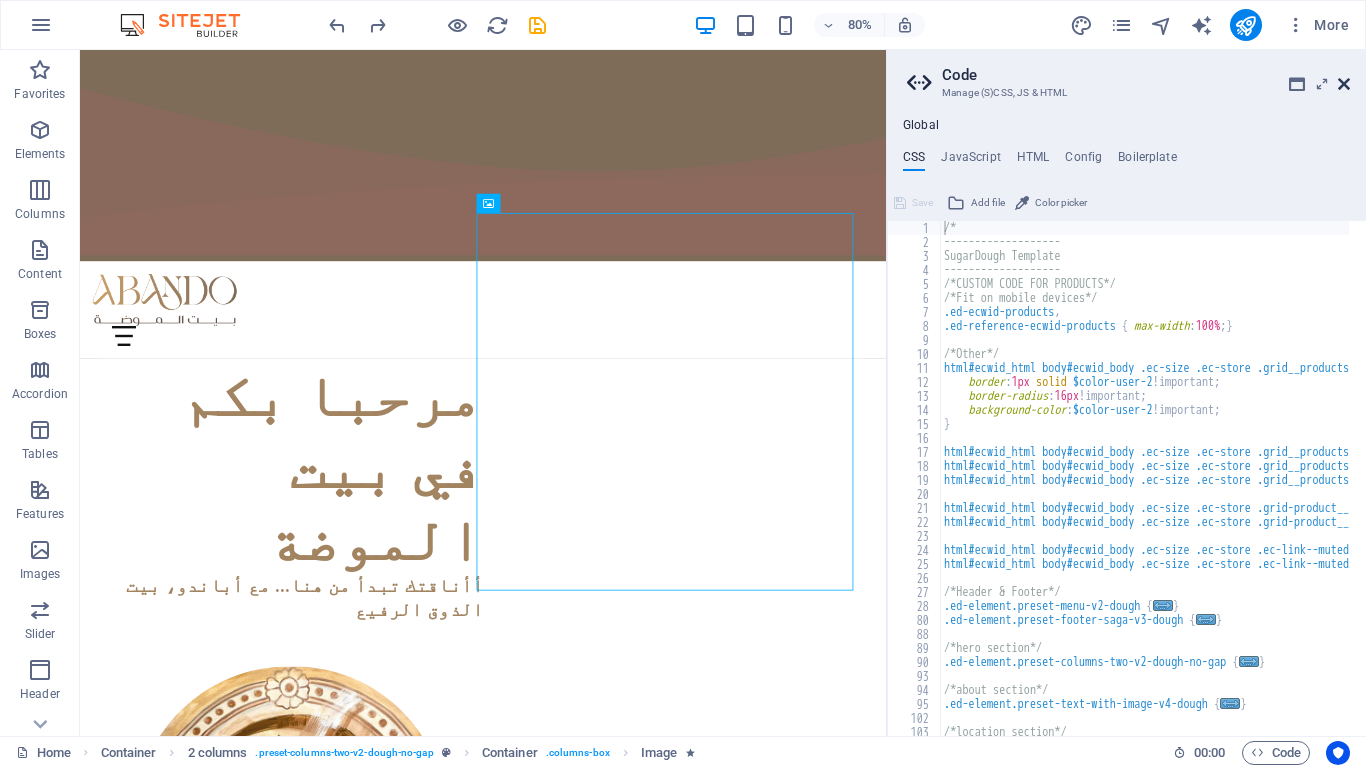 click at bounding box center (1344, 84) 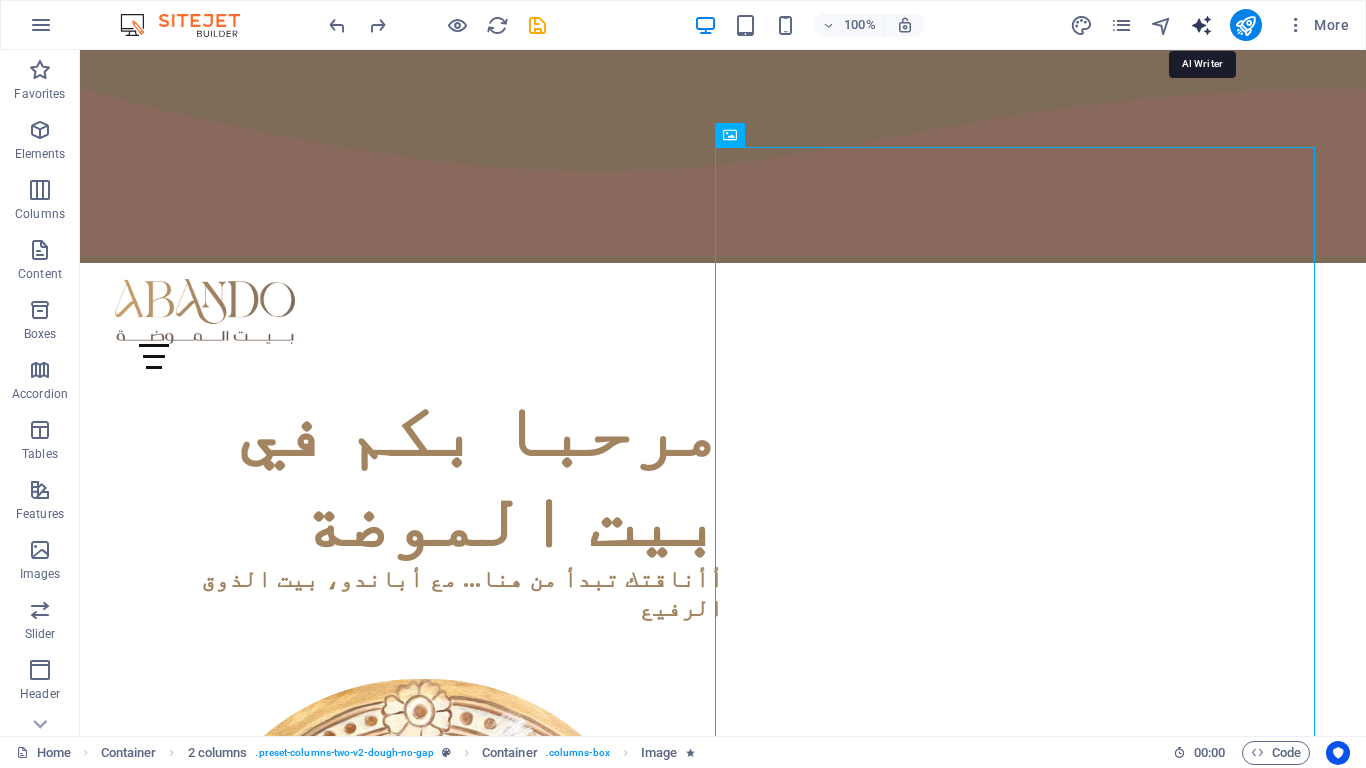 click at bounding box center [1201, 25] 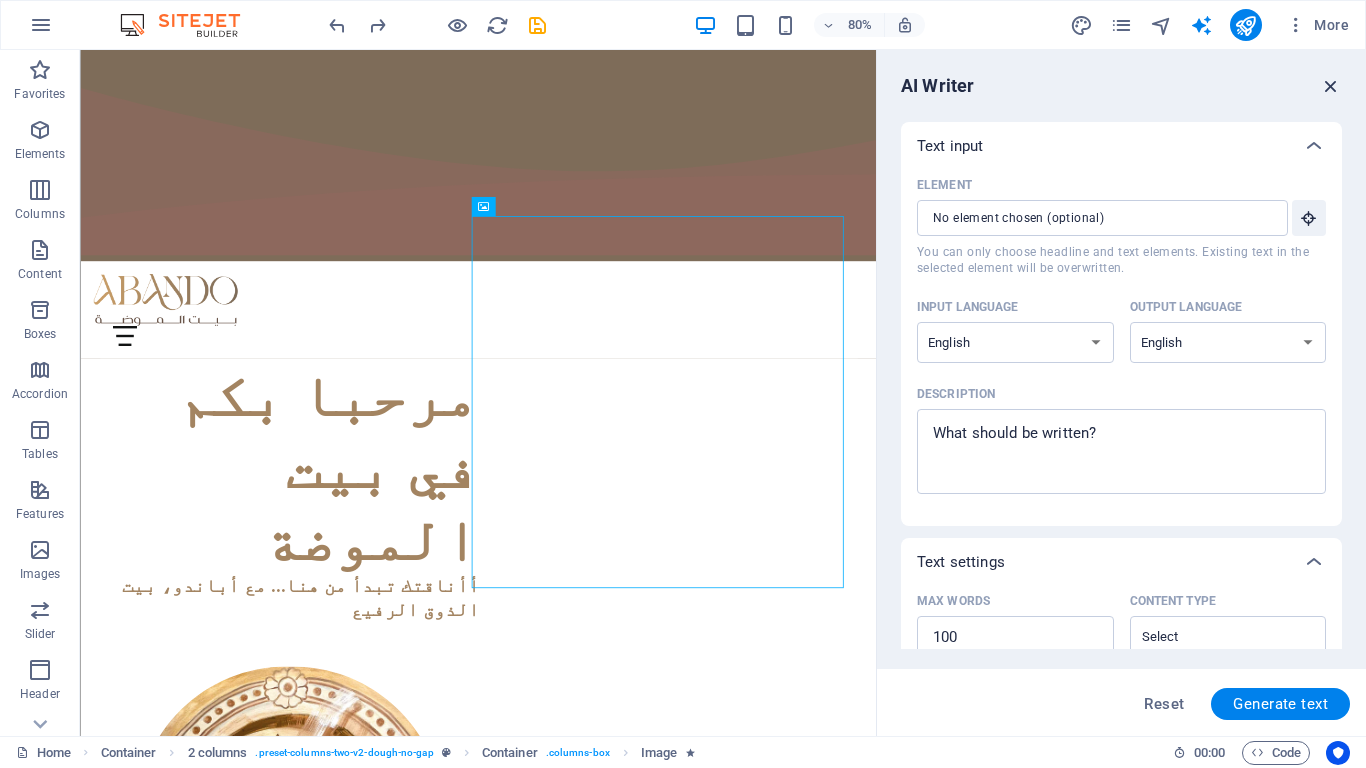 click at bounding box center (1331, 86) 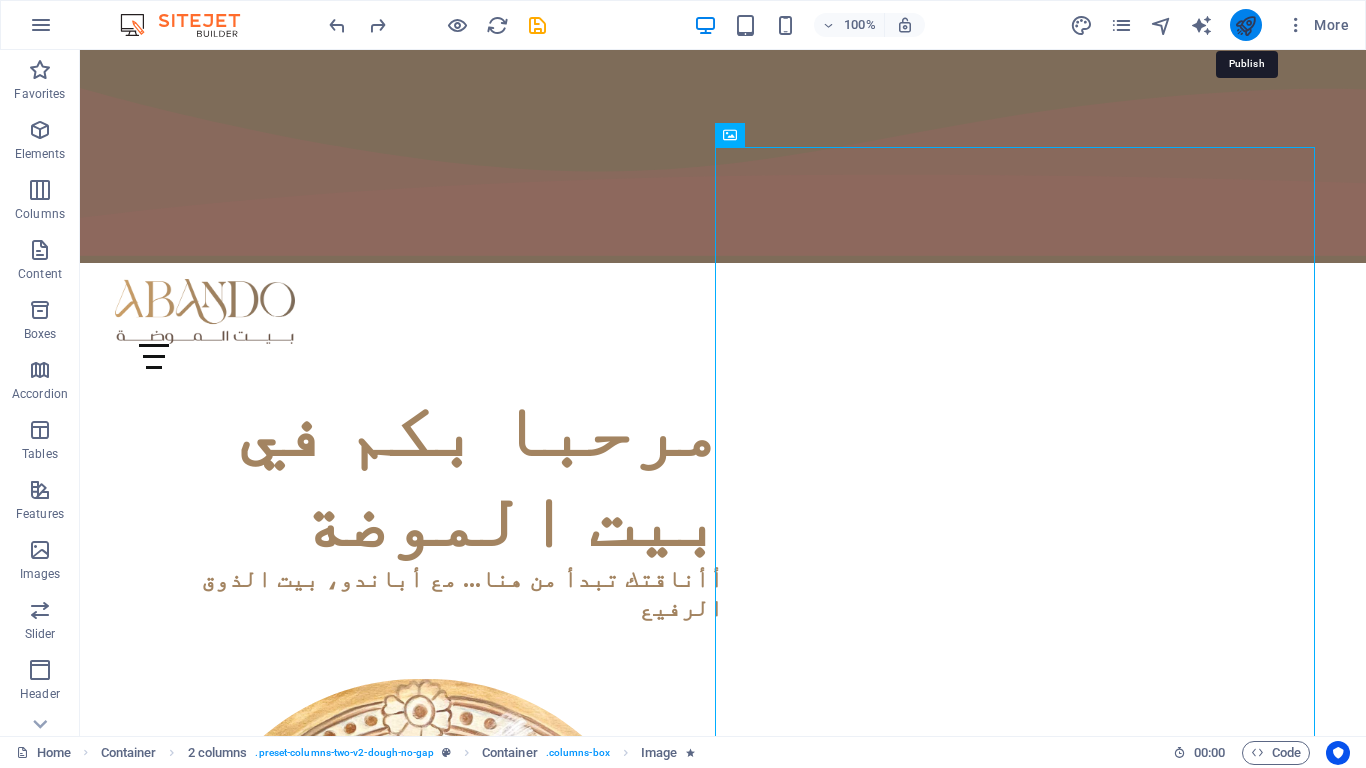 click at bounding box center [1245, 25] 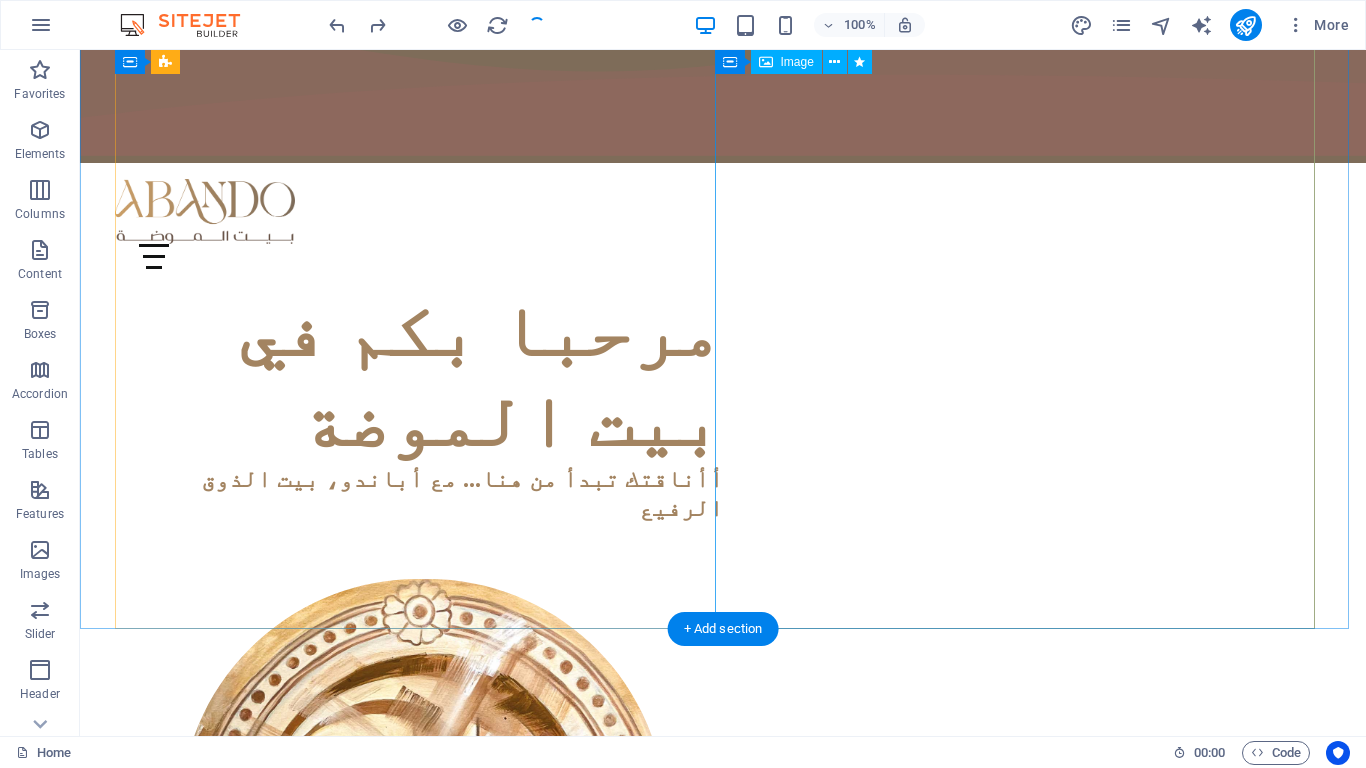 scroll, scrollTop: 0, scrollLeft: 0, axis: both 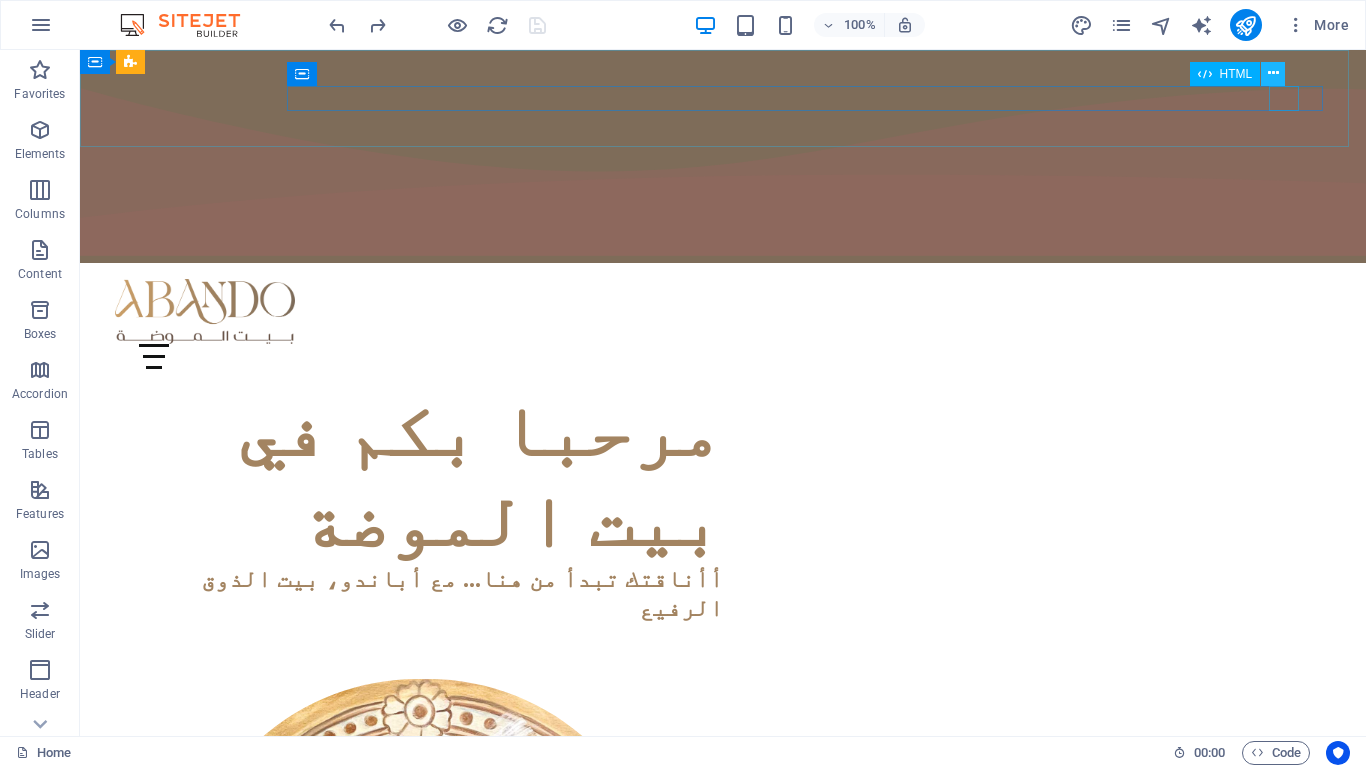 click at bounding box center (1273, 73) 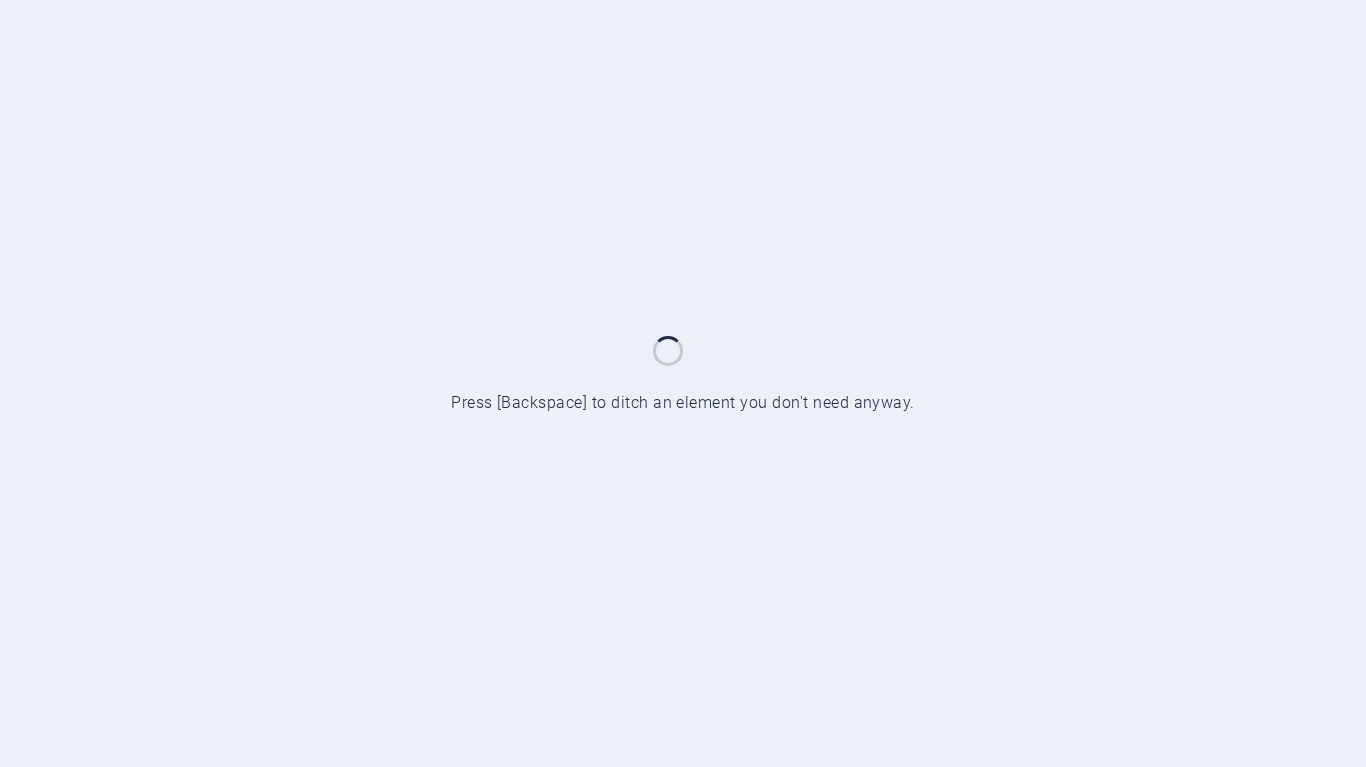 scroll, scrollTop: 0, scrollLeft: 0, axis: both 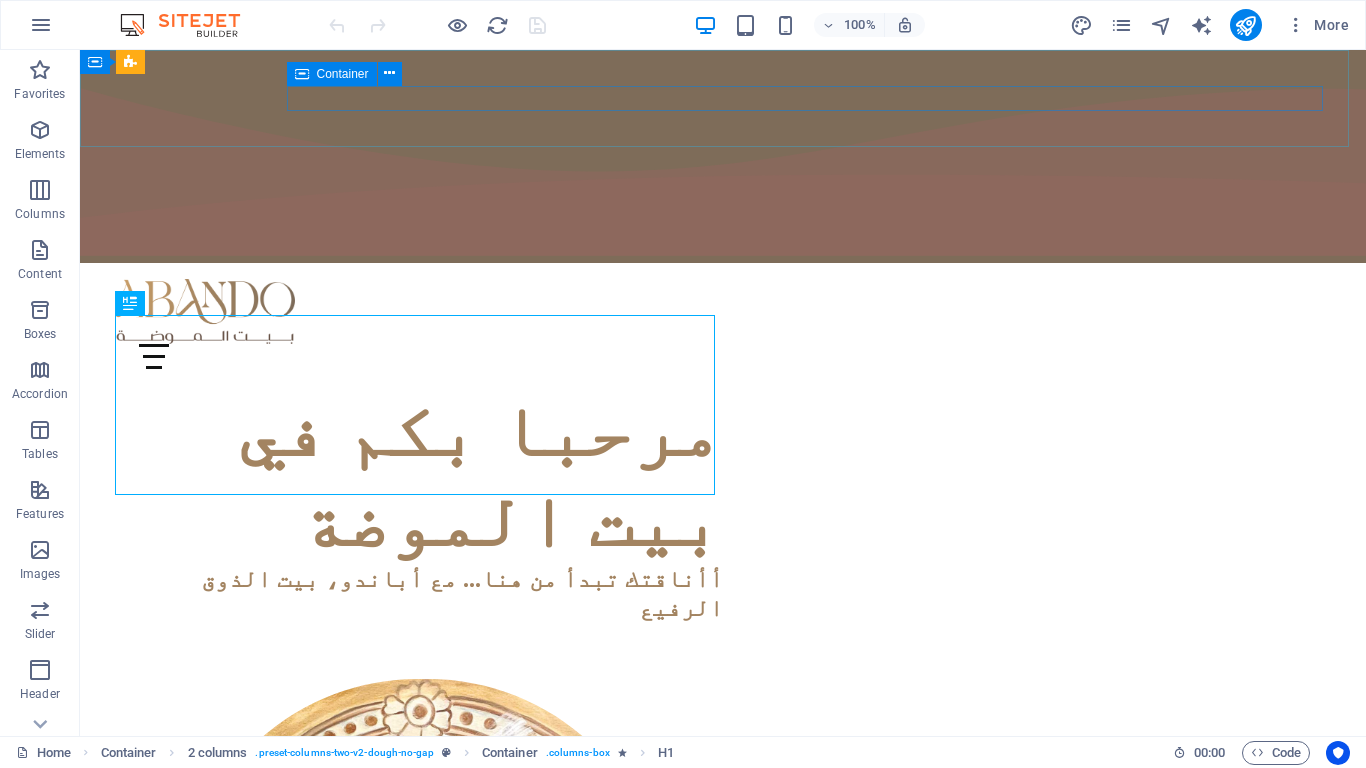 click on "Container" at bounding box center [343, 74] 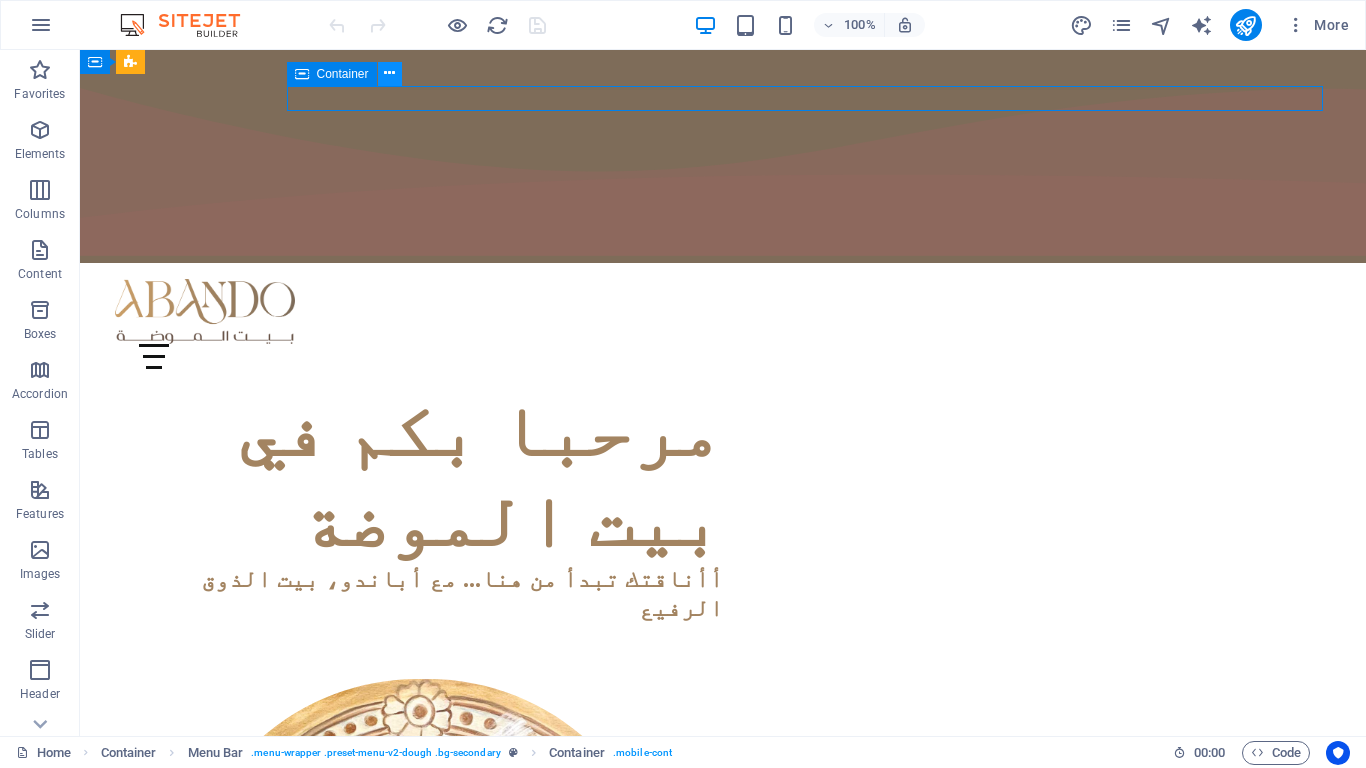 click at bounding box center (390, 74) 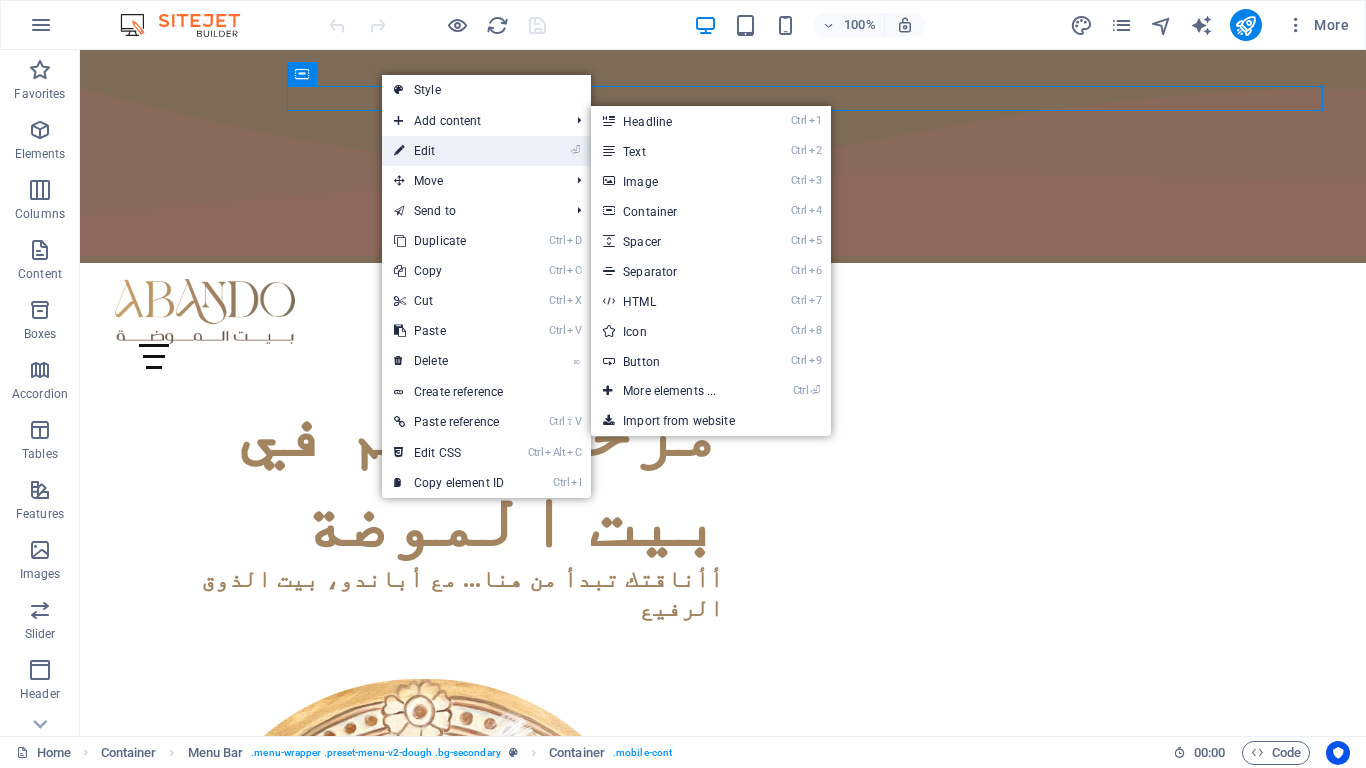 click on "⏎  Edit" at bounding box center [449, 151] 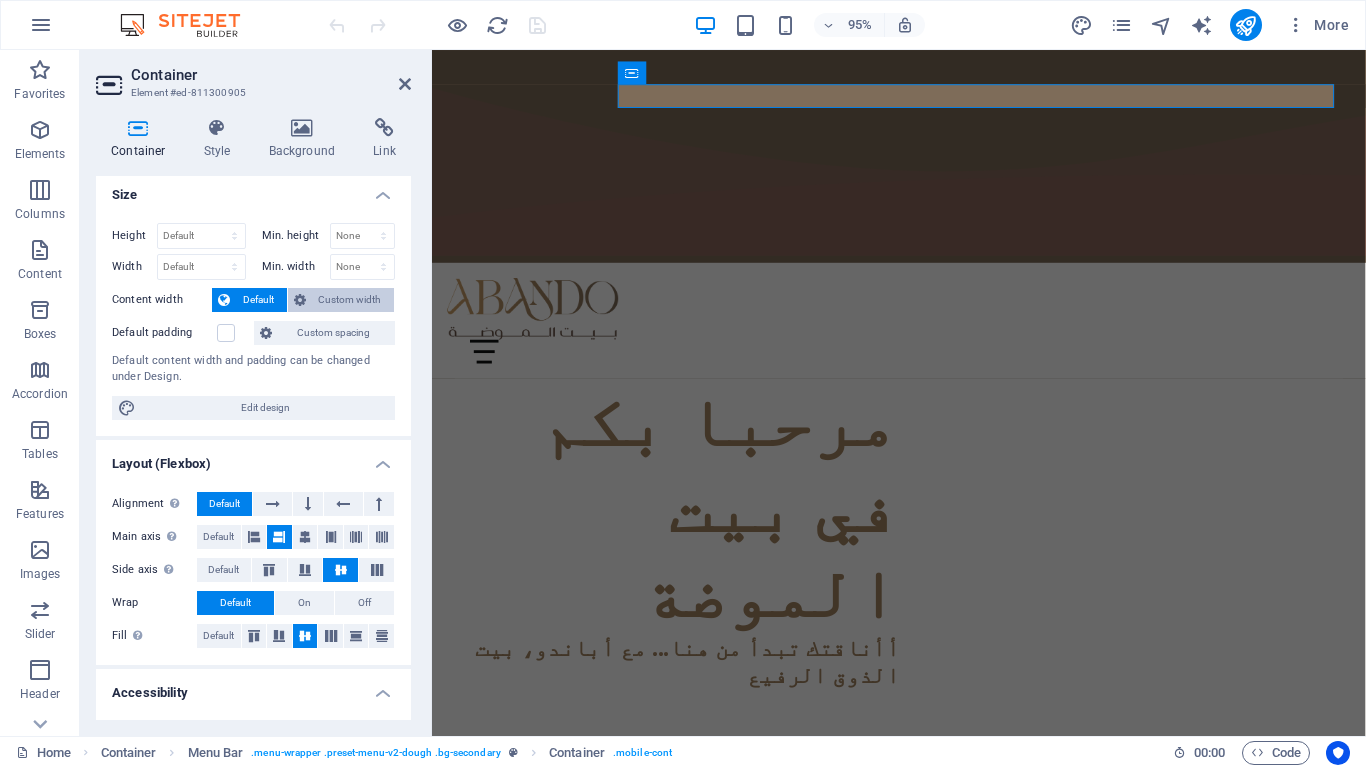 scroll, scrollTop: 0, scrollLeft: 0, axis: both 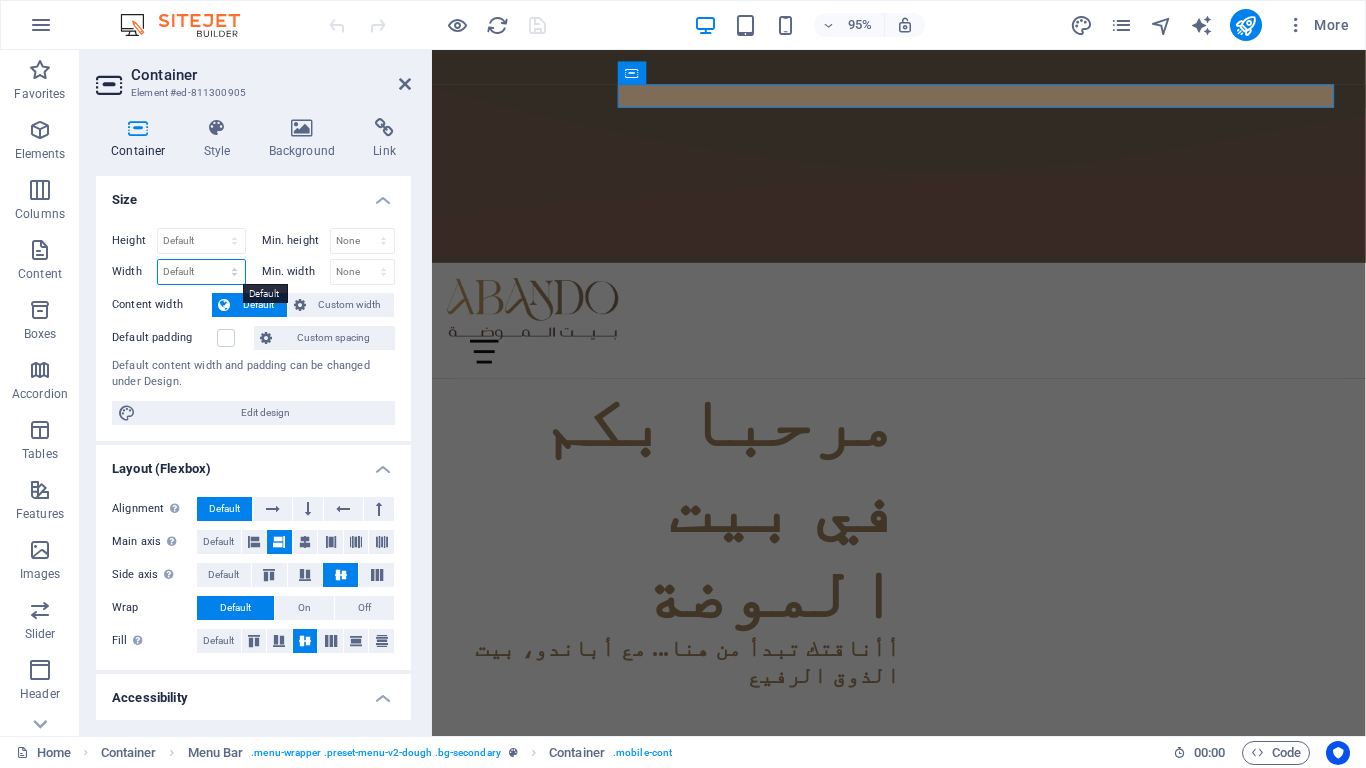 click on "Default px rem % em vh vw" at bounding box center (201, 272) 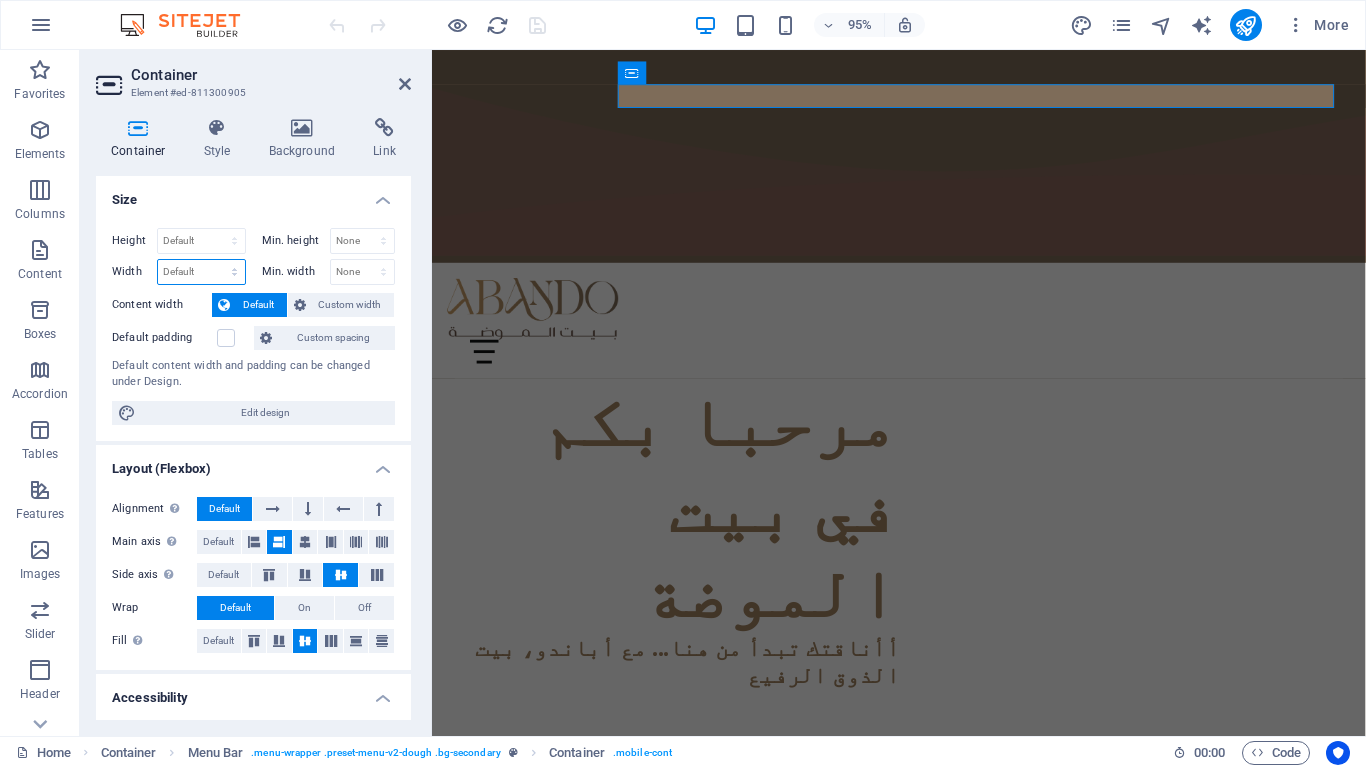 click on "Default px rem % em vh vw" at bounding box center (201, 272) 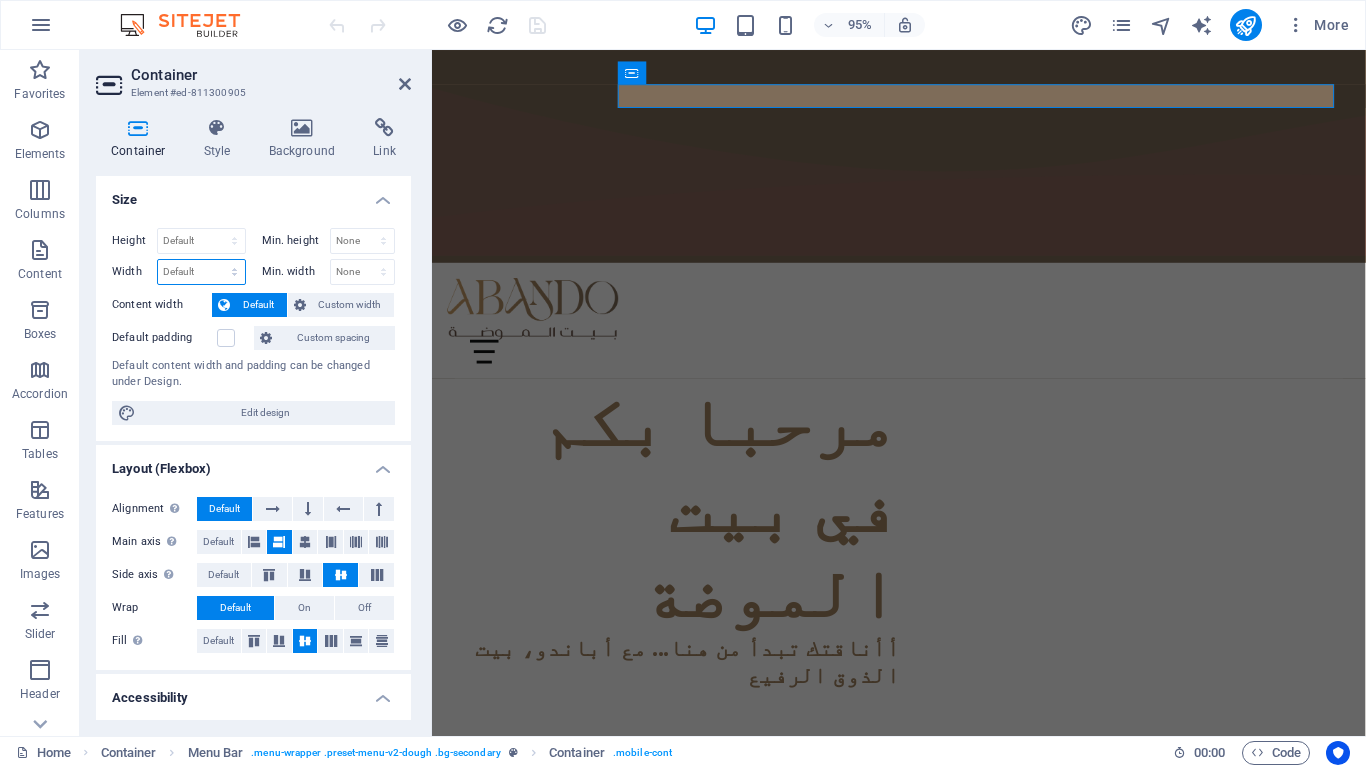 select on "px" 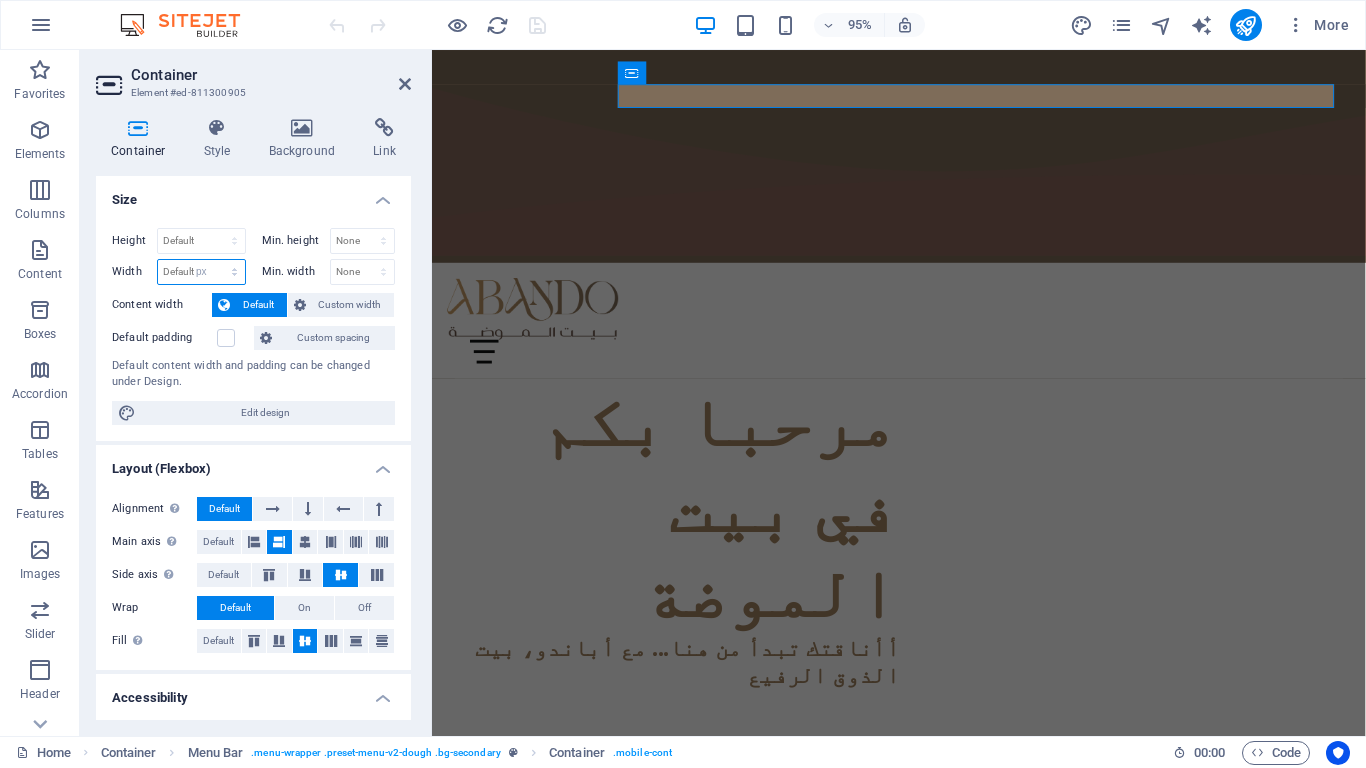 click on "Default px rem % em vh vw" at bounding box center [201, 272] 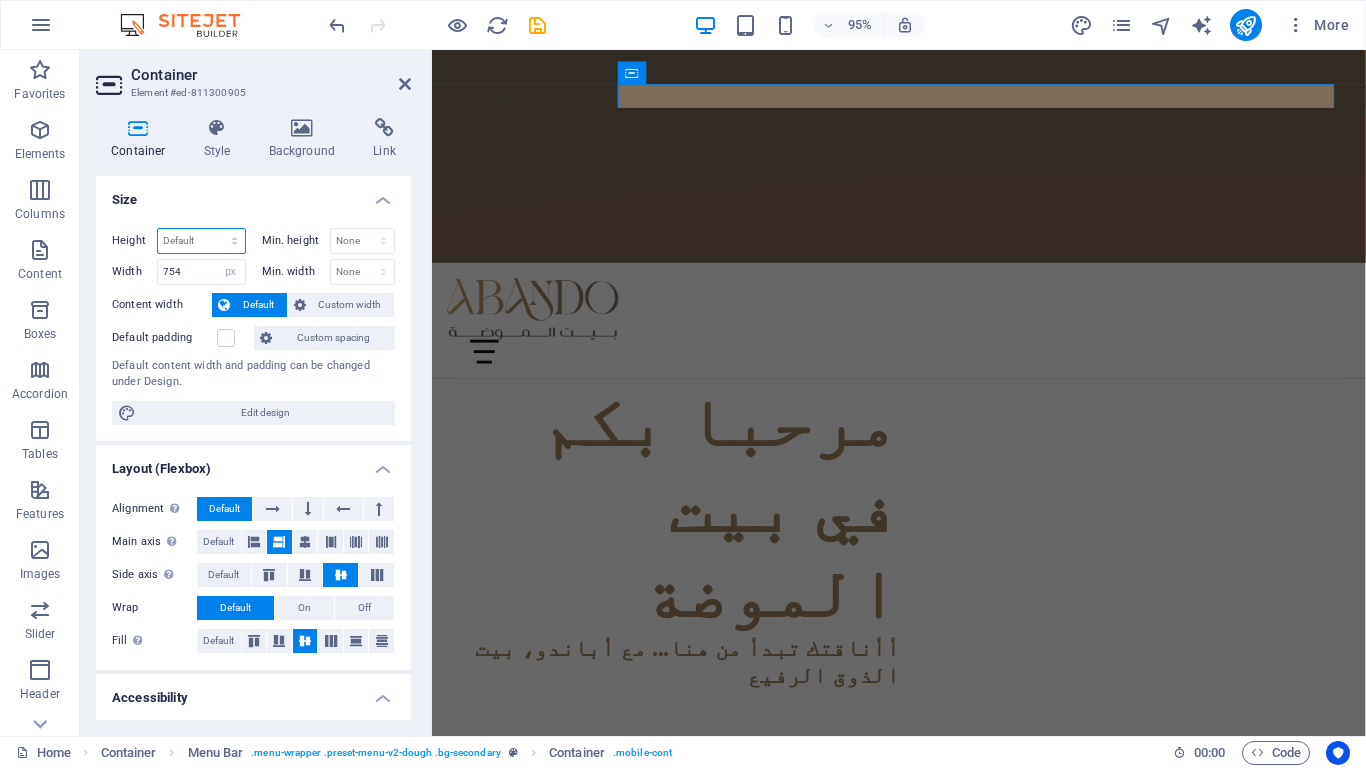click on "Default px rem % vh vw" at bounding box center (201, 241) 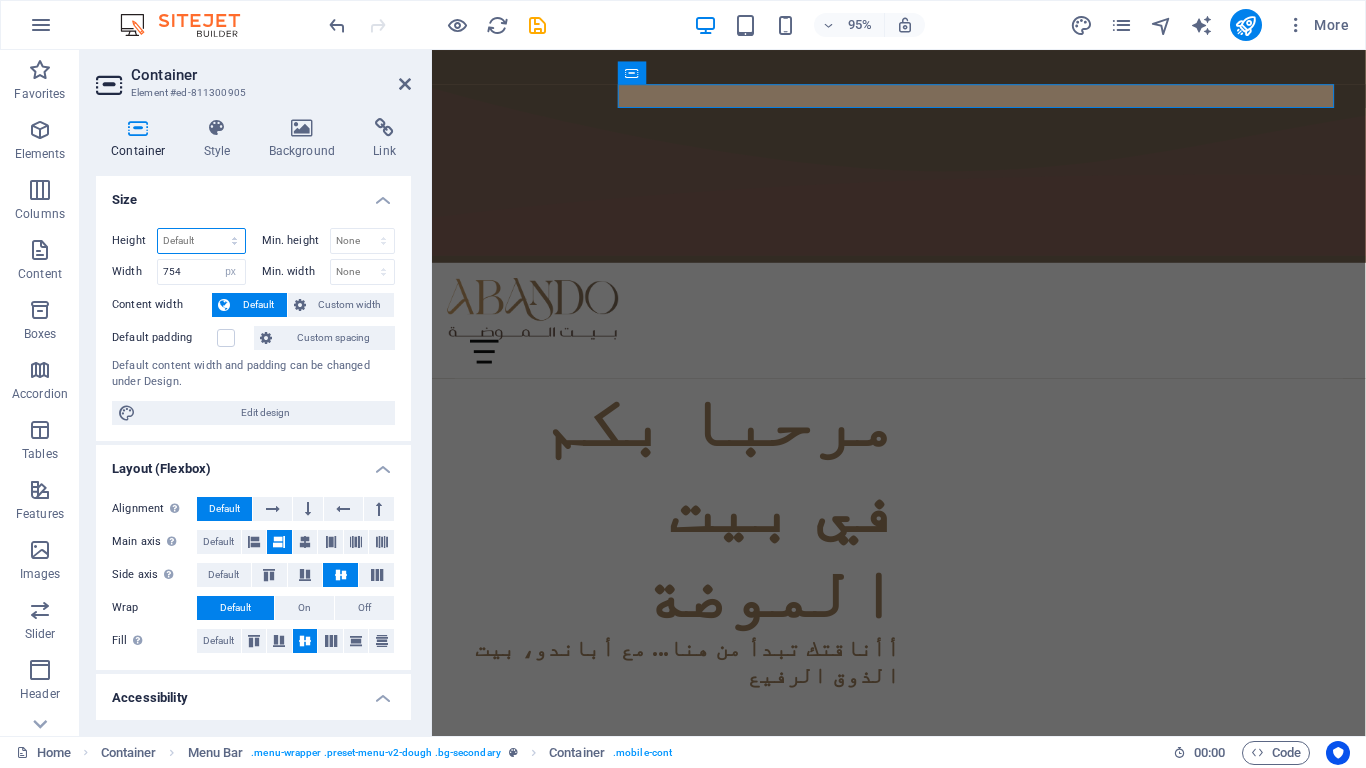 select on "px" 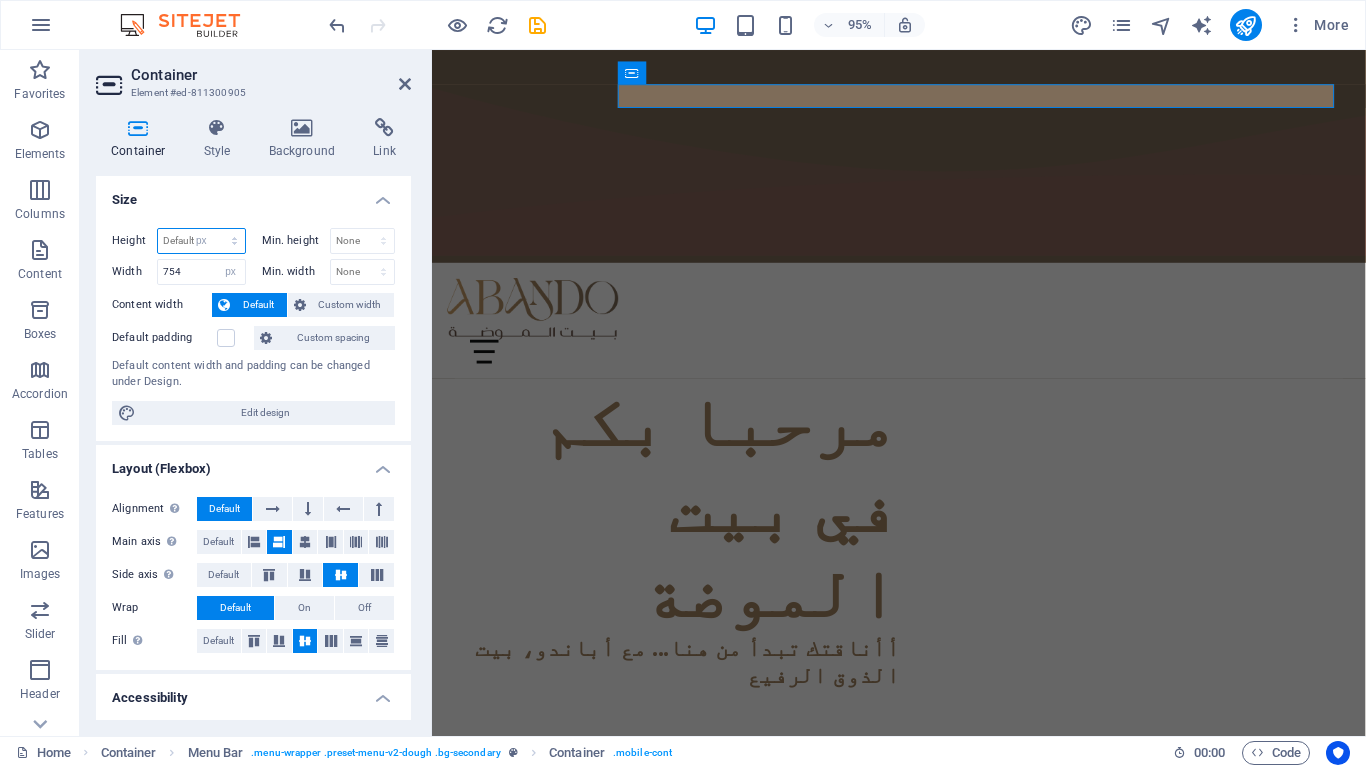 click on "Default px rem % vh vw" at bounding box center [201, 241] 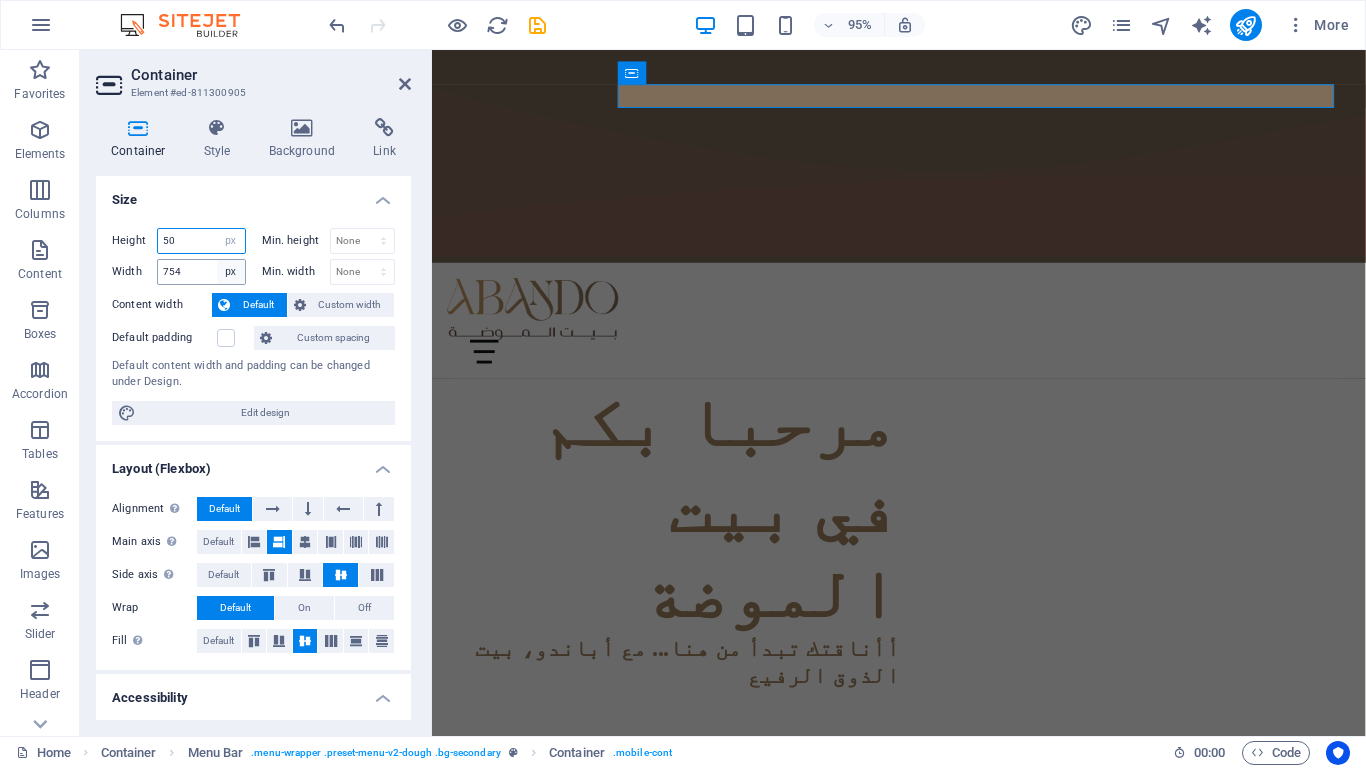 type on "50" 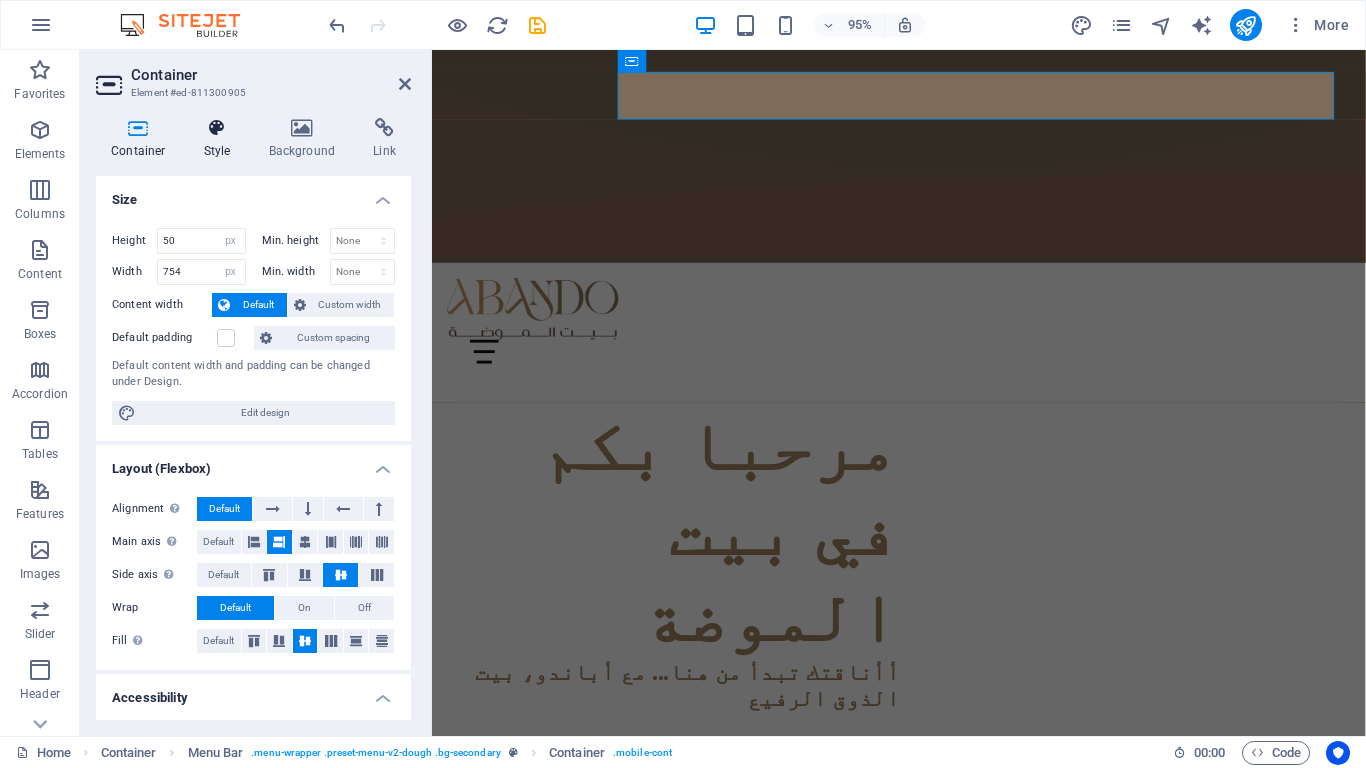 click at bounding box center [217, 128] 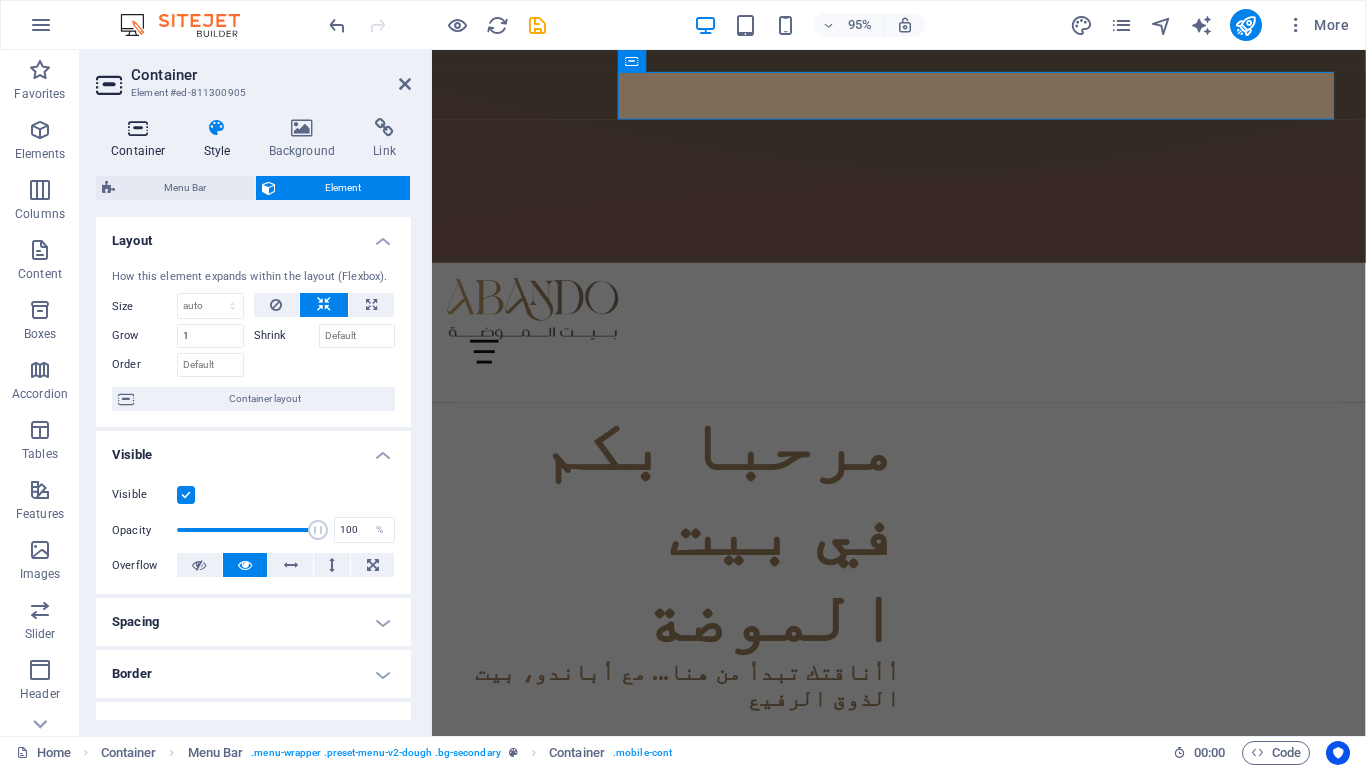 click at bounding box center (138, 128) 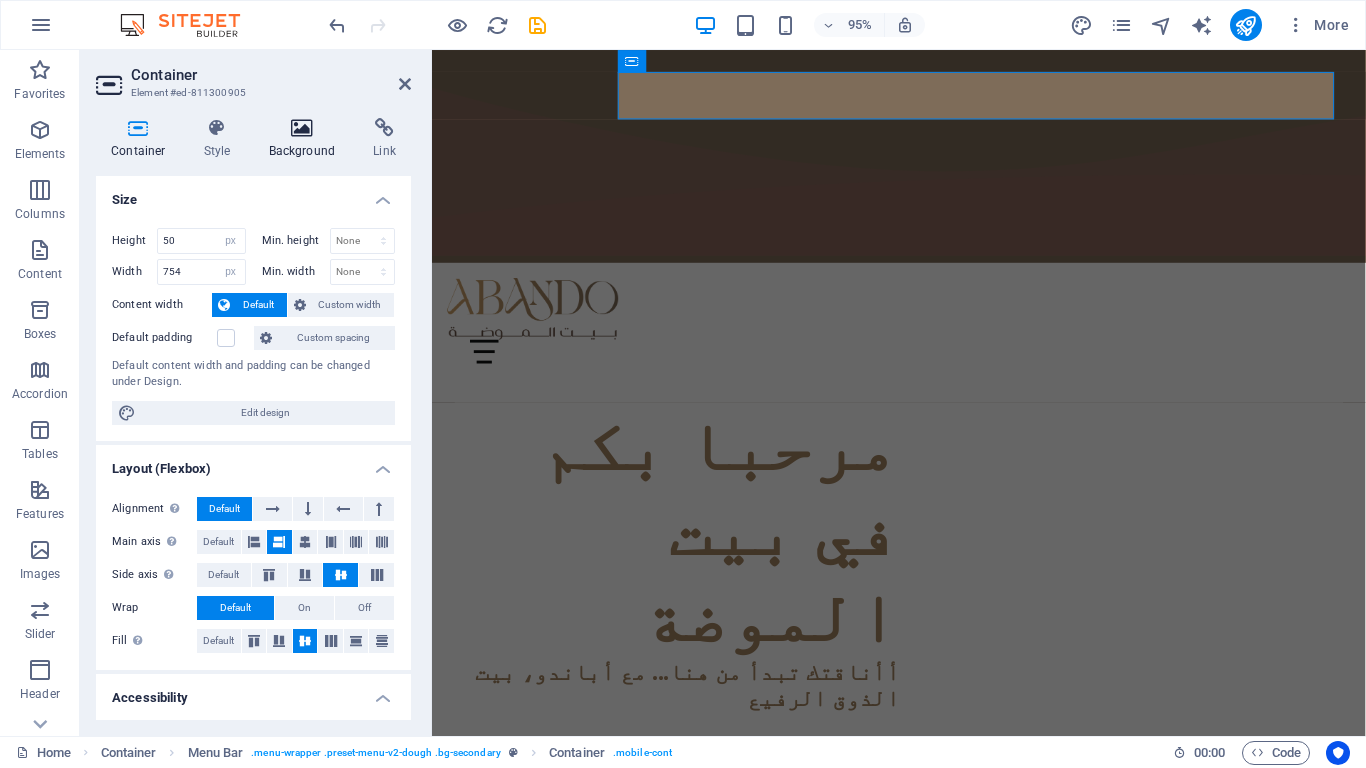 click on "Background" at bounding box center (306, 139) 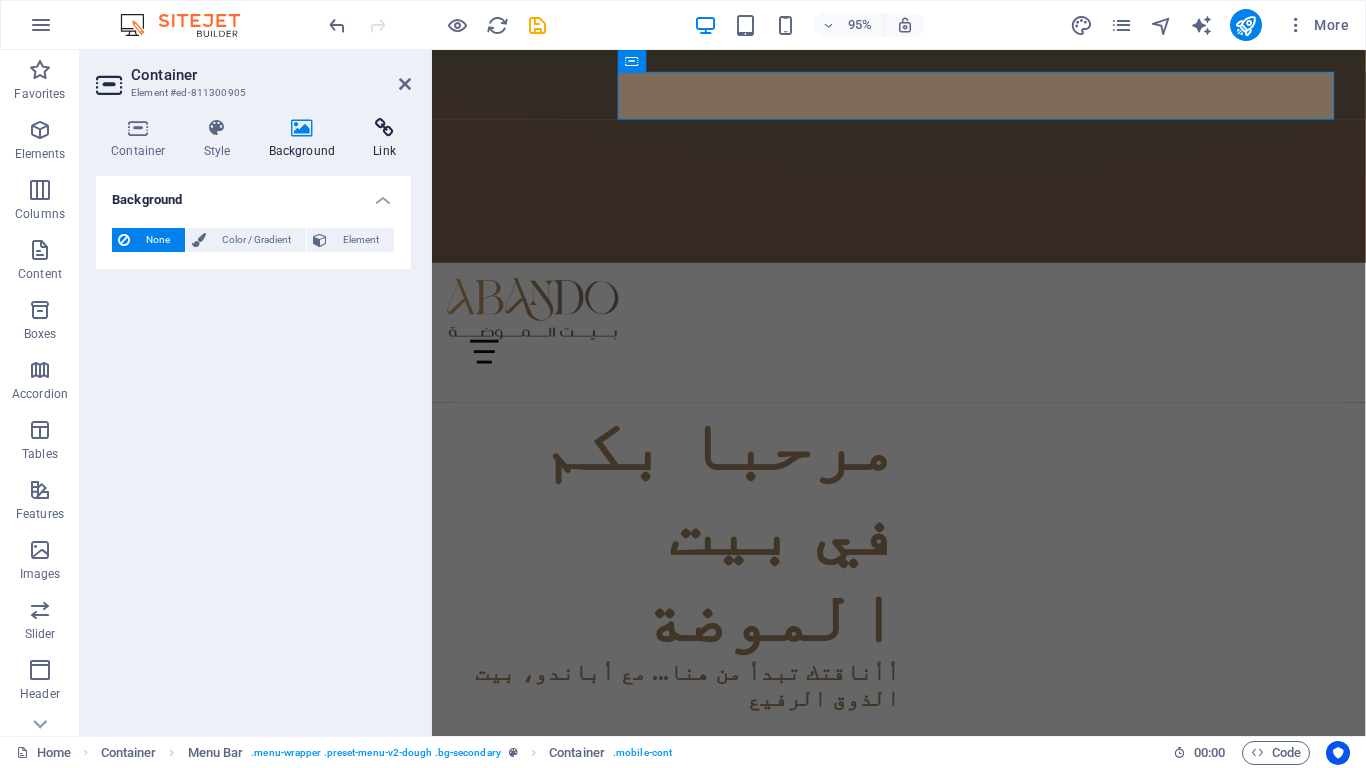 click on "Link" at bounding box center (384, 139) 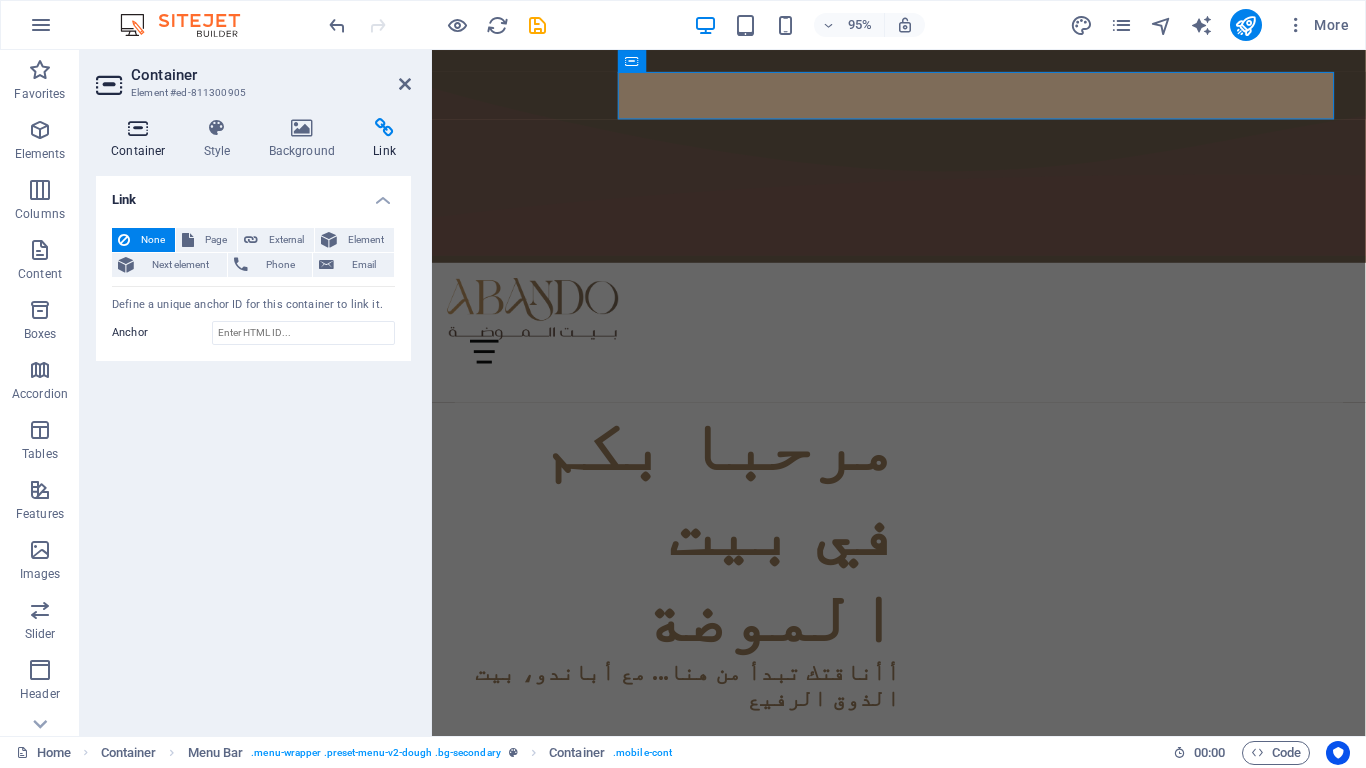 click on "Container" at bounding box center (142, 139) 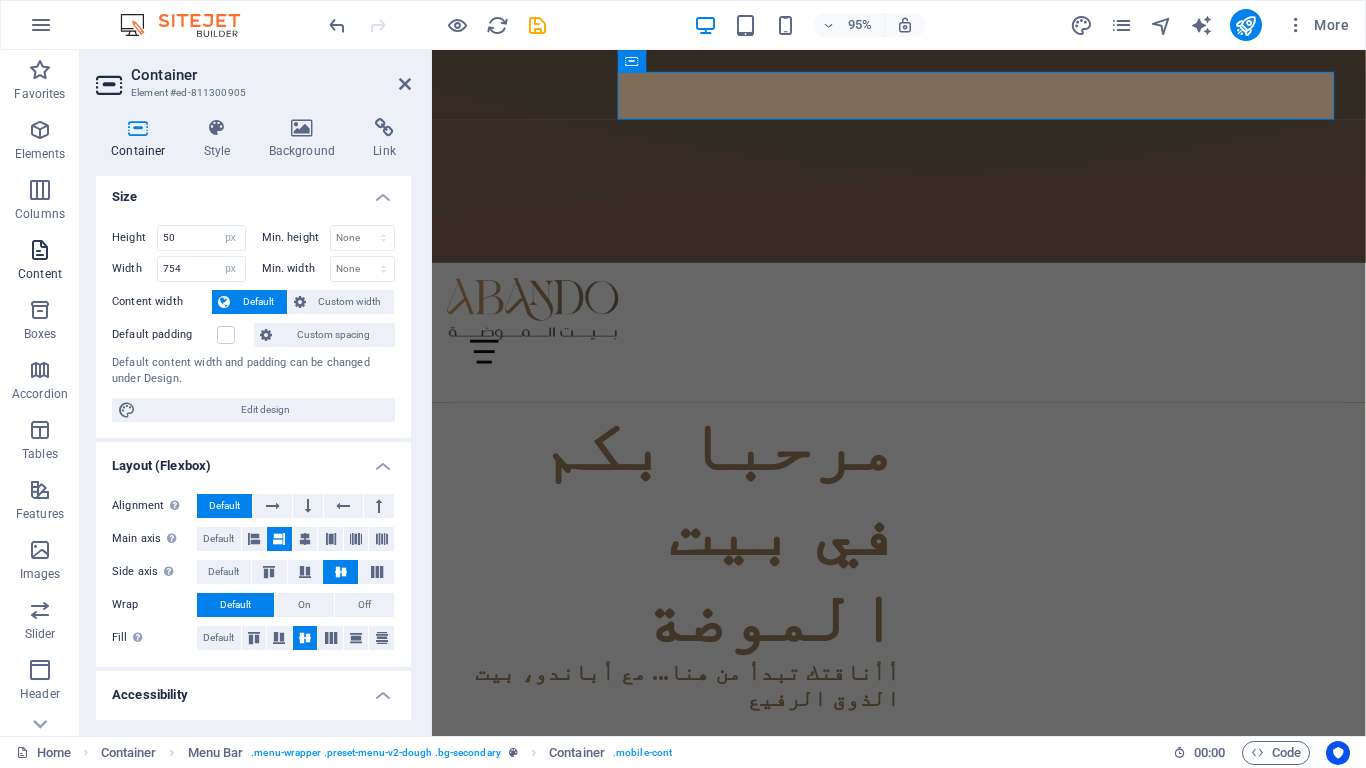 scroll, scrollTop: 0, scrollLeft: 0, axis: both 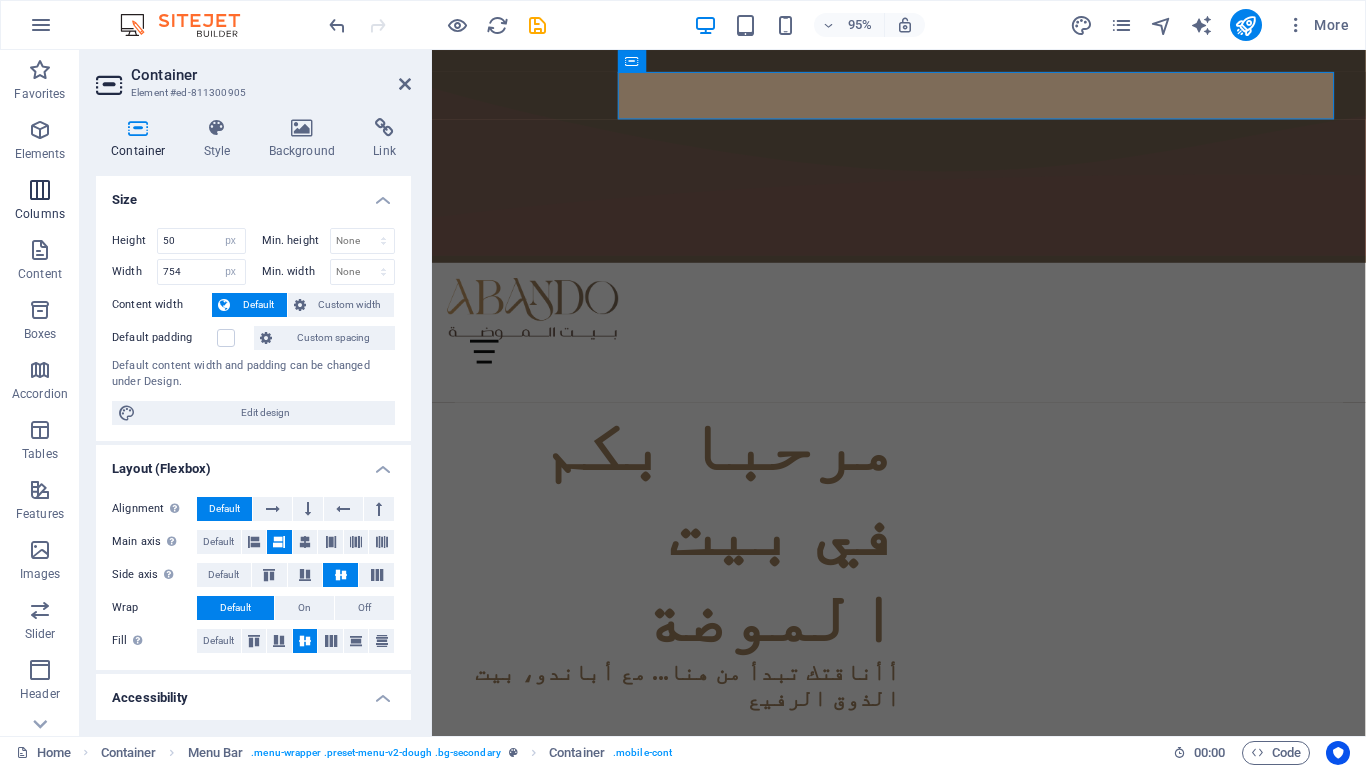 click on "Columns" at bounding box center [40, 214] 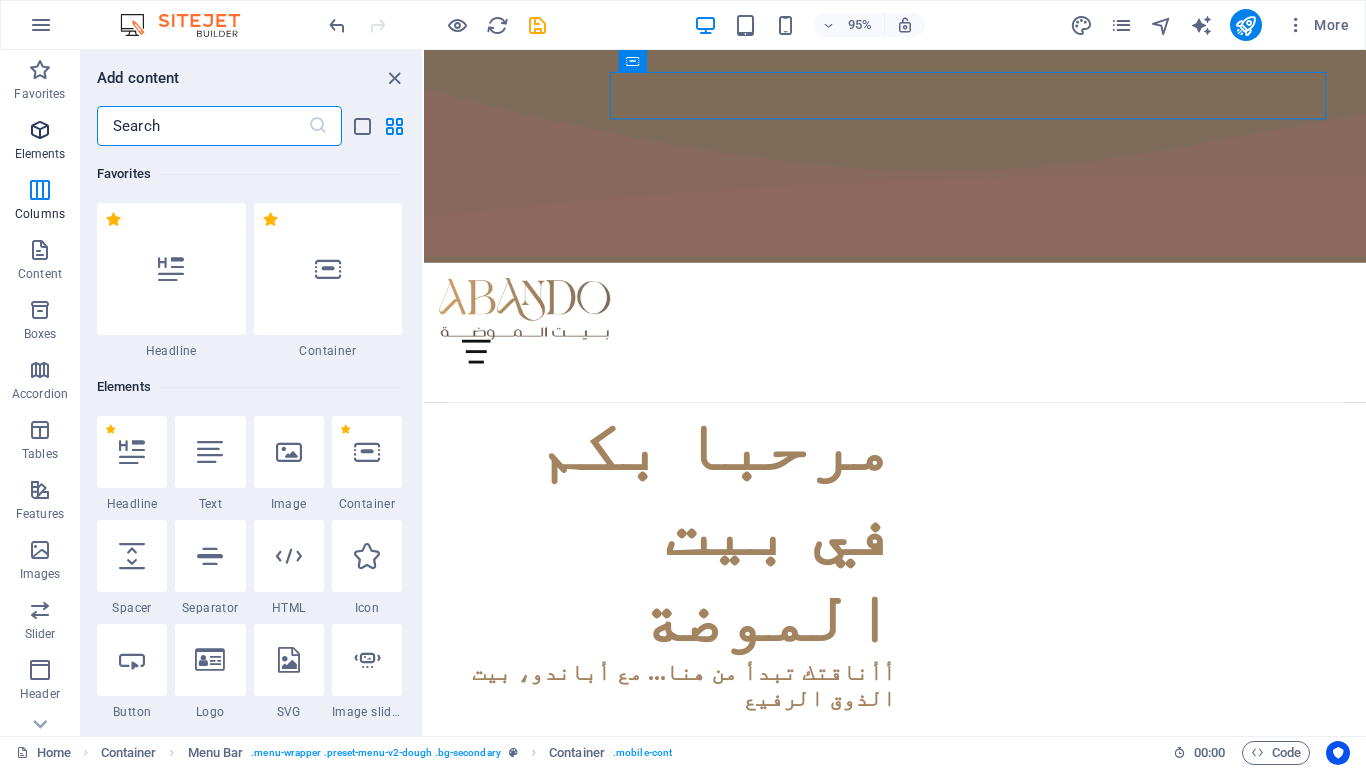 click on "Elements" at bounding box center [40, 142] 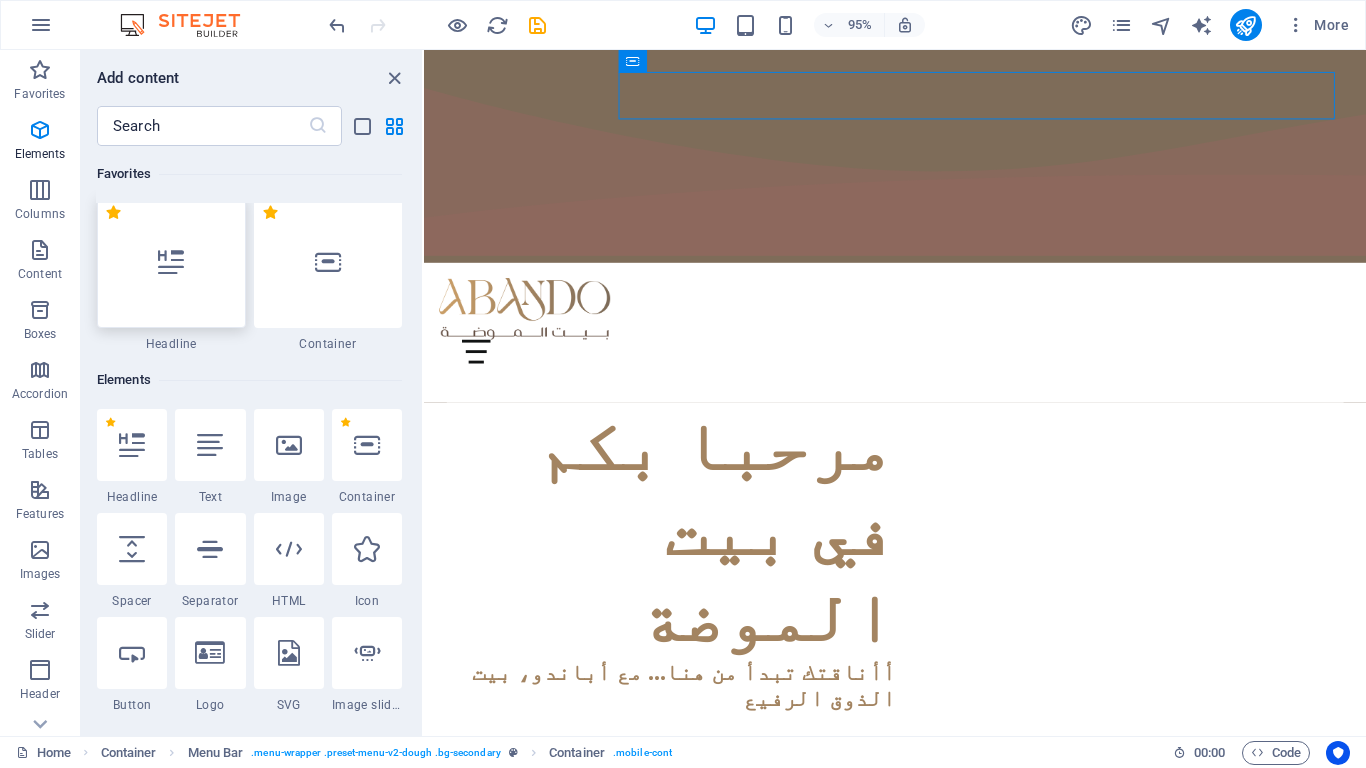 scroll, scrollTop: 0, scrollLeft: 0, axis: both 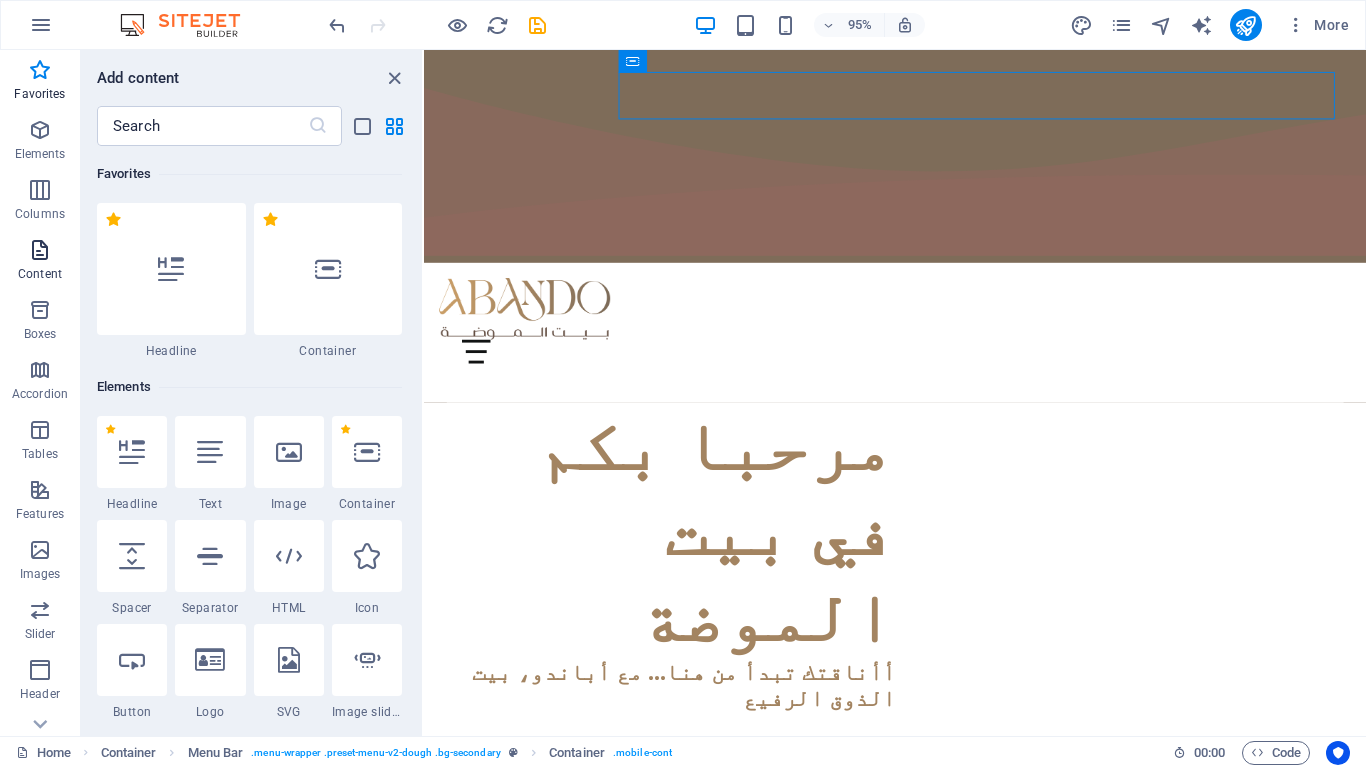 click on "Content" at bounding box center [40, 274] 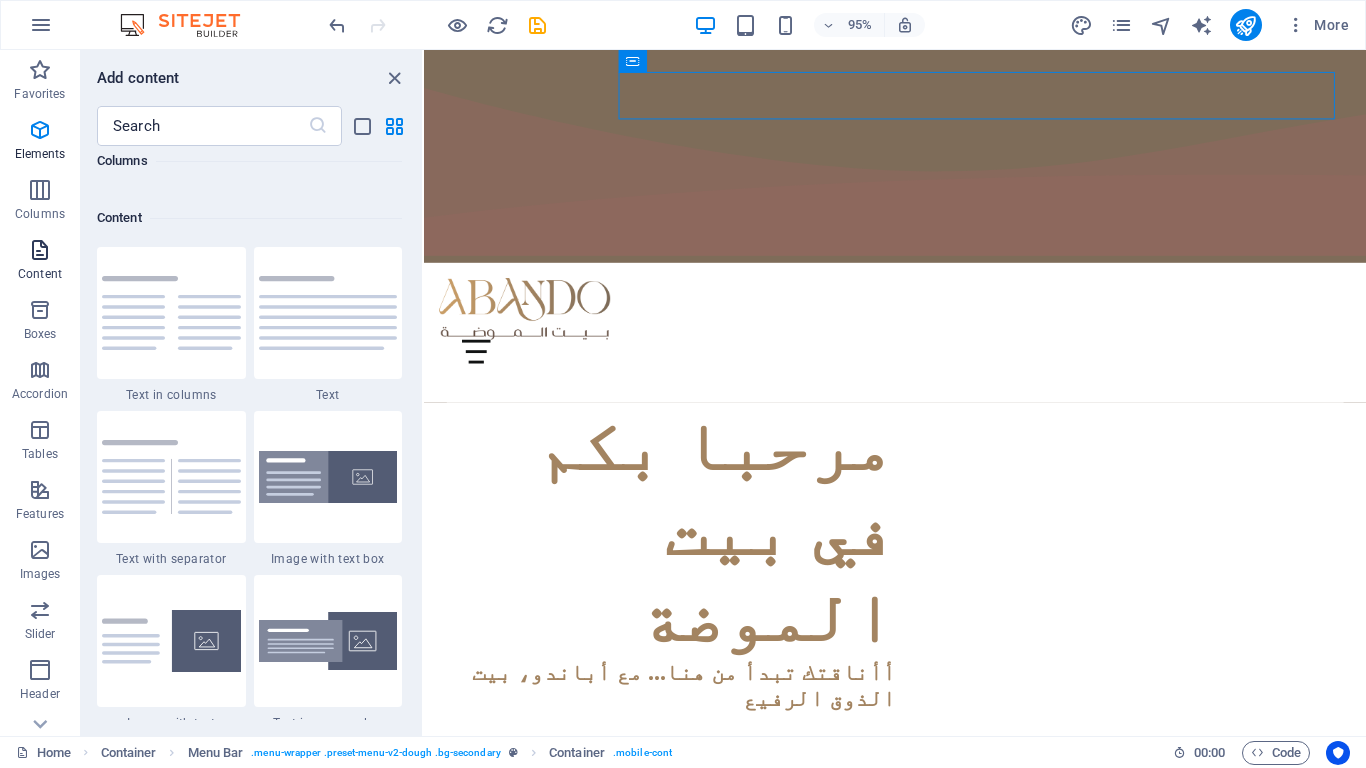 scroll, scrollTop: 3499, scrollLeft: 0, axis: vertical 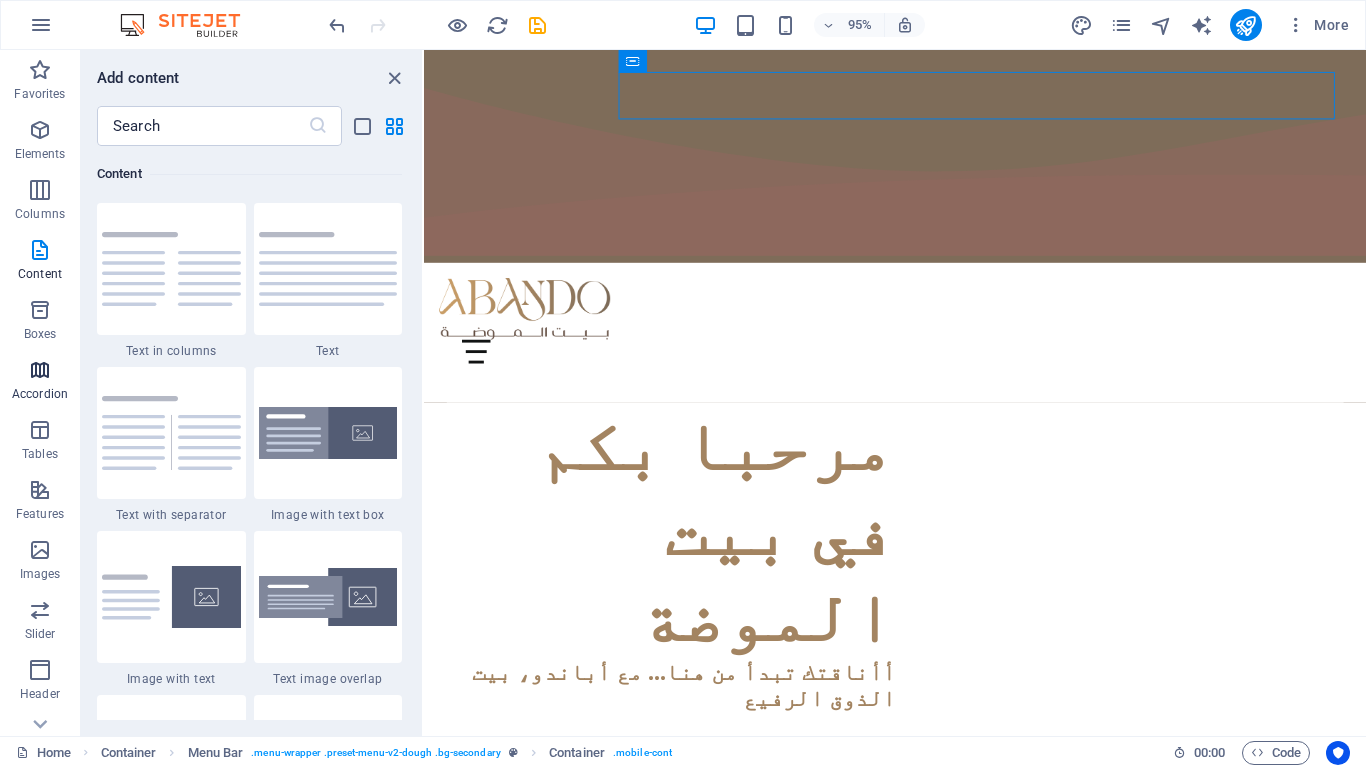 click on "Accordion" at bounding box center (40, 382) 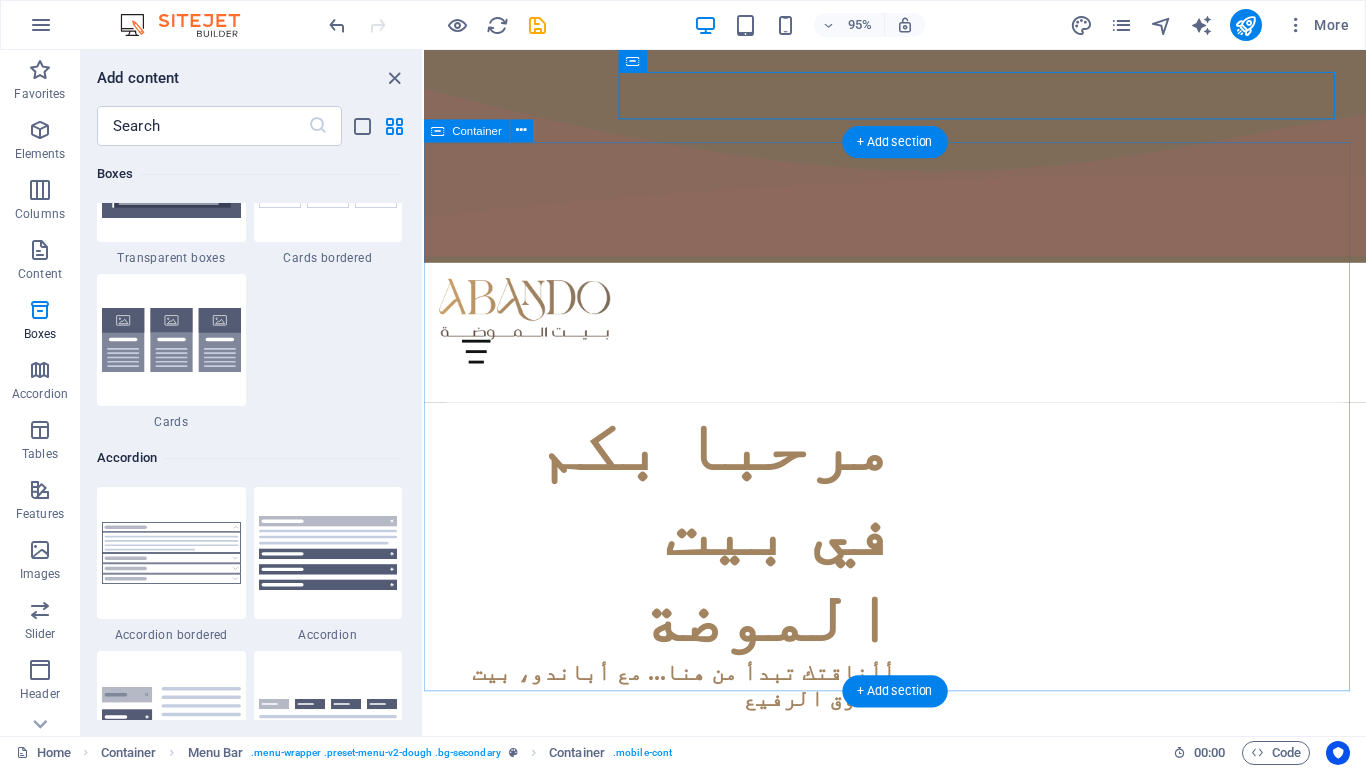scroll, scrollTop: 6385, scrollLeft: 0, axis: vertical 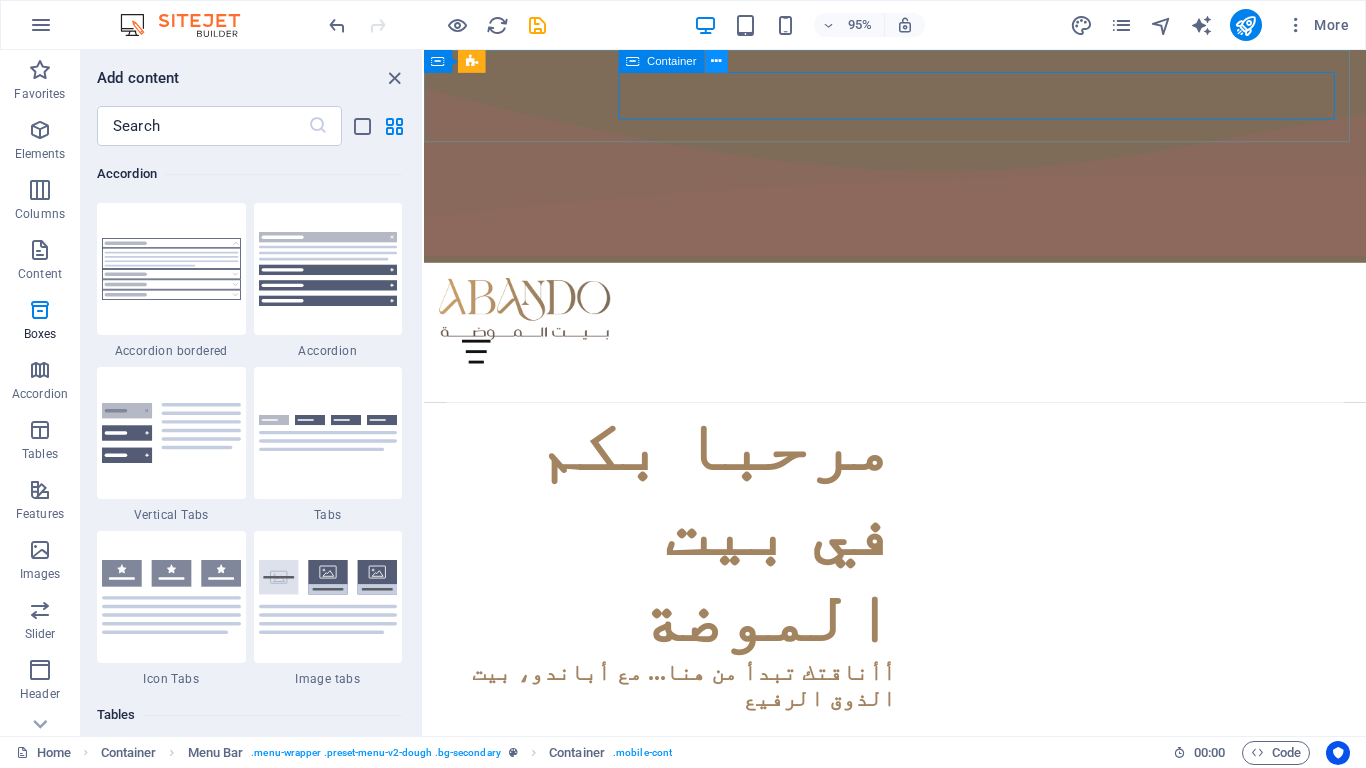 click at bounding box center (716, 61) 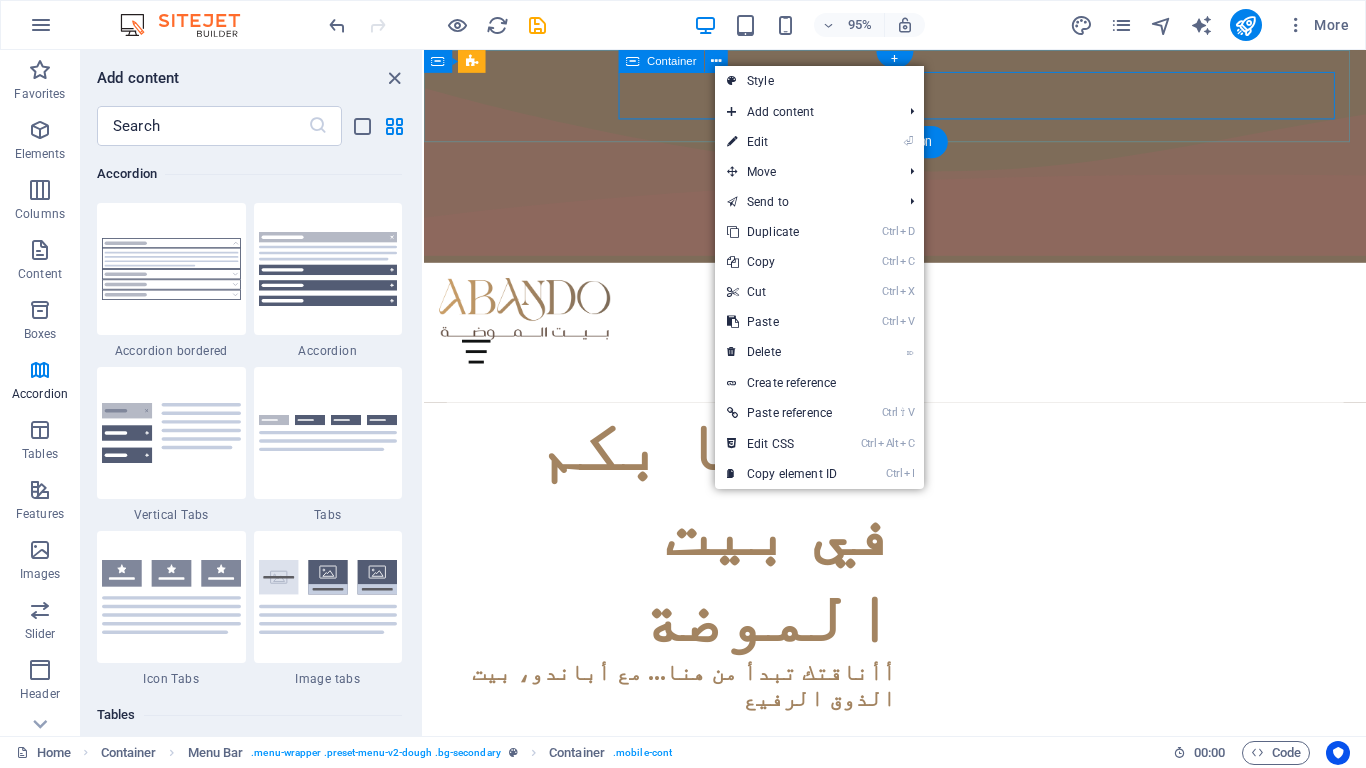 click at bounding box center [817, 380] 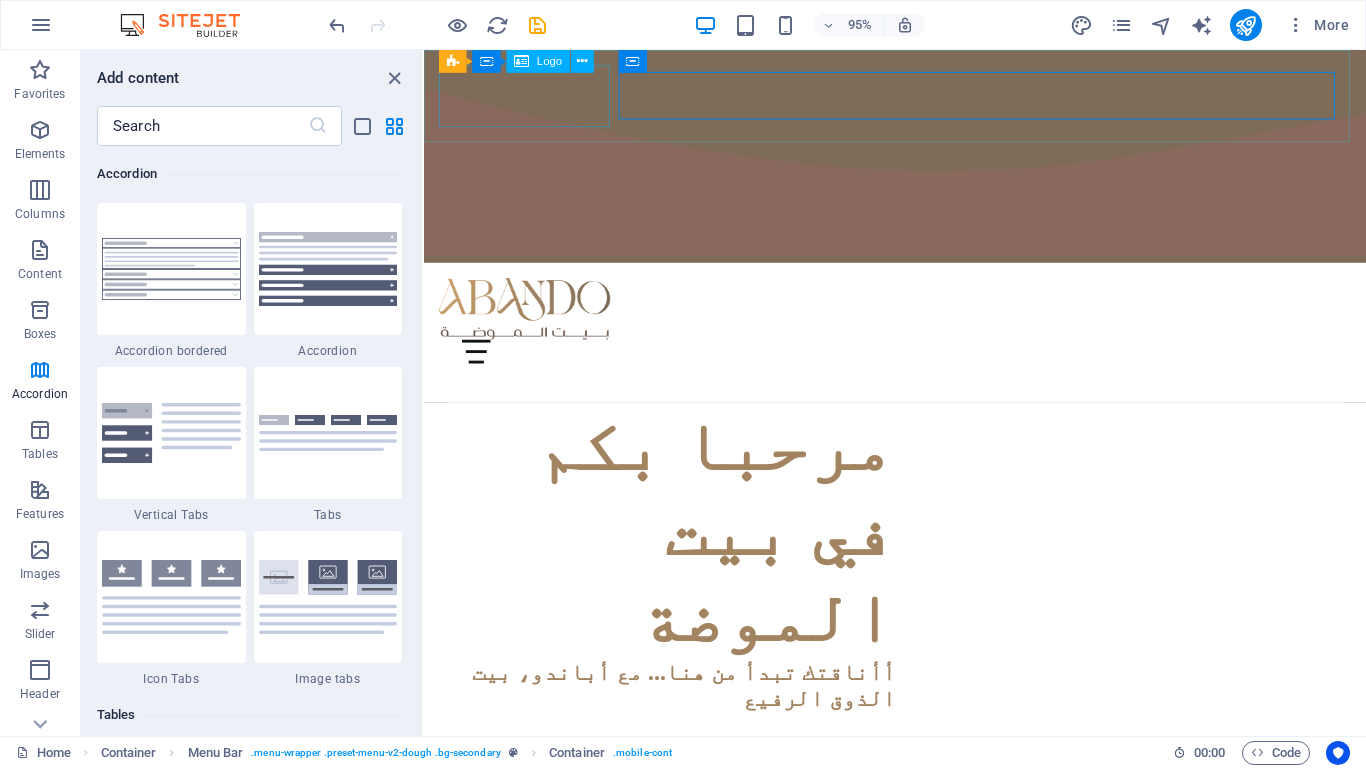 click on "Menu Bar   Container   Logo" at bounding box center [522, 62] 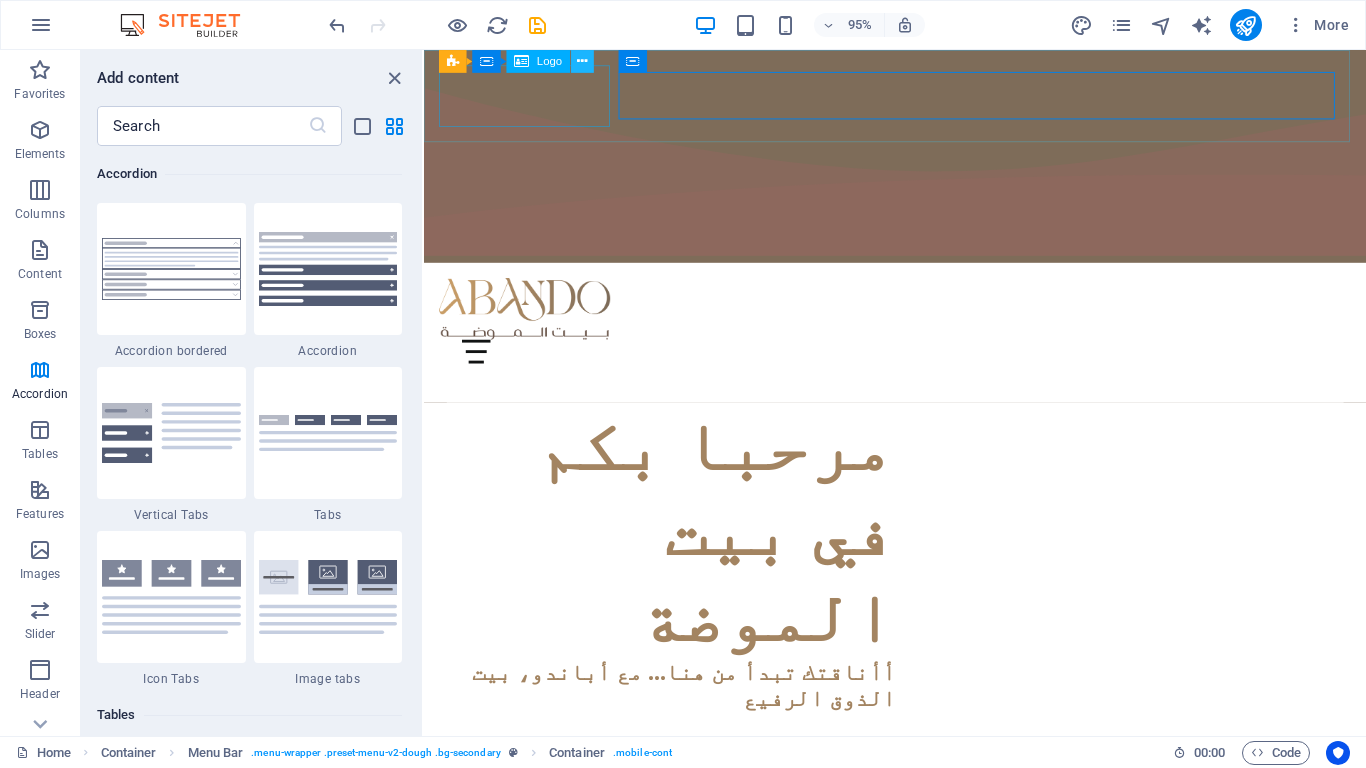 click at bounding box center [582, 61] 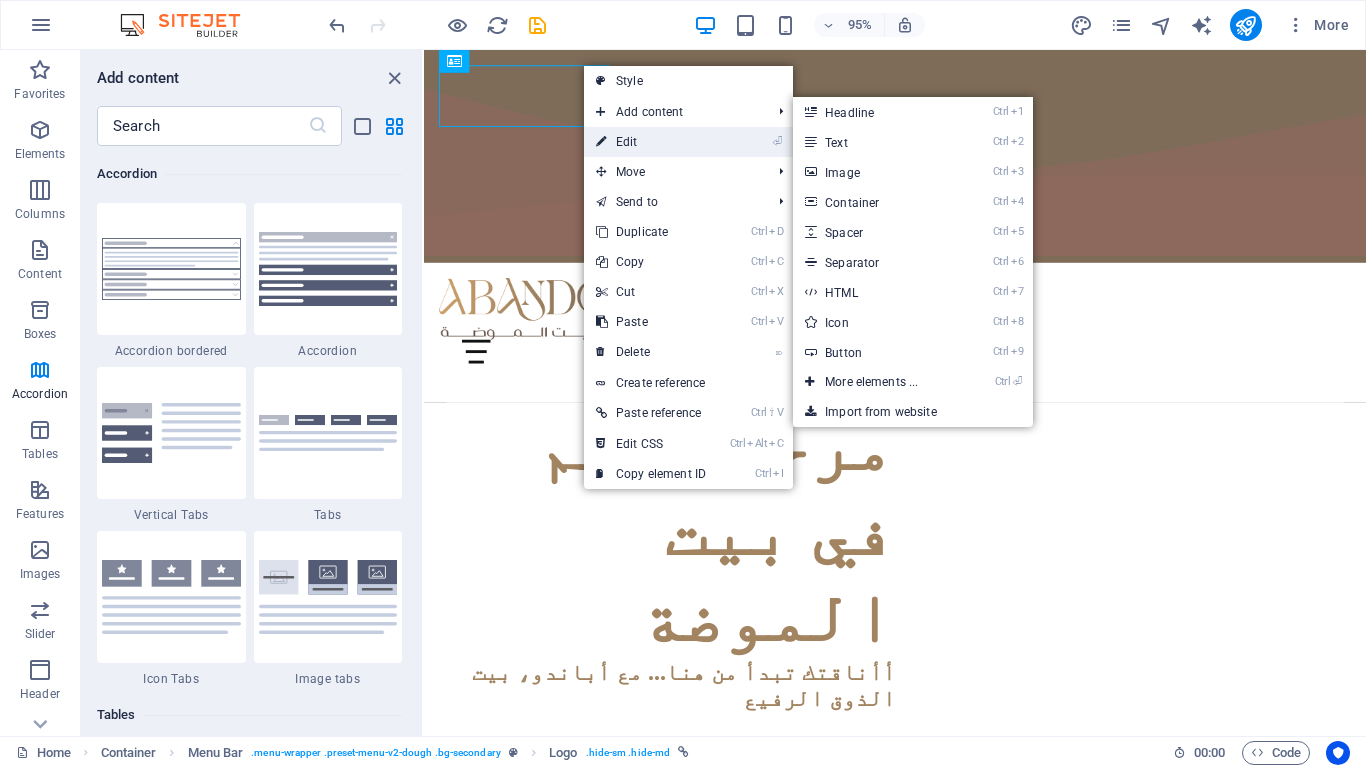 click on "⏎  Edit" at bounding box center [651, 142] 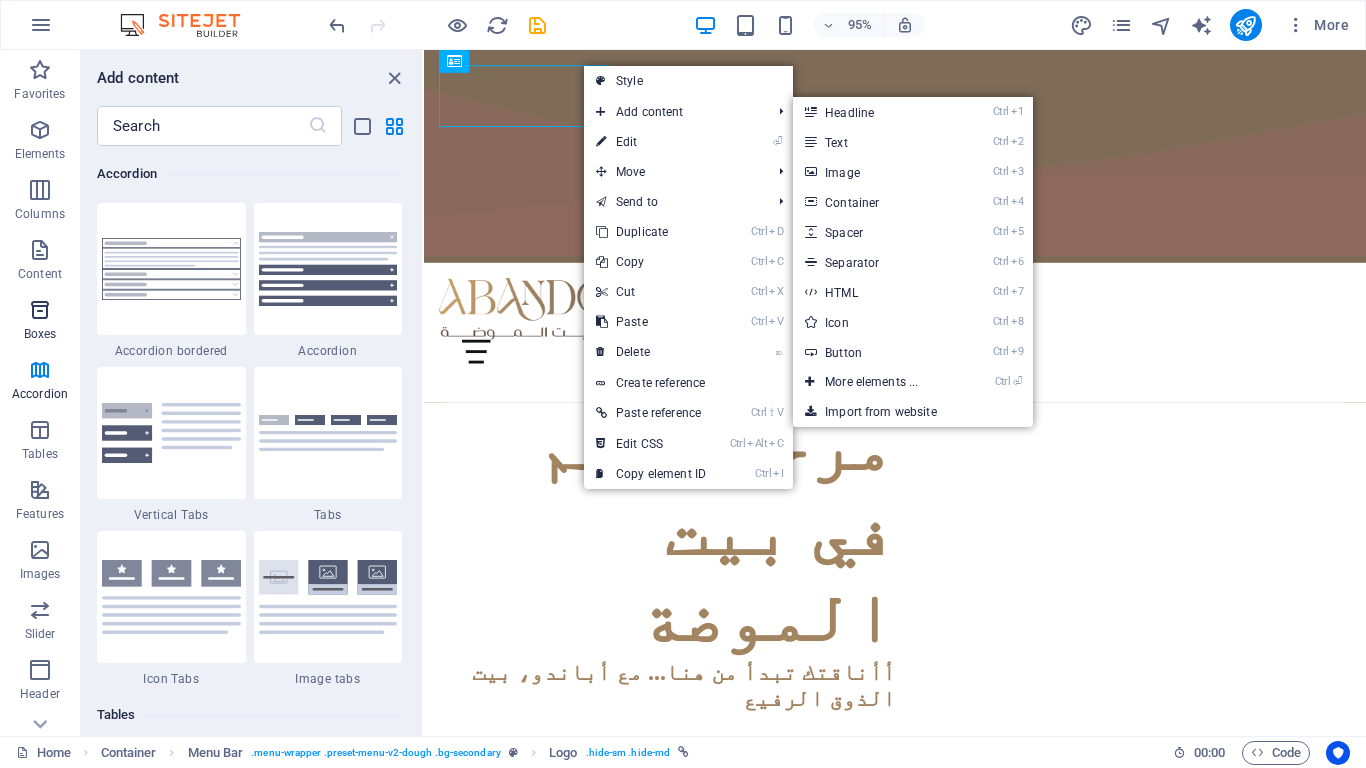 select on "px" 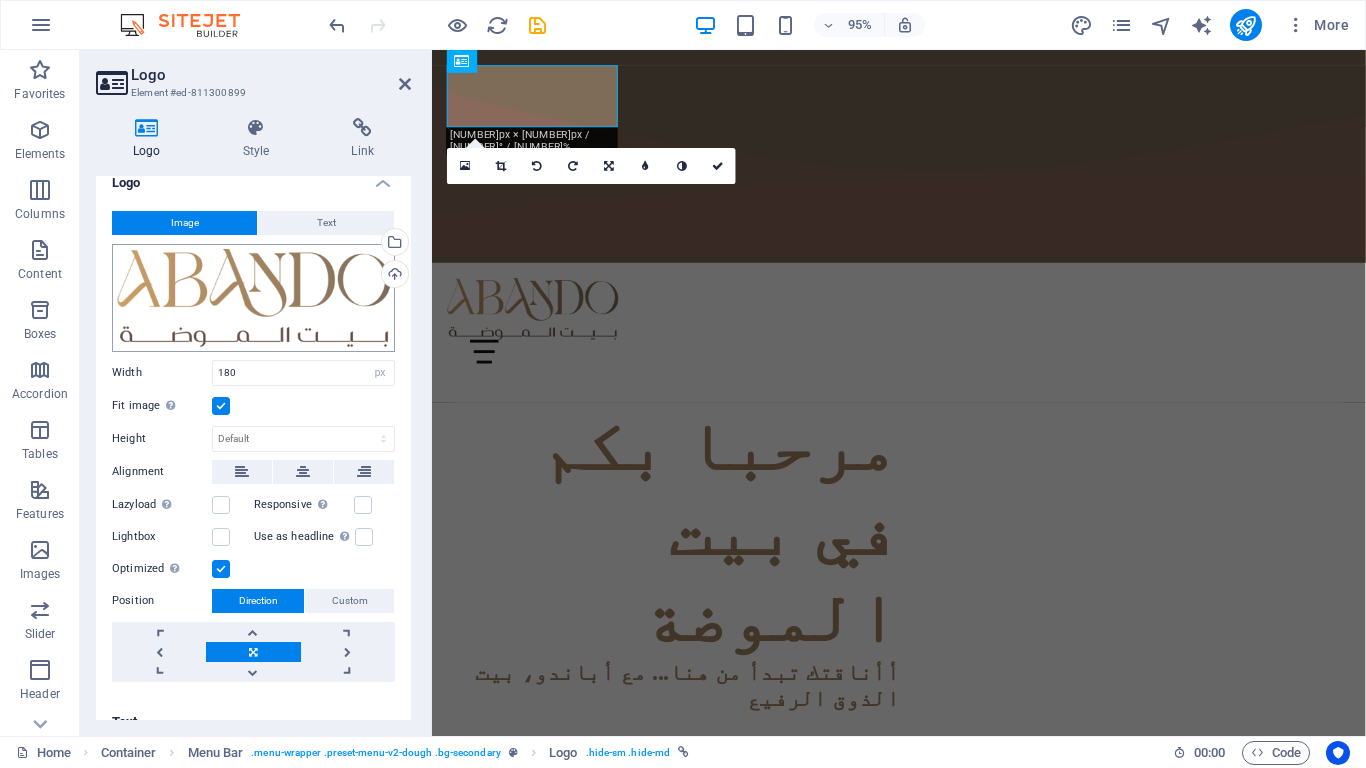 scroll, scrollTop: 0, scrollLeft: 0, axis: both 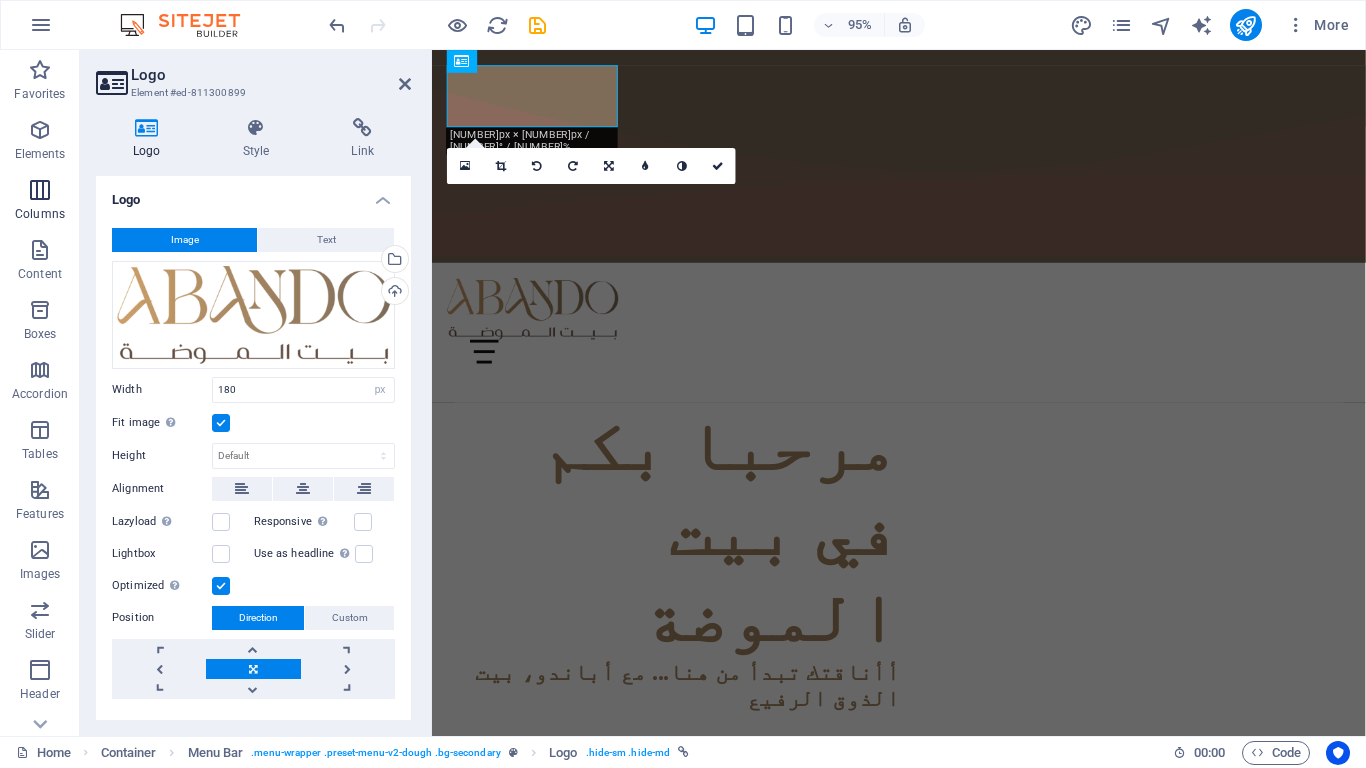 click on "Columns" at bounding box center (40, 214) 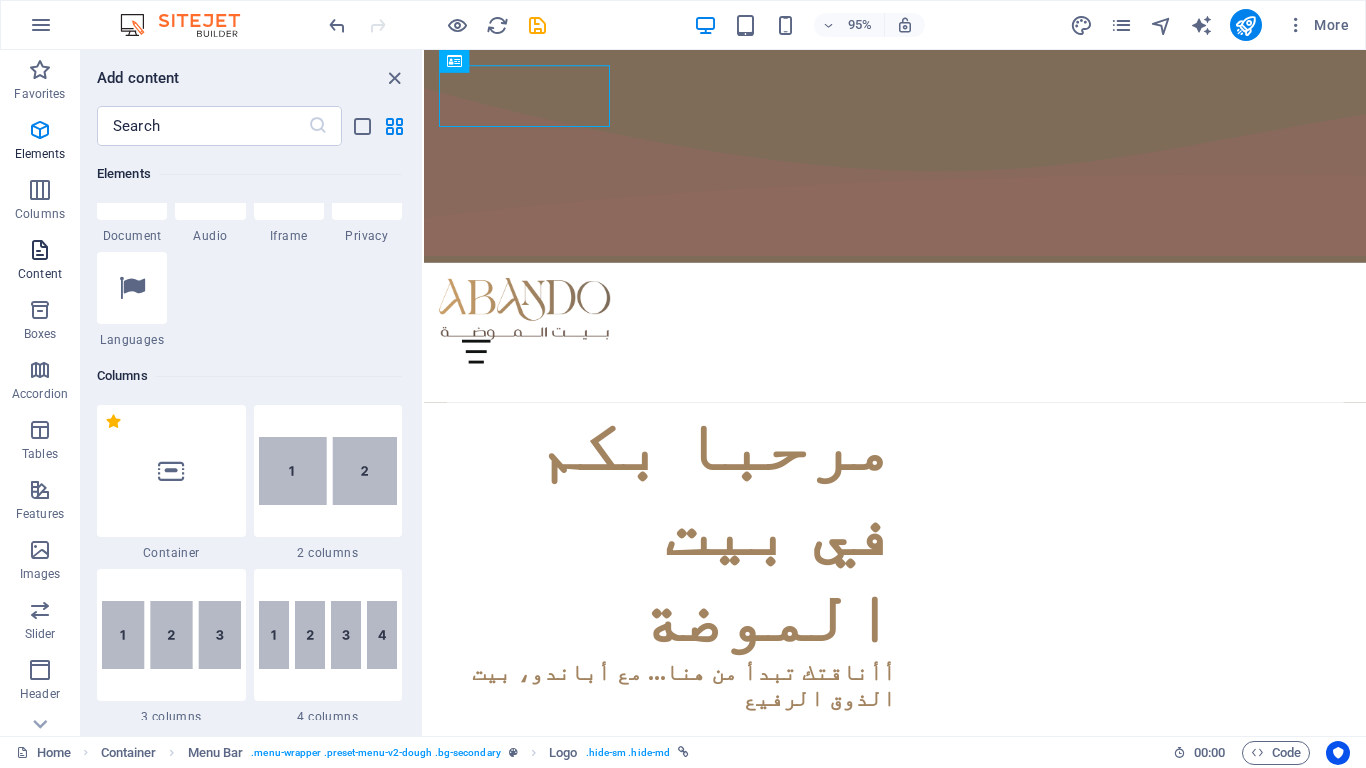 click at bounding box center (40, 250) 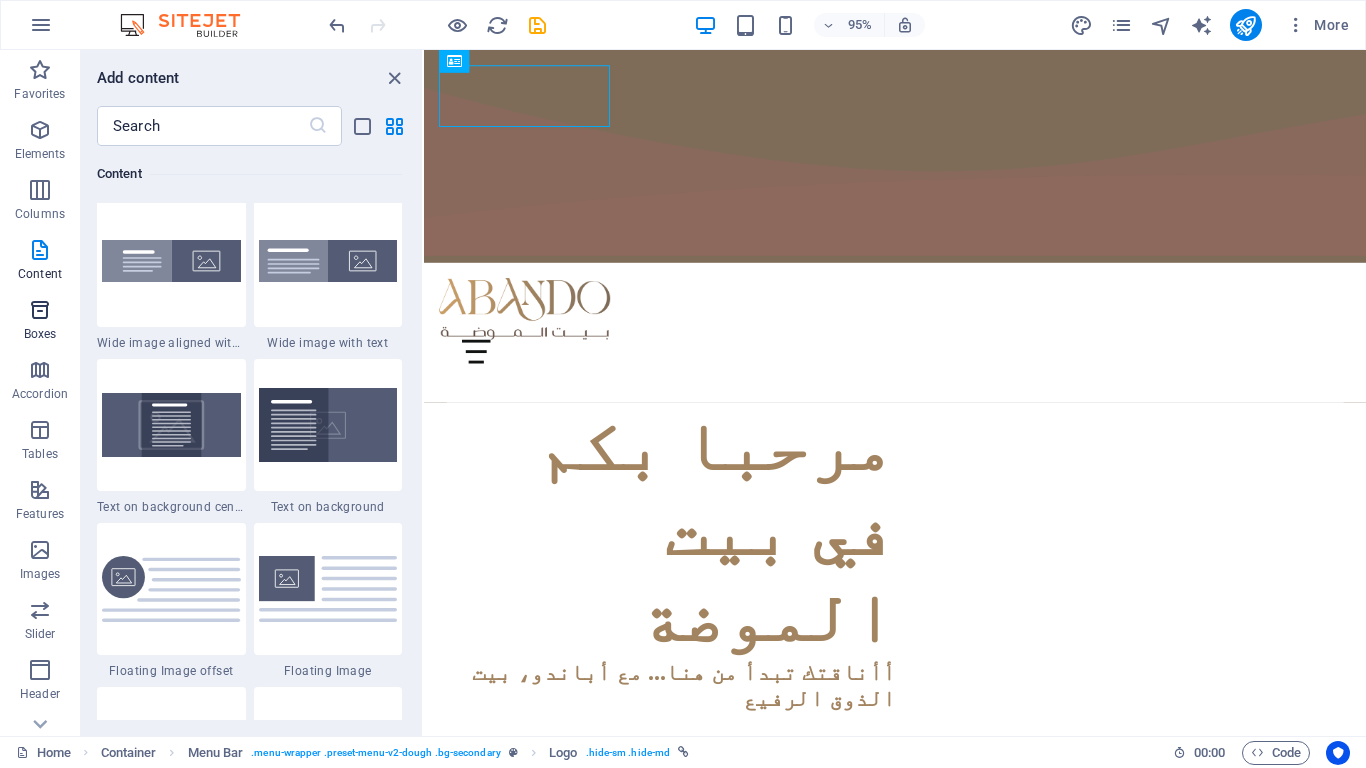 click on "Boxes" at bounding box center [40, 334] 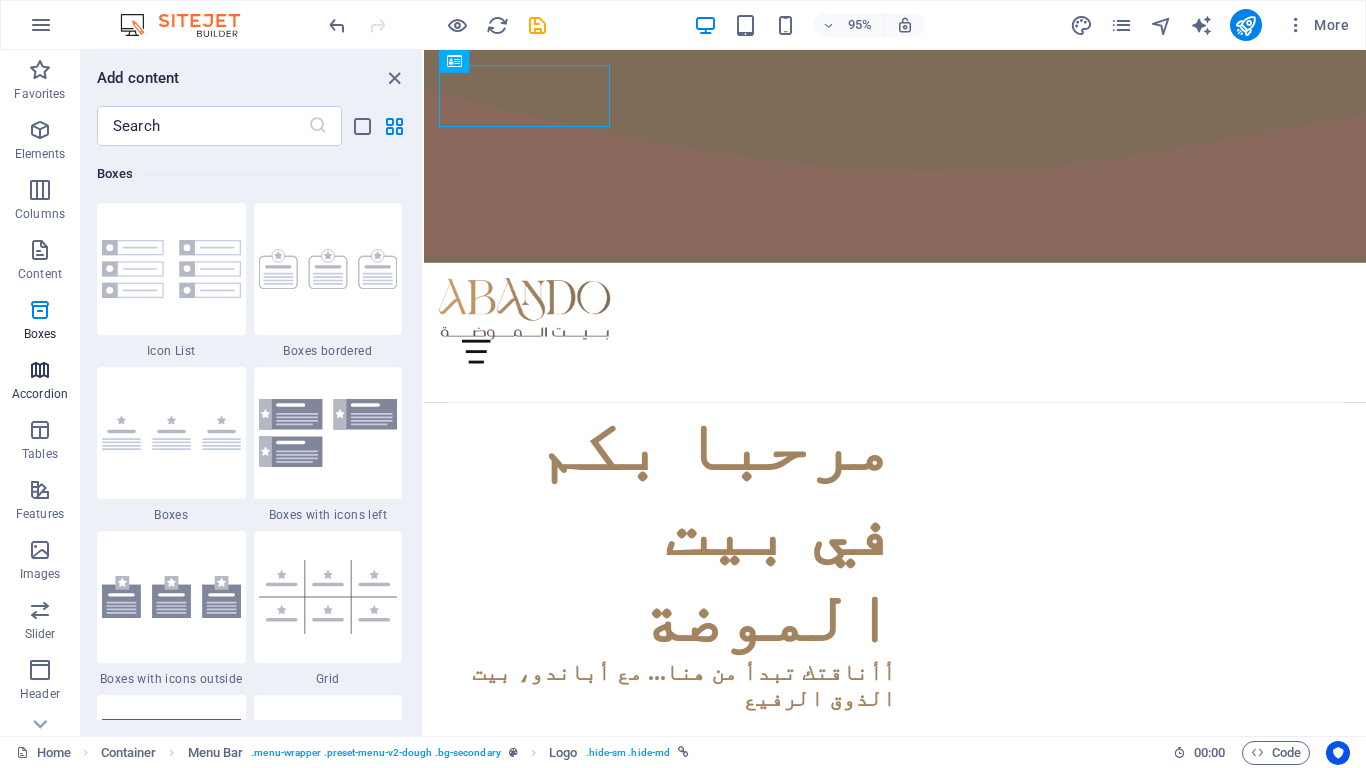 click on "Accordion" at bounding box center [40, 382] 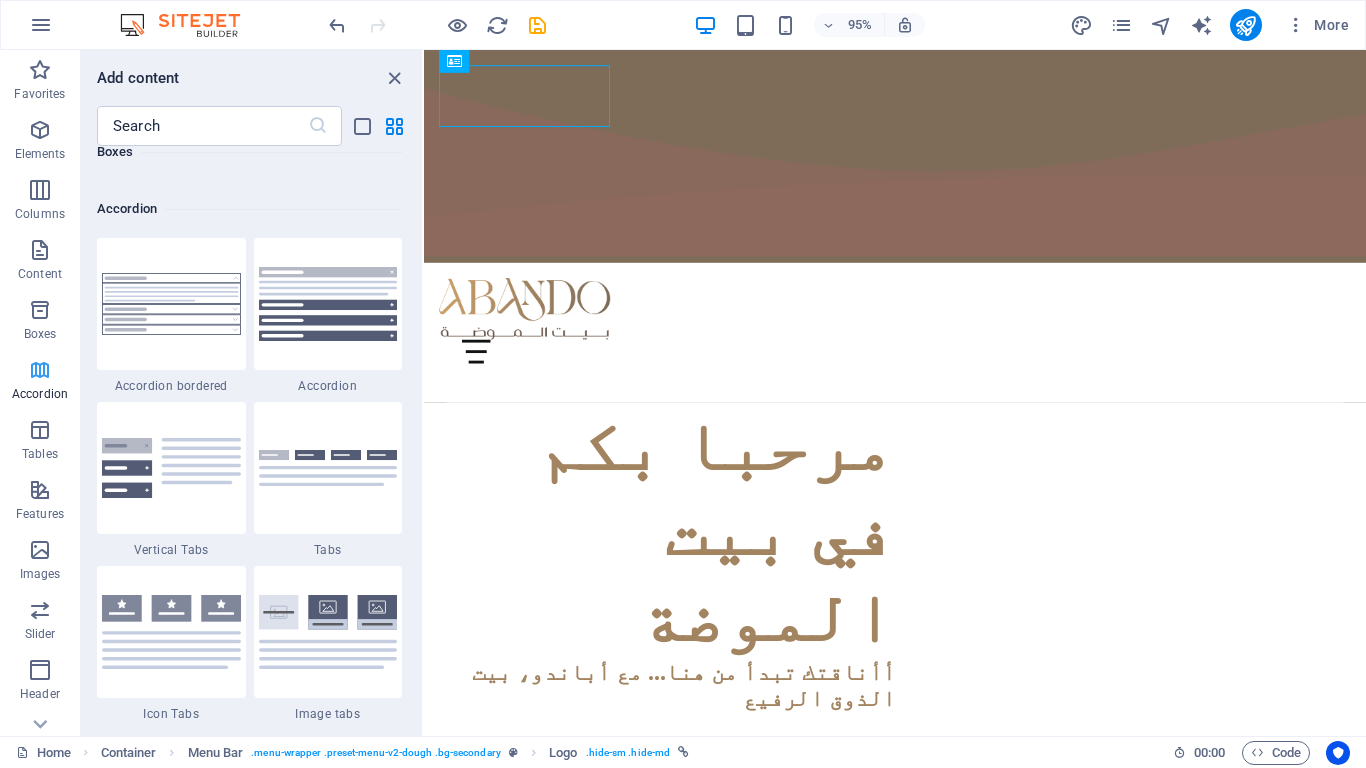 scroll, scrollTop: 6385, scrollLeft: 0, axis: vertical 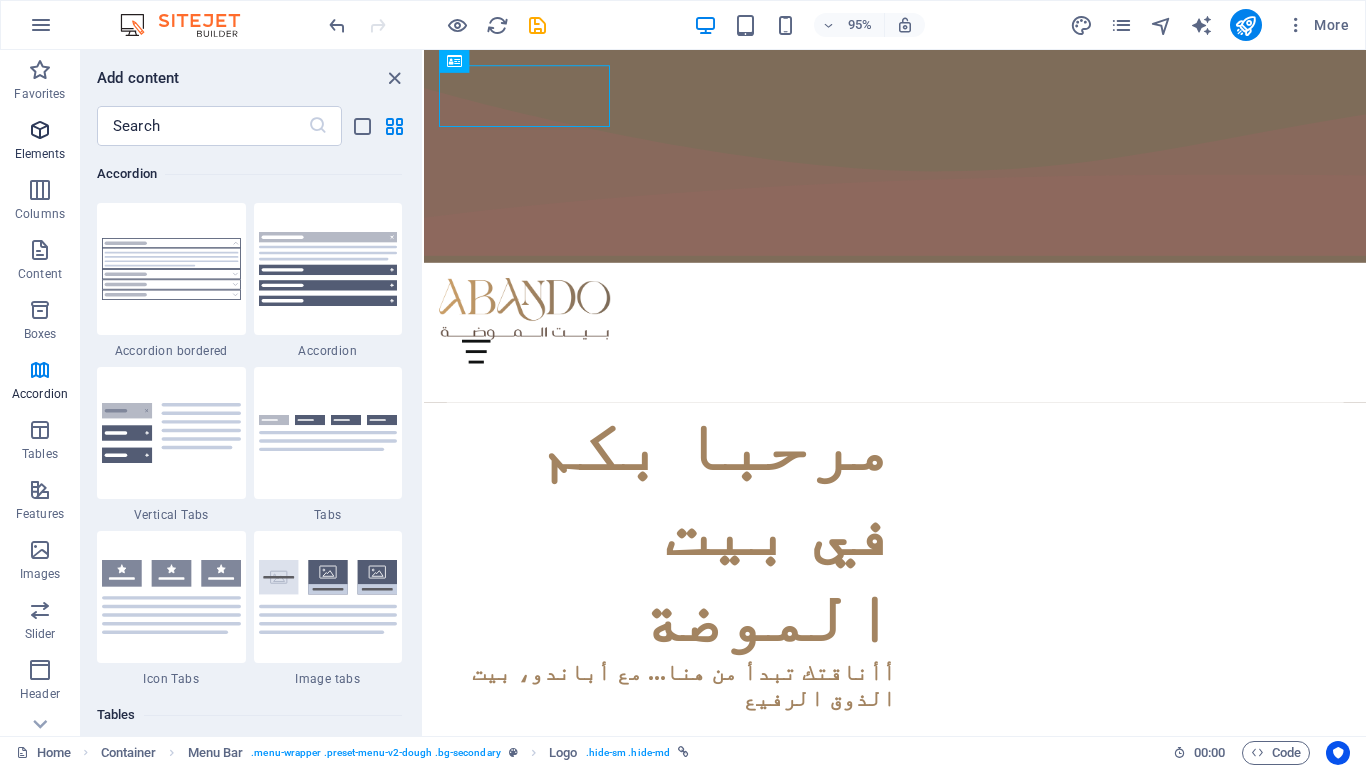 click at bounding box center (40, 130) 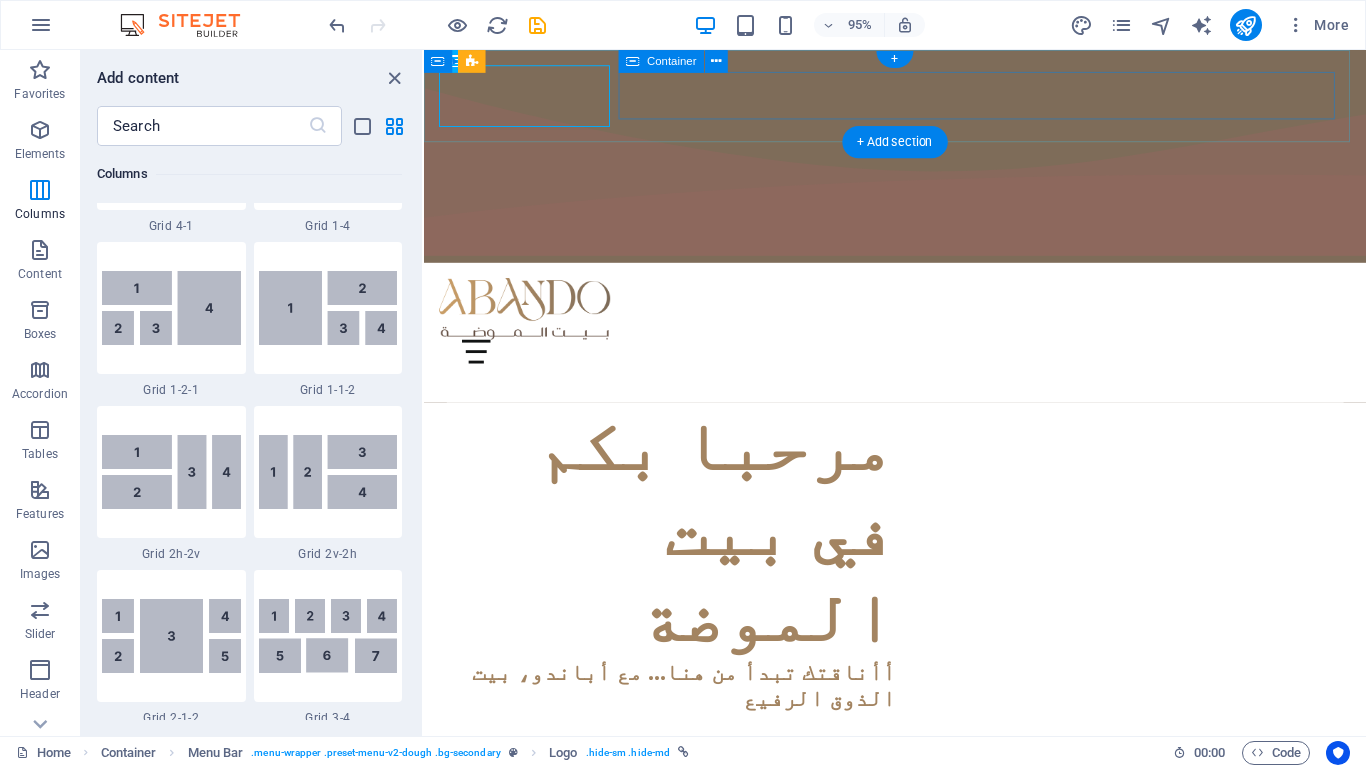 scroll, scrollTop: 2915, scrollLeft: 0, axis: vertical 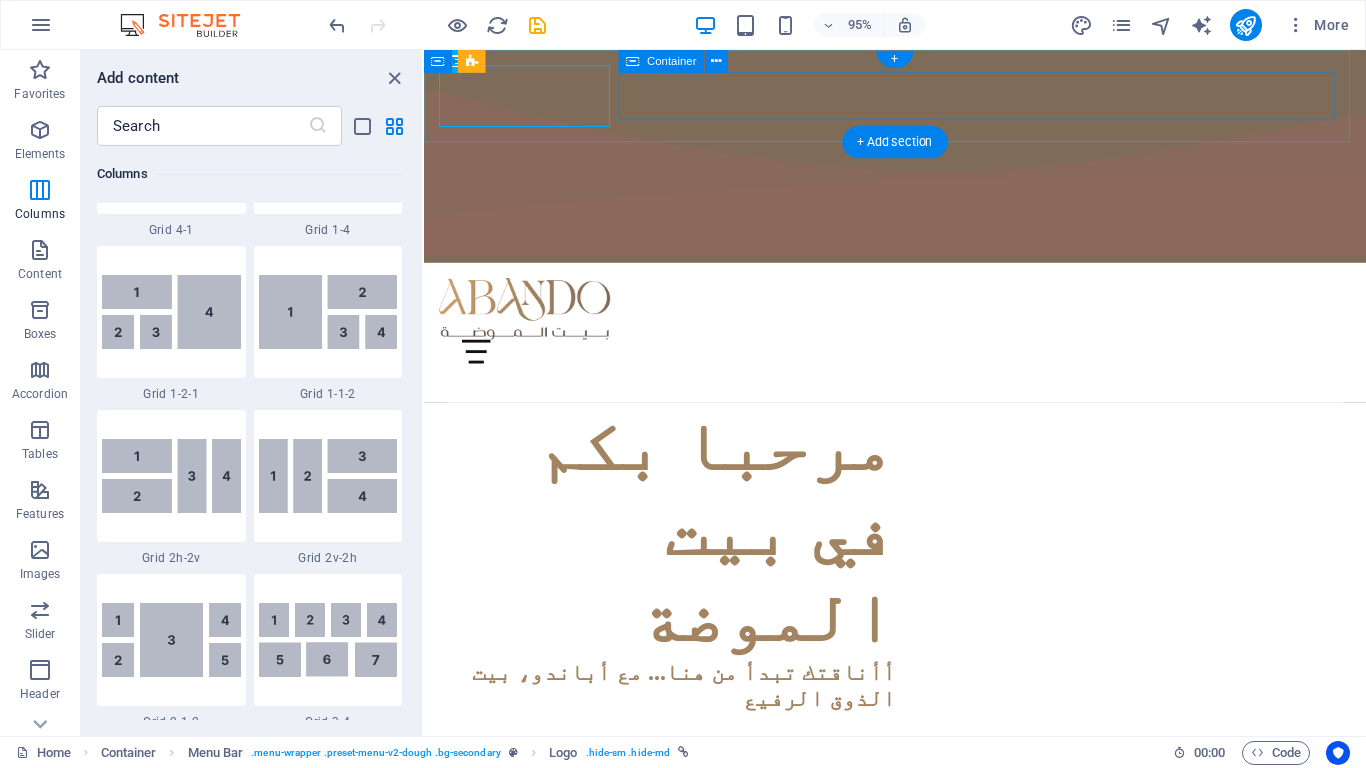 click at bounding box center [817, 380] 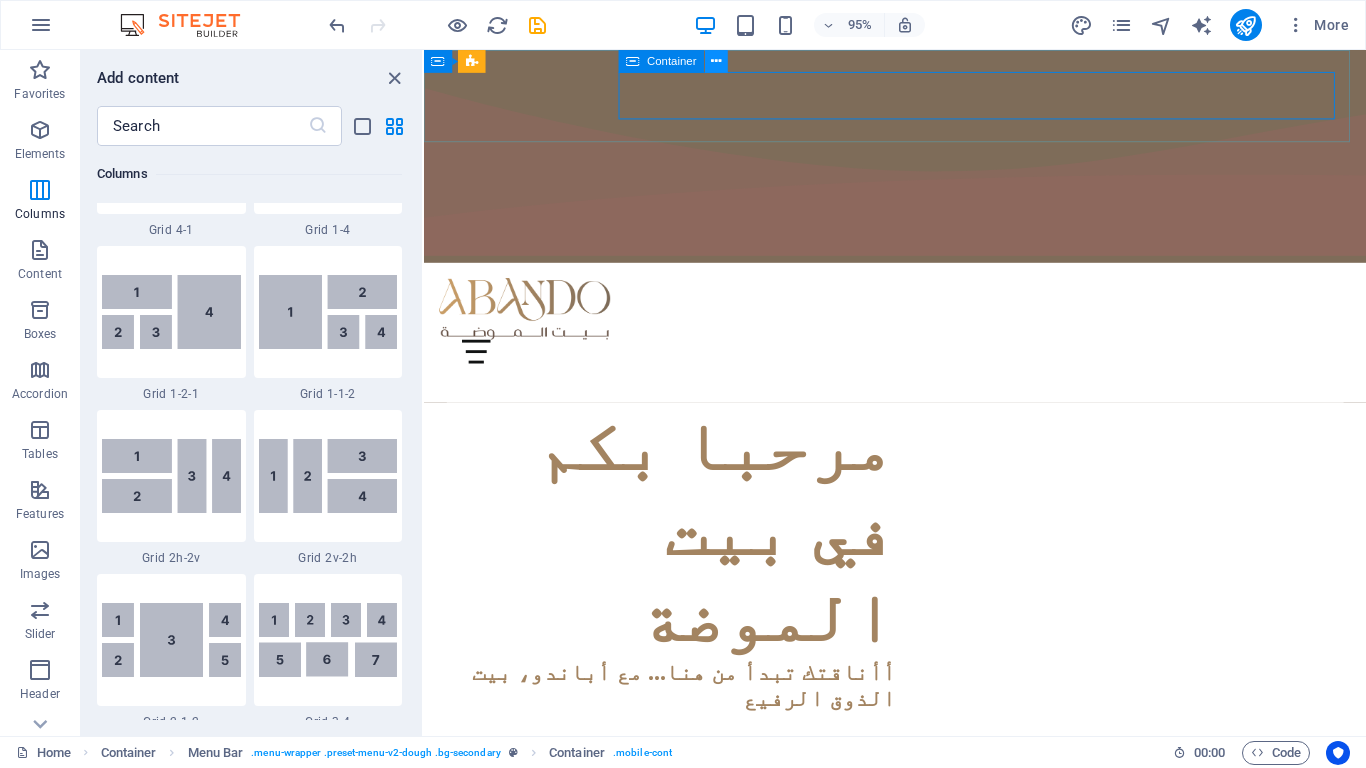 click at bounding box center [716, 61] 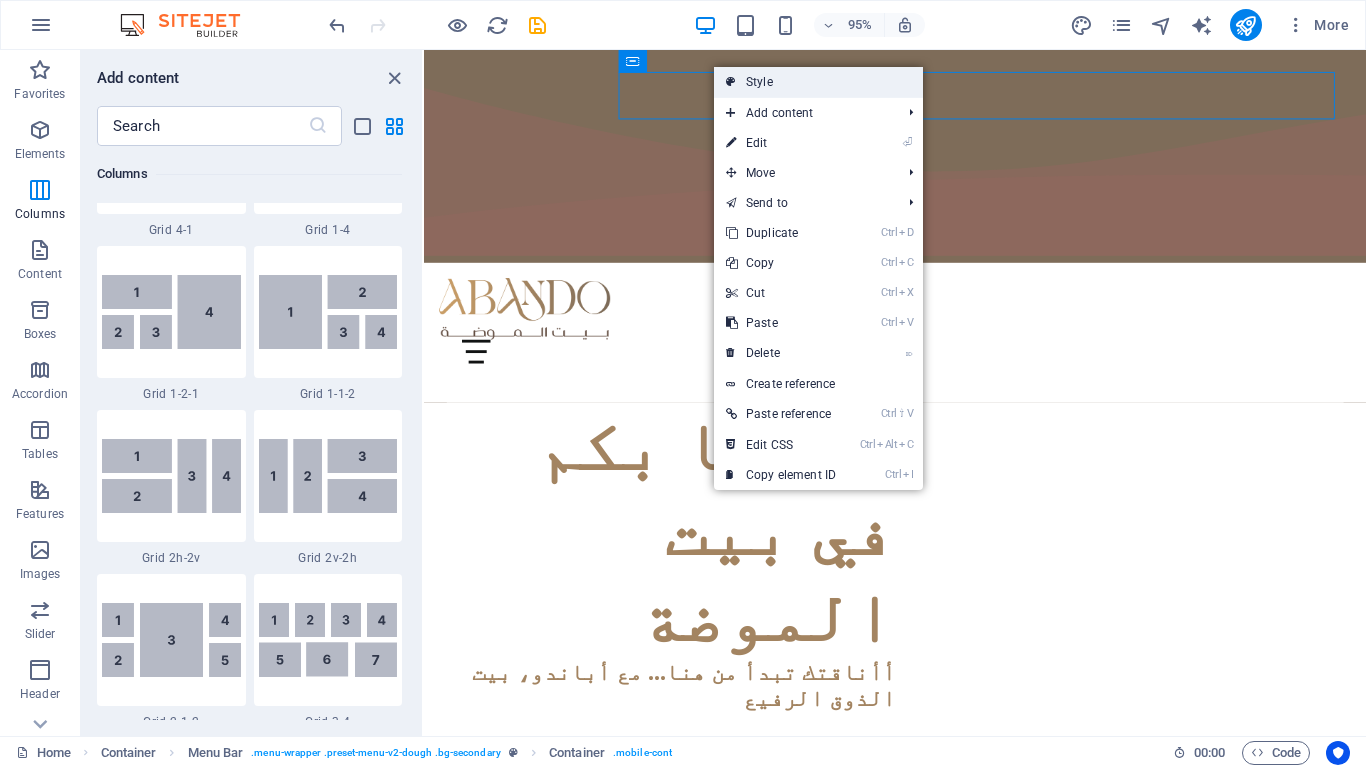 drag, startPoint x: 781, startPoint y: 84, endPoint x: 245, endPoint y: 33, distance: 538.42084 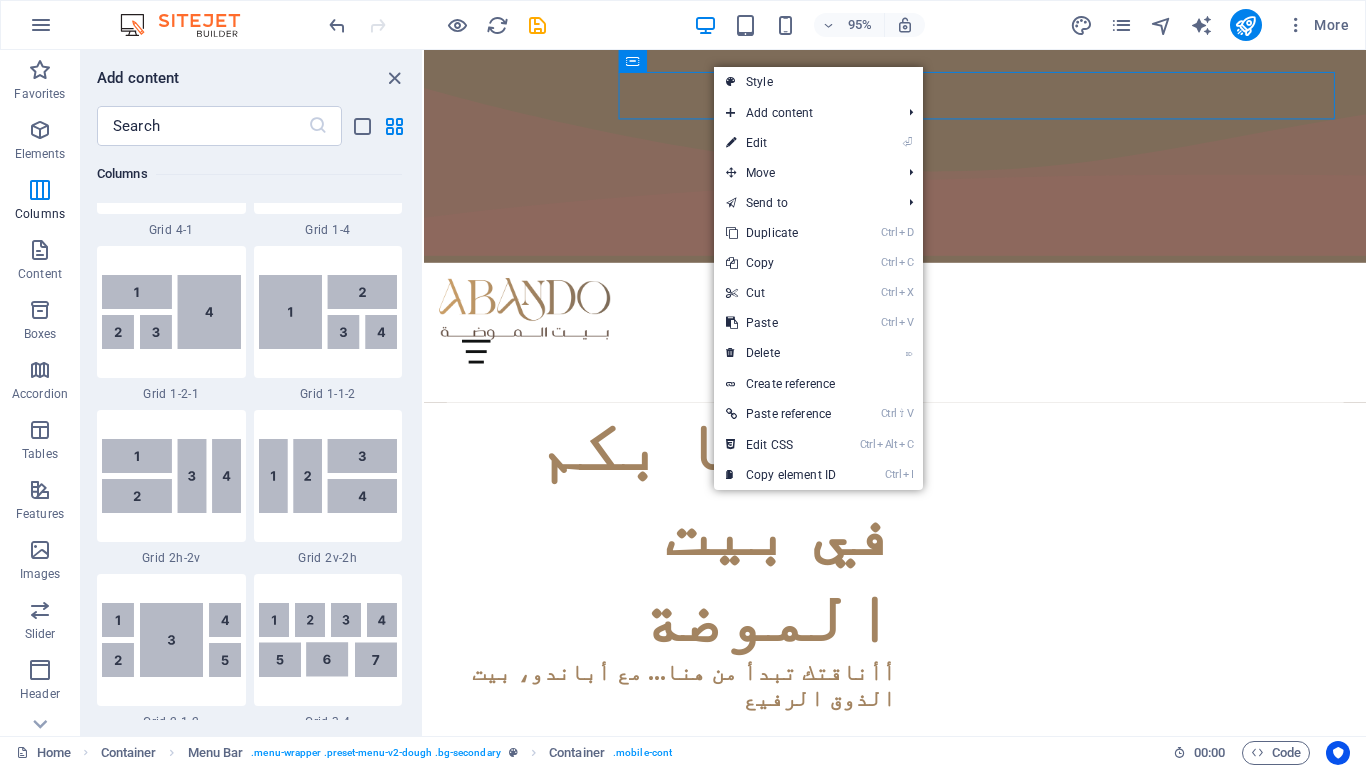 select on "rem" 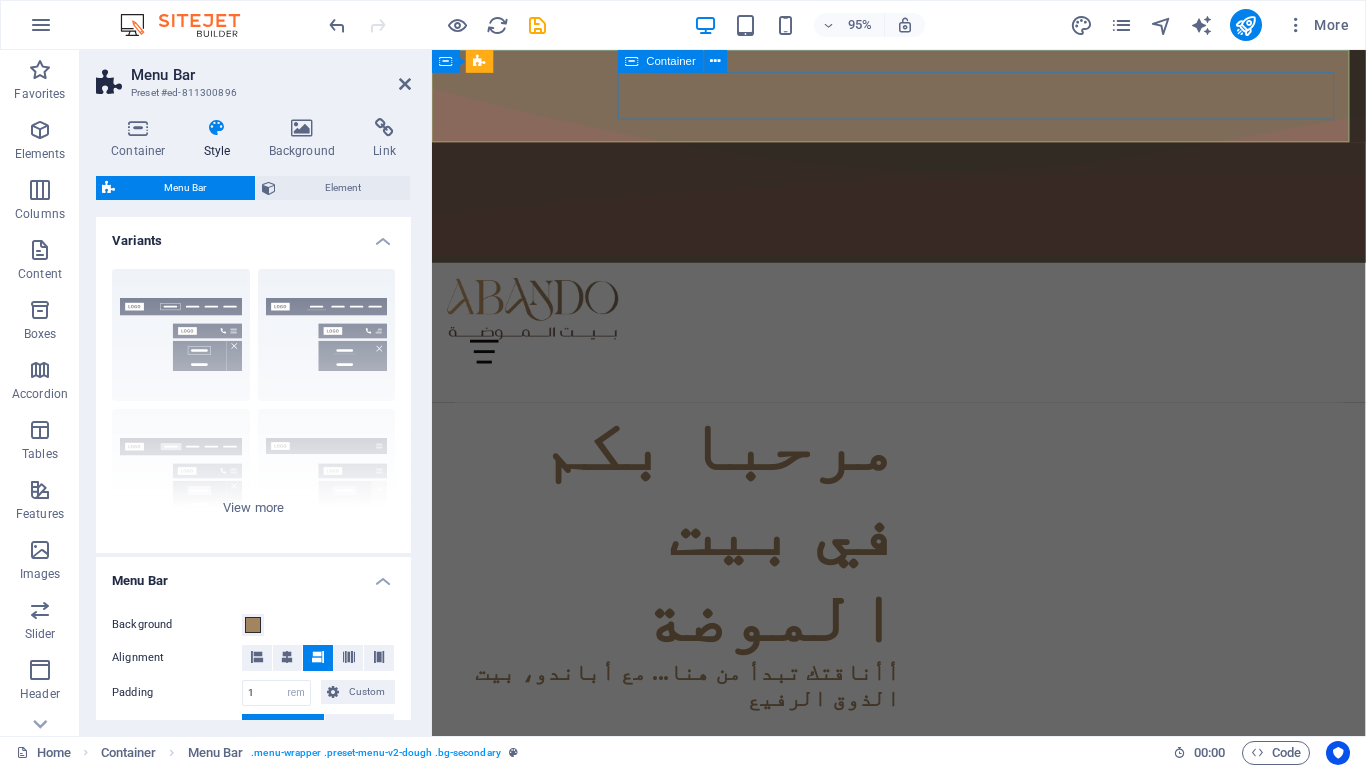 drag, startPoint x: 635, startPoint y: 383, endPoint x: 723, endPoint y: 108, distance: 288.7369 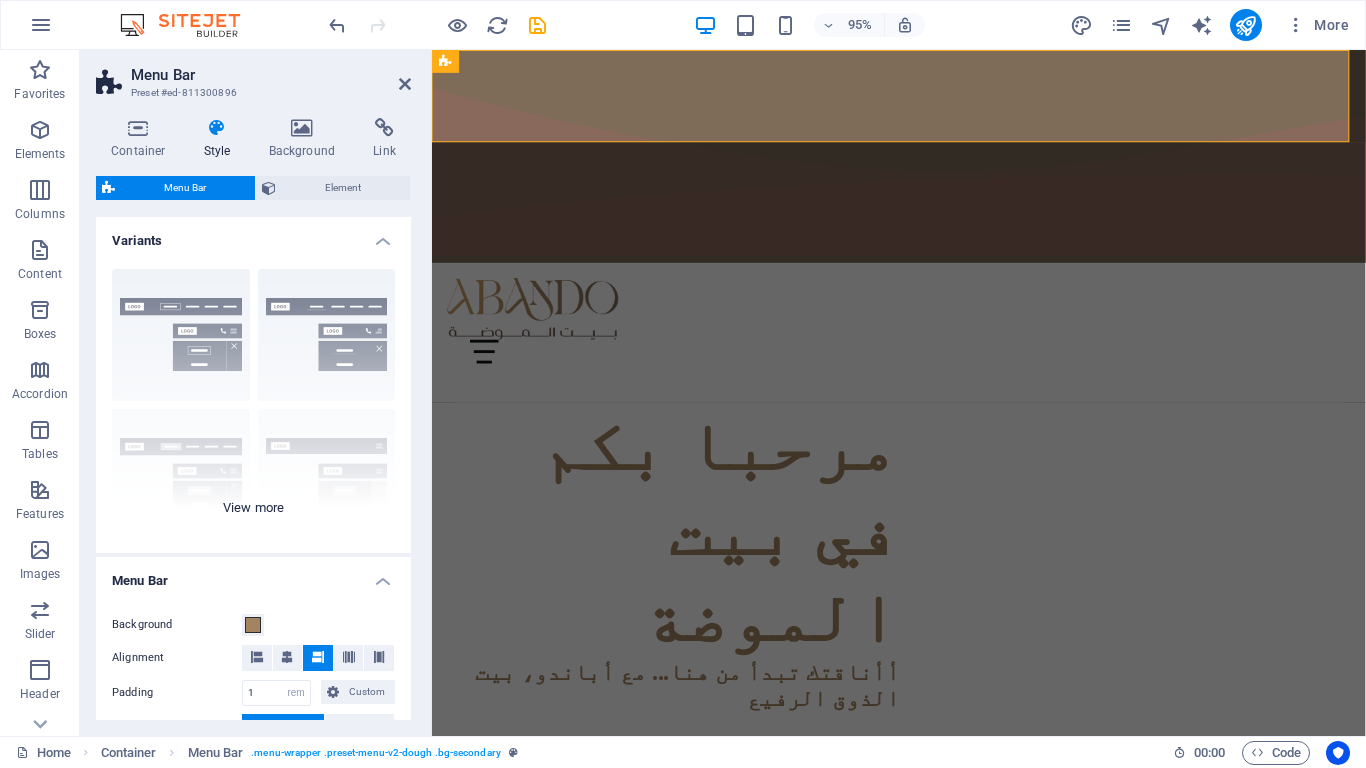 click on "Border Centered Default Fixed Loki Trigger Wide XXL" at bounding box center [253, 403] 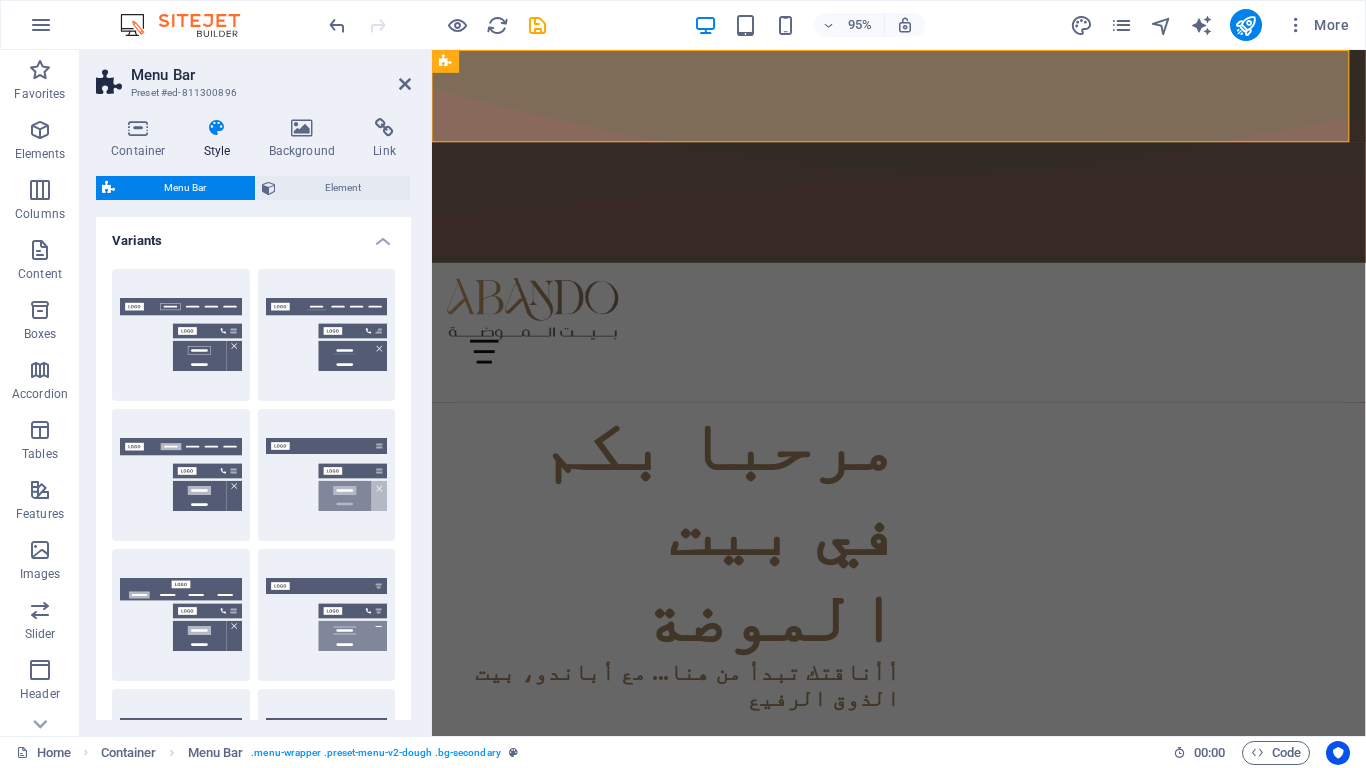 click on "Border" at bounding box center [181, 335] 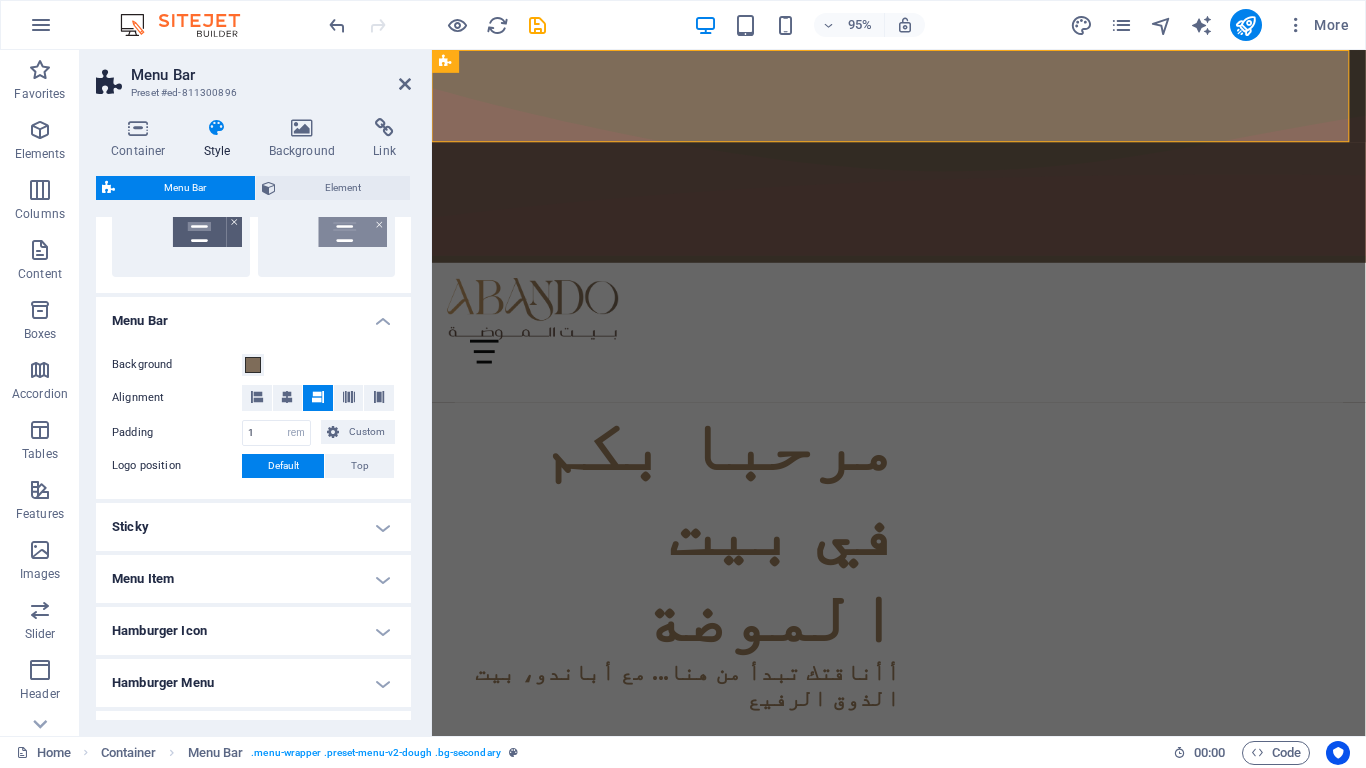 scroll, scrollTop: 600, scrollLeft: 0, axis: vertical 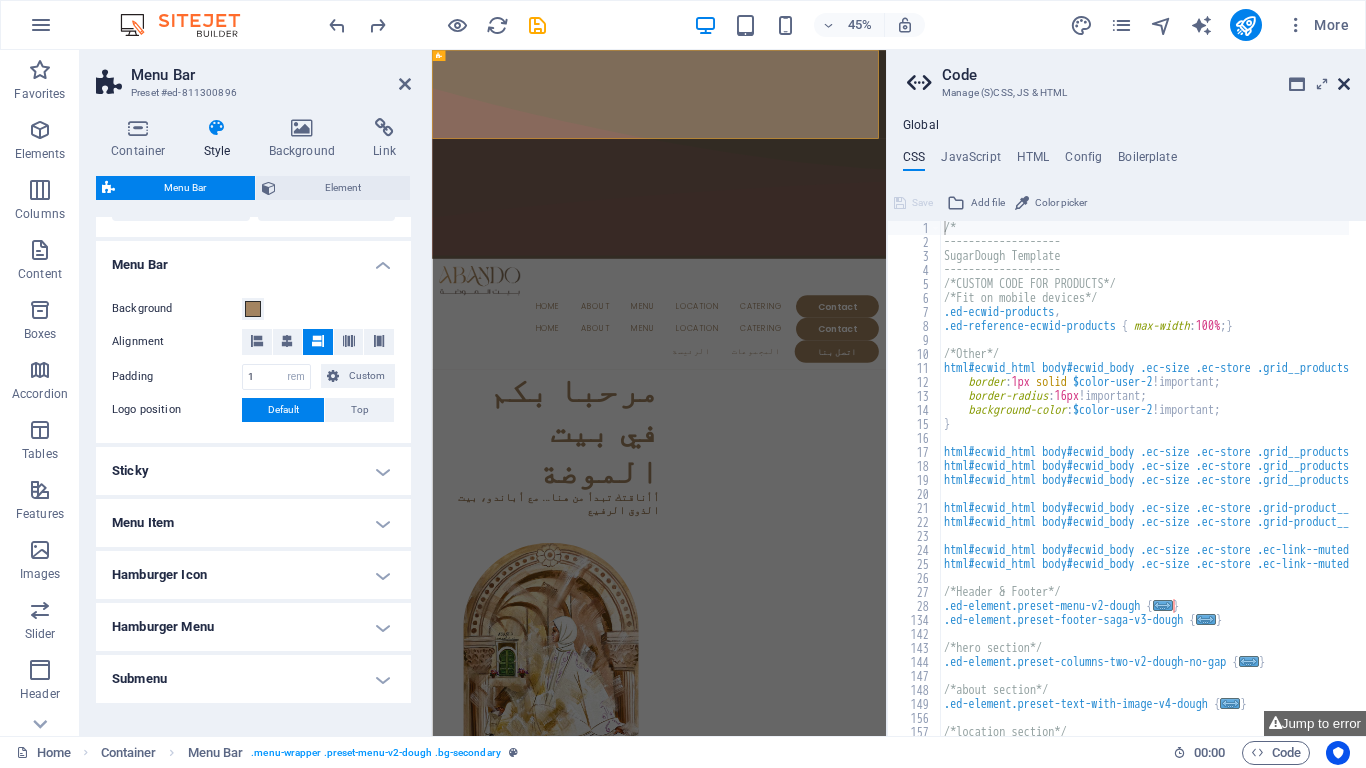 click at bounding box center (1344, 84) 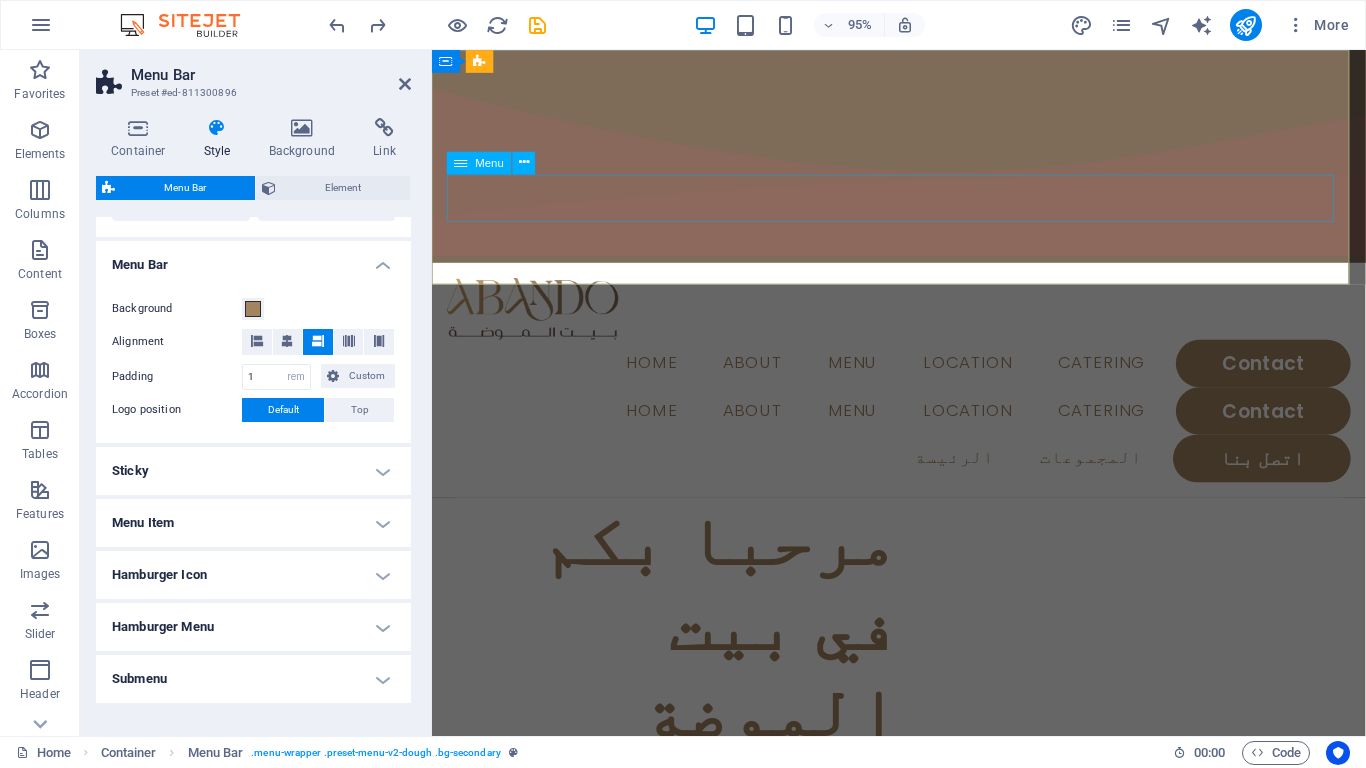 click on "Home About Menu Location Catering Contact" at bounding box center (923, 430) 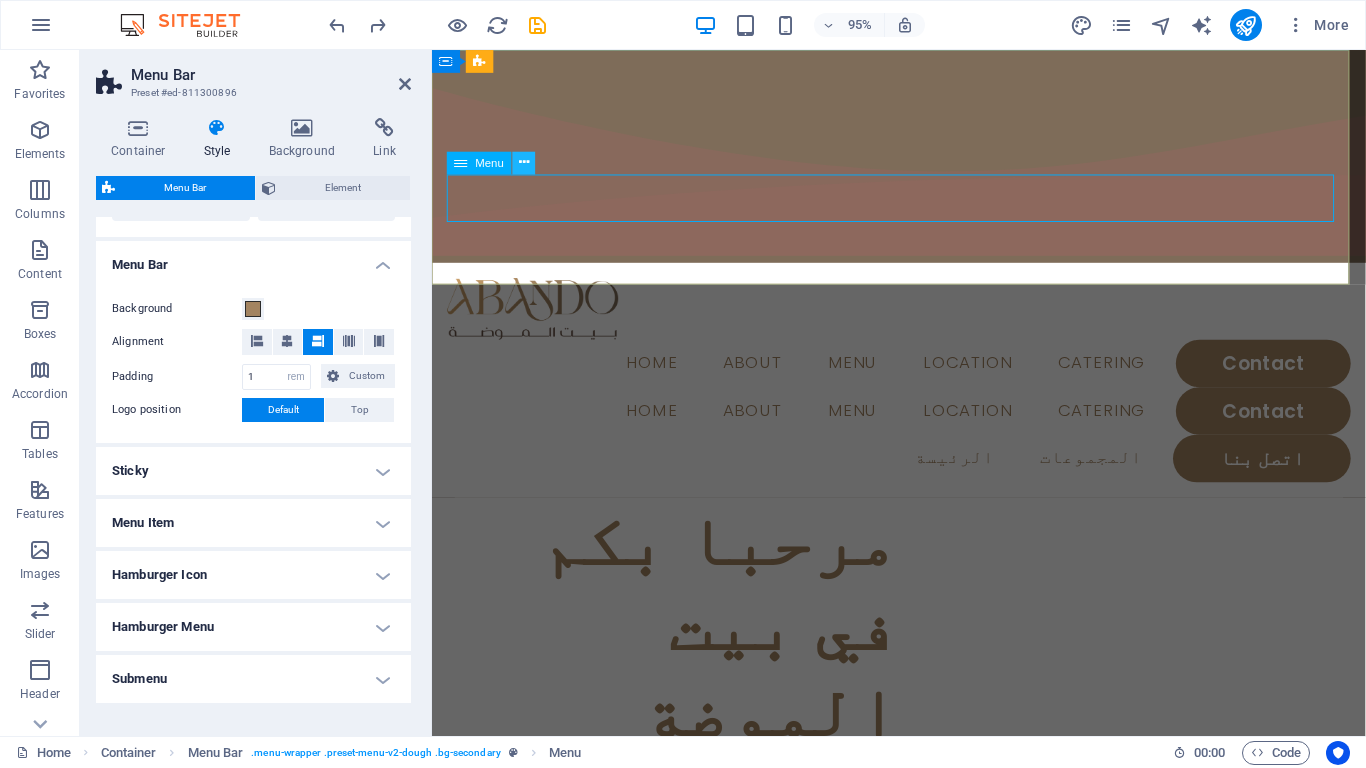 click at bounding box center (524, 163) 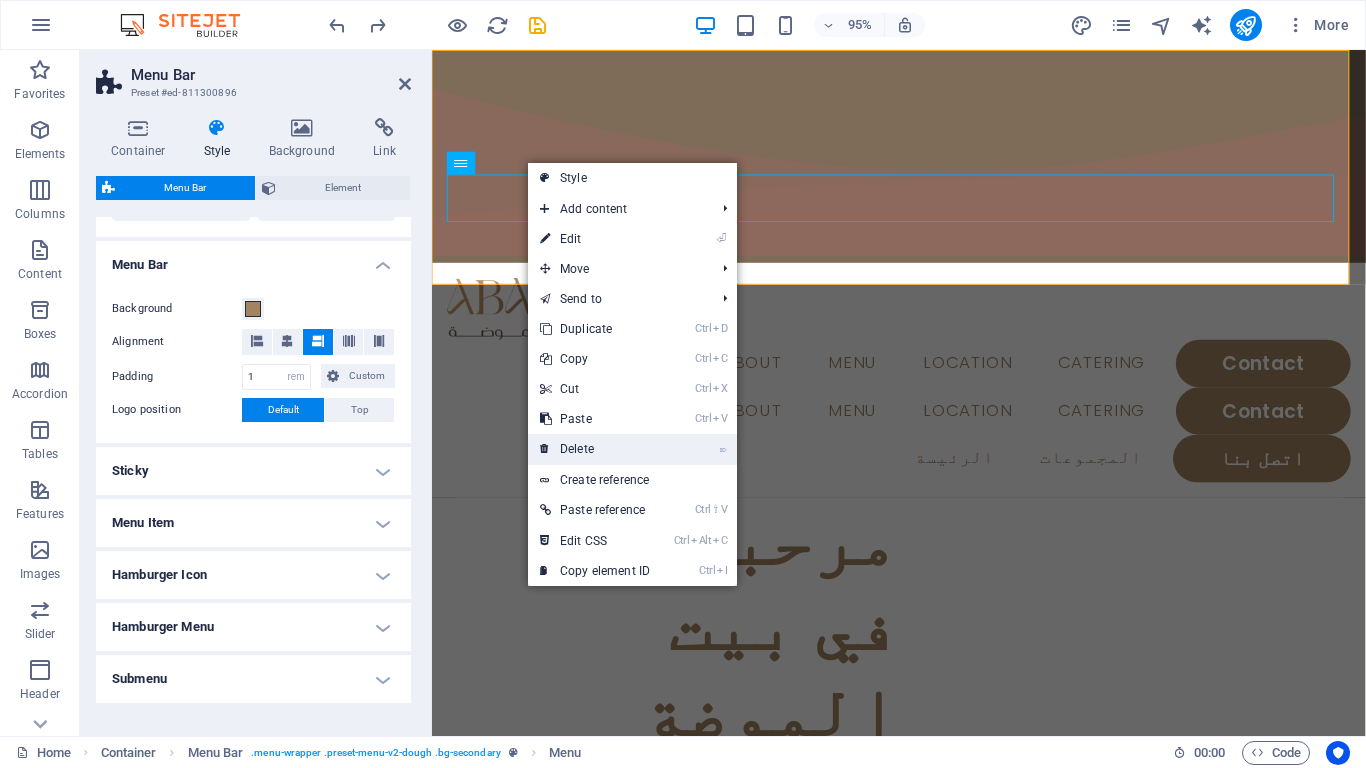 click on "⌦  Delete" at bounding box center [595, 449] 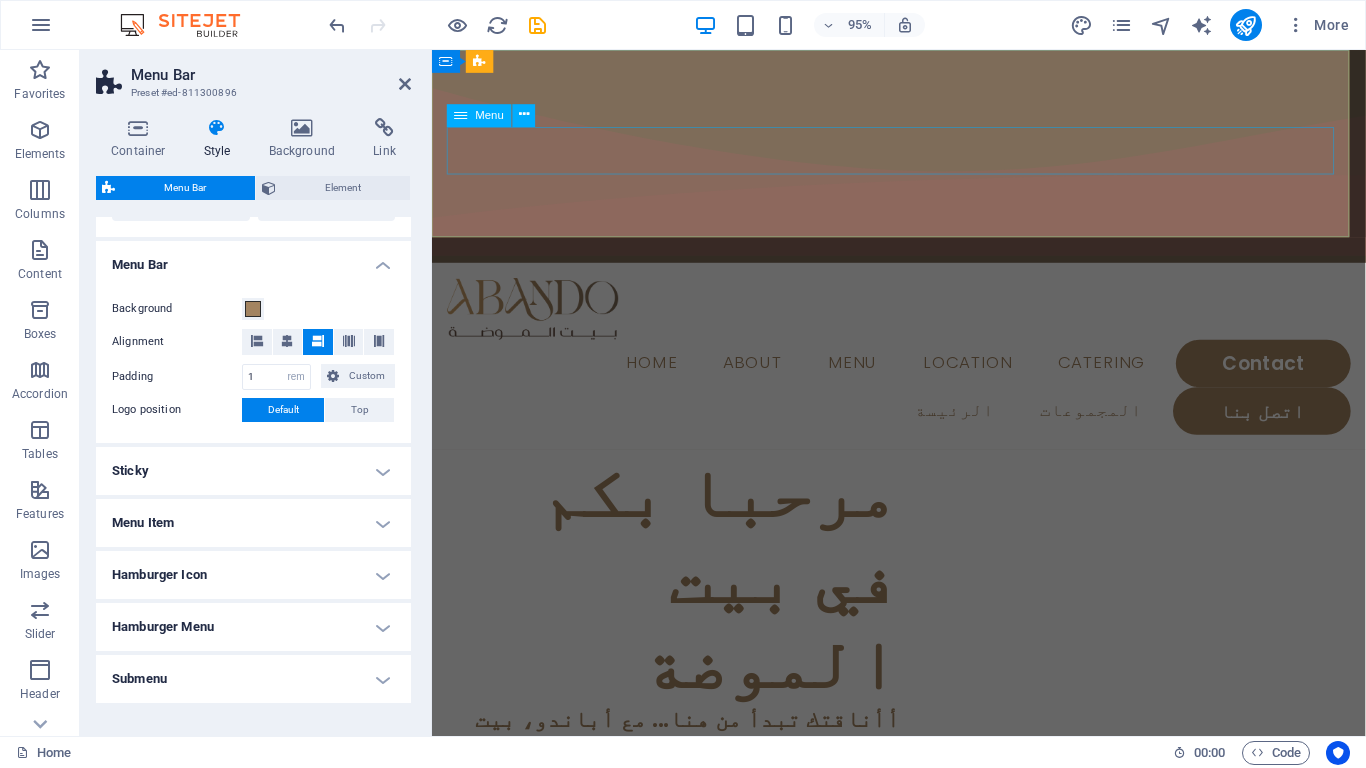 click on "Home About Menu Location Catering Contact" at bounding box center [923, 380] 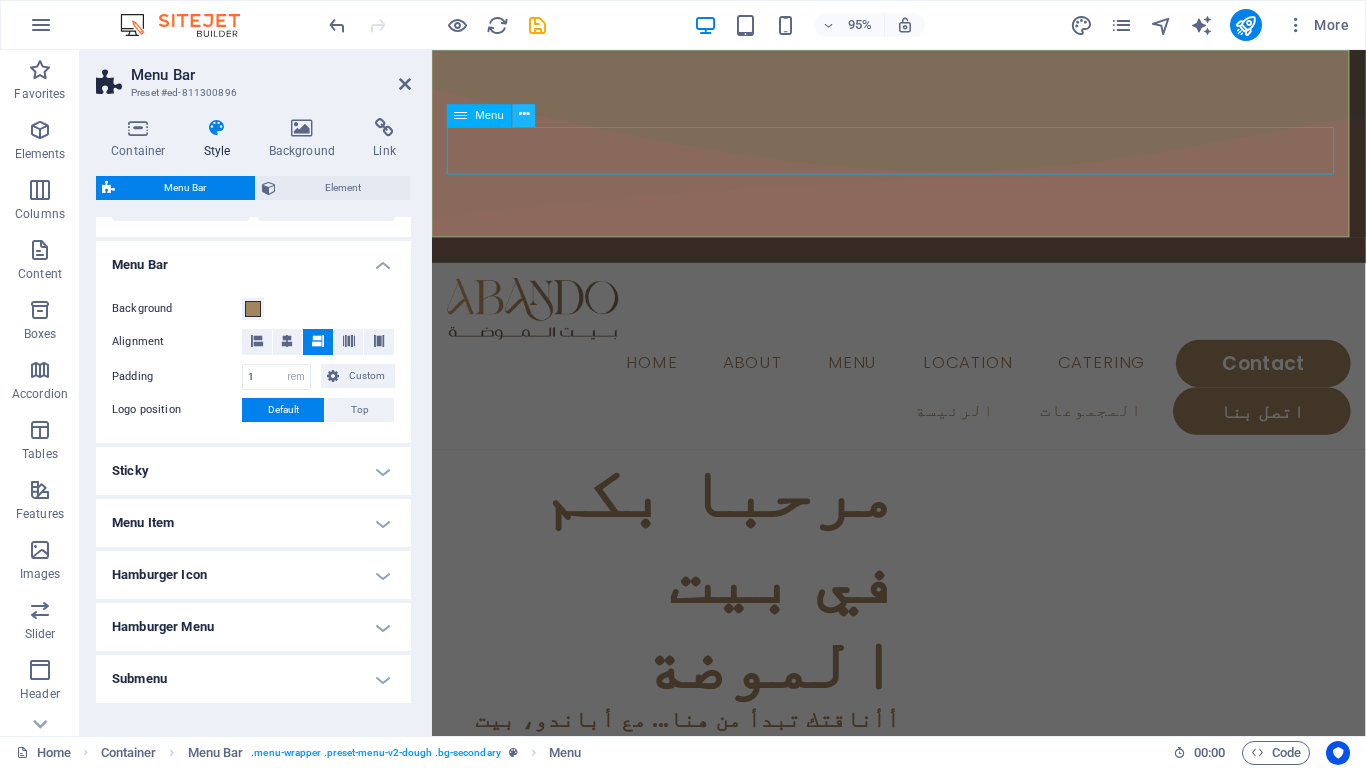 click at bounding box center [524, 115] 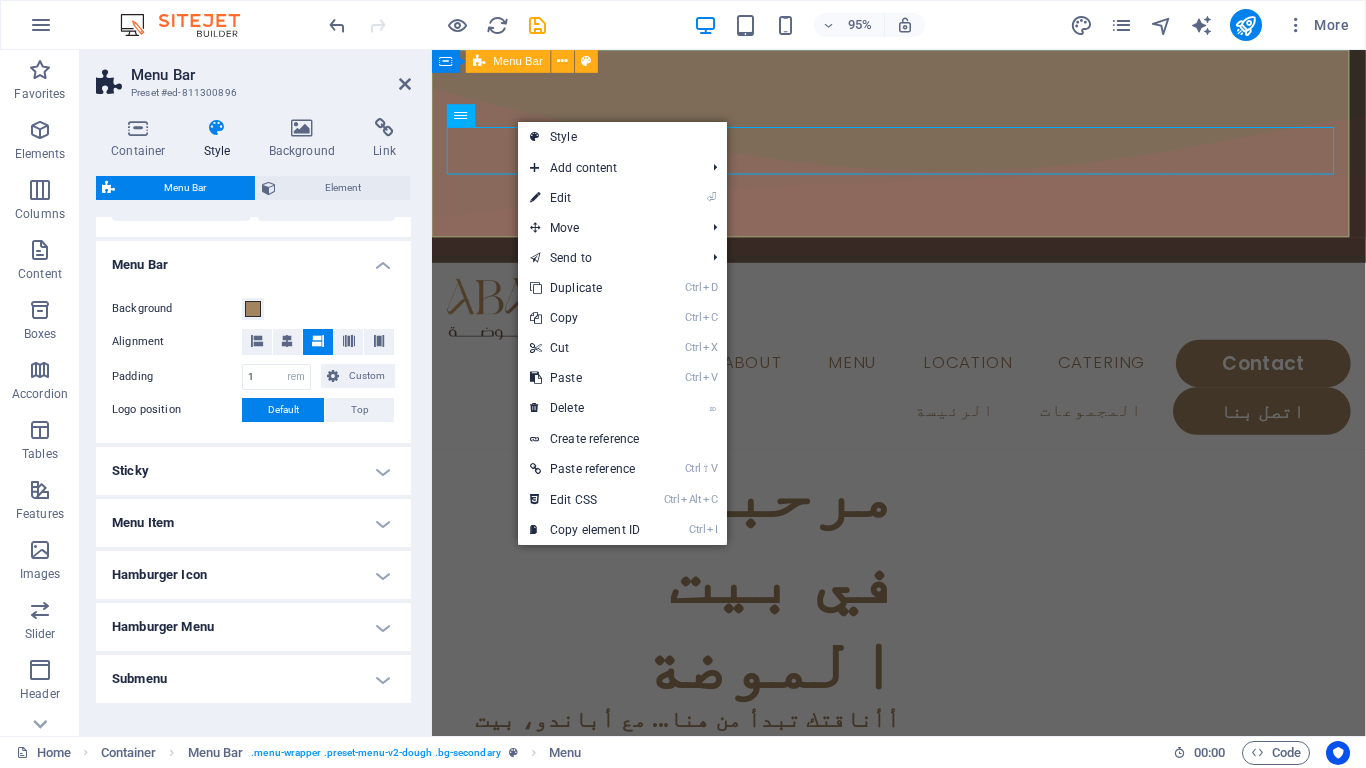 drag, startPoint x: 769, startPoint y: 95, endPoint x: 780, endPoint y: 102, distance: 13.038404 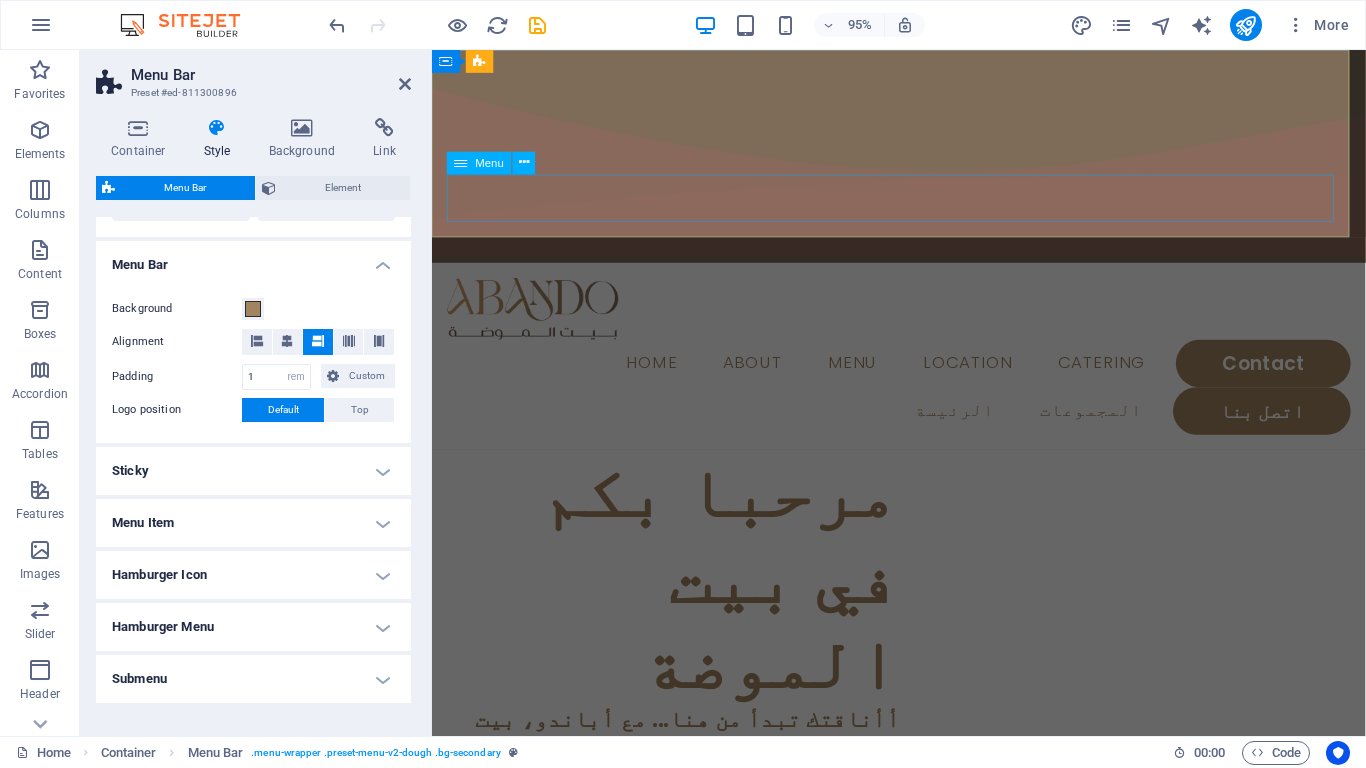 click on "الرئيسة المجموعات اتصل بنا" at bounding box center [923, 430] 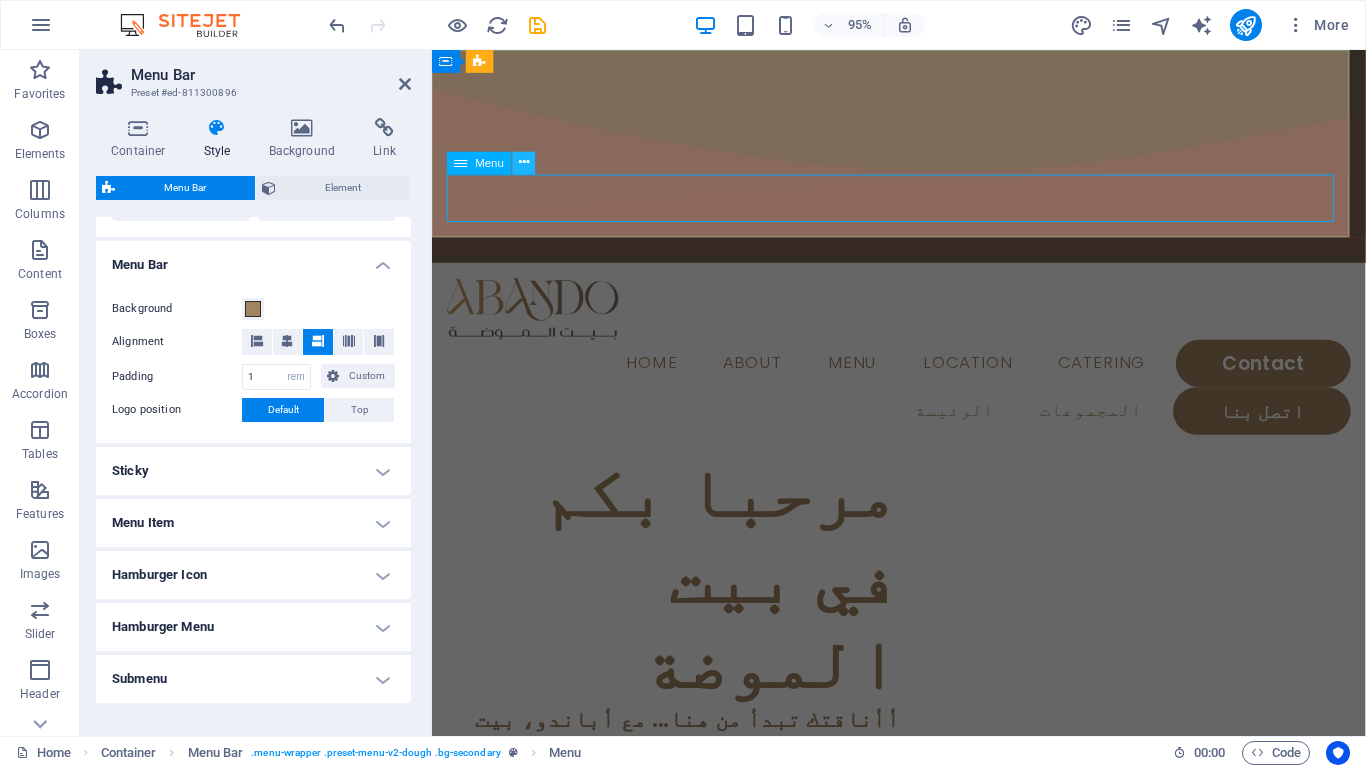 click at bounding box center [524, 163] 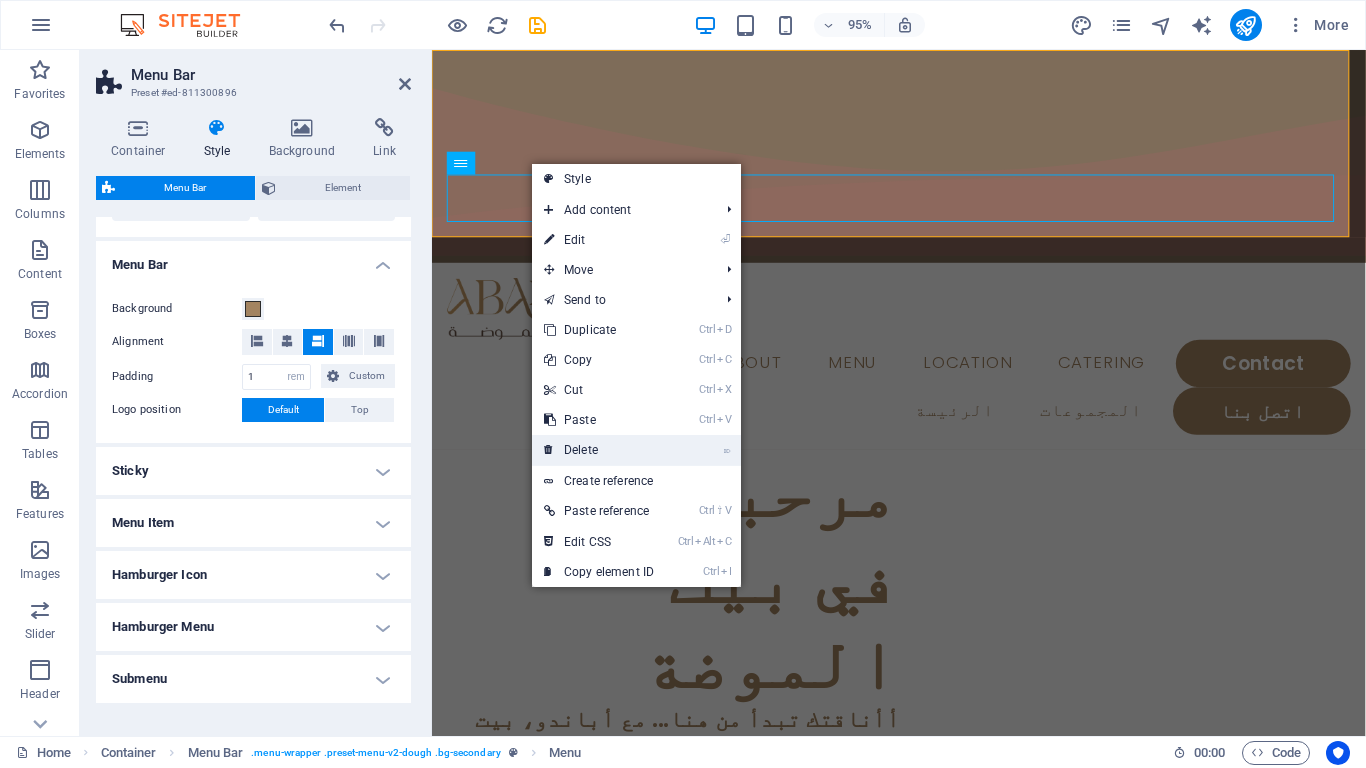 click on "⌦  Delete" at bounding box center (599, 450) 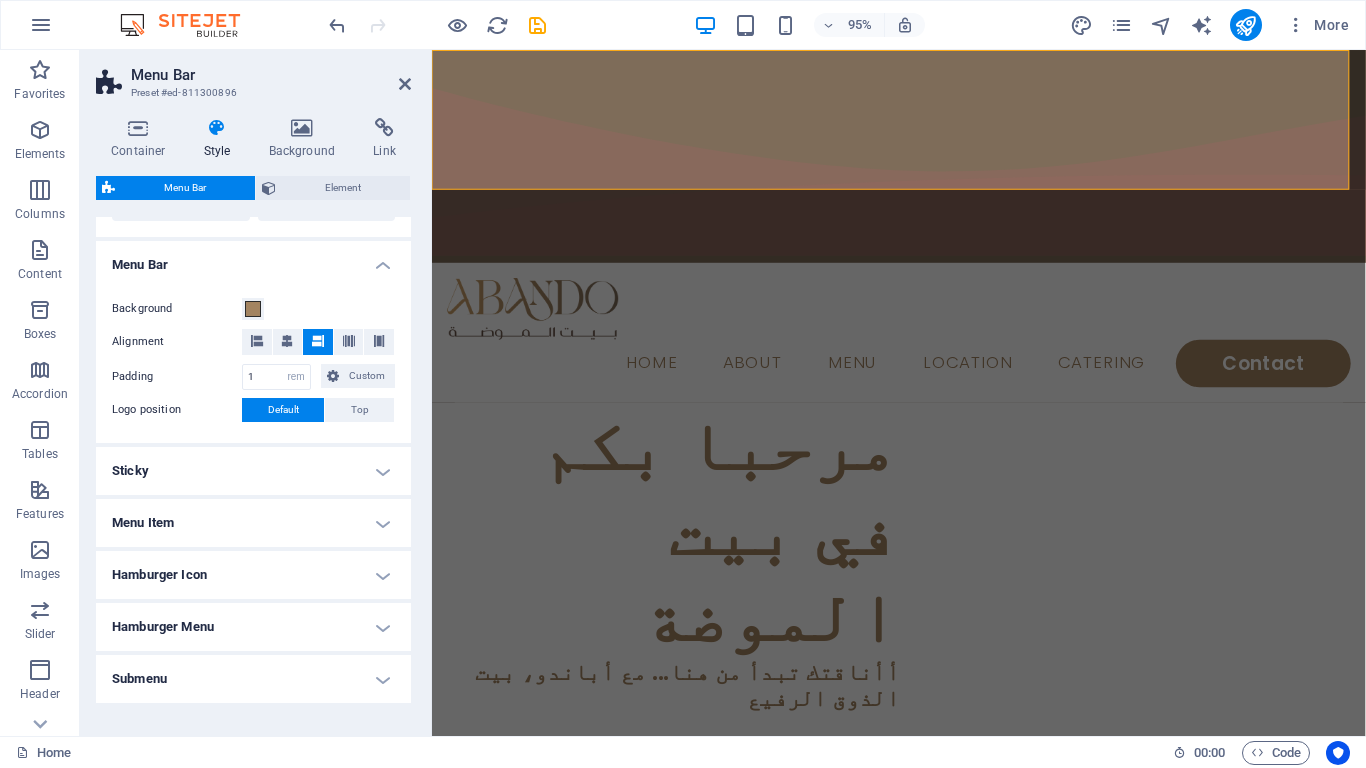 click on "Menu Bar Preset #ed-811300896
Container Style Background Link Size Height Default px rem % vh vw Min. height None px rem % vh vw Width Default px rem % em vh vw Min. width None px rem % vh vw Content width Default Custom width Width Default px rem % em vh vw Min. width None px rem % vh vw Default padding Custom spacing Default content width and padding can be changed under Design. Edit design Layout (Flexbox) Alignment Determines the flex direction. Default Main axis Determine how elements should behave along the main axis inside this container (justify content). Default Side axis Control the vertical direction of the element inside of the container (align items). Default Wrap Default On Off Fill Controls the distances and direction of elements on the y-axis across several lines (align content). Default Accessibility ARIA helps assistive technologies (like screen readers) to understand the role, state, and behavior of web elements Role The ARIA role defines the purpose of an element.  None %" at bounding box center [256, 393] 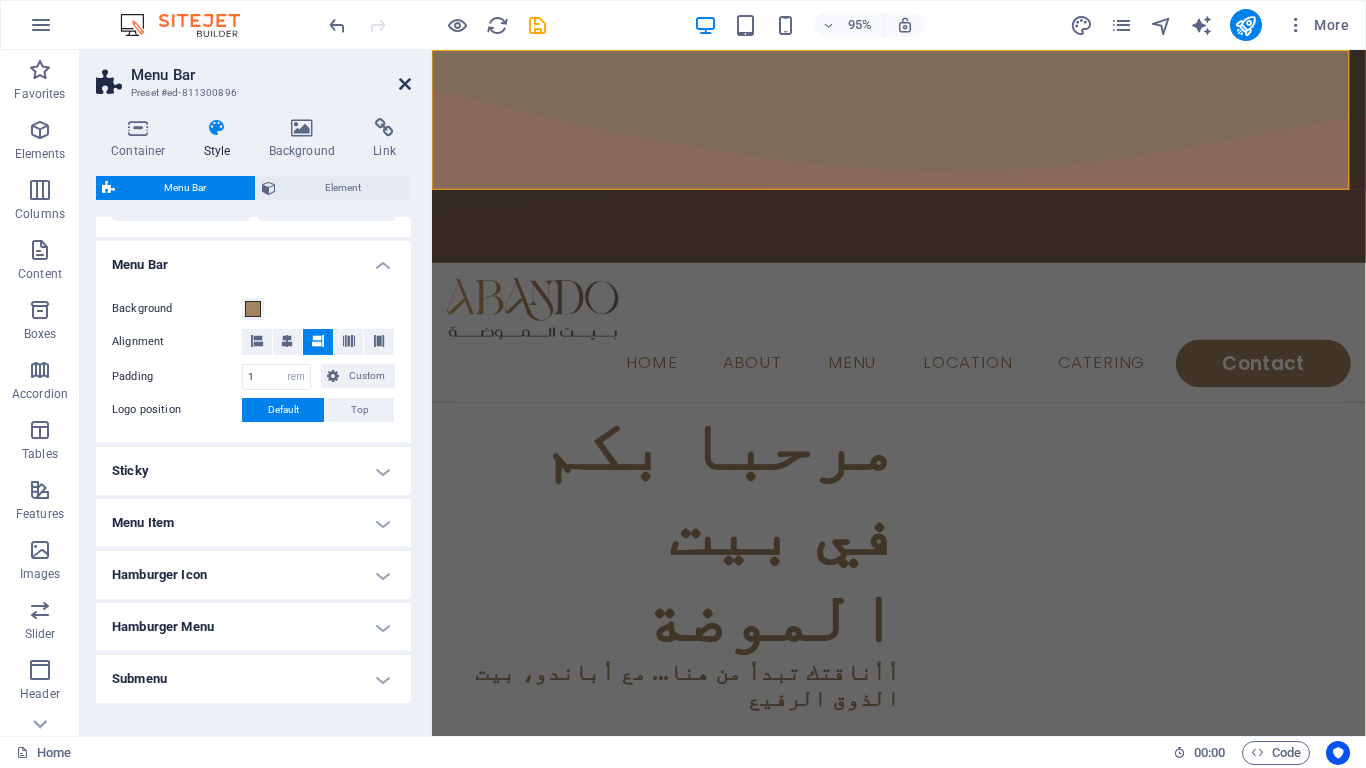 click at bounding box center [405, 84] 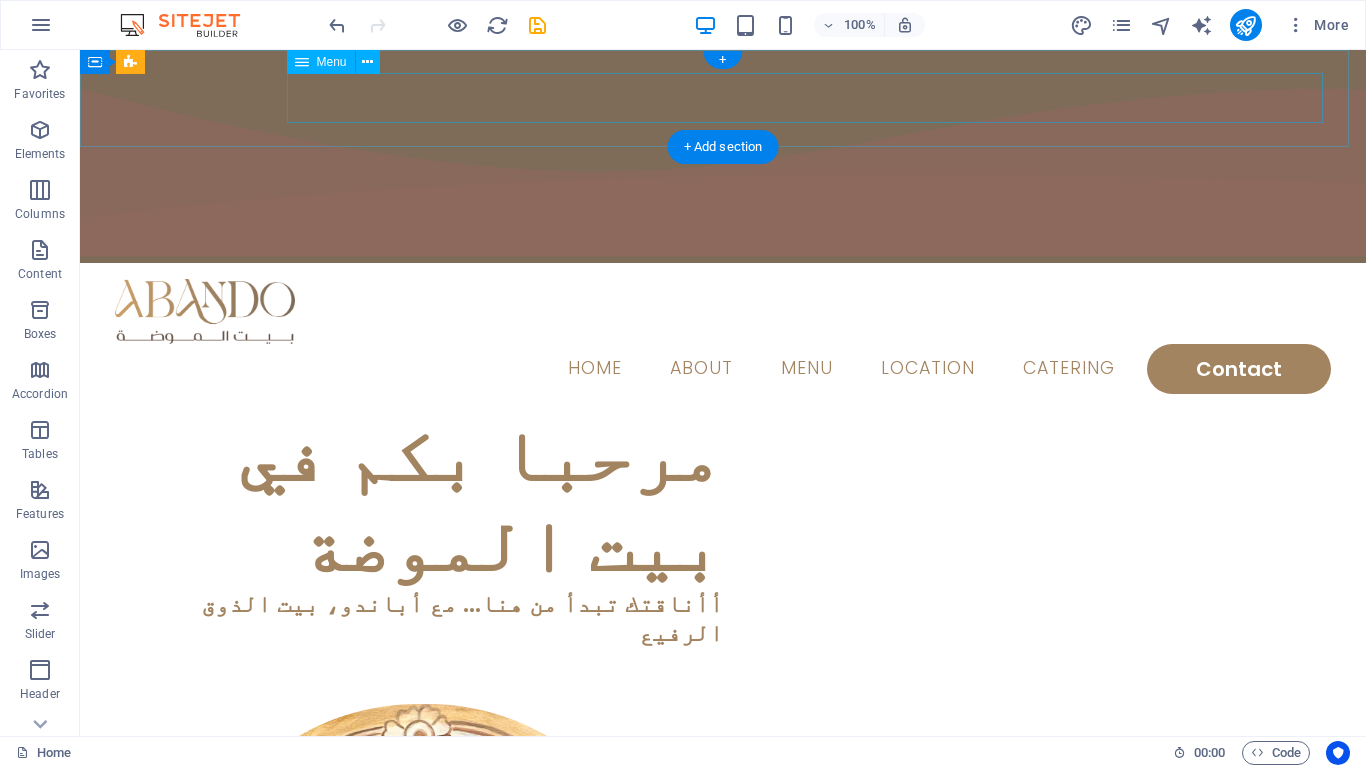 click on "Home About Menu Location Catering Contact" at bounding box center (723, 369) 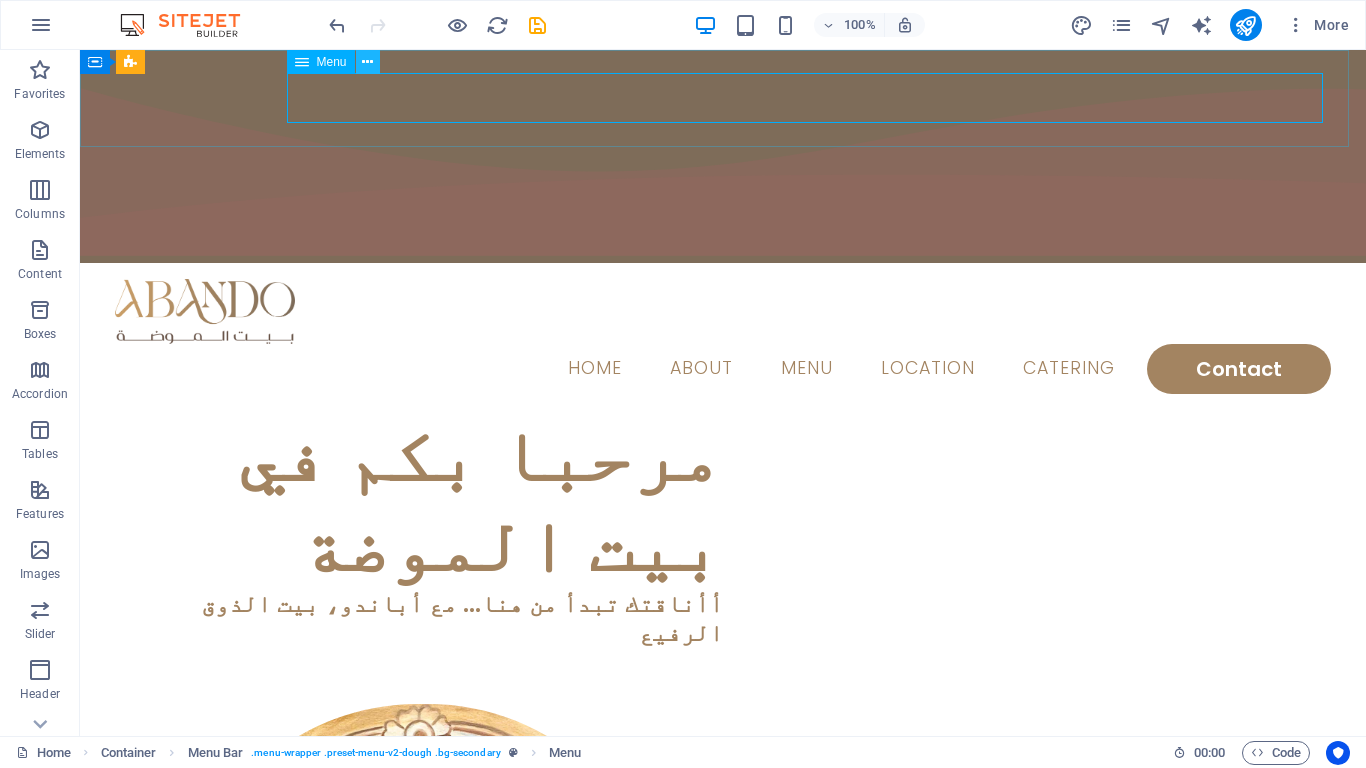 click at bounding box center (367, 62) 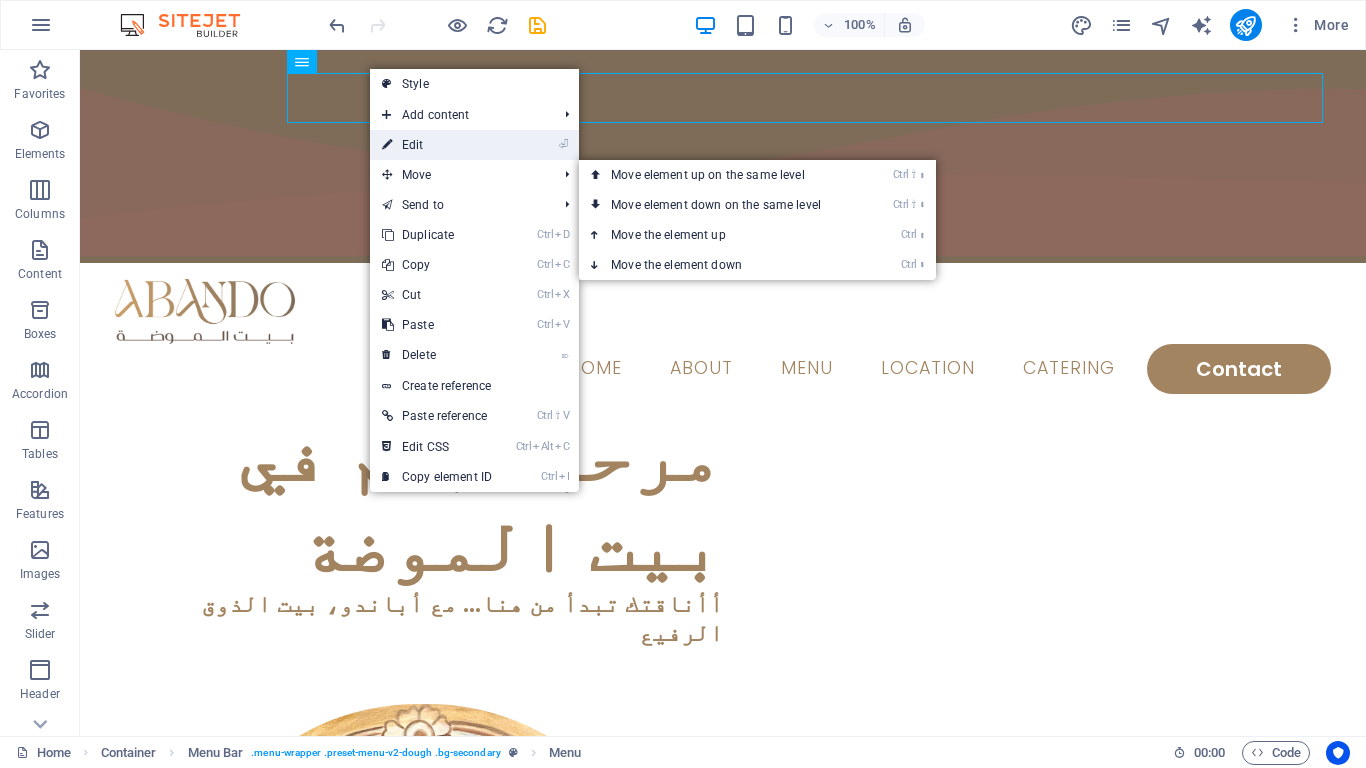 click on "⏎  Edit" at bounding box center (437, 145) 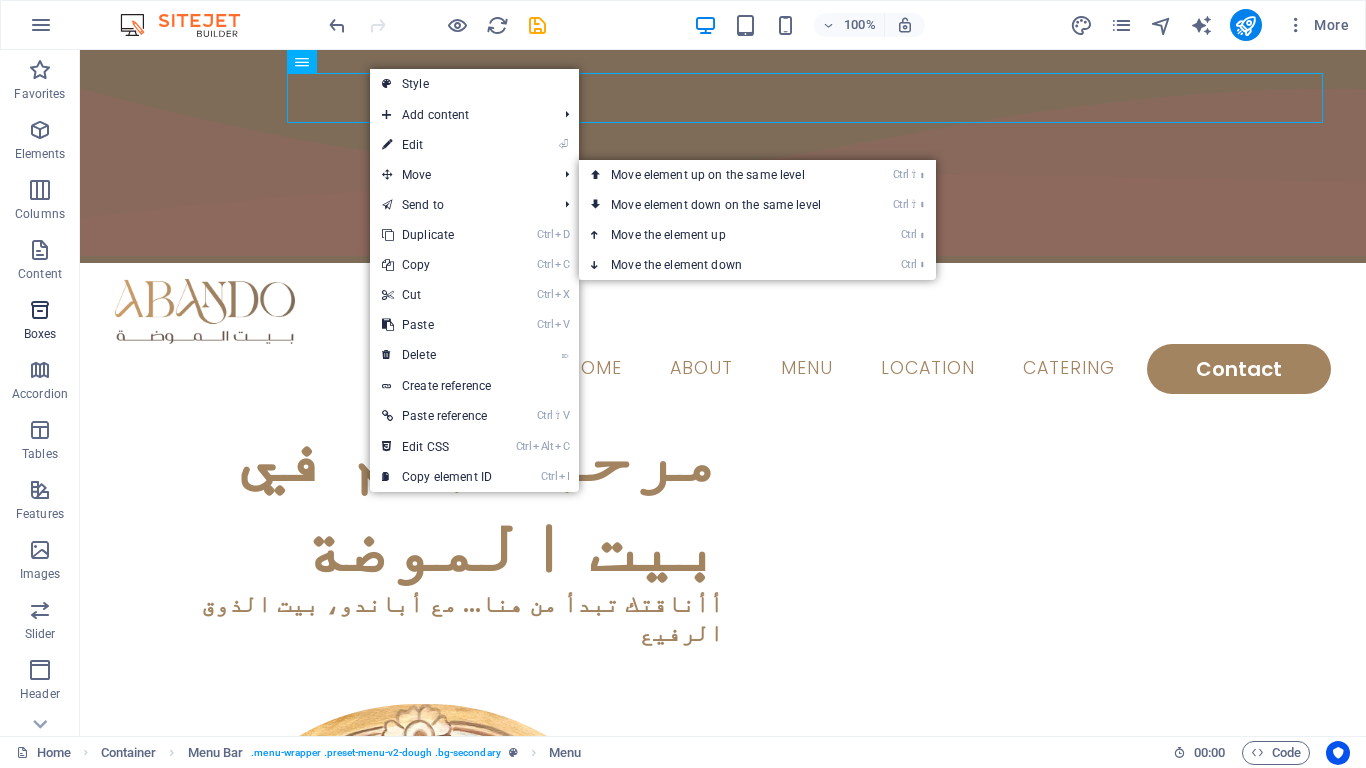 select 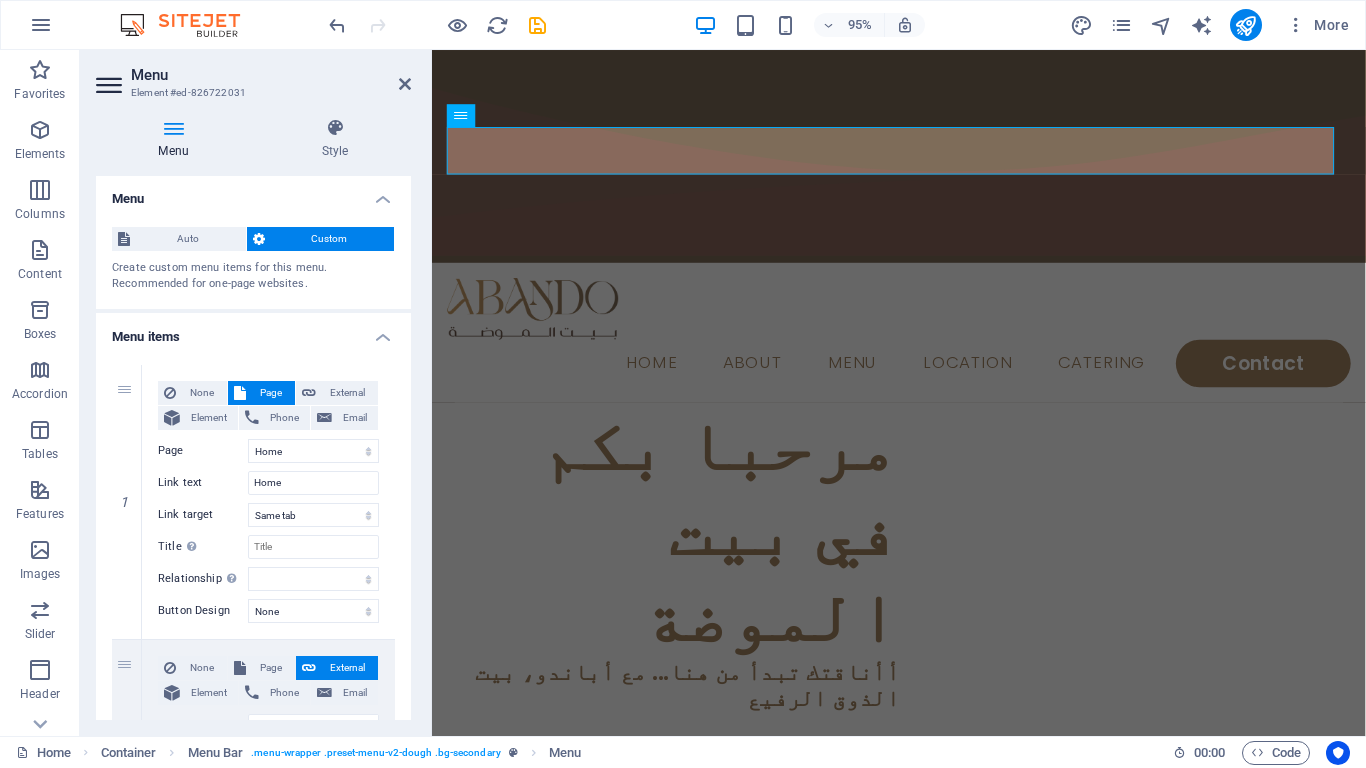 scroll, scrollTop: 0, scrollLeft: 0, axis: both 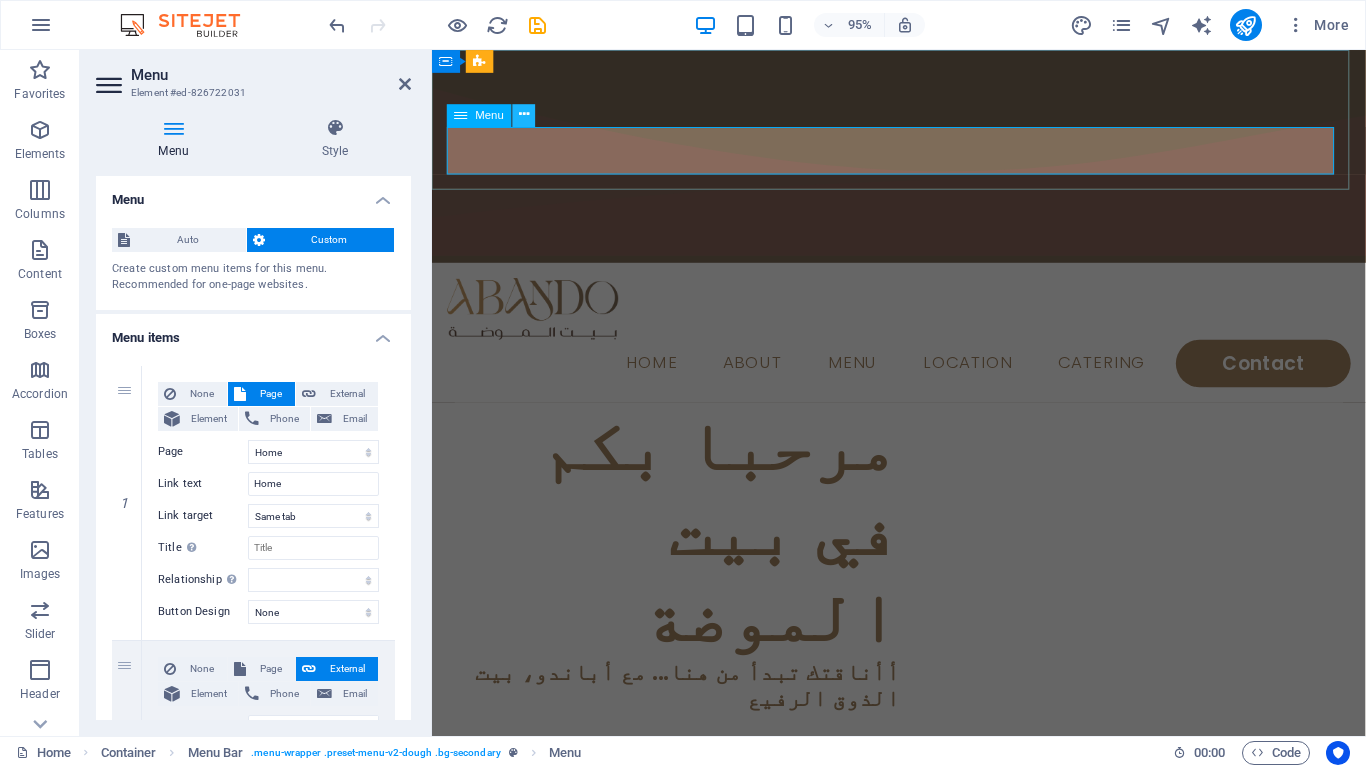click at bounding box center [524, 116] 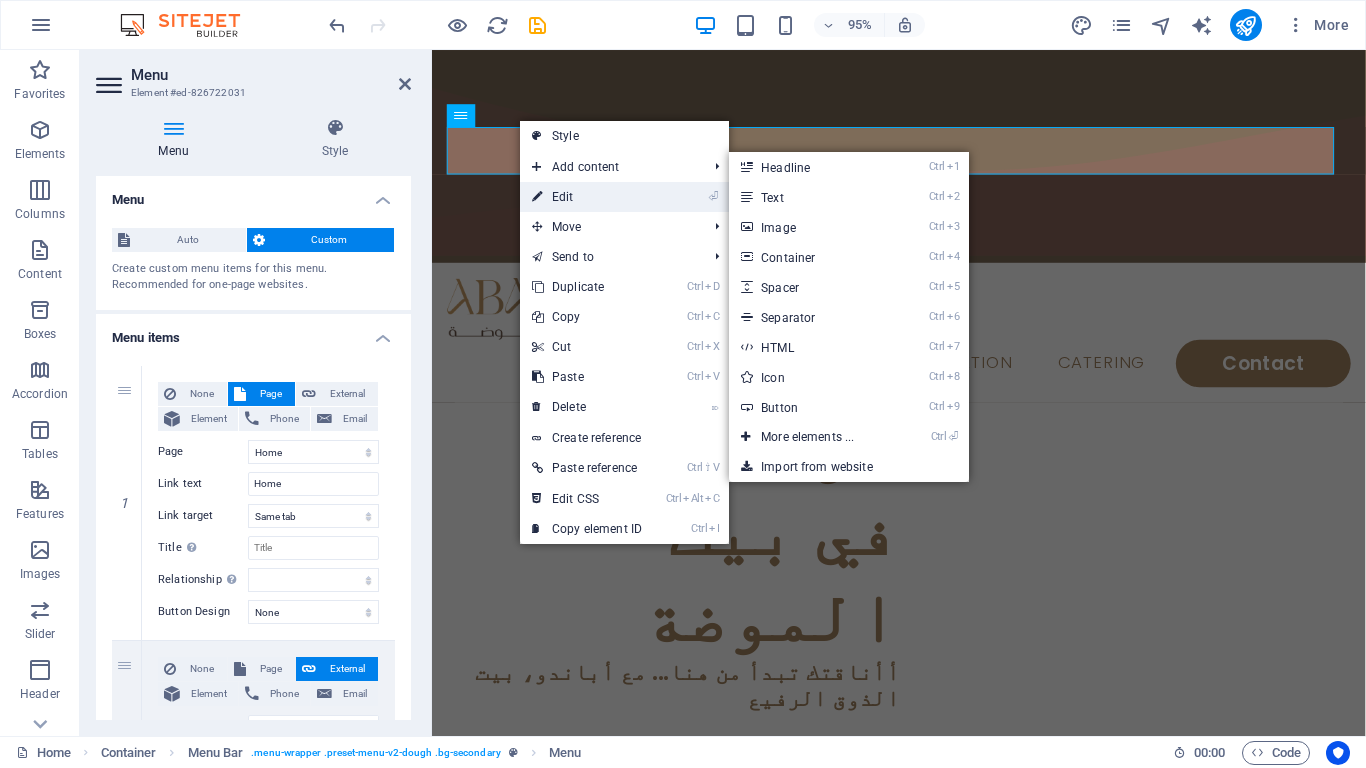 click on "⏎  Edit" at bounding box center [587, 197] 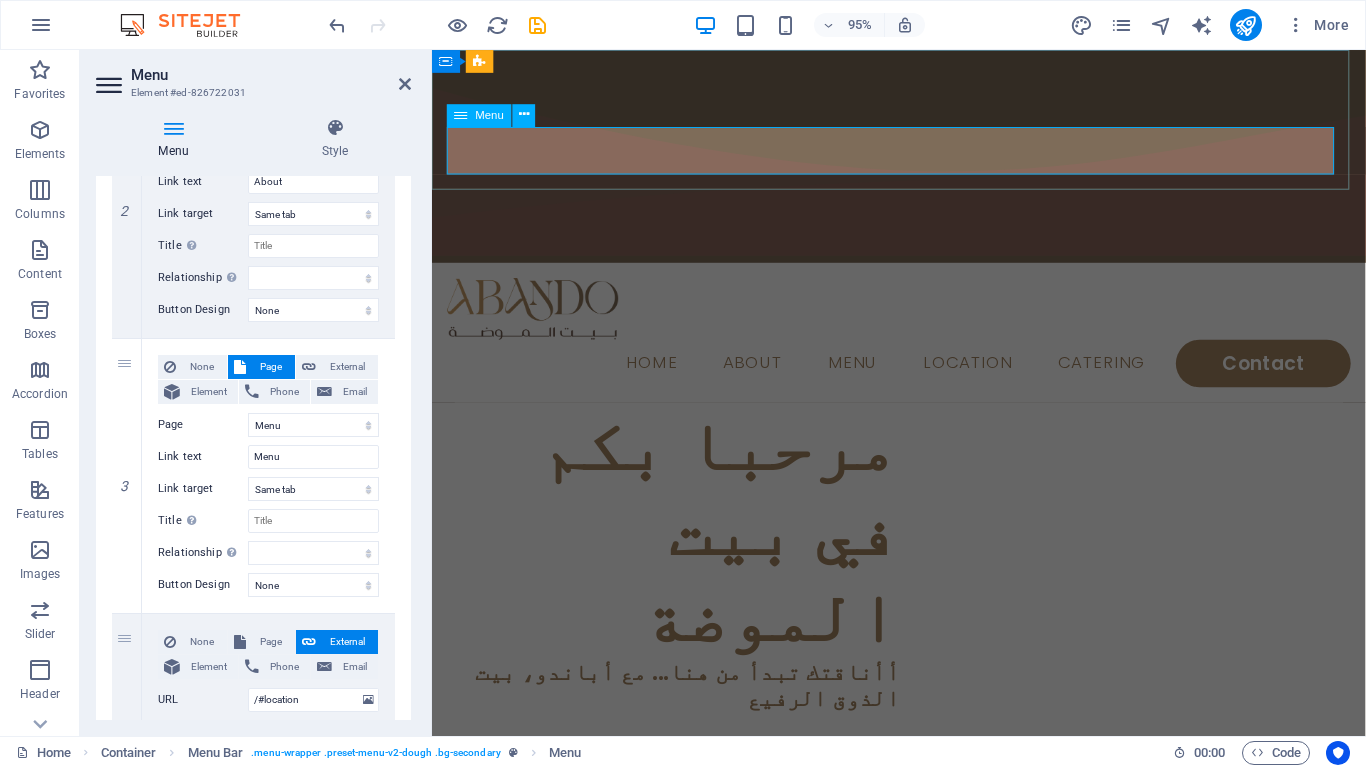 scroll, scrollTop: 500, scrollLeft: 0, axis: vertical 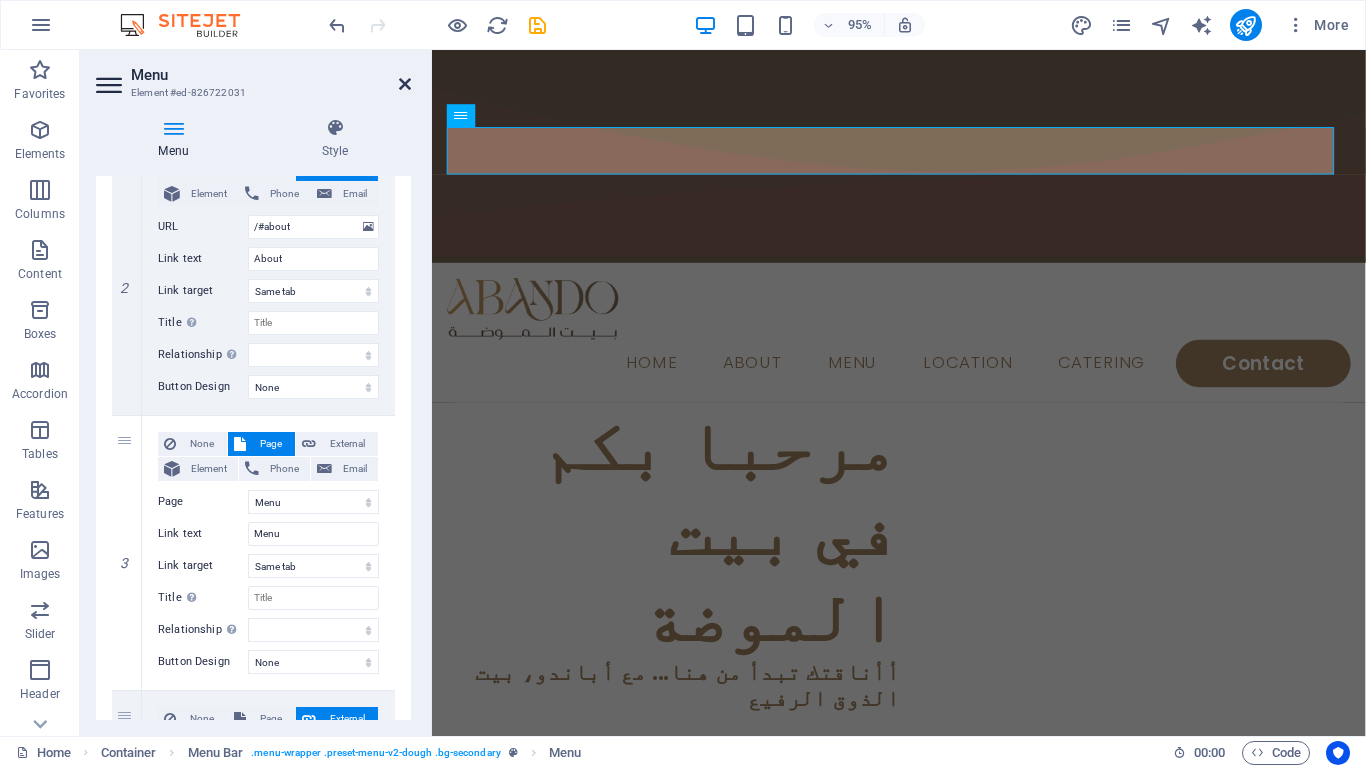 click at bounding box center (405, 84) 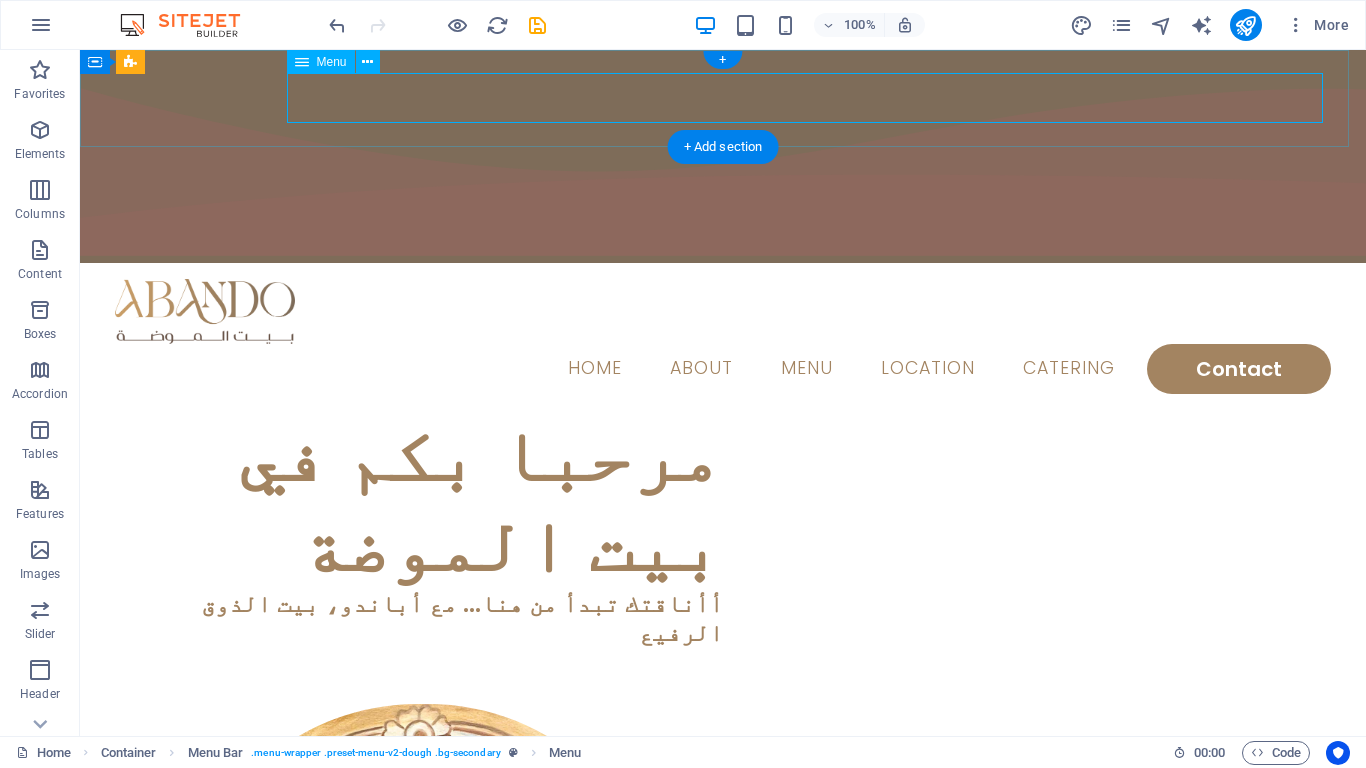 click on "Home About Menu Location Catering Contact" at bounding box center (723, 369) 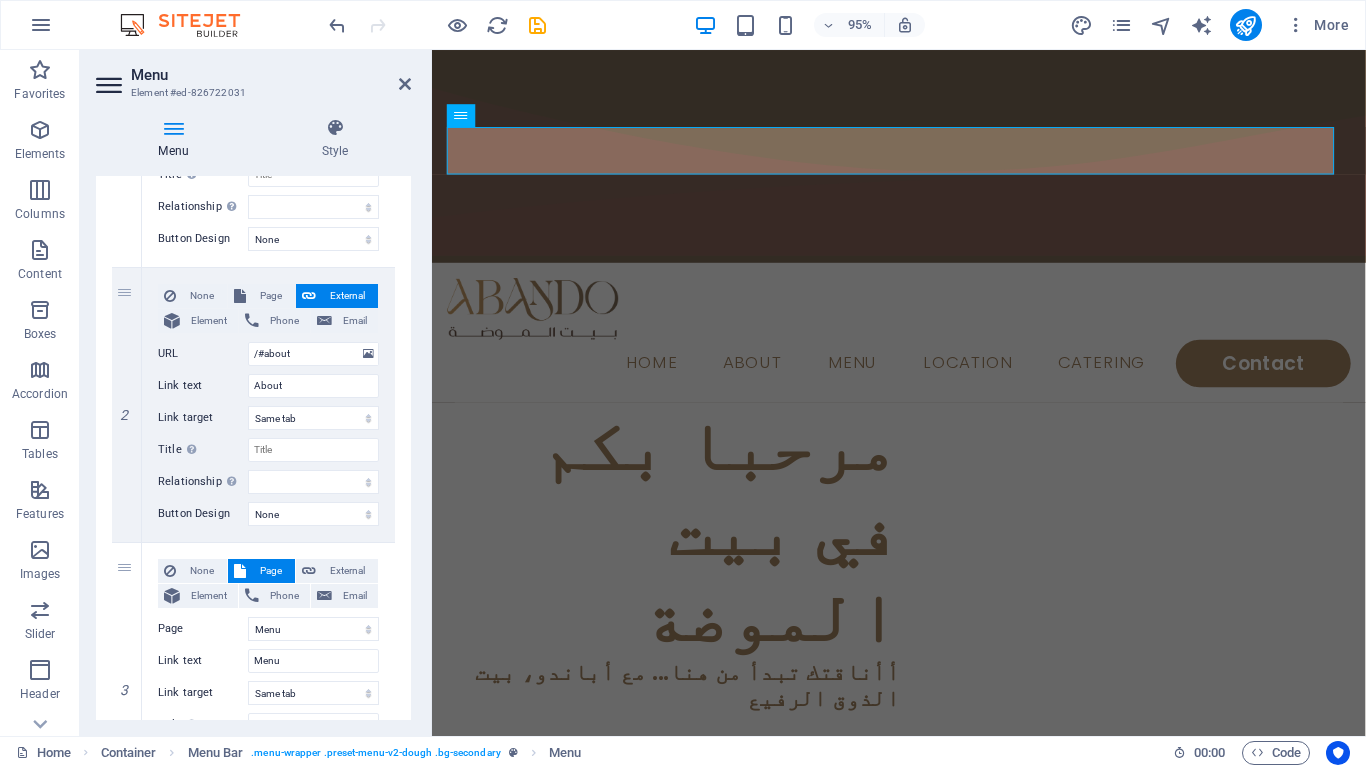 scroll, scrollTop: 400, scrollLeft: 0, axis: vertical 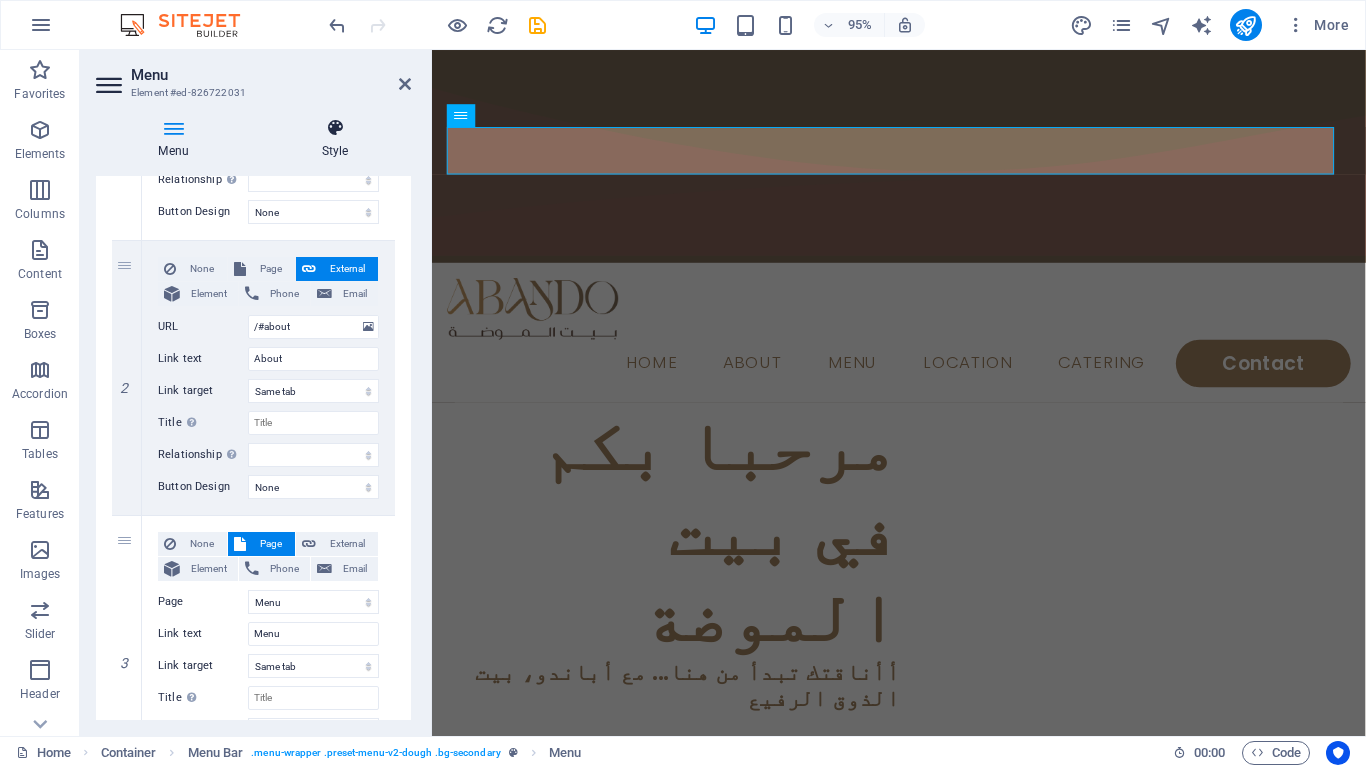 click on "Style" at bounding box center [335, 139] 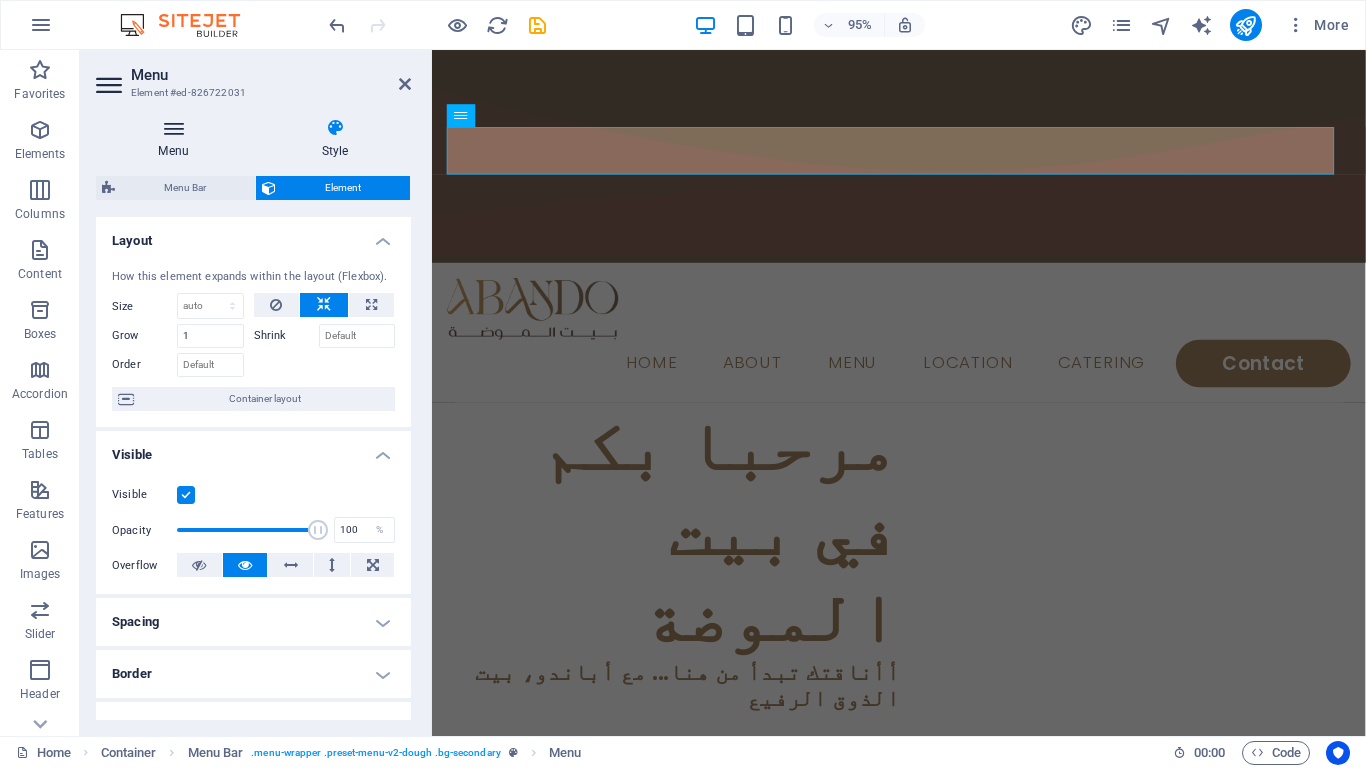 click on "Menu" at bounding box center (177, 139) 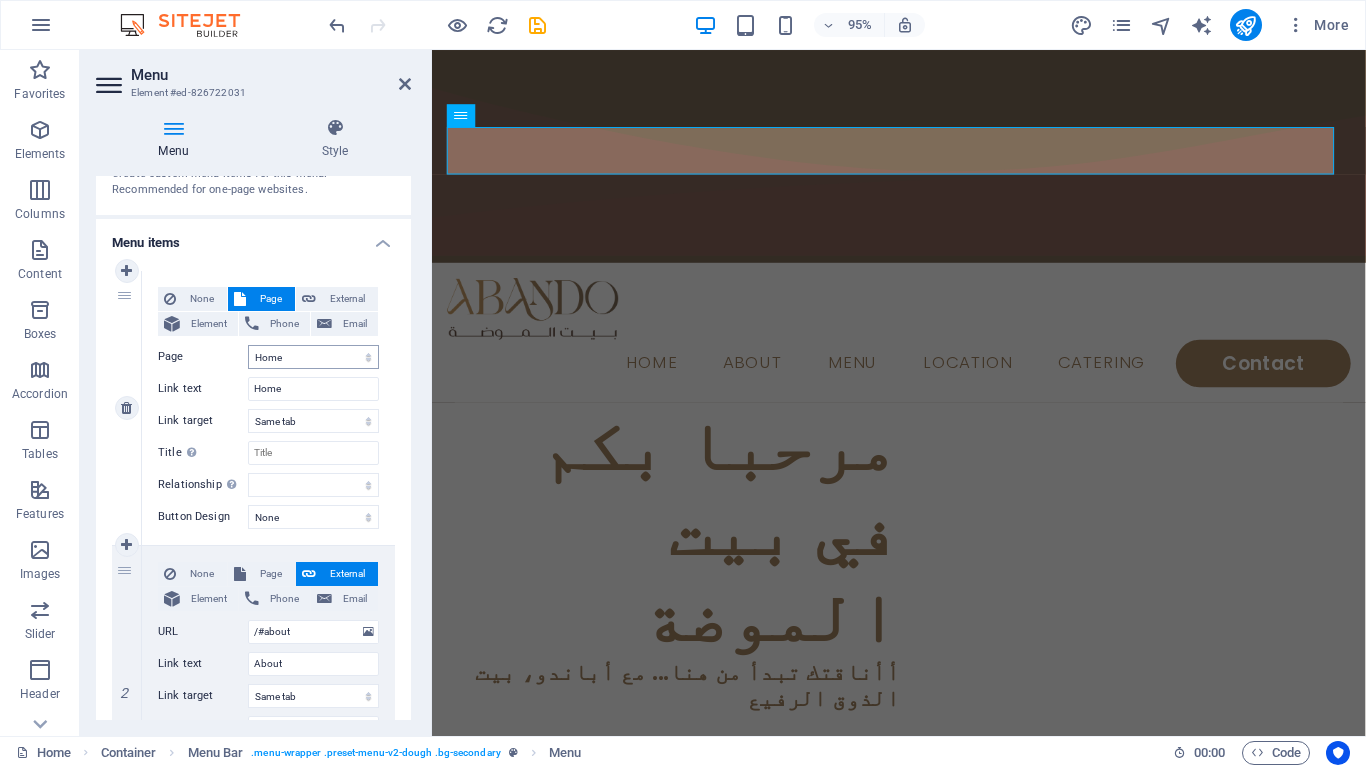 scroll, scrollTop: 100, scrollLeft: 0, axis: vertical 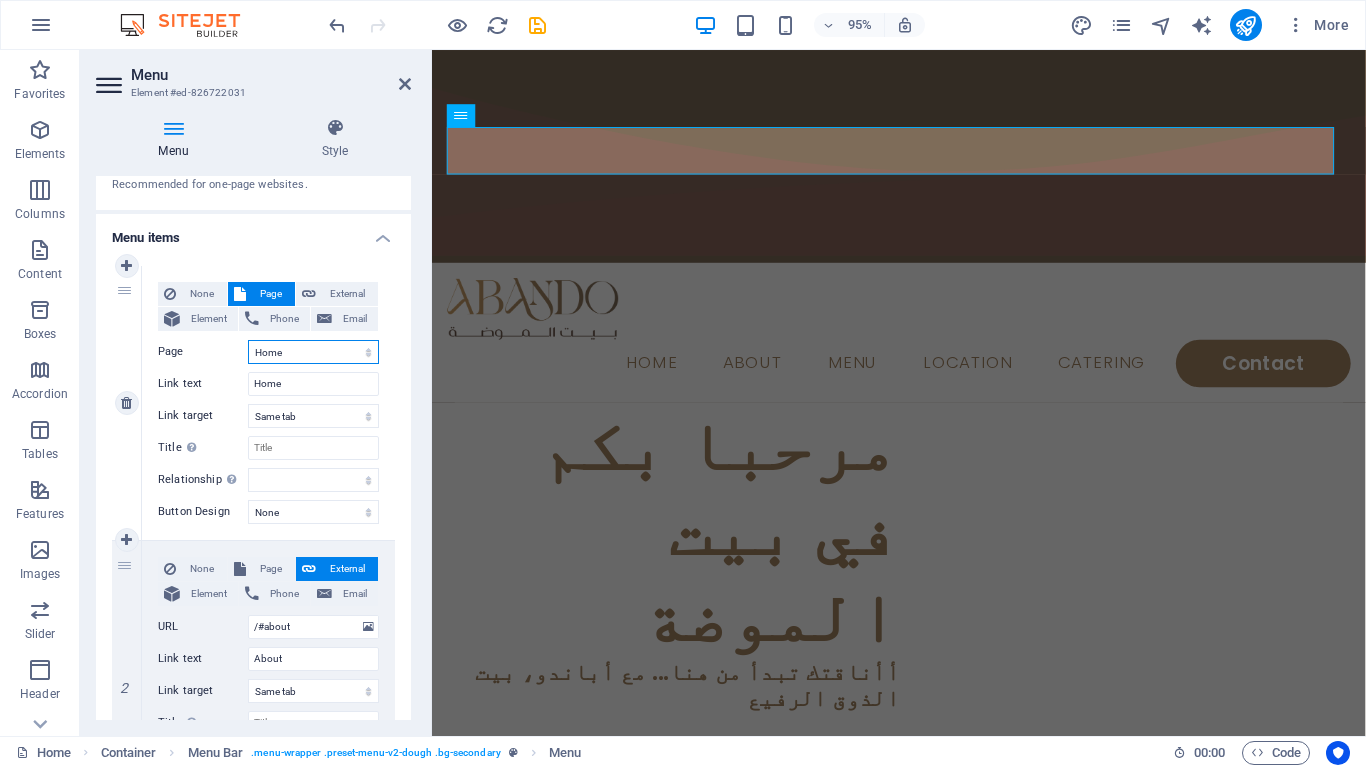 click on "Home Menu Contact about" at bounding box center [313, 352] 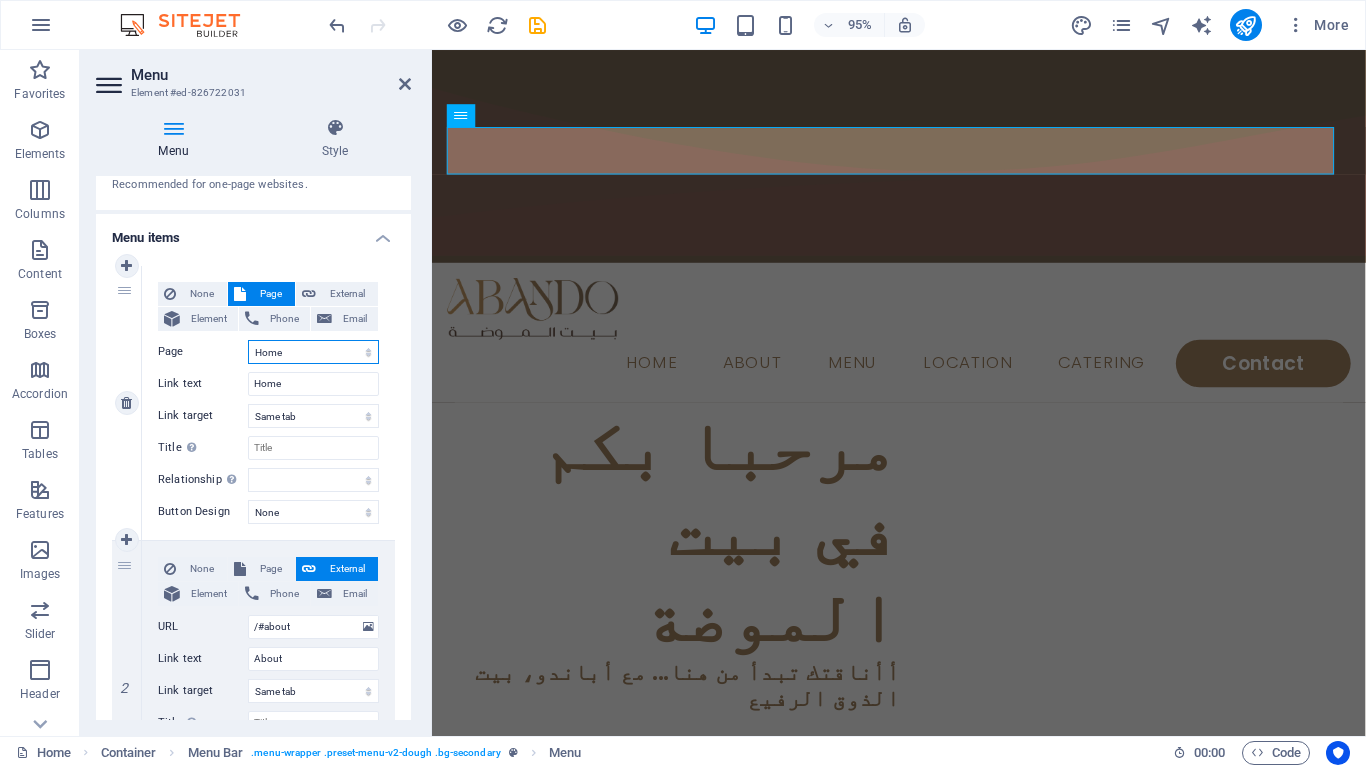 click on "Home Menu Contact about" at bounding box center [313, 352] 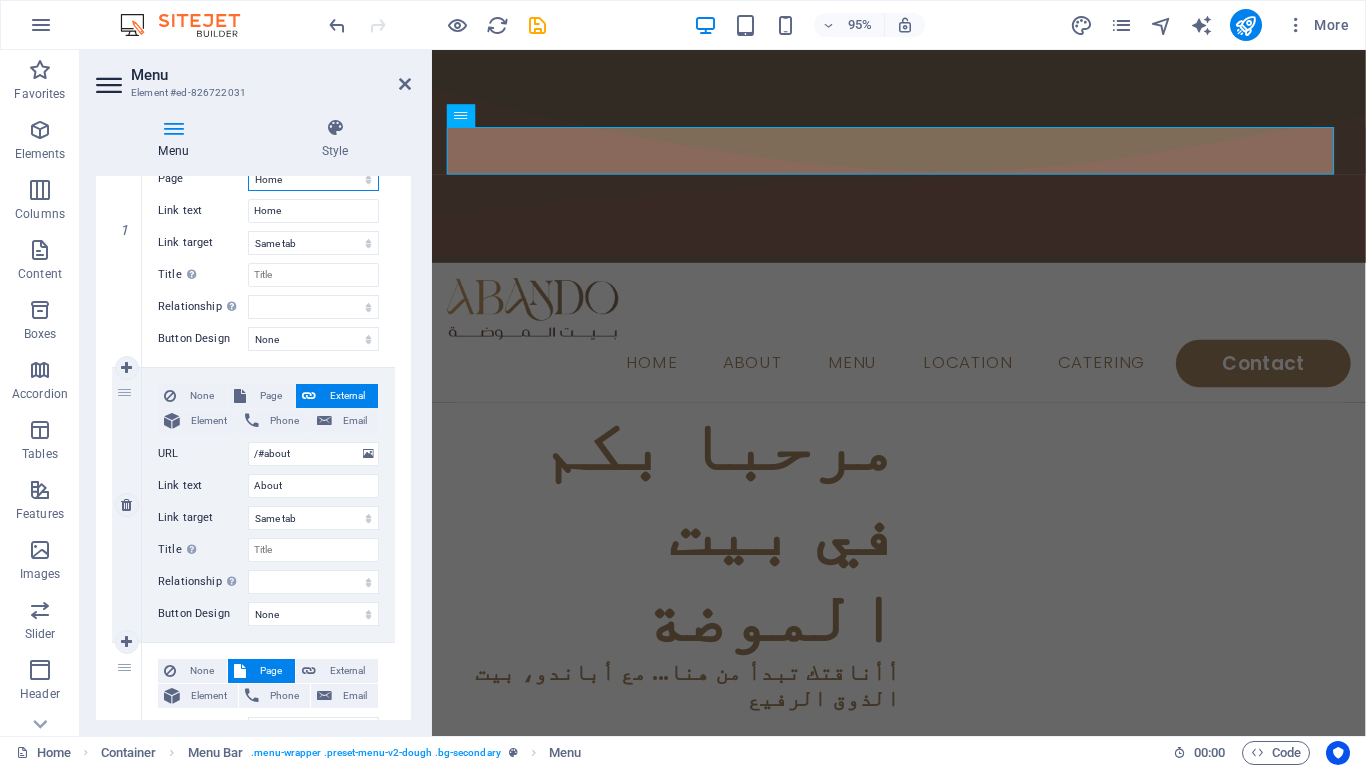 scroll, scrollTop: 300, scrollLeft: 0, axis: vertical 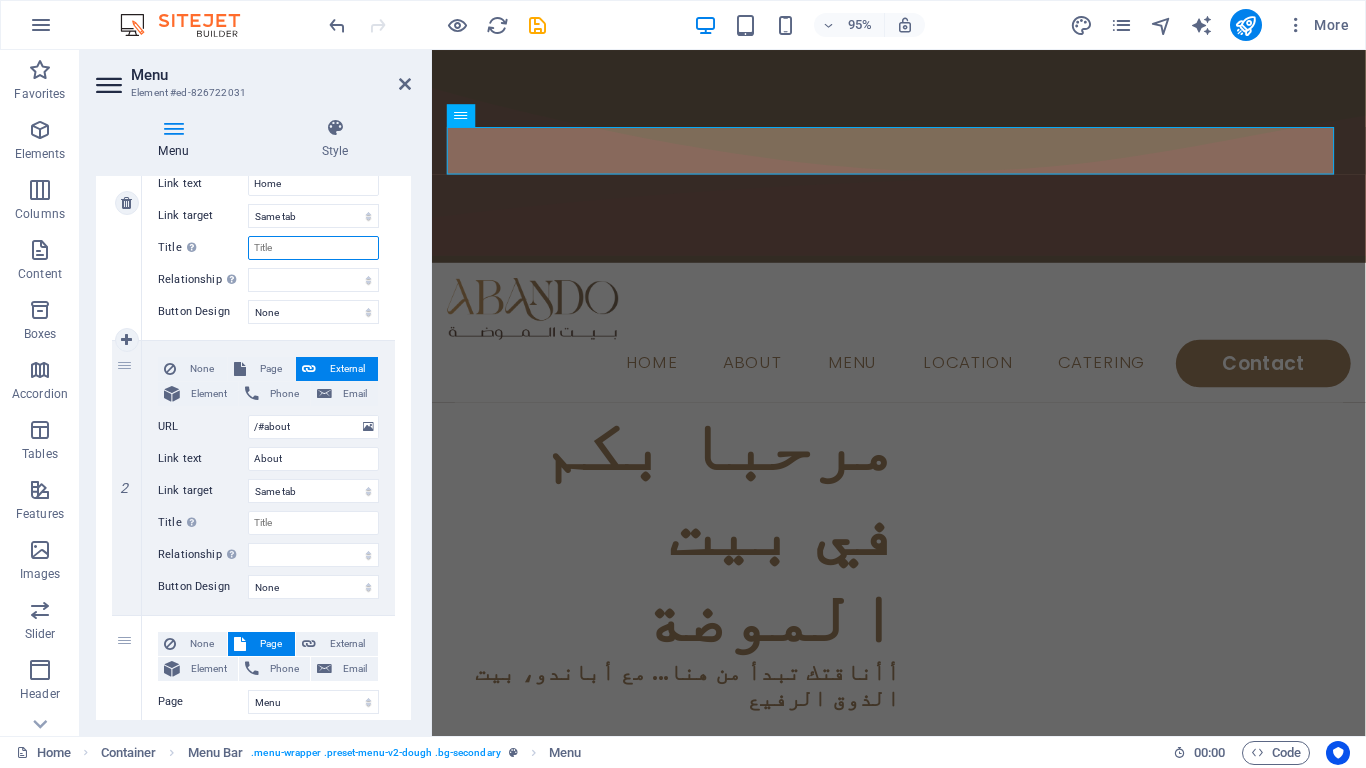 click on "Title Additional link description, should not be the same as the link text. The title is most often shown as a tooltip text when the mouse moves over the element. Leave empty if uncertain." at bounding box center [313, 248] 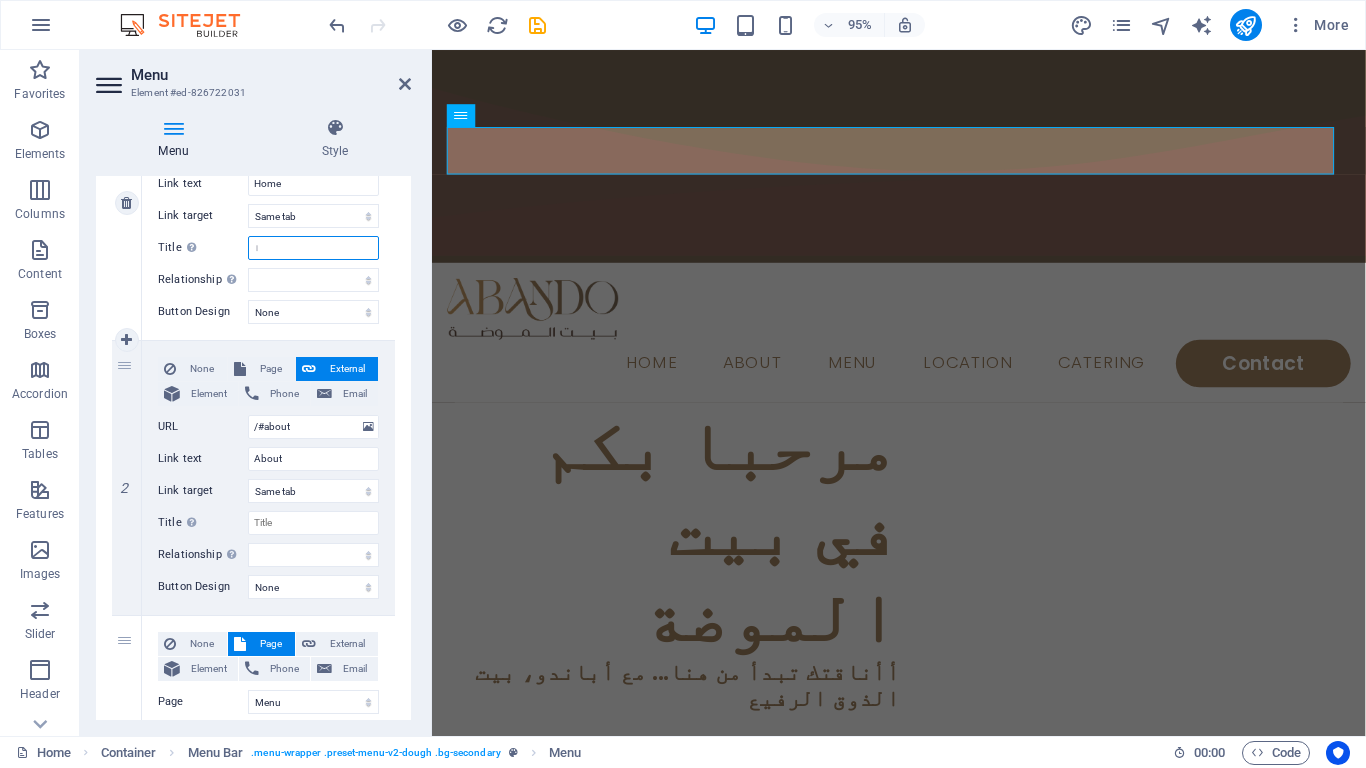 type on "ال" 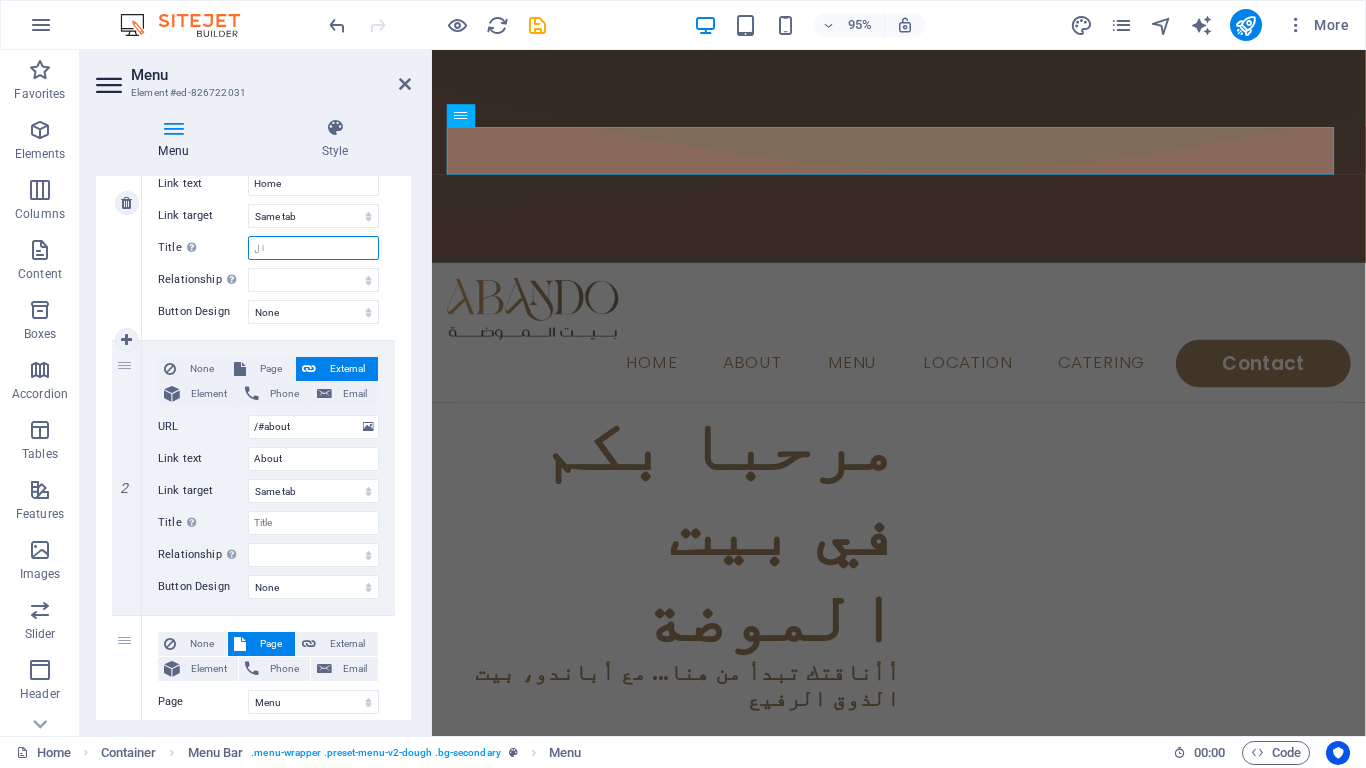 select 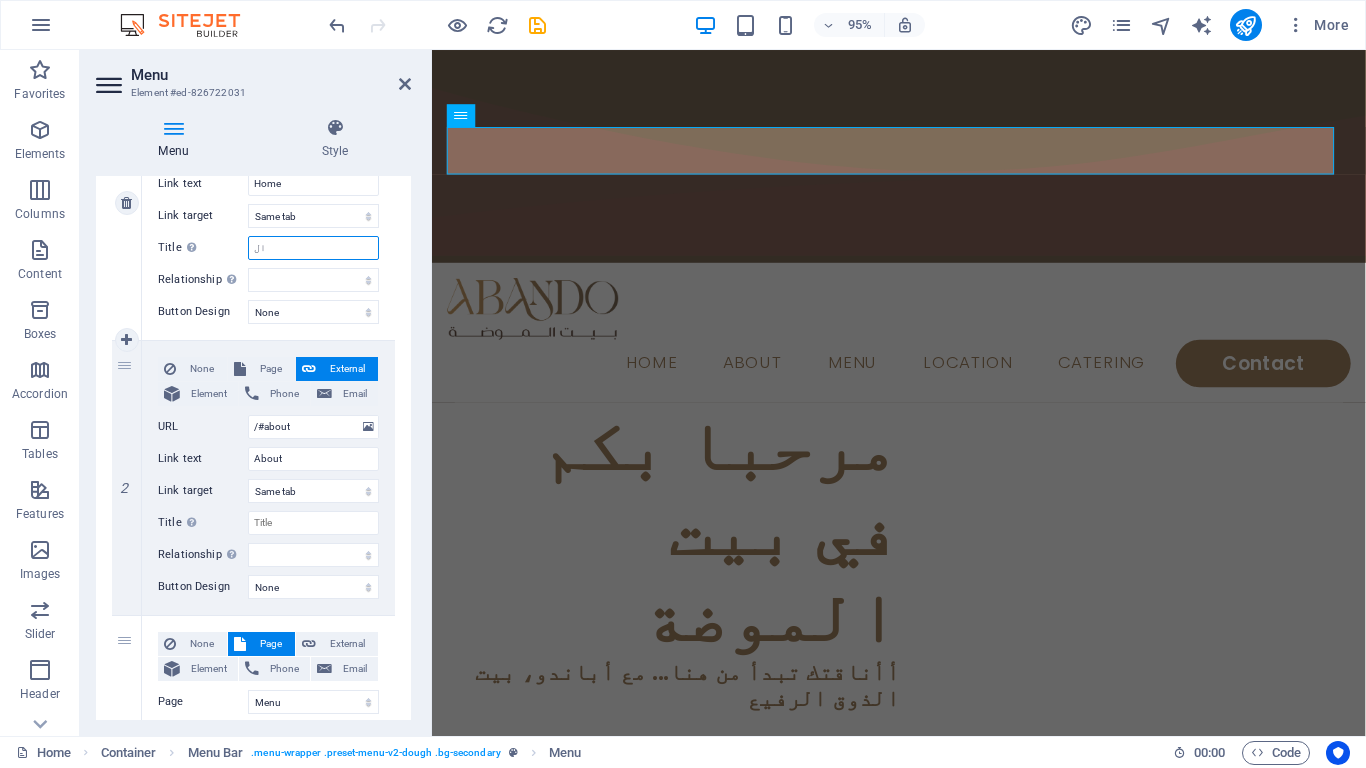 type on "الر" 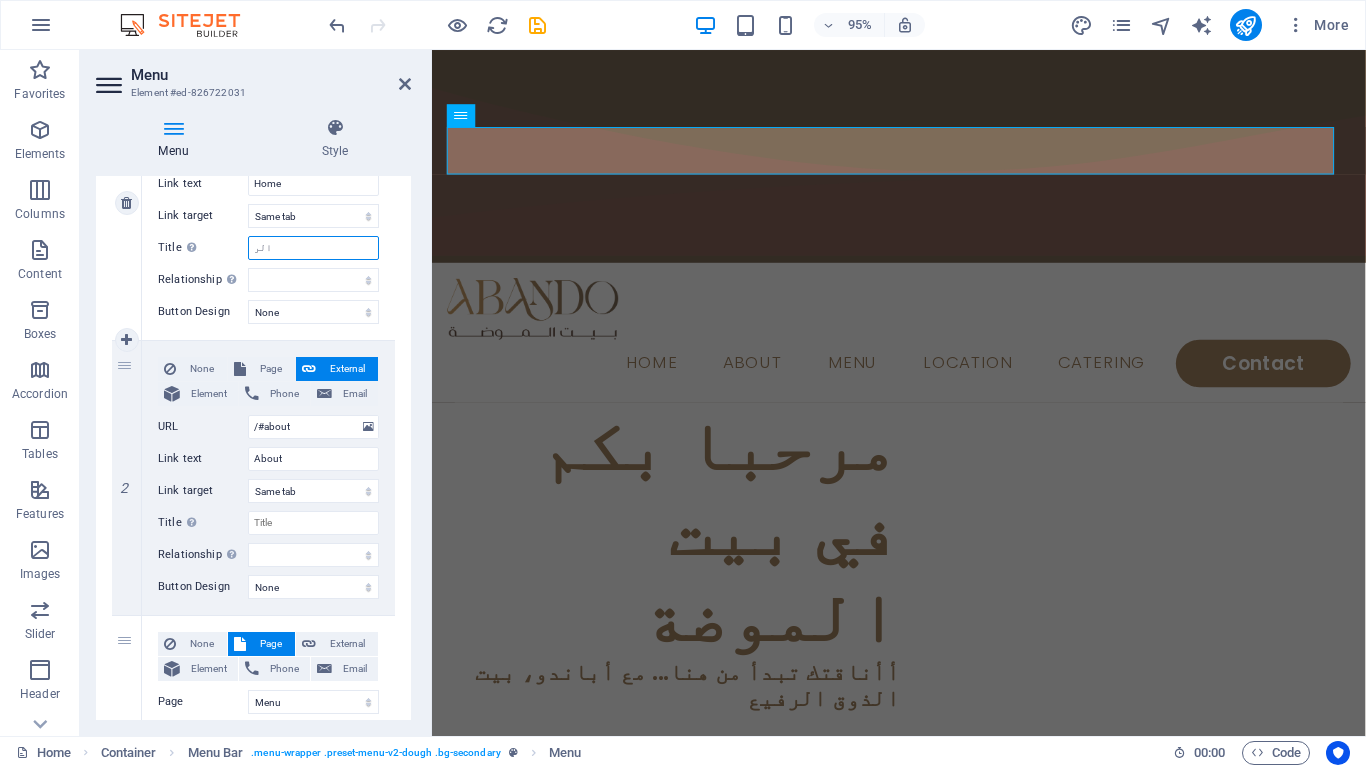 select 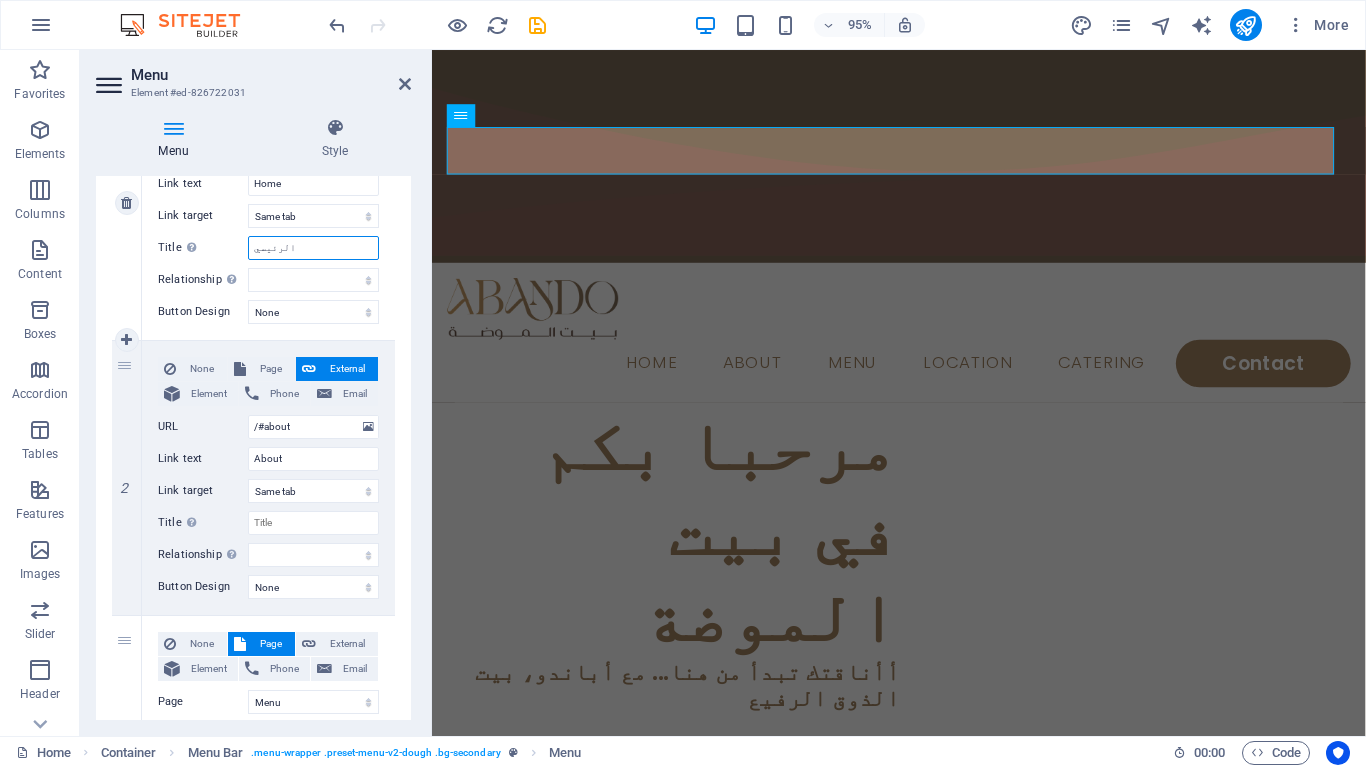 type on "الرئيسية" 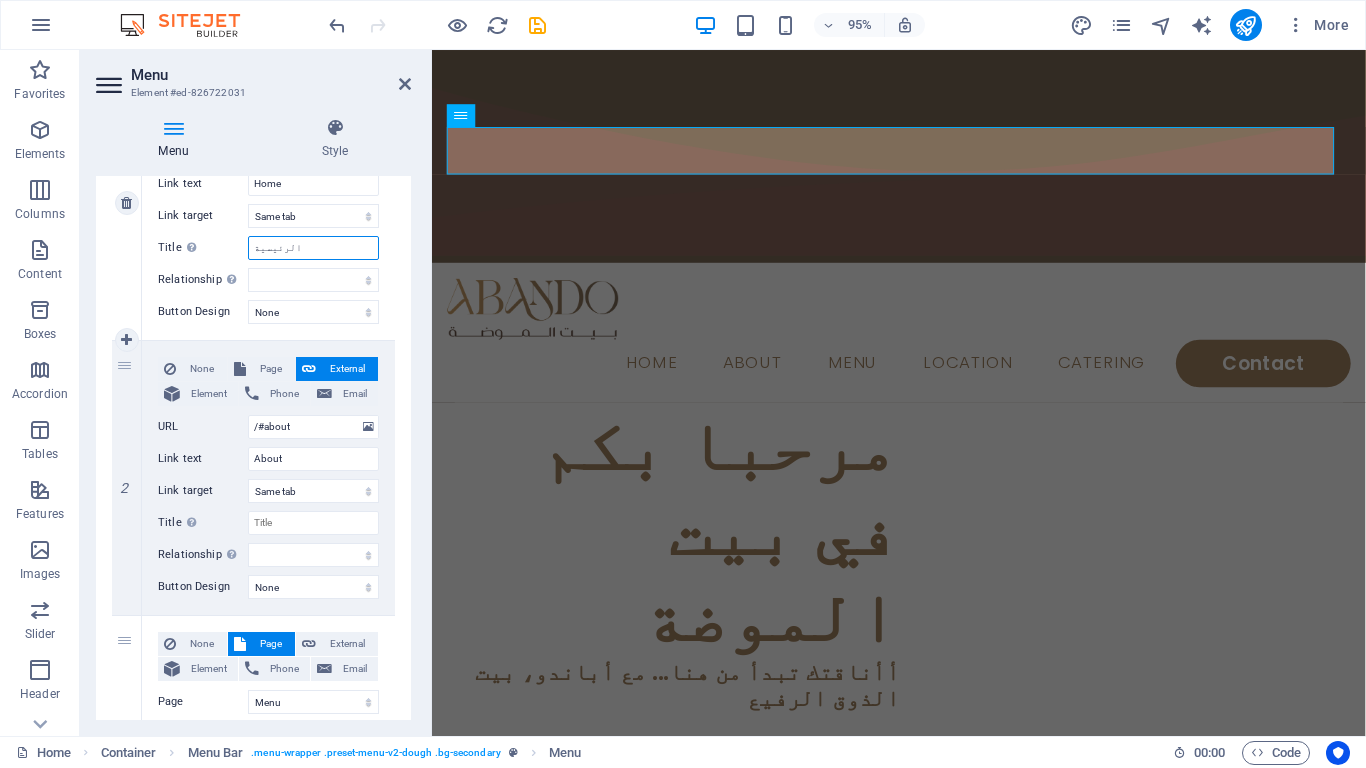 select 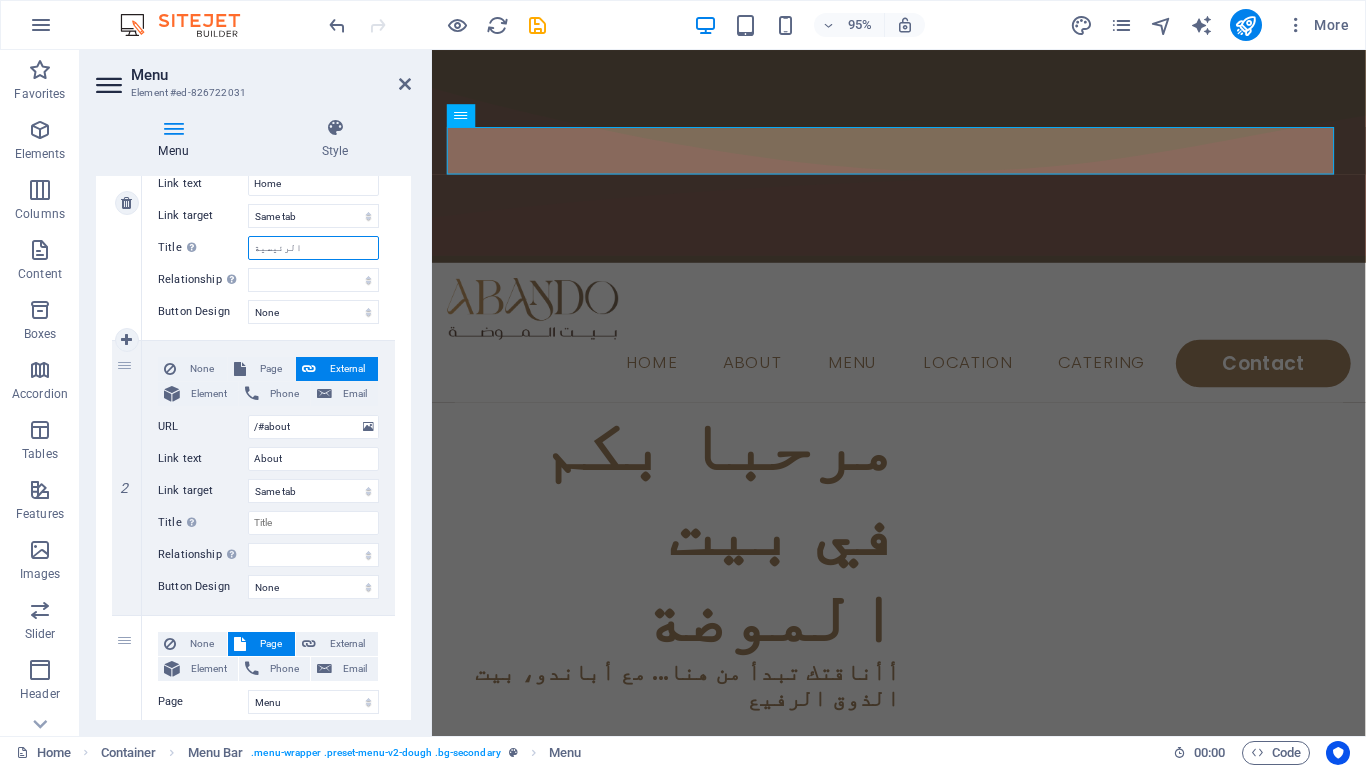 type on "الرئيسية" 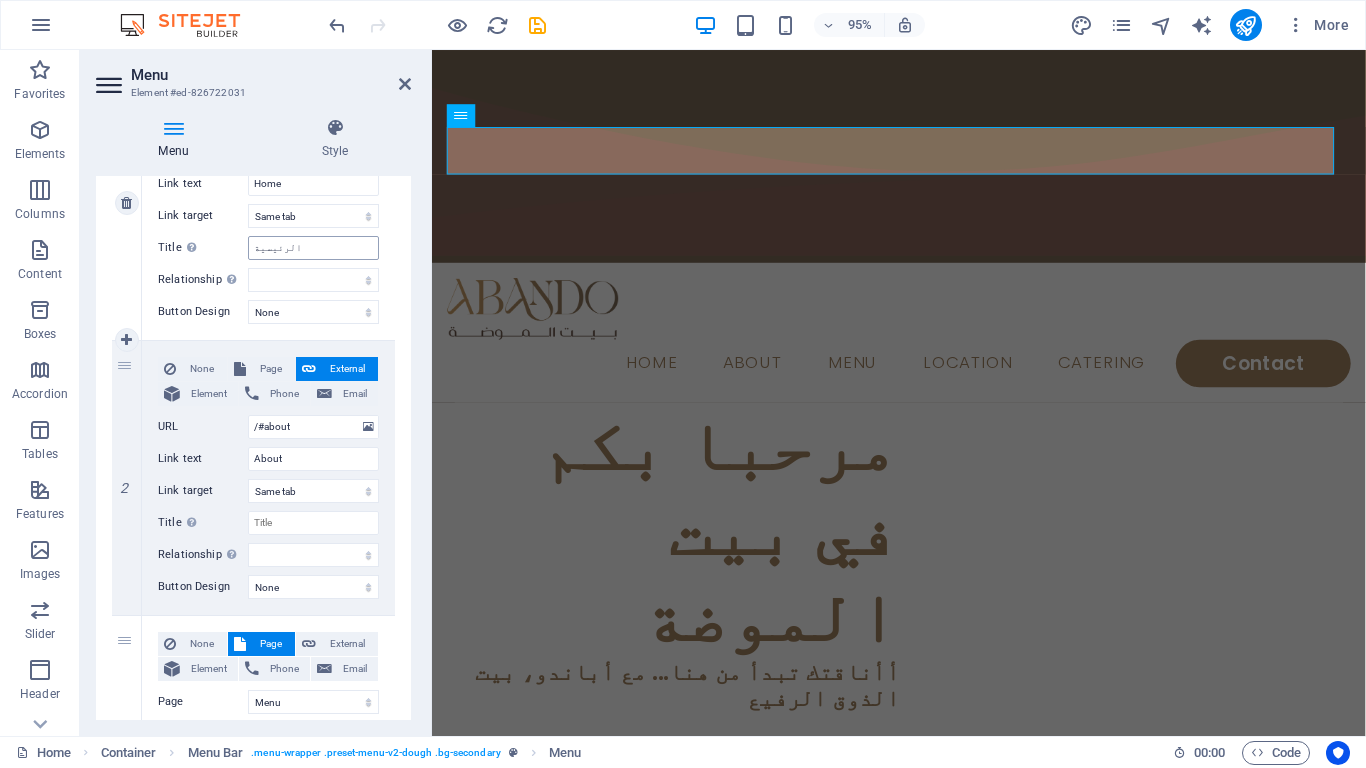 select 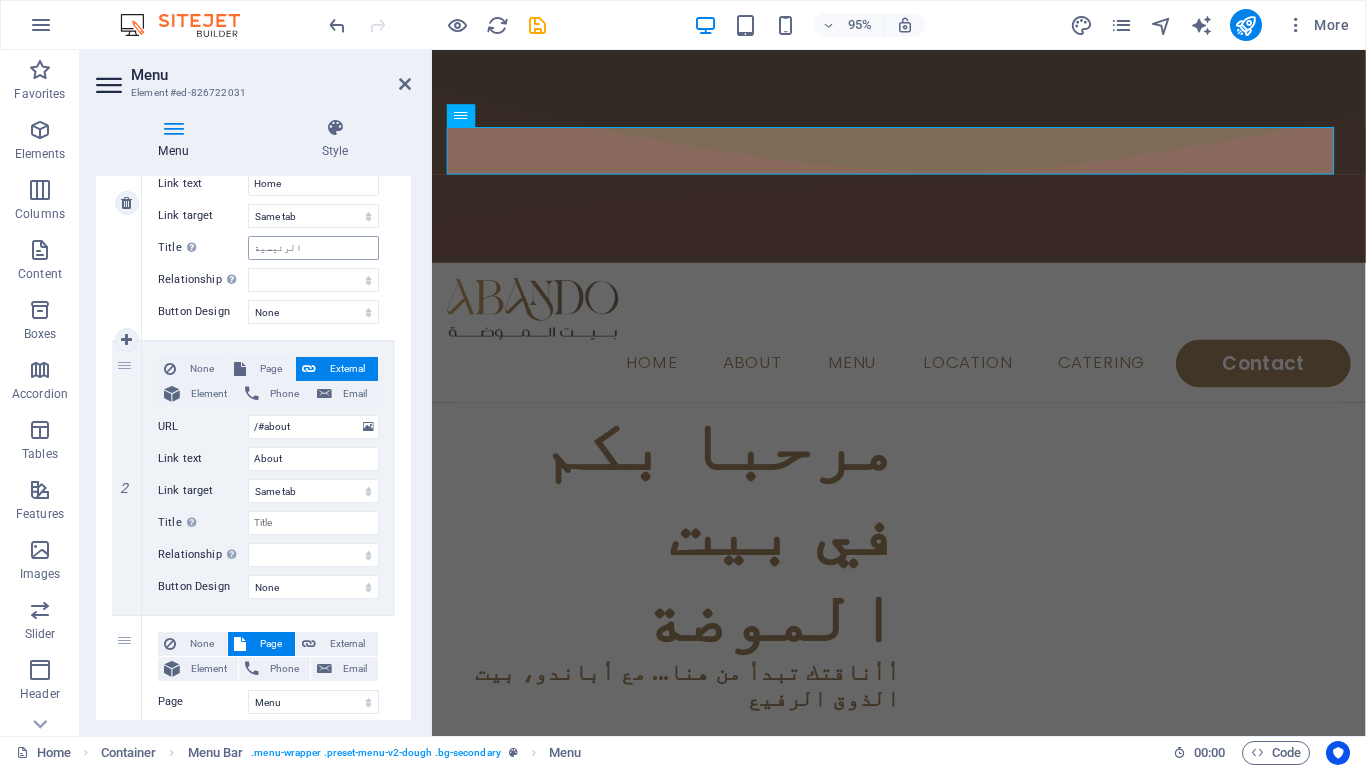 select 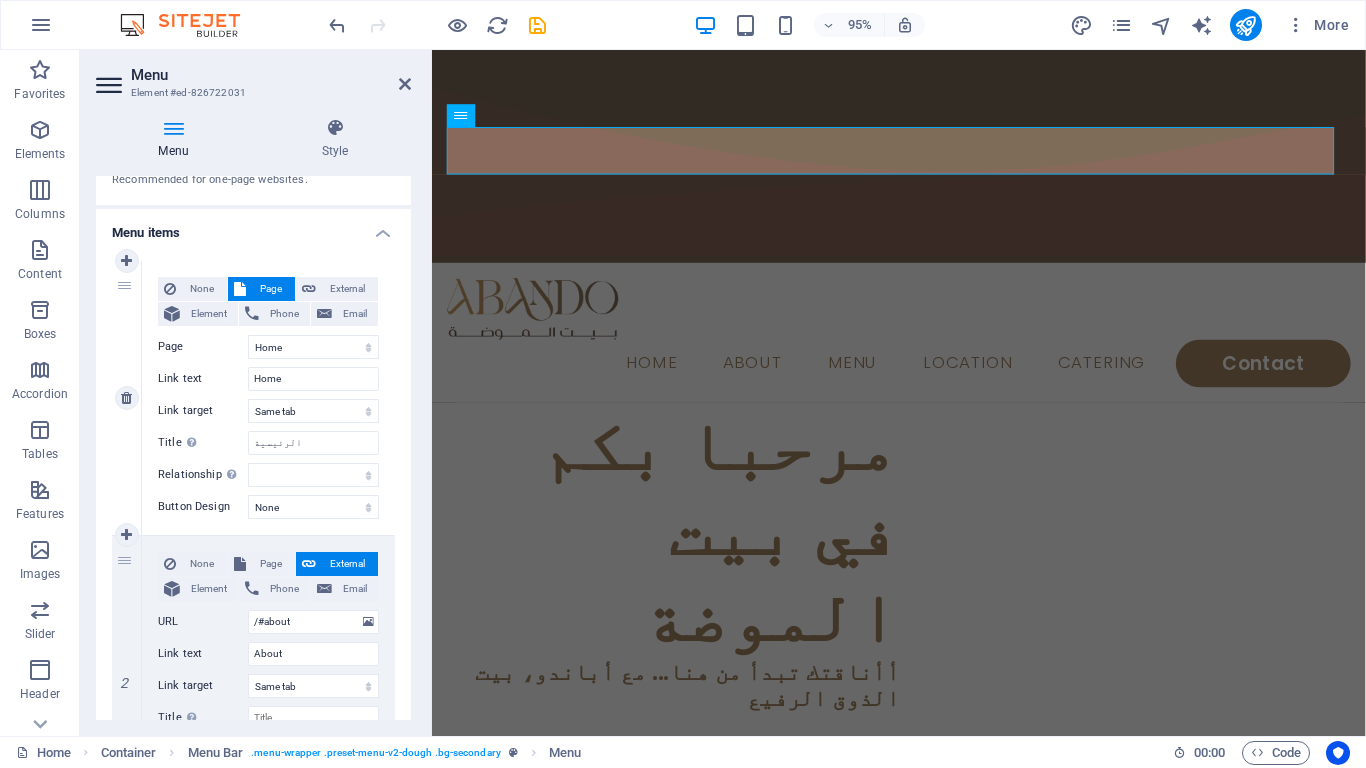 scroll, scrollTop: 100, scrollLeft: 0, axis: vertical 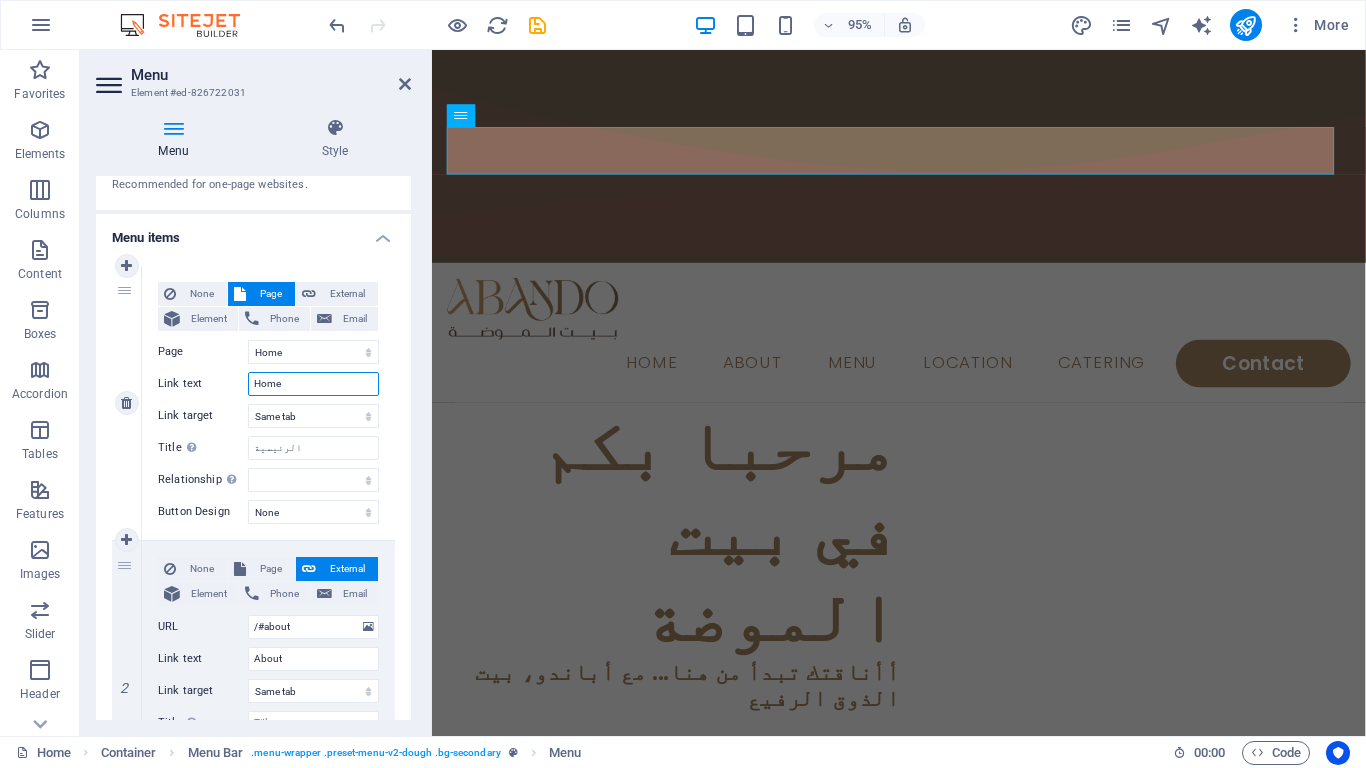 drag, startPoint x: 290, startPoint y: 379, endPoint x: 210, endPoint y: 368, distance: 80.75271 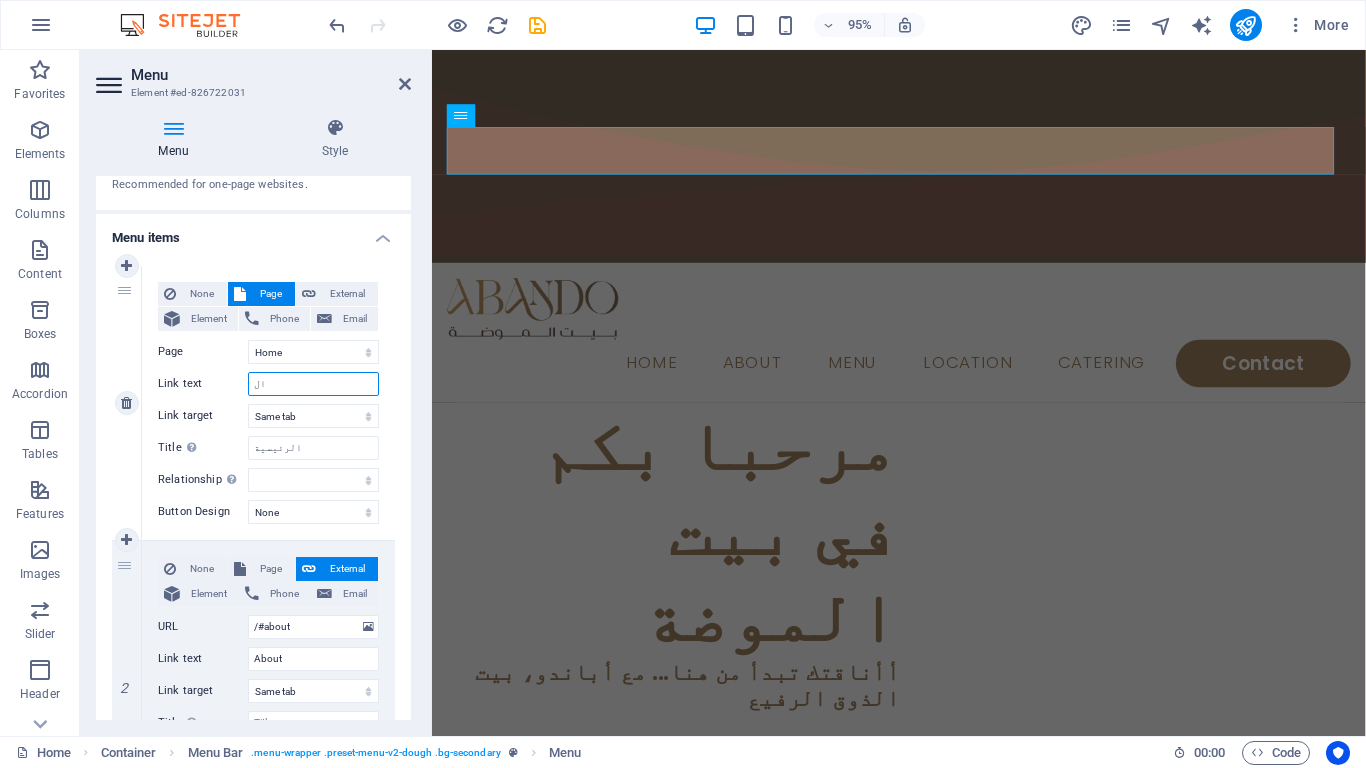 type on "الر" 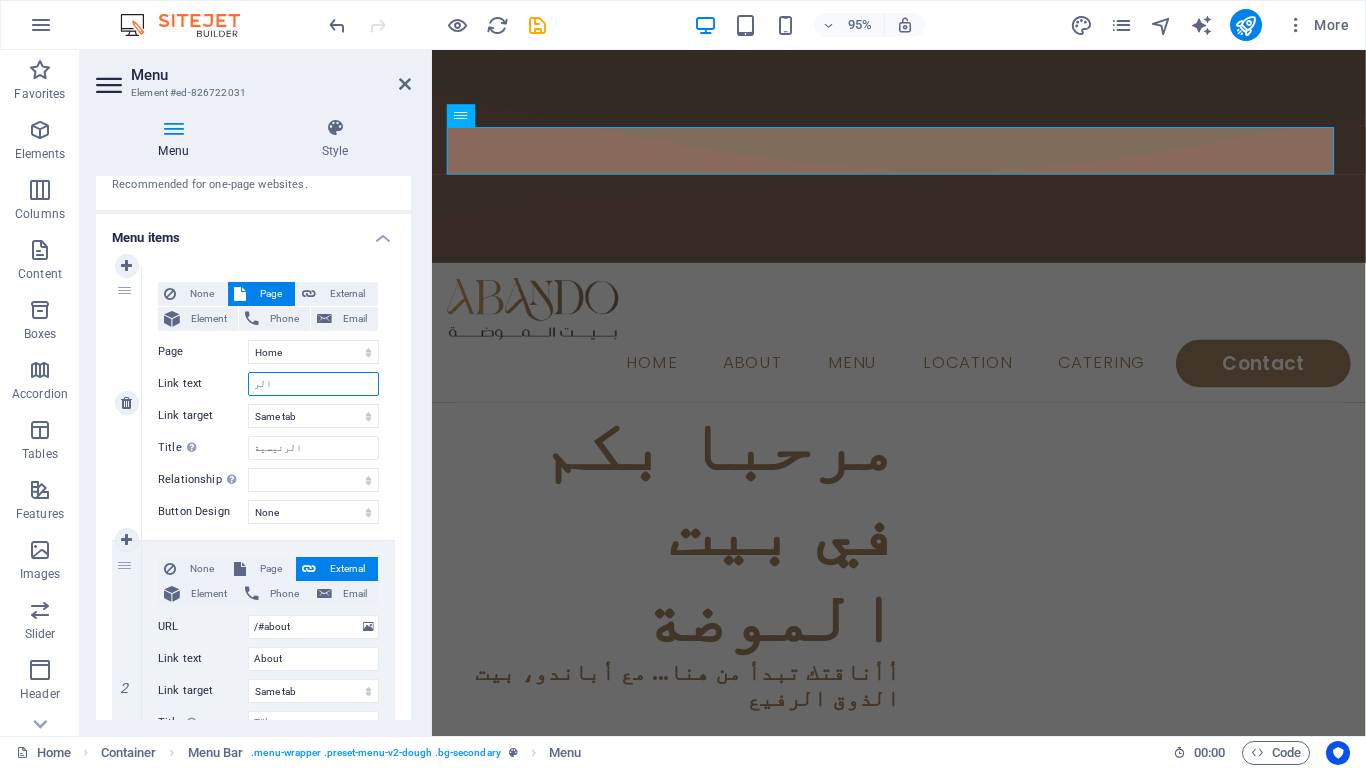select 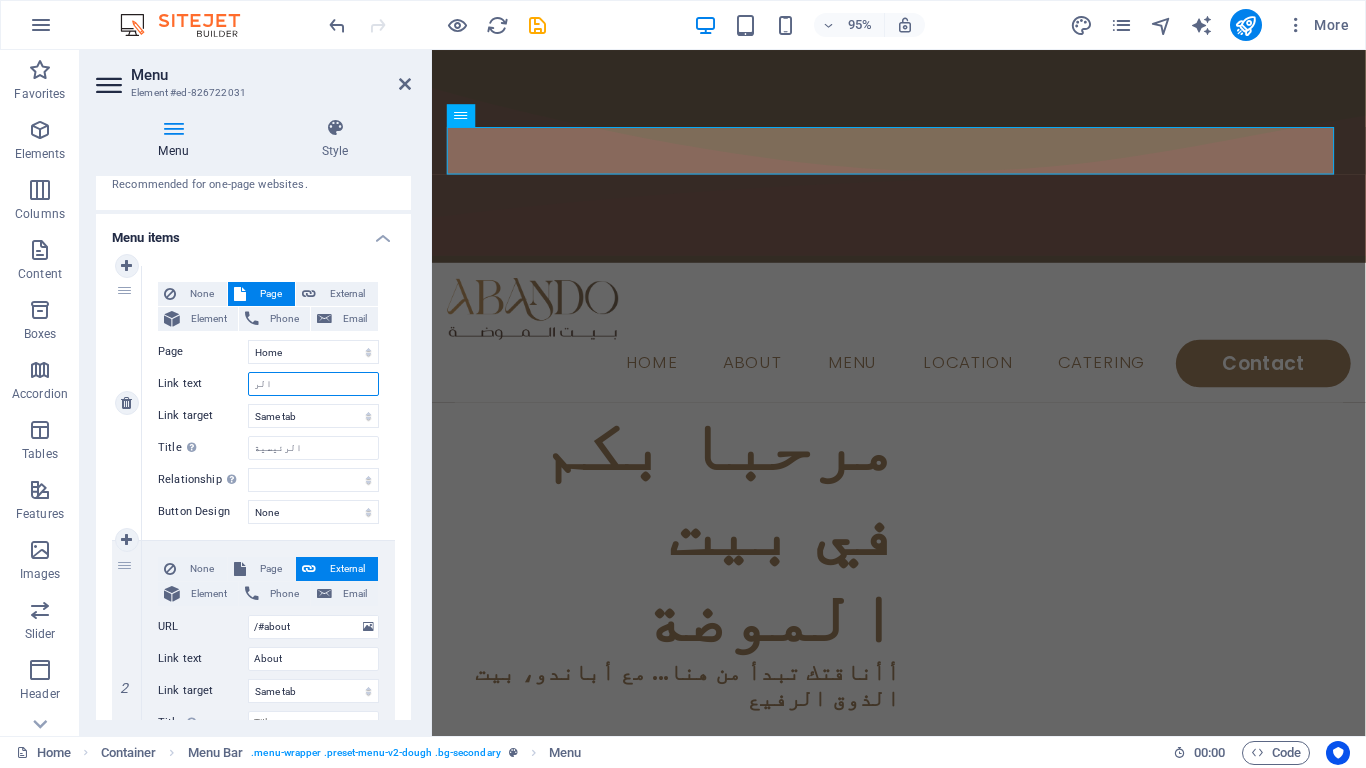 select 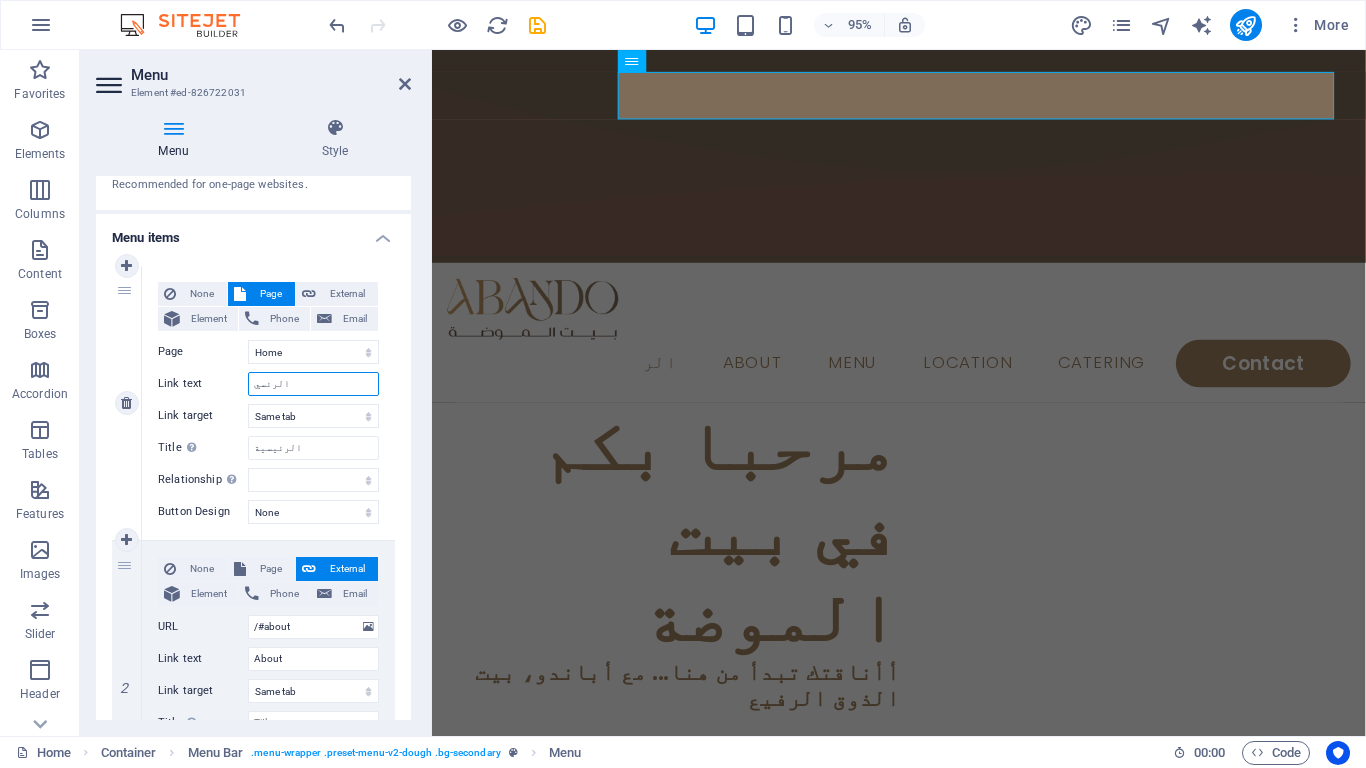 type on "الرئسية" 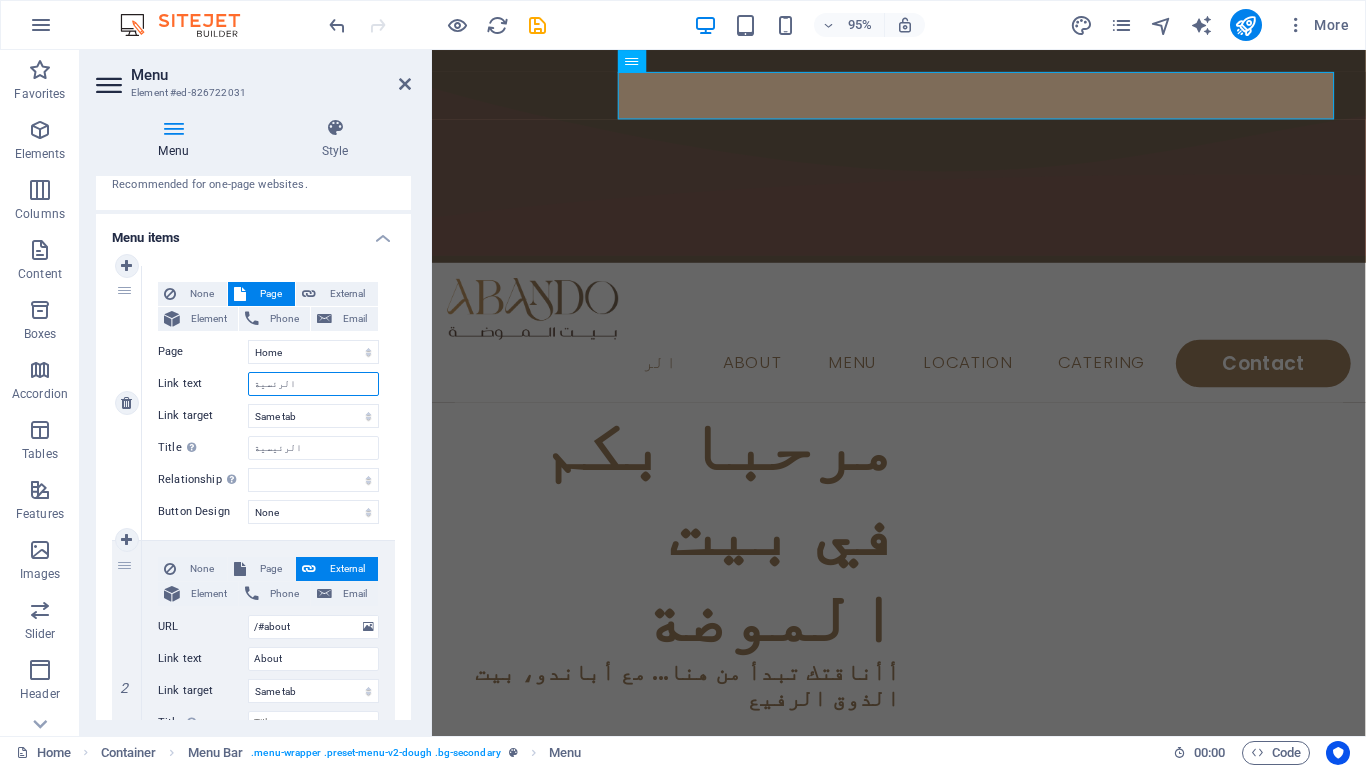 select 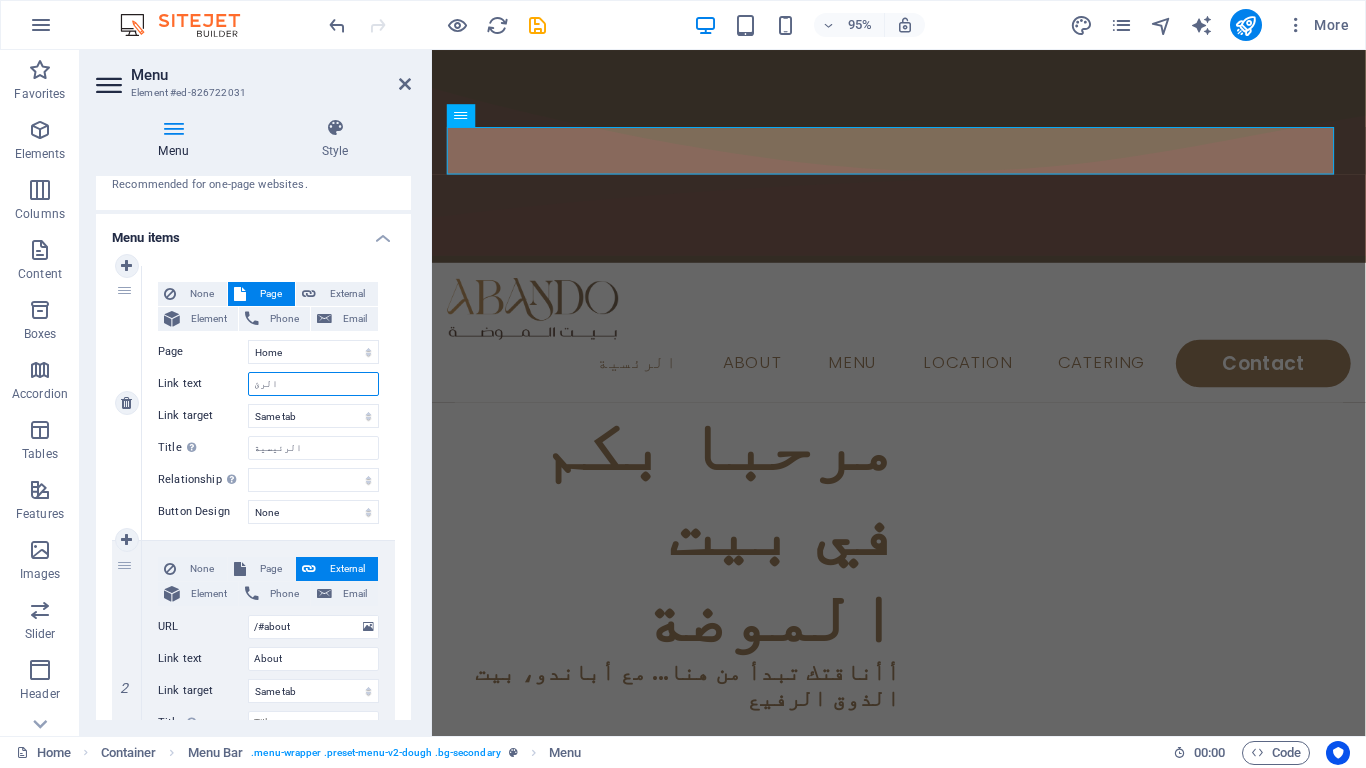 type on "الر" 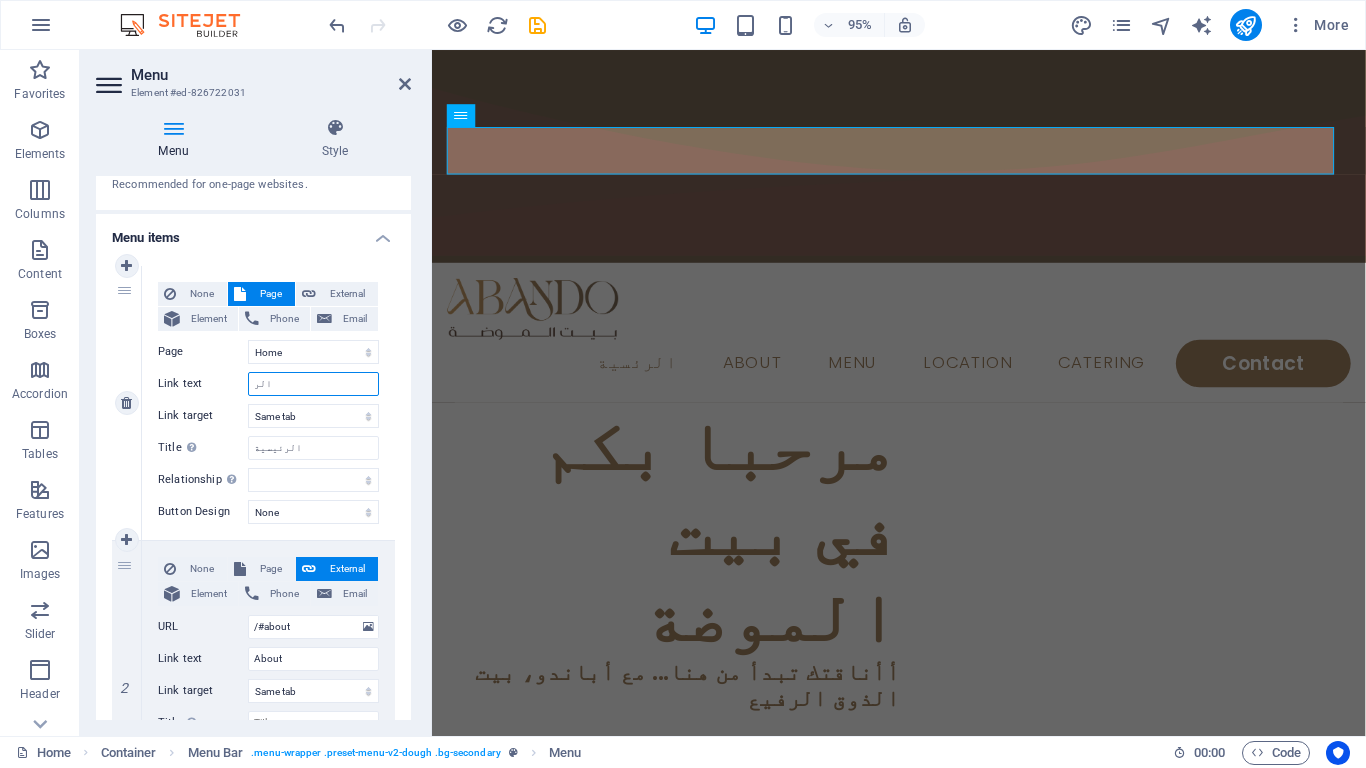 select 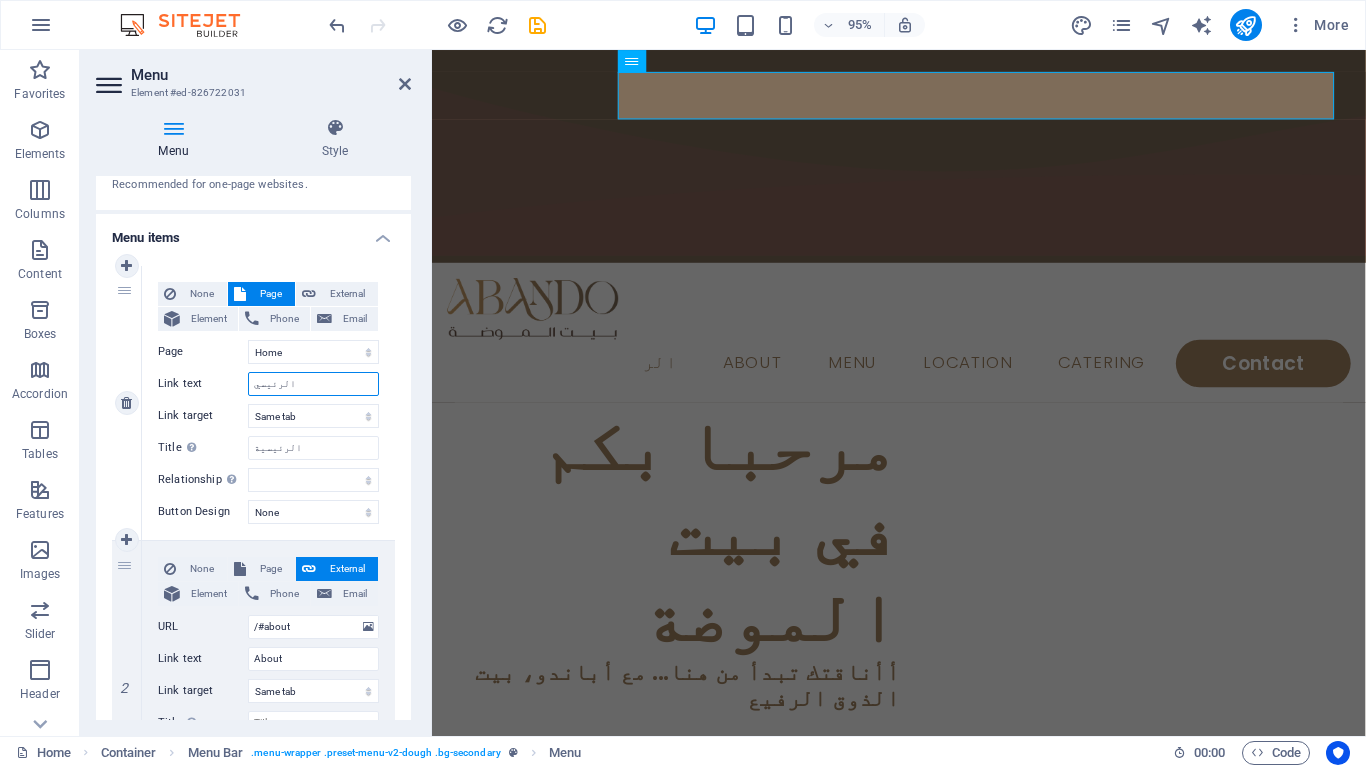 type on "الرئيسية" 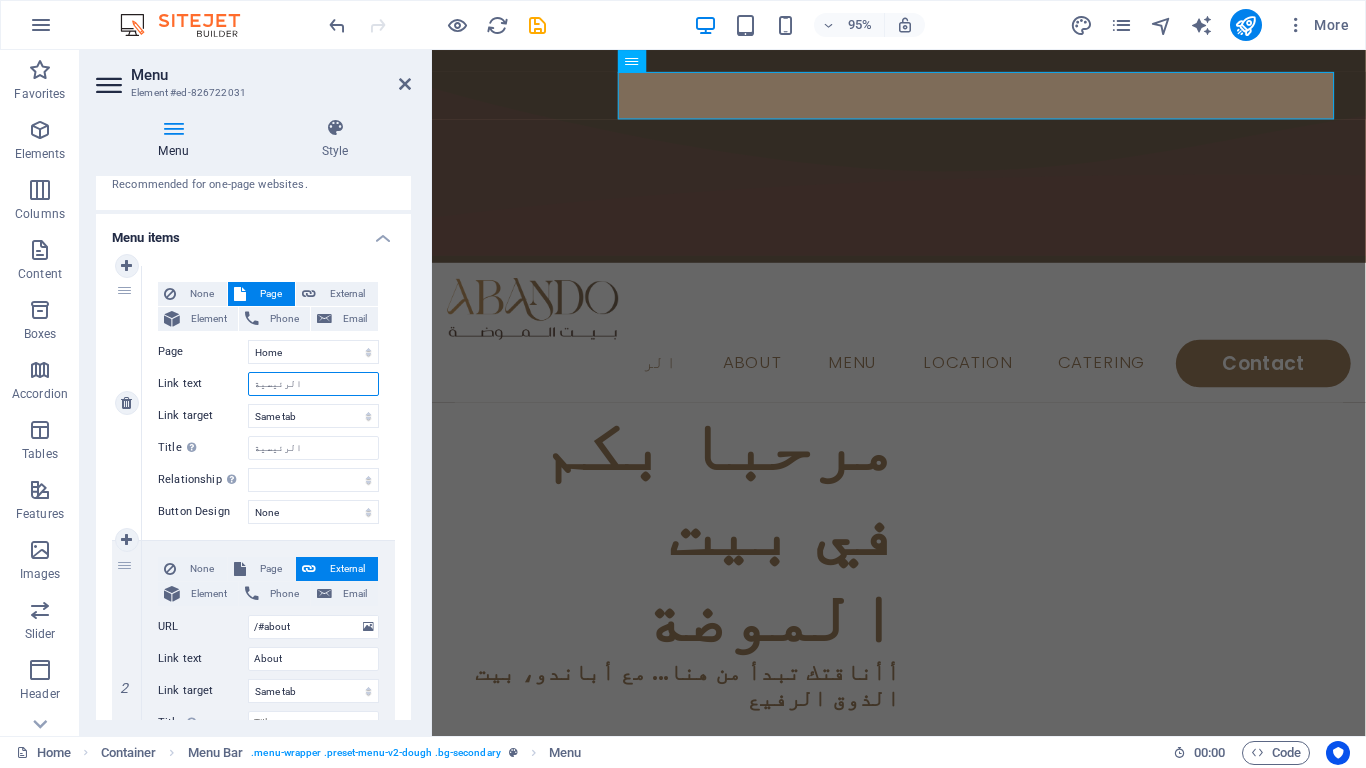 select 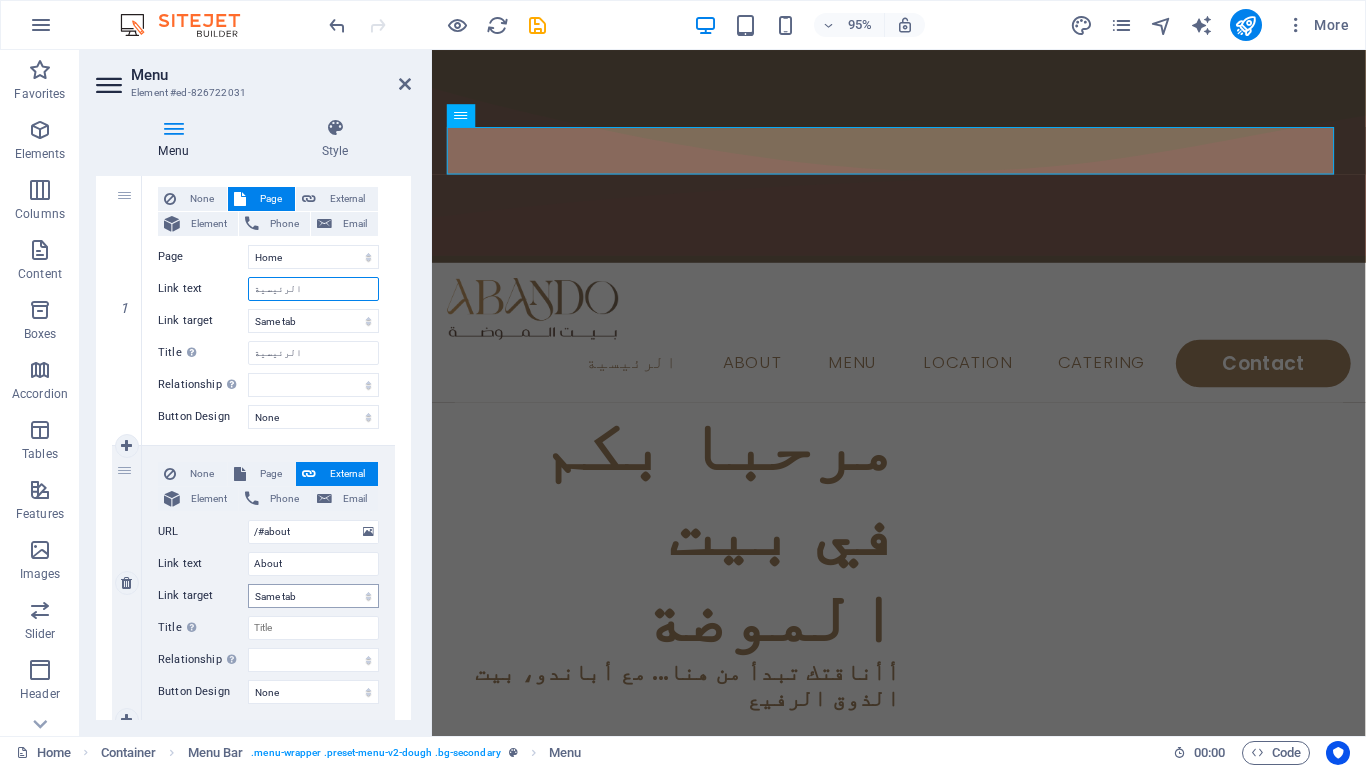 scroll, scrollTop: 200, scrollLeft: 0, axis: vertical 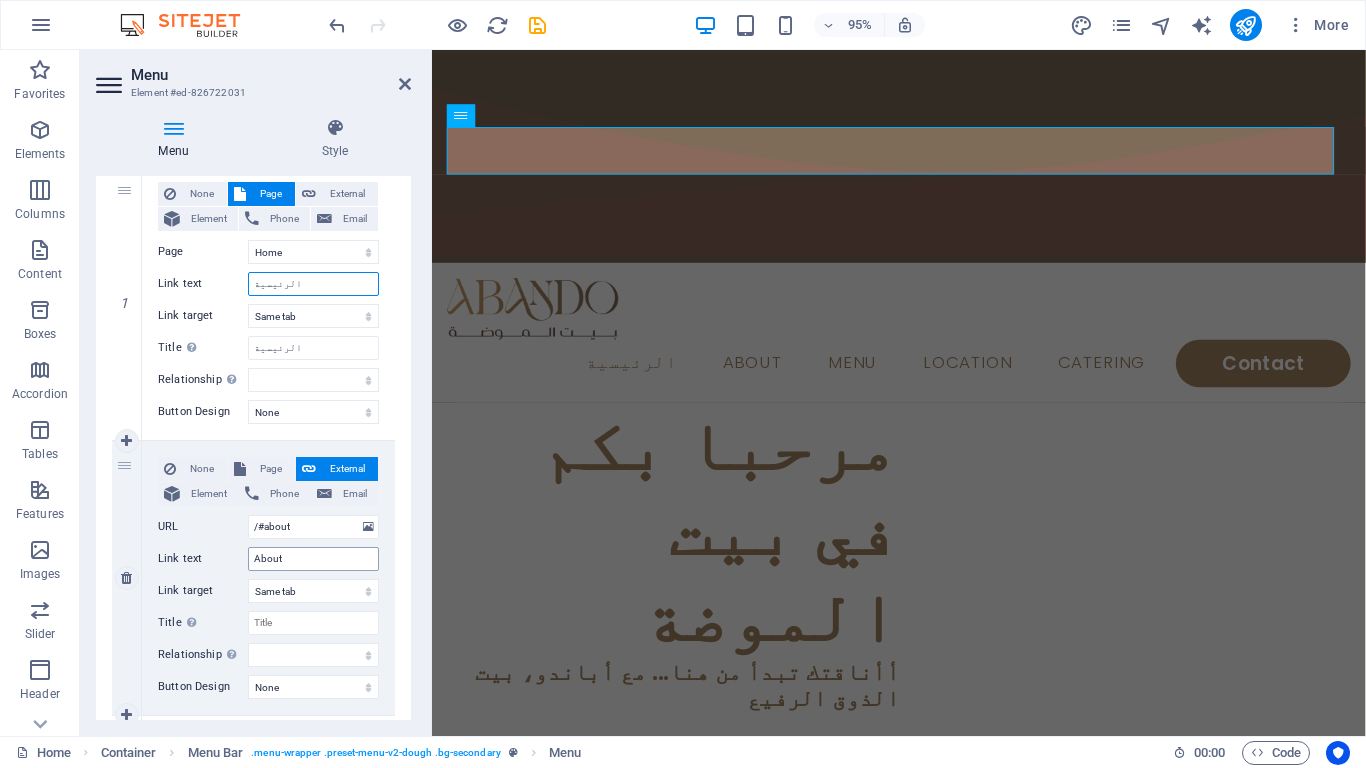 type on "الرئيسية" 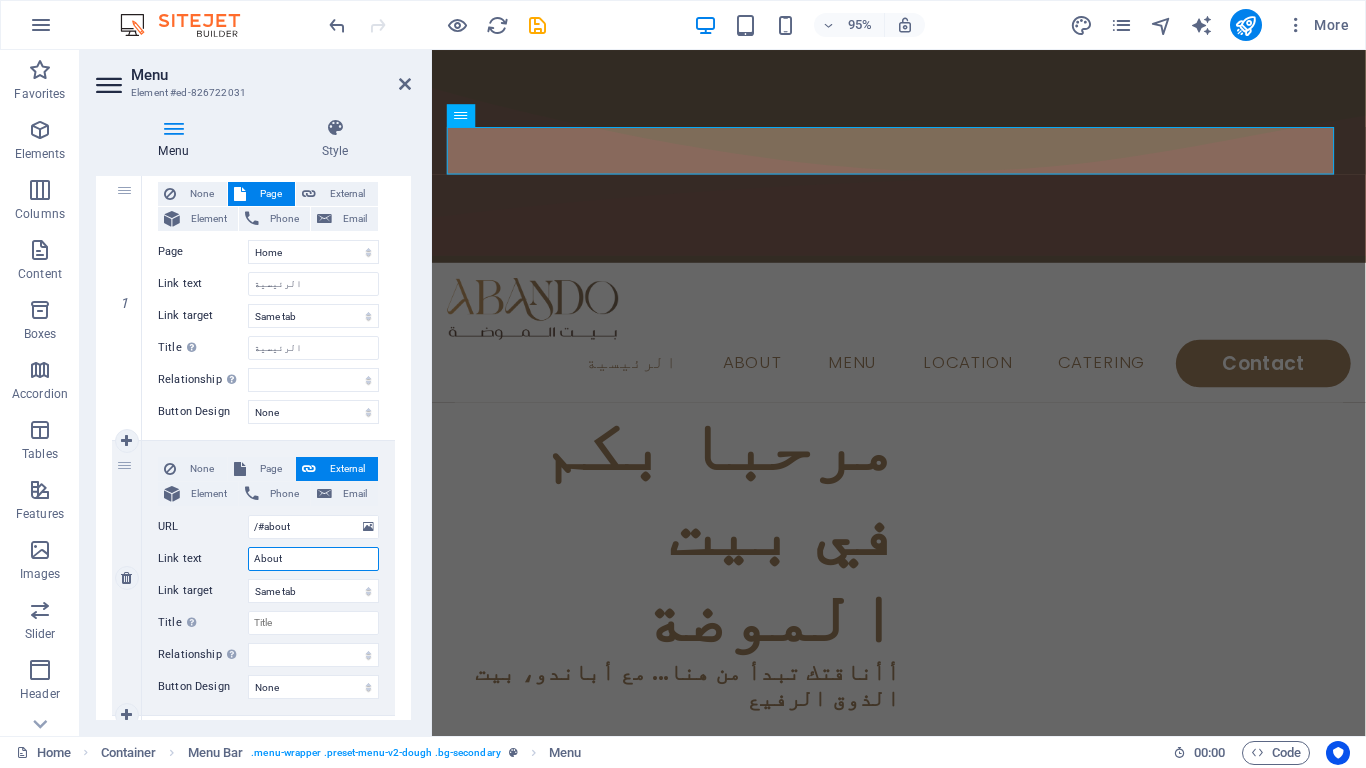 click on "About" at bounding box center (313, 559) 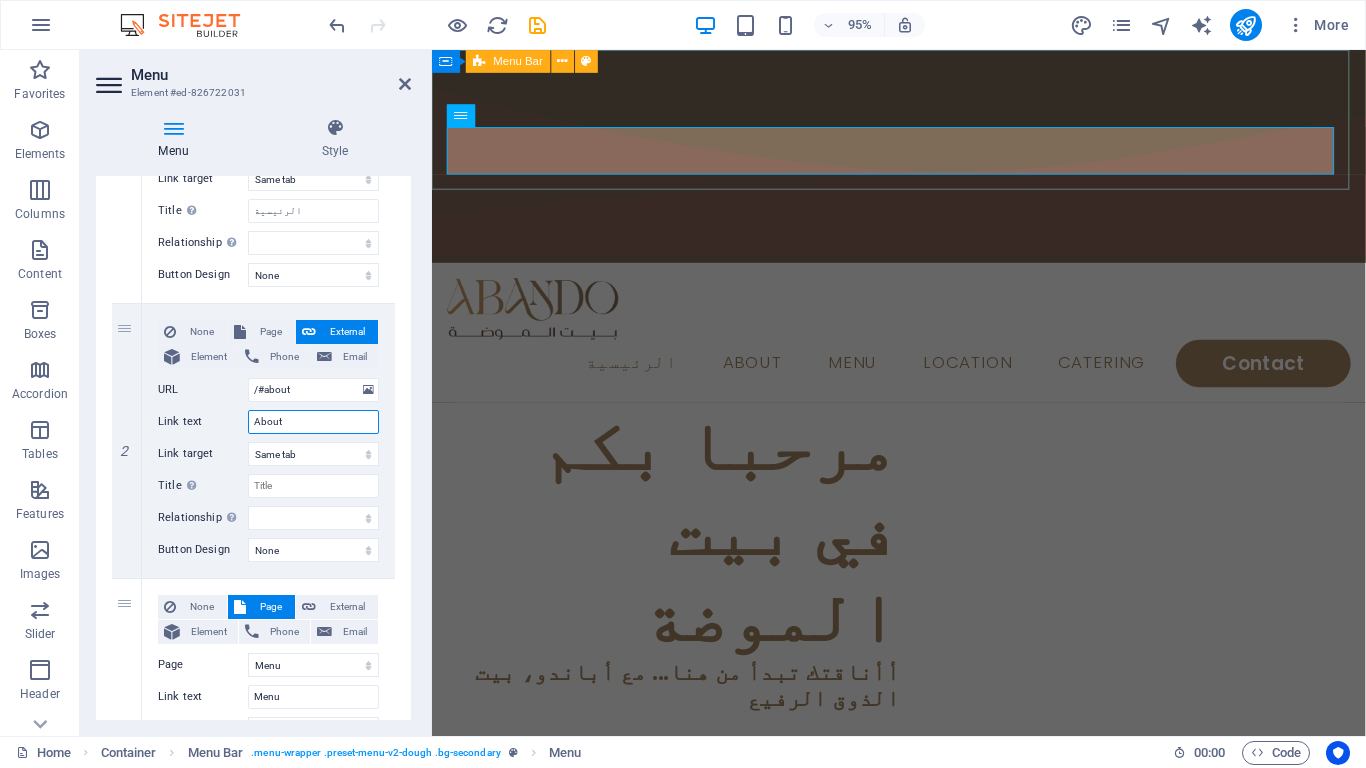 scroll, scrollTop: 400, scrollLeft: 0, axis: vertical 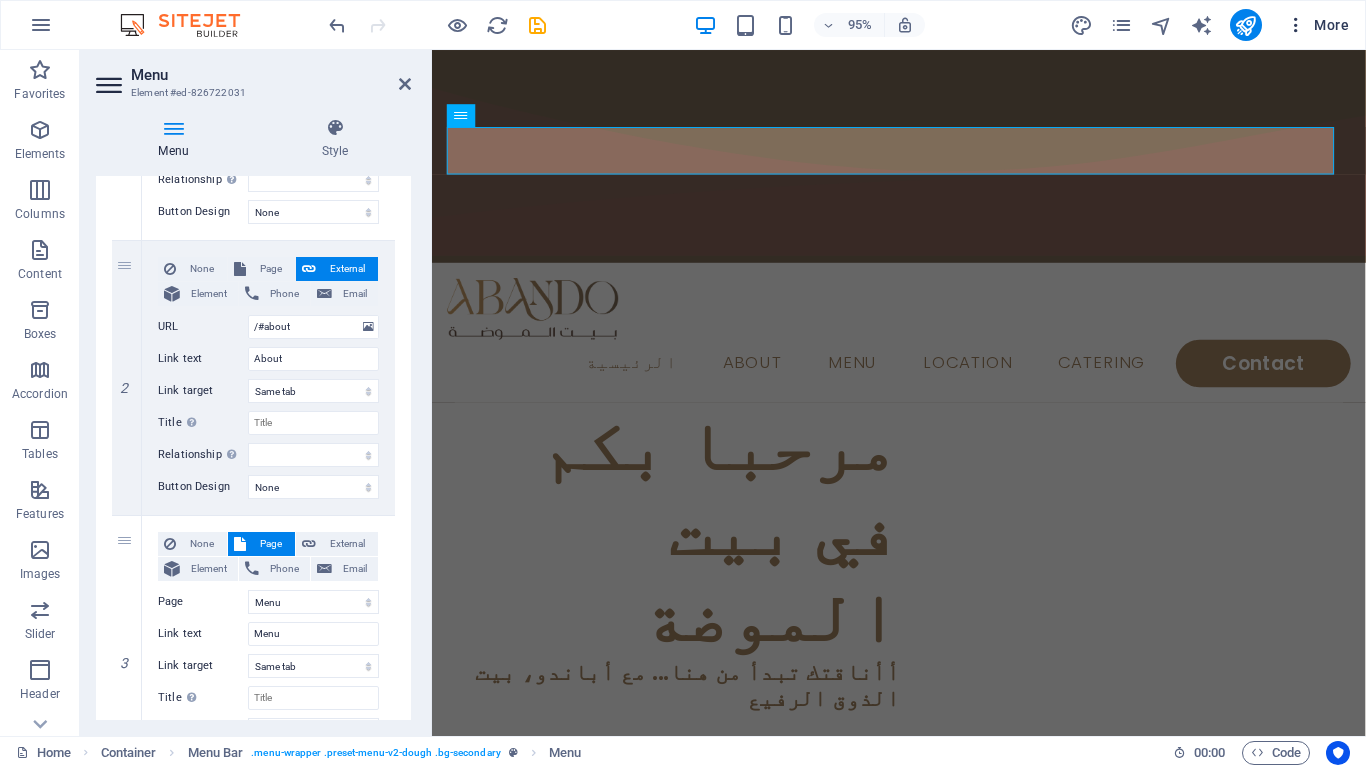click at bounding box center (1296, 25) 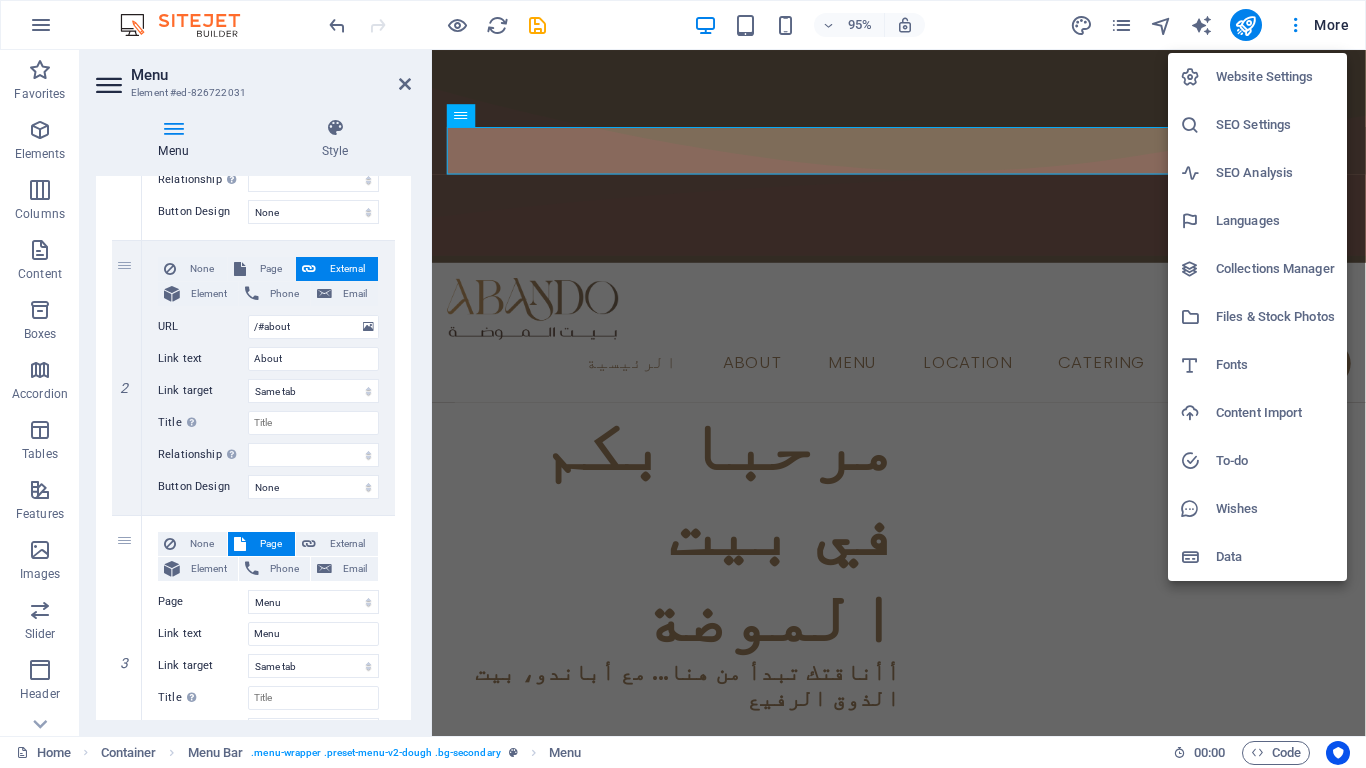click at bounding box center (683, 384) 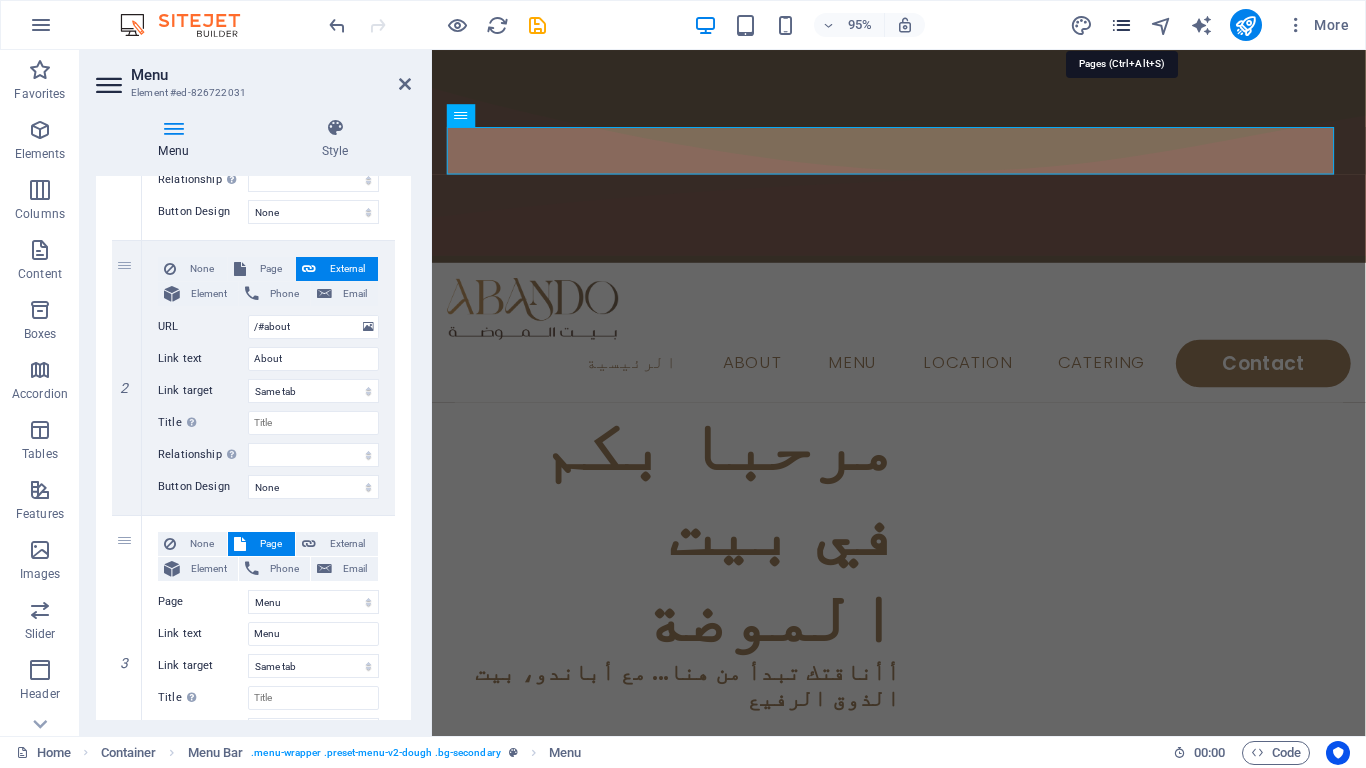 click at bounding box center (1121, 25) 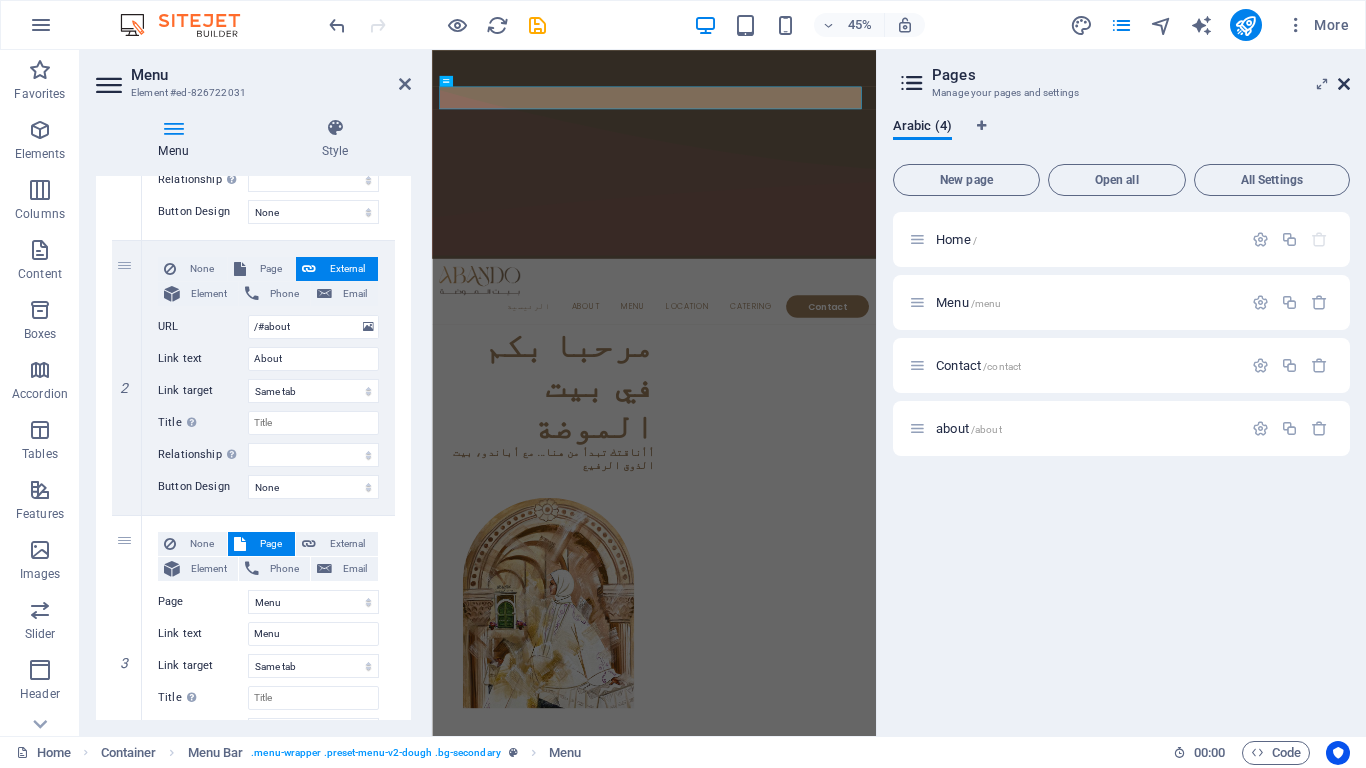 click at bounding box center (1344, 84) 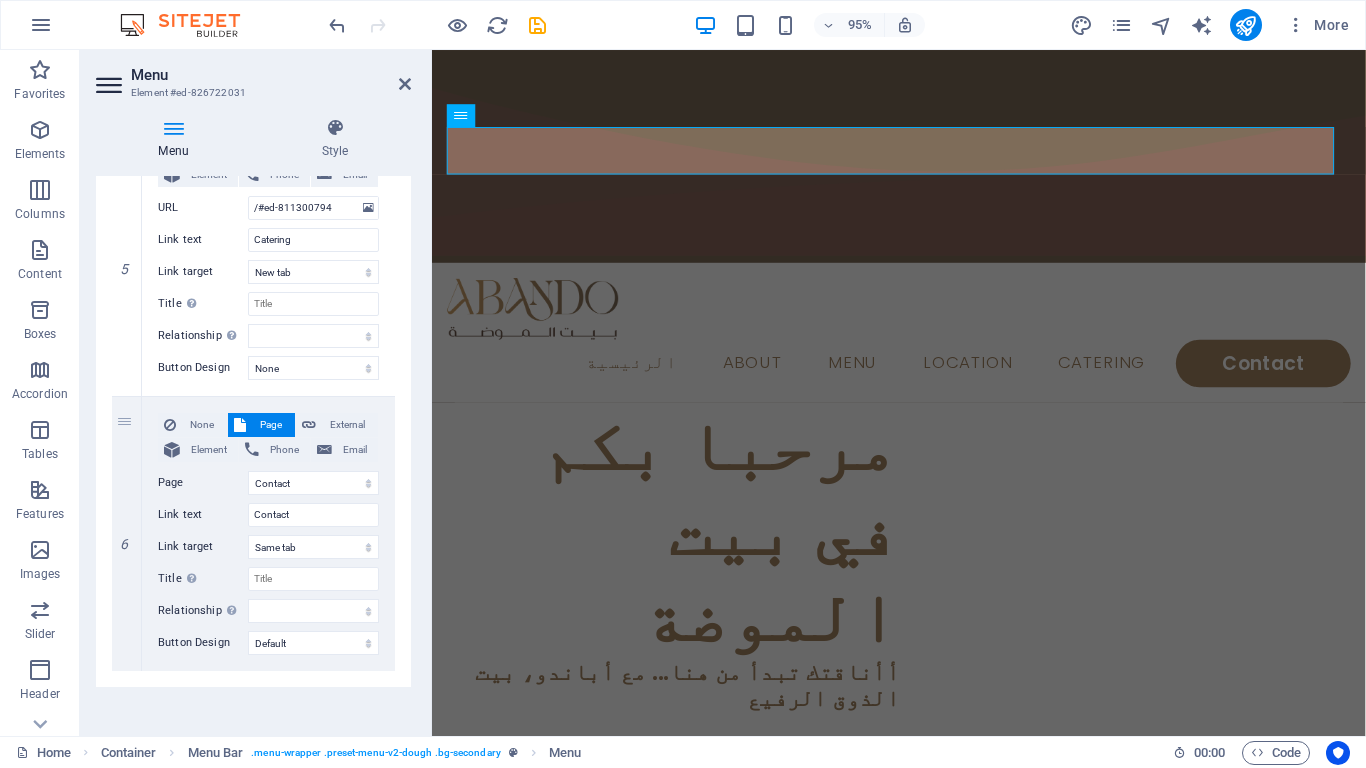 scroll, scrollTop: 1351, scrollLeft: 0, axis: vertical 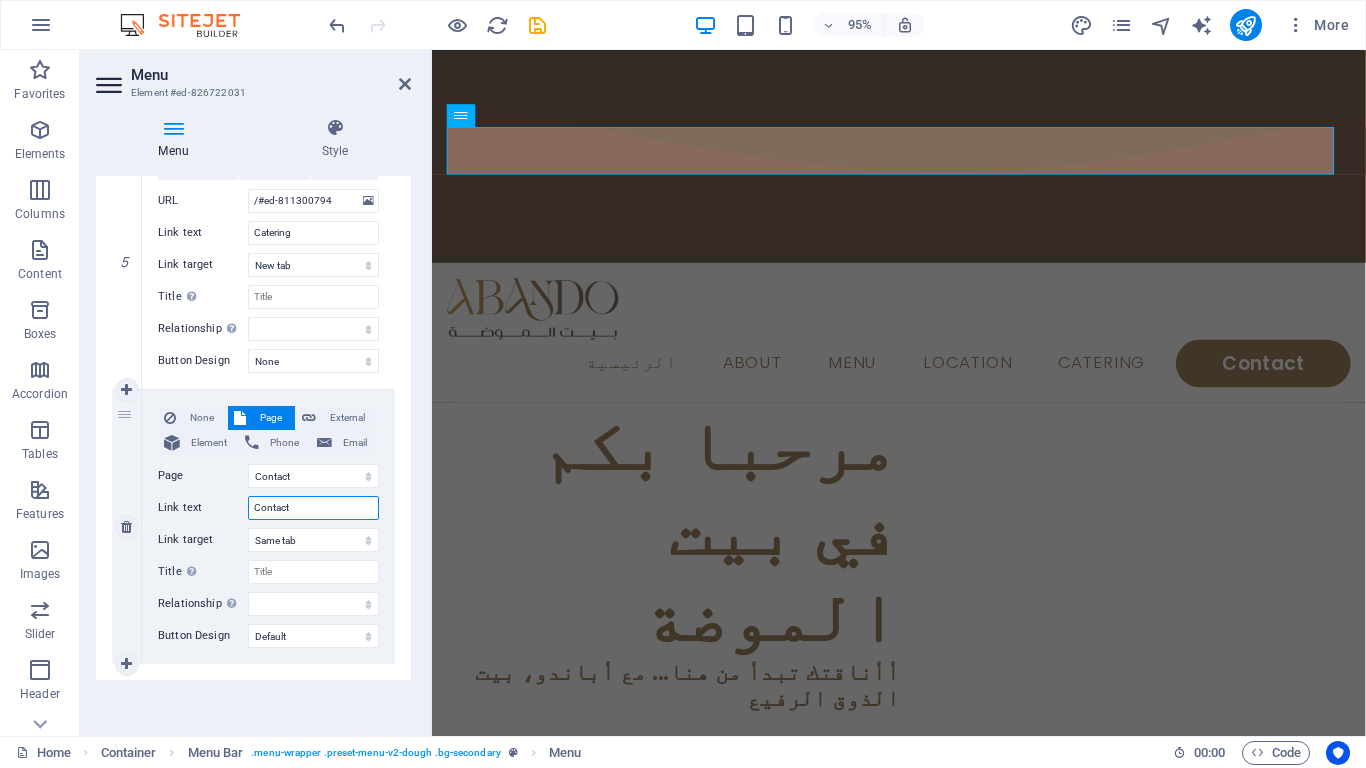 click on "Contact" at bounding box center [313, 508] 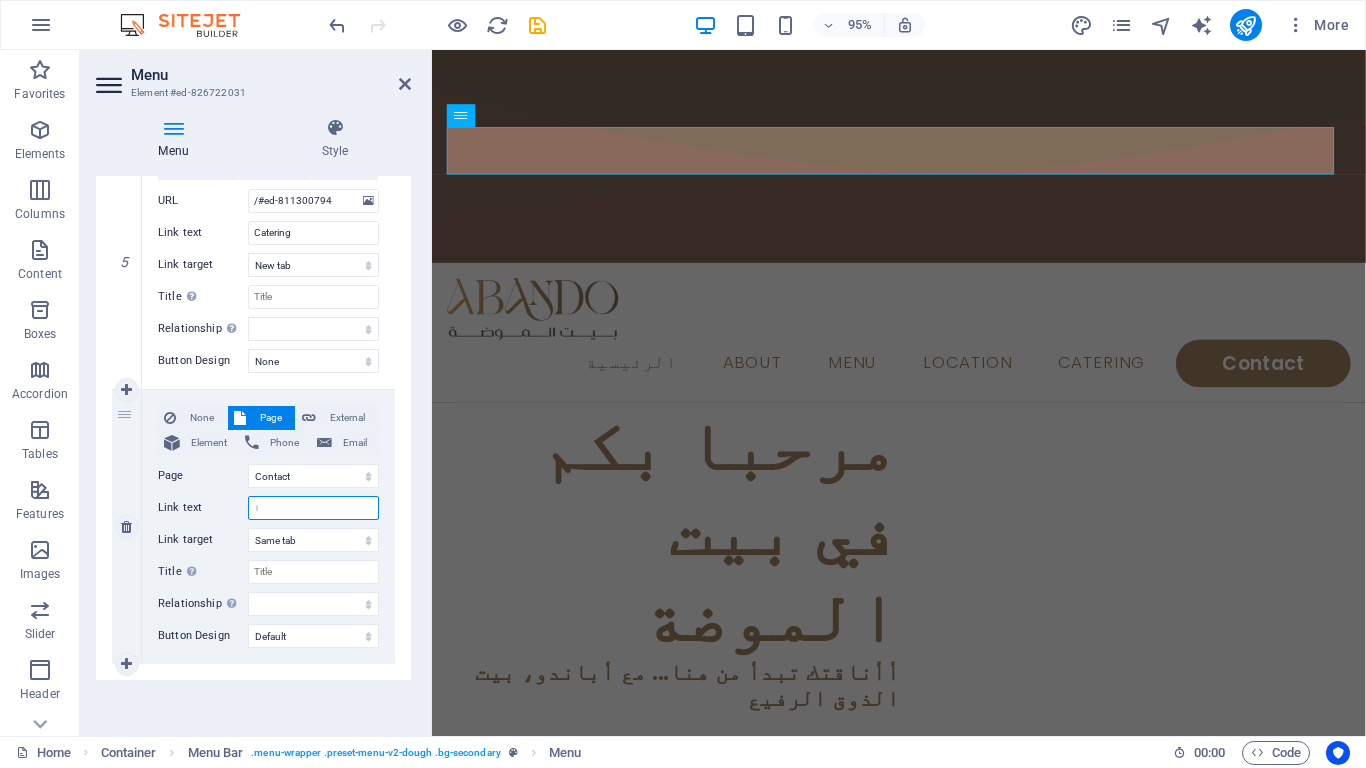 type on "ال" 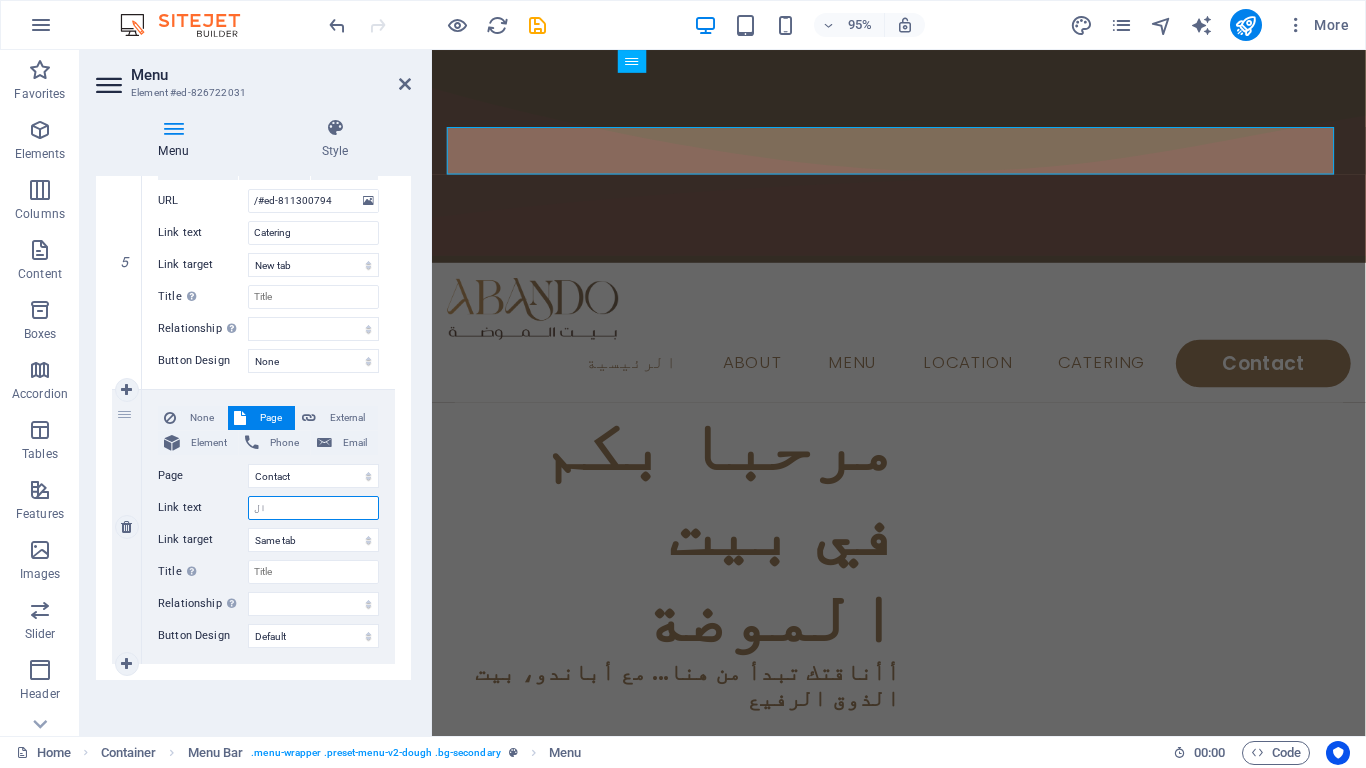 select 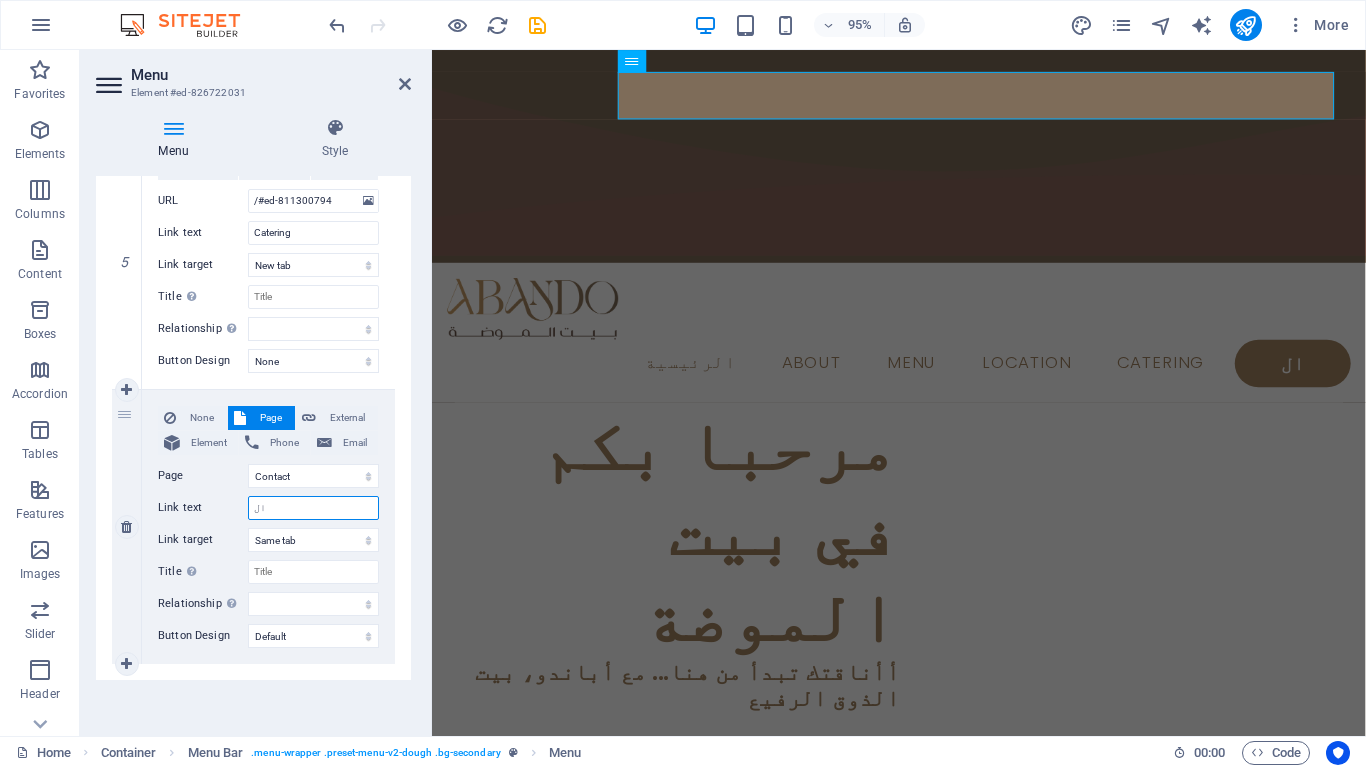 type on "ا" 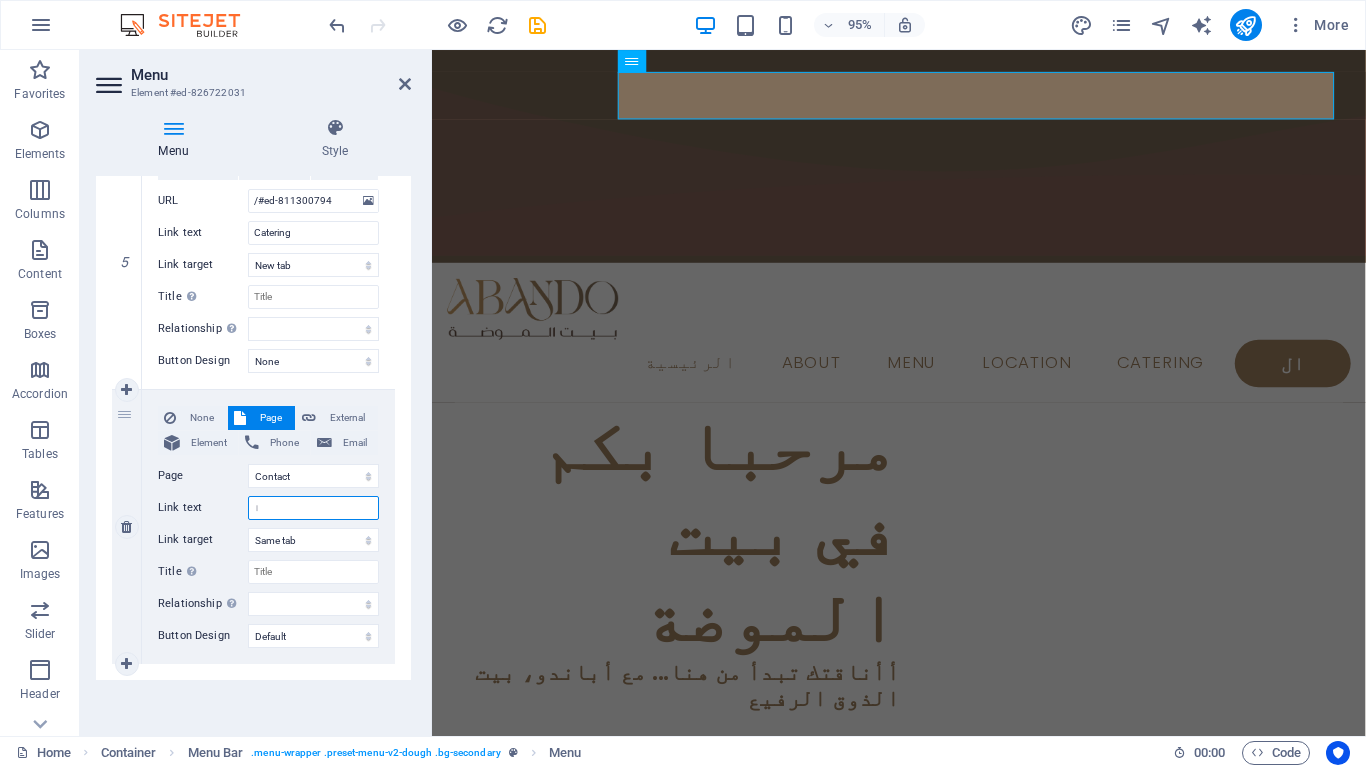 type 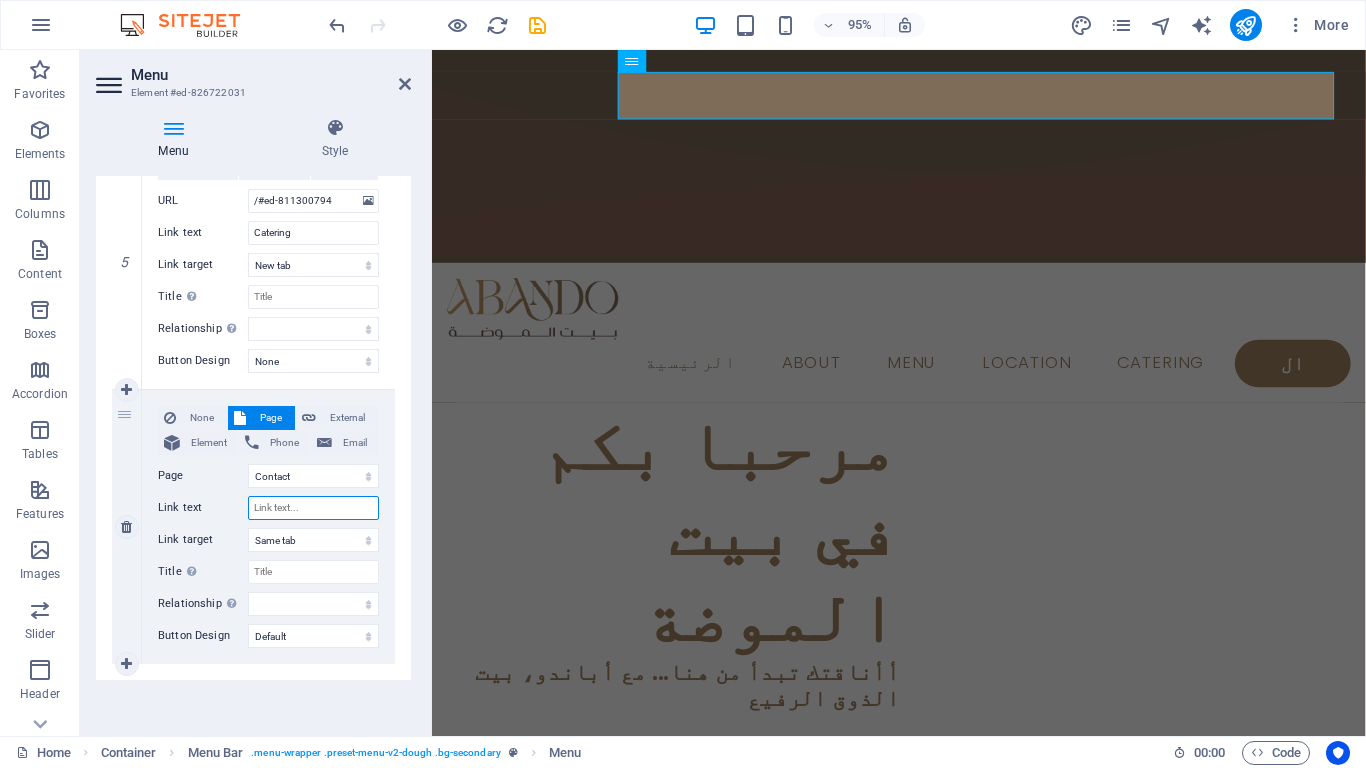 select 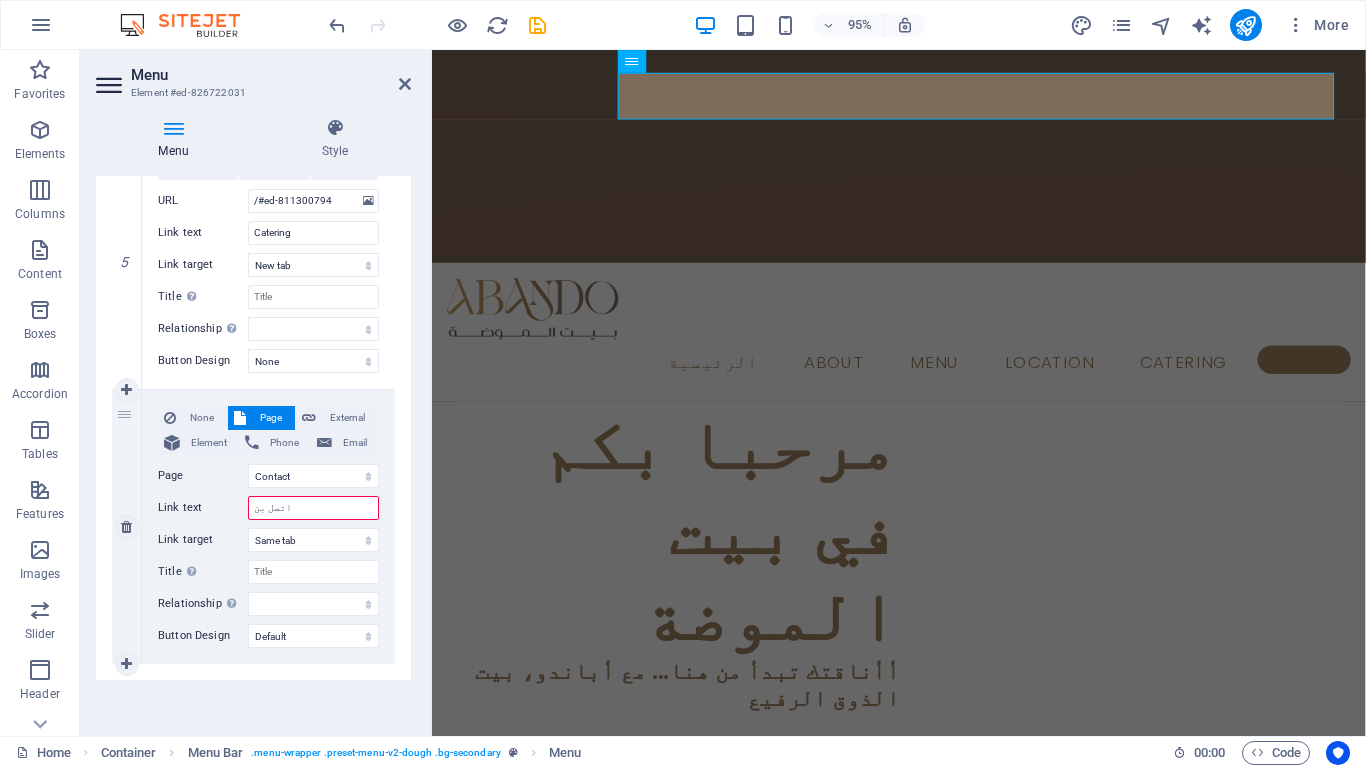 type on "اتصل بنا" 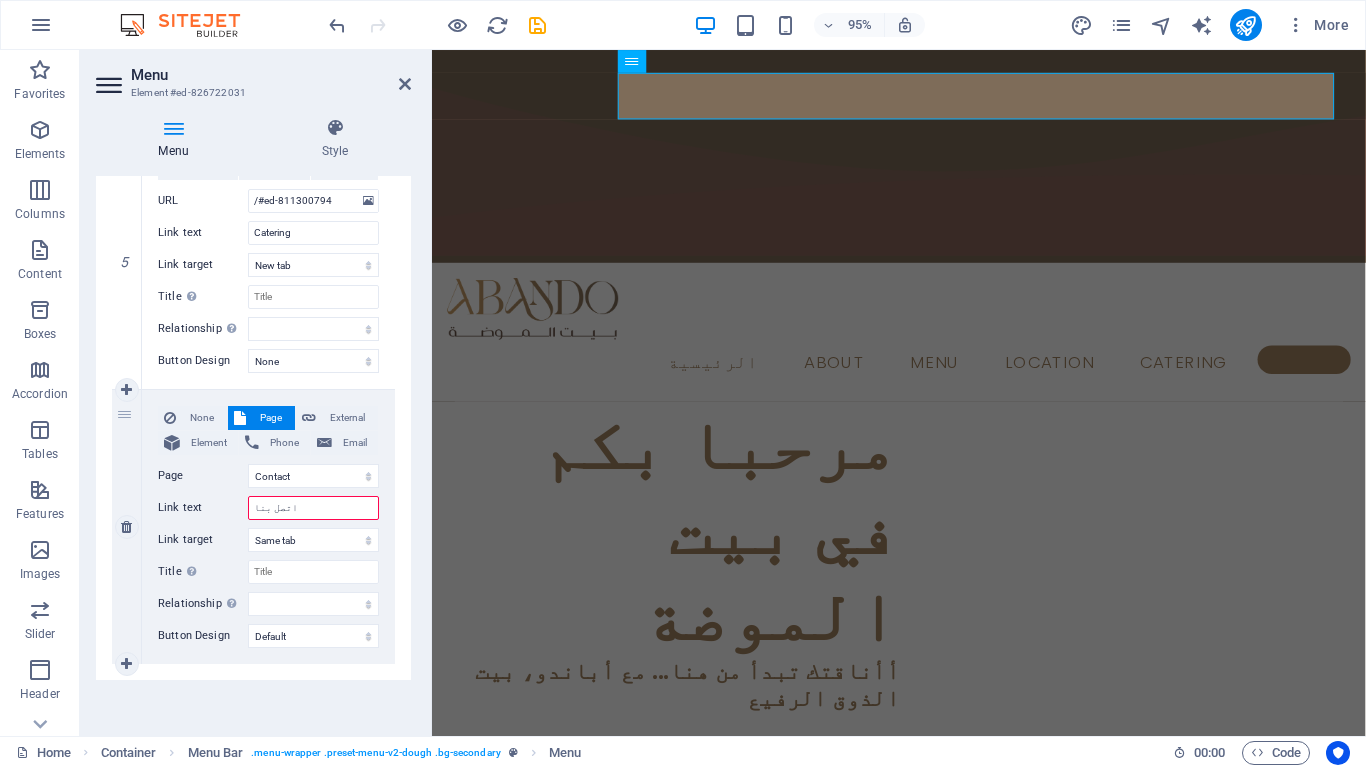 select 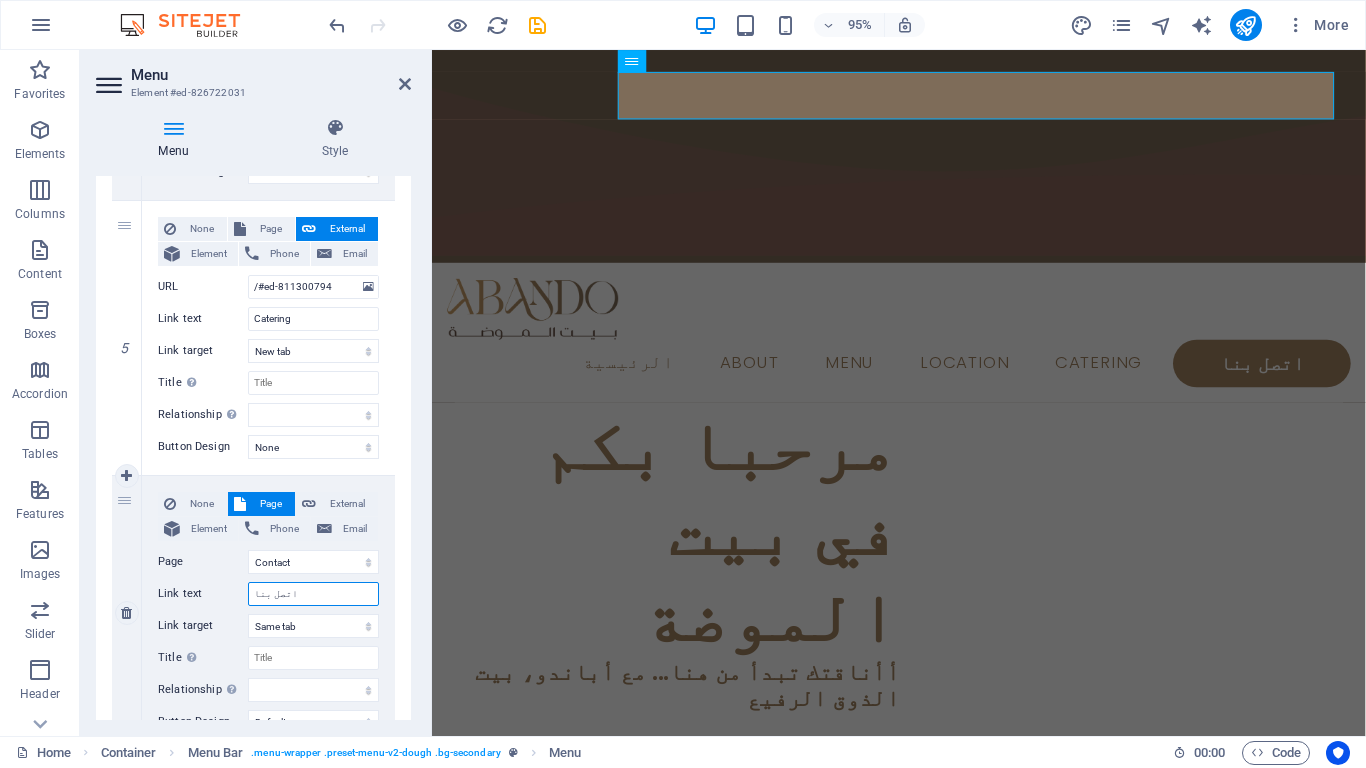 scroll, scrollTop: 1251, scrollLeft: 0, axis: vertical 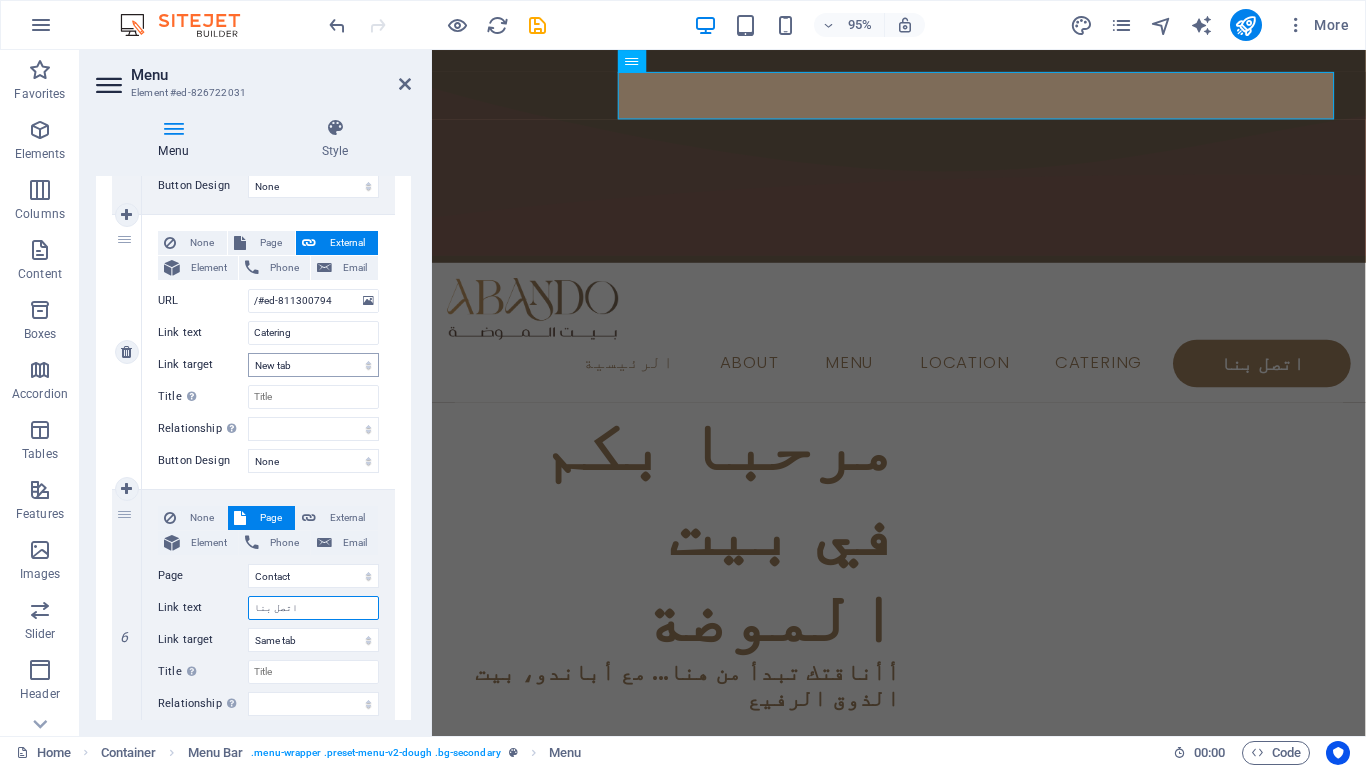 type on "اتصل بنا" 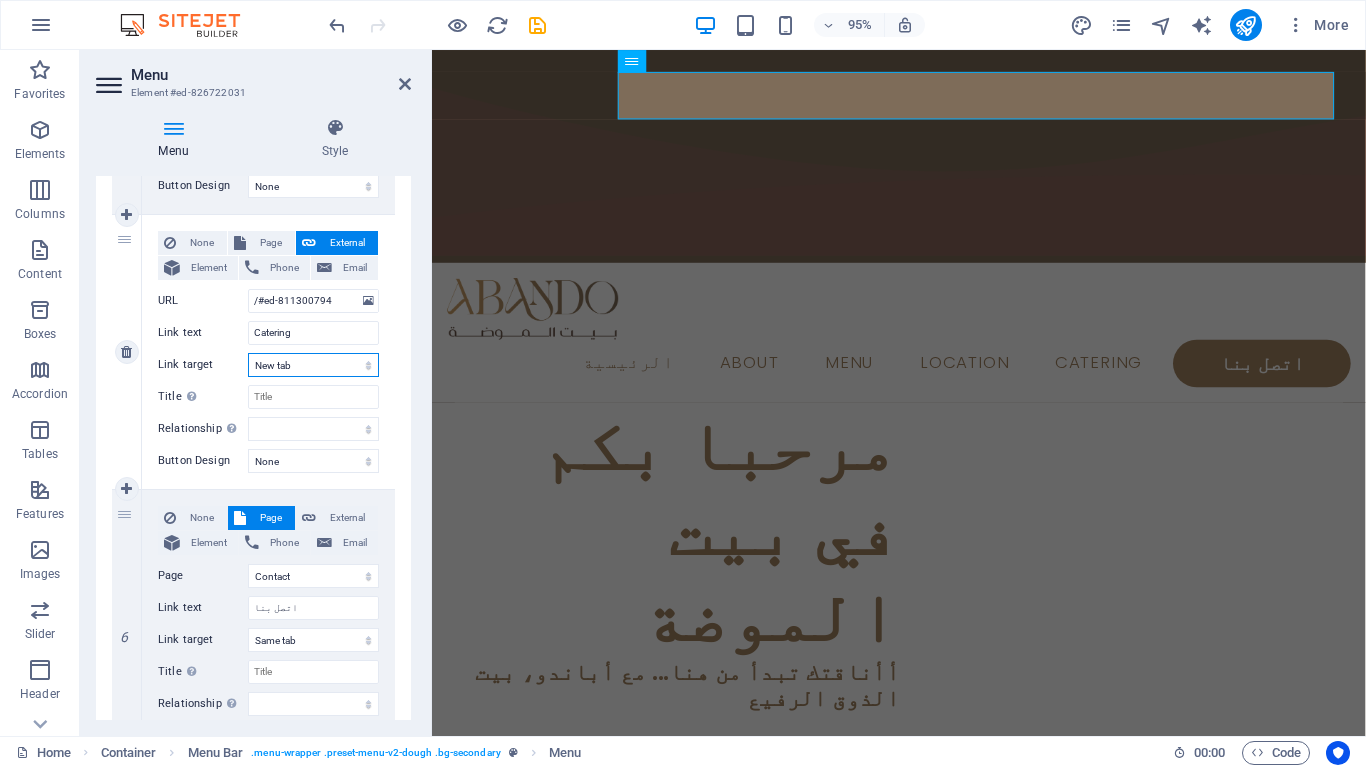 click on "New tab Same tab Overlay" at bounding box center [313, 365] 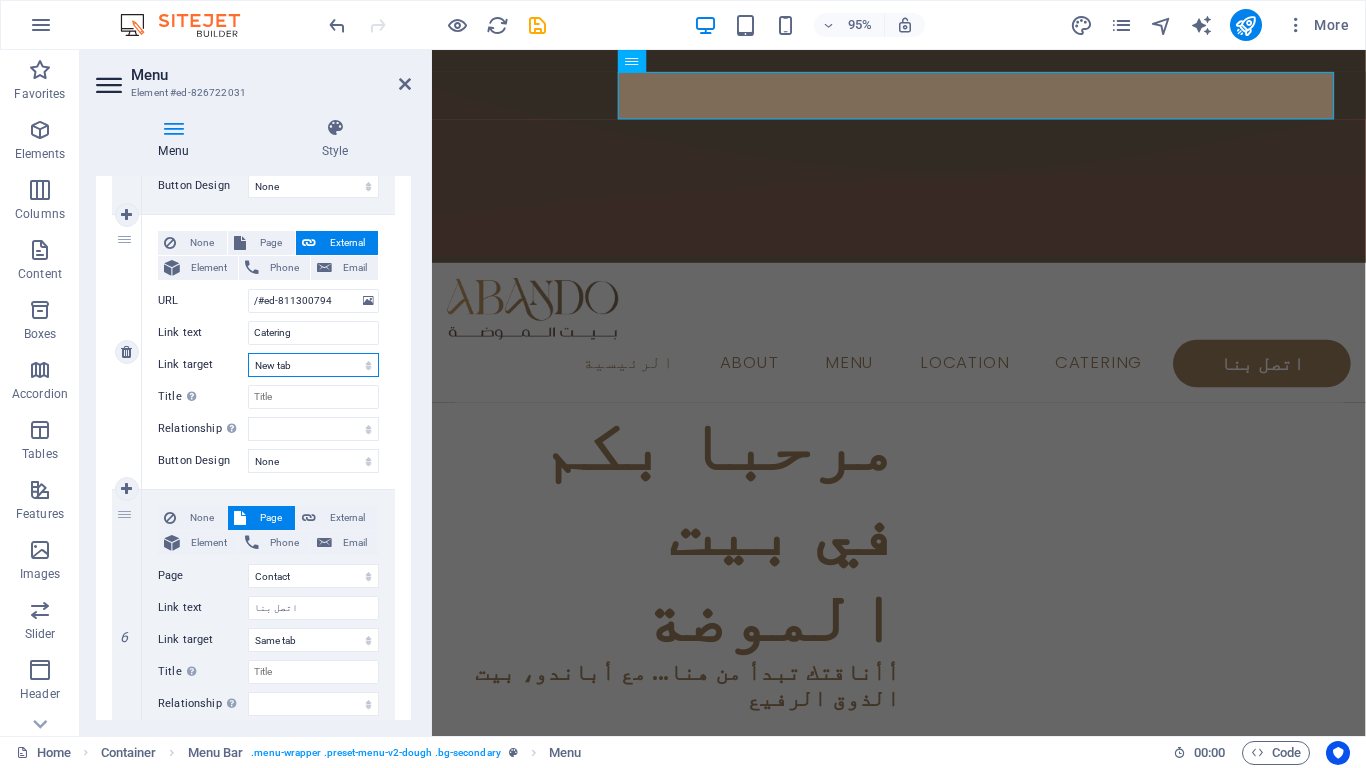 click on "New tab Same tab Overlay" at bounding box center [313, 365] 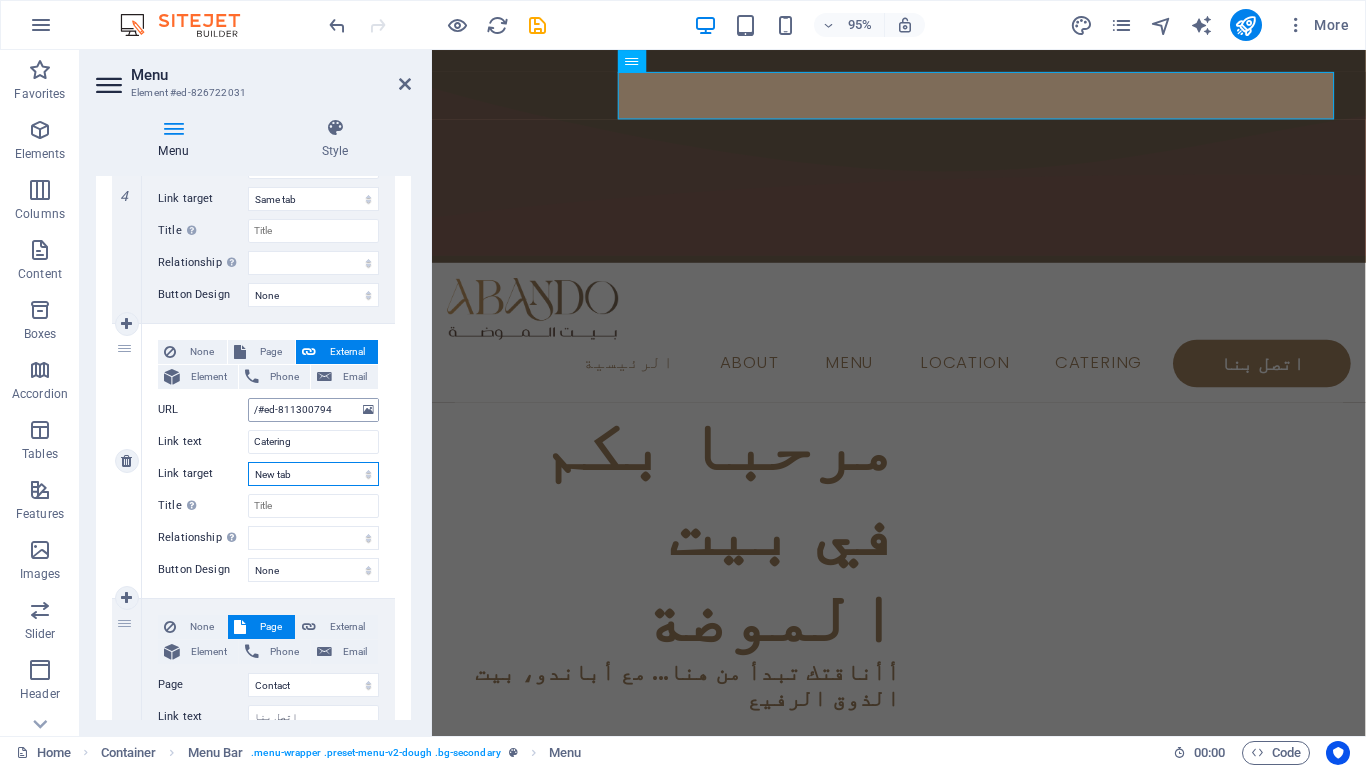 scroll, scrollTop: 1151, scrollLeft: 0, axis: vertical 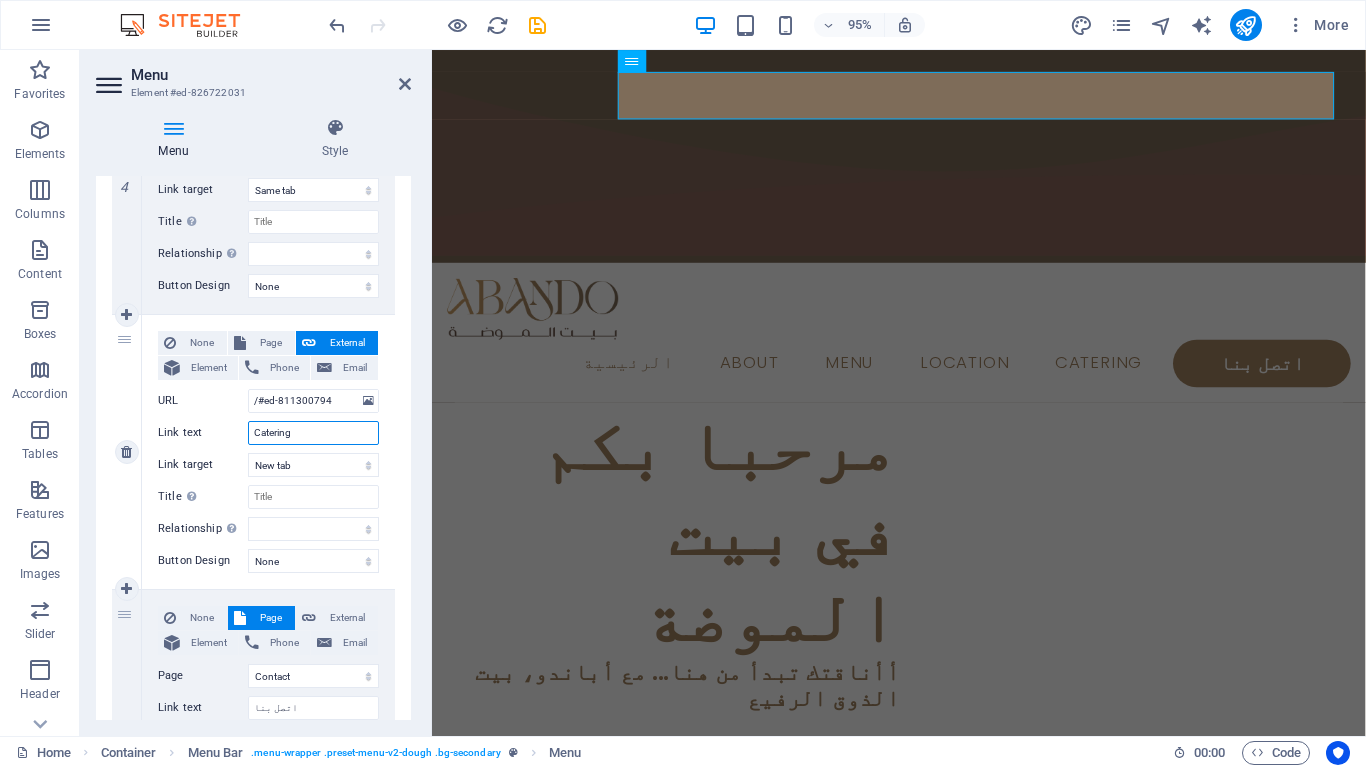 click on "Catering" at bounding box center [313, 433] 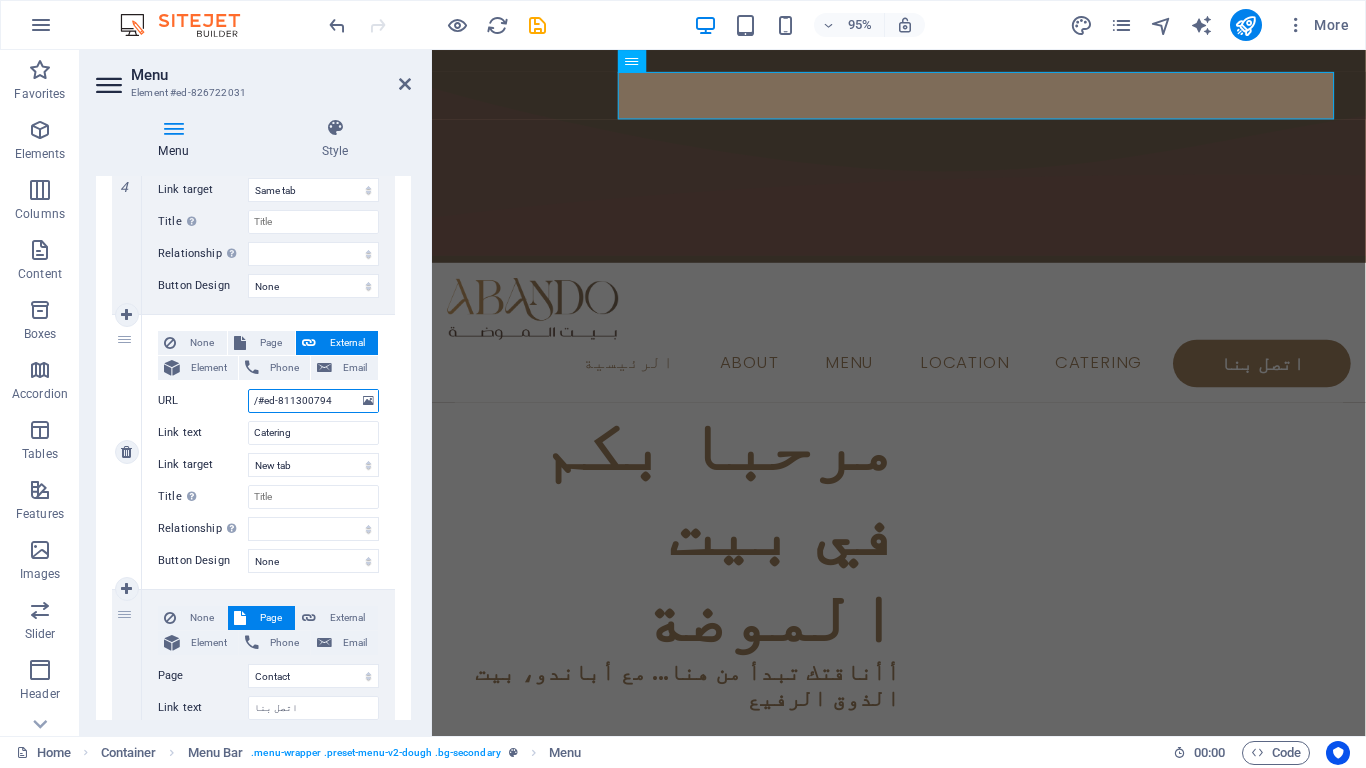 click on "/#ed-811300794" at bounding box center (313, 401) 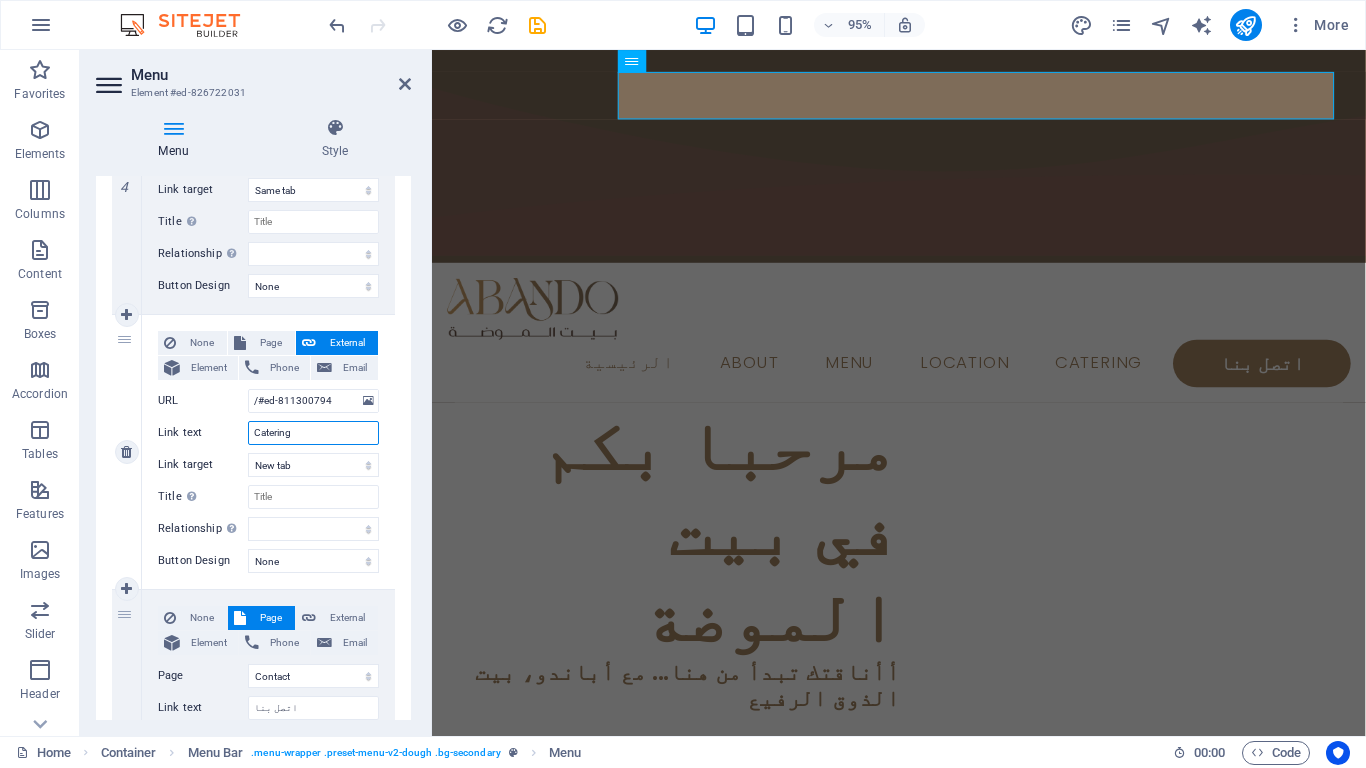 click on "Catering" at bounding box center [313, 433] 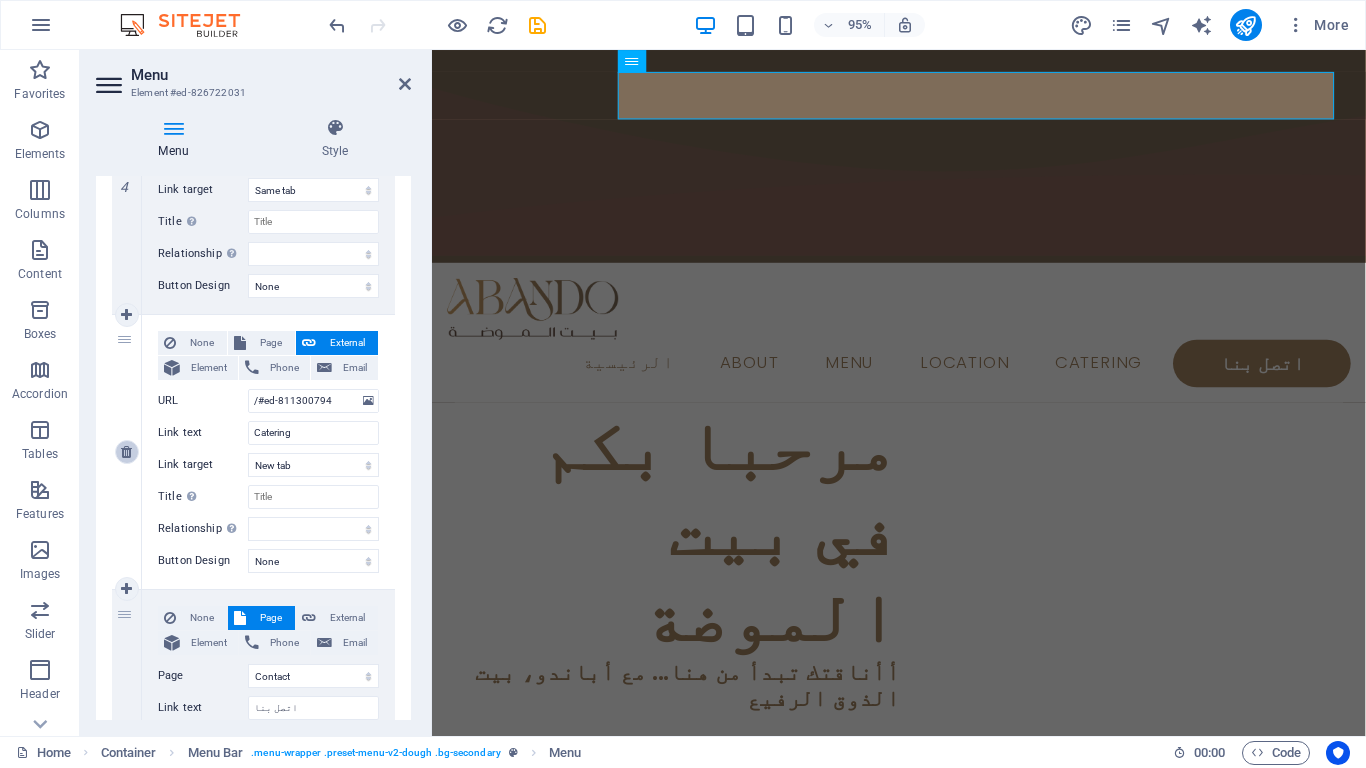 click at bounding box center [126, 452] 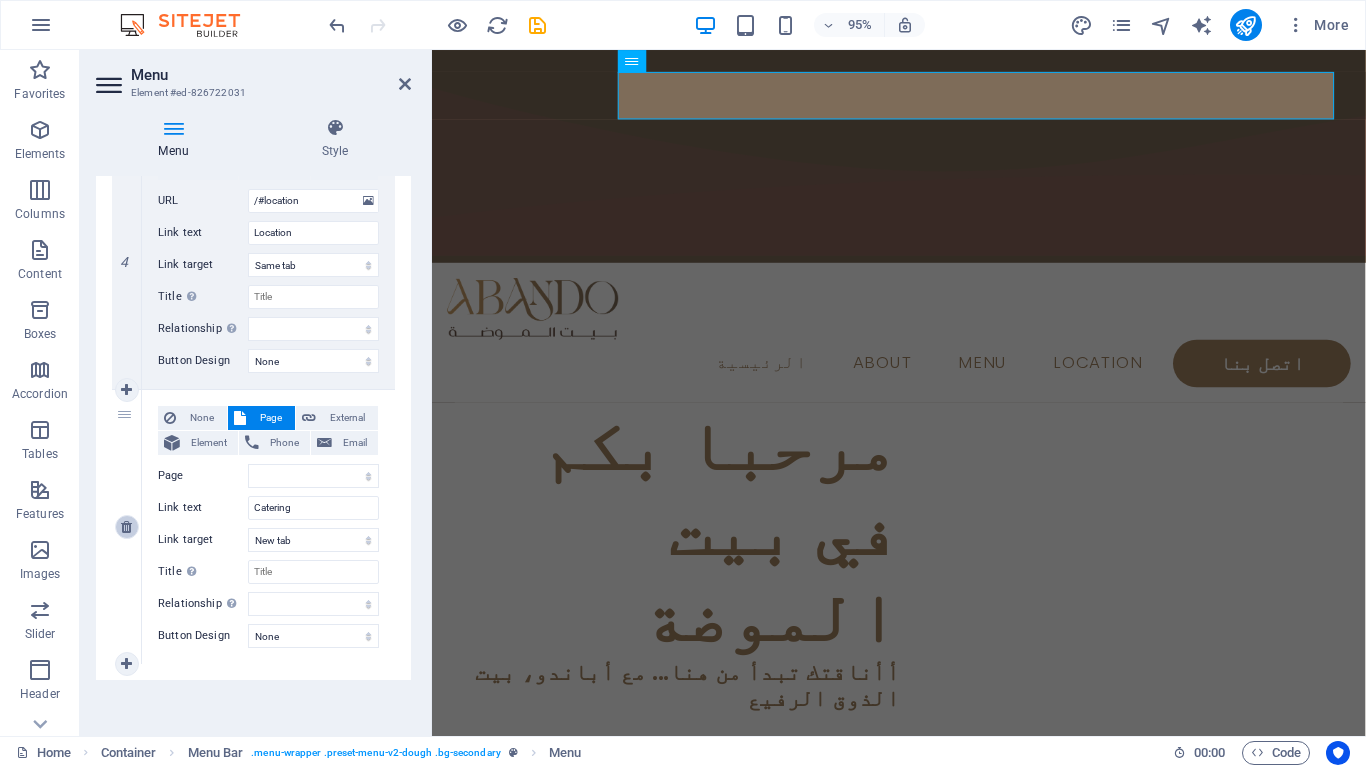 select 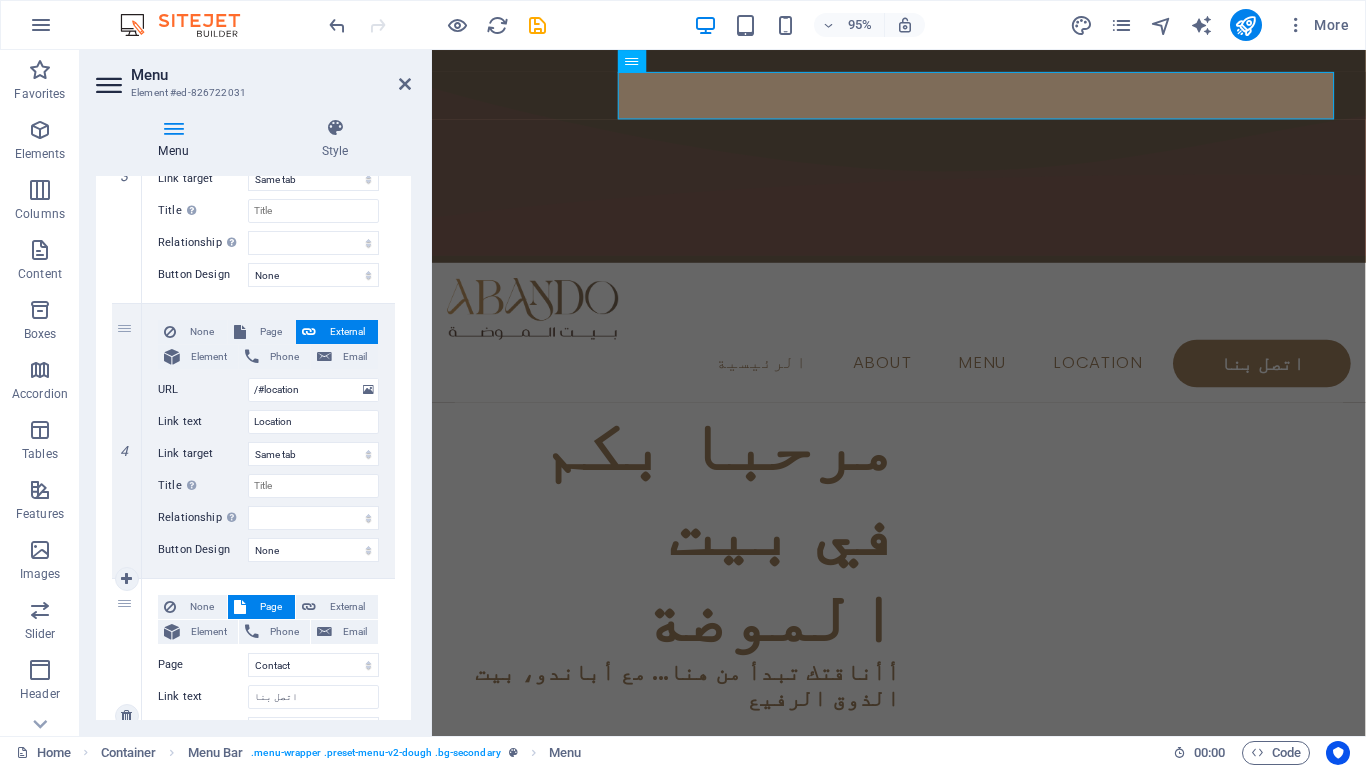 scroll, scrollTop: 876, scrollLeft: 0, axis: vertical 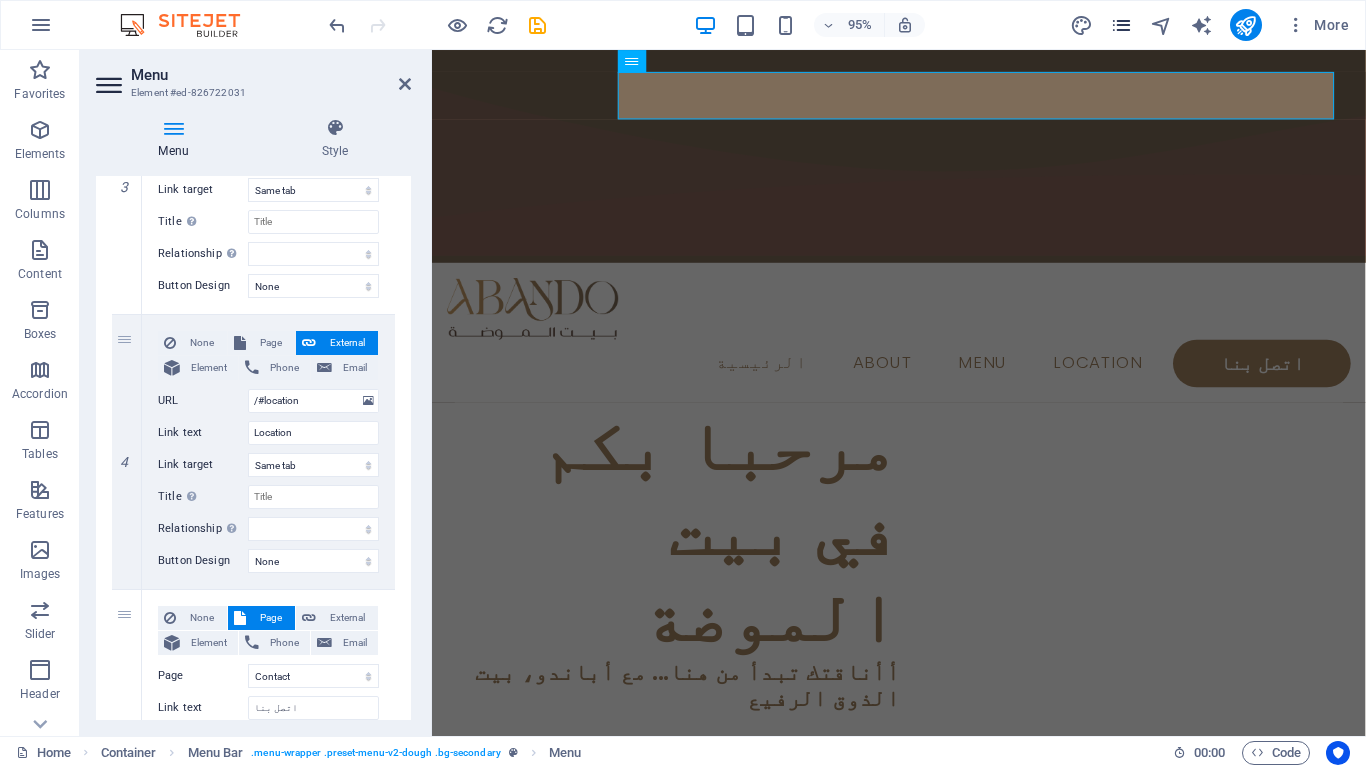 click at bounding box center (1121, 25) 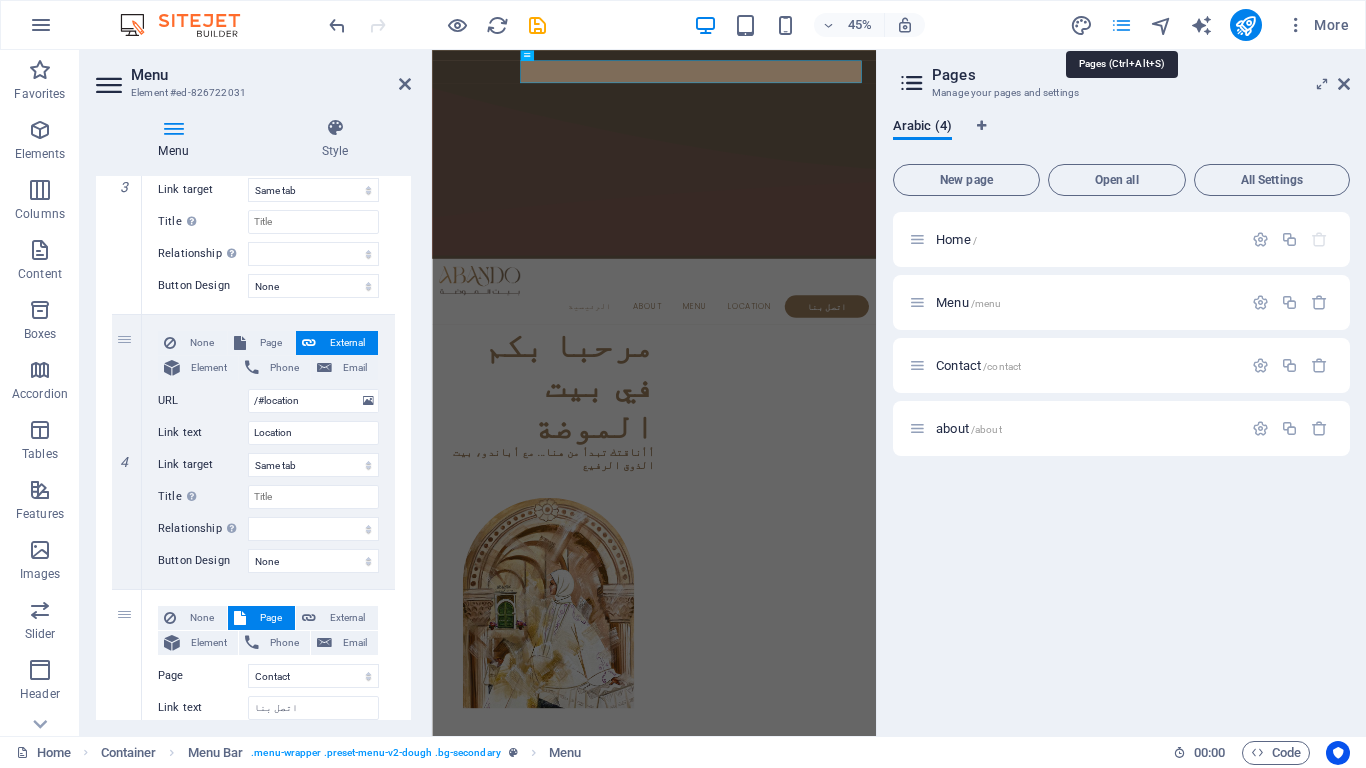 click at bounding box center [1121, 25] 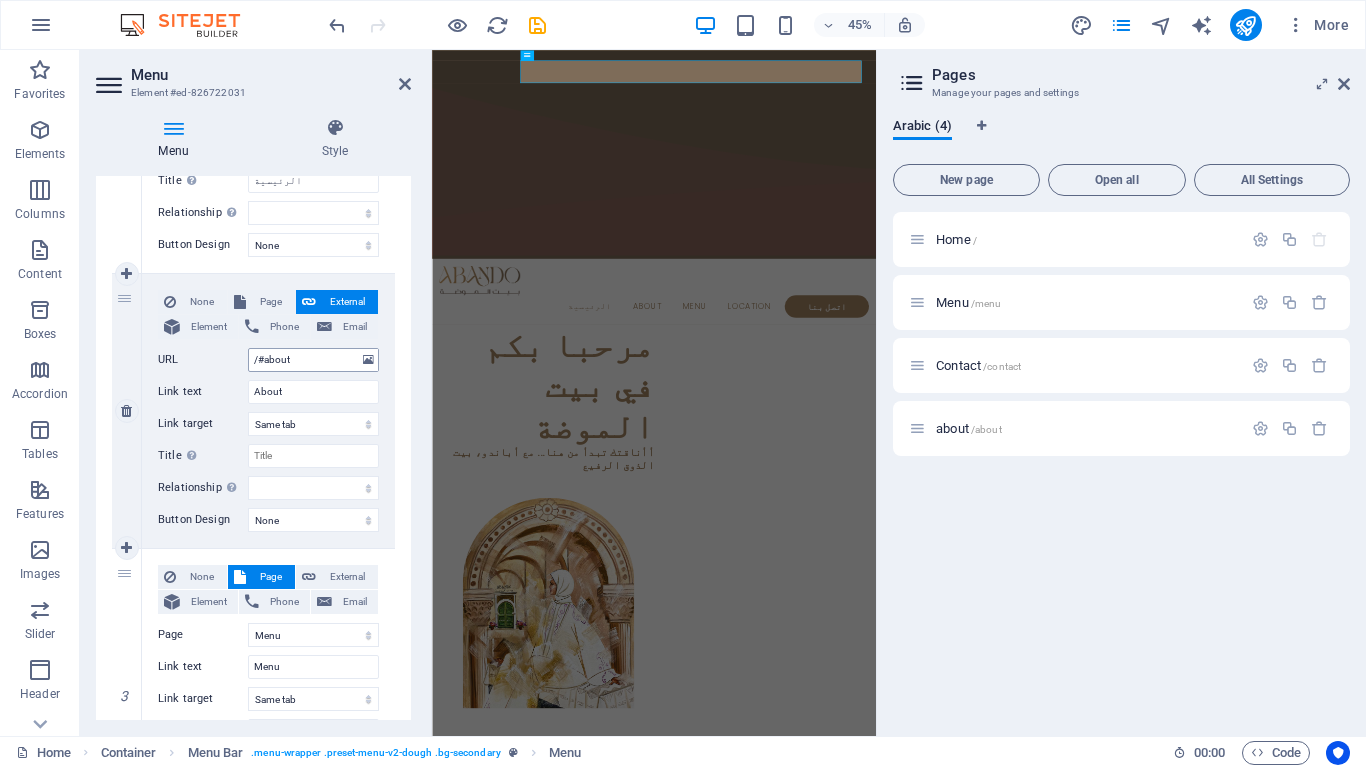 scroll, scrollTop: 376, scrollLeft: 0, axis: vertical 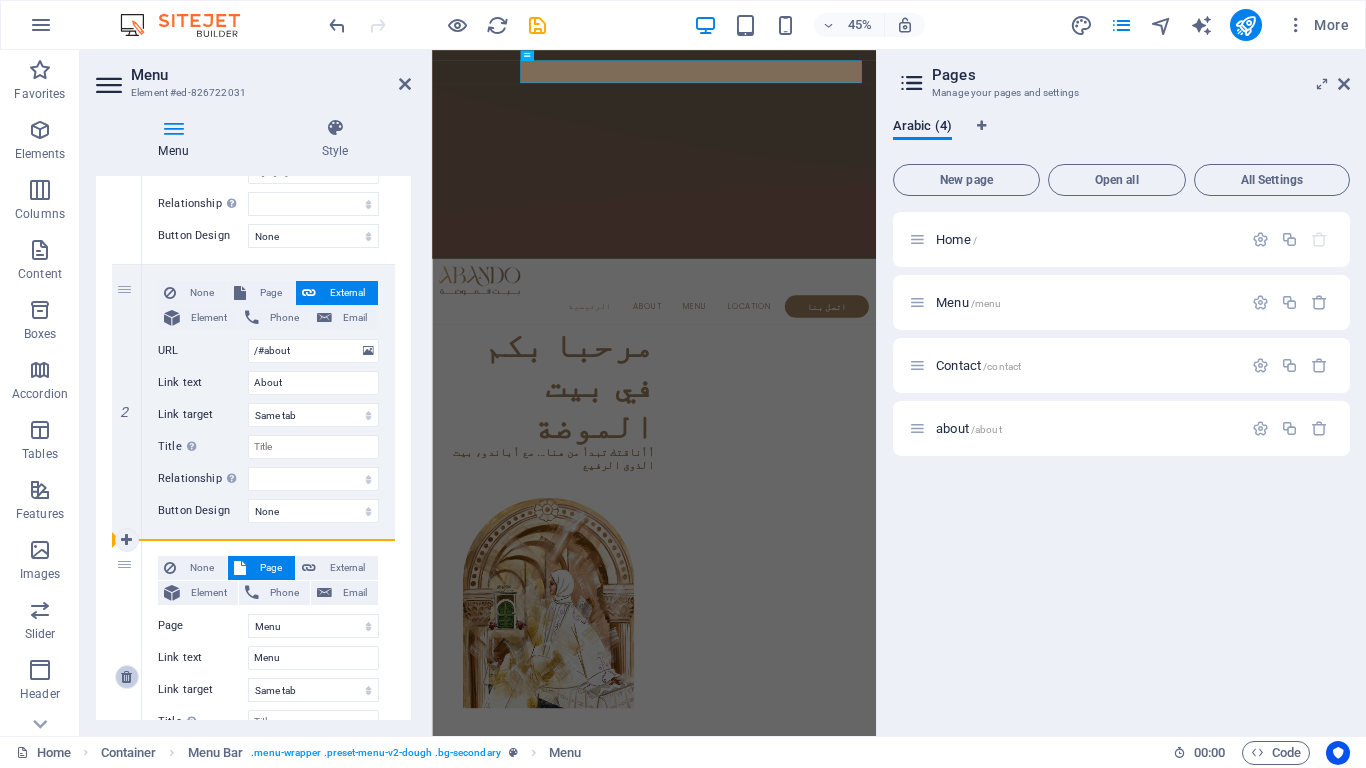 drag, startPoint x: 122, startPoint y: 327, endPoint x: 124, endPoint y: 666, distance: 339.0059 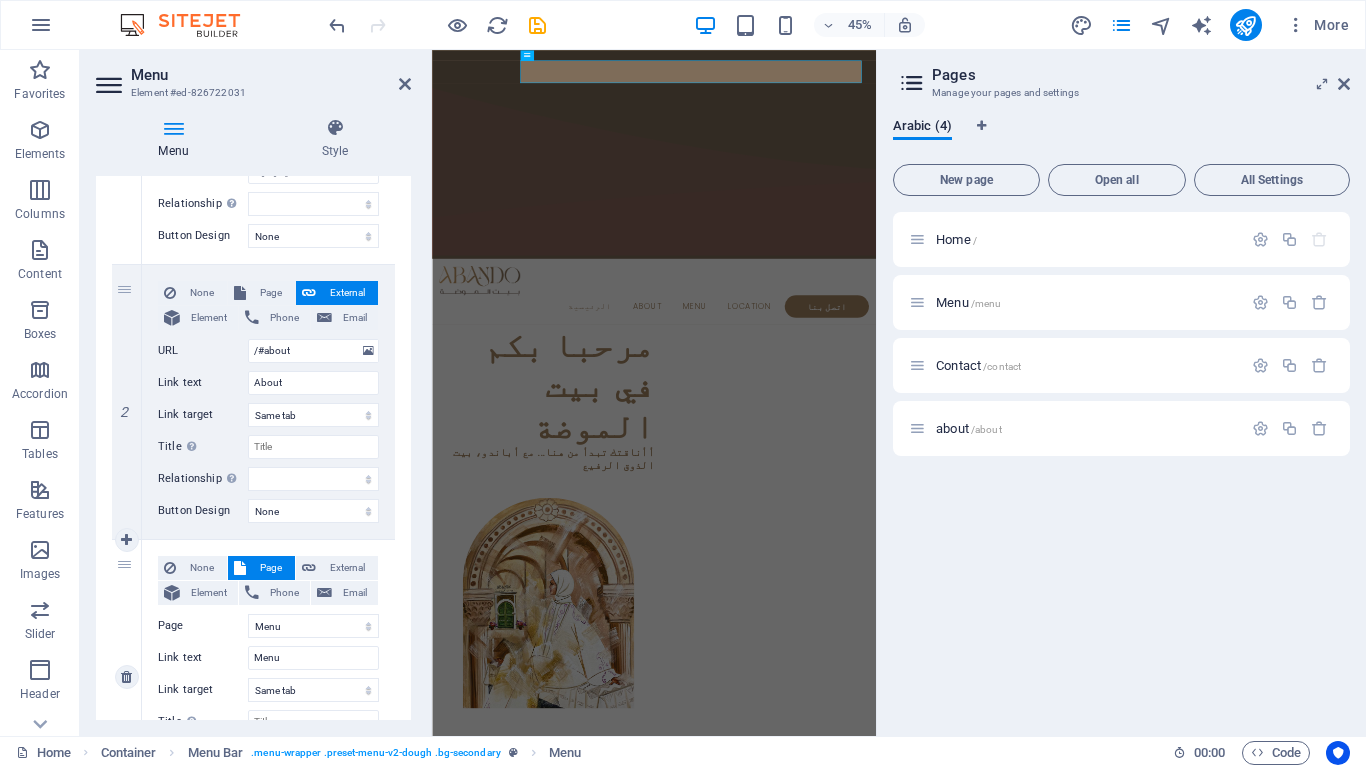 drag, startPoint x: 118, startPoint y: 620, endPoint x: 128, endPoint y: 559, distance: 61.81424 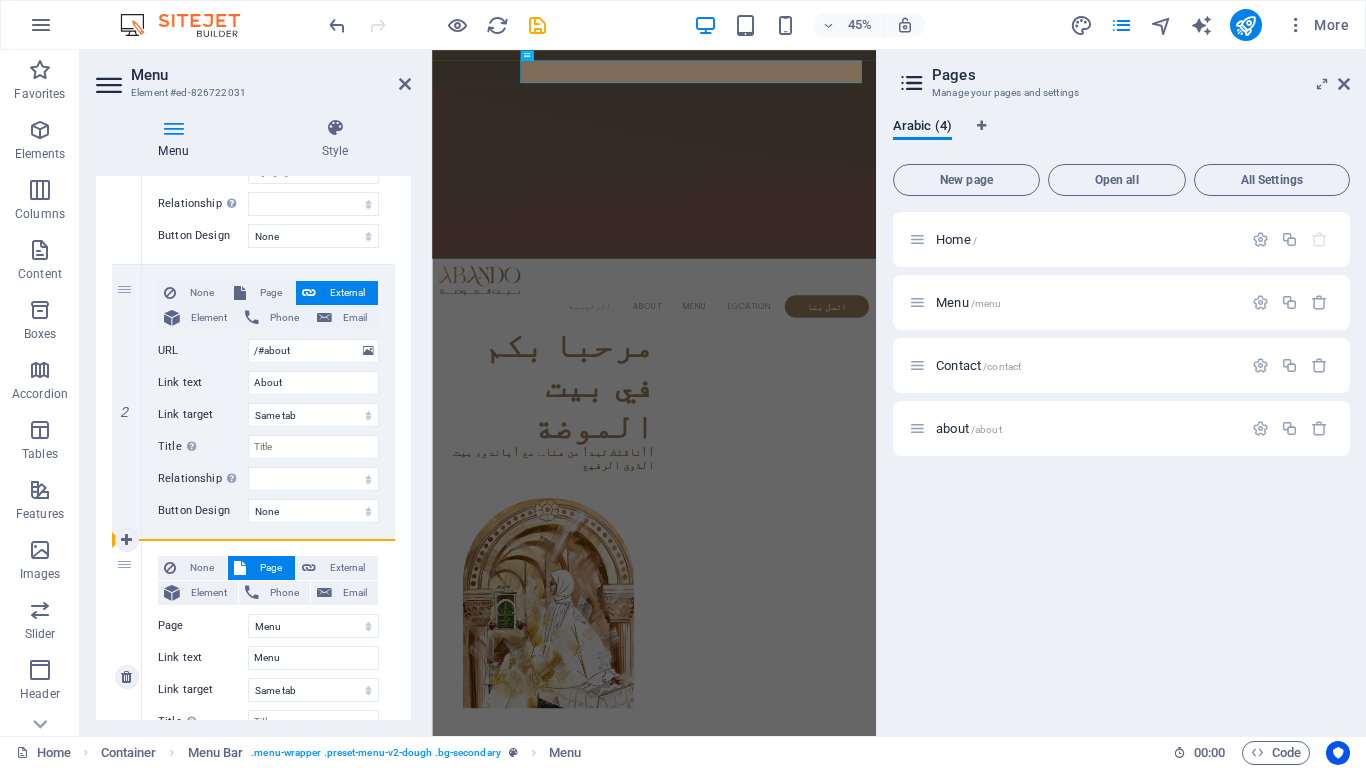 select 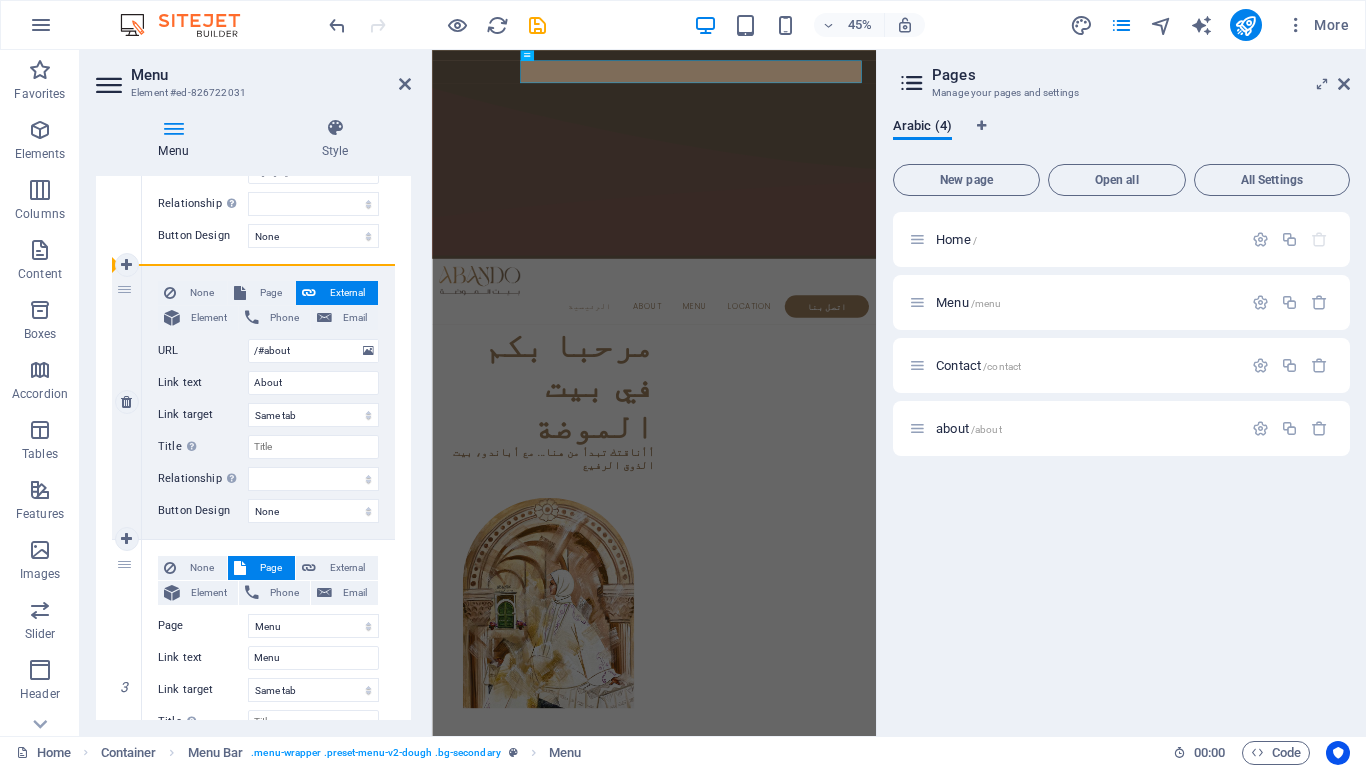 drag, startPoint x: 128, startPoint y: 559, endPoint x: 138, endPoint y: 286, distance: 273.18307 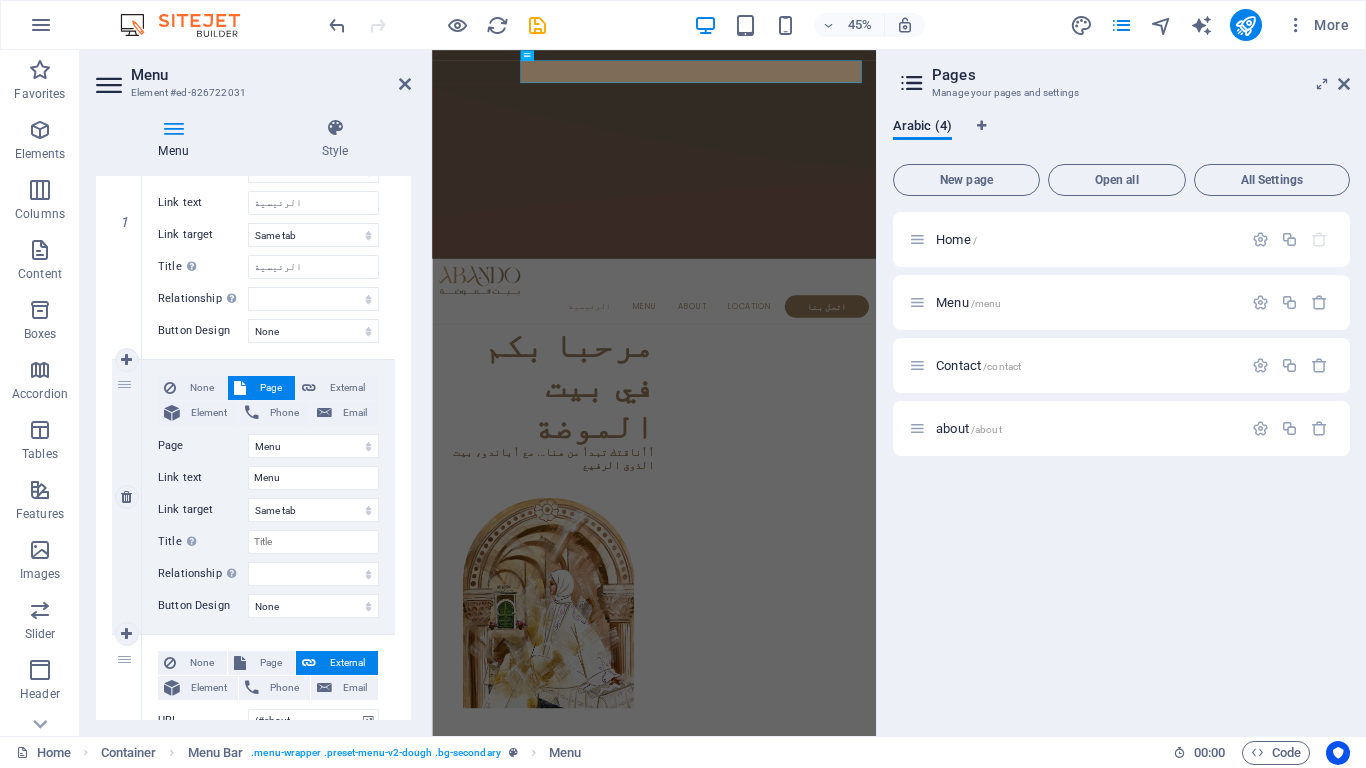 scroll, scrollTop: 276, scrollLeft: 0, axis: vertical 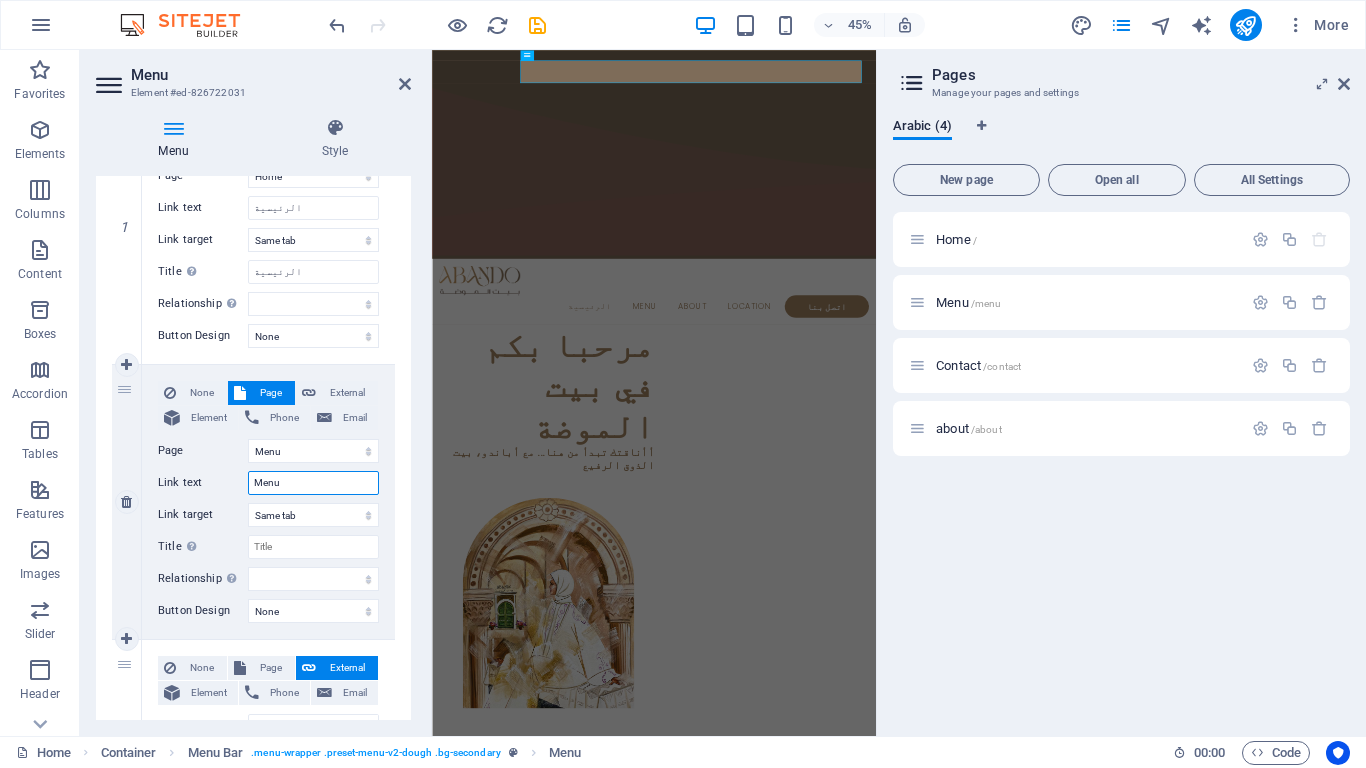 click on "Menu" at bounding box center (313, 483) 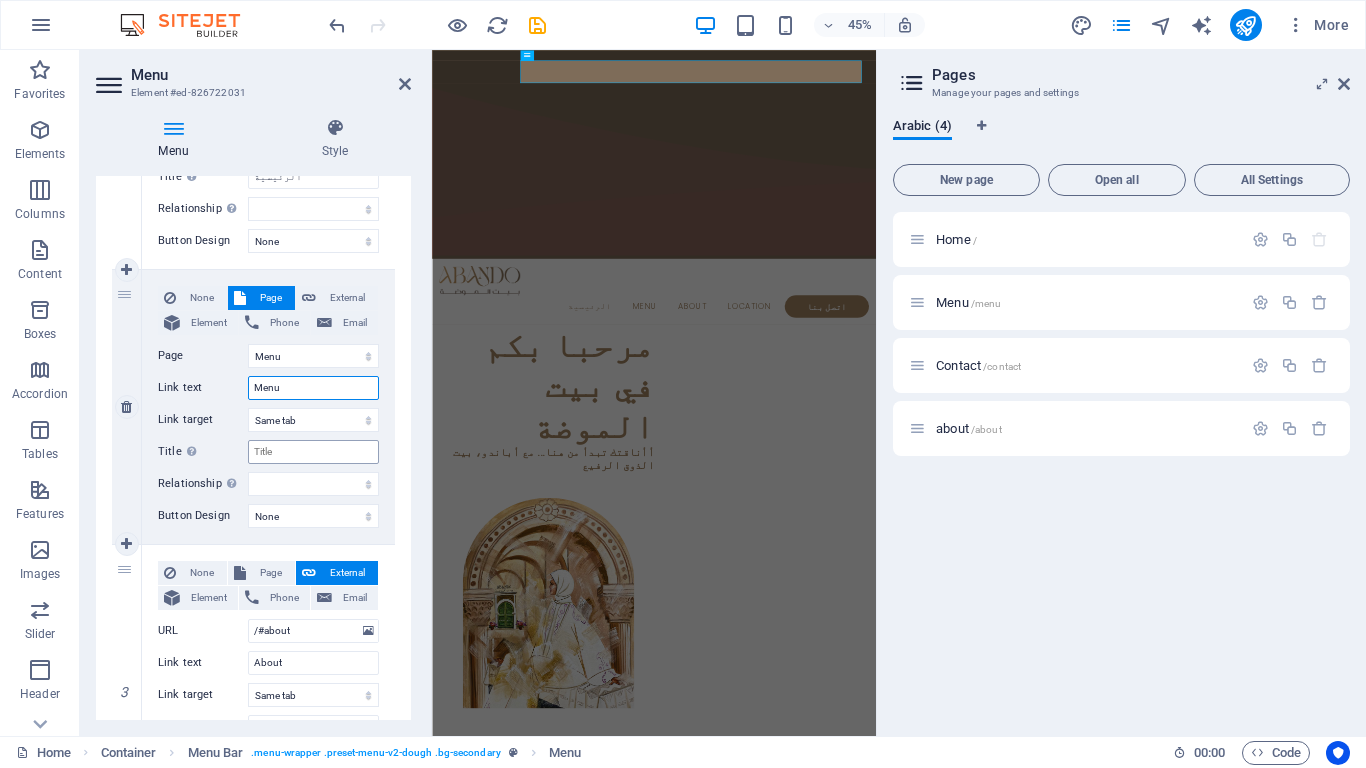 scroll, scrollTop: 376, scrollLeft: 0, axis: vertical 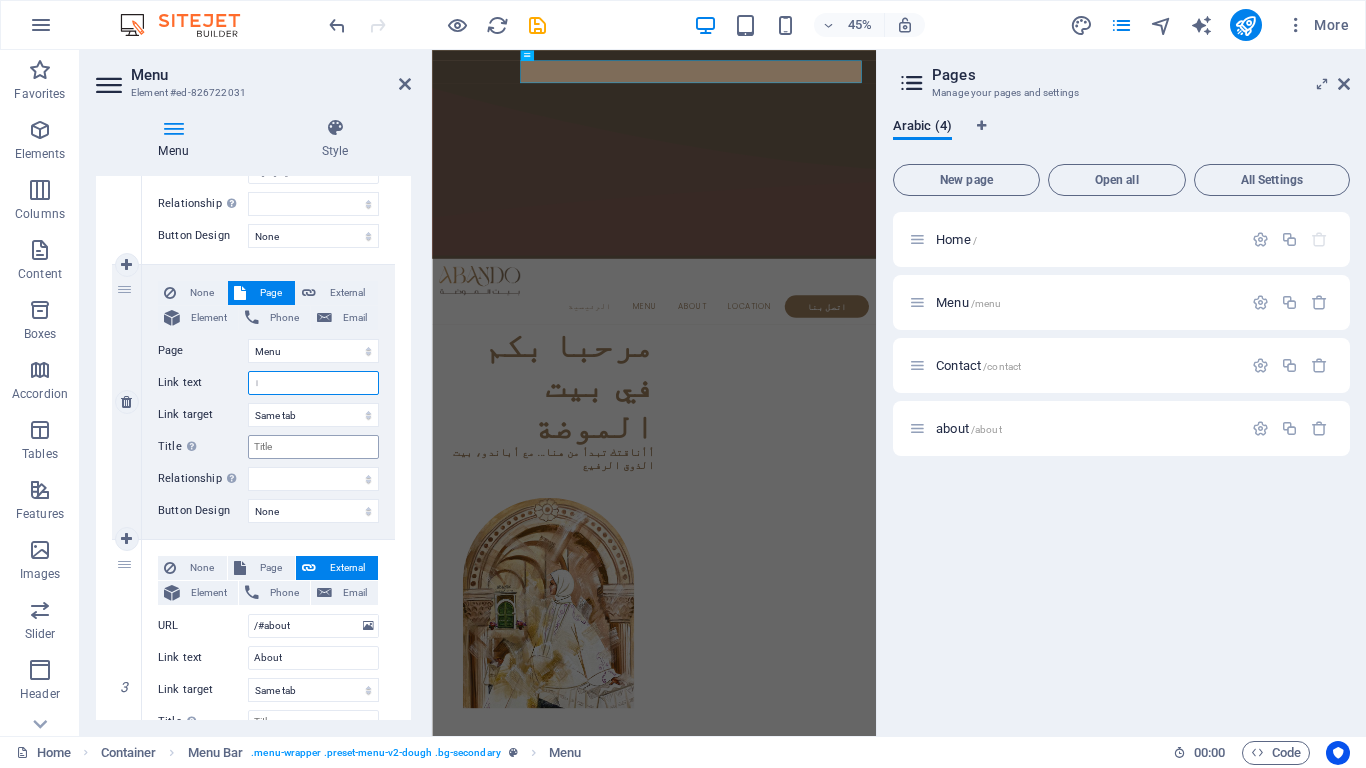 type on "ال" 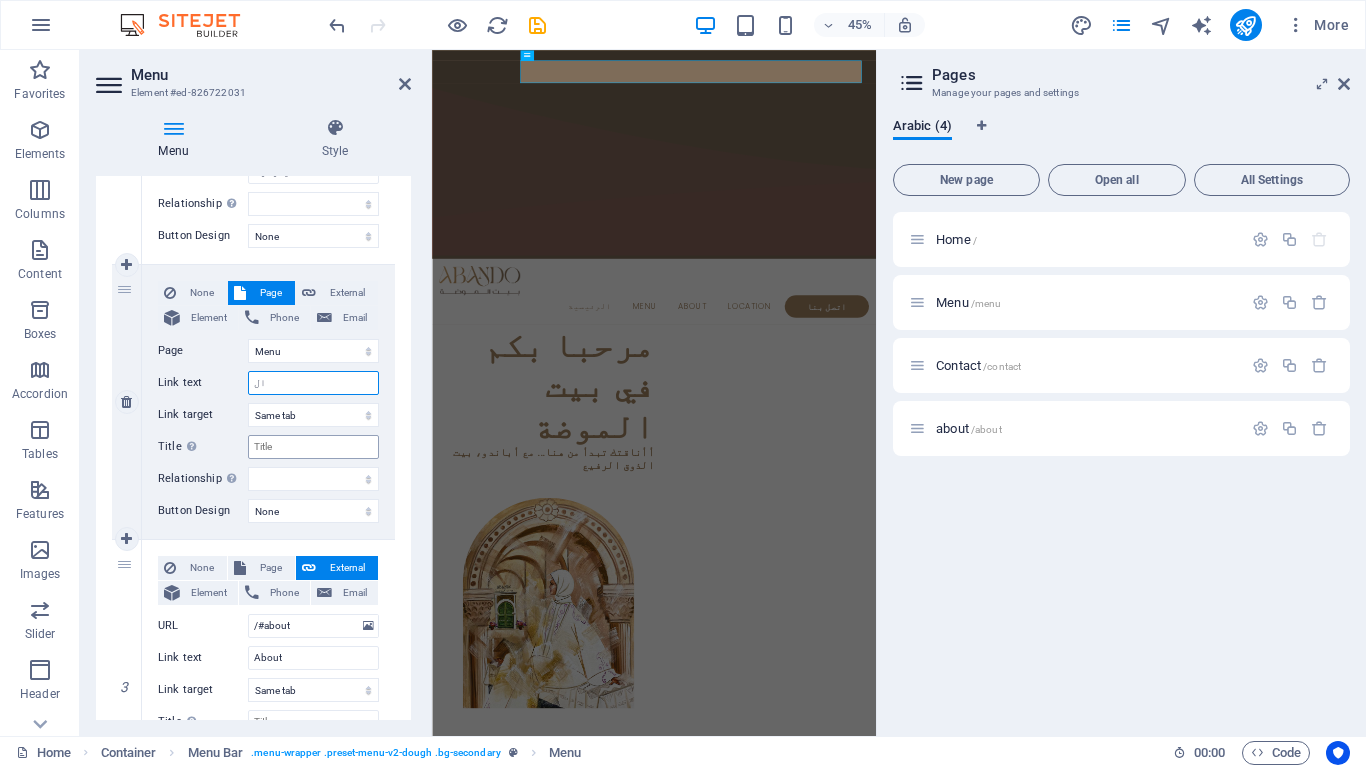 select 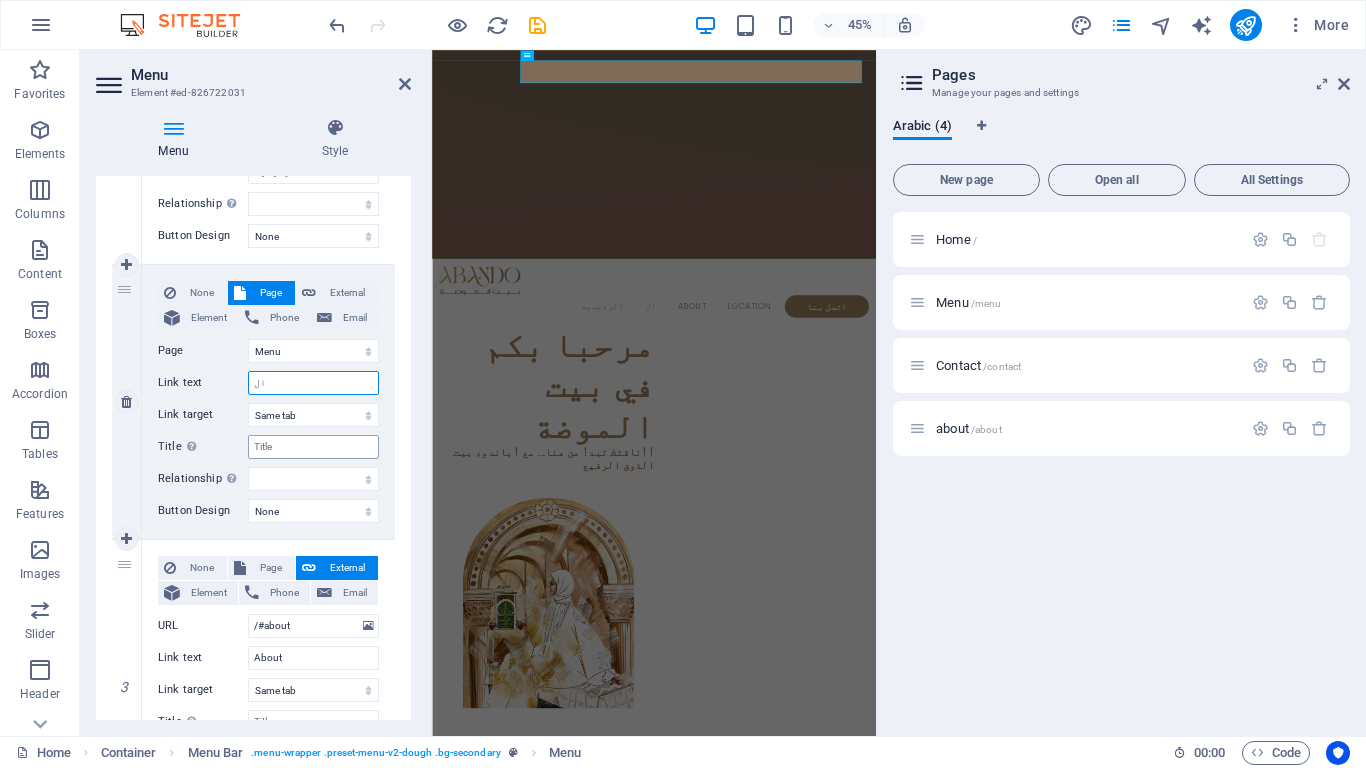 type on "الم" 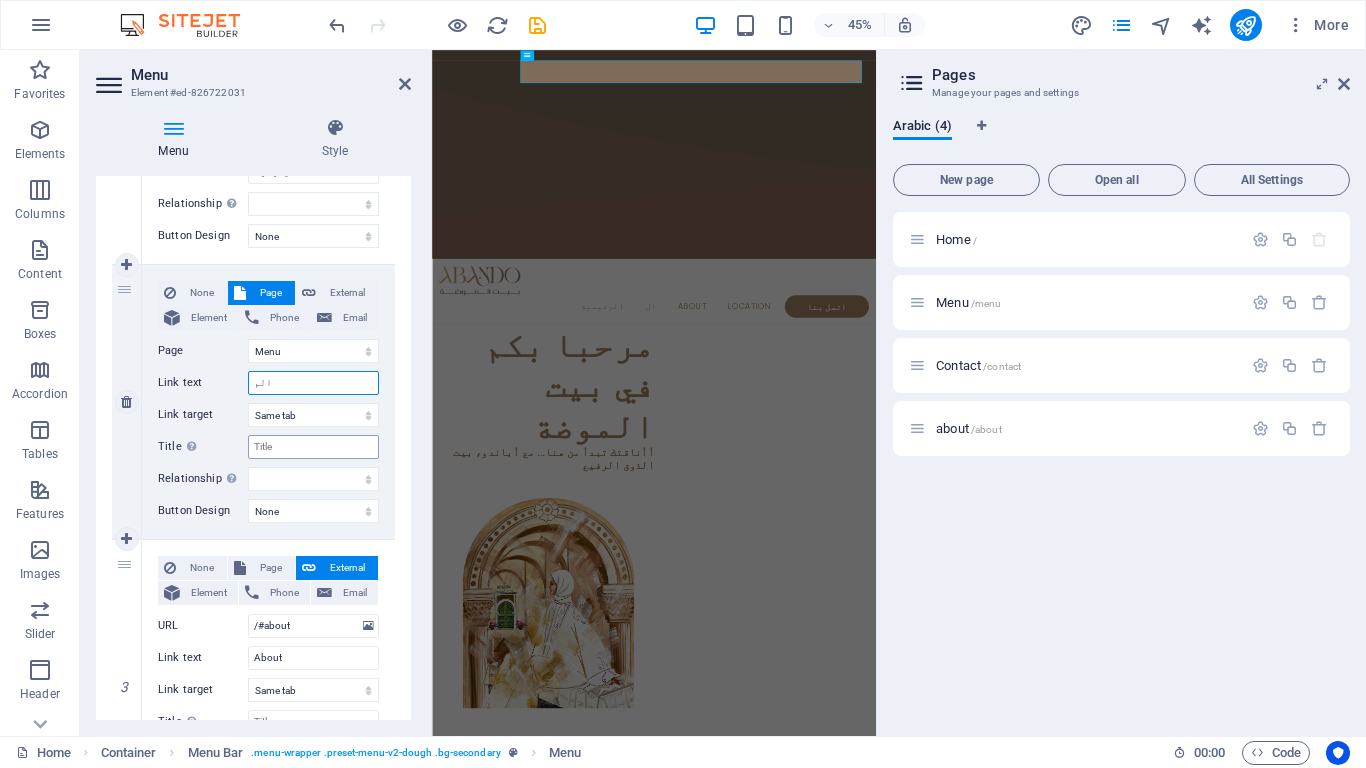 select 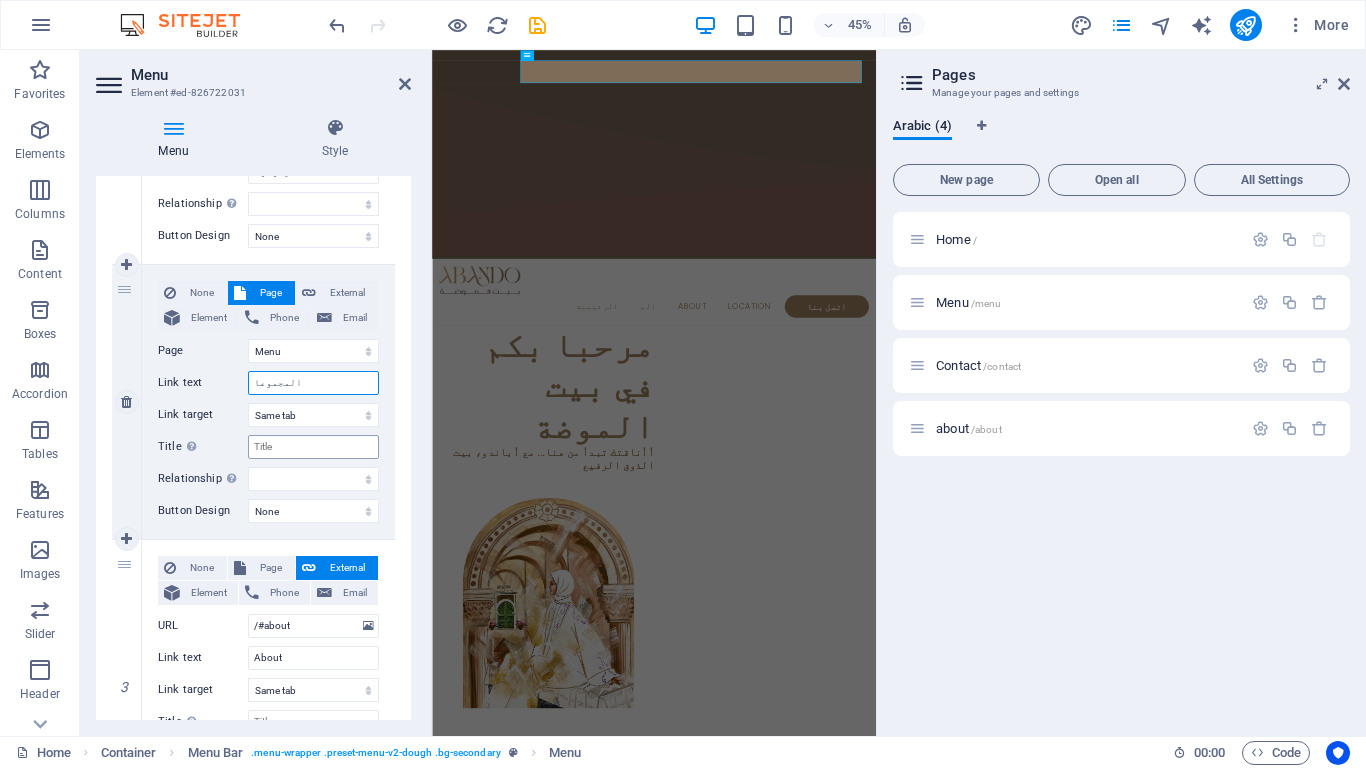 type on "المجموعات" 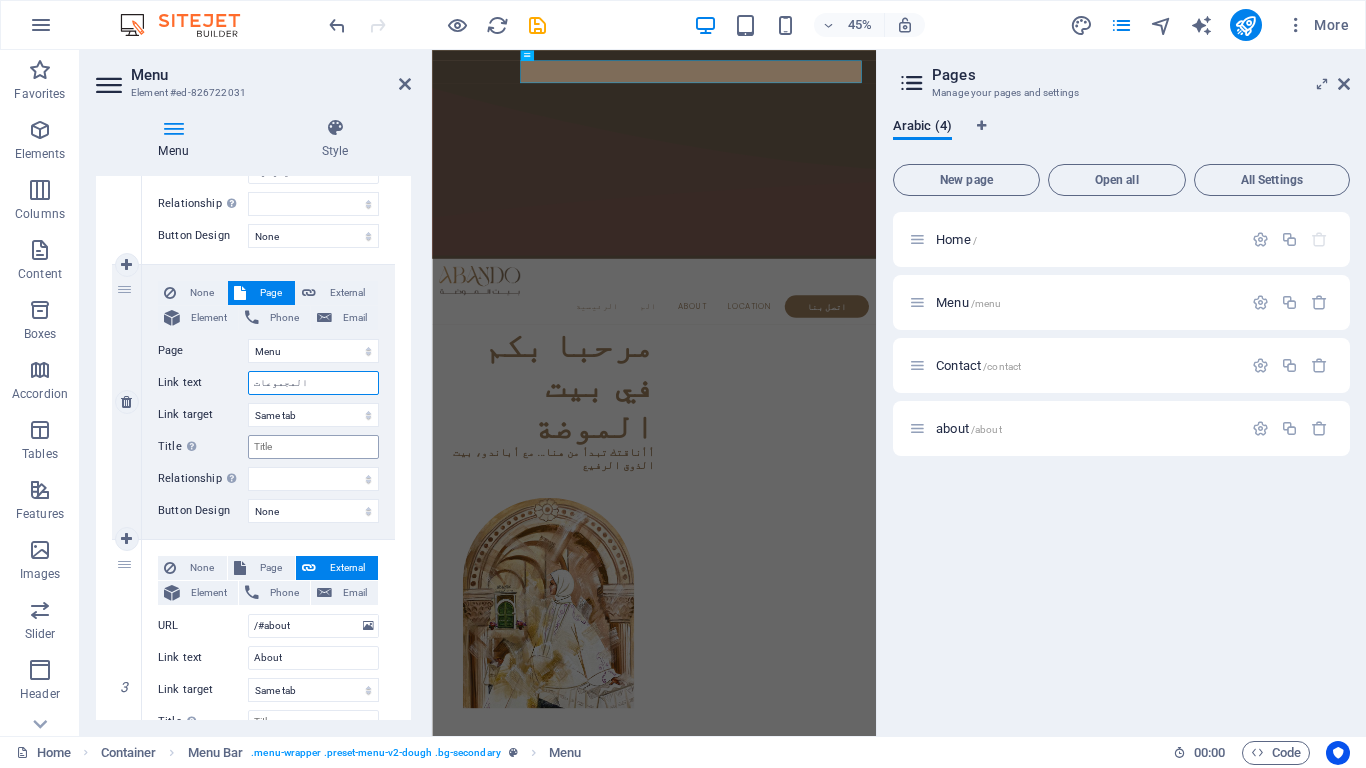 select 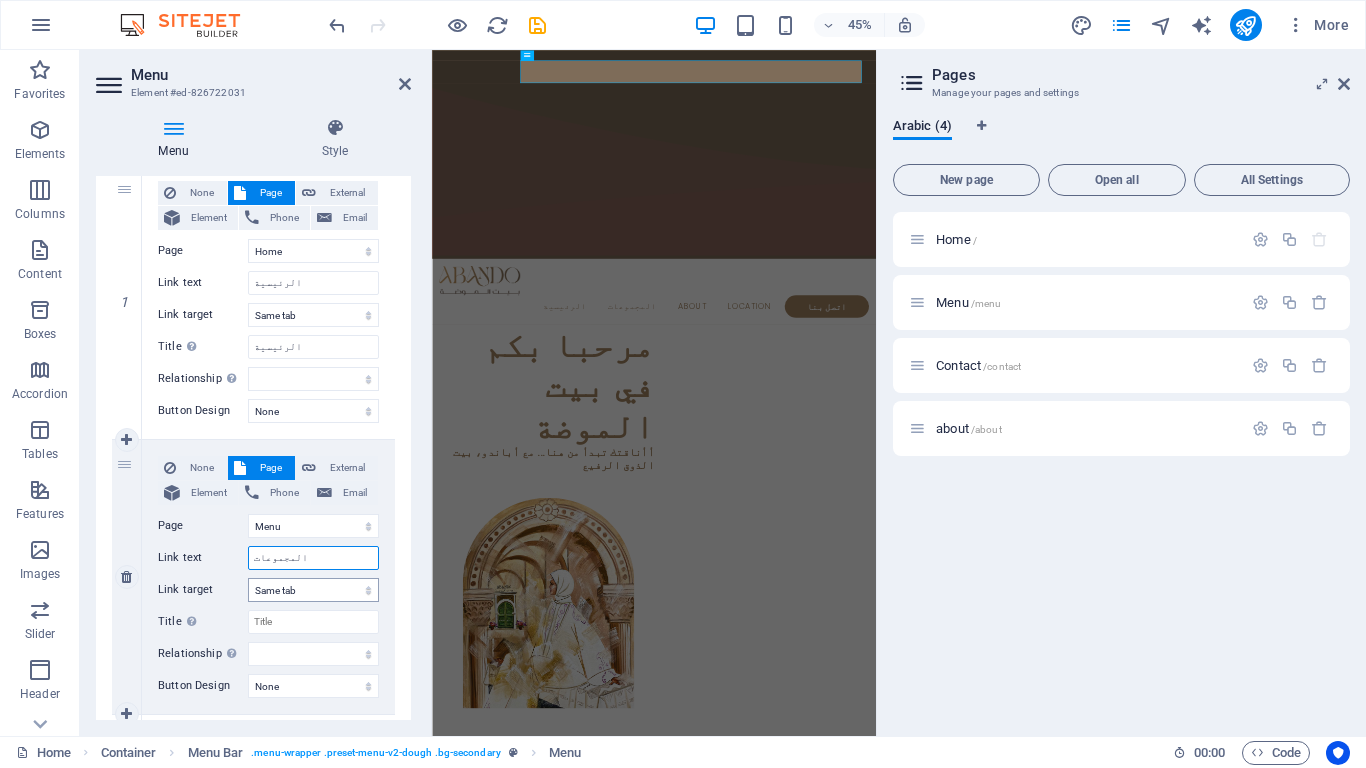 scroll, scrollTop: 176, scrollLeft: 0, axis: vertical 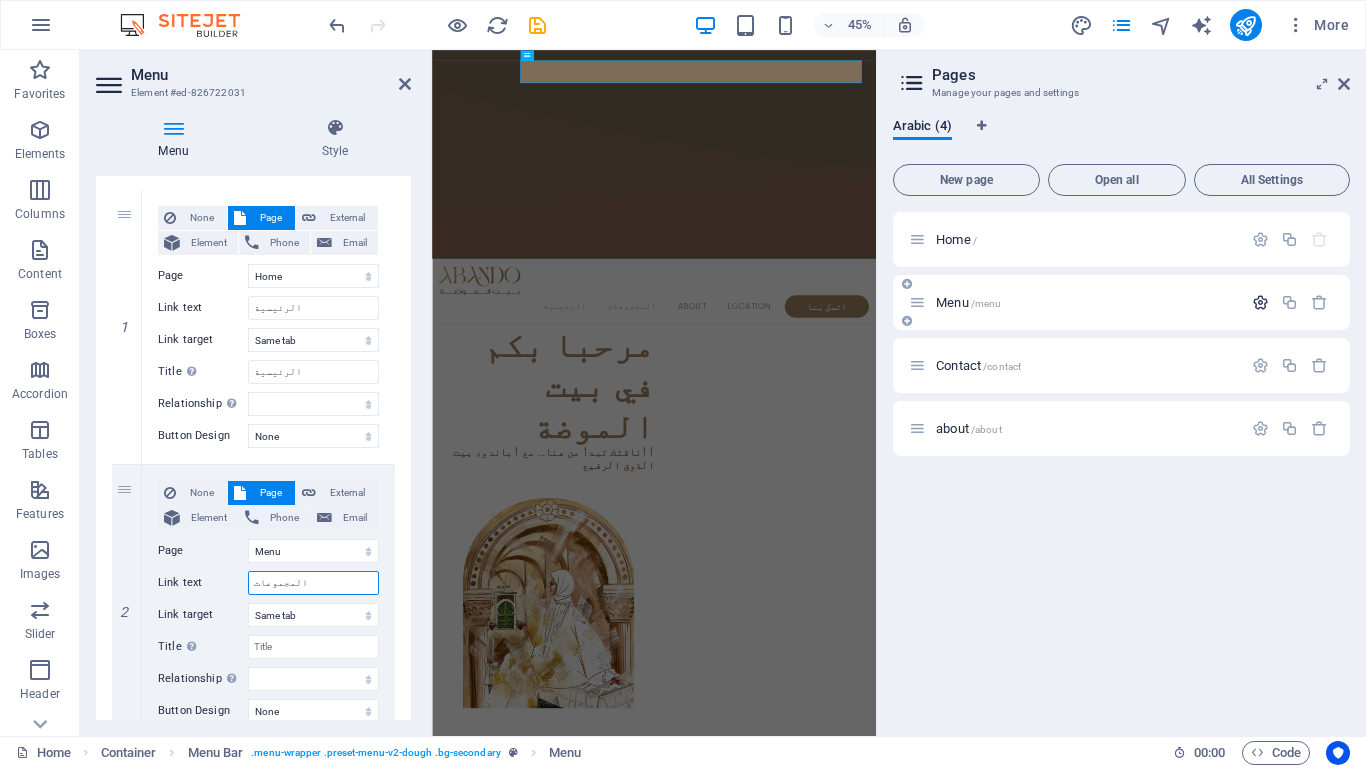 type on "المجموعات" 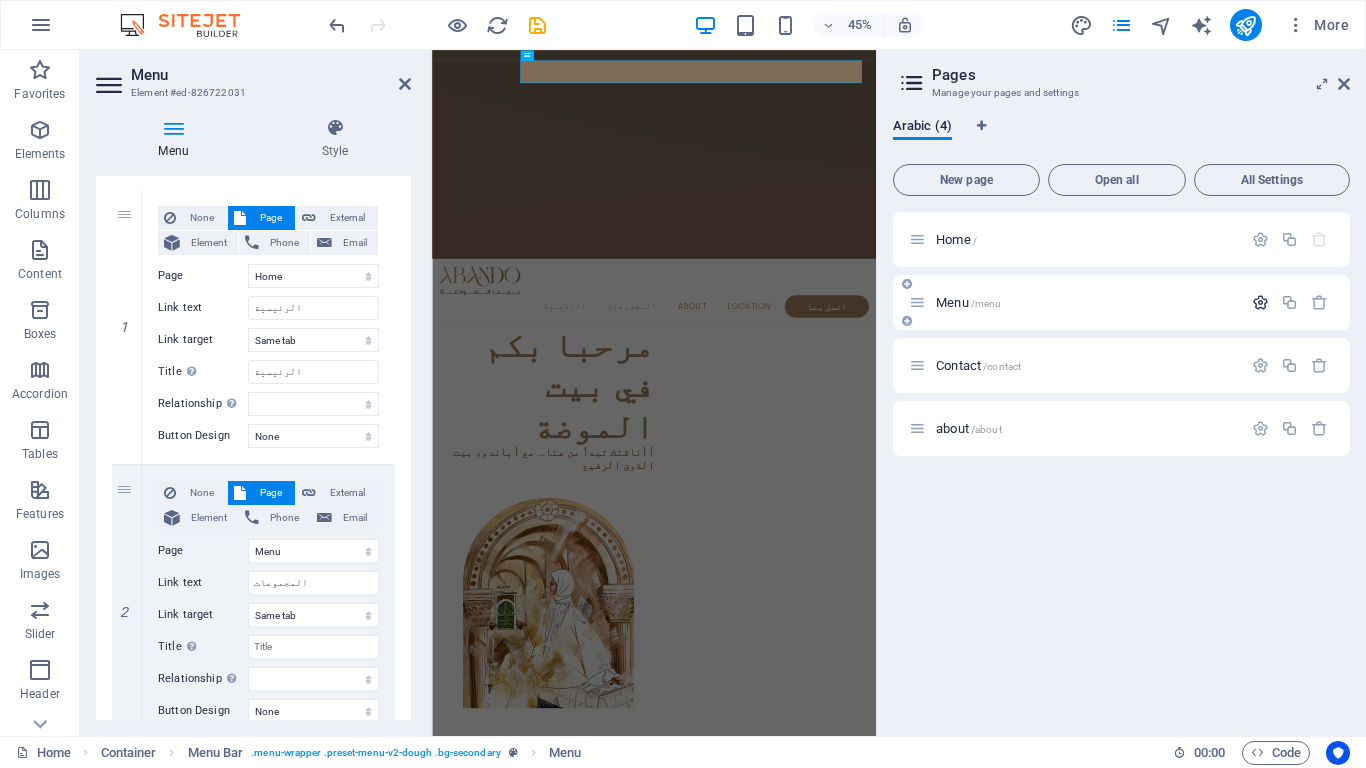 click at bounding box center [1260, 302] 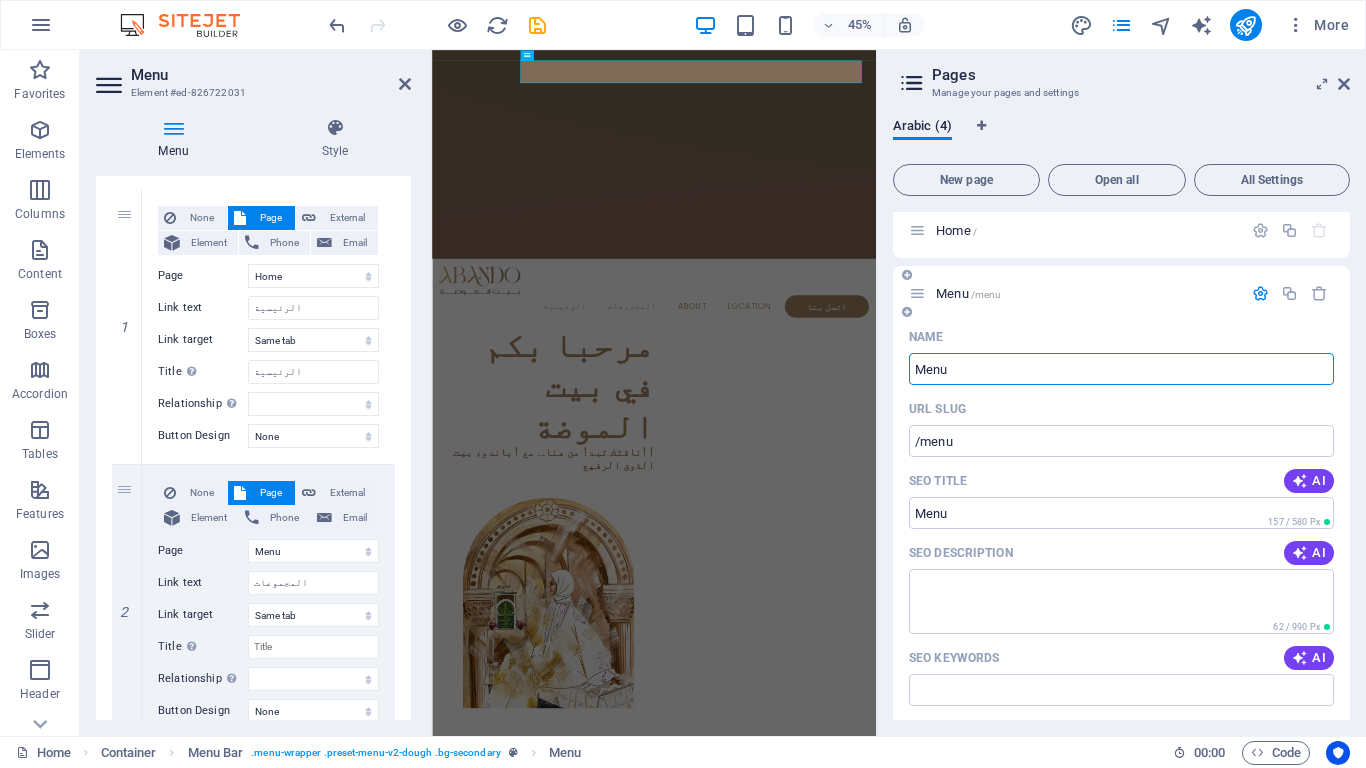 scroll, scrollTop: 0, scrollLeft: 0, axis: both 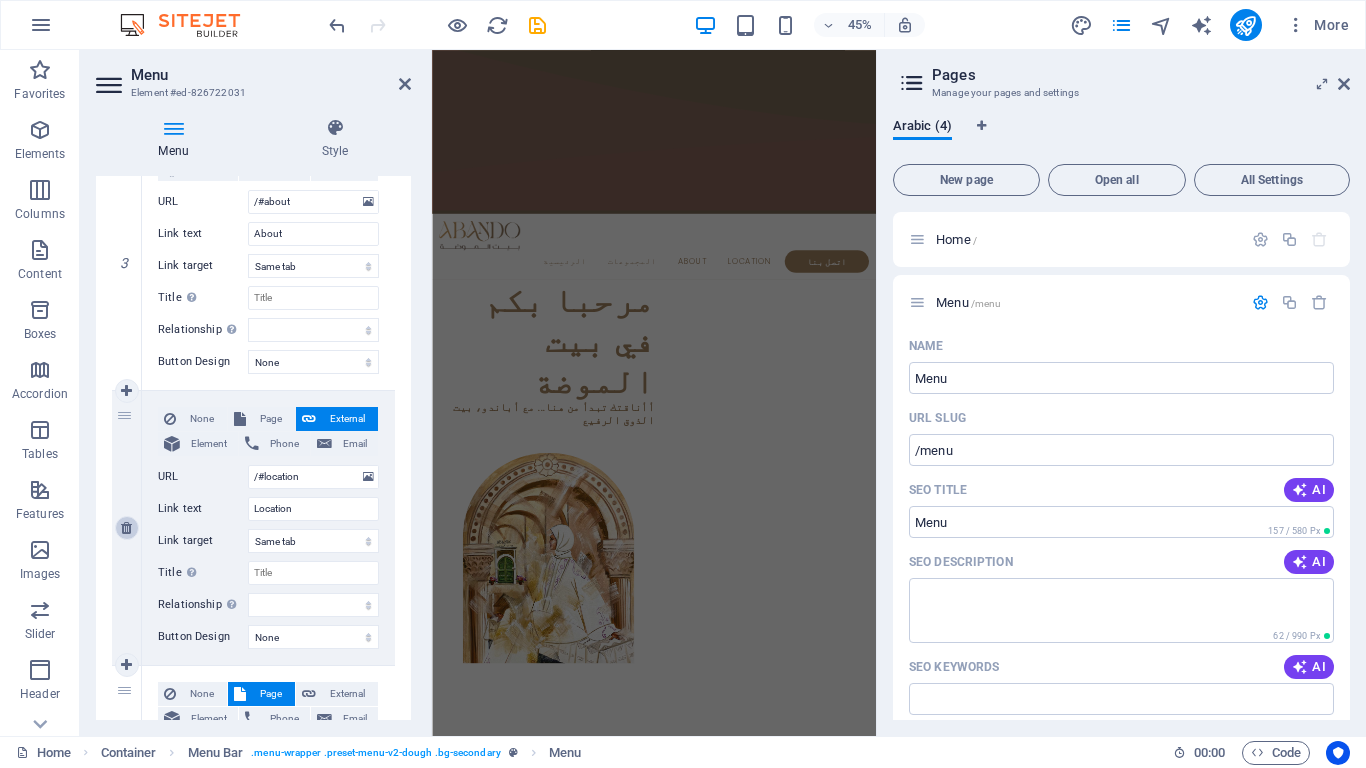 click at bounding box center (126, 528) 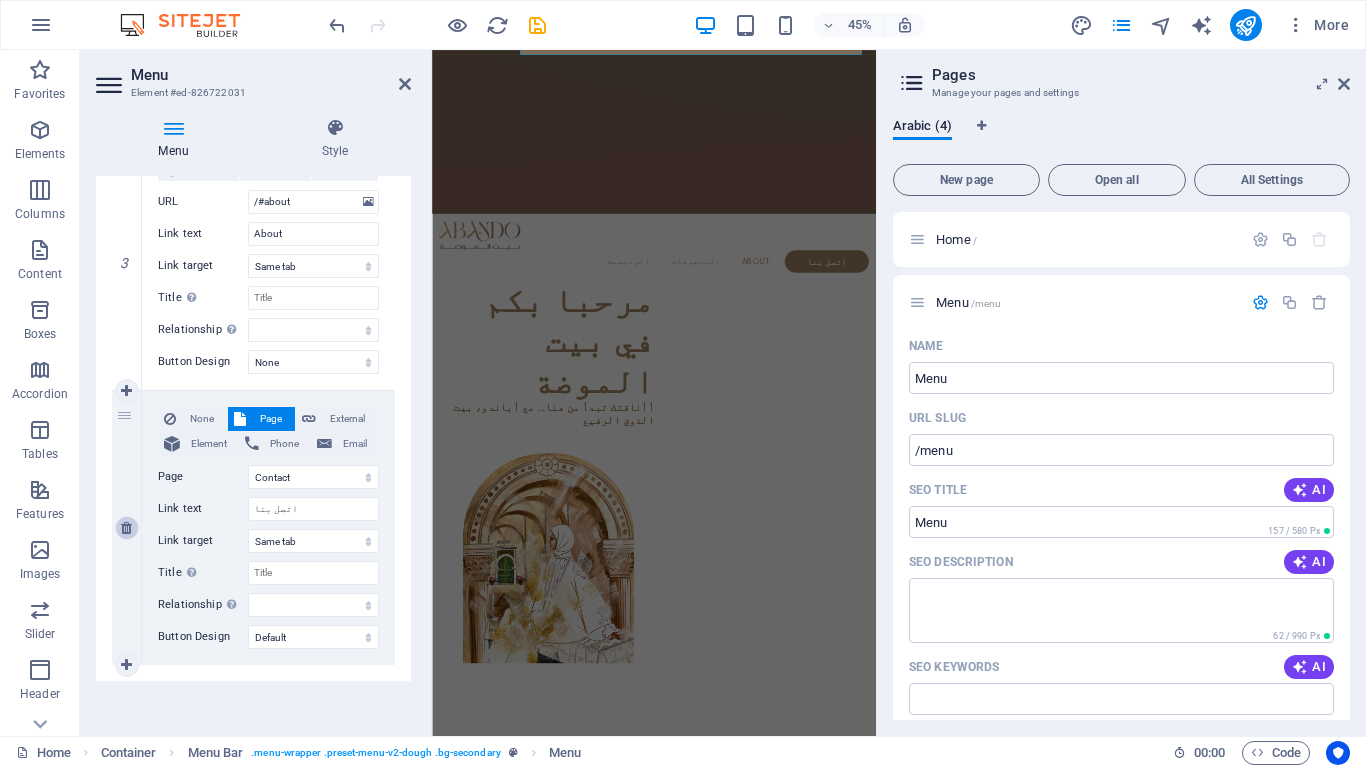 scroll, scrollTop: 0, scrollLeft: 0, axis: both 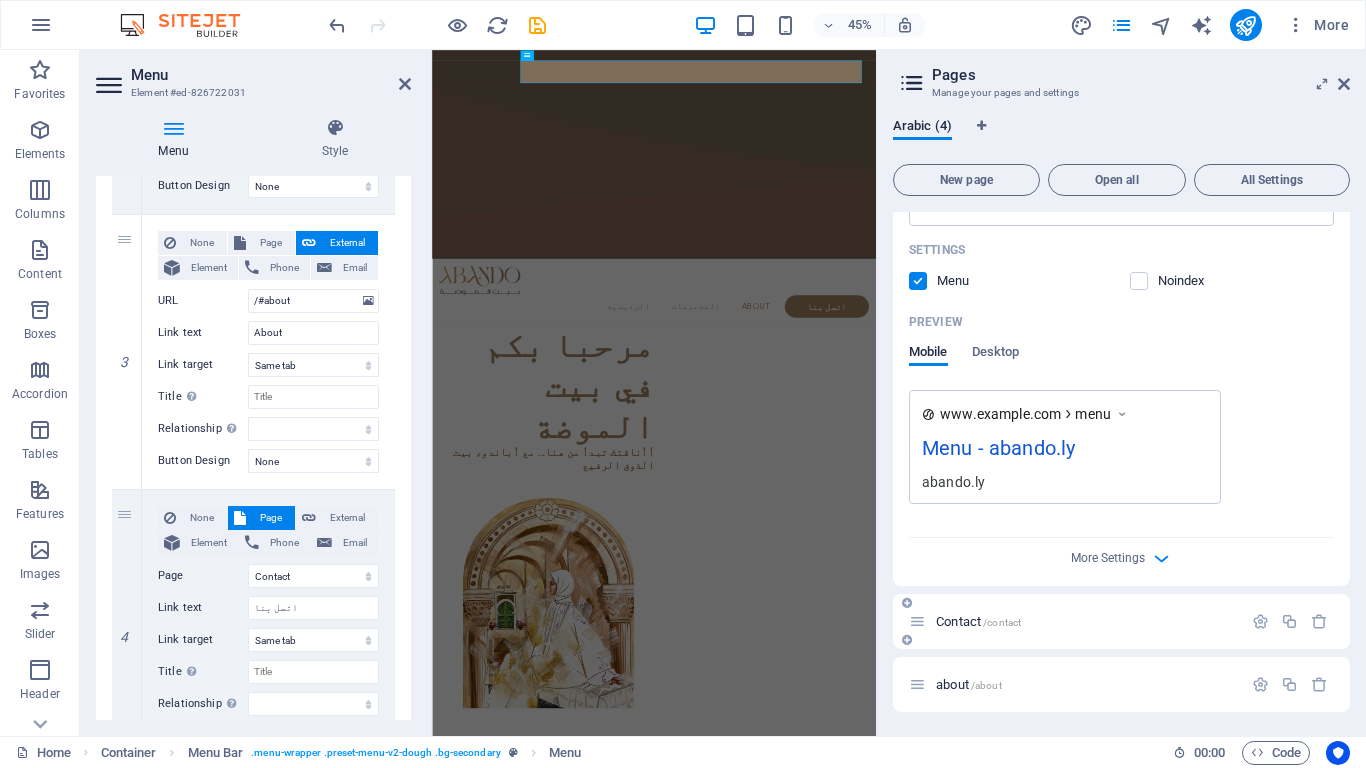 click on "Contact /contact" at bounding box center (1121, 621) 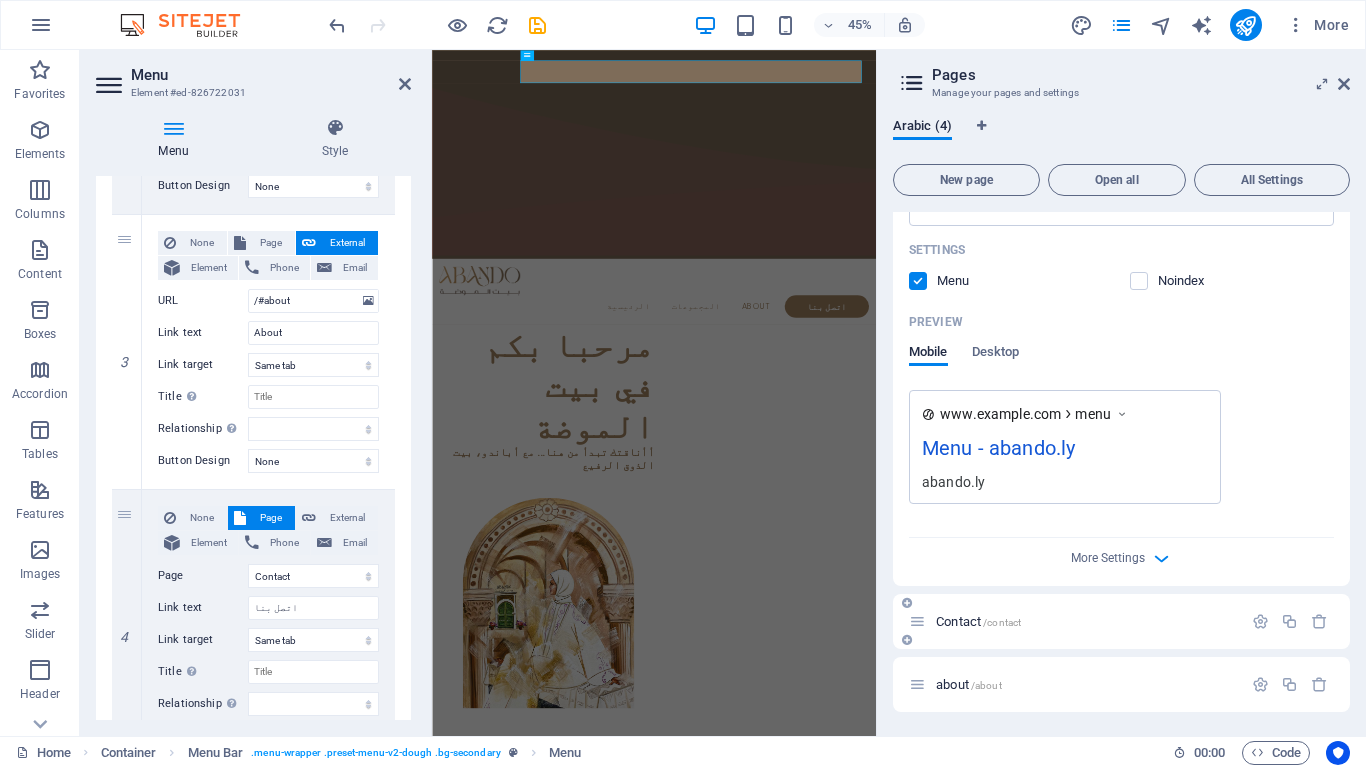 click on "Contact /contact" at bounding box center [978, 621] 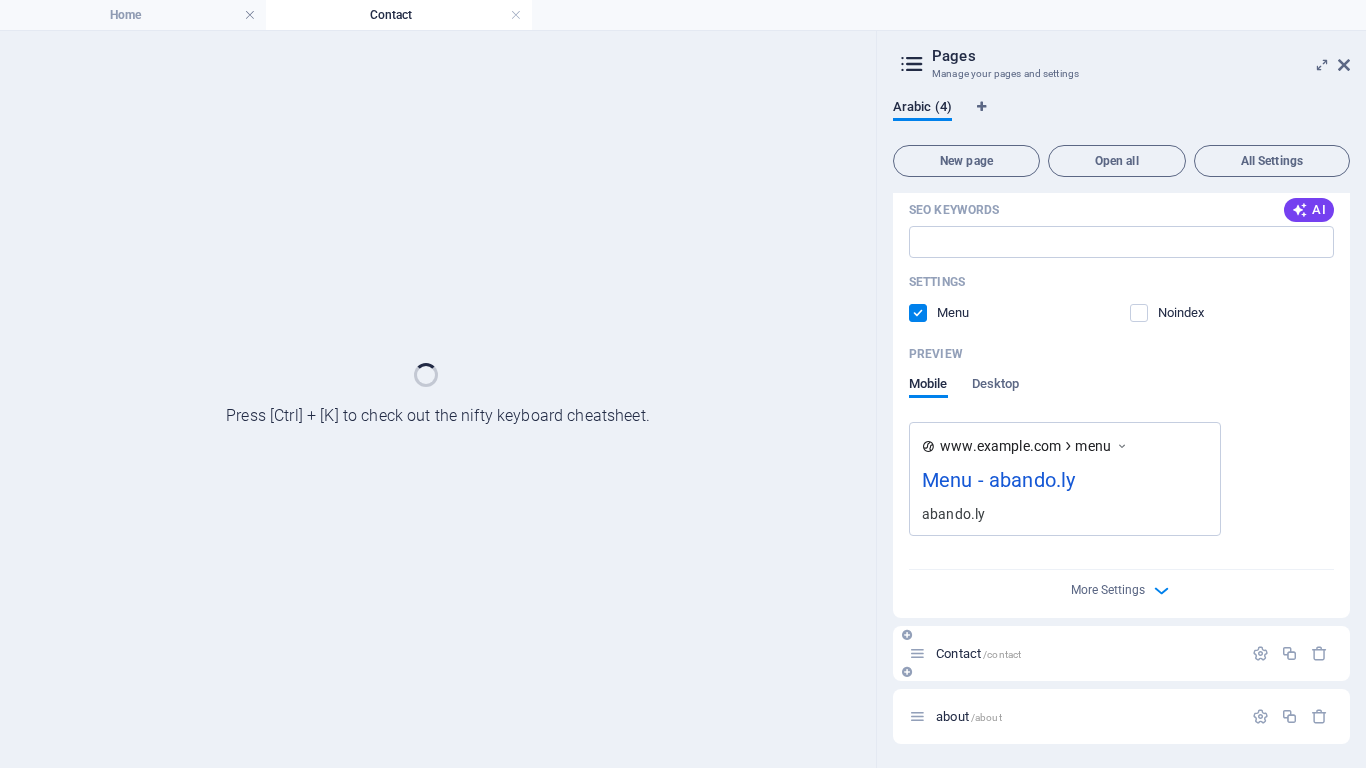 scroll, scrollTop: 438, scrollLeft: 0, axis: vertical 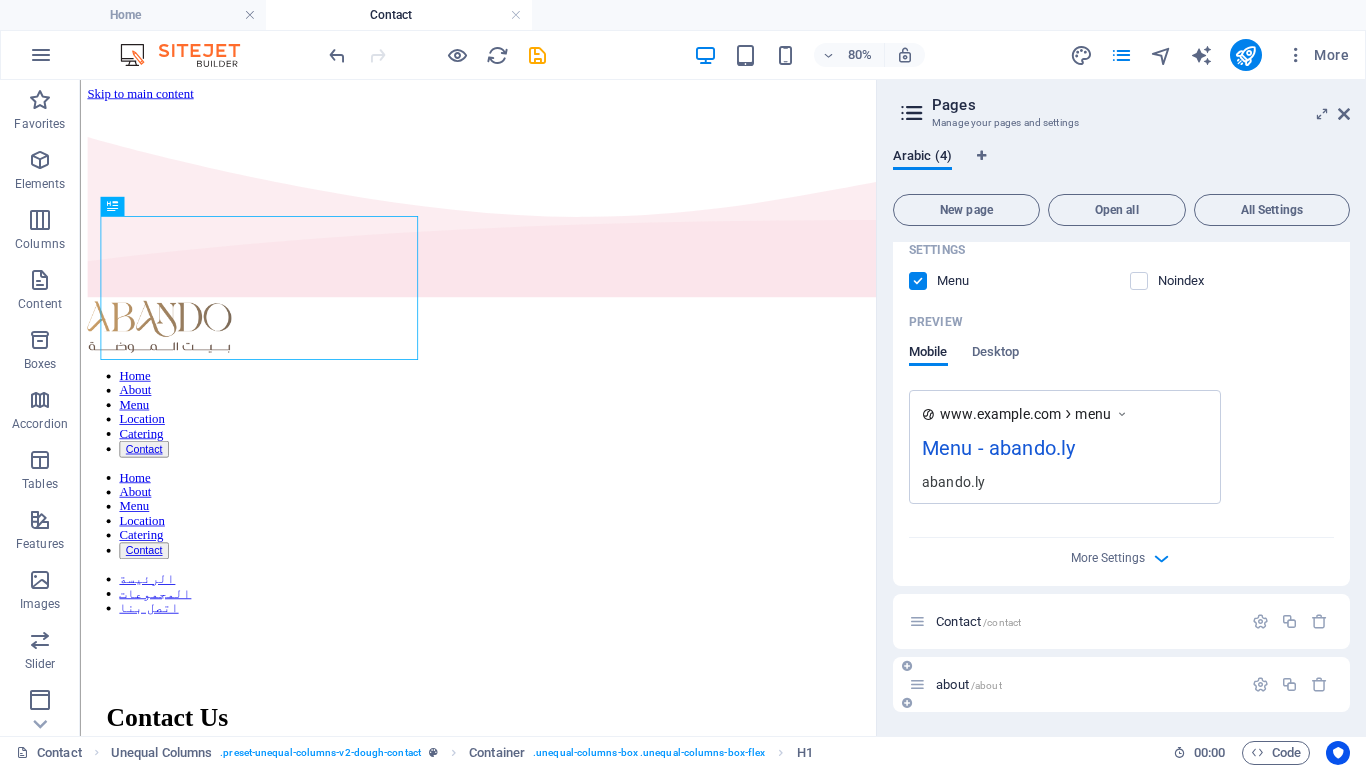 click on "about /about" at bounding box center (969, 684) 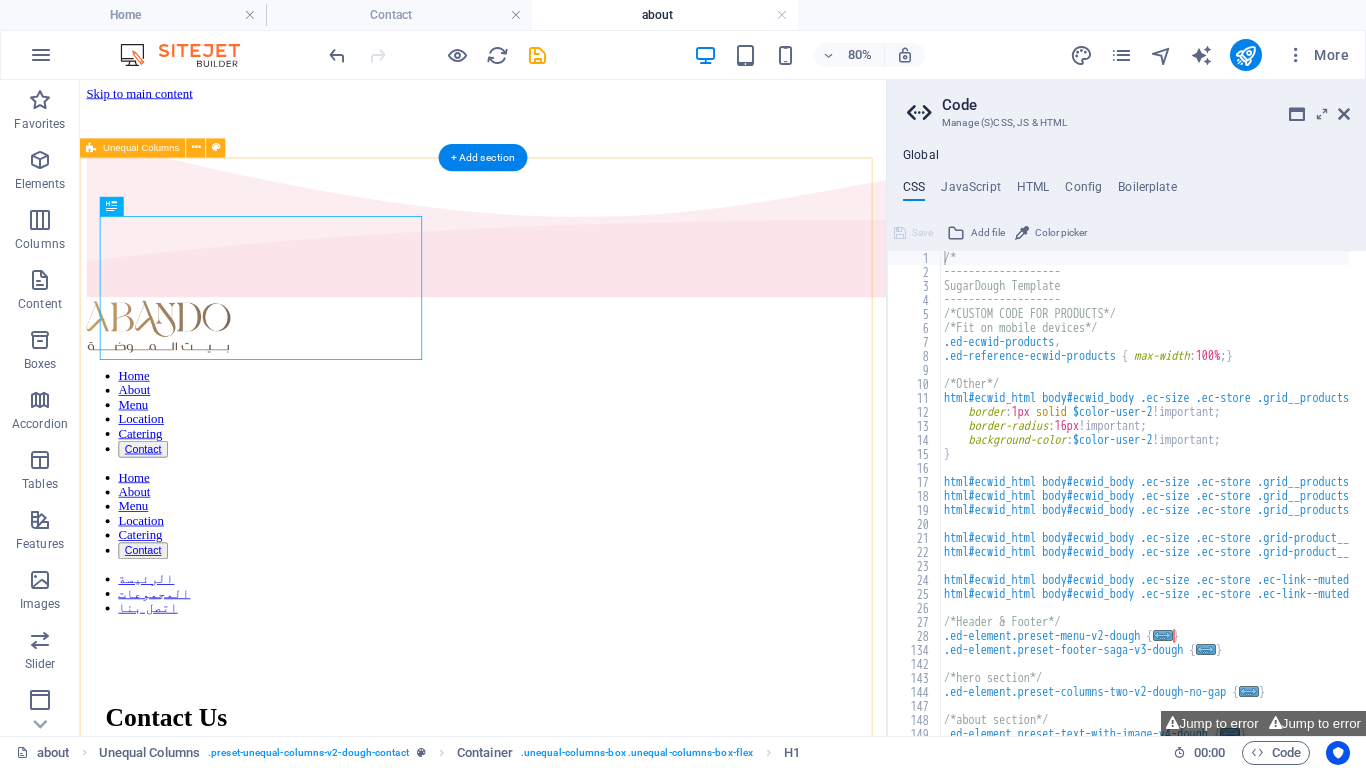 scroll, scrollTop: 0, scrollLeft: 0, axis: both 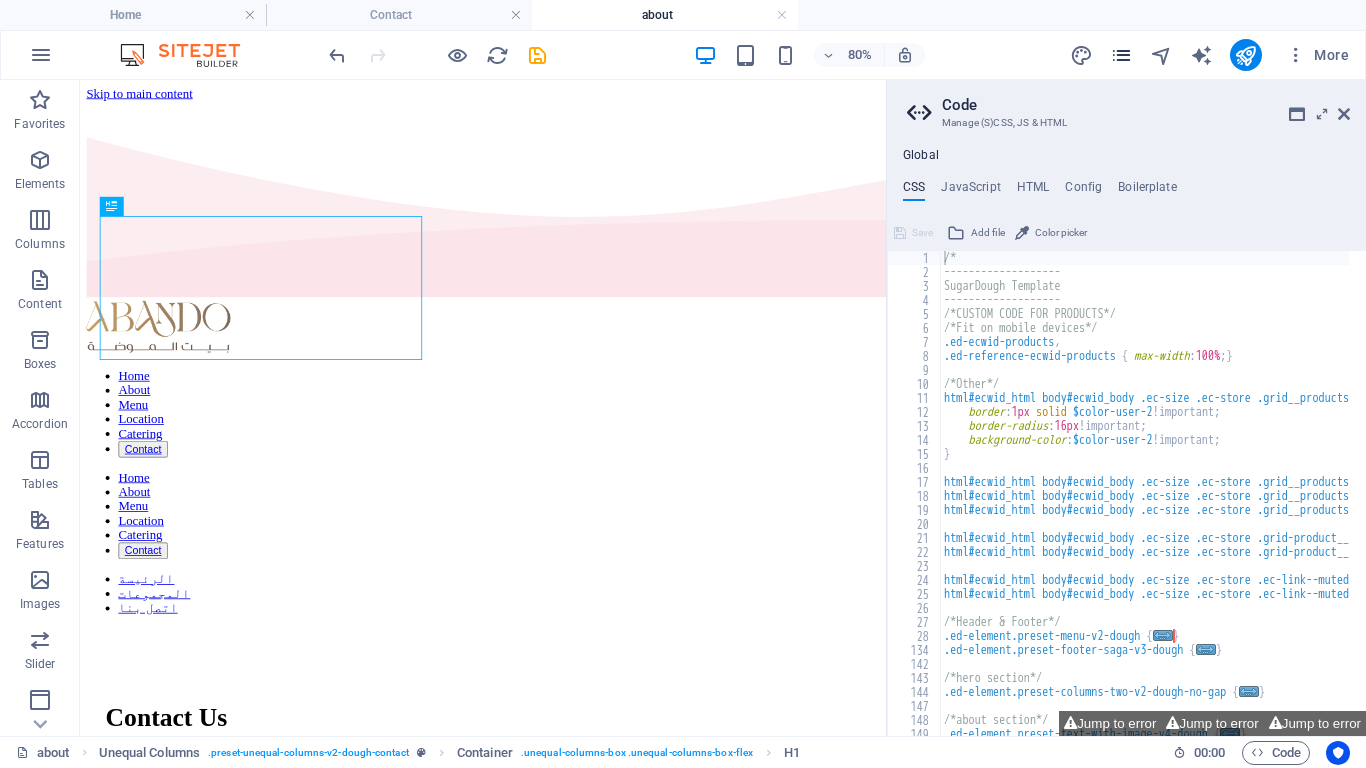 click at bounding box center (1122, 55) 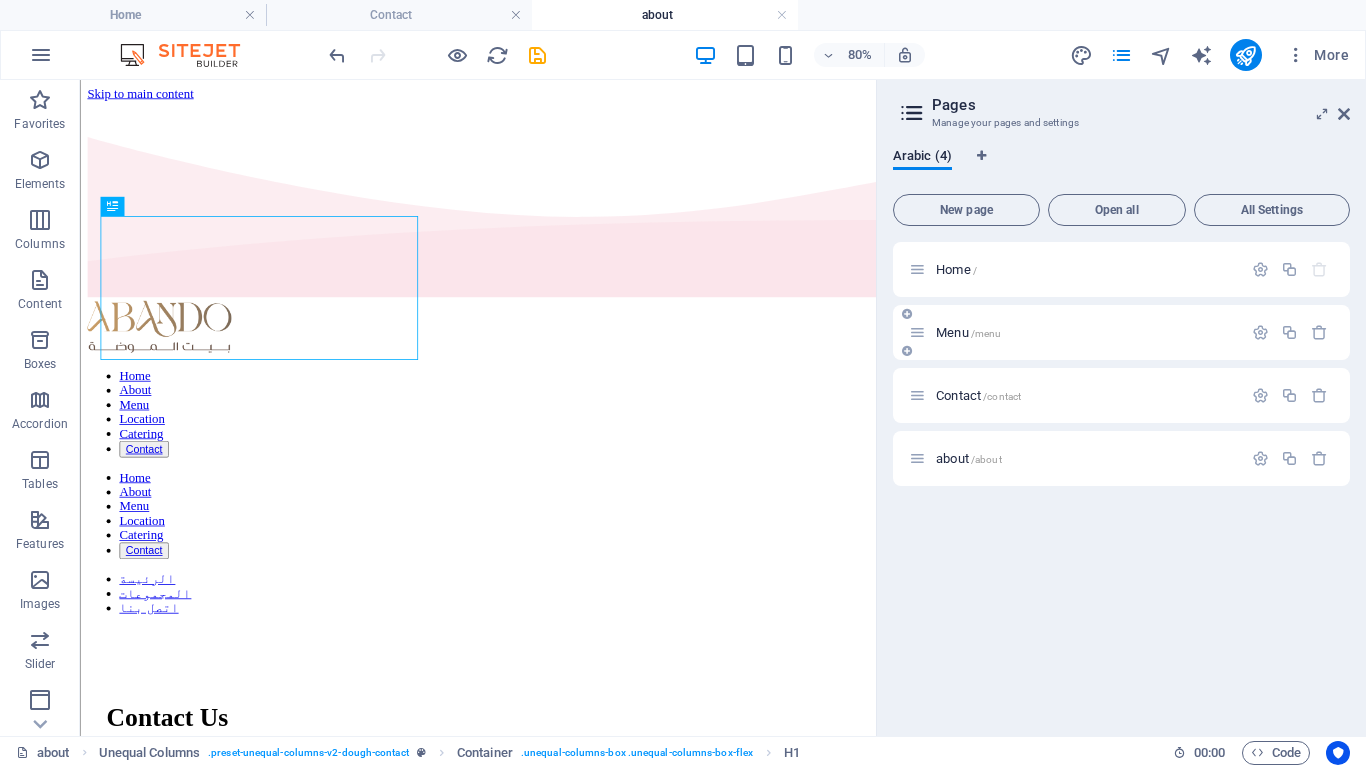 click on "Menu /menu" at bounding box center [1086, 332] 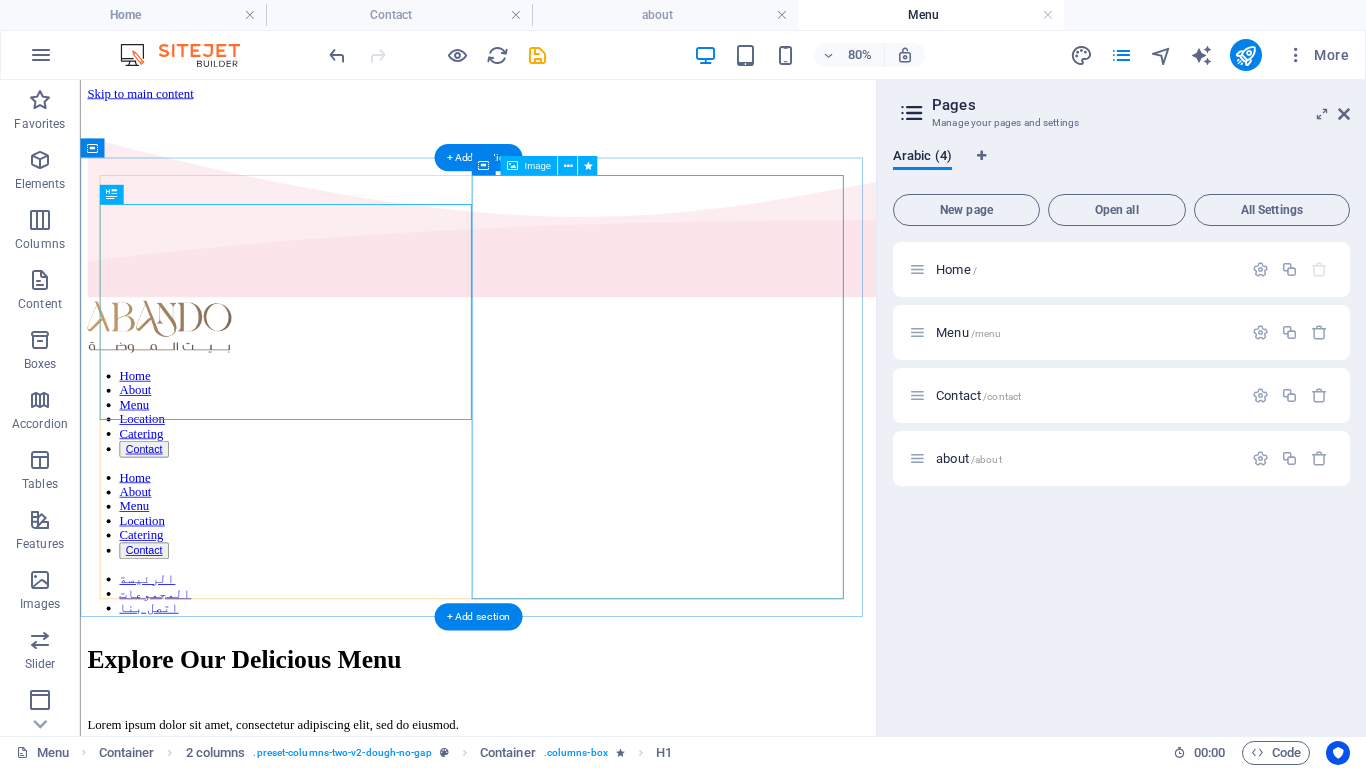 scroll, scrollTop: 0, scrollLeft: 0, axis: both 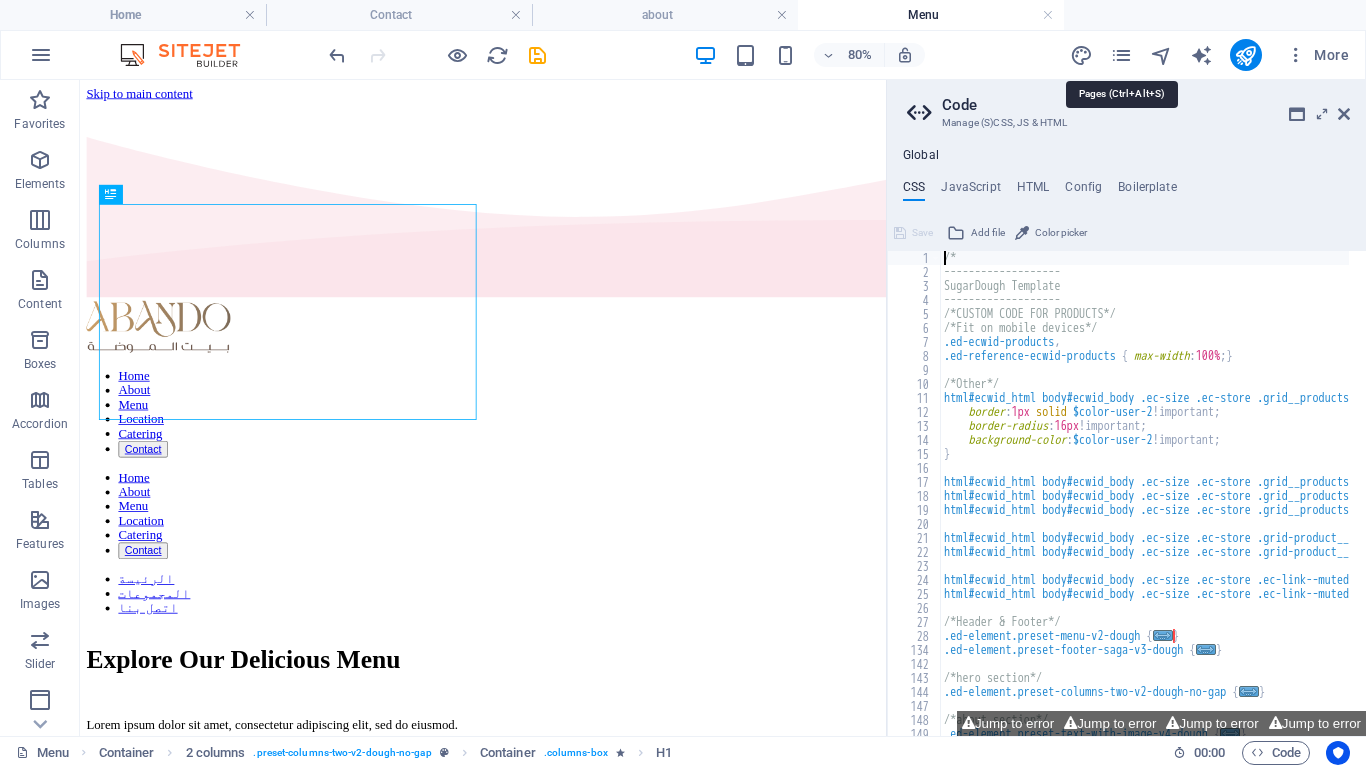 drag, startPoint x: 1112, startPoint y: 61, endPoint x: 1108, endPoint y: 72, distance: 11.7046995 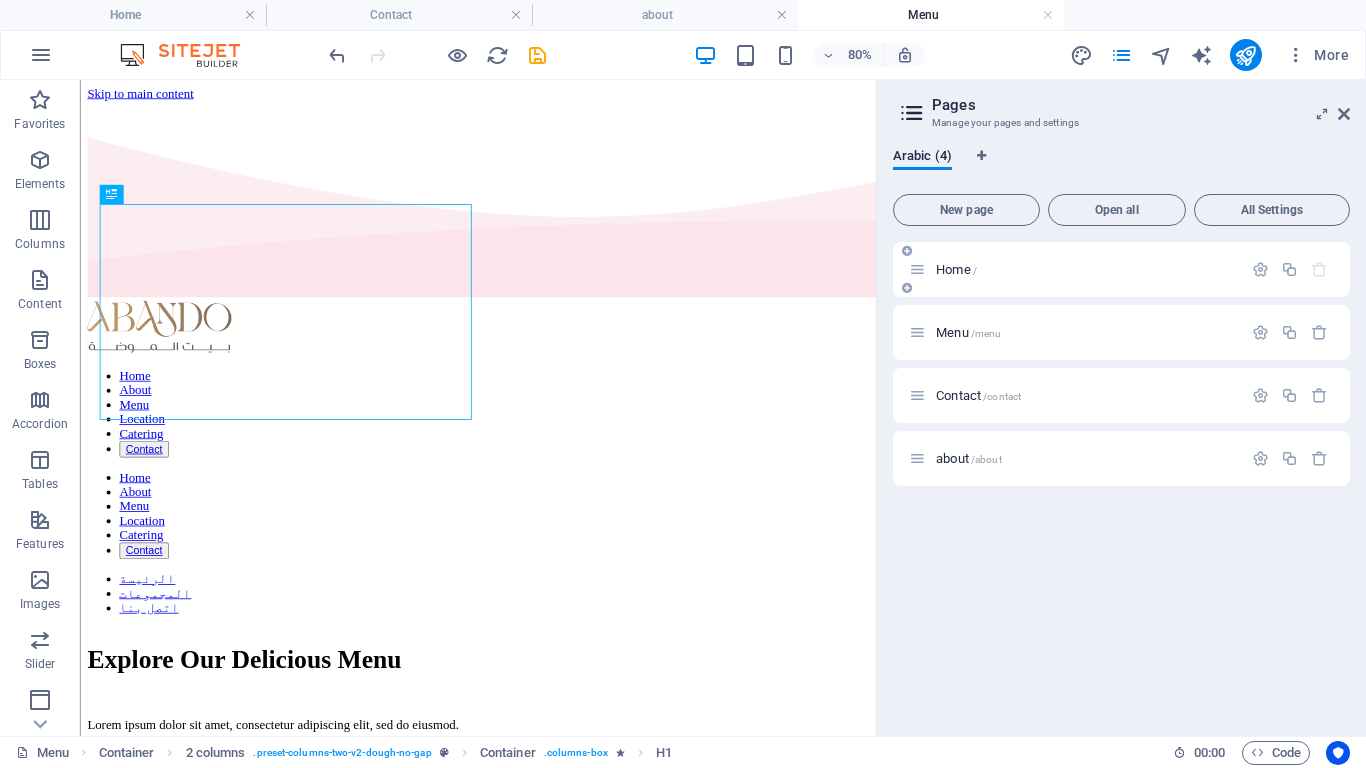 click on "Home /" at bounding box center (956, 269) 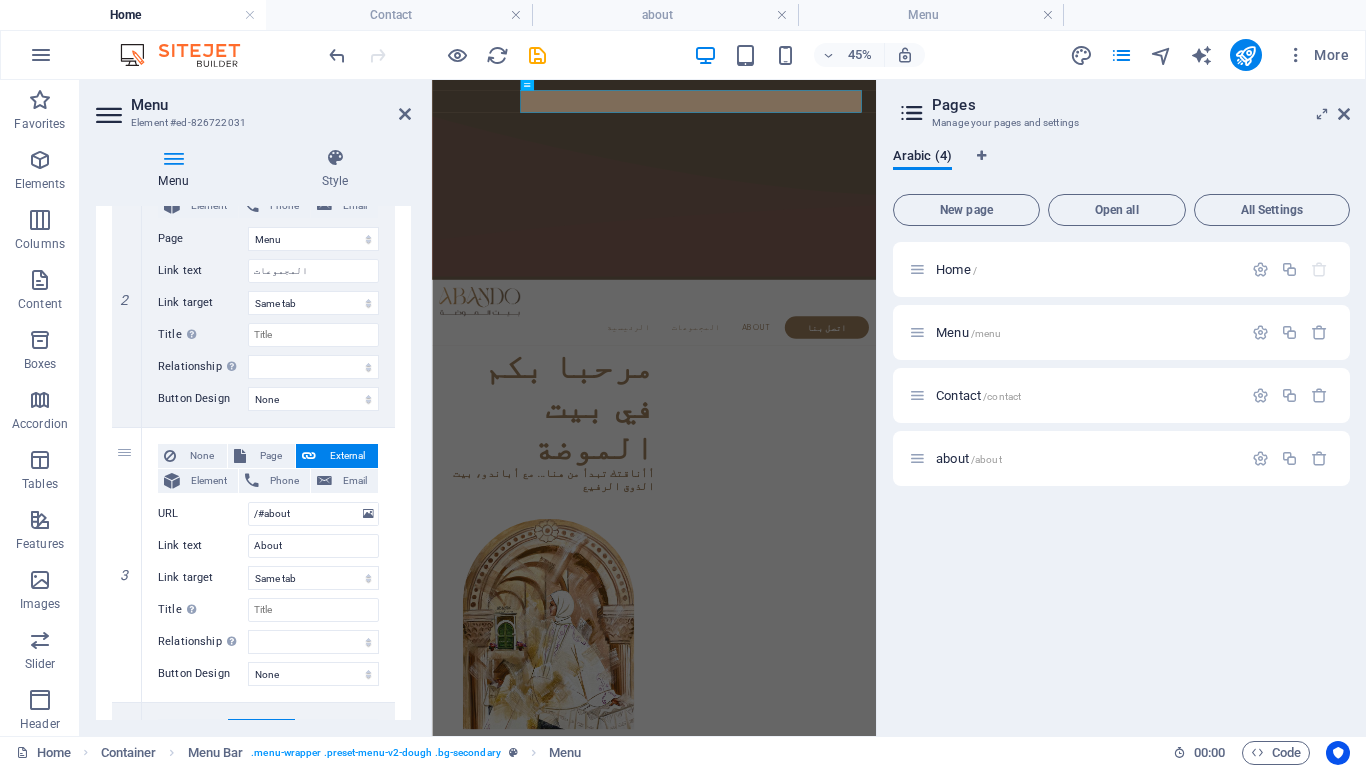 scroll, scrollTop: 501, scrollLeft: 0, axis: vertical 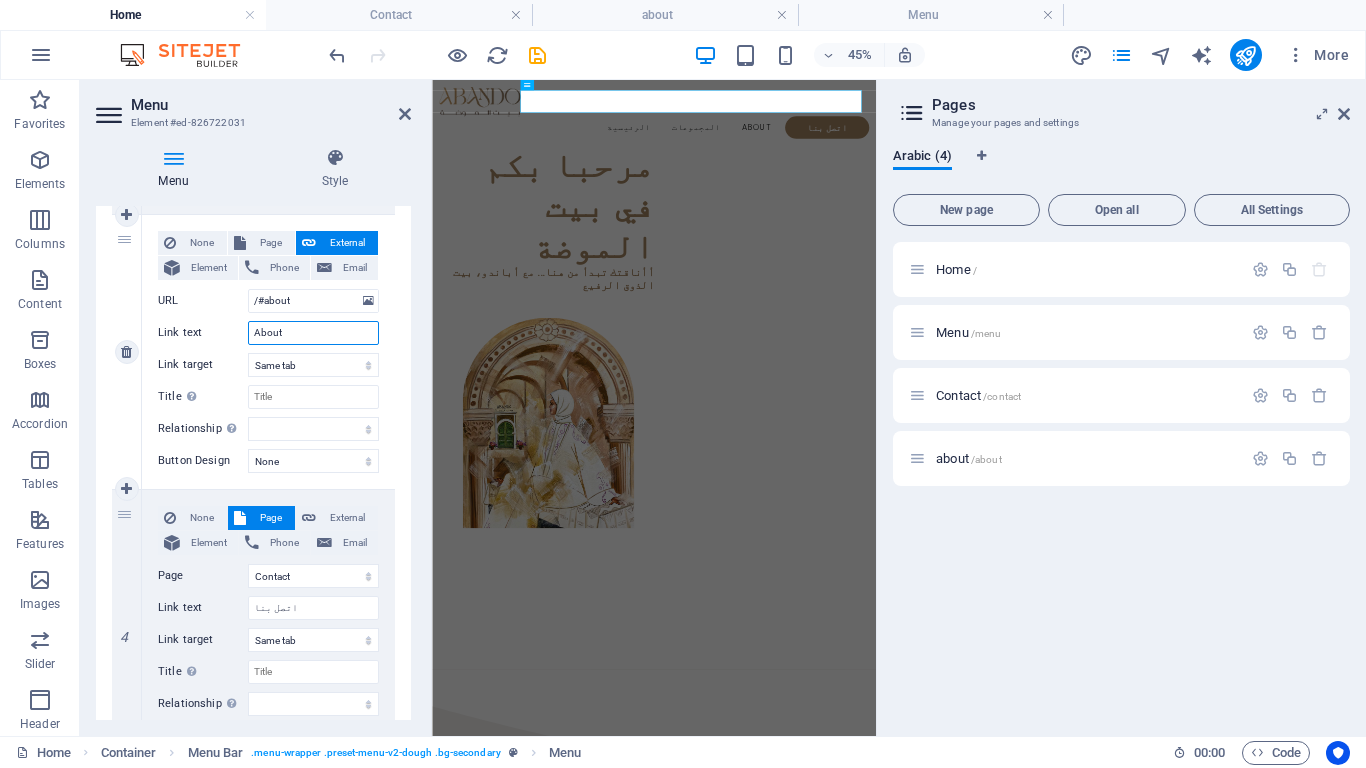 click on "About" at bounding box center [313, 333] 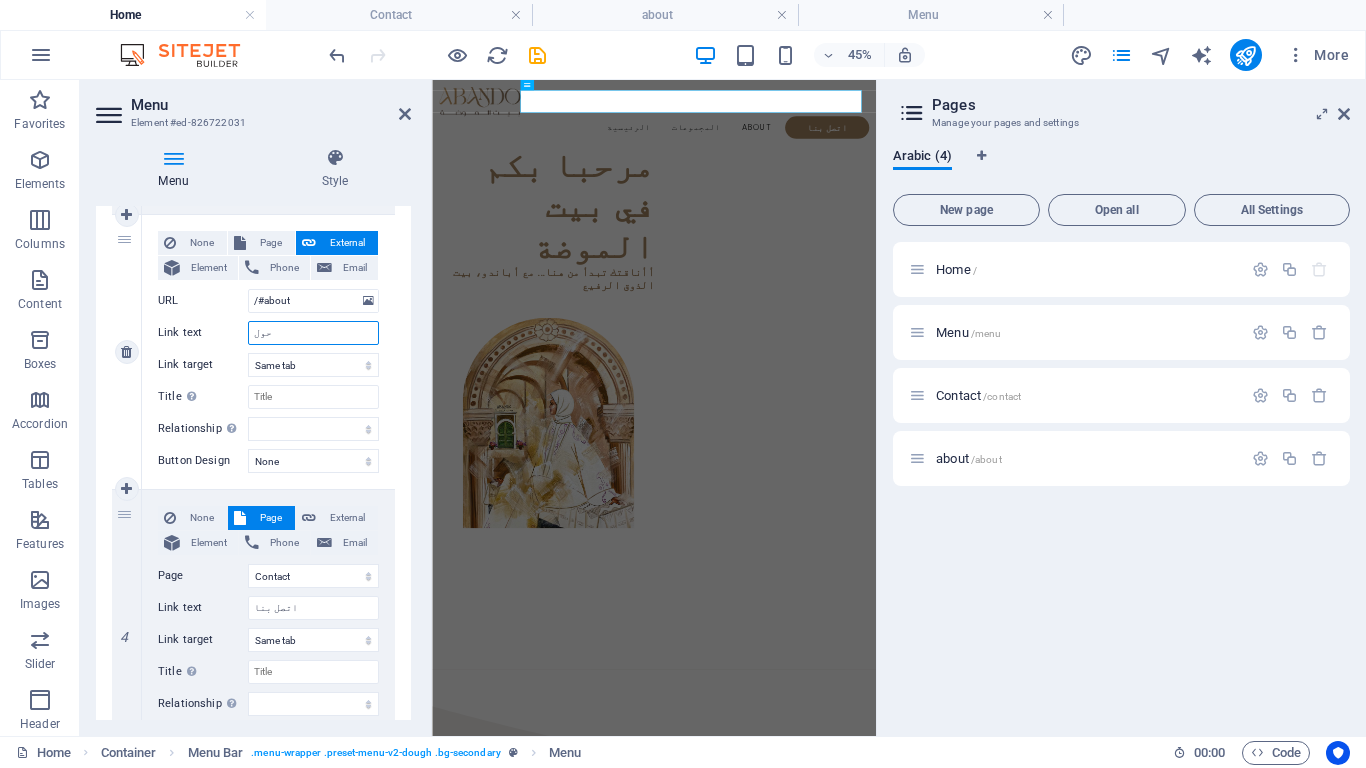 type on "حول" 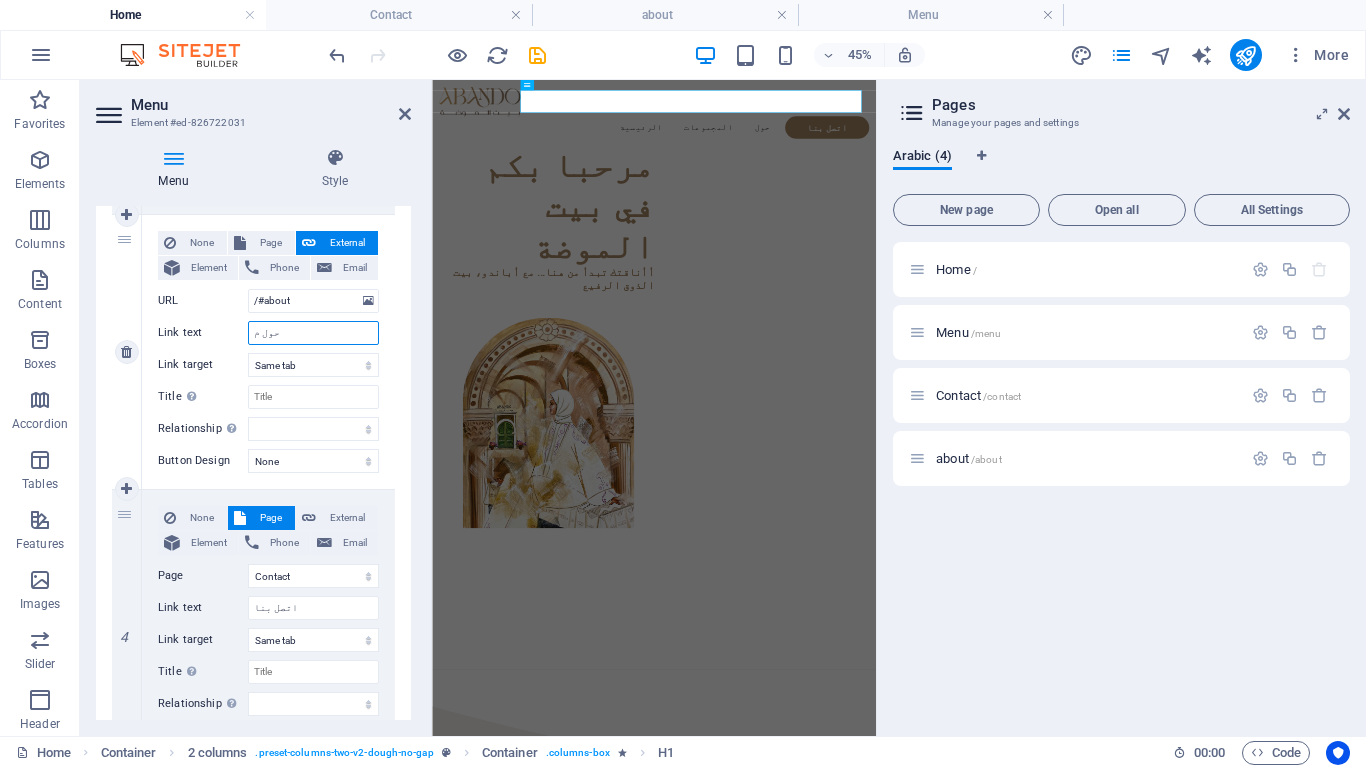 type on "حول مت" 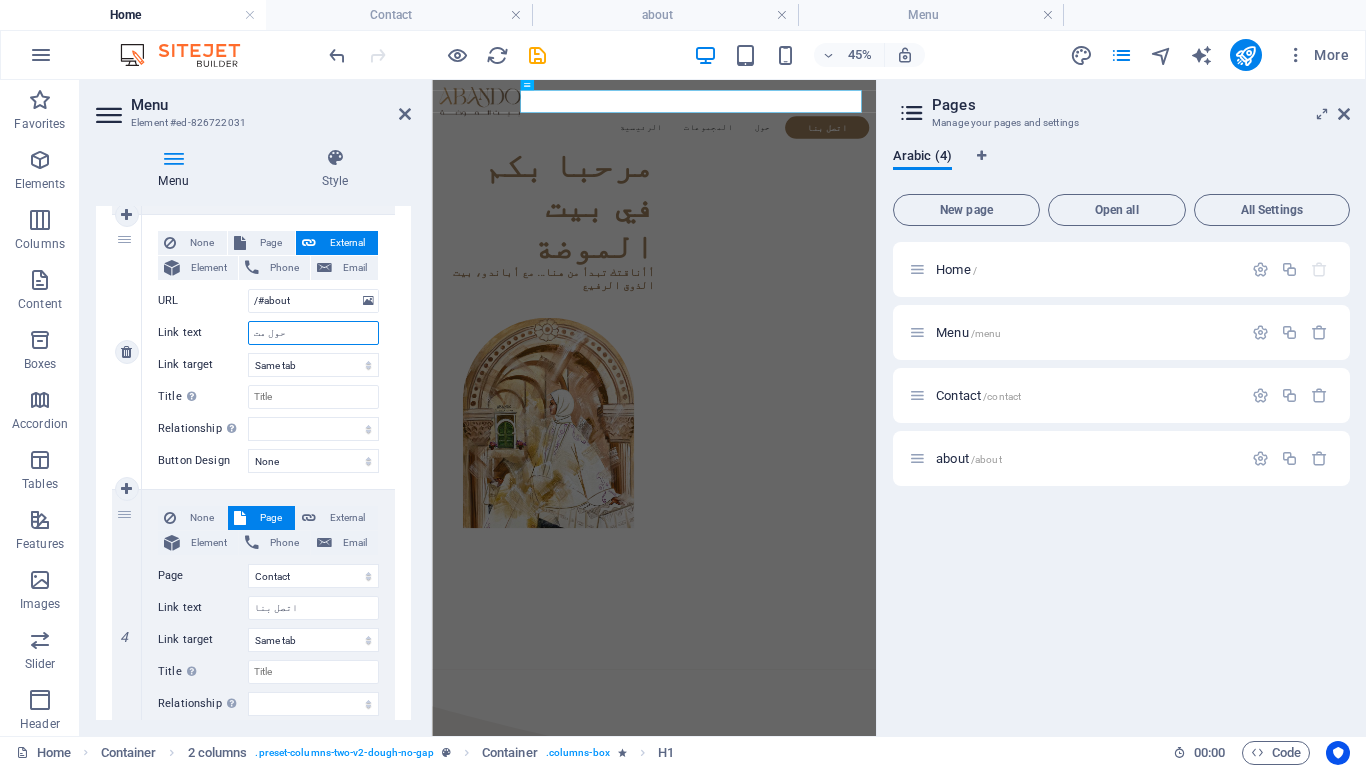select 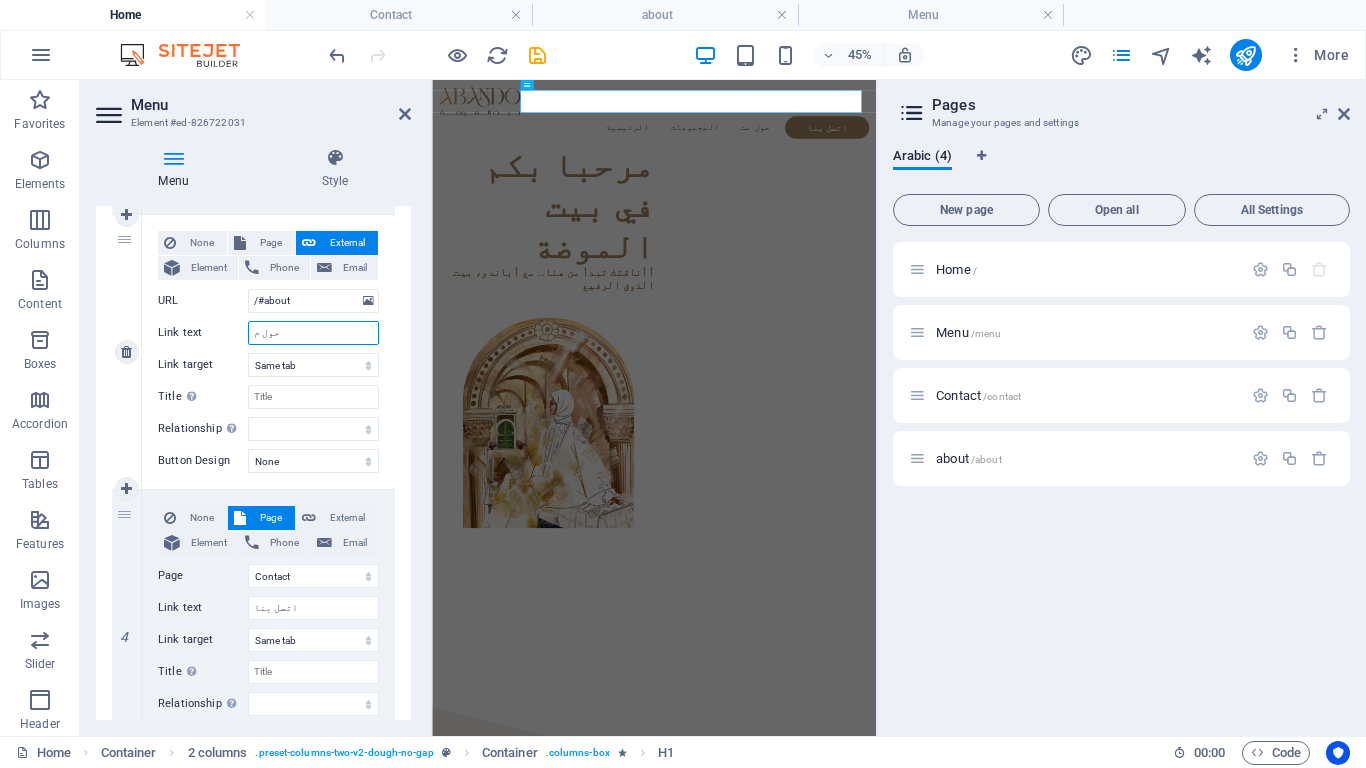 type on "حول" 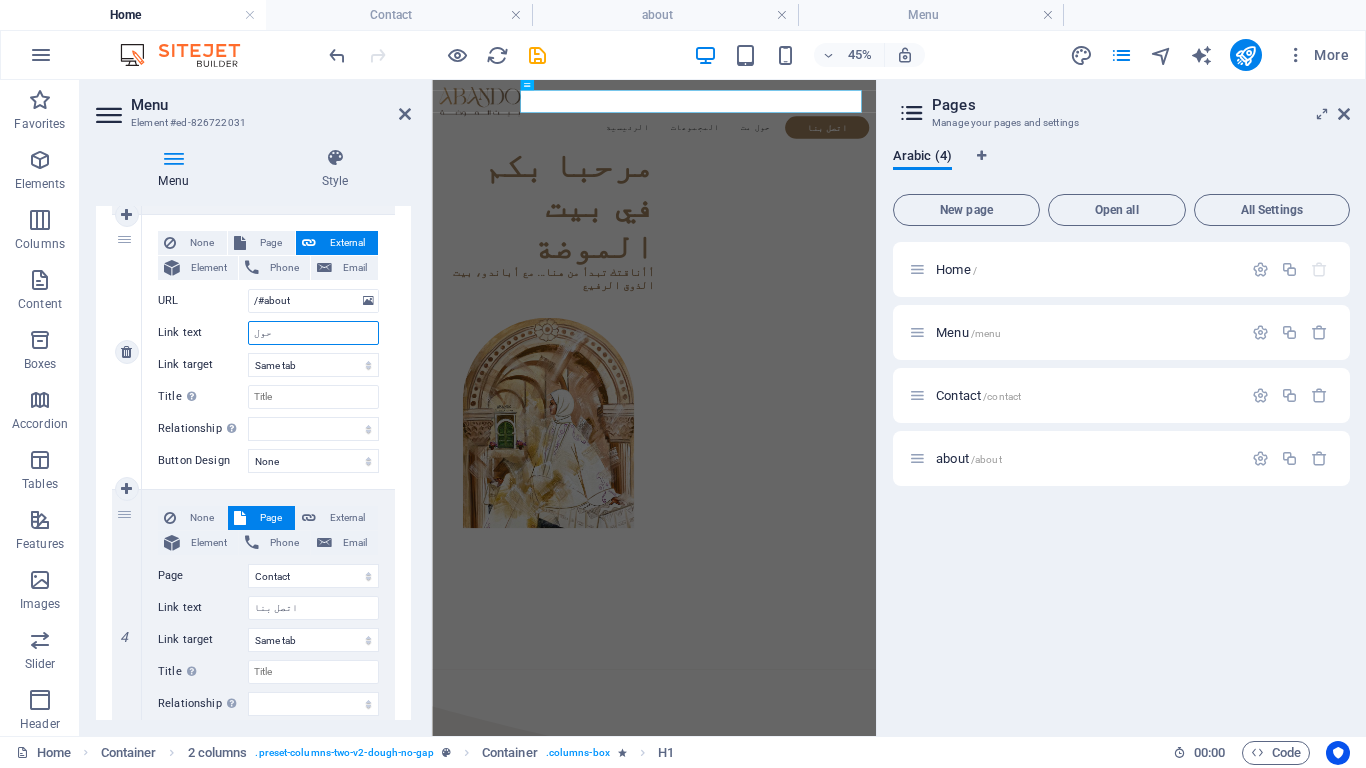 select 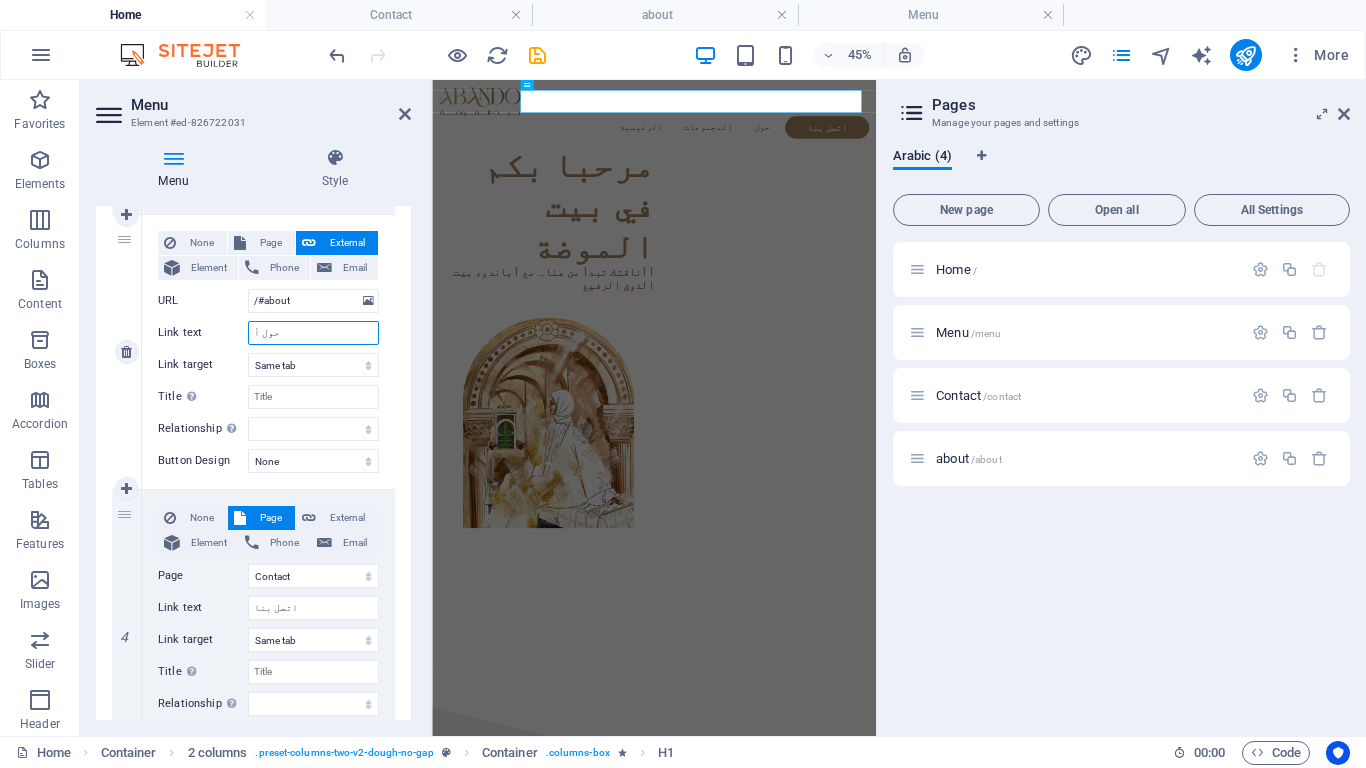 type on "حول أب" 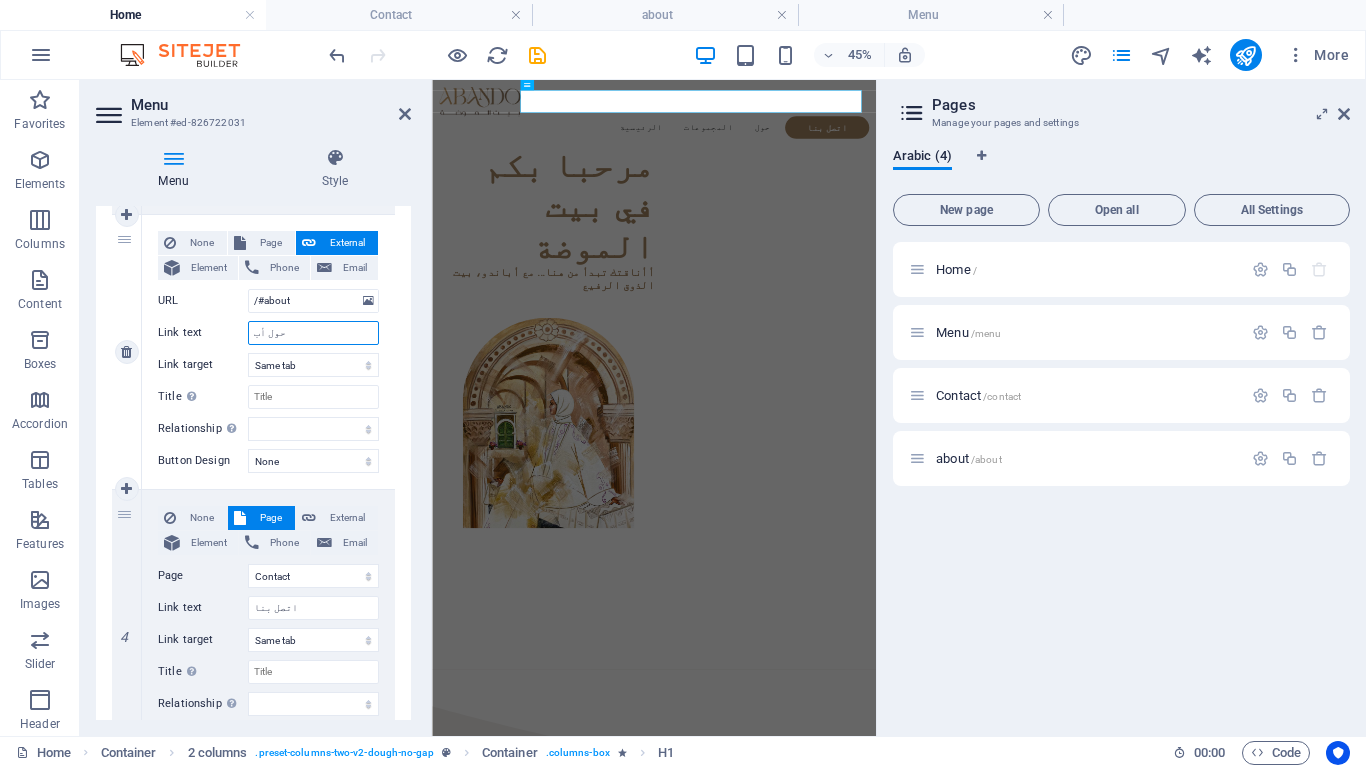 select 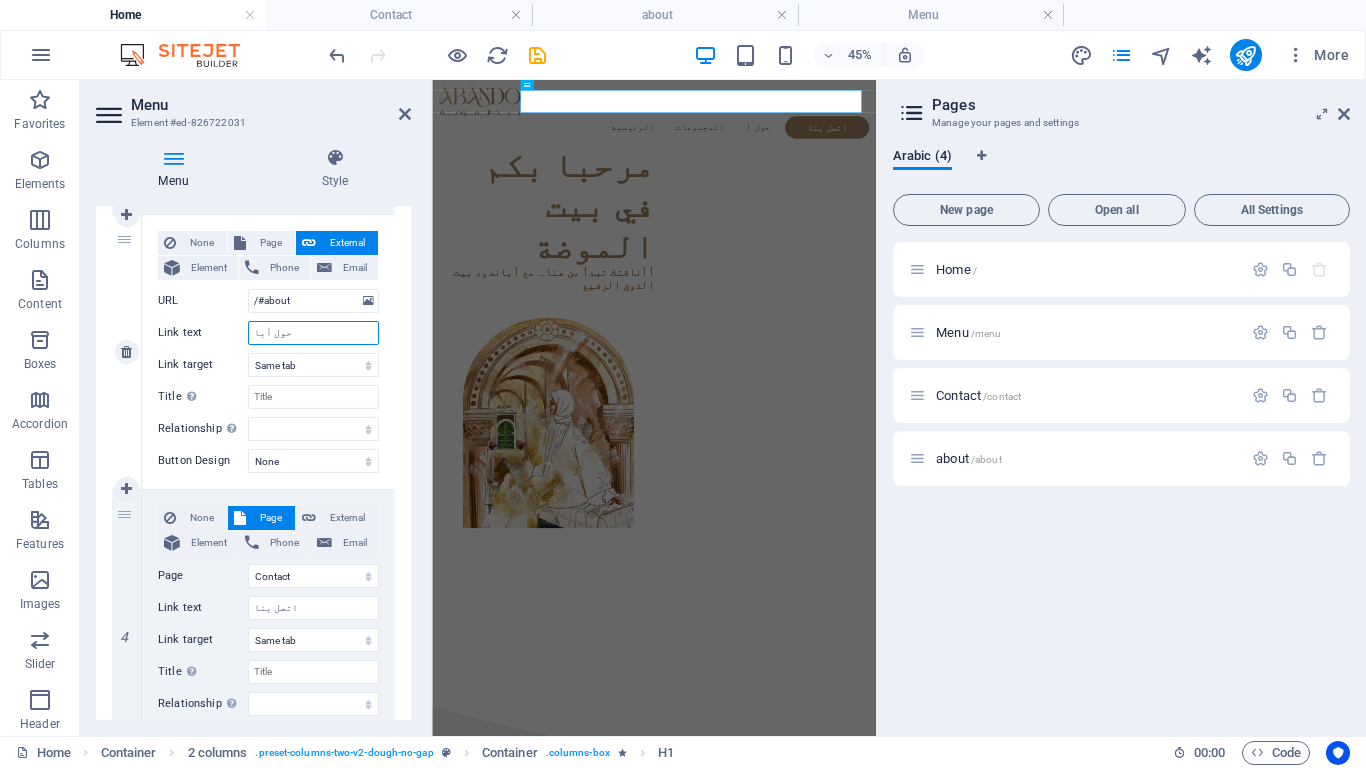 type on "حول أبان" 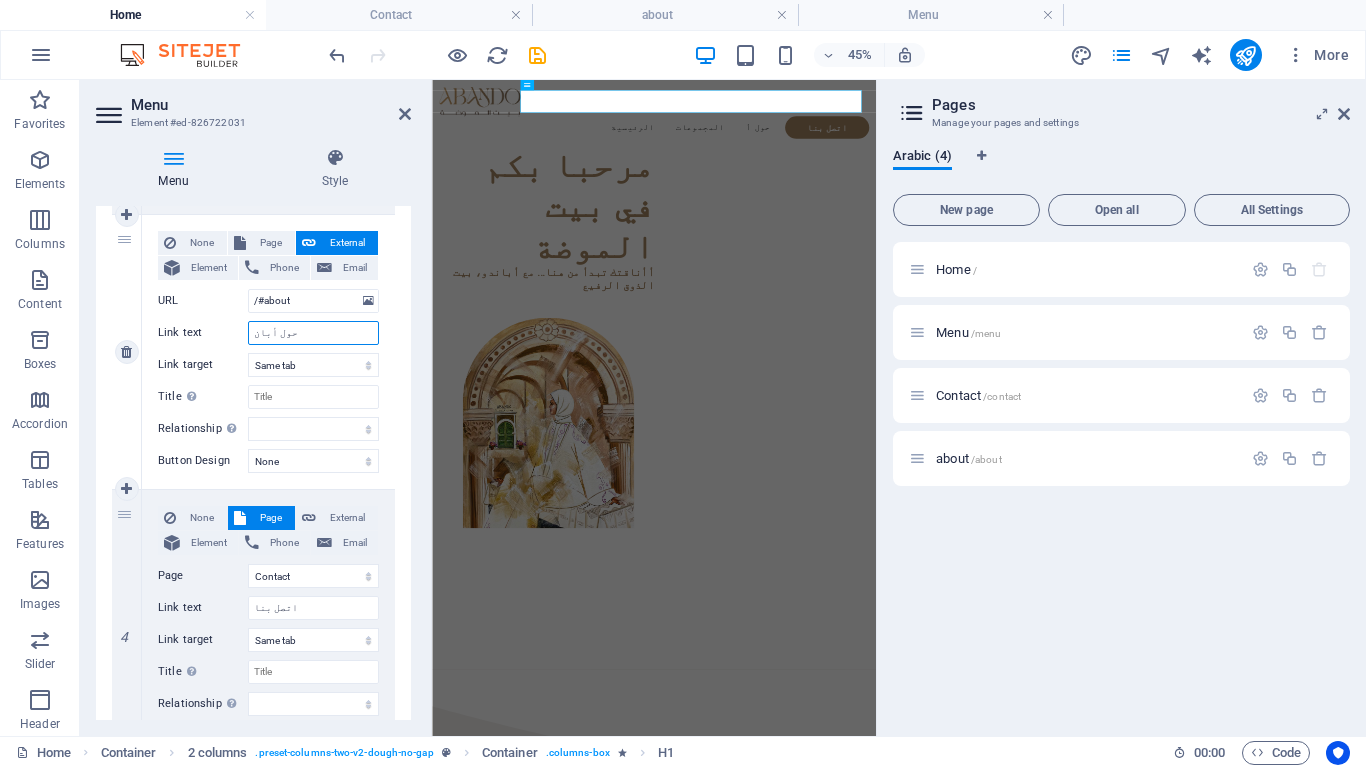 select 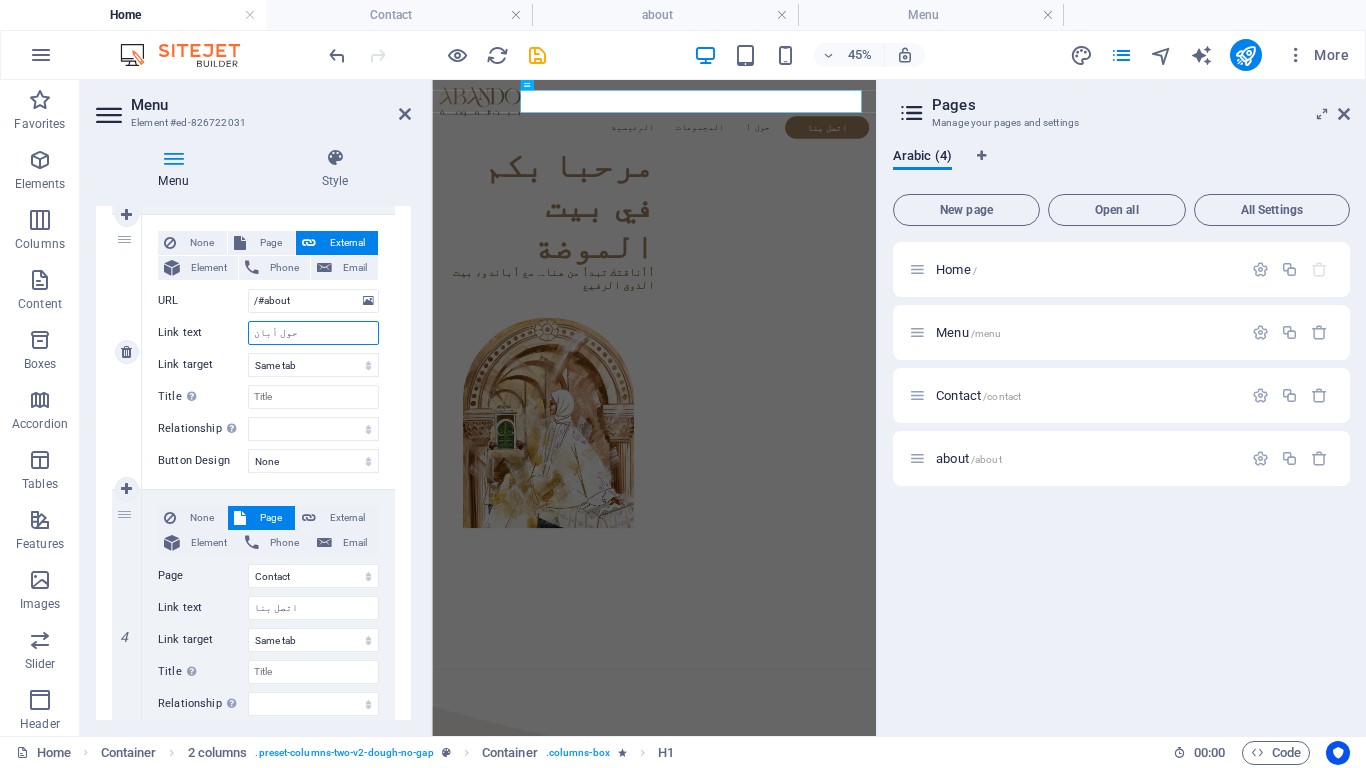 select 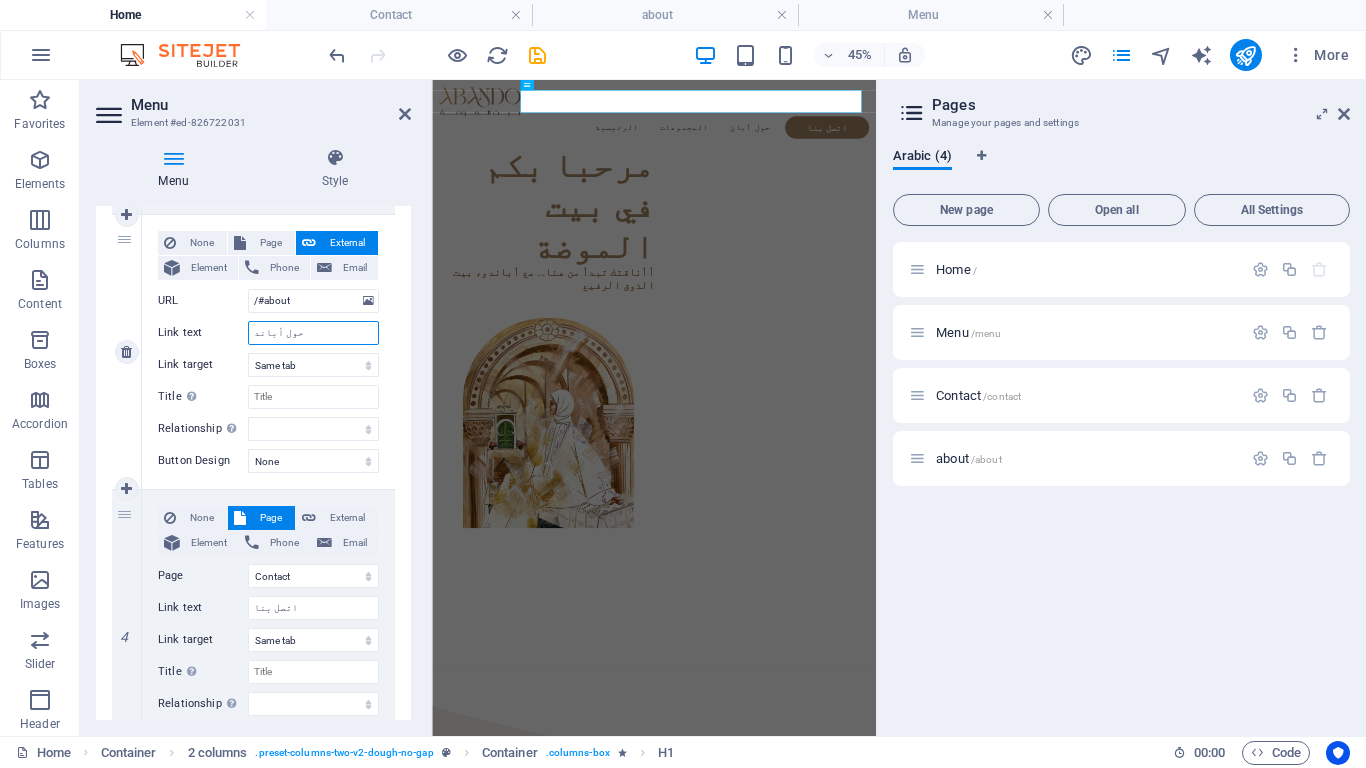 type on "حول أباندو" 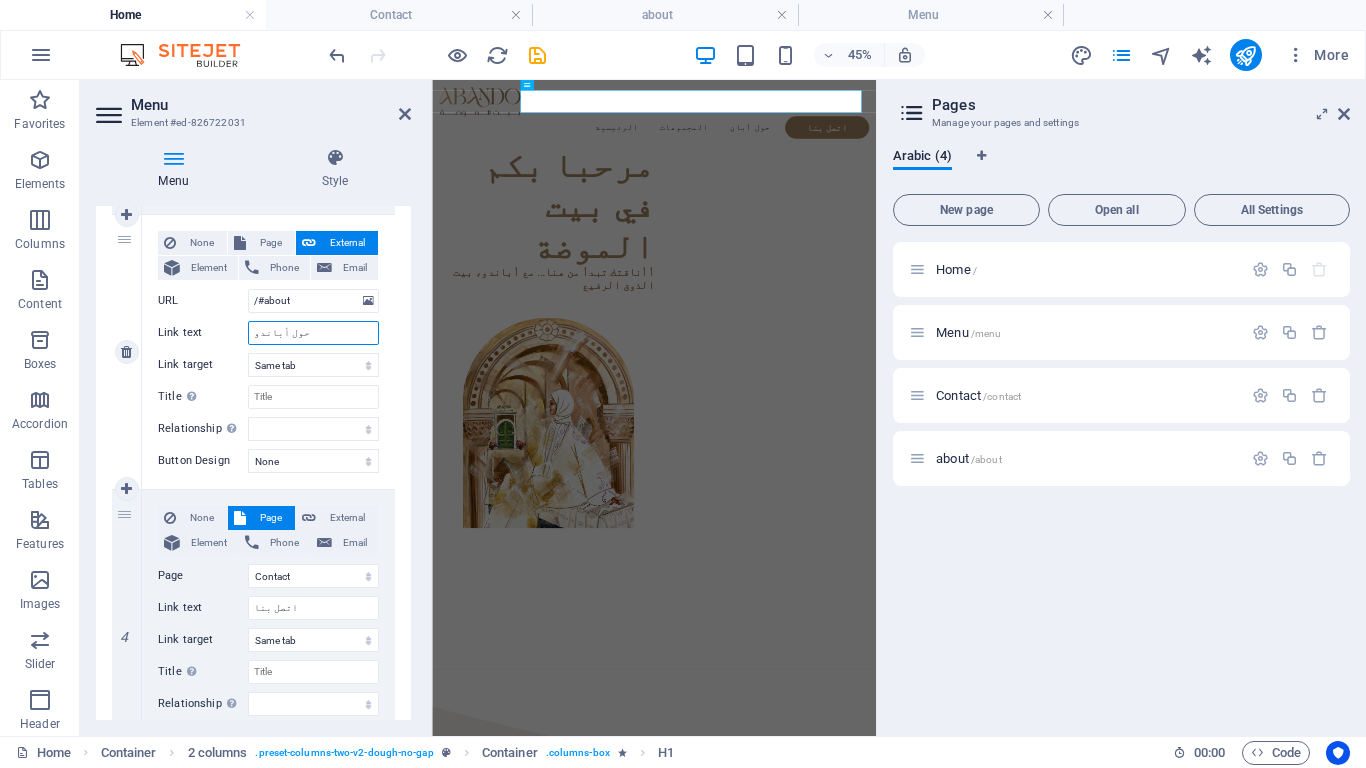 select 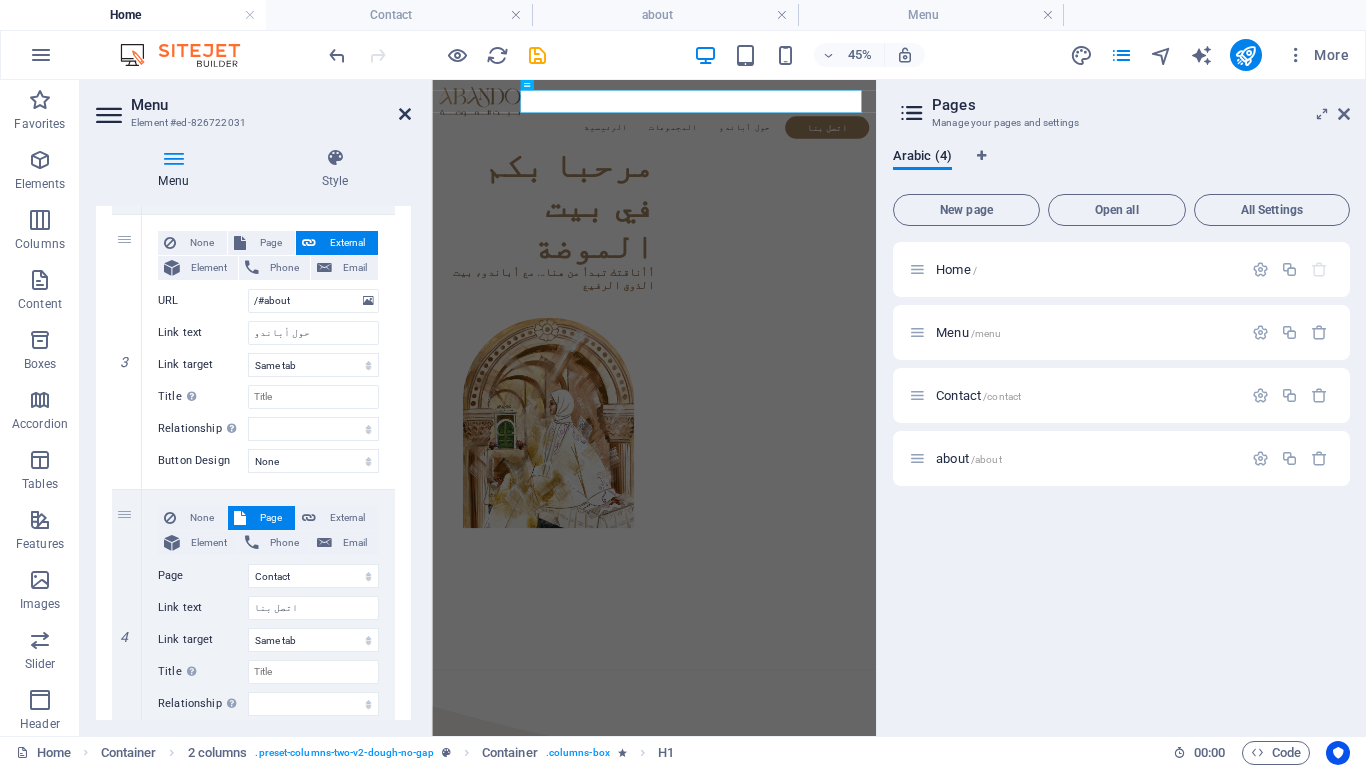 click at bounding box center (405, 114) 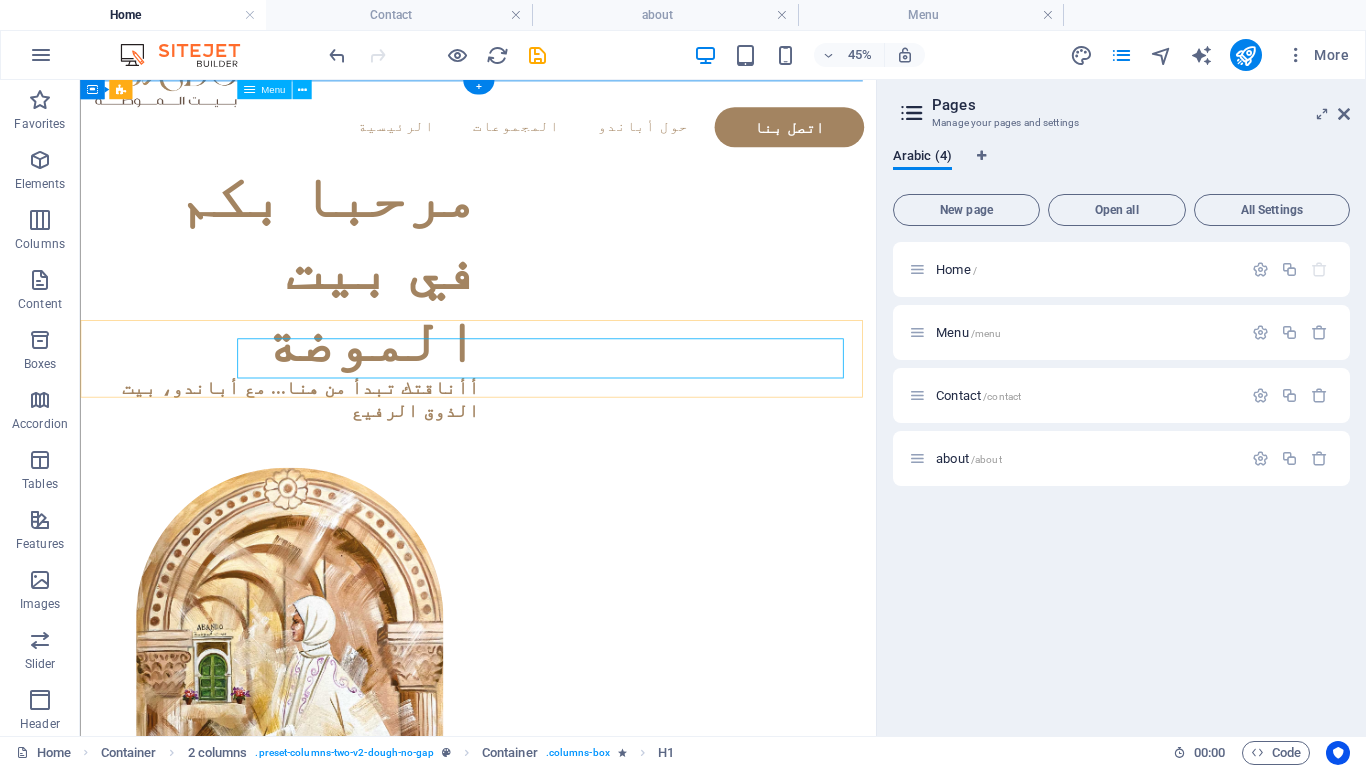 scroll, scrollTop: 0, scrollLeft: 0, axis: both 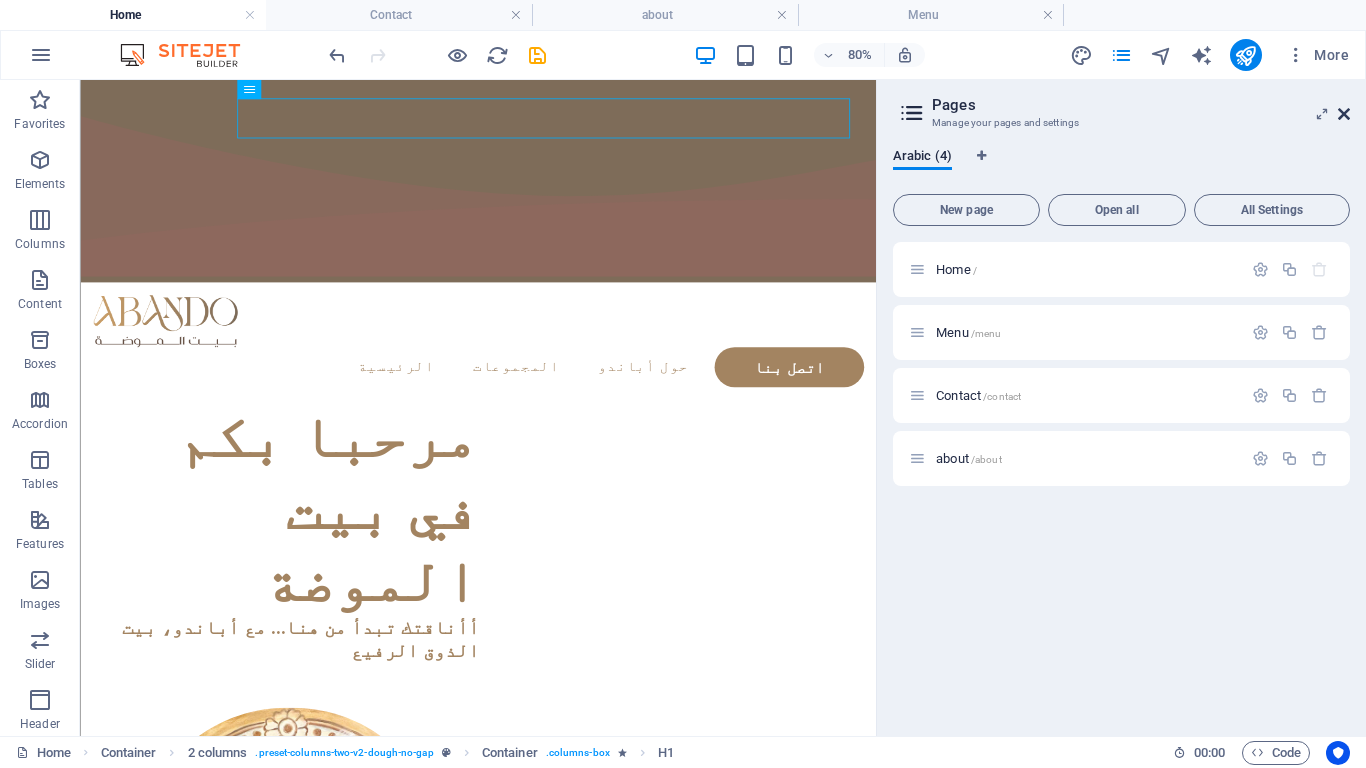 click at bounding box center (1344, 114) 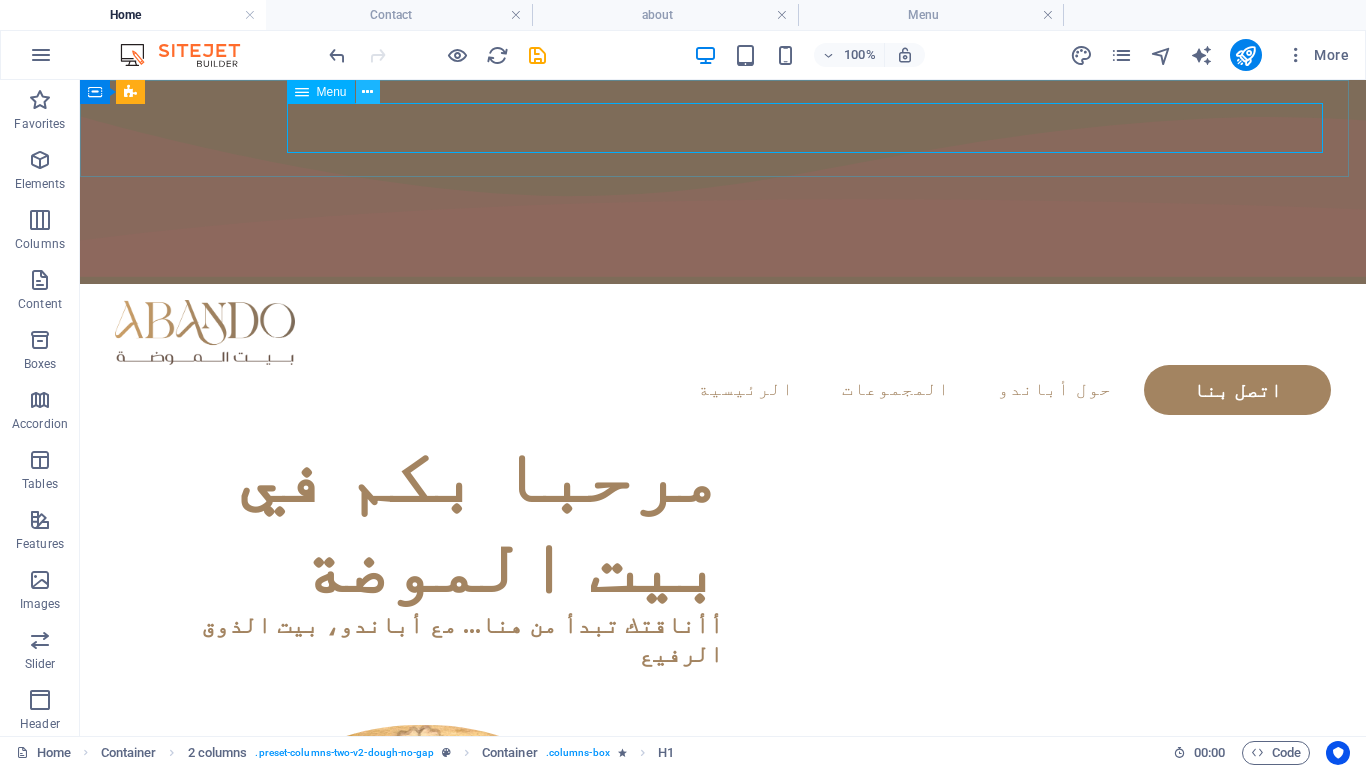 click at bounding box center (367, 92) 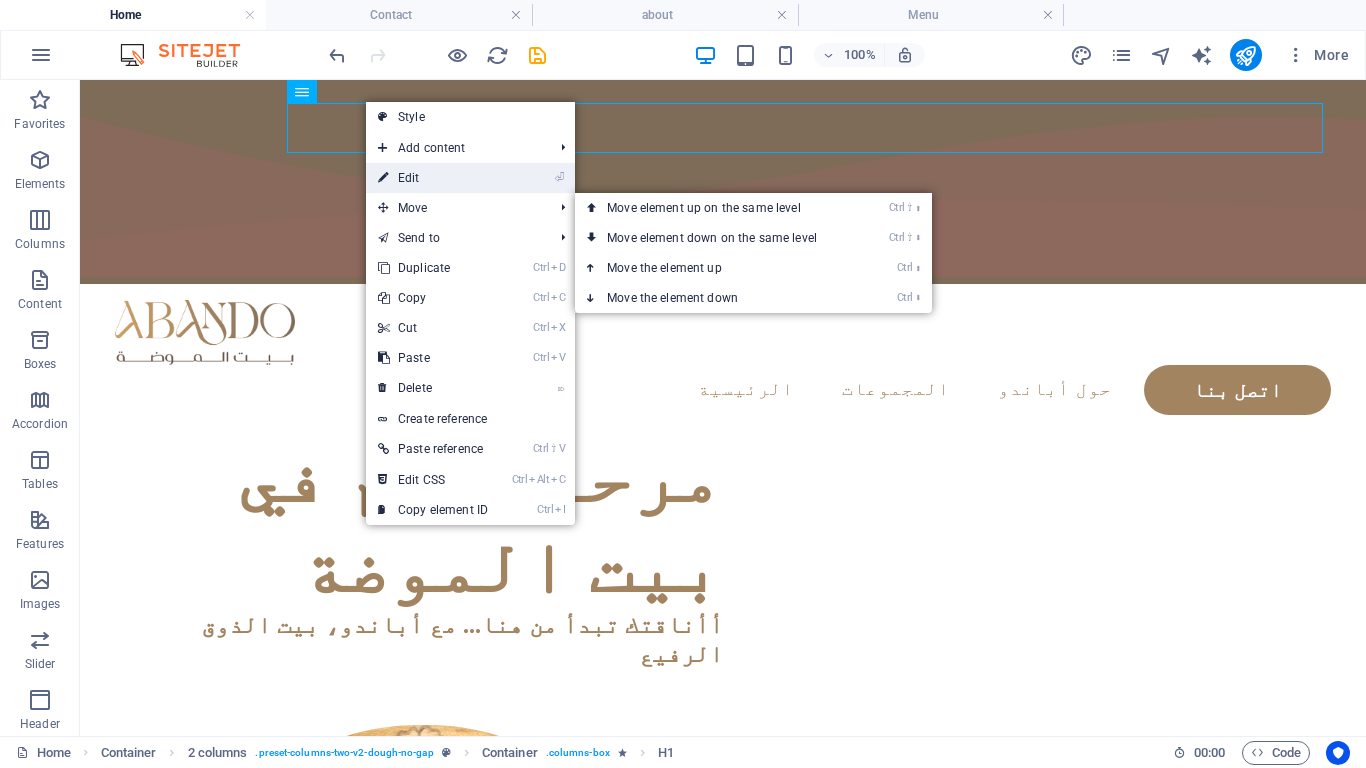 click on "⏎  Edit" at bounding box center (433, 178) 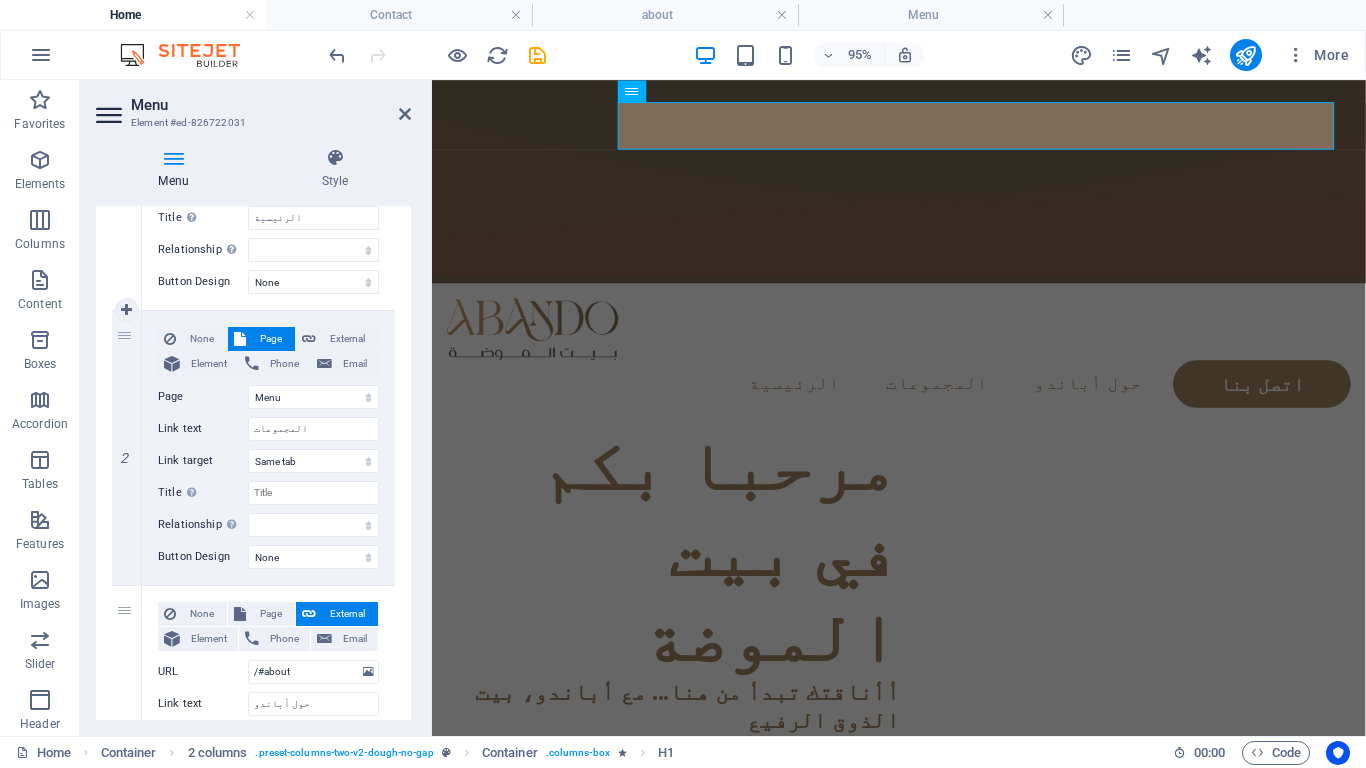scroll, scrollTop: 300, scrollLeft: 0, axis: vertical 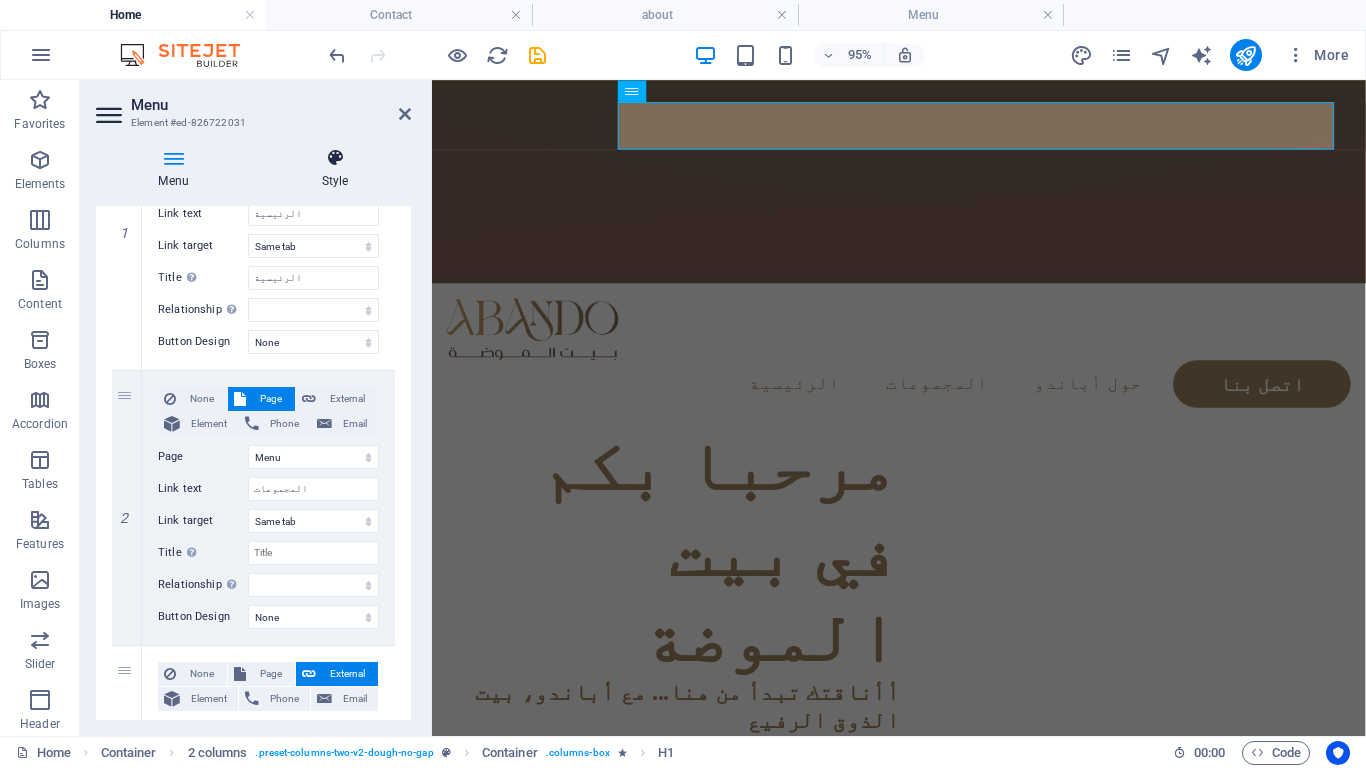 click on "Style" at bounding box center (335, 169) 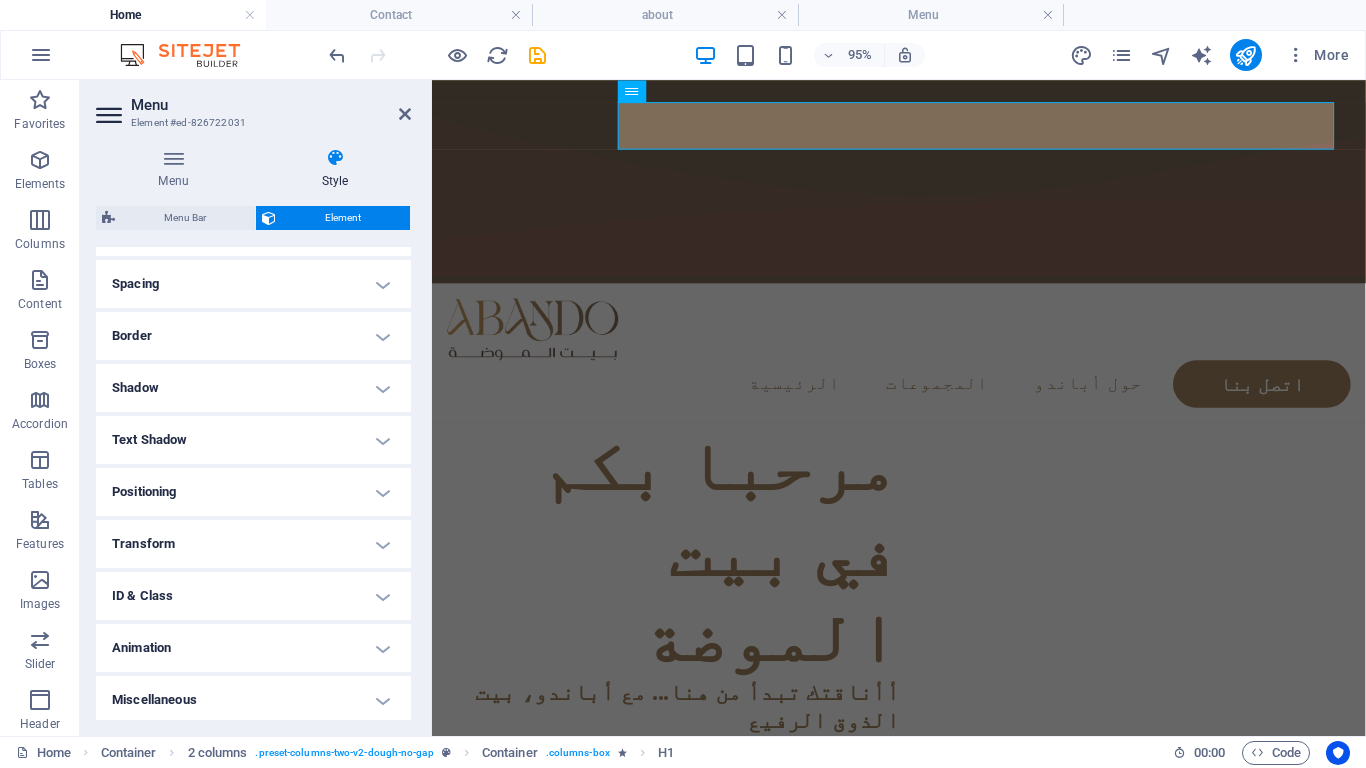 scroll, scrollTop: 372, scrollLeft: 0, axis: vertical 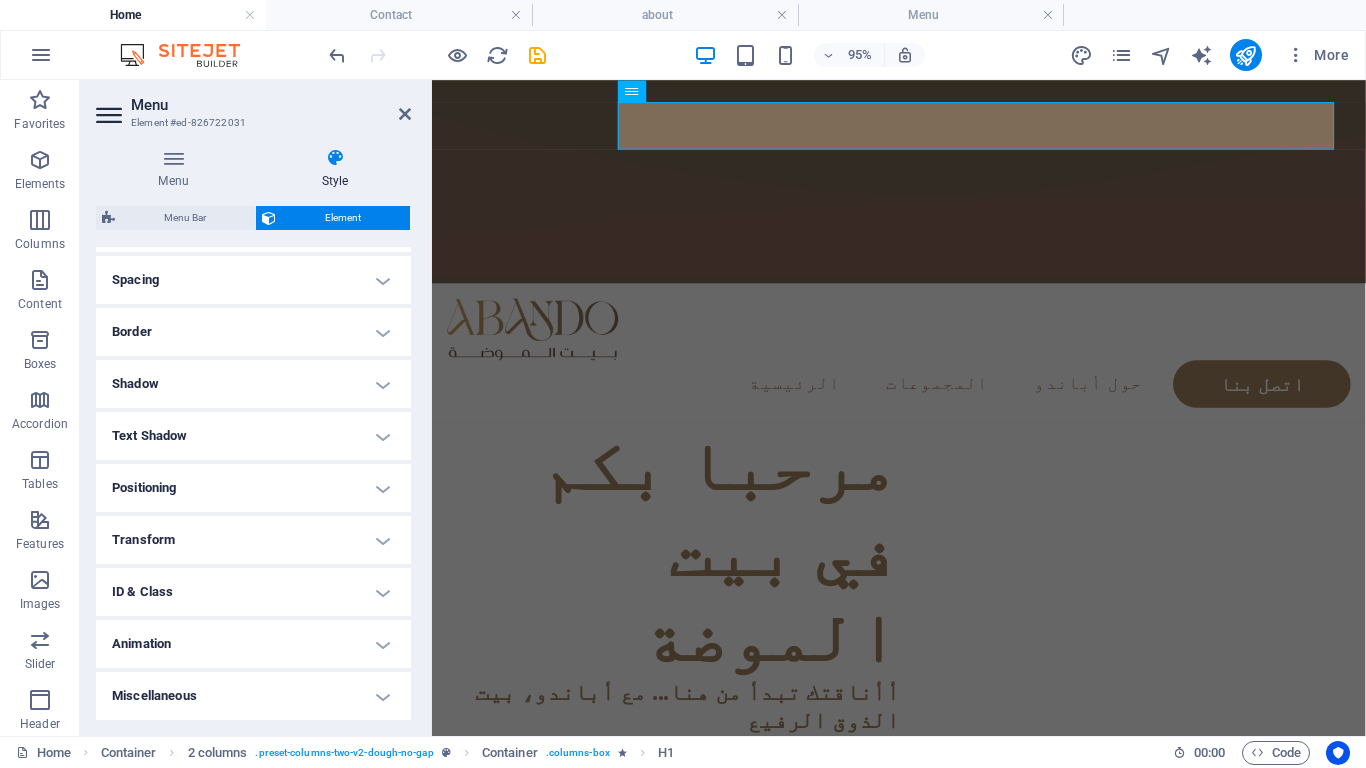 click on "Border" at bounding box center [253, 332] 